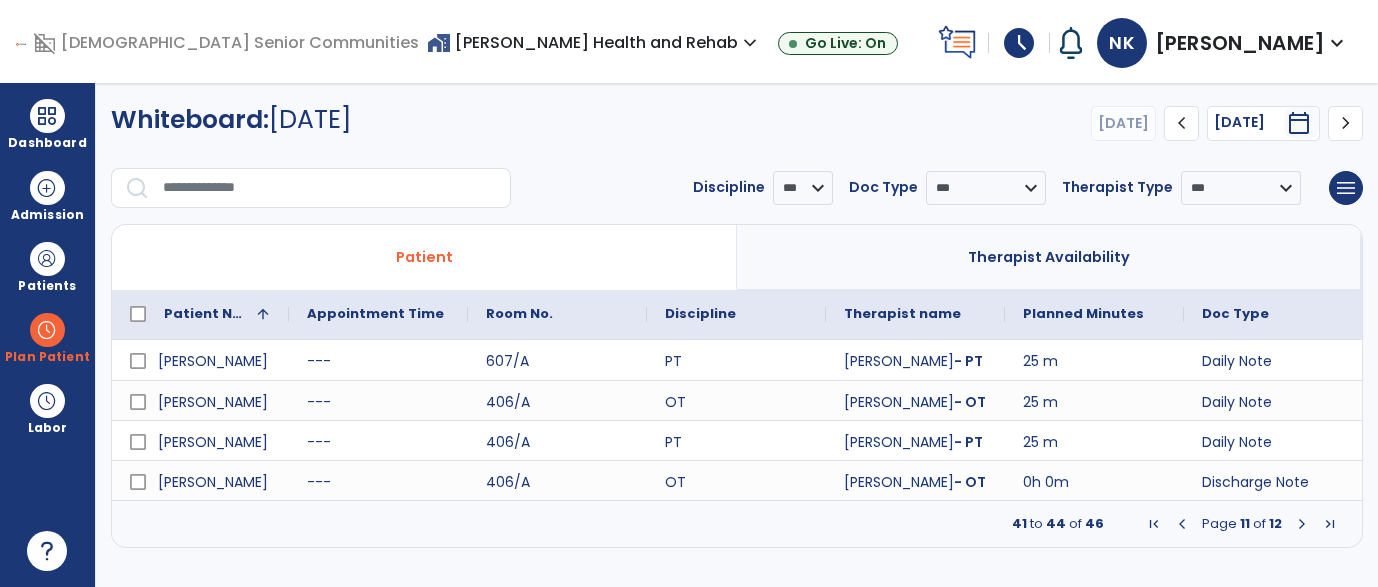 scroll, scrollTop: 0, scrollLeft: 0, axis: both 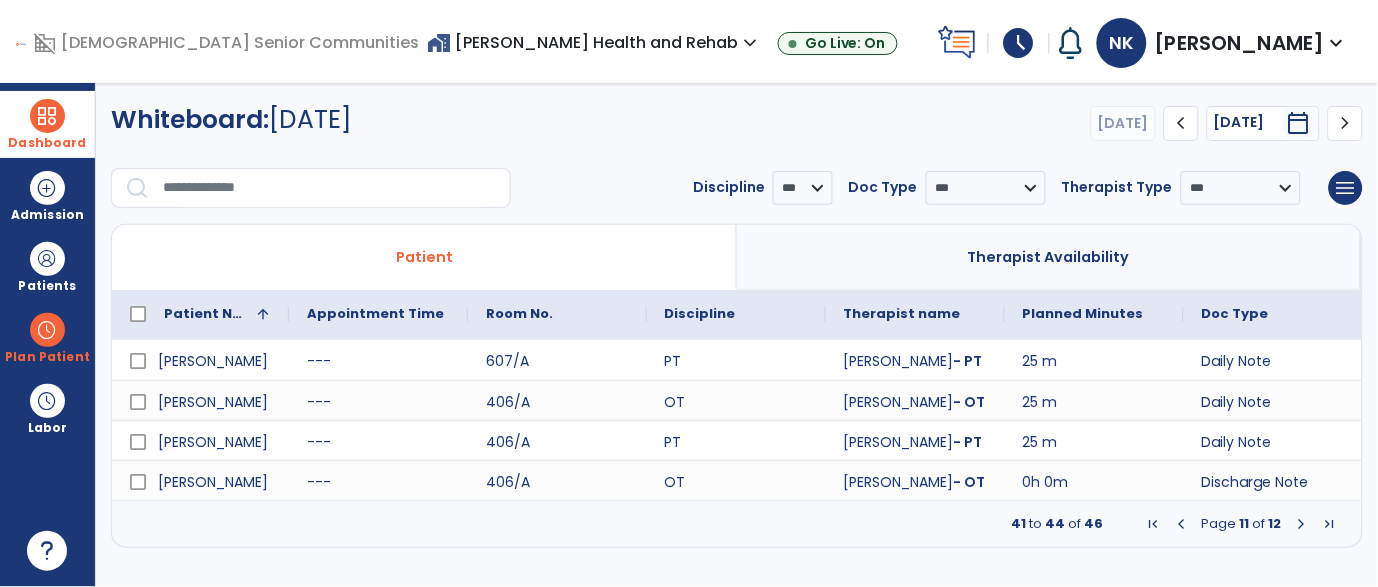 click at bounding box center (47, 116) 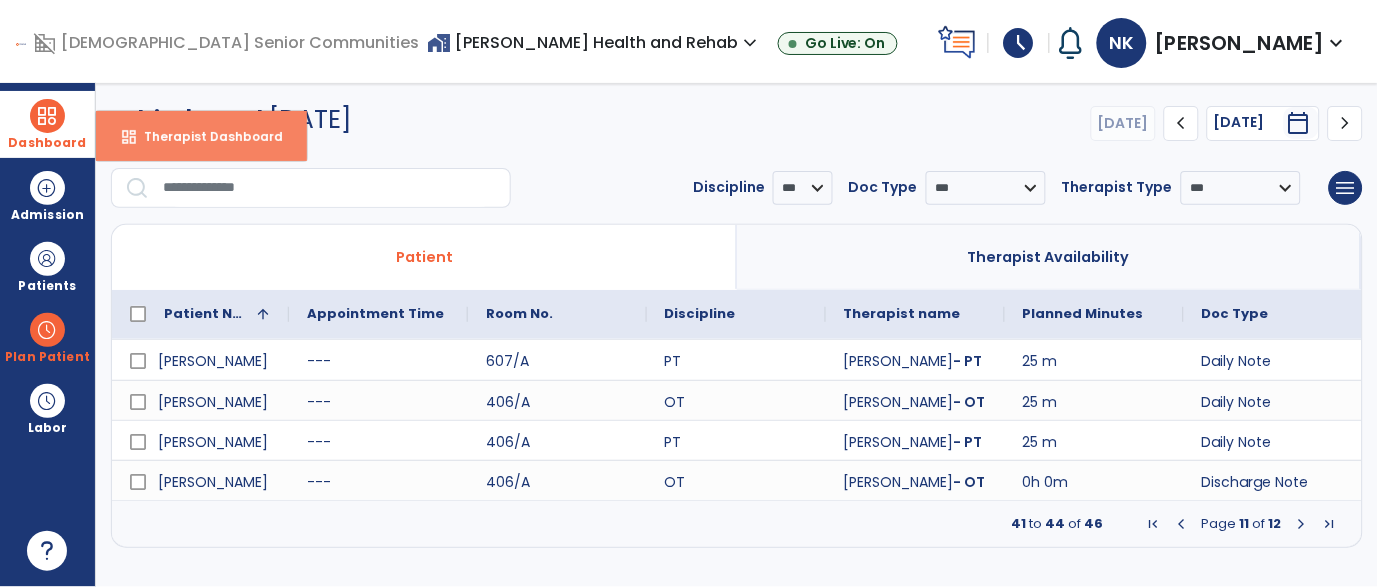 click on "Therapist Dashboard" at bounding box center [205, 136] 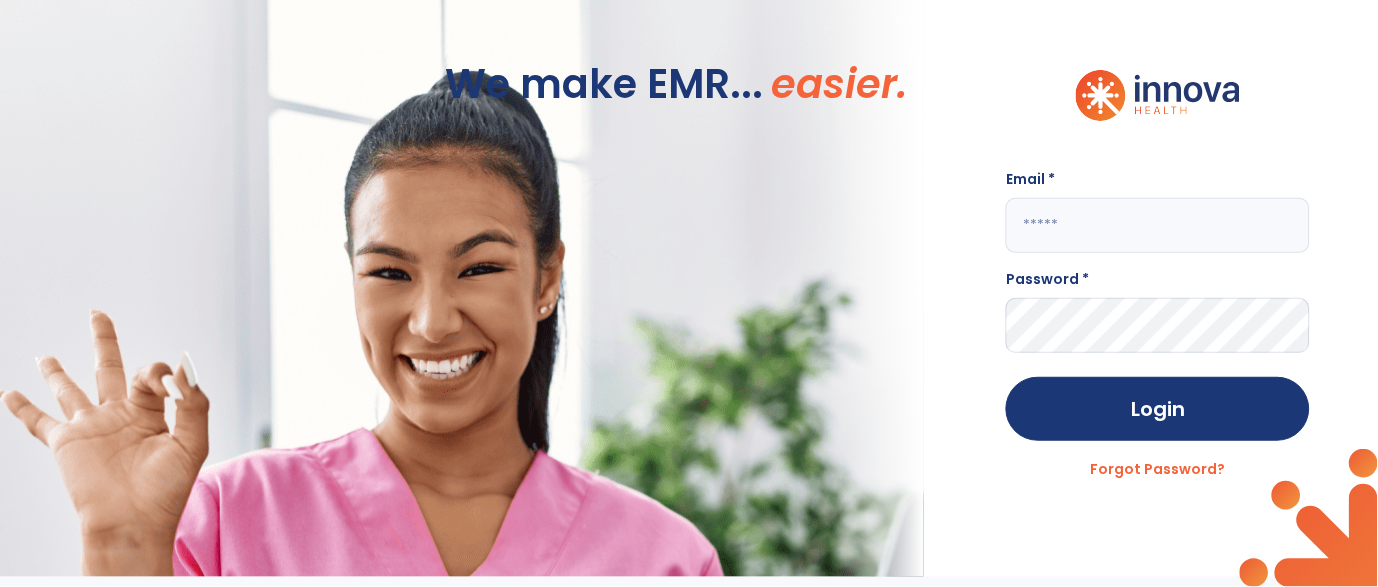 click 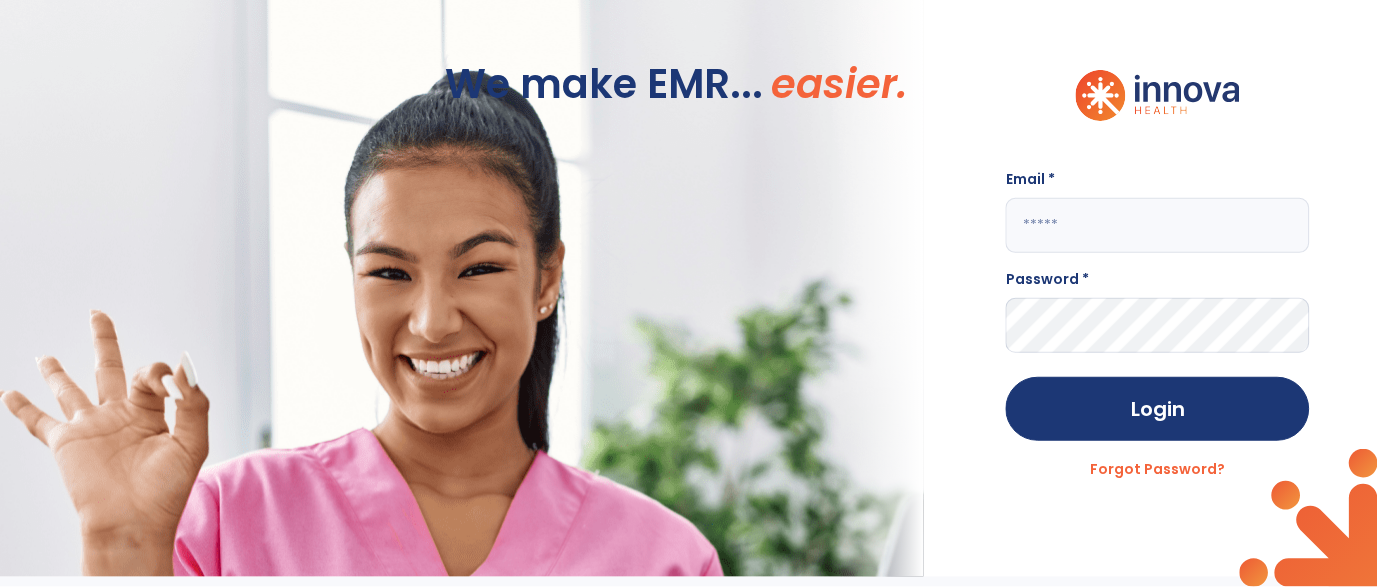 click 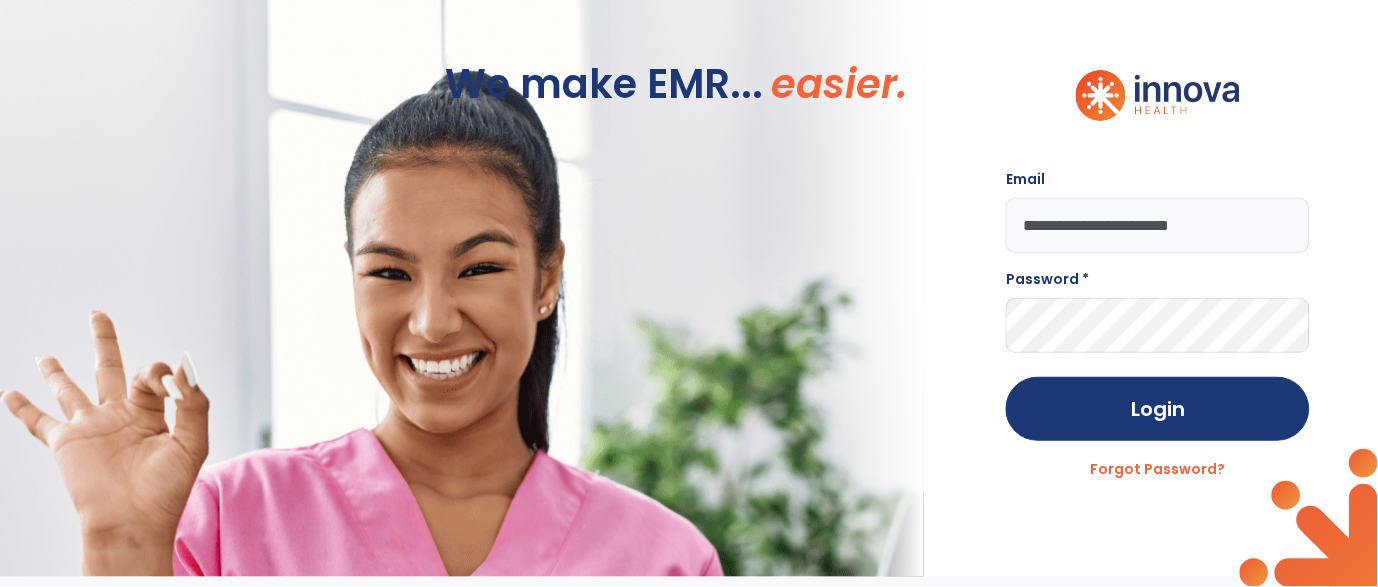 type on "**********" 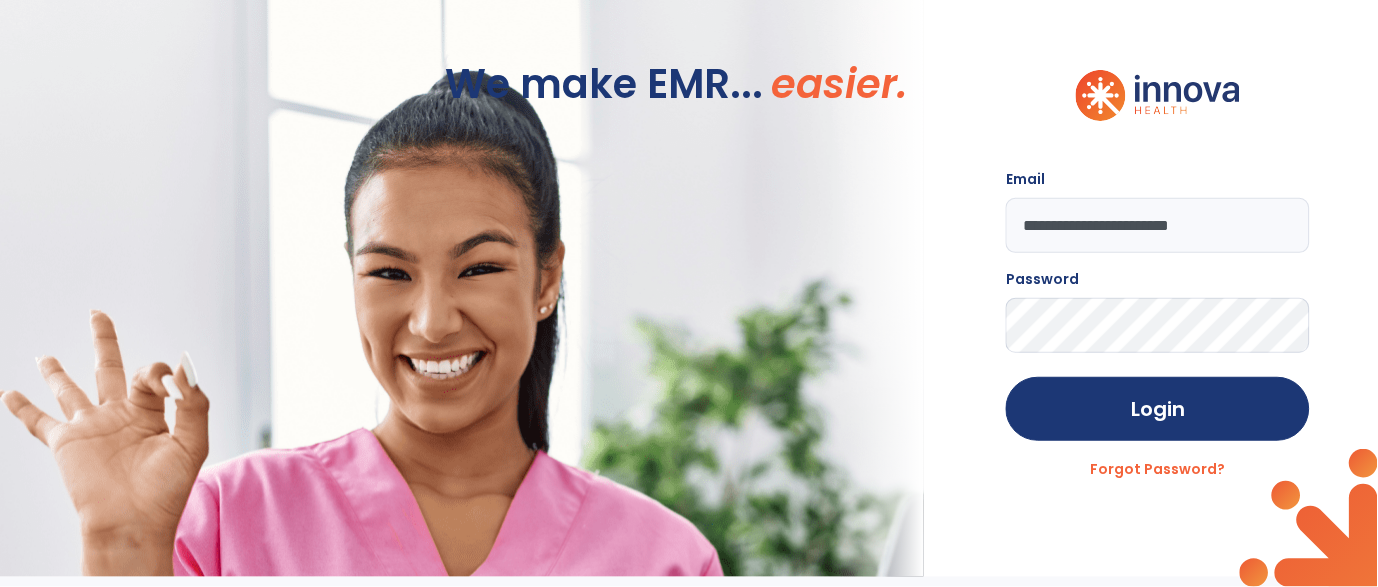 click on "Login" 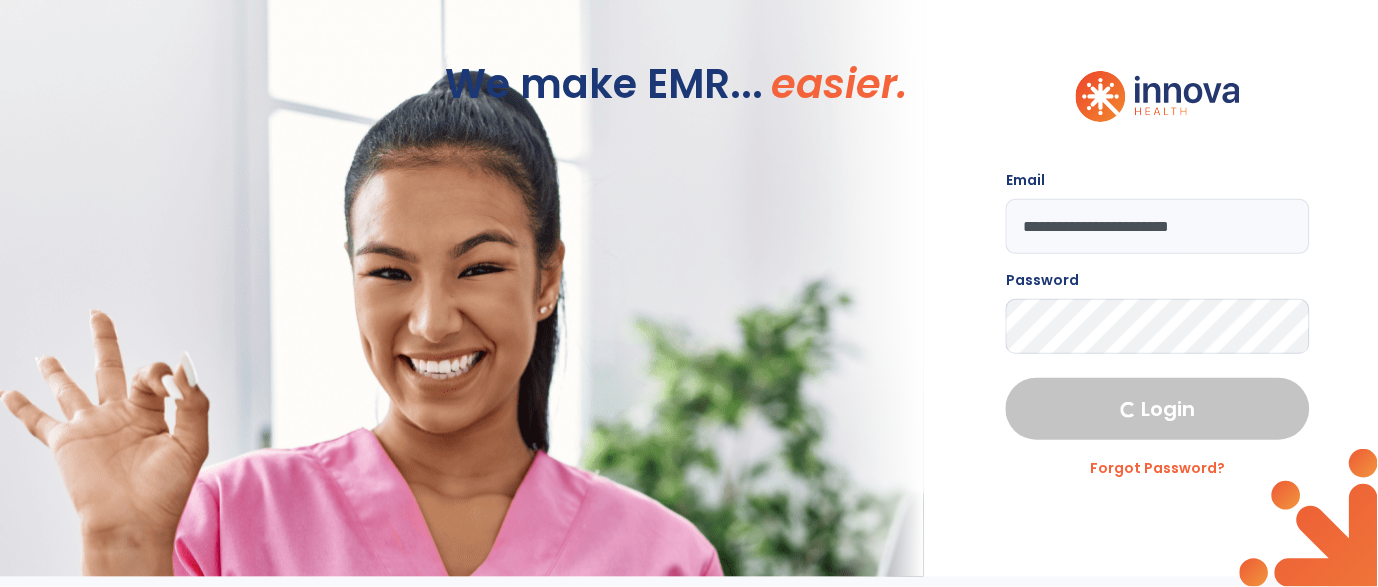 select on "****" 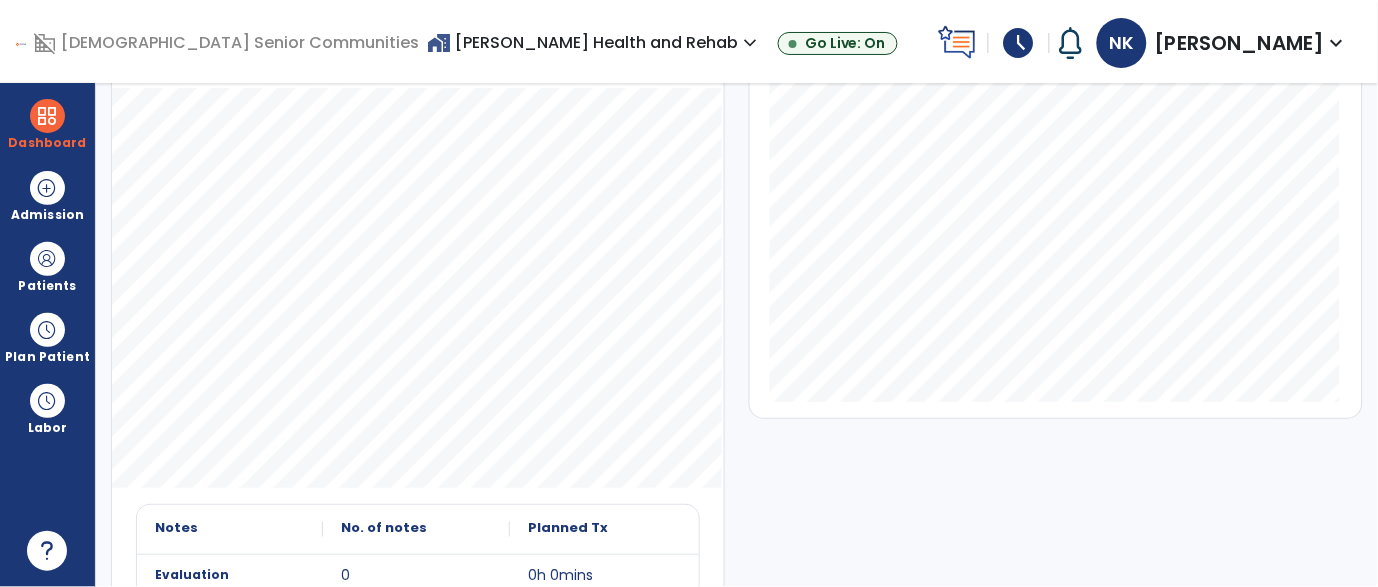 scroll, scrollTop: 355, scrollLeft: 0, axis: vertical 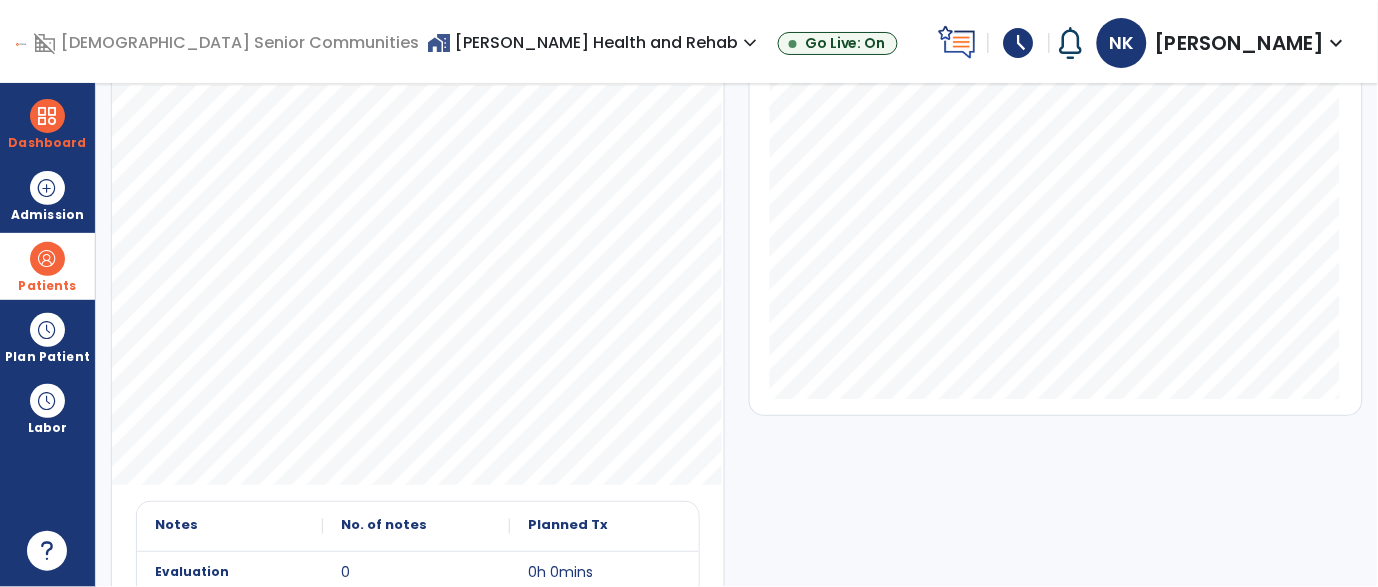 click at bounding box center (47, 259) 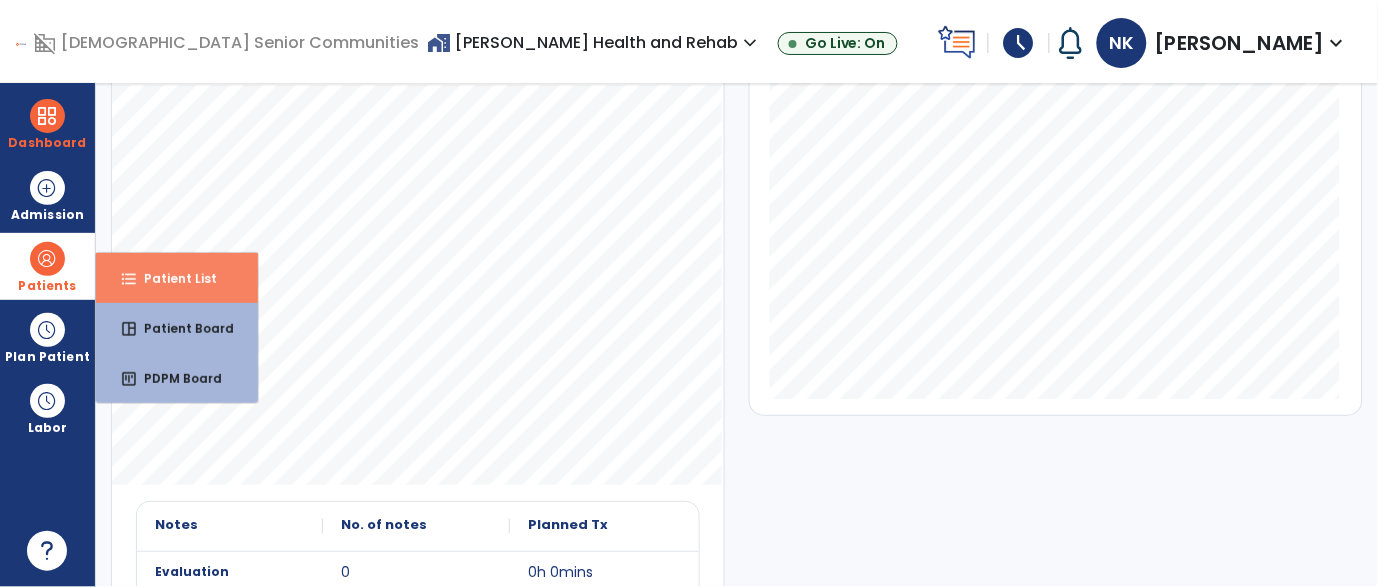 click on "format_list_bulleted  Patient List" at bounding box center (177, 278) 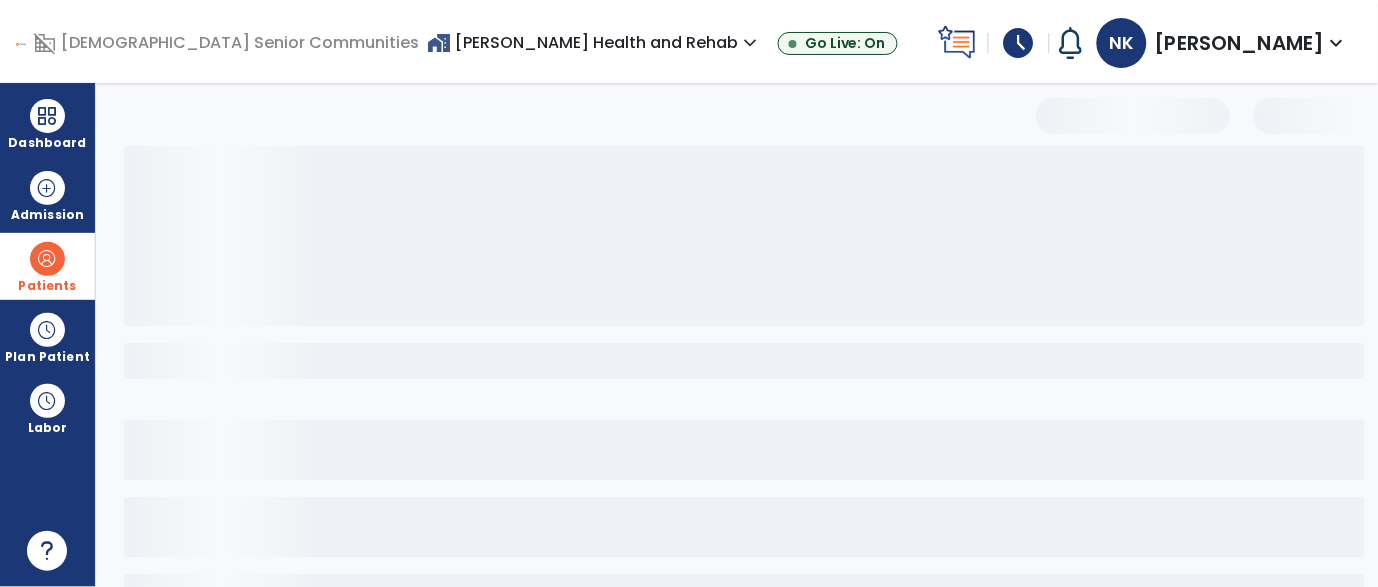 scroll, scrollTop: 0, scrollLeft: 0, axis: both 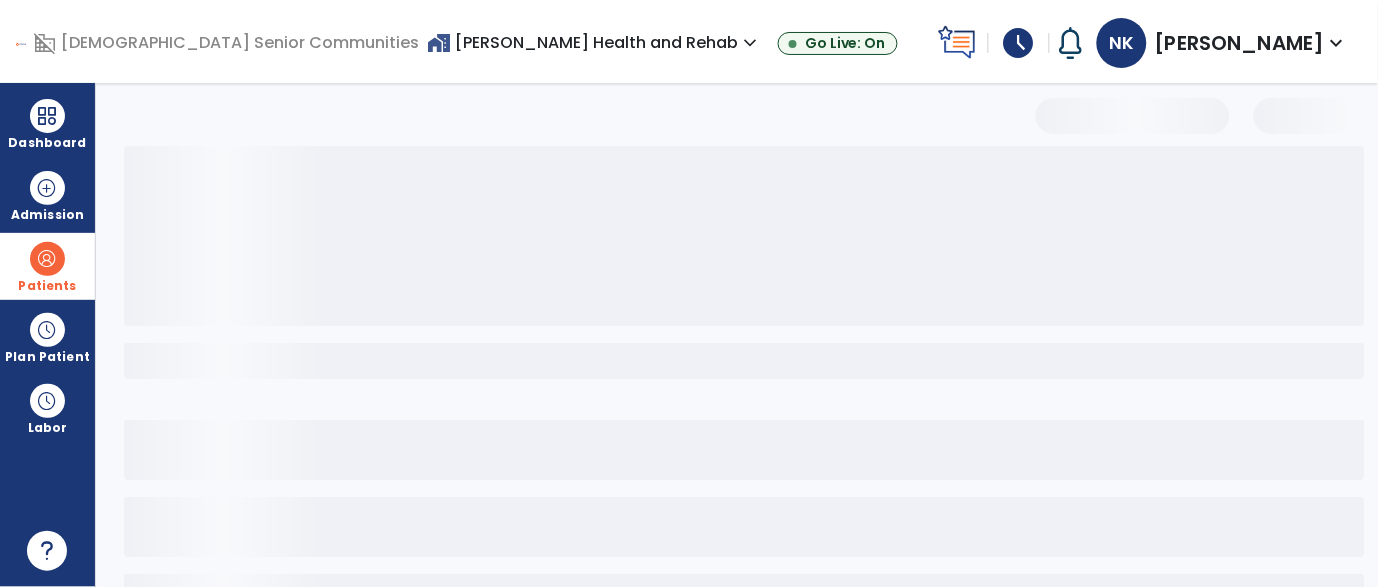 select on "***" 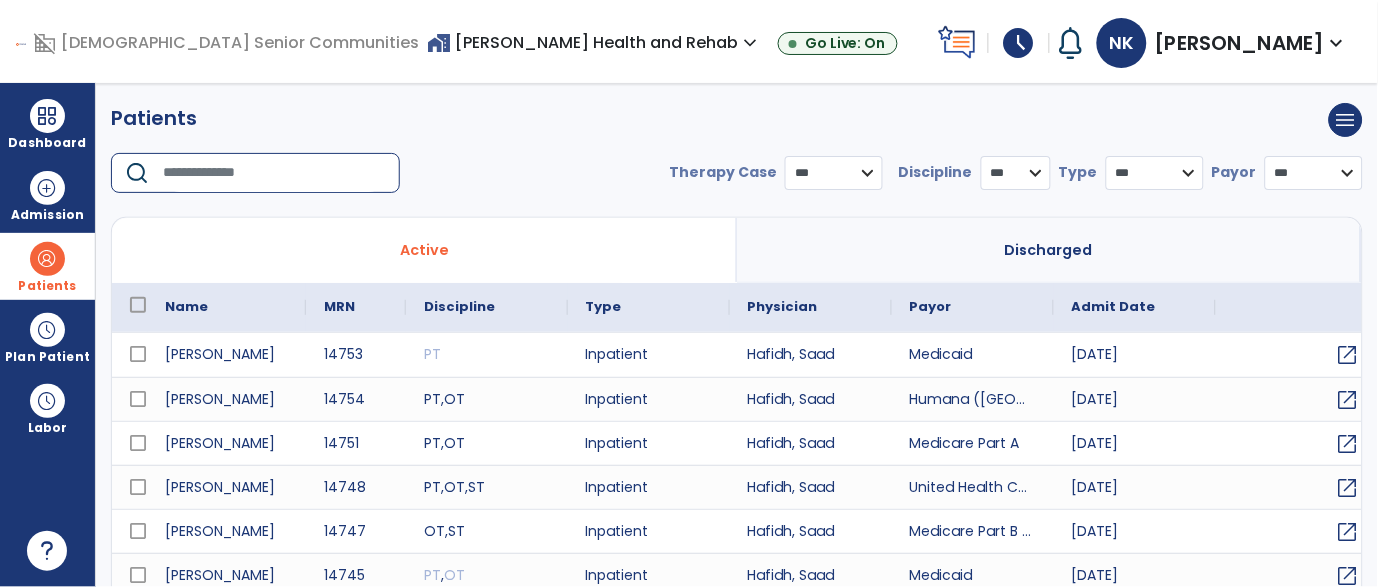 click at bounding box center (274, 173) 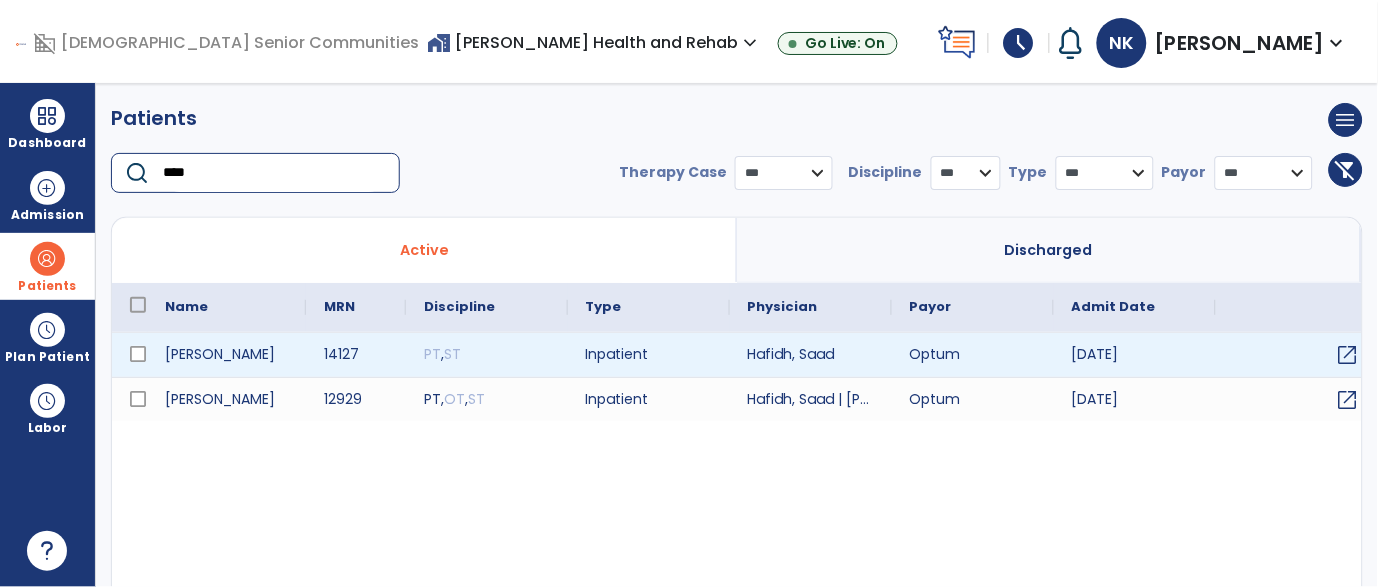type on "****" 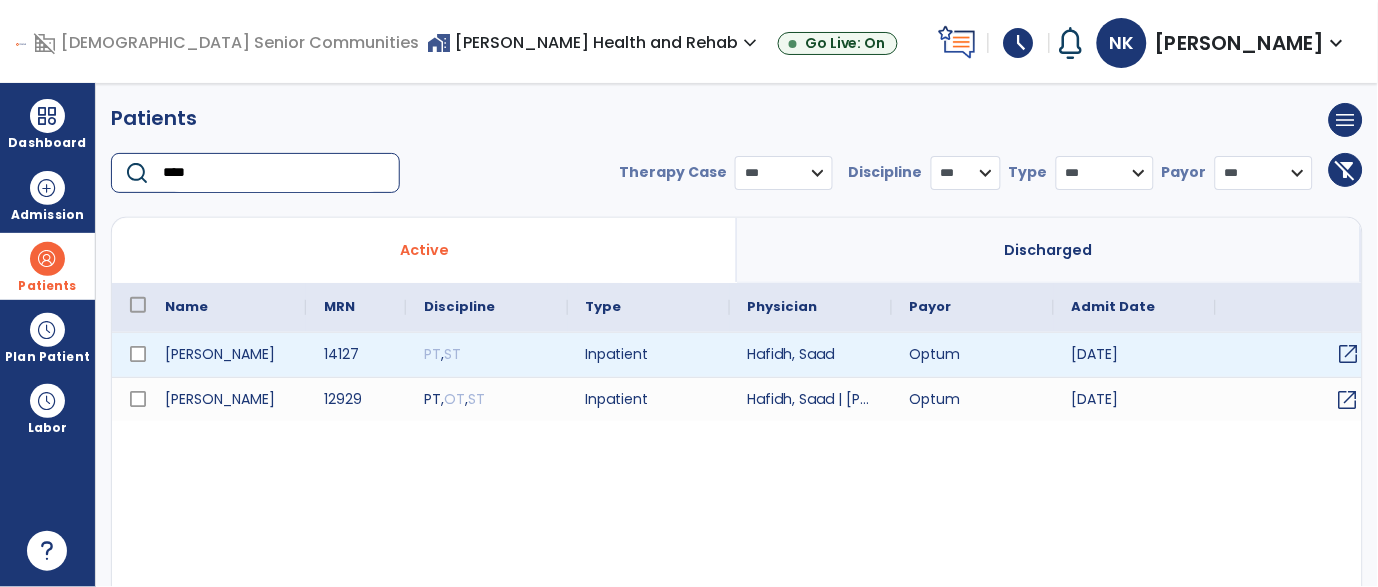 click on "open_in_new" at bounding box center [1349, 354] 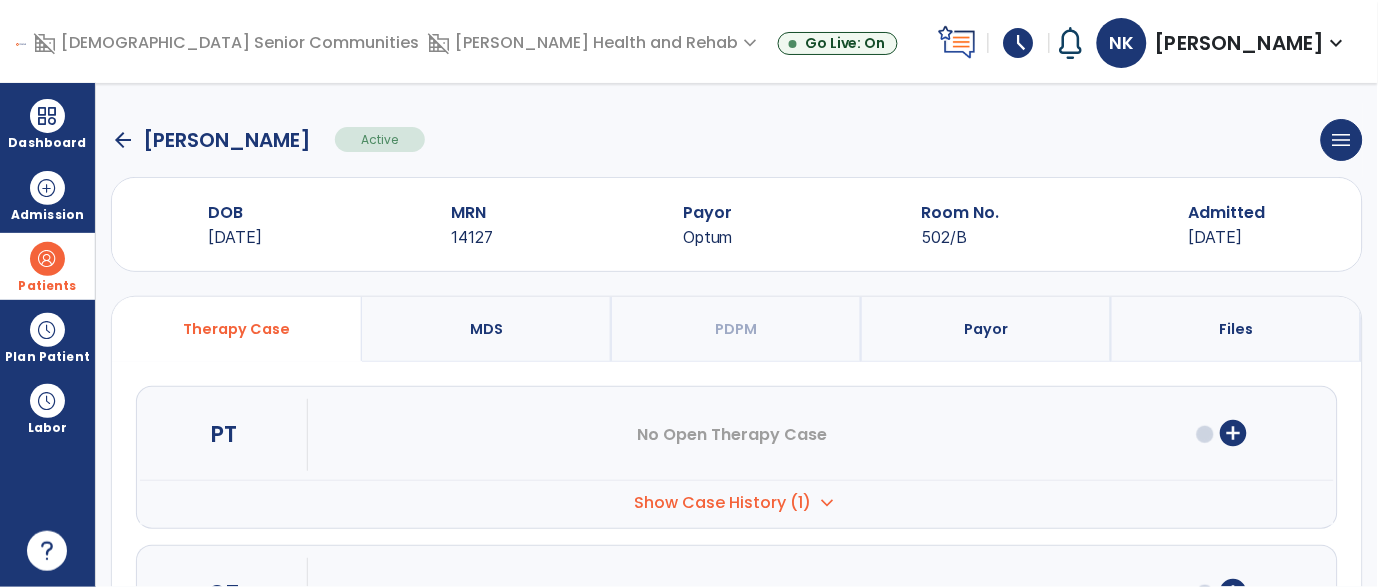 click on "add_circle" at bounding box center (1234, 433) 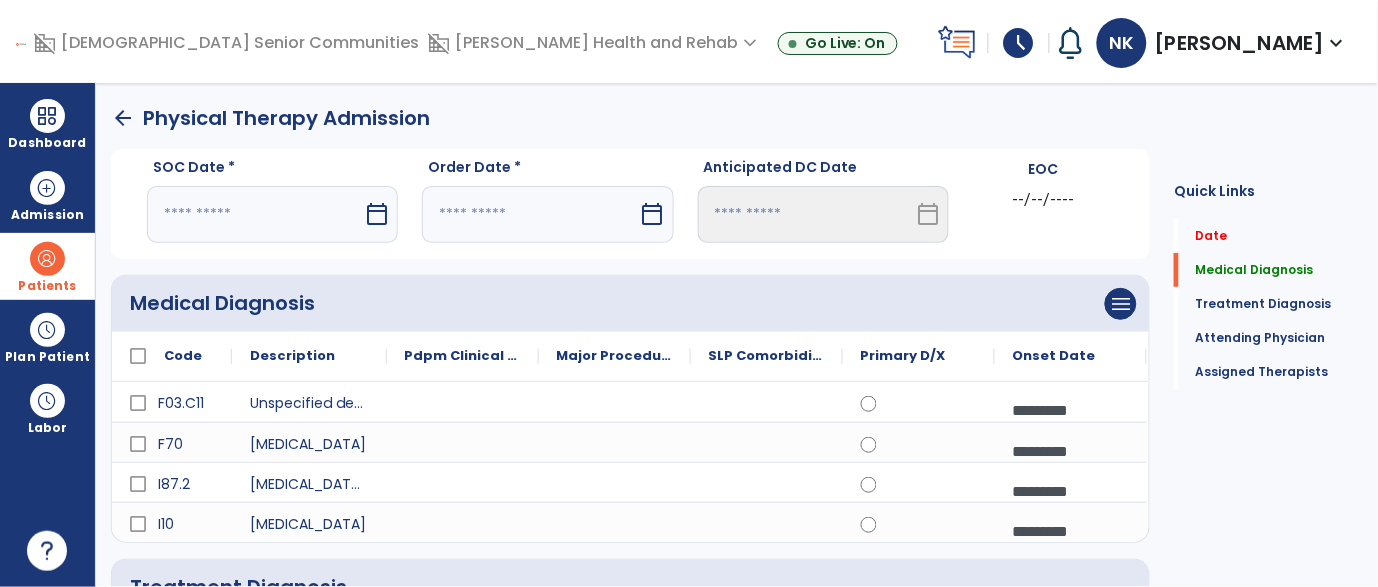click at bounding box center (255, 214) 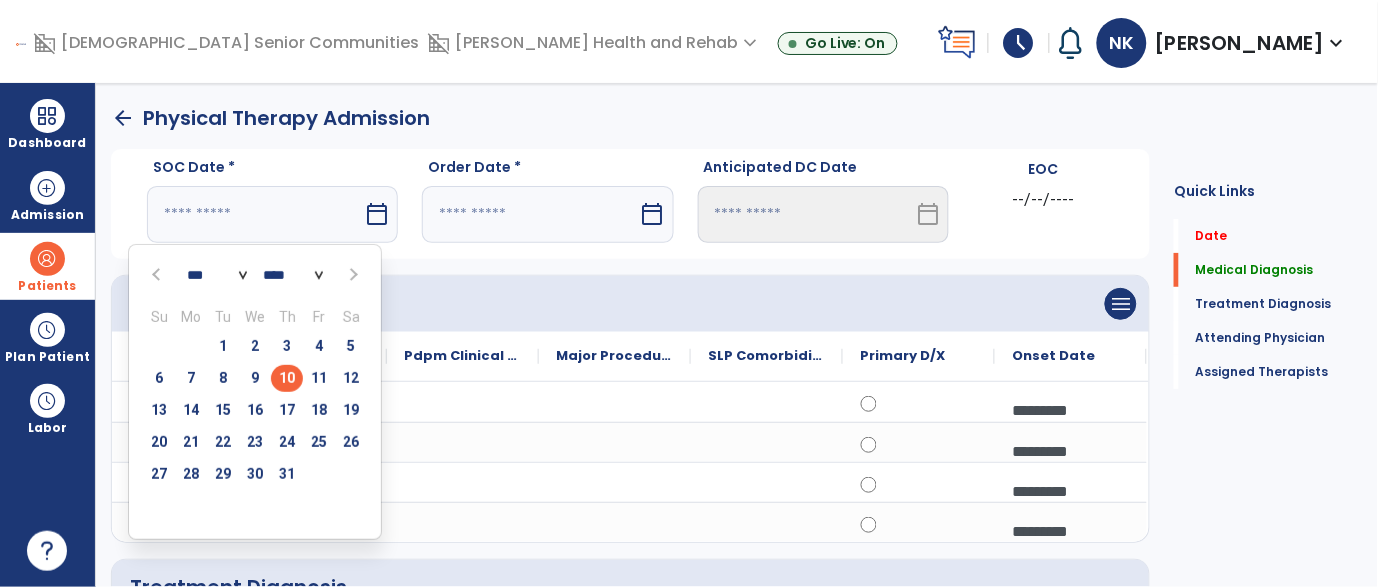 click on "10" at bounding box center [287, 378] 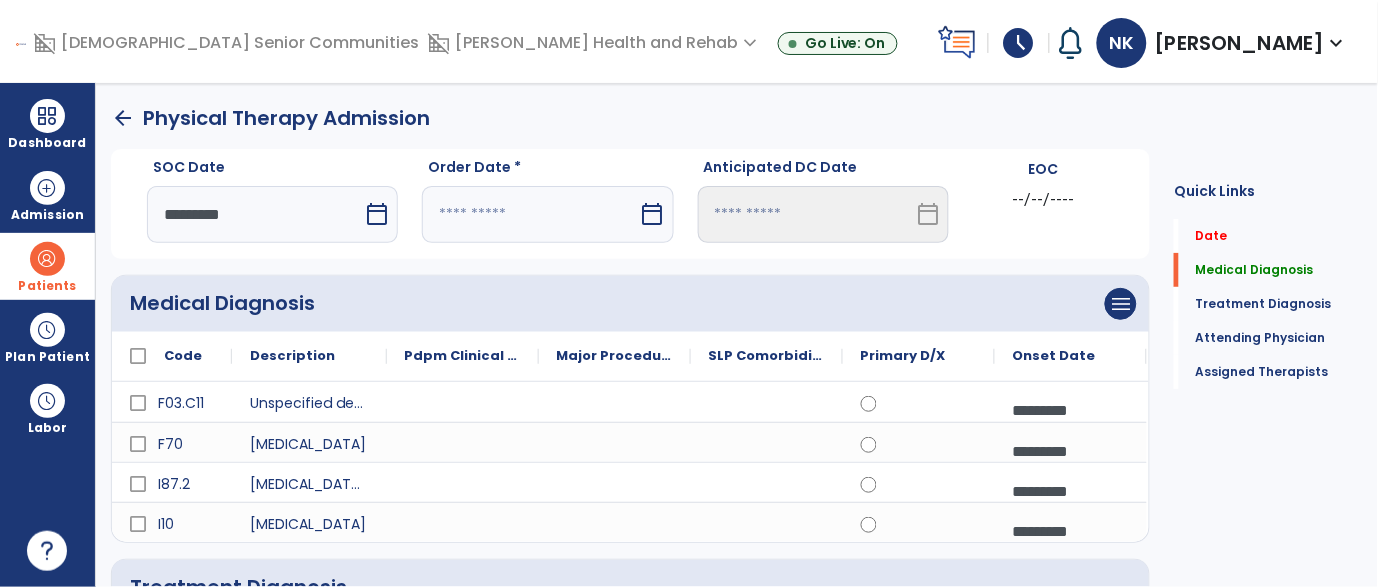 click at bounding box center (530, 214) 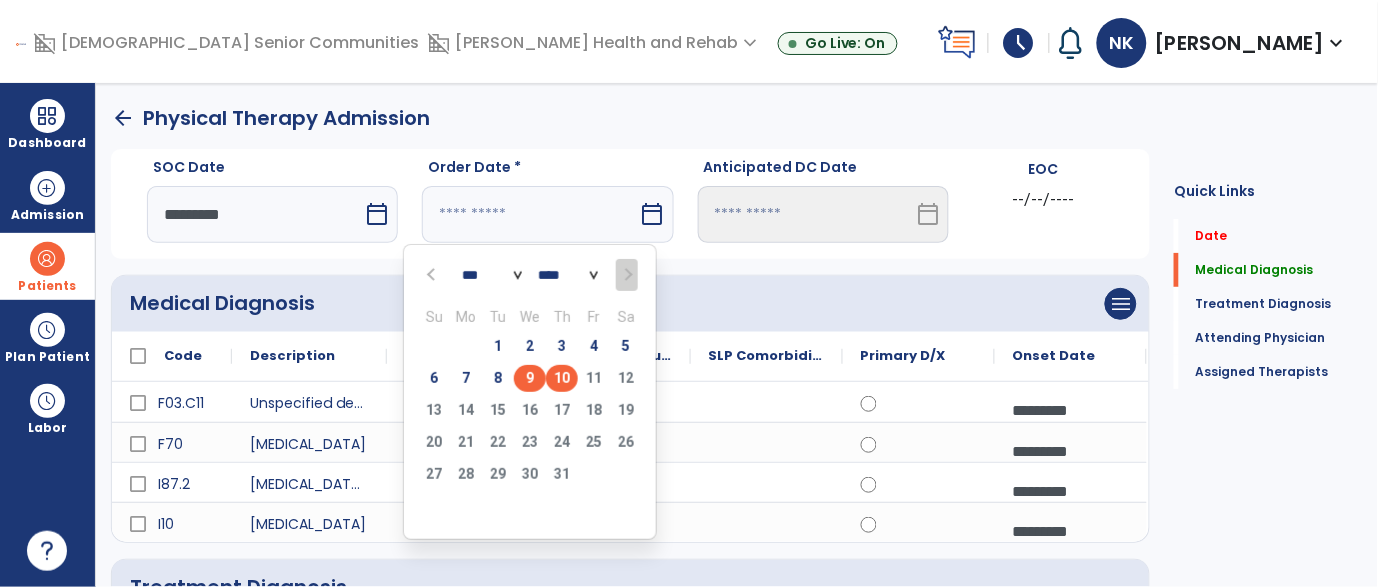 click on "9" at bounding box center (530, 378) 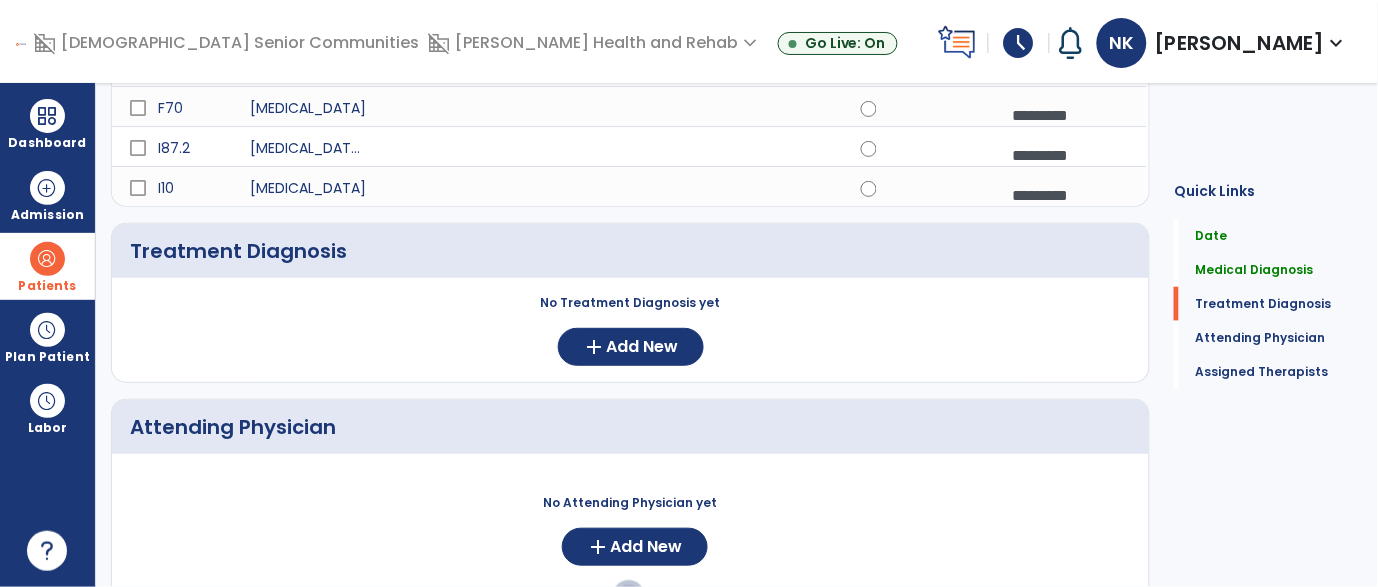 scroll, scrollTop: 354, scrollLeft: 0, axis: vertical 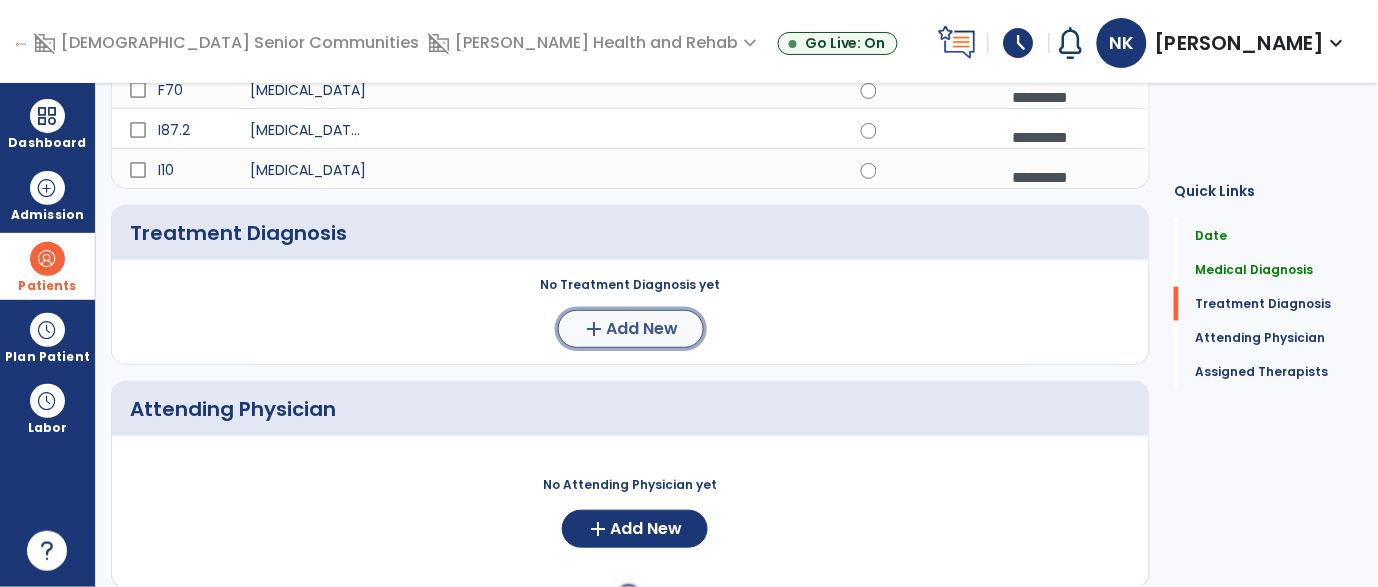 click on "add" 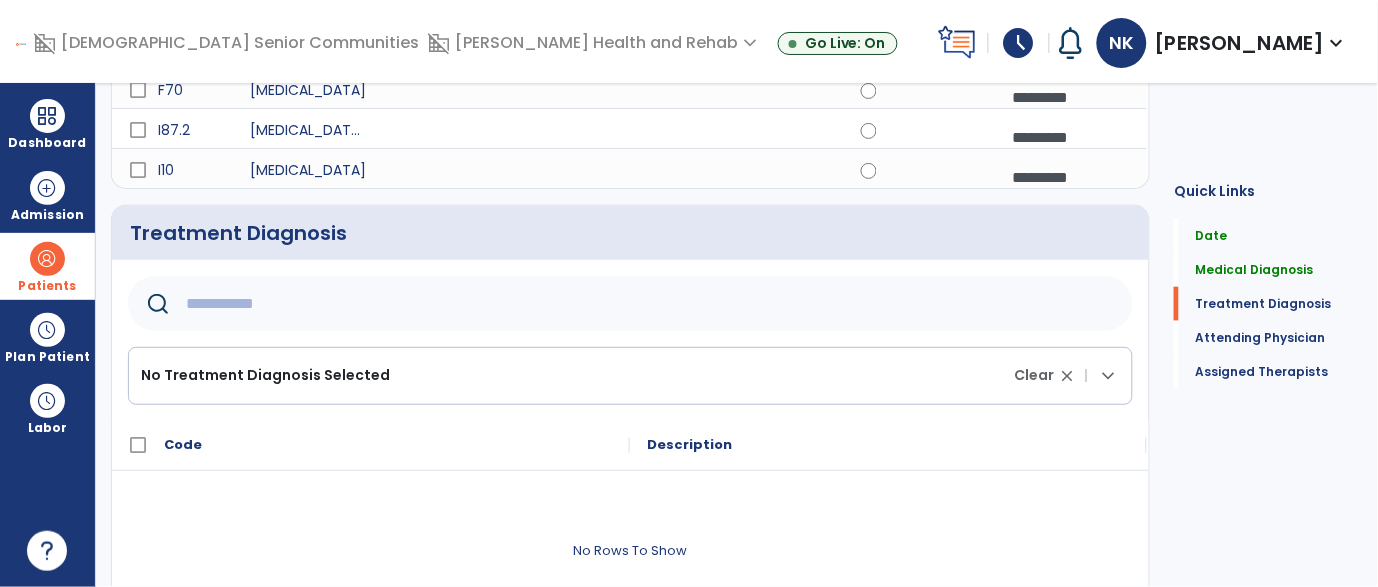 click 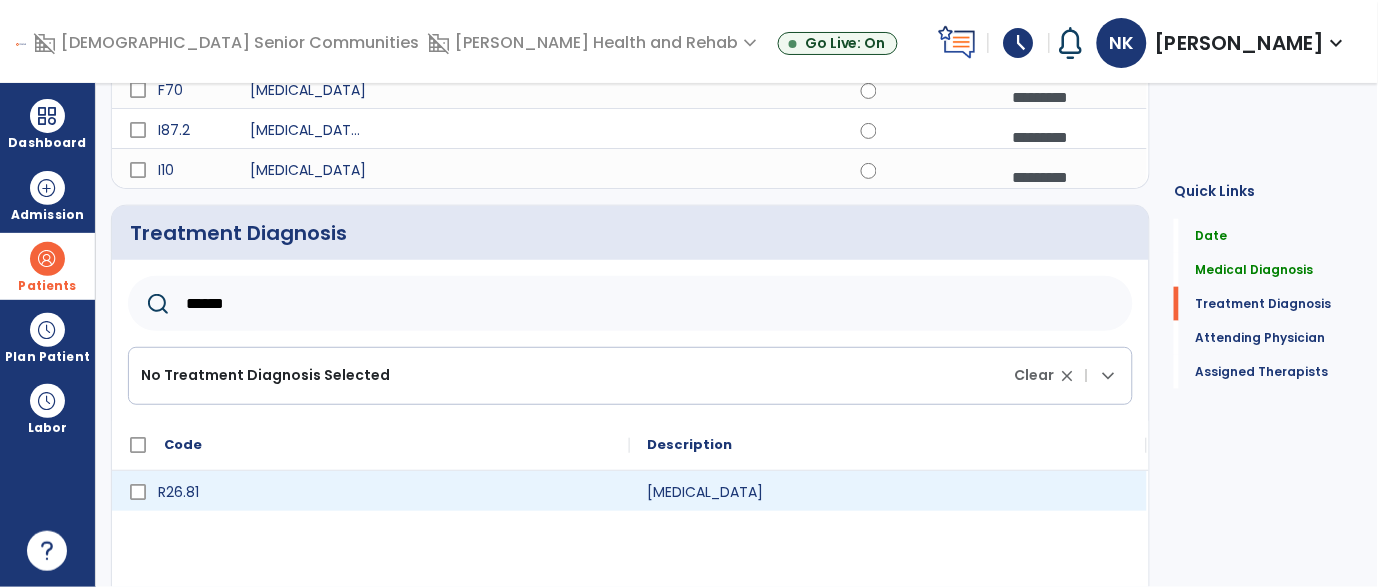 type on "******" 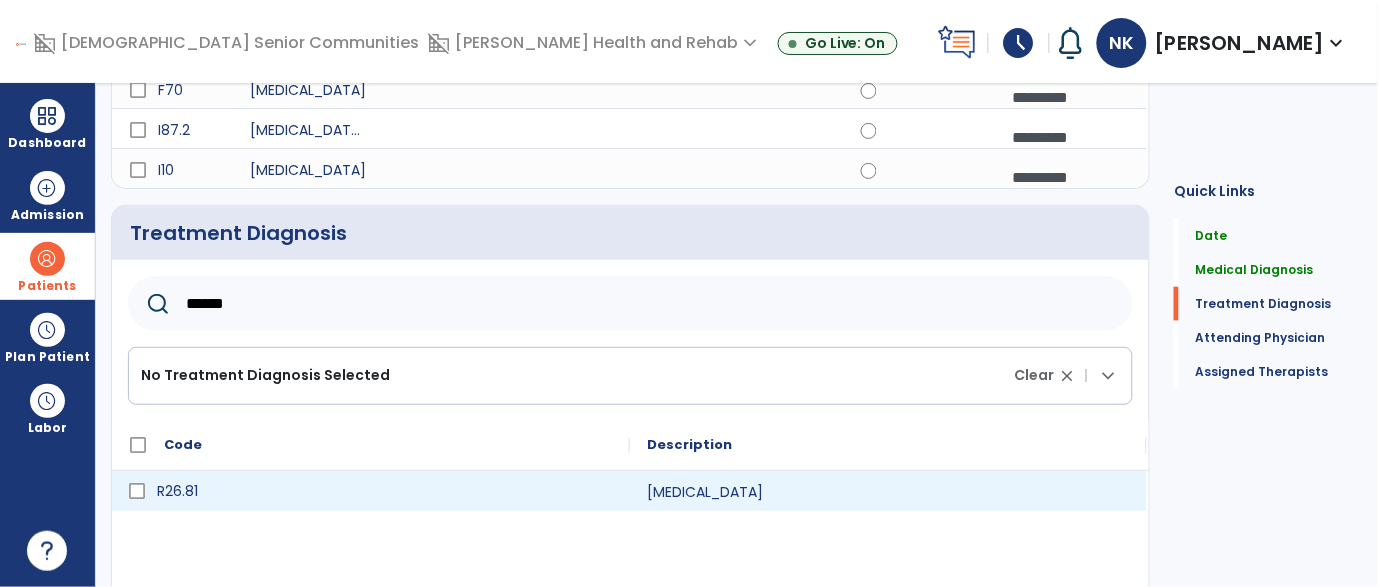 click on "R26.81" at bounding box center (385, 491) 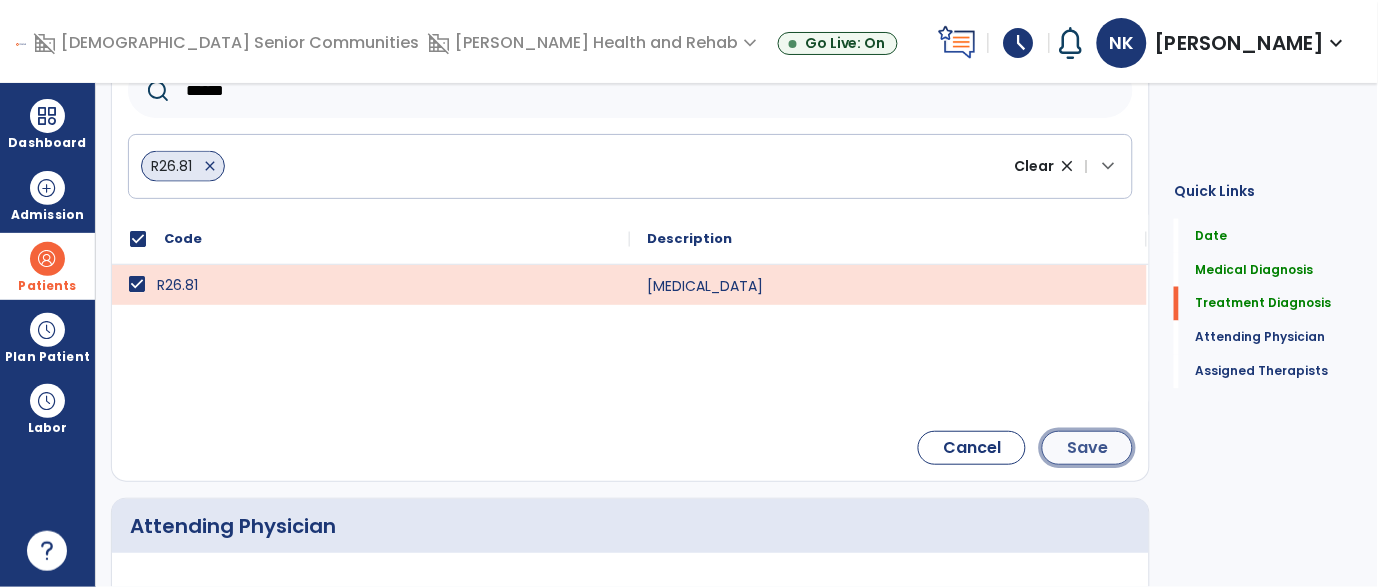 click on "Save" 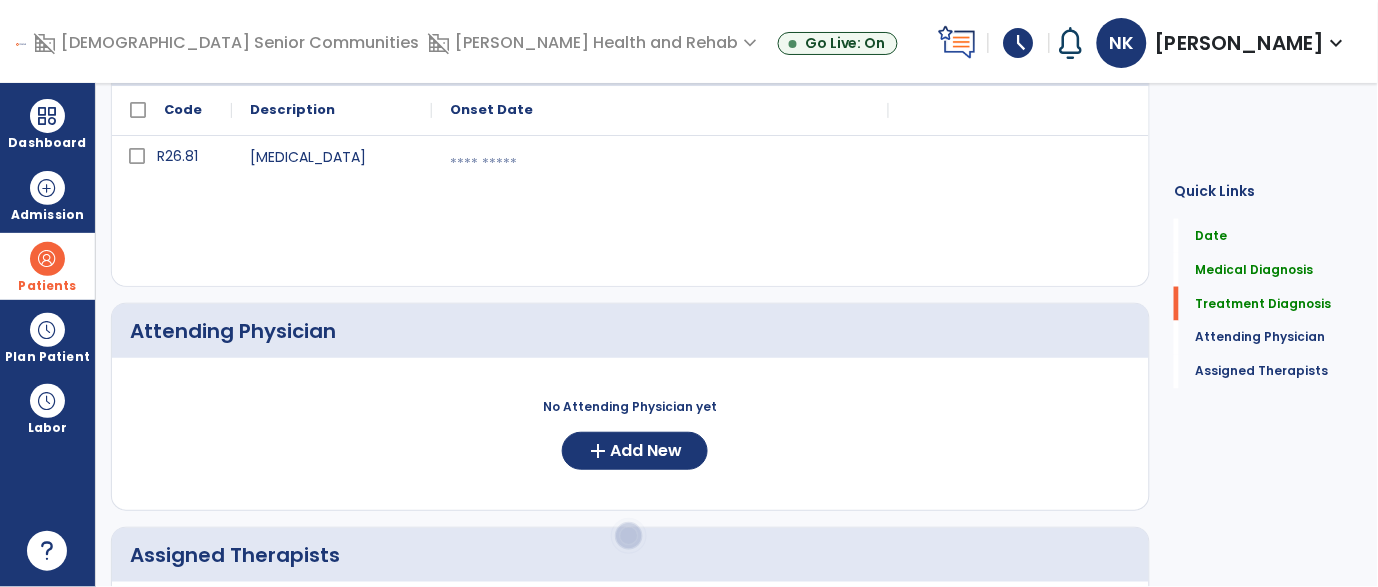 scroll, scrollTop: 564, scrollLeft: 0, axis: vertical 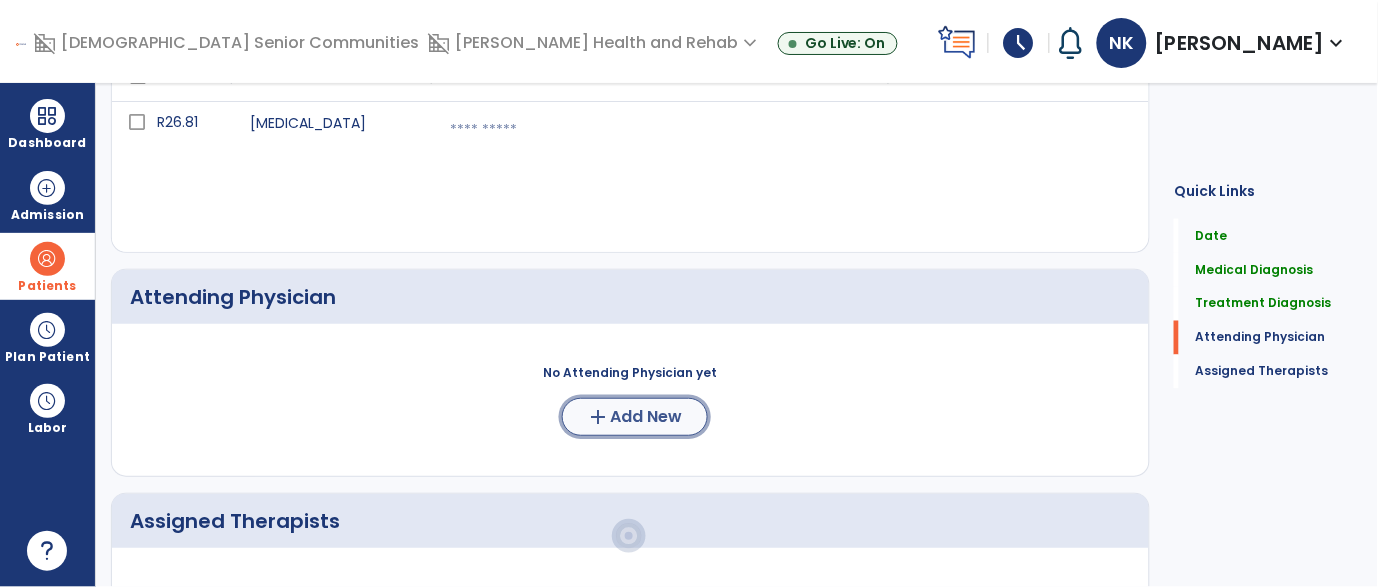 click on "add  Add New" 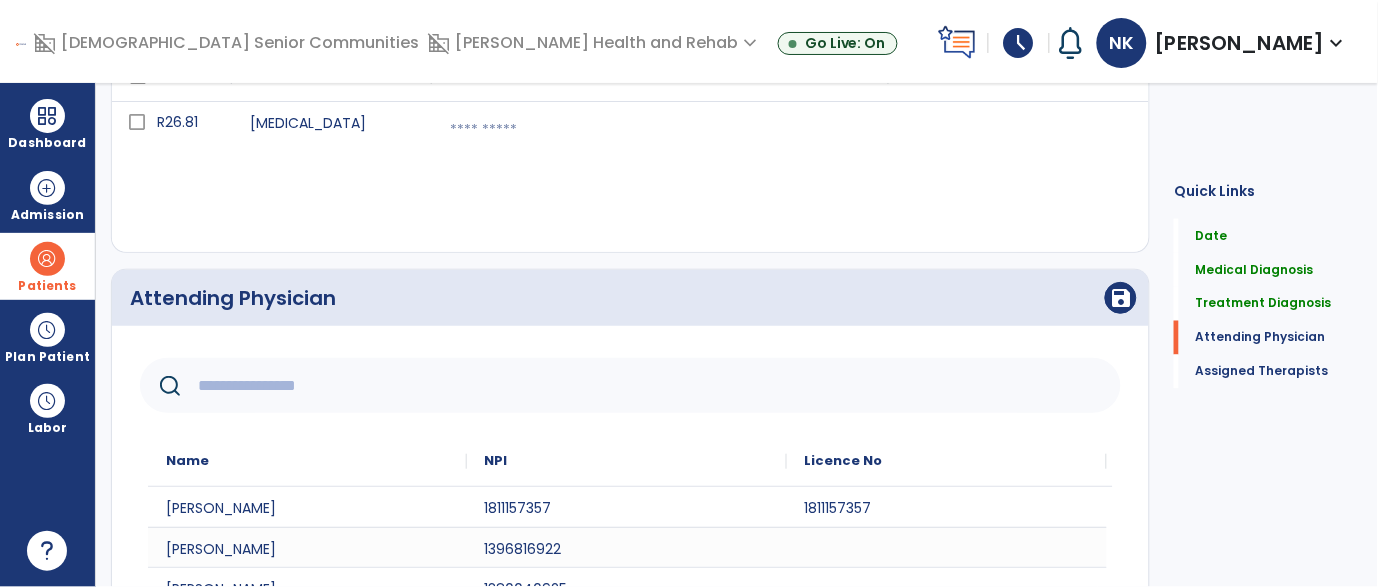 click 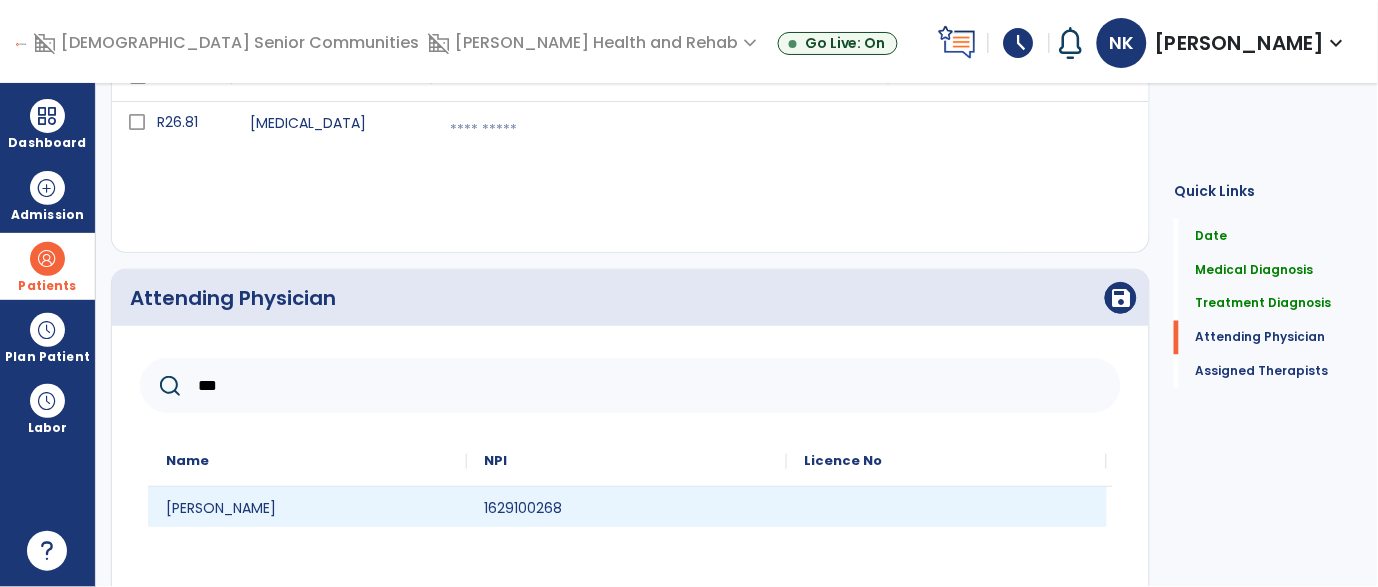type on "***" 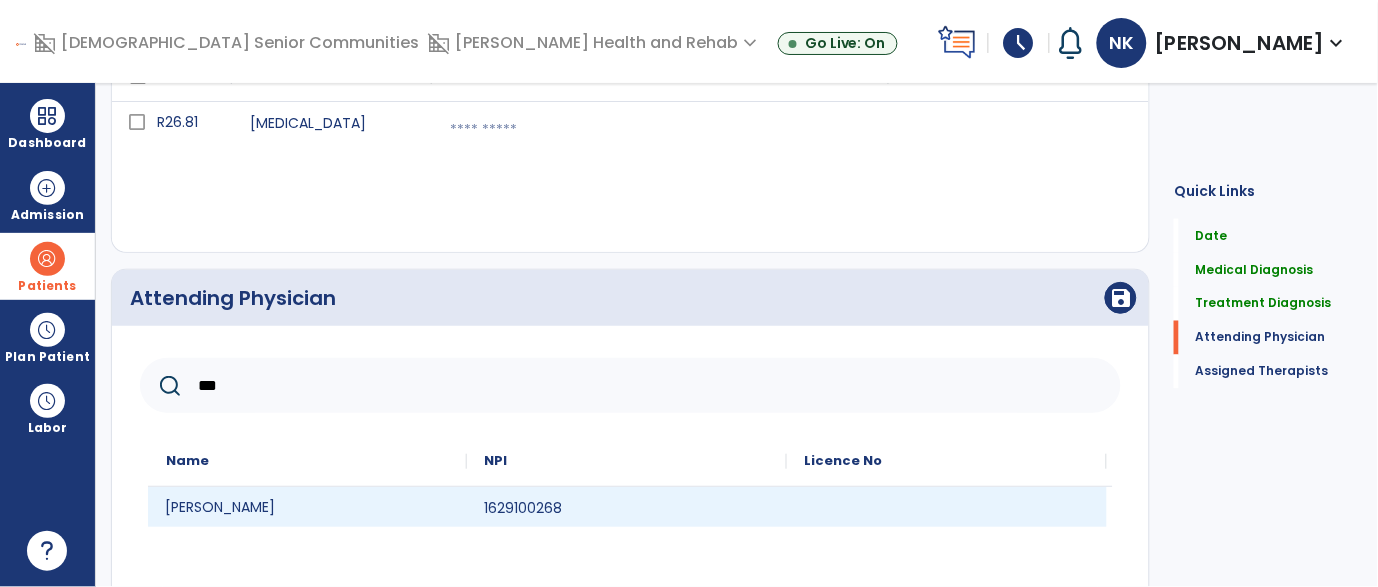 click on "Saad Hafidh" 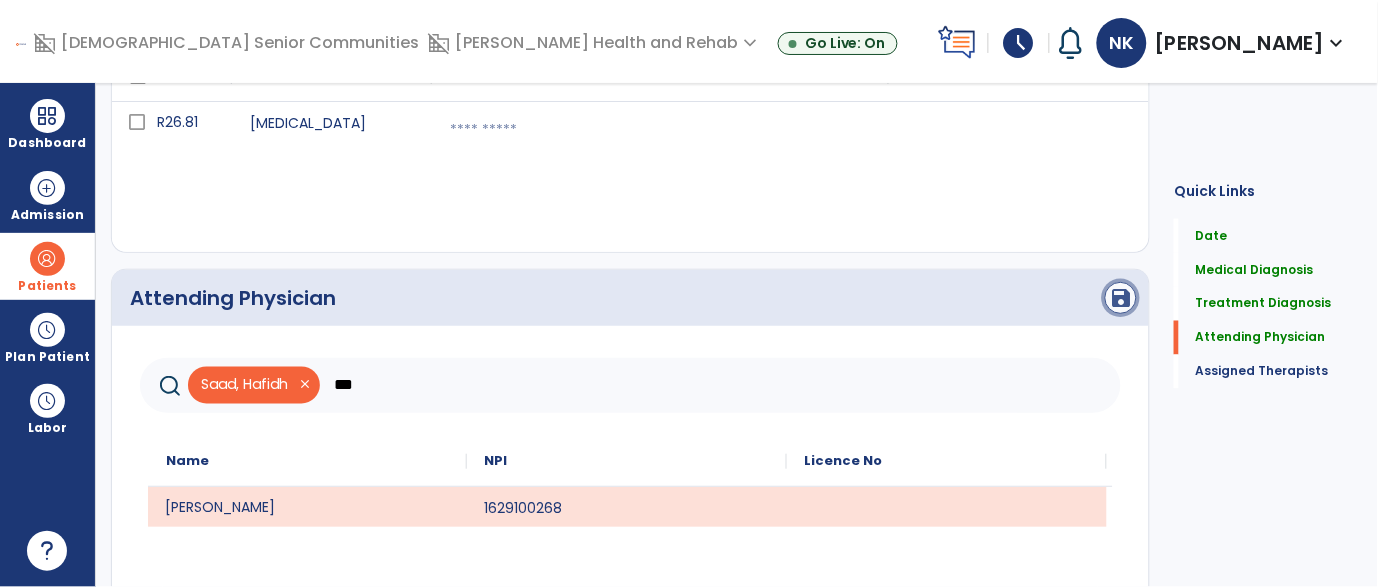 click on "save" 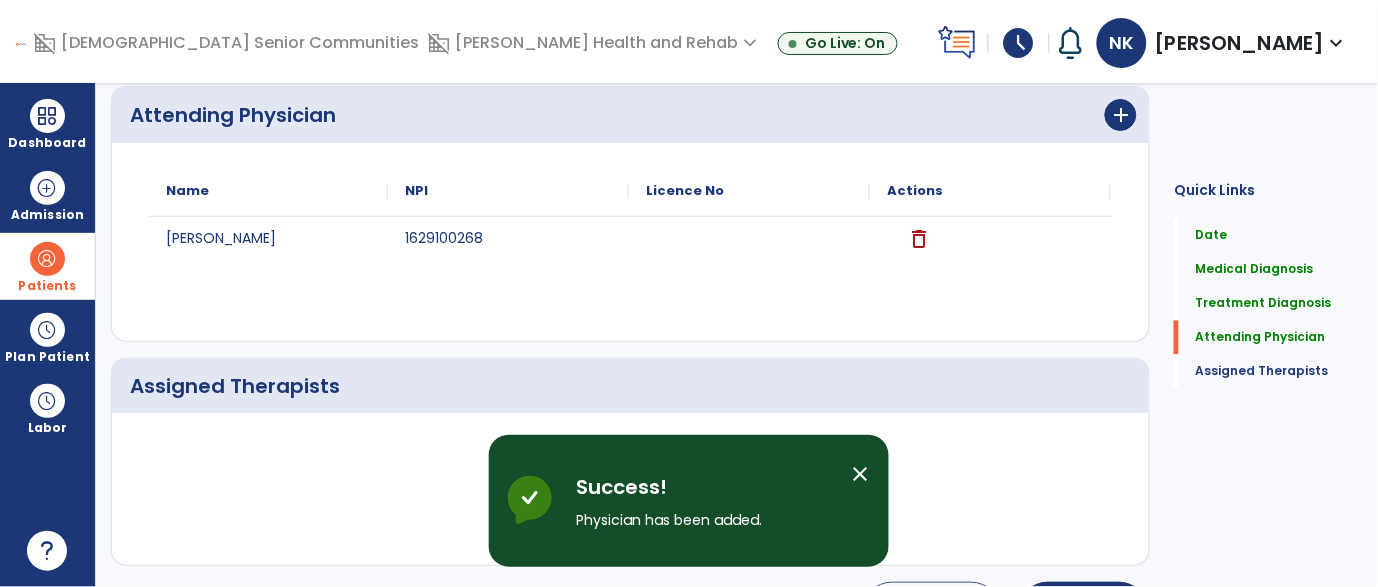scroll, scrollTop: 817, scrollLeft: 0, axis: vertical 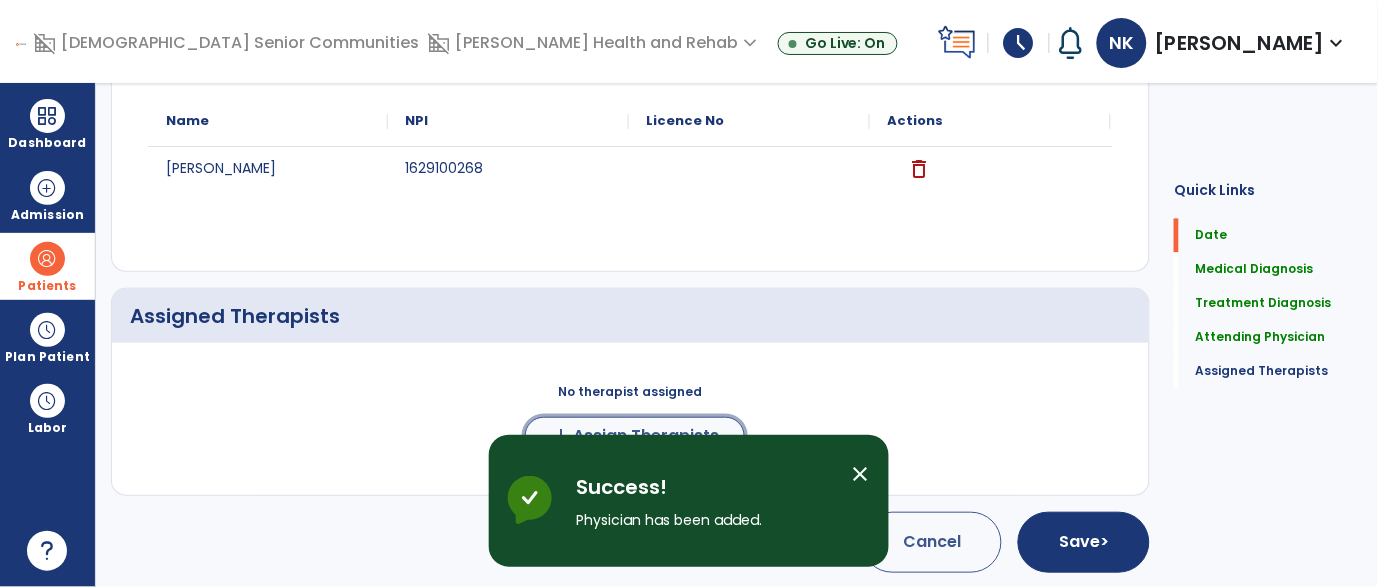 click on "Assign Therapists" 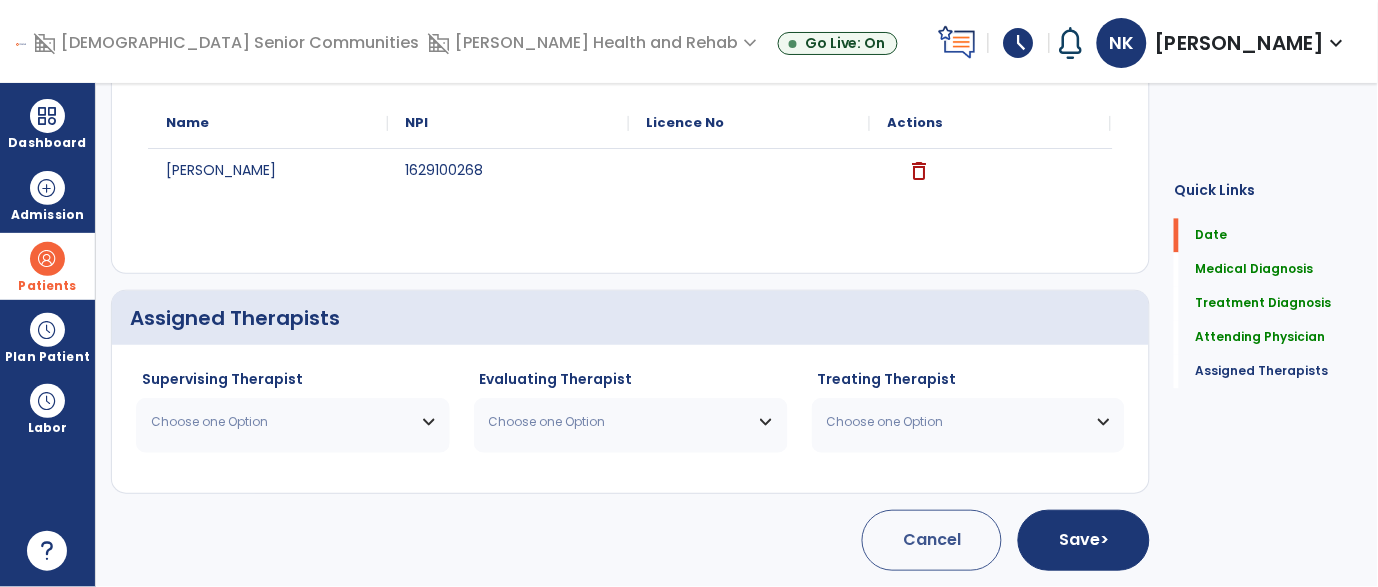 scroll, scrollTop: 813, scrollLeft: 0, axis: vertical 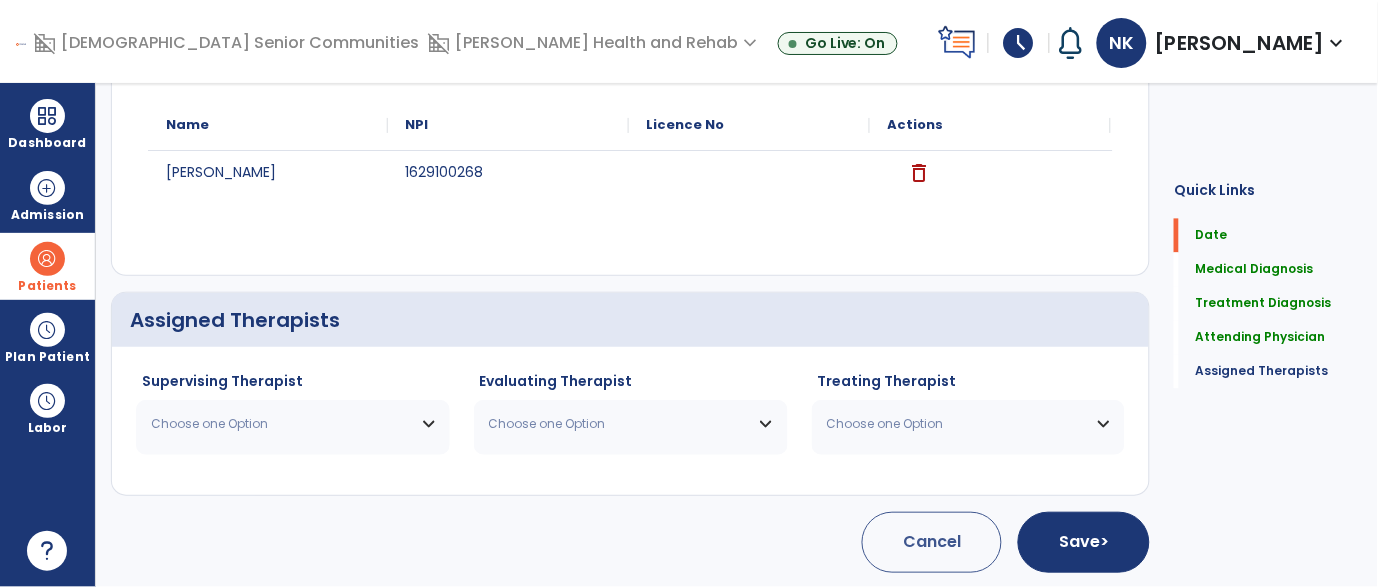 click on "Choose one Option" at bounding box center [280, 424] 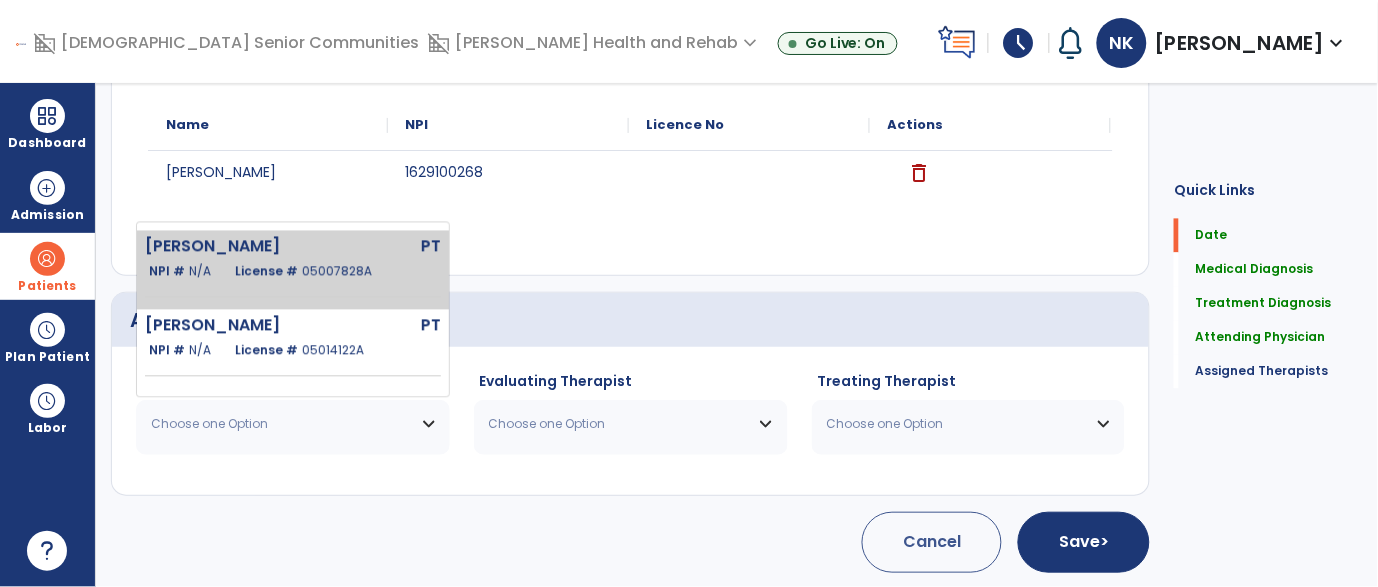 click on "License #  05007828A" 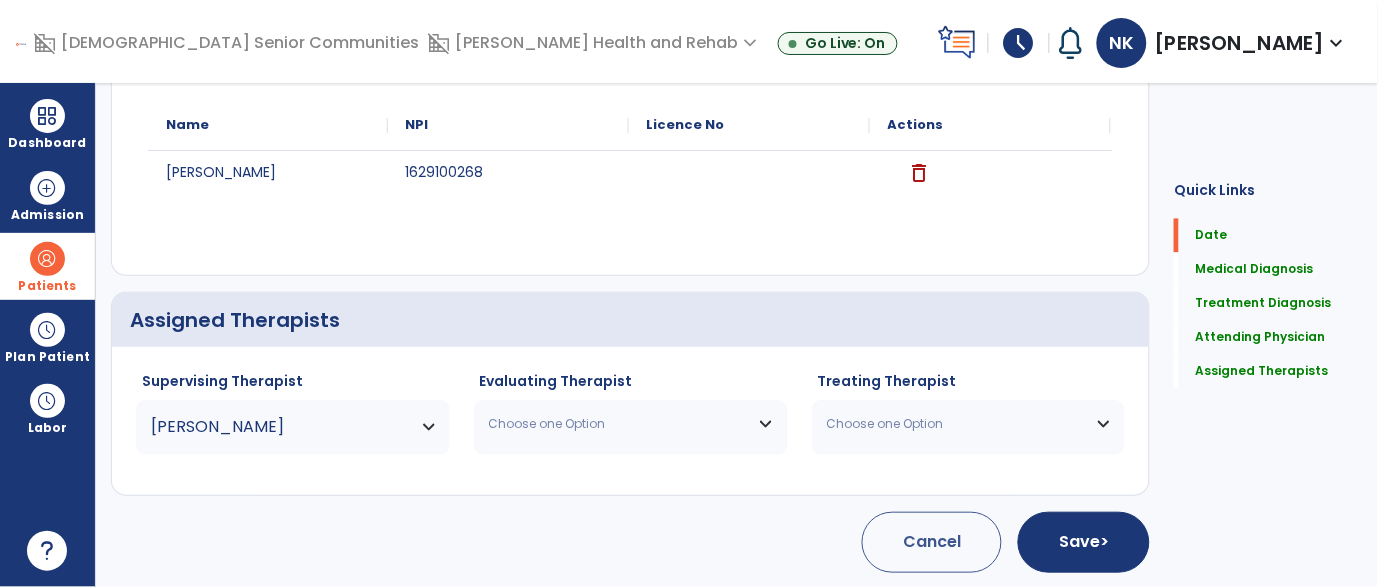 click on "Choose one Option" at bounding box center (631, 424) 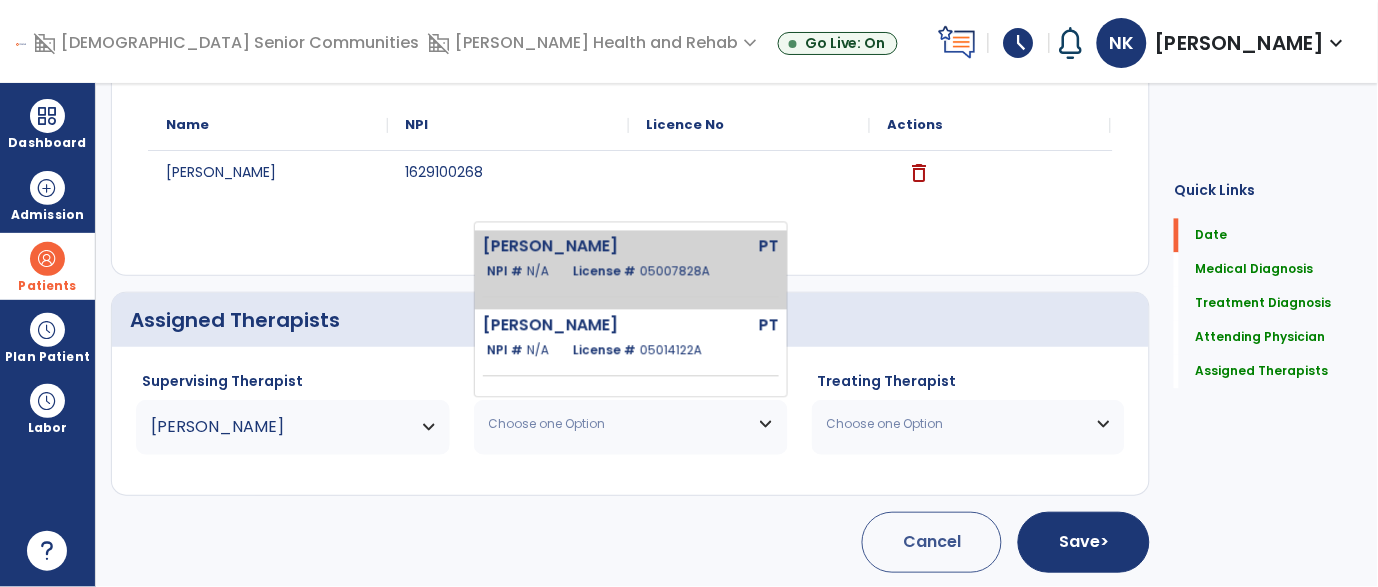 click on "License #  05007828A" 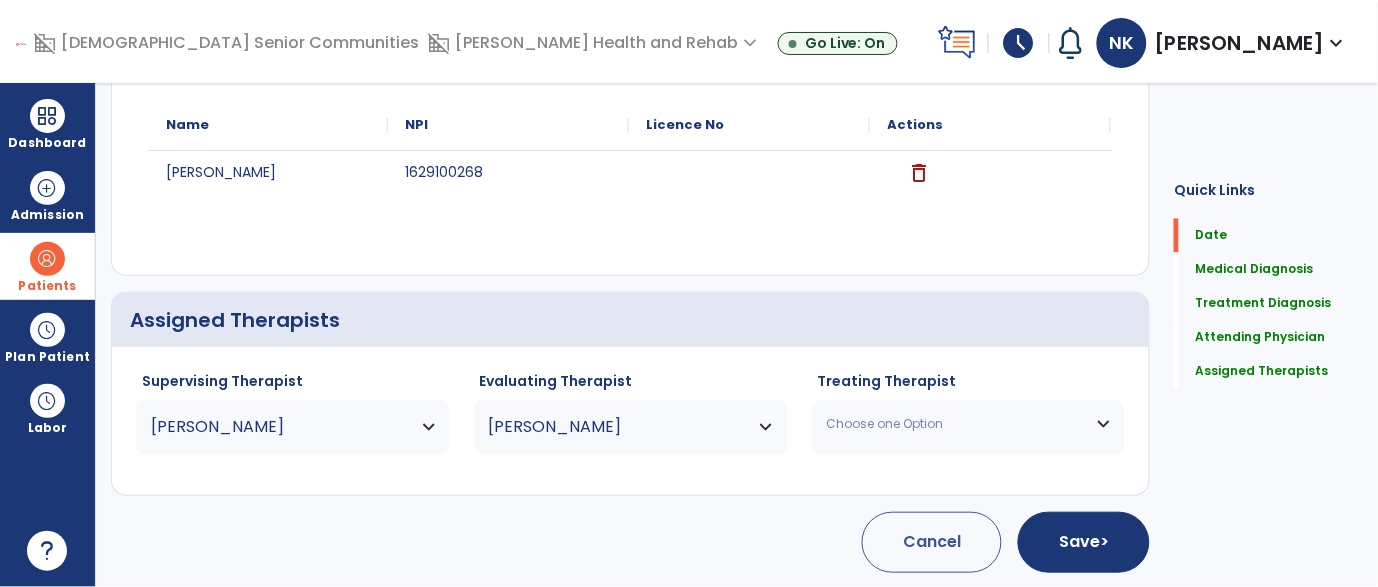click on "Choose one Option" at bounding box center [956, 424] 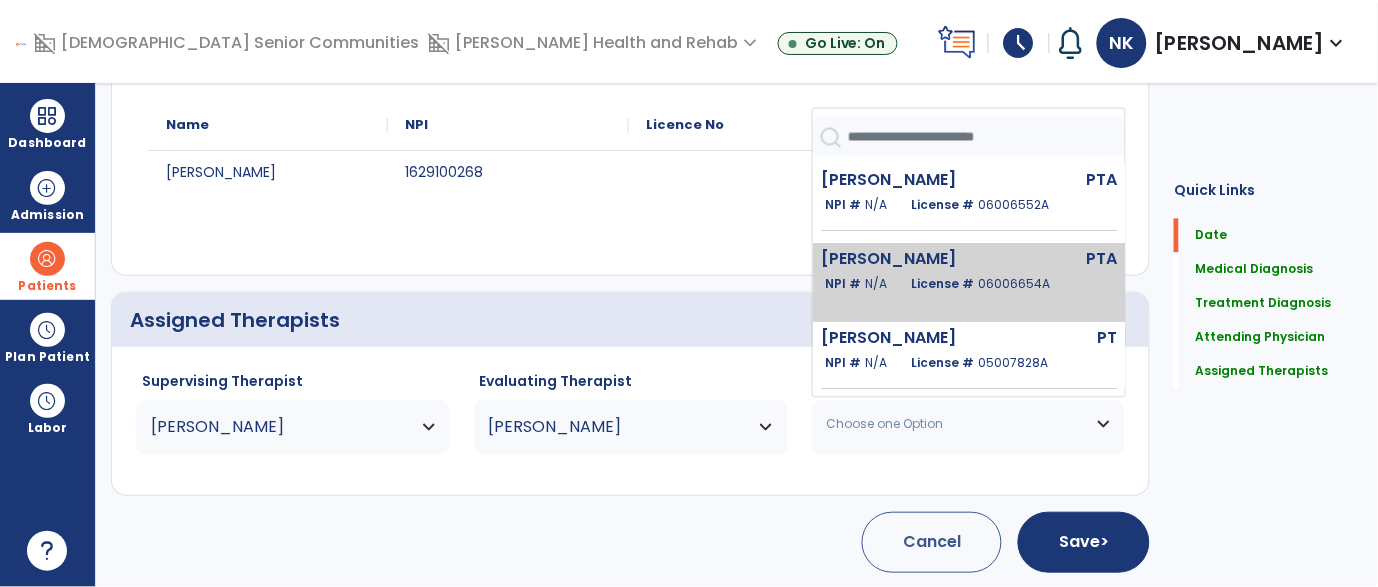 click on "Jeffers Lauryn  PTA   NPI #  N/A   License #  06006654A" 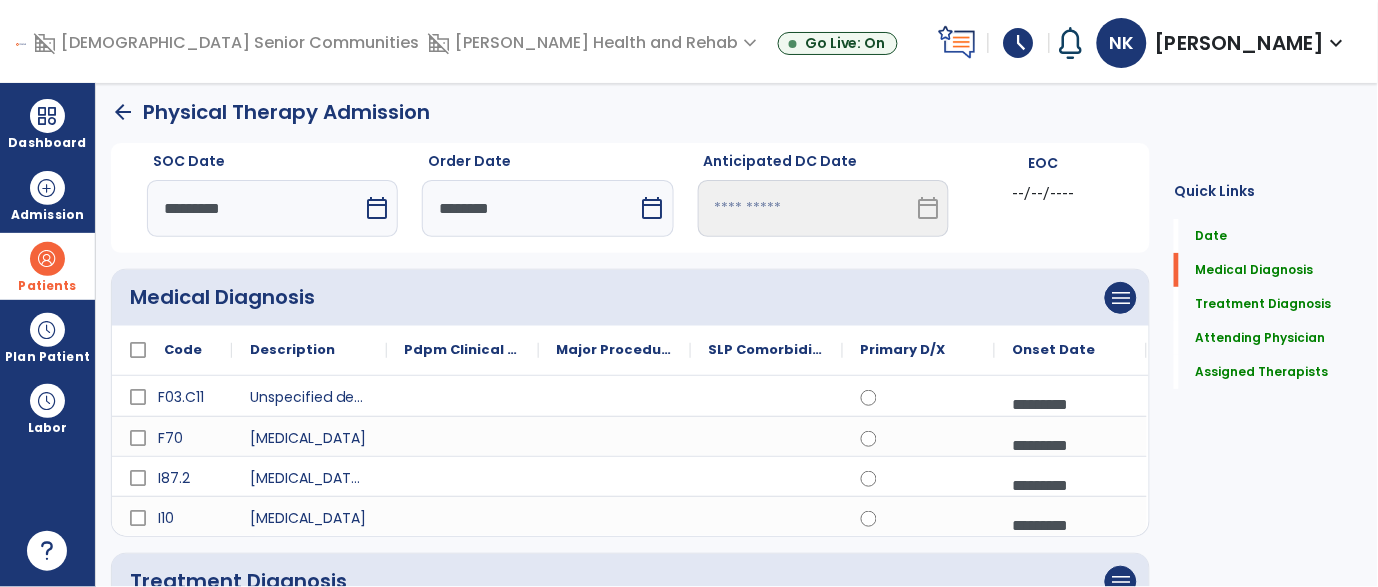 scroll, scrollTop: 3, scrollLeft: 0, axis: vertical 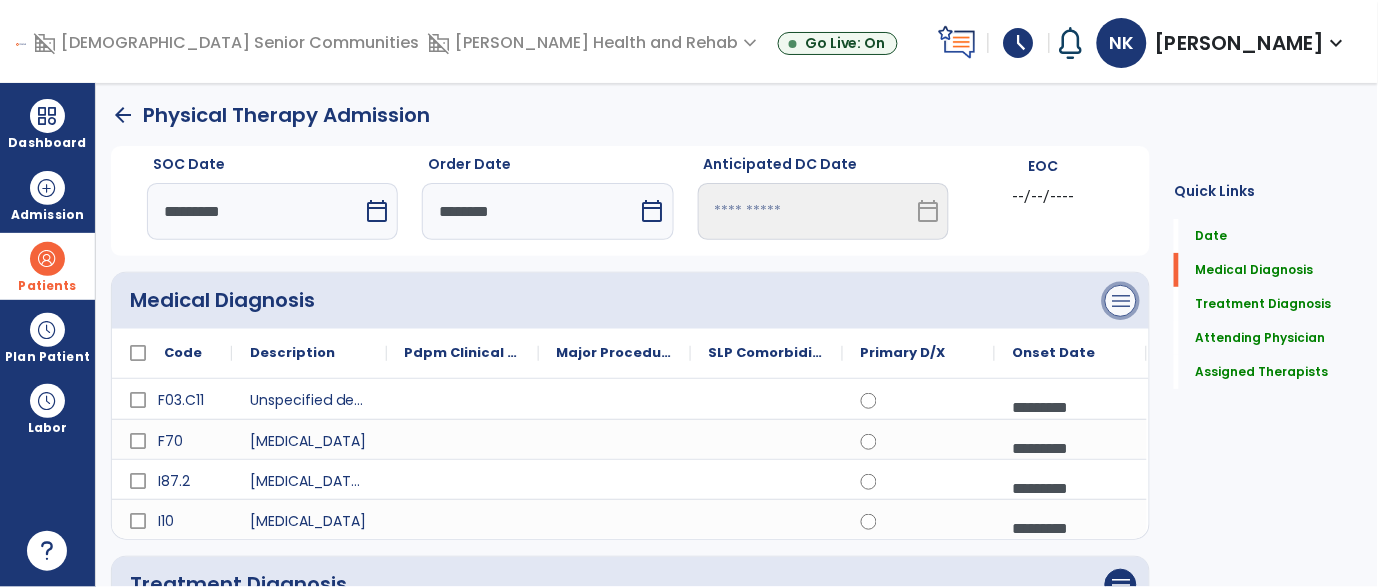 click on "menu" at bounding box center (1121, 301) 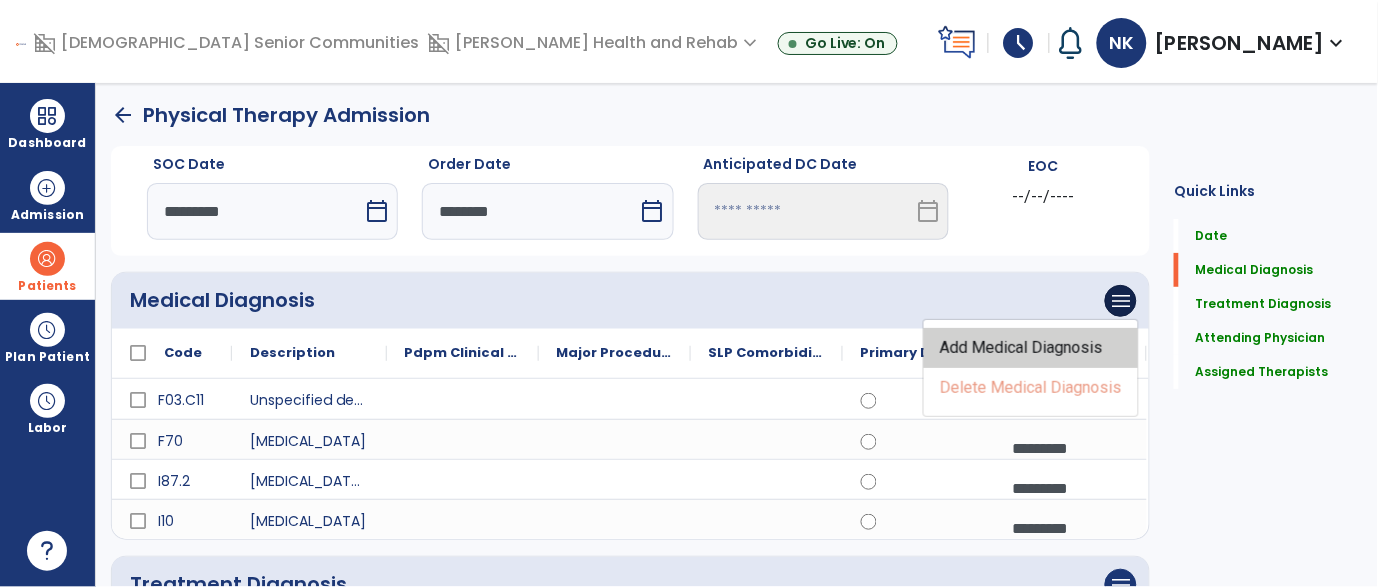 click on "Add Medical Diagnosis" 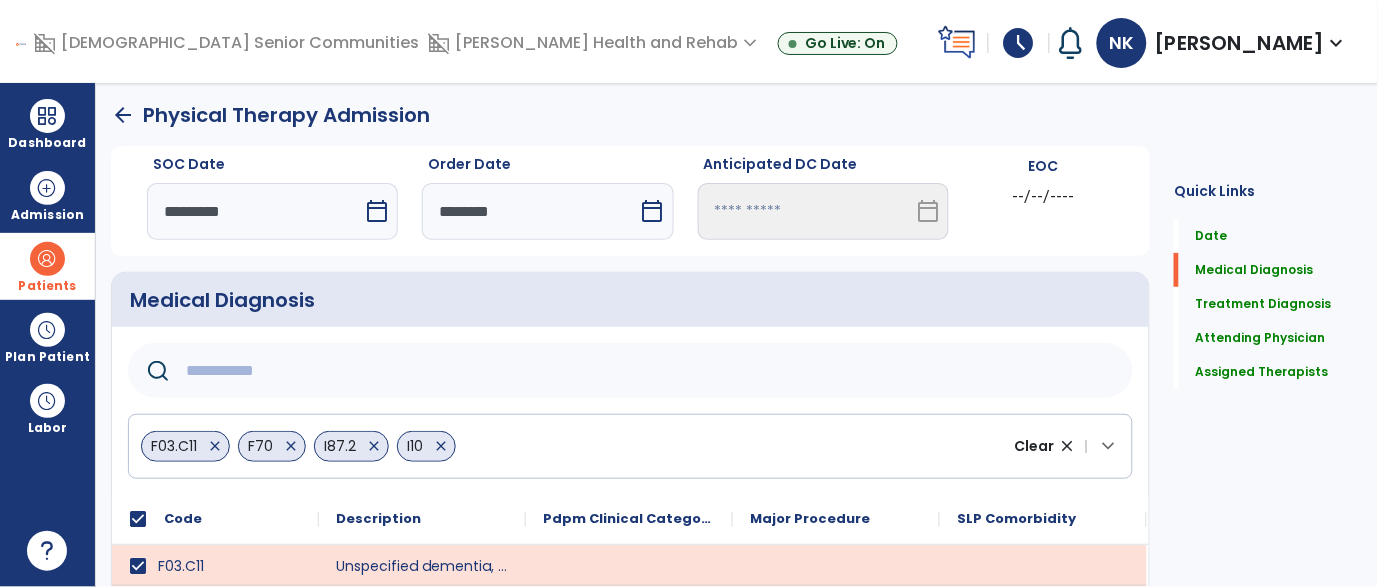 click 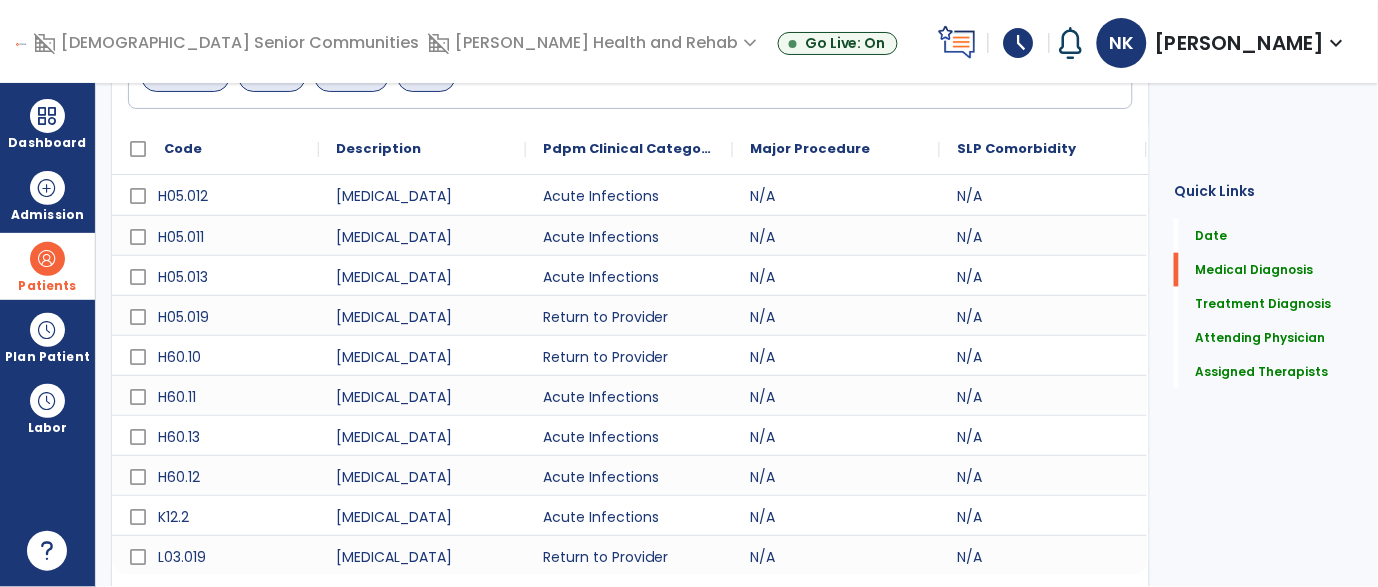 scroll, scrollTop: 405, scrollLeft: 0, axis: vertical 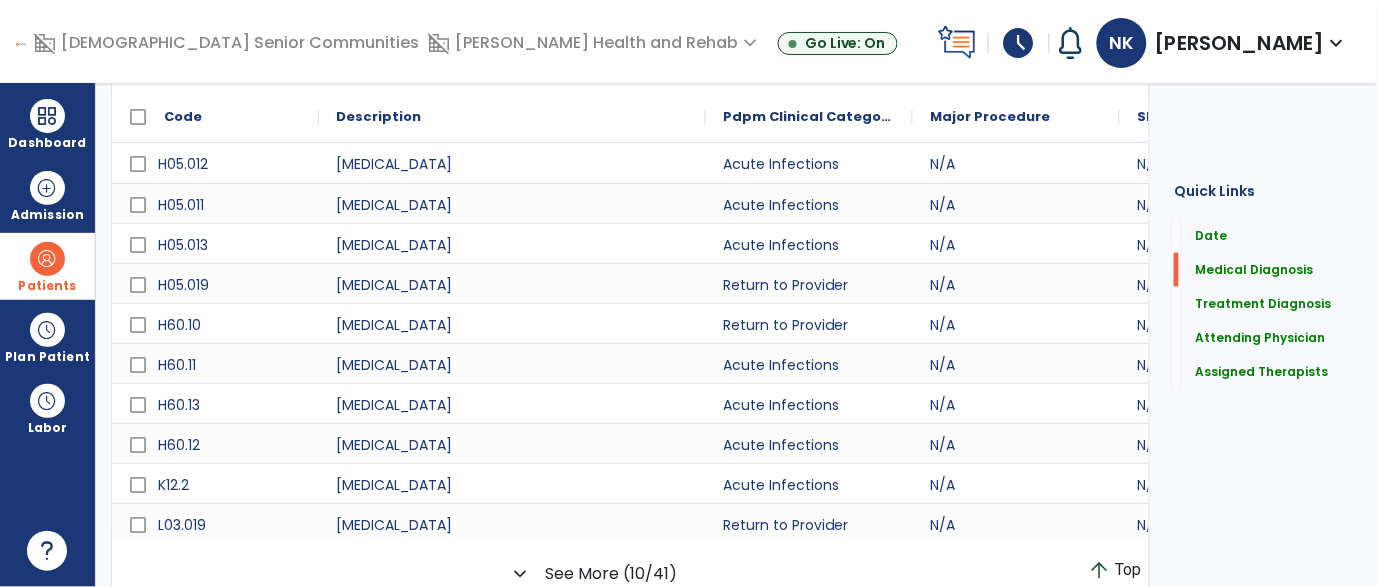 drag, startPoint x: 524, startPoint y: 118, endPoint x: 704, endPoint y: 124, distance: 180.09998 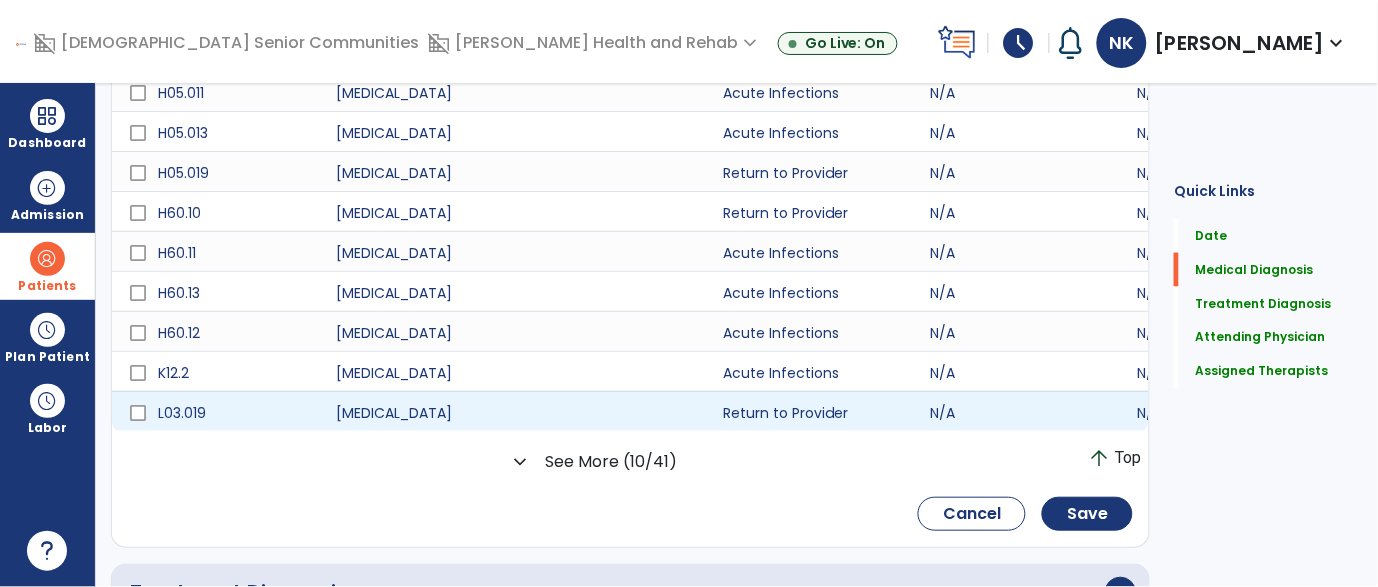 scroll, scrollTop: 526, scrollLeft: 0, axis: vertical 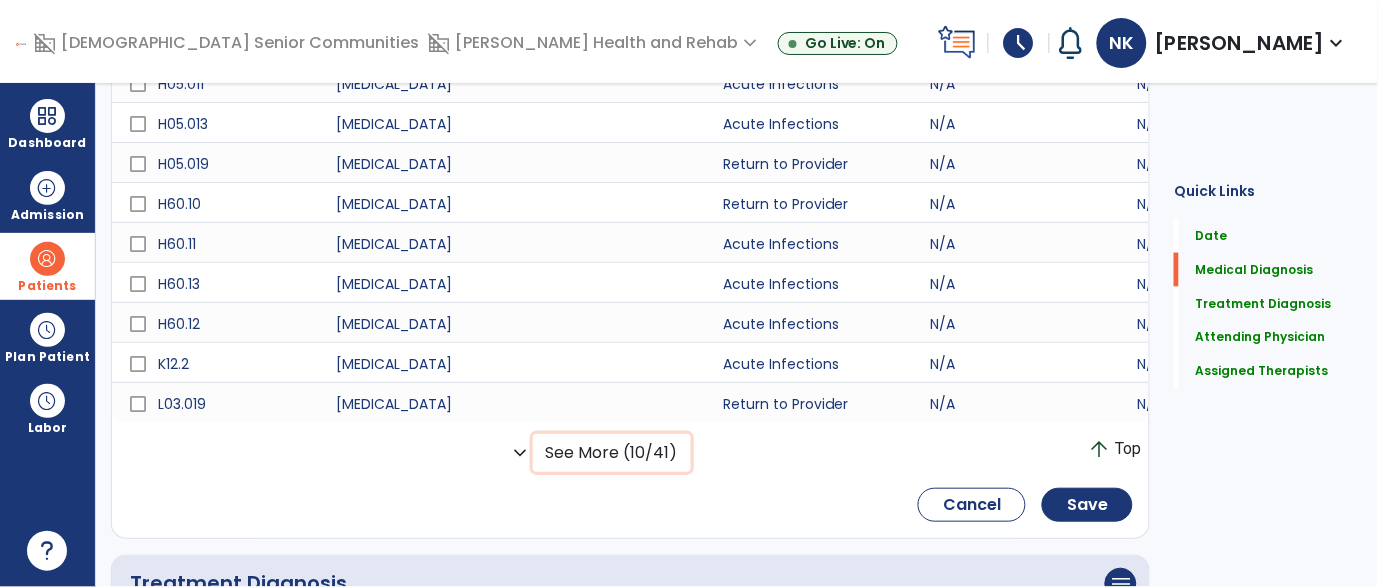 click on "See More (10/41)" 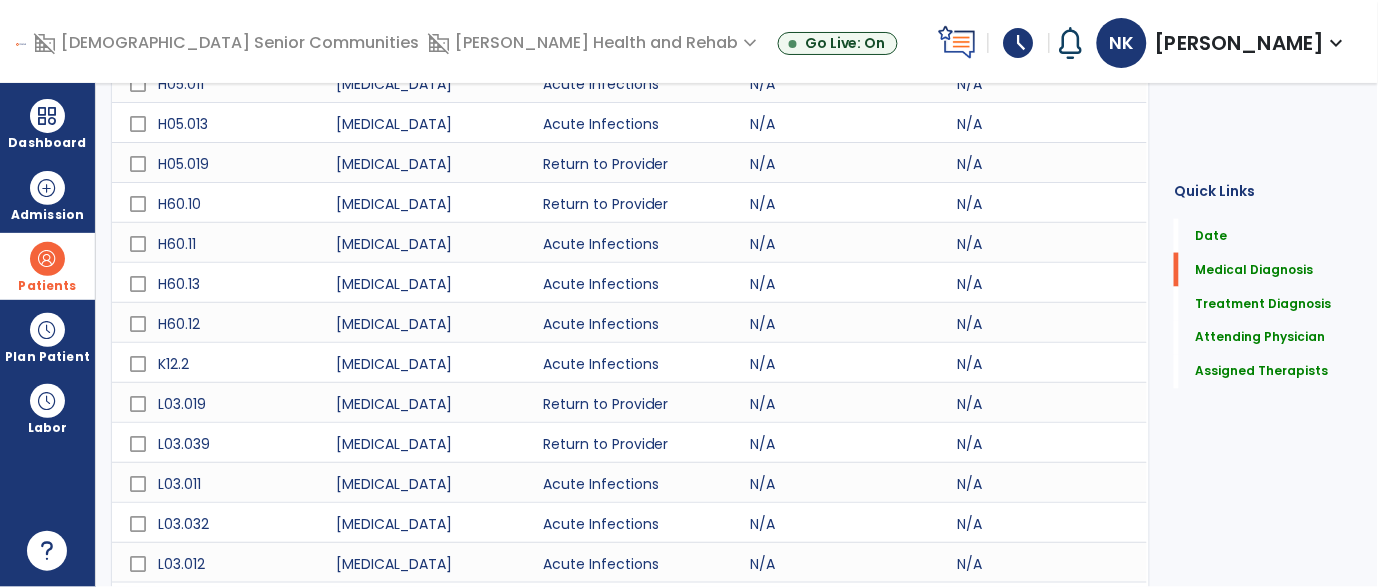 scroll, scrollTop: 810, scrollLeft: 0, axis: vertical 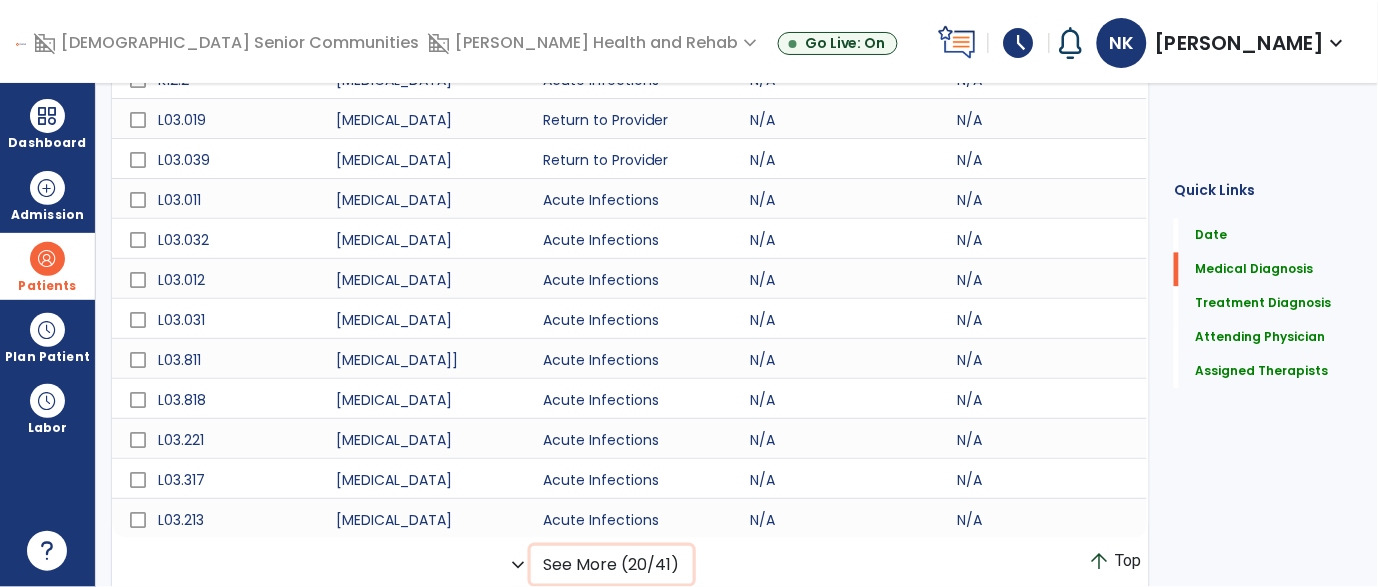 click on "See More (20/41)" 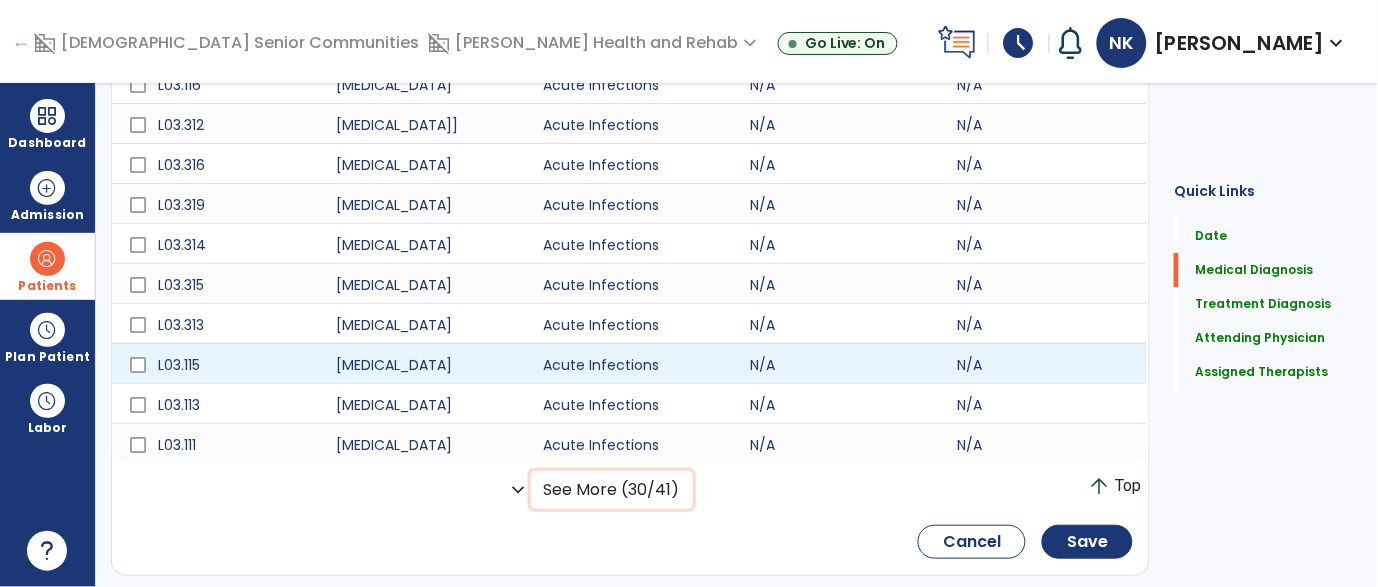 scroll, scrollTop: 1289, scrollLeft: 0, axis: vertical 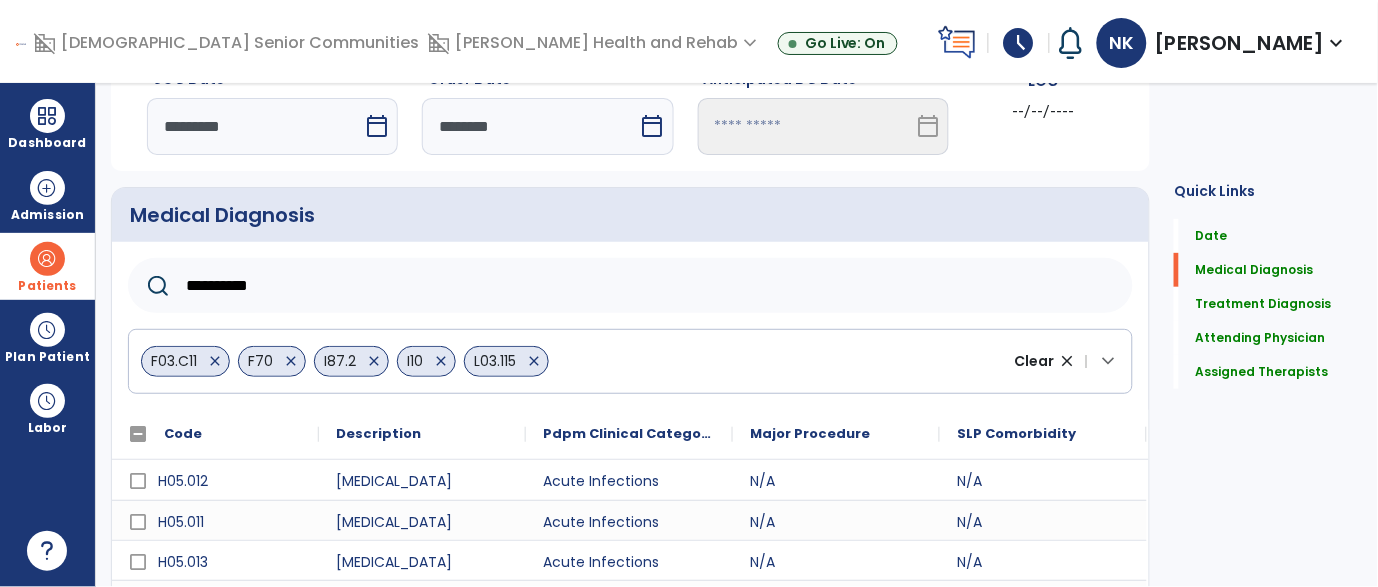 click on "**********" 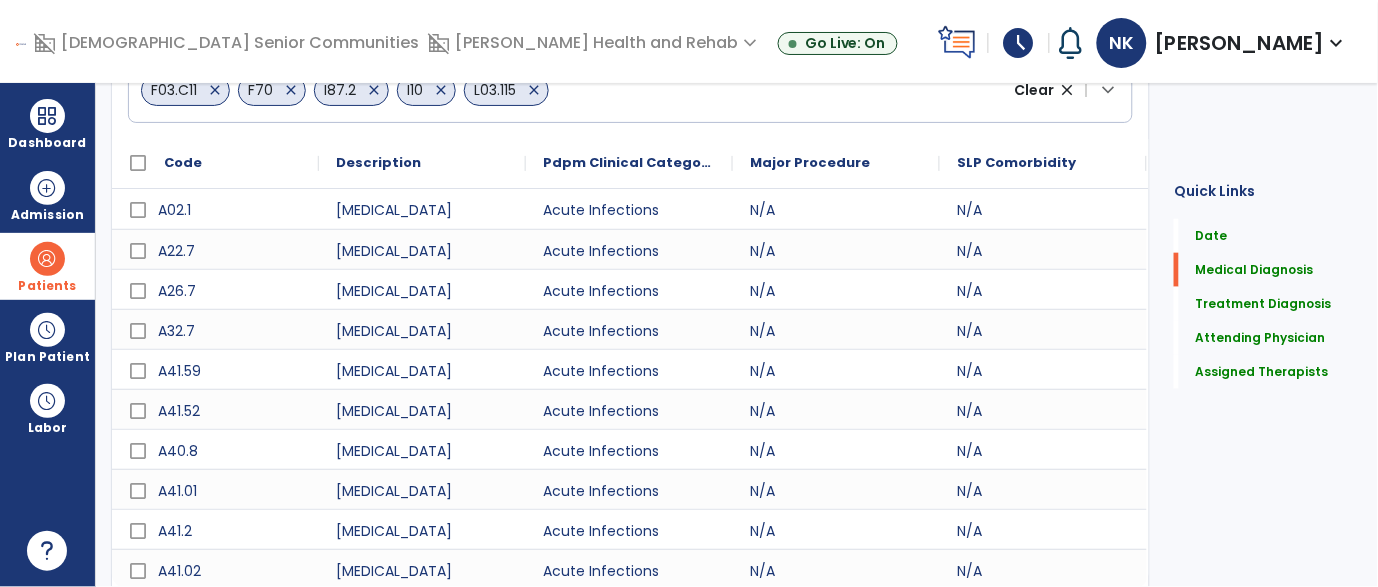 scroll, scrollTop: 405, scrollLeft: 0, axis: vertical 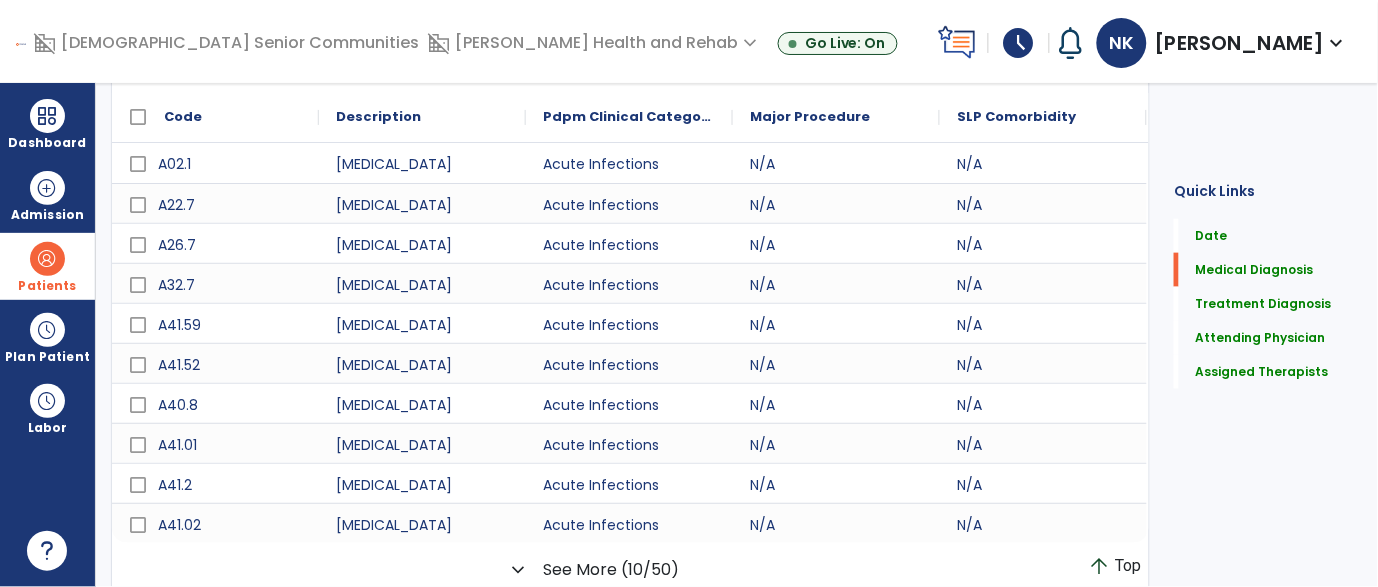 type on "******" 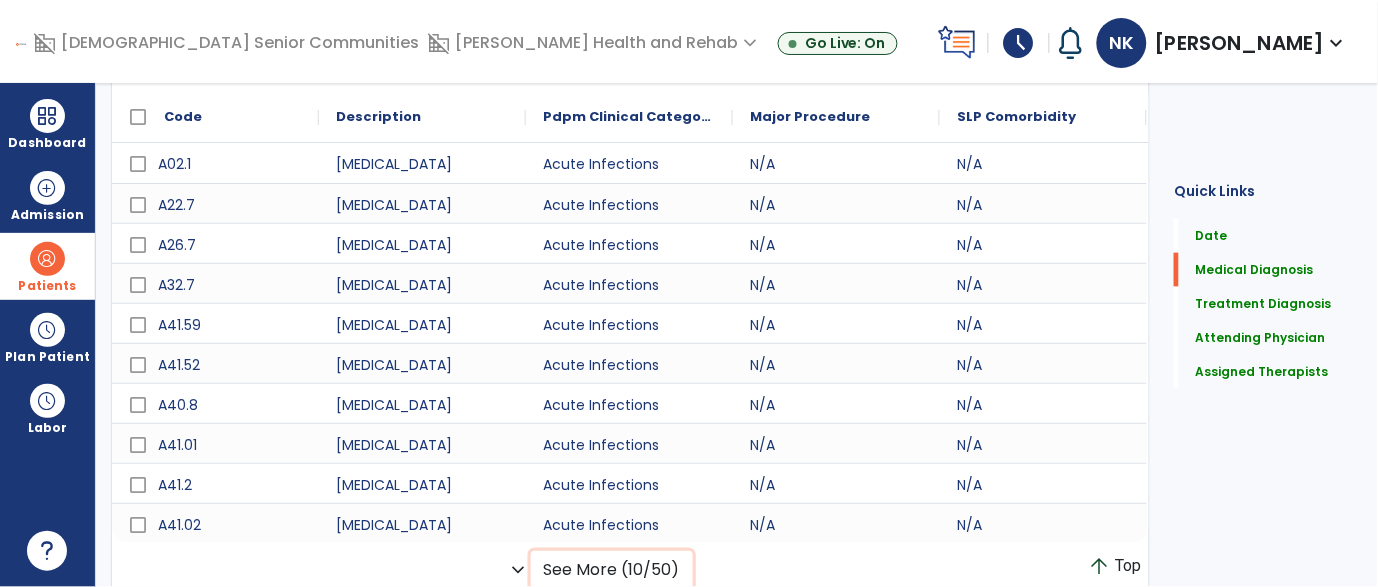 click on "See More (10/50)" 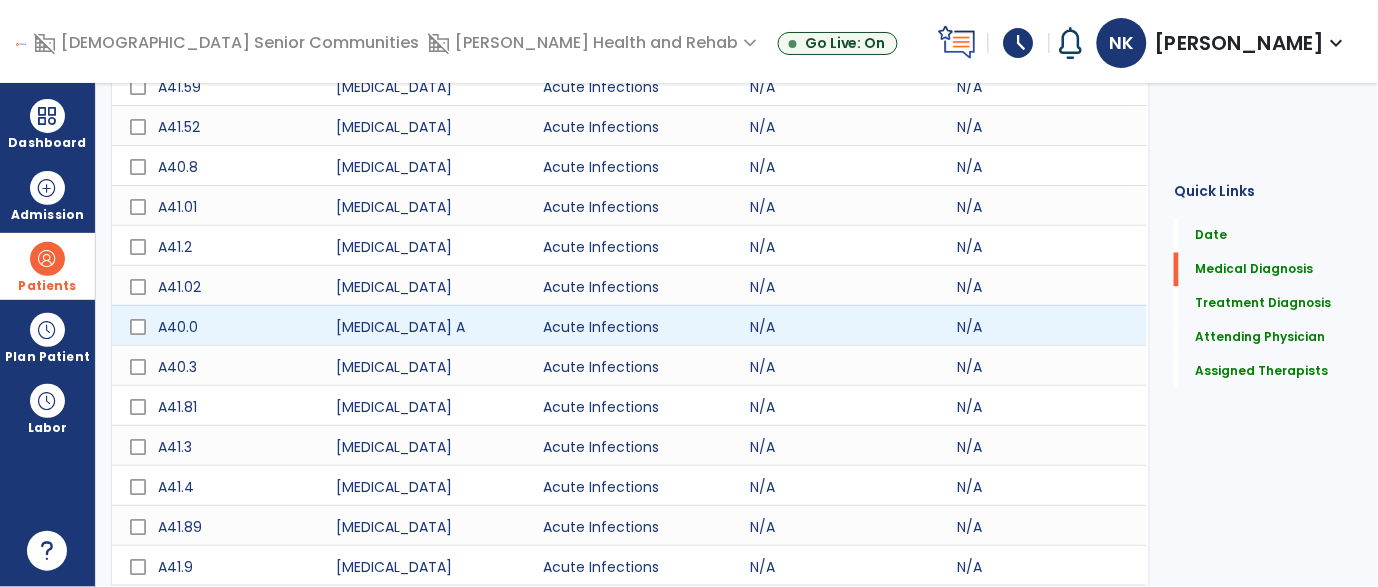 scroll, scrollTop: 806, scrollLeft: 0, axis: vertical 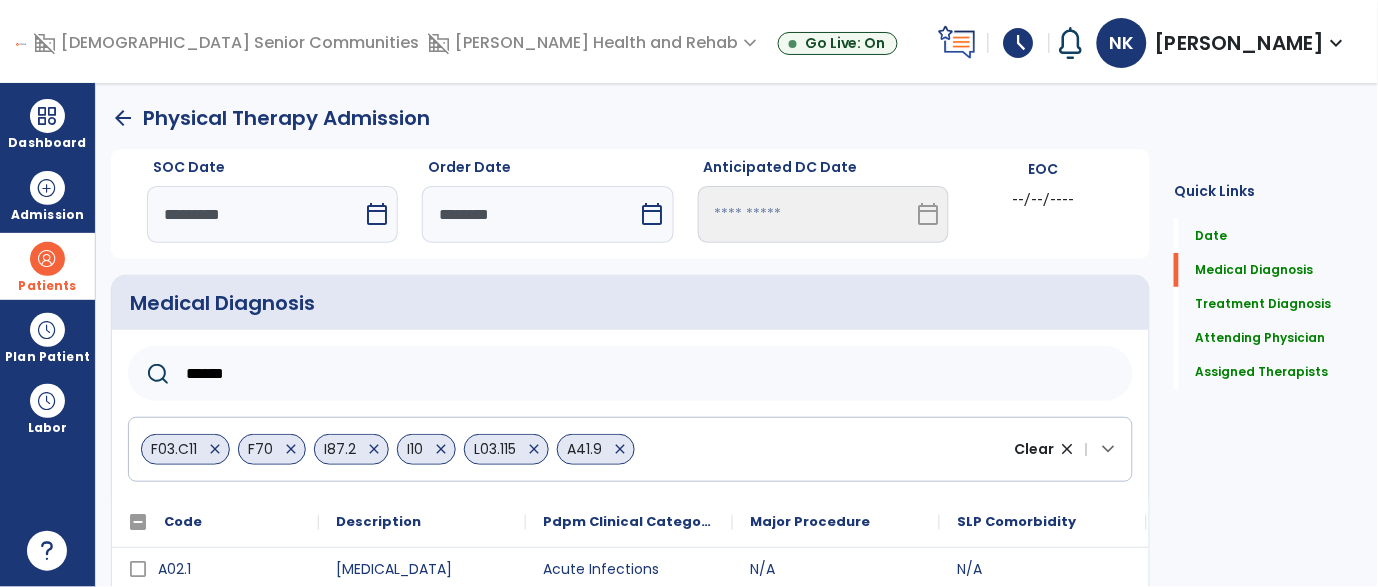 click on "close" 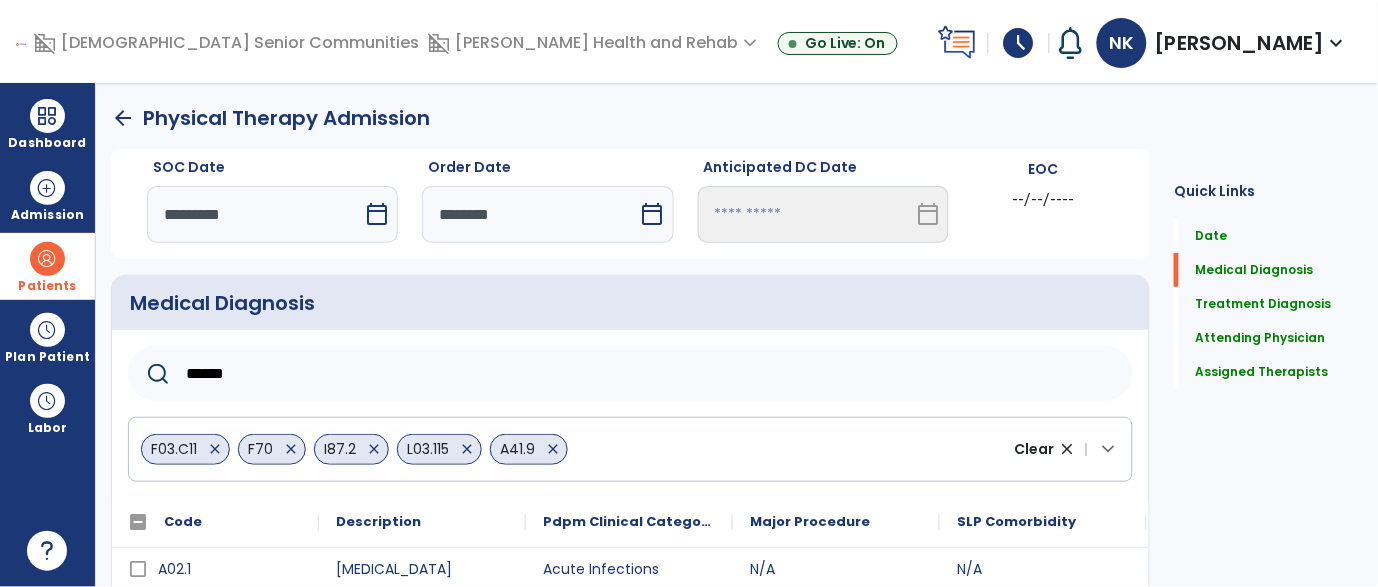 click on "close" 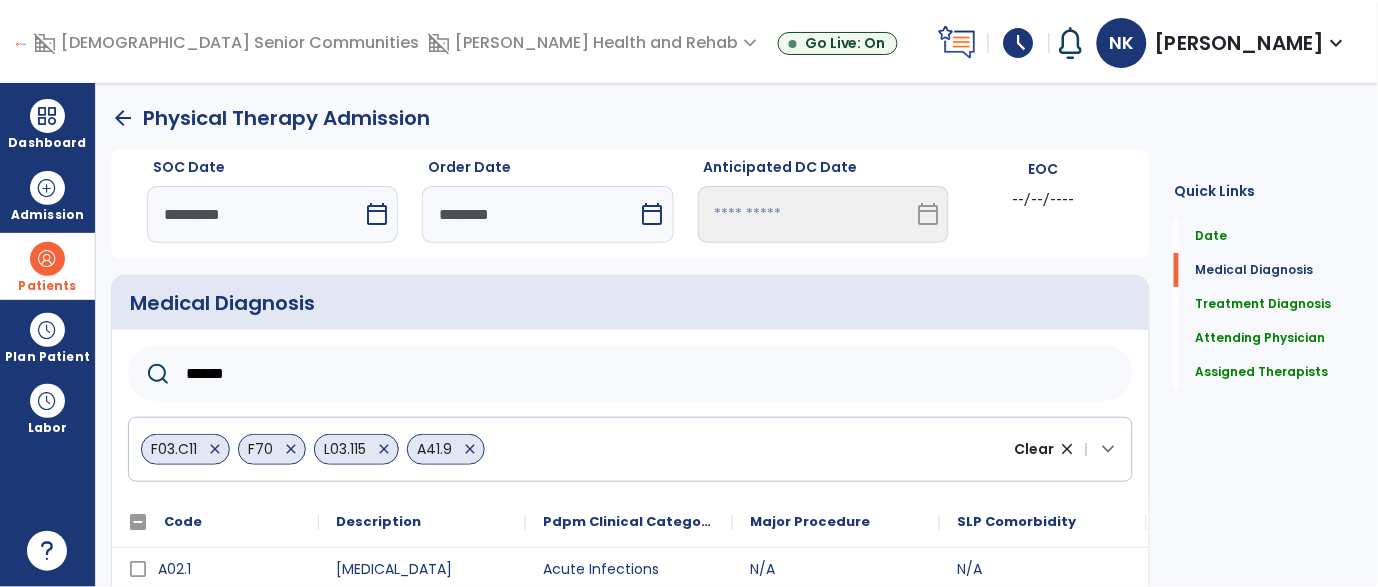 click on "close" 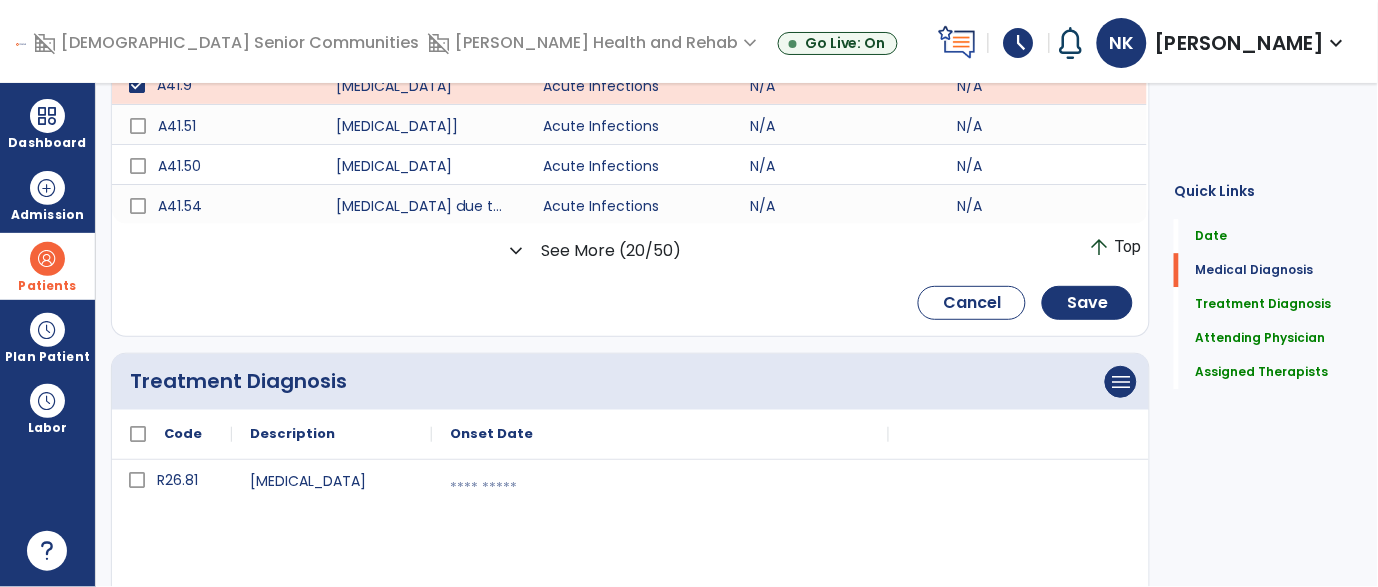 scroll, scrollTop: 1156, scrollLeft: 0, axis: vertical 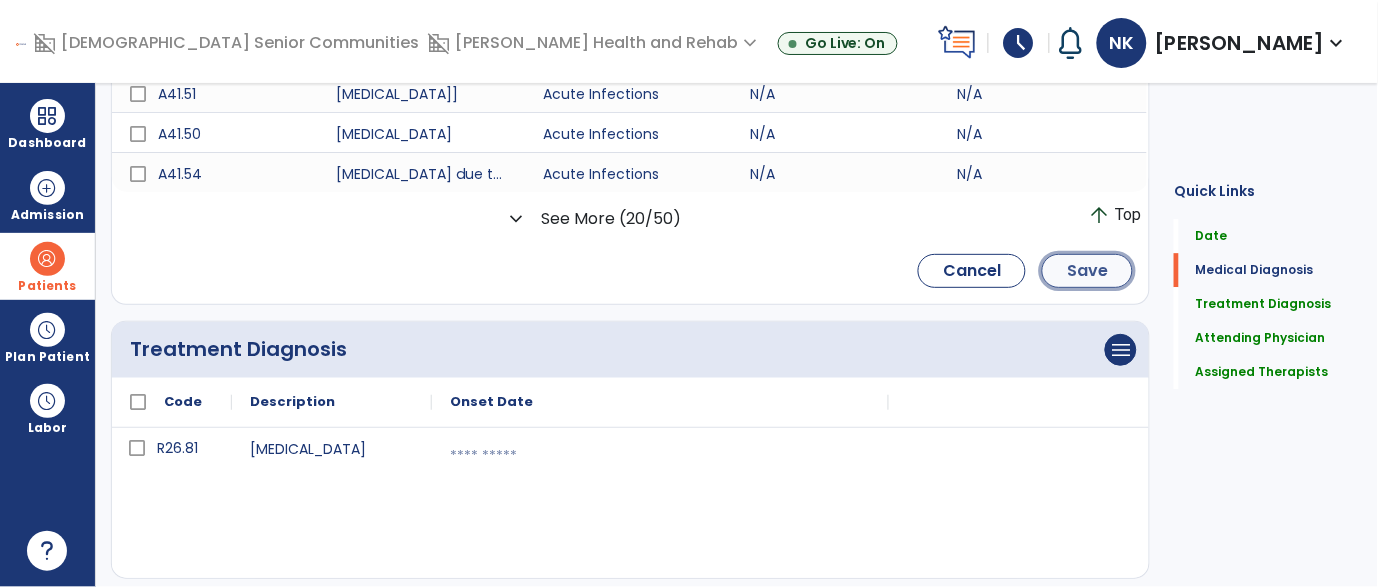 click on "Save" 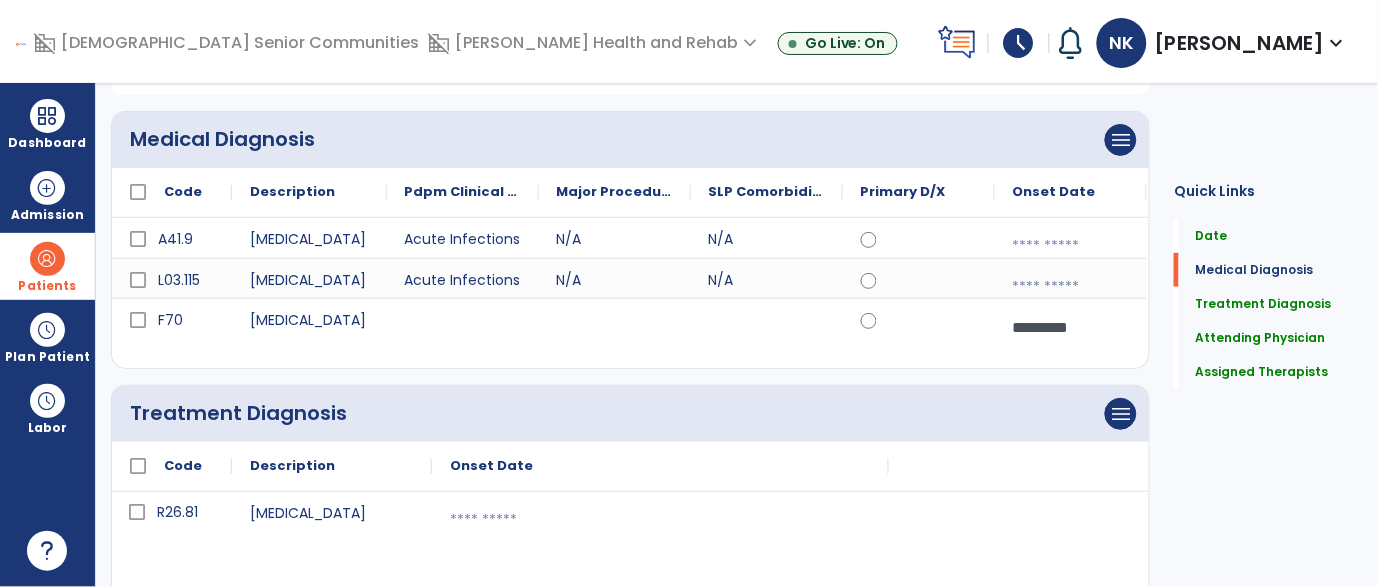scroll, scrollTop: 166, scrollLeft: 0, axis: vertical 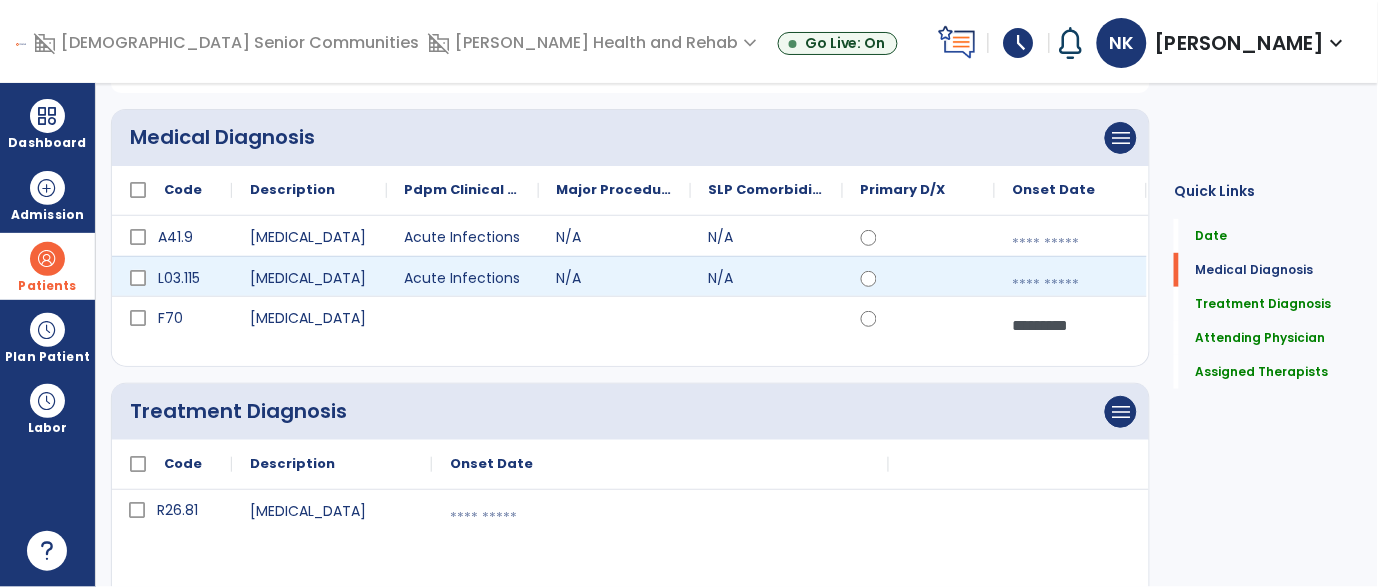 click at bounding box center [1071, 285] 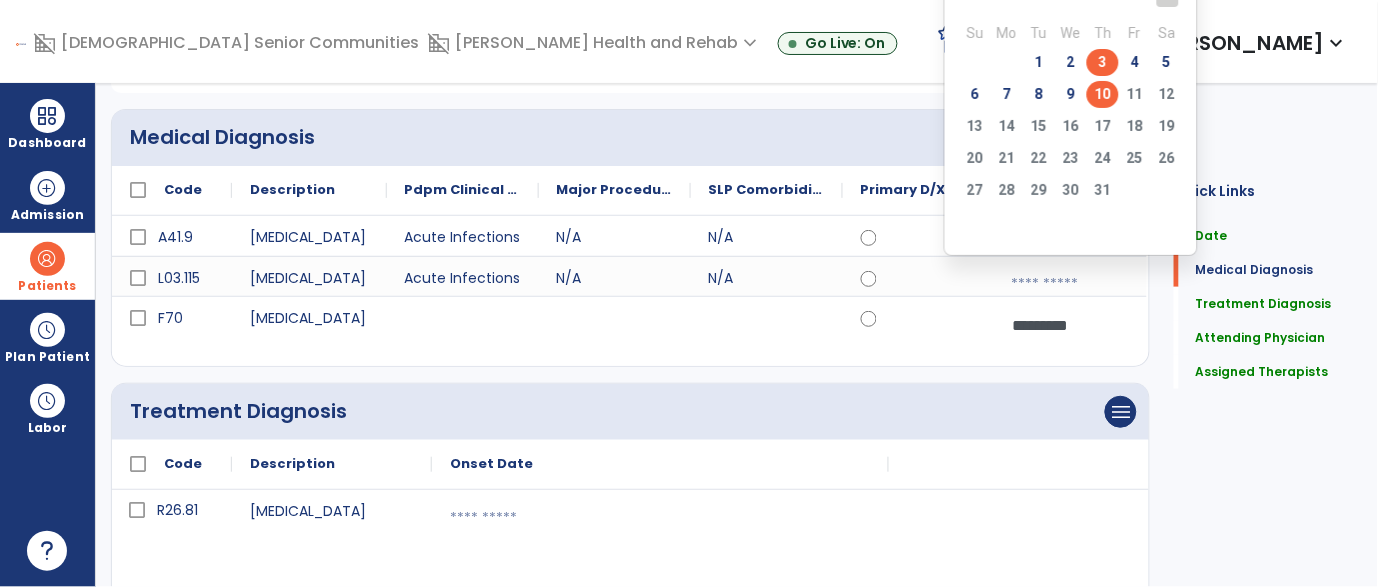 click on "3" 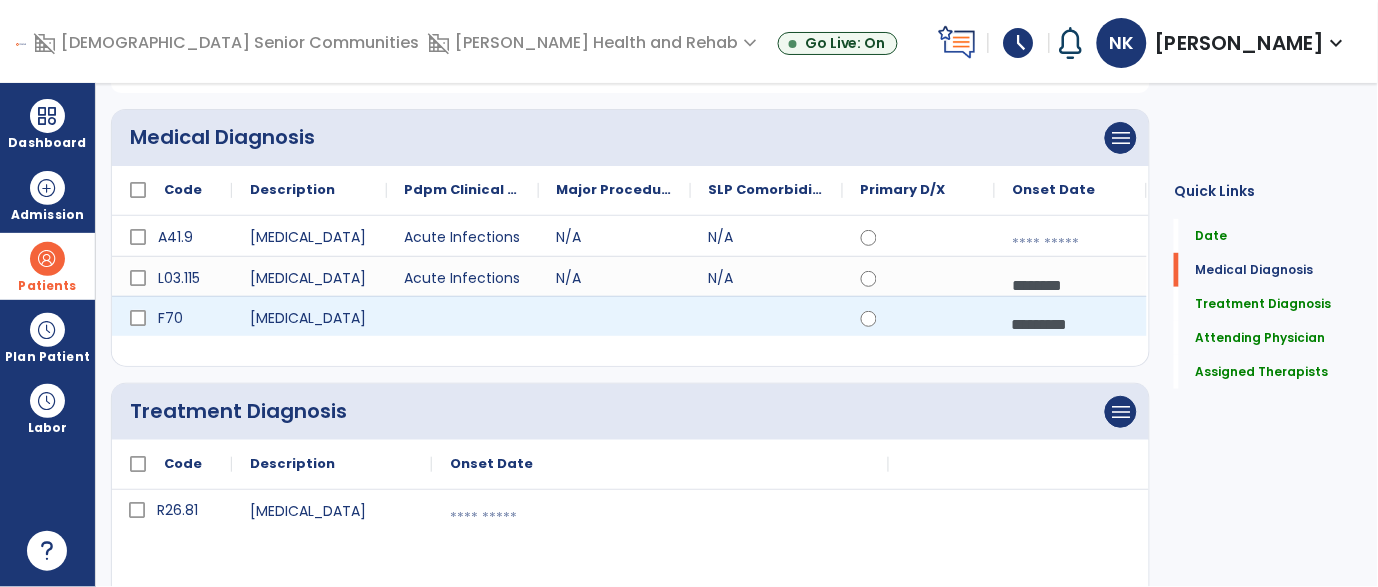 click on "*********" at bounding box center [1071, 324] 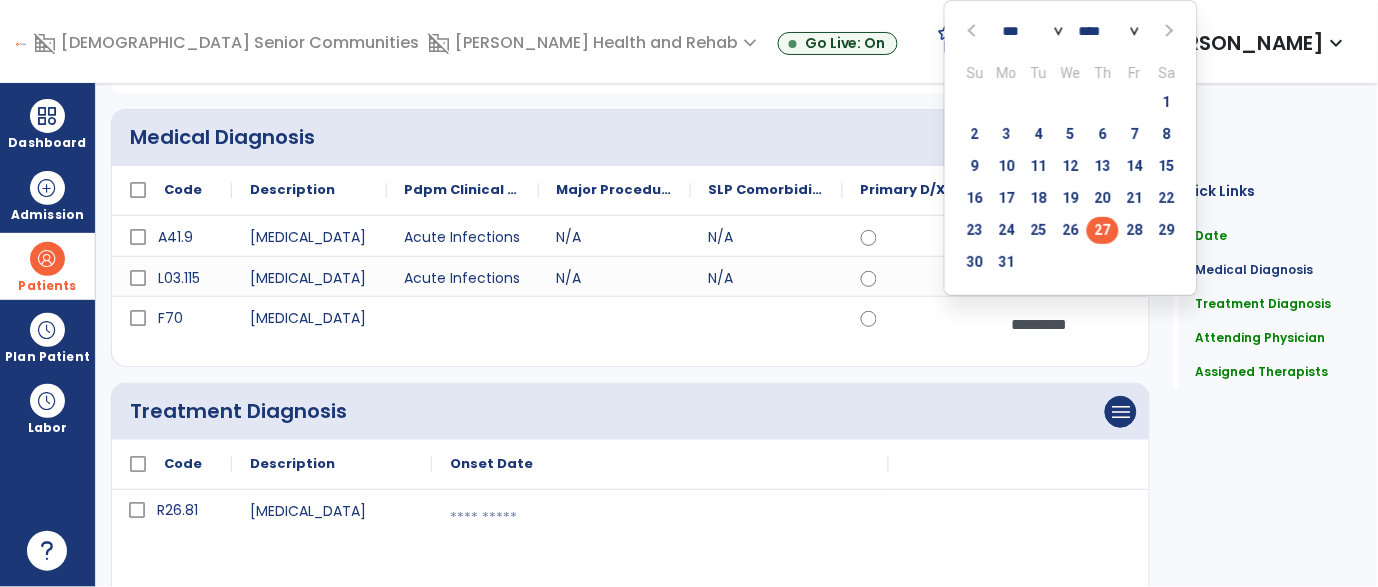 click on "*** *** *** *** *** *** ***" 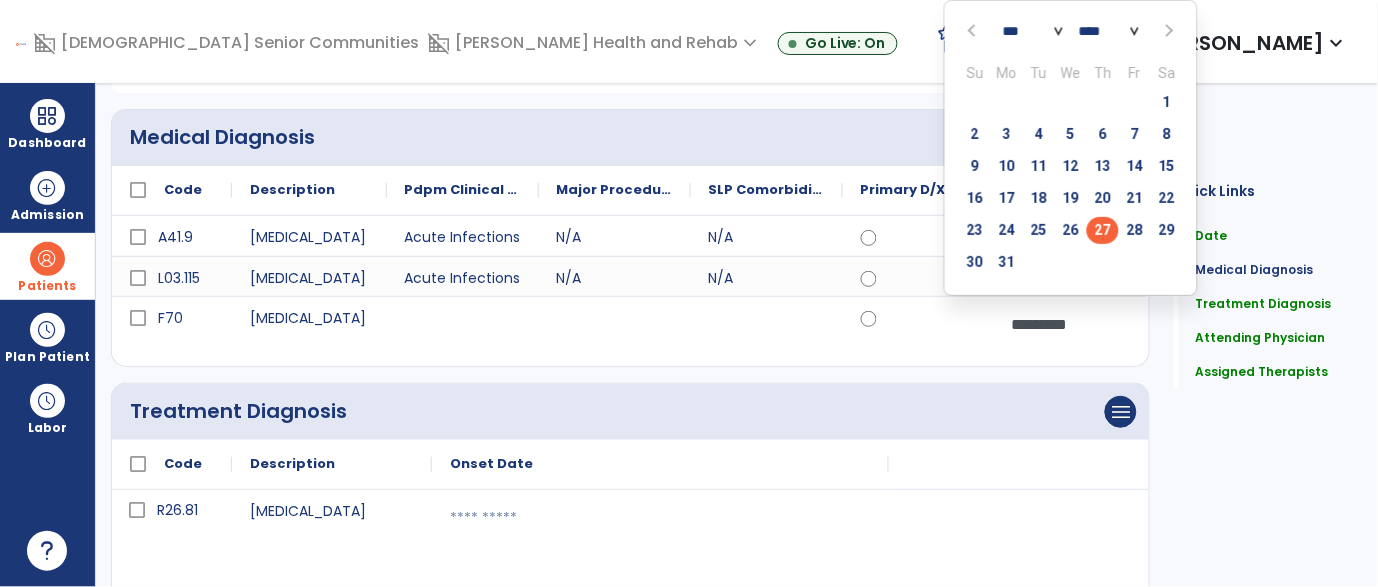select on "*" 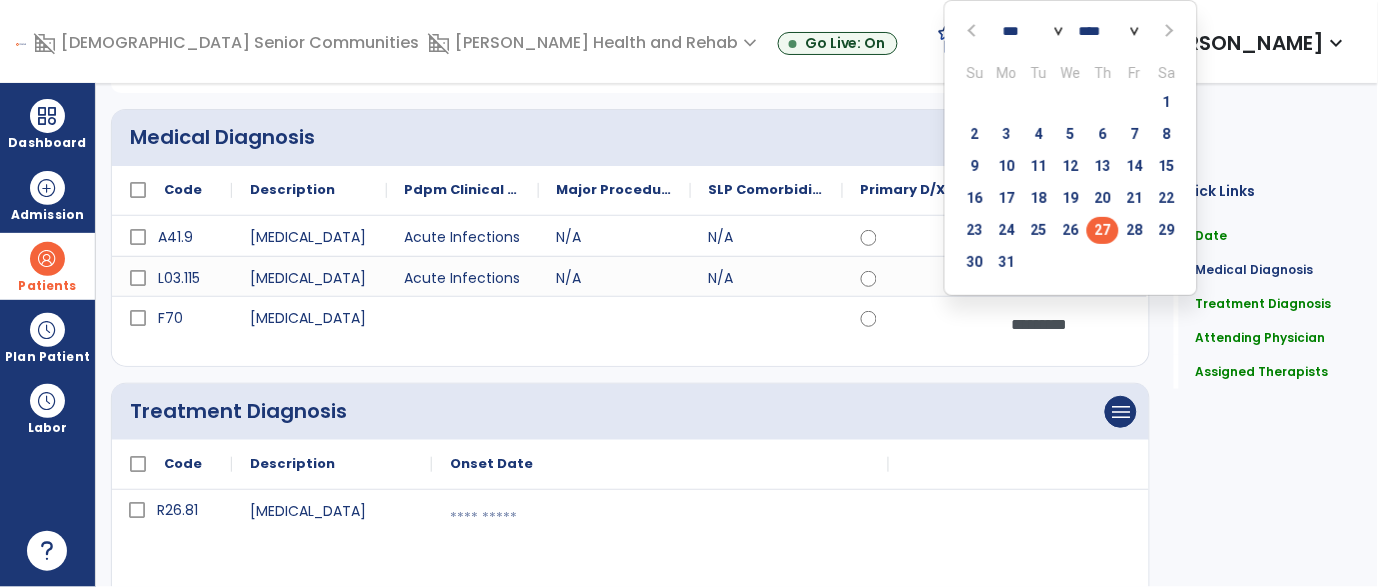 click on "*** *** *** *** *** *** ***" 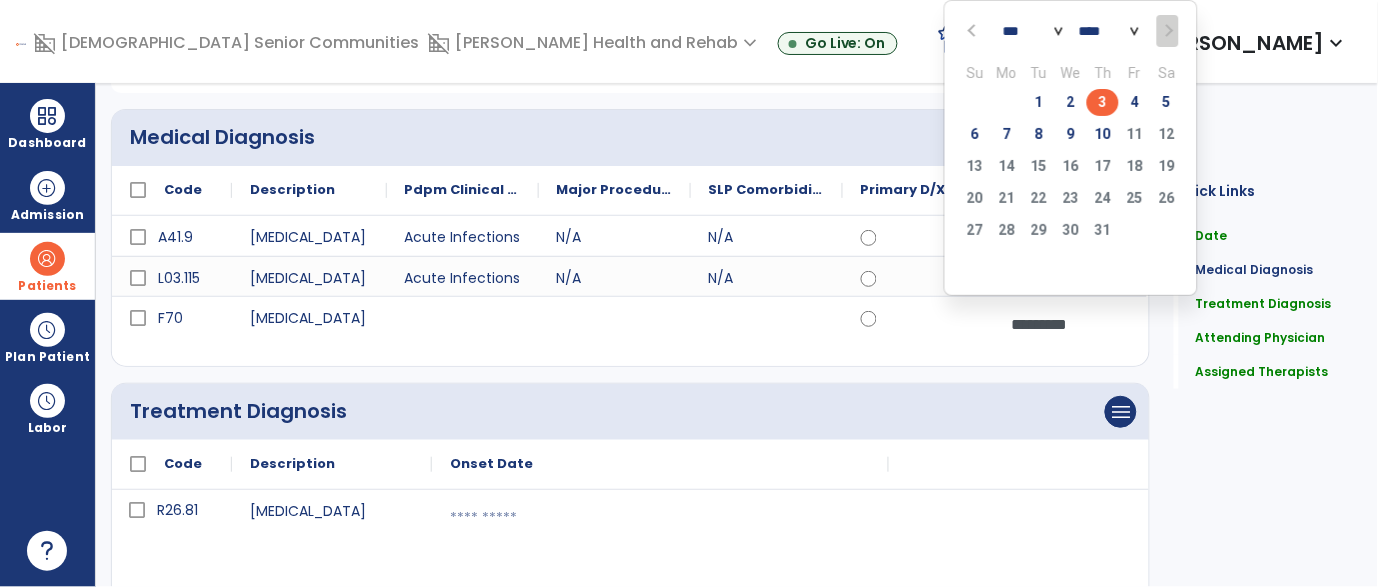 click on "3" 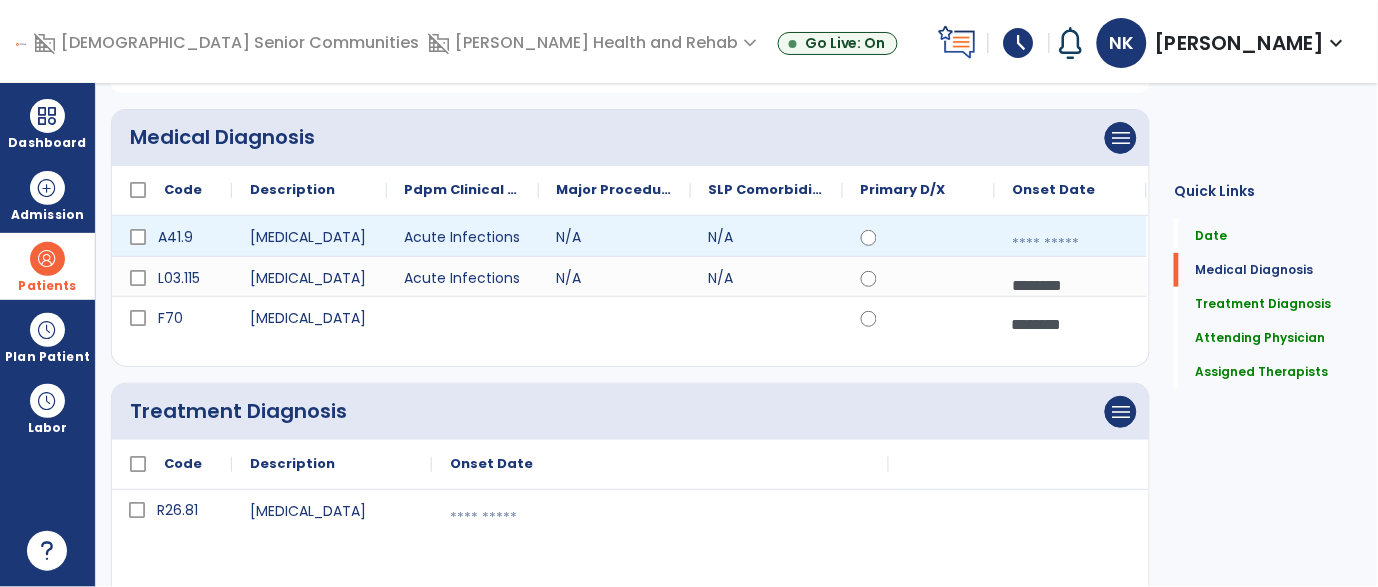 click at bounding box center [1071, 244] 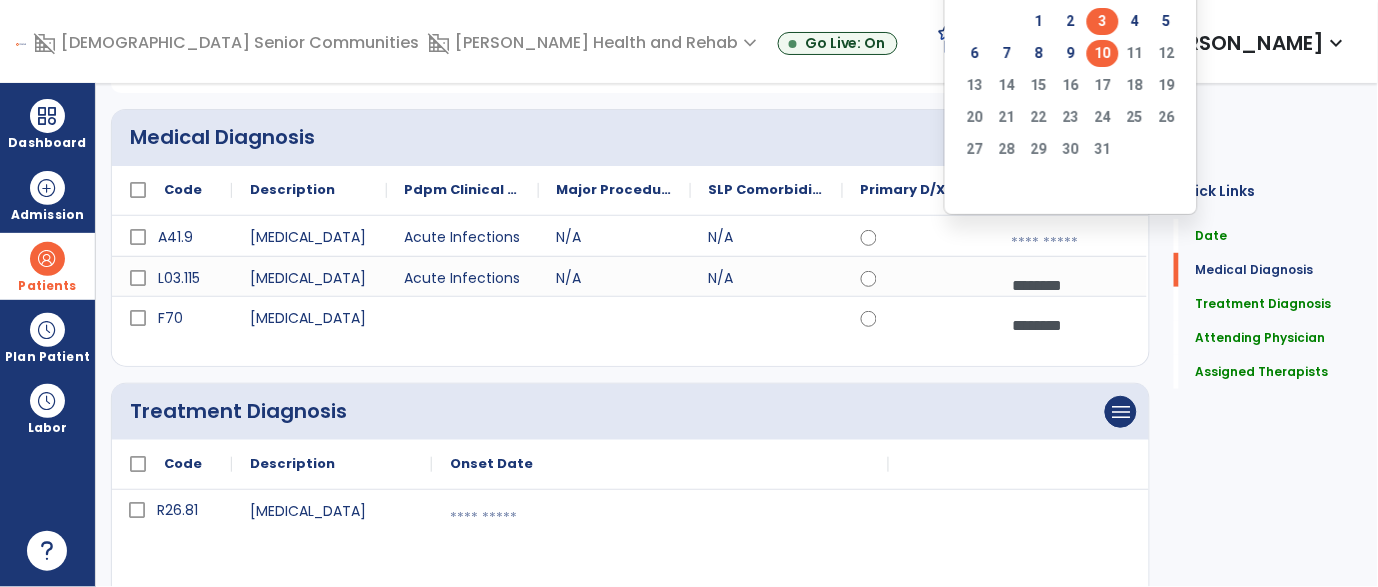click on "3" 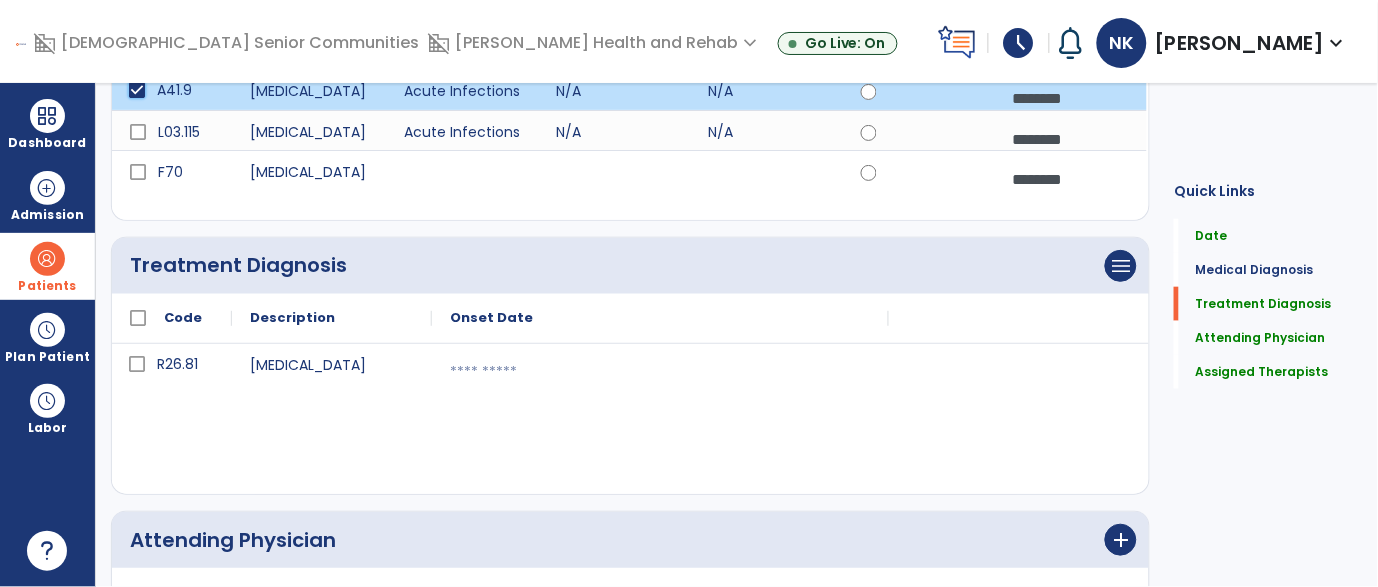 scroll, scrollTop: 313, scrollLeft: 0, axis: vertical 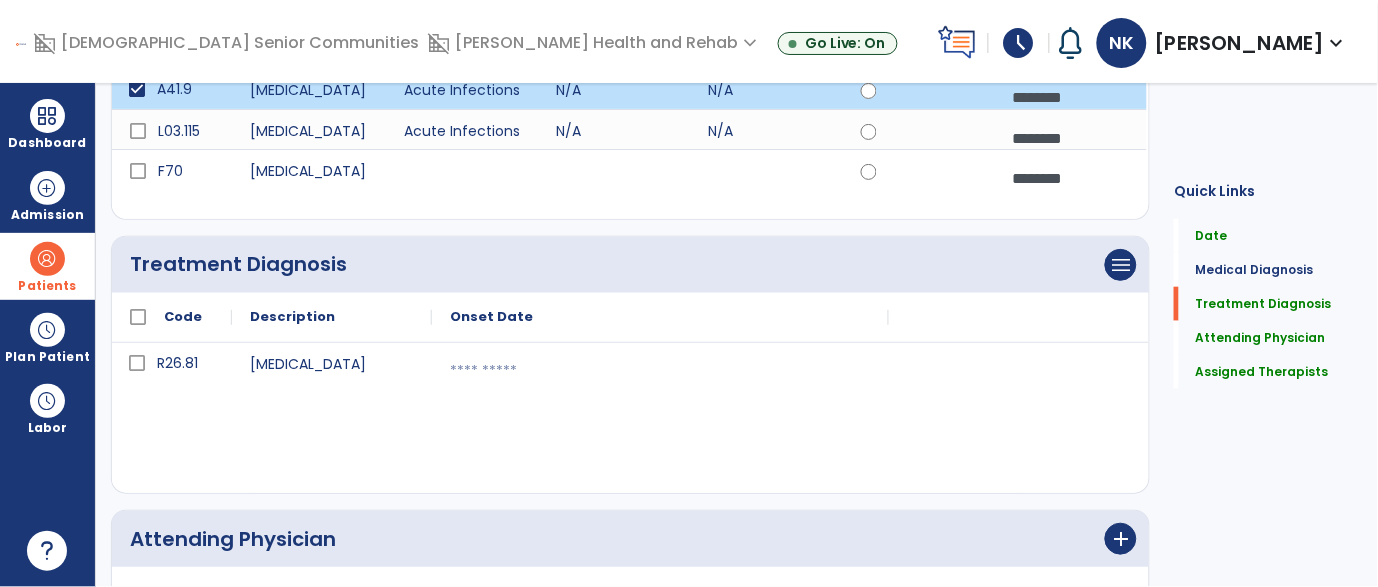 click at bounding box center [660, 371] 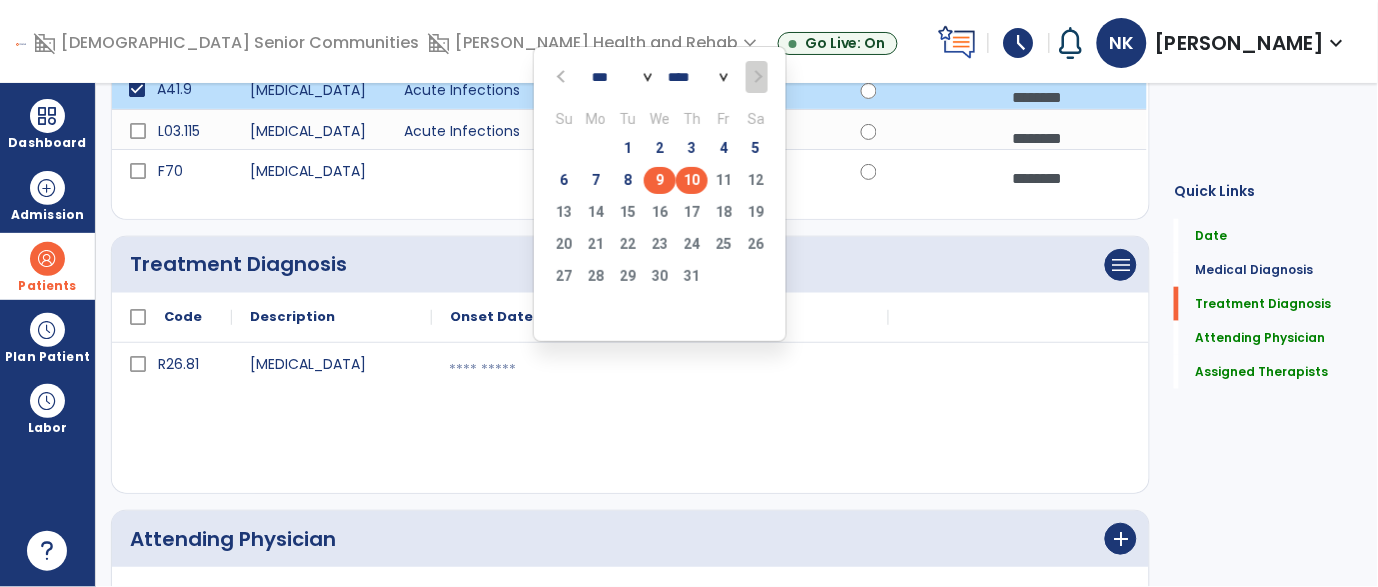 click on "9" 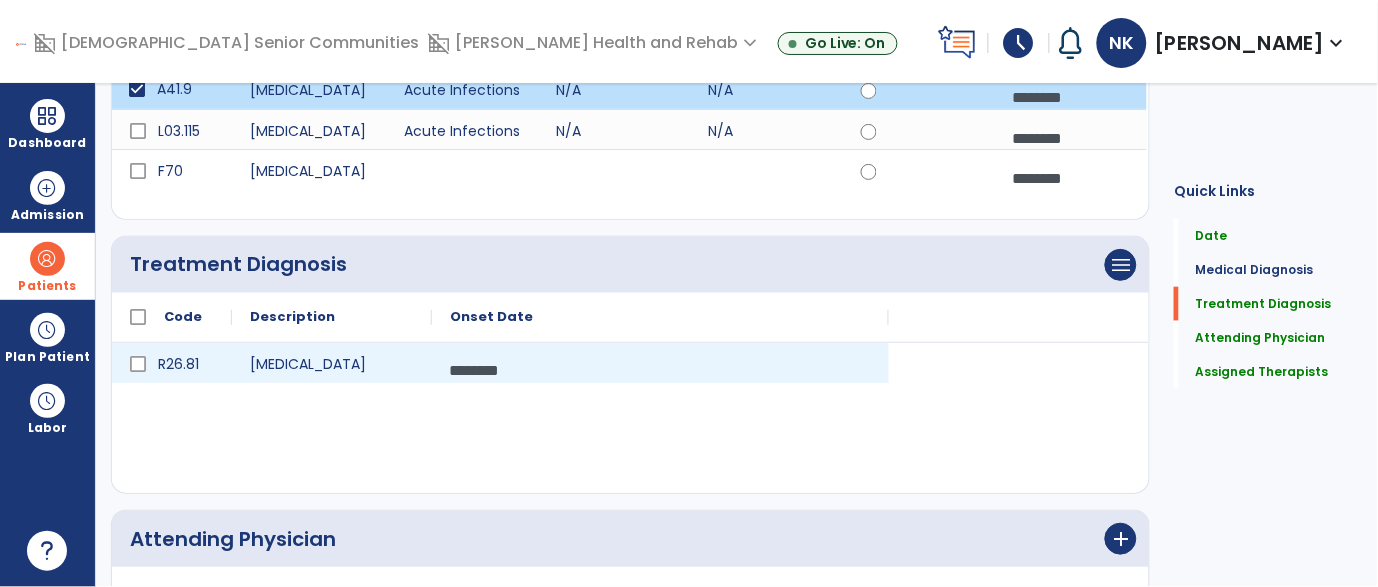 click on "********" at bounding box center [660, 370] 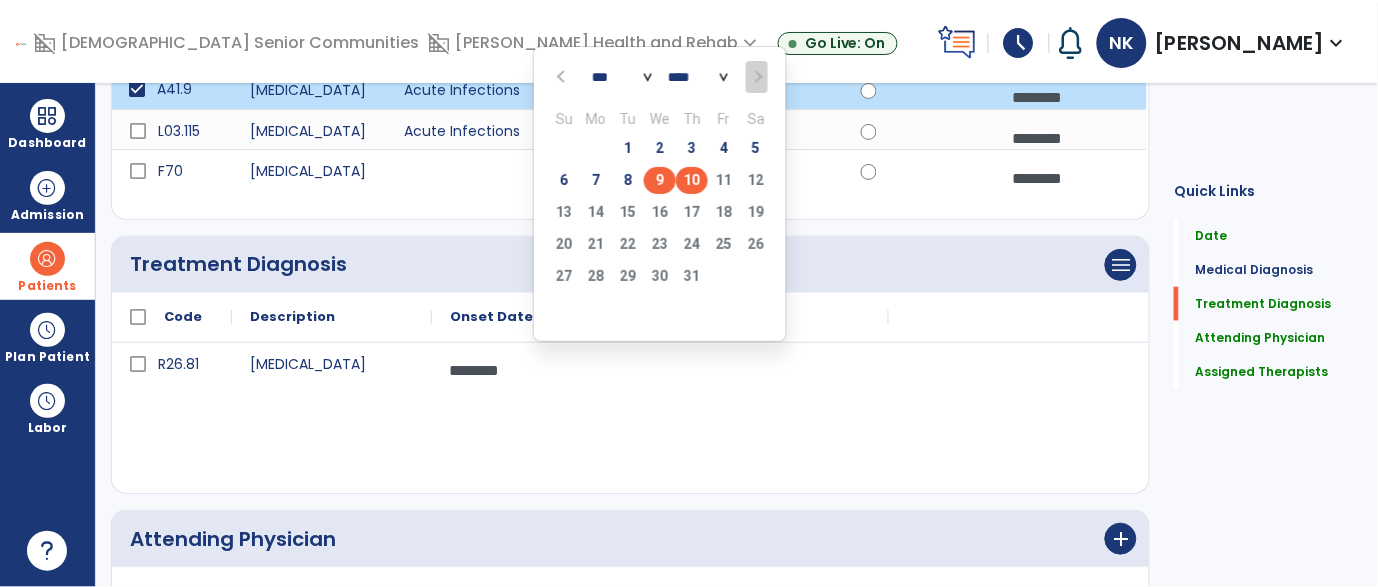 click on "10" 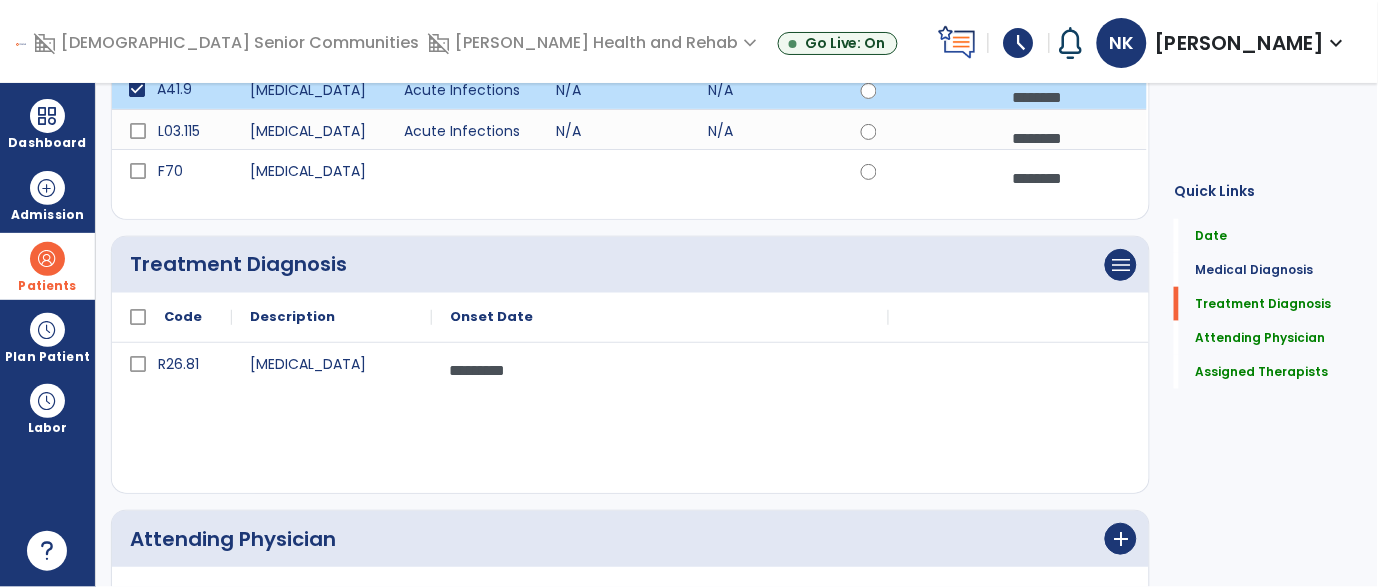 click on "Treatment Diagnosis      menu   Add Treatment Diagnosis   Delete Treatment Diagnosis" 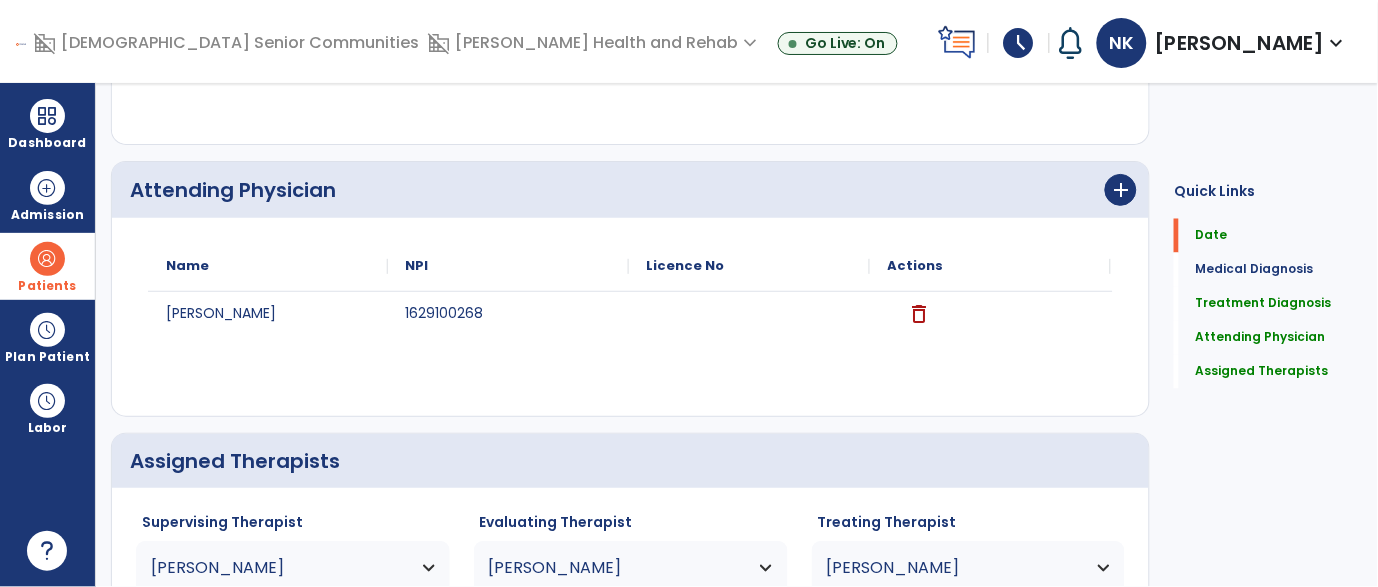 scroll, scrollTop: 804, scrollLeft: 0, axis: vertical 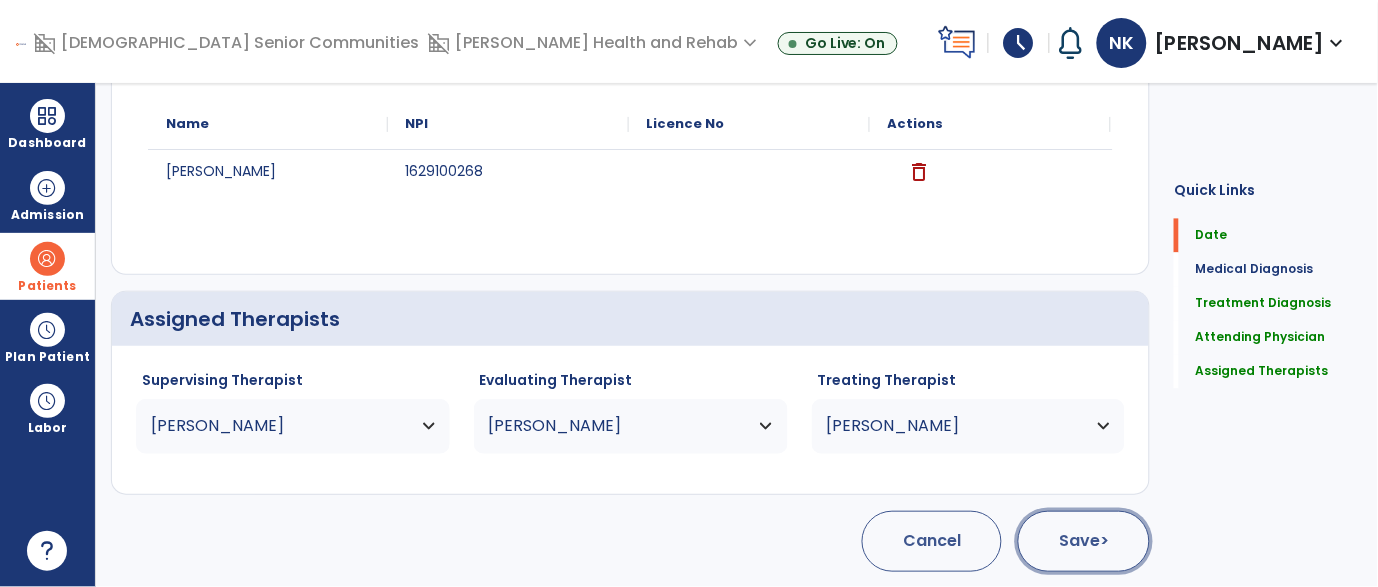 click on "Save  >" 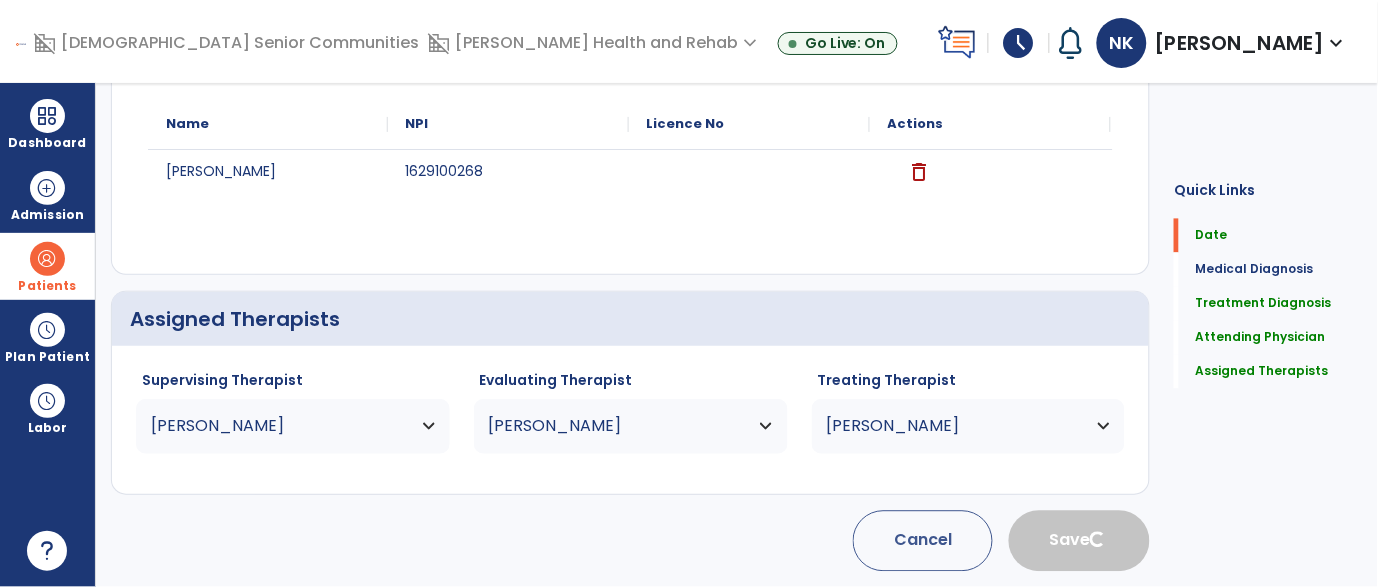 type 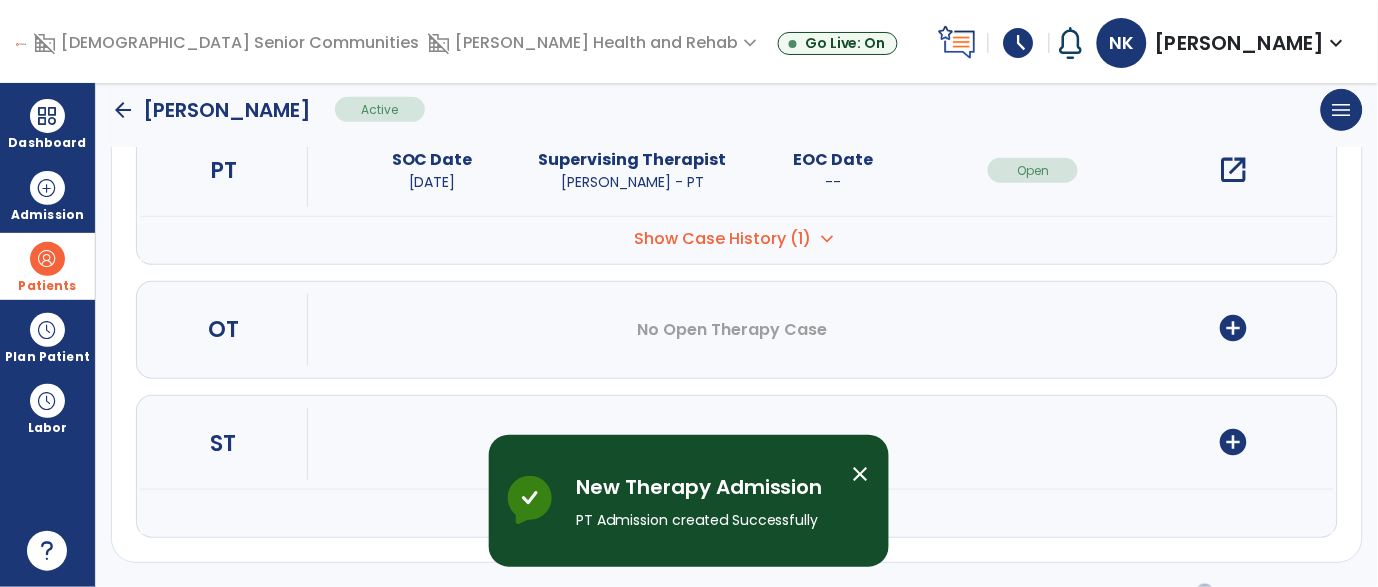 scroll, scrollTop: 0, scrollLeft: 0, axis: both 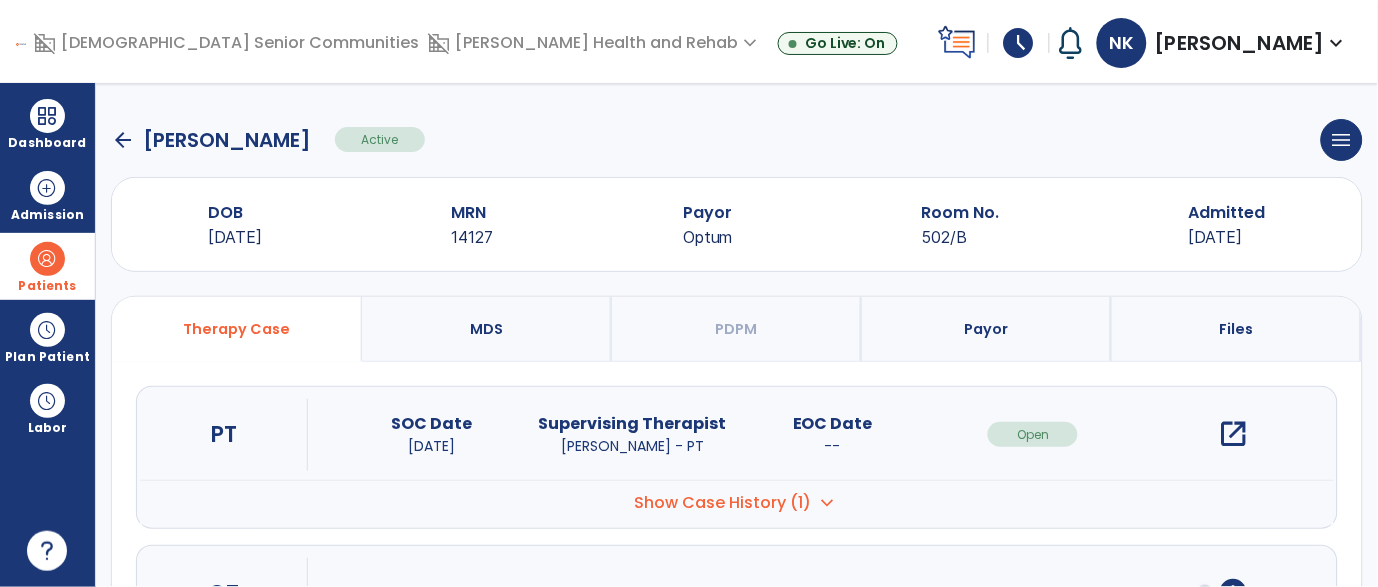 click on "open_in_new" at bounding box center [1234, 434] 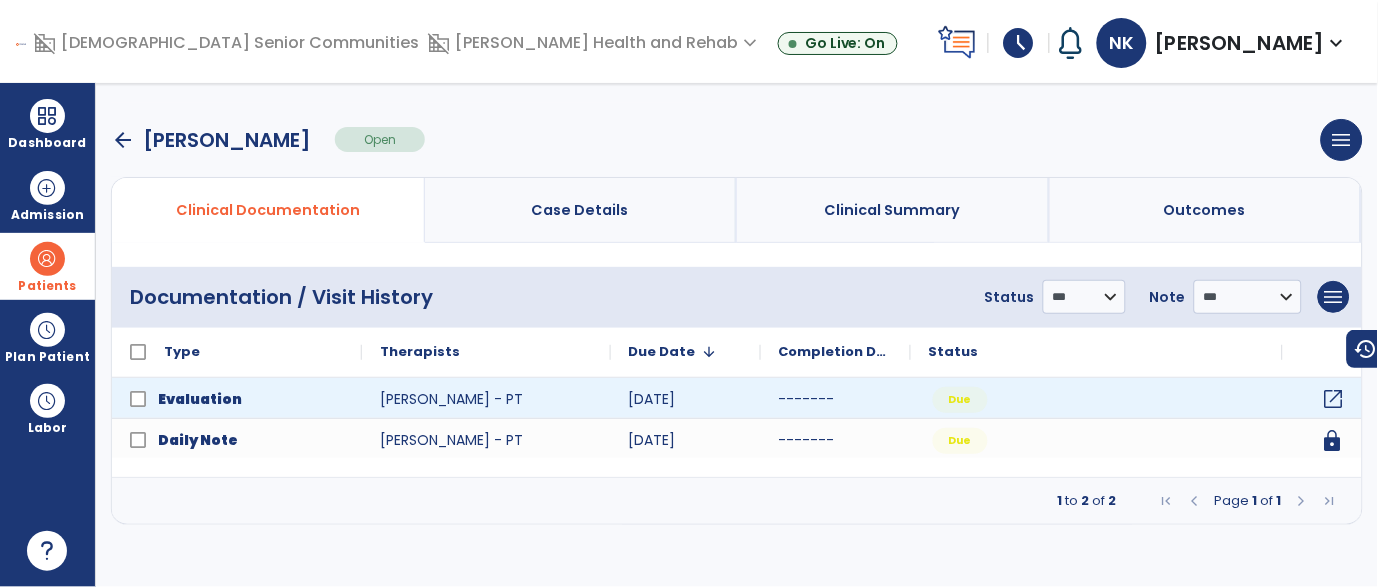 click on "open_in_new" 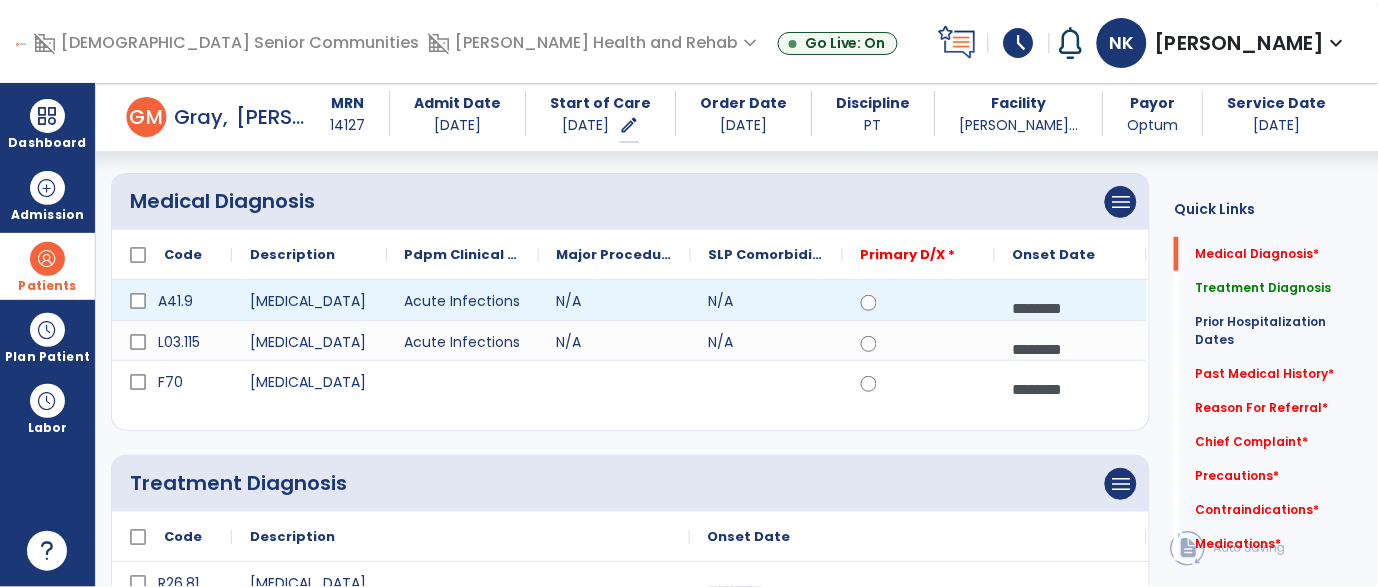 scroll, scrollTop: 157, scrollLeft: 0, axis: vertical 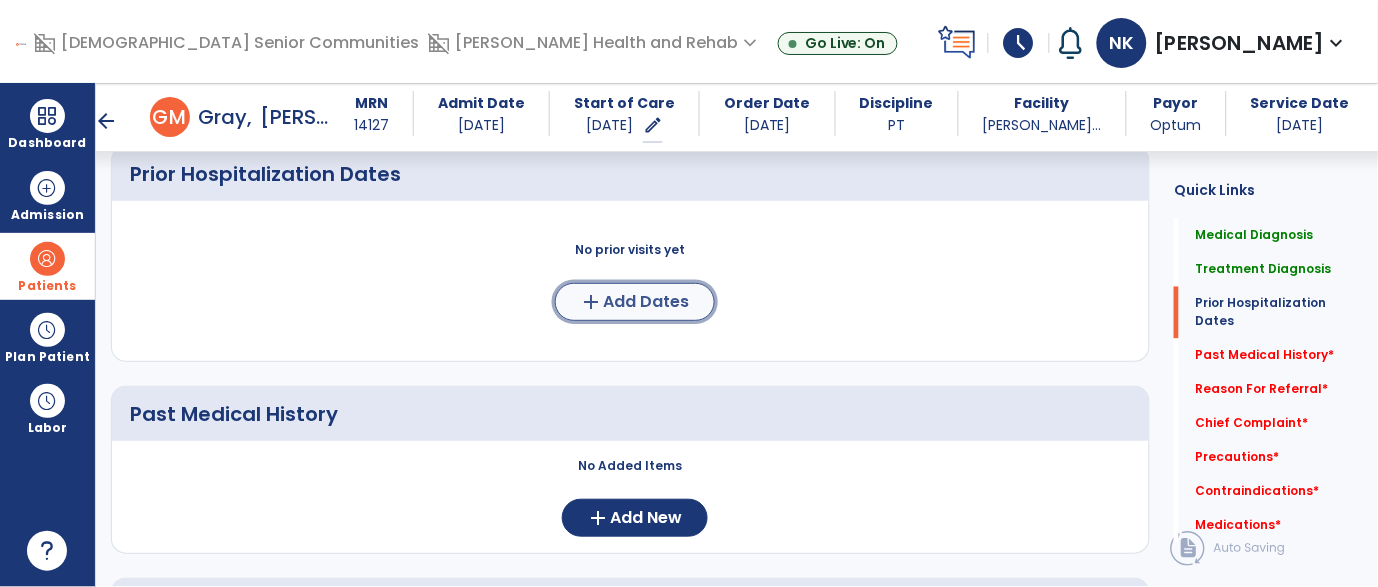 click on "Add Dates" 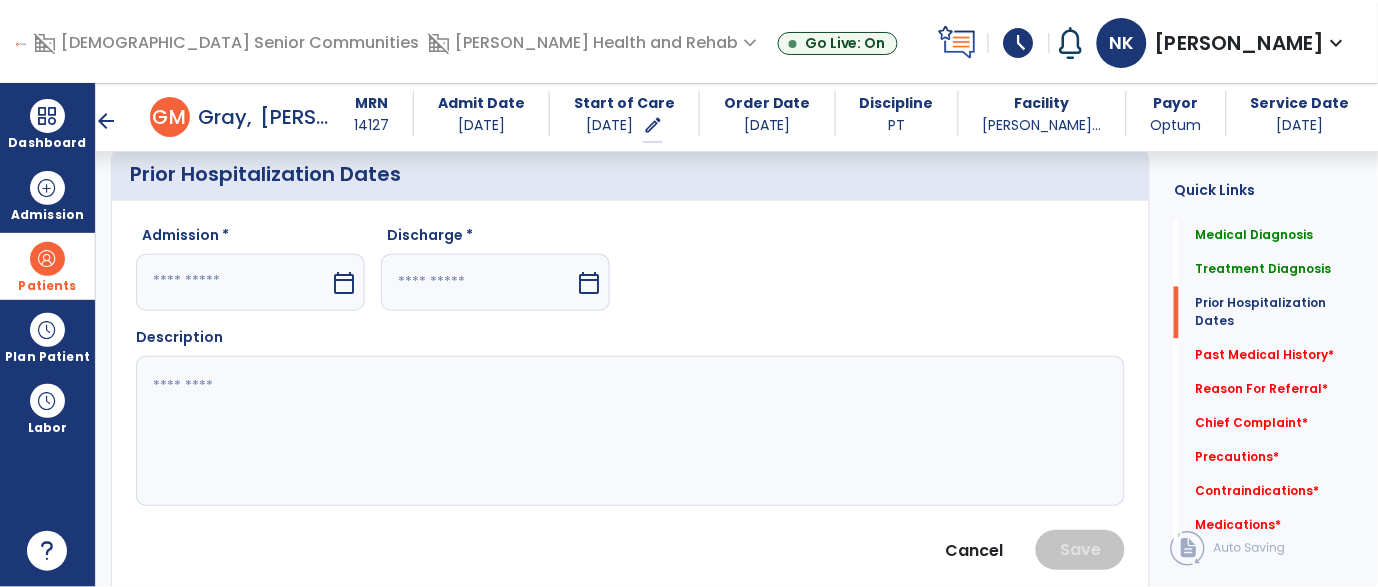 click at bounding box center (233, 282) 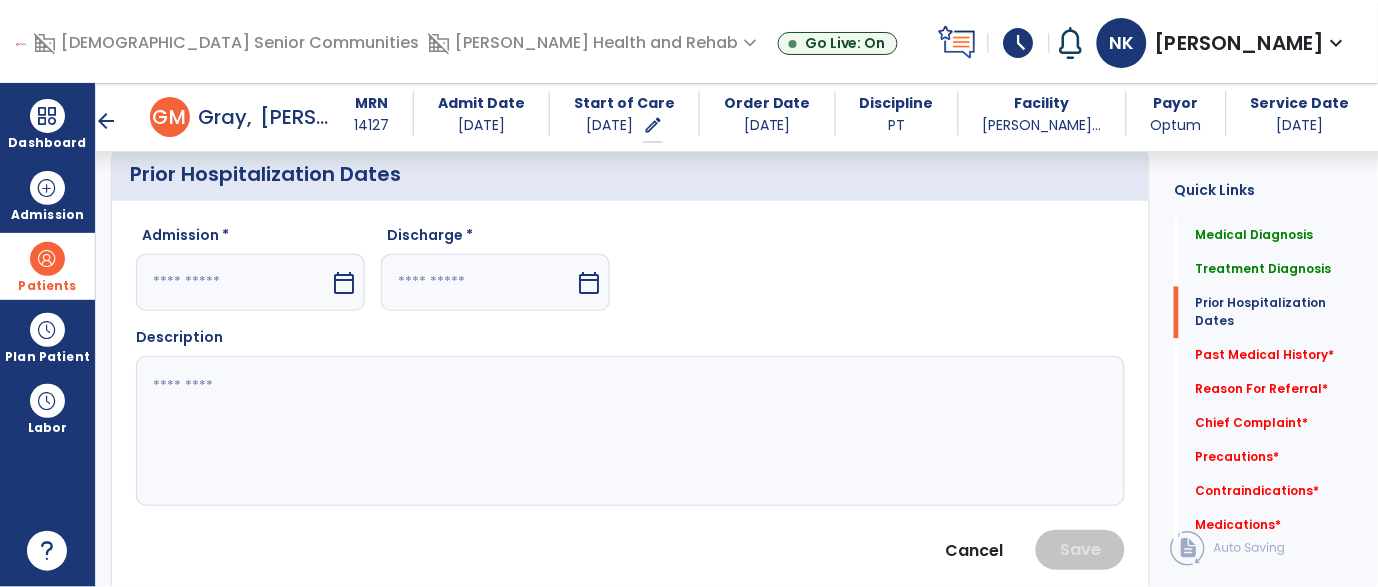 select on "*" 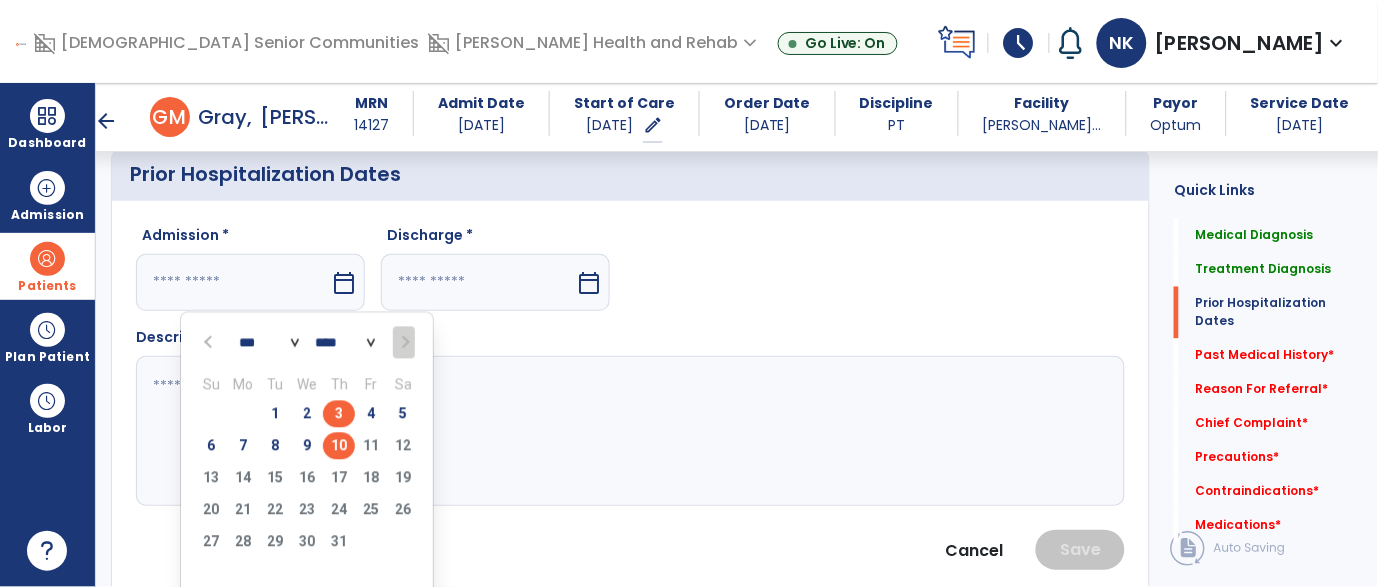 click on "3" at bounding box center (339, 414) 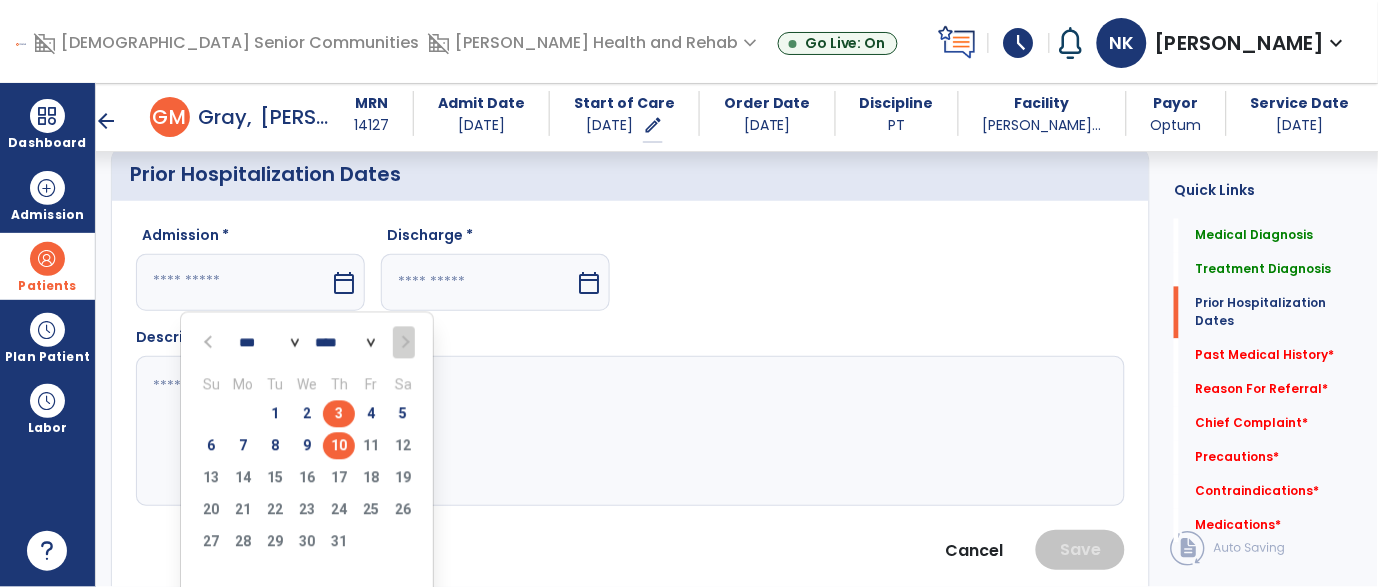 type on "********" 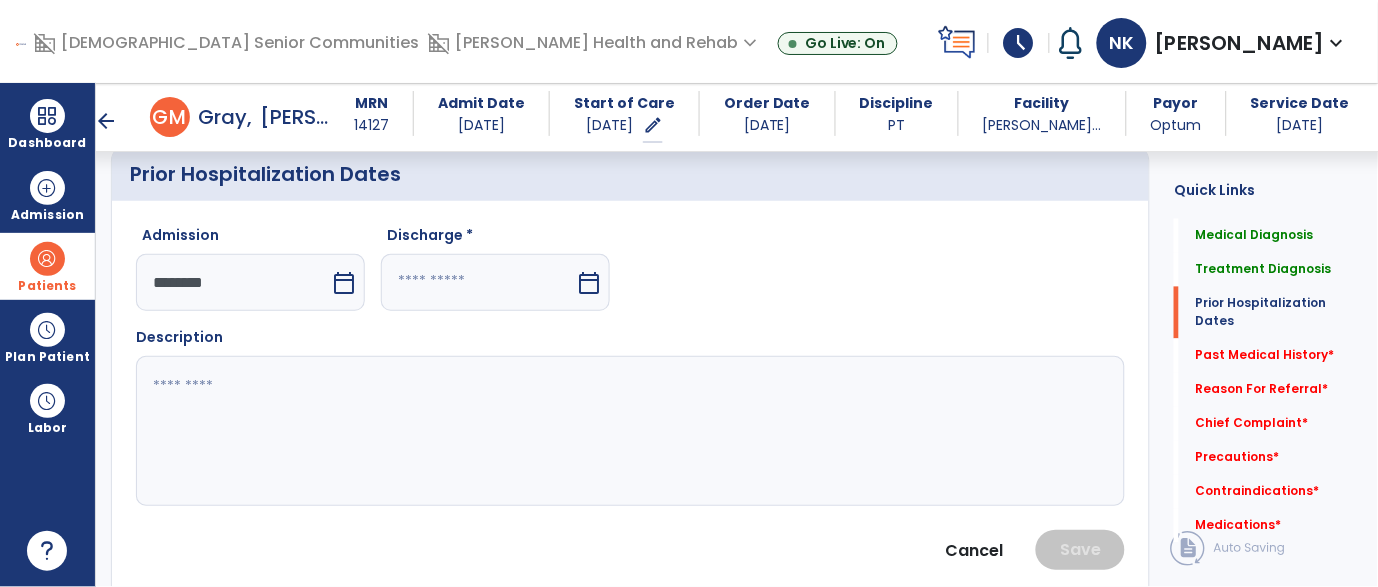 click at bounding box center [478, 282] 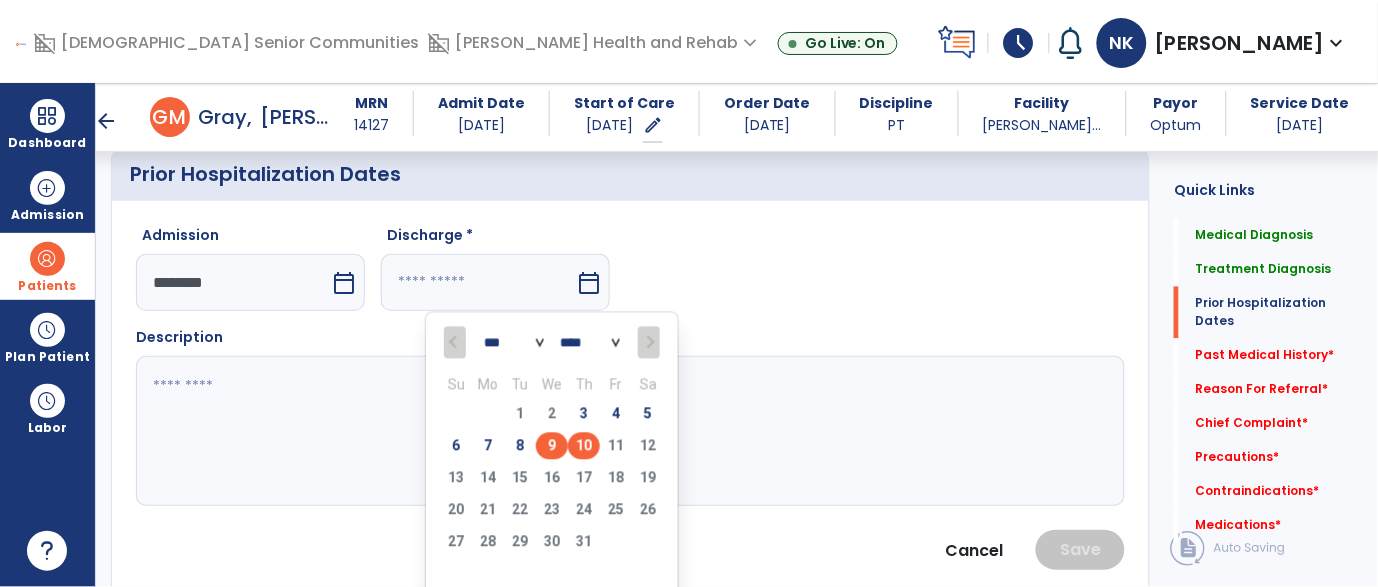 click on "9" at bounding box center [552, 446] 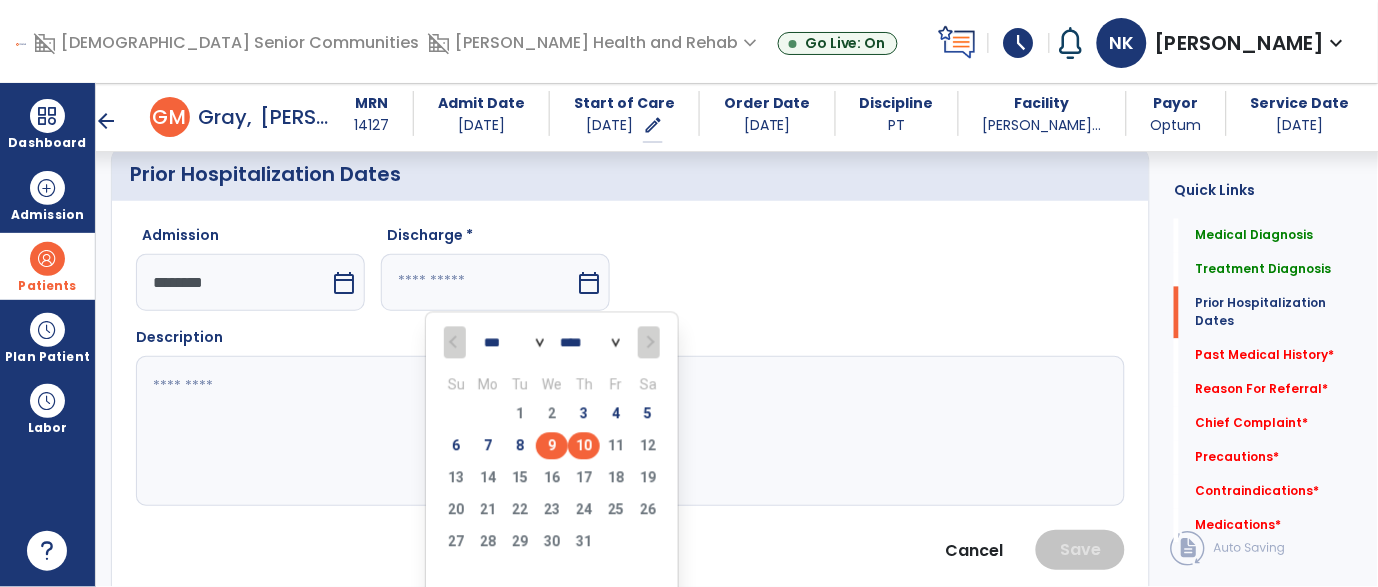 type on "********" 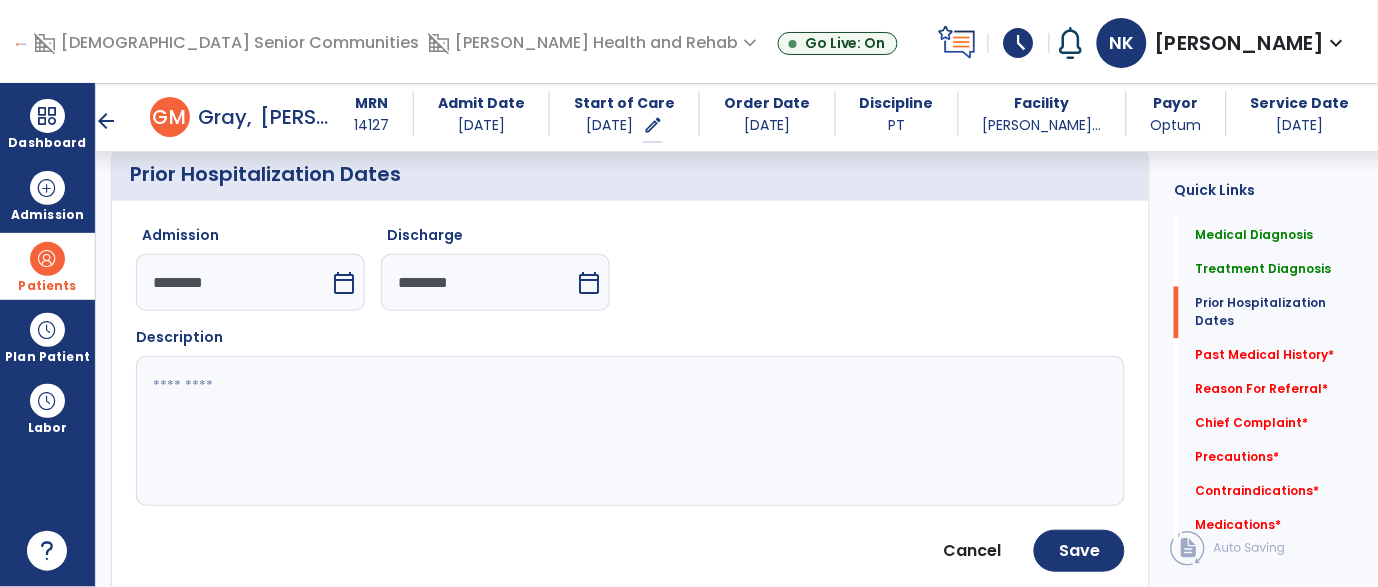 click 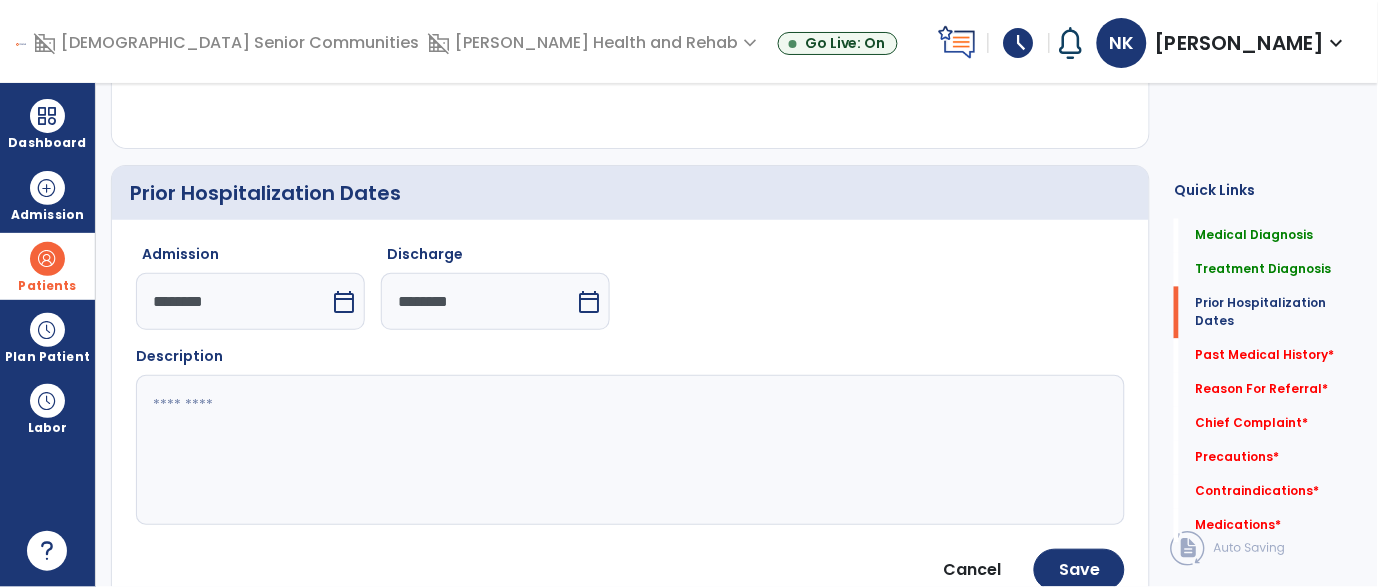 scroll, scrollTop: 0, scrollLeft: 0, axis: both 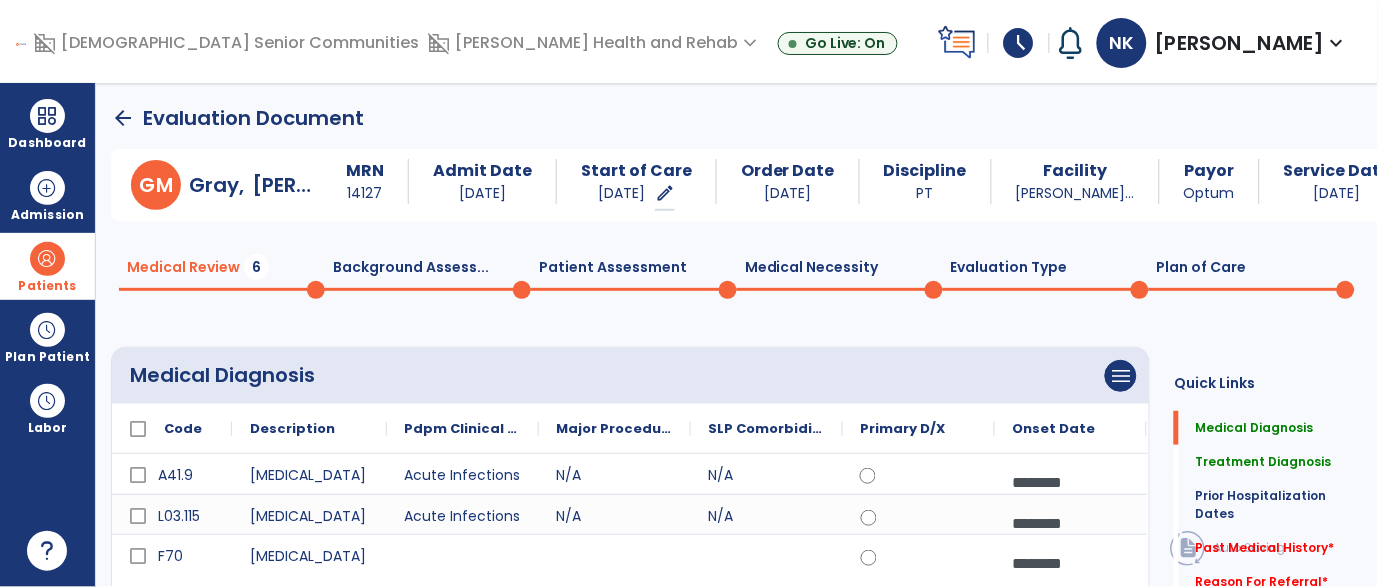click on "Plan of Care  0" 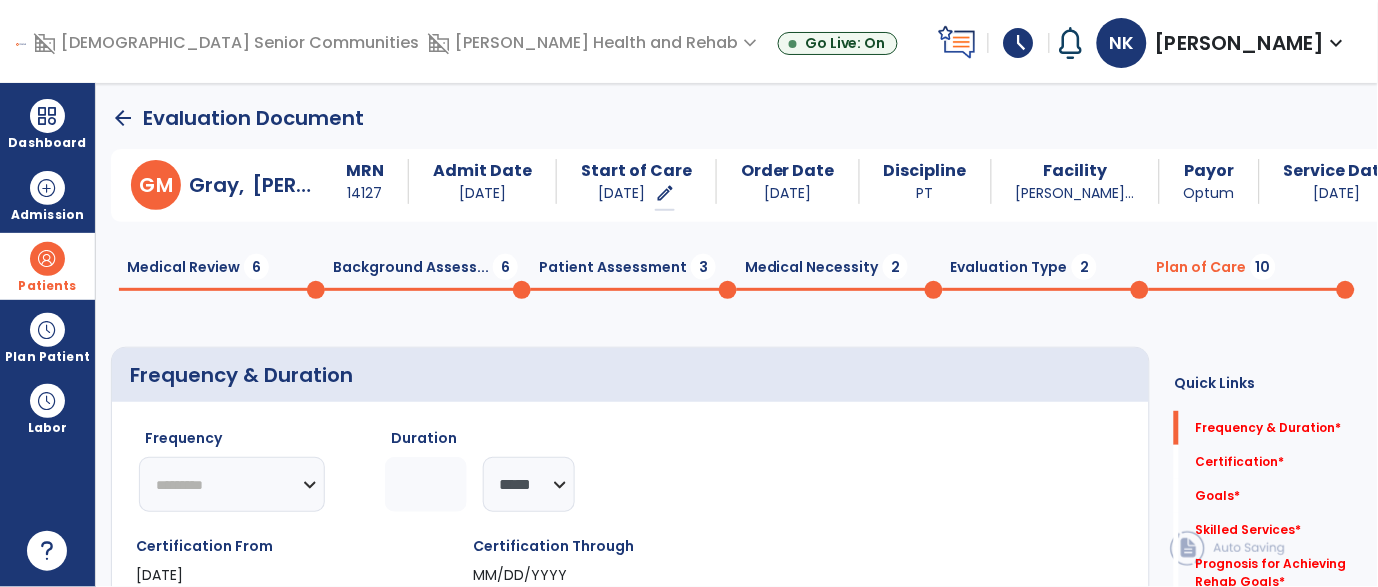 click on "********* ** ** ** ** ** ** **" 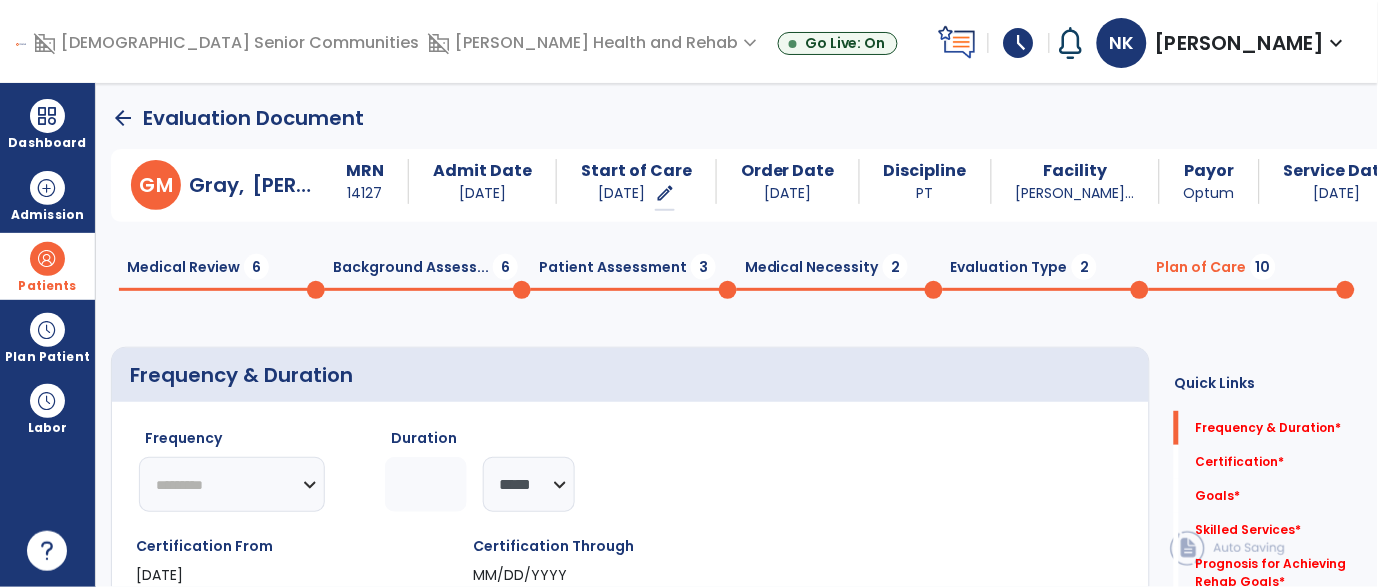 select on "**" 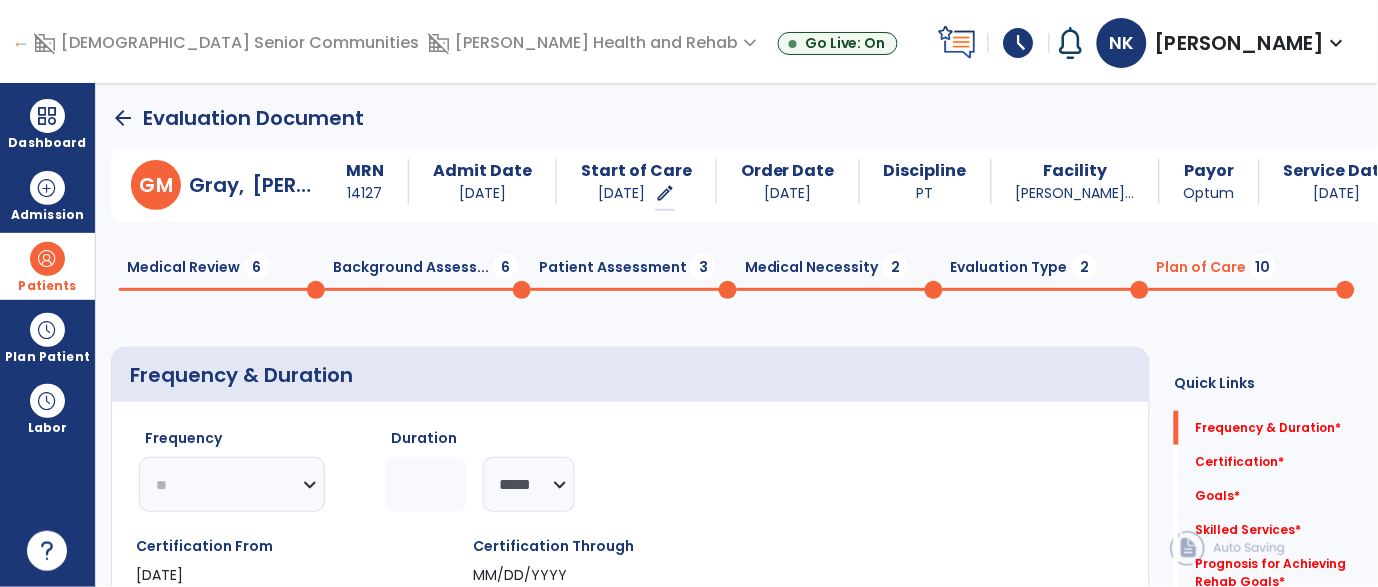 click on "********* ** ** ** ** ** ** **" 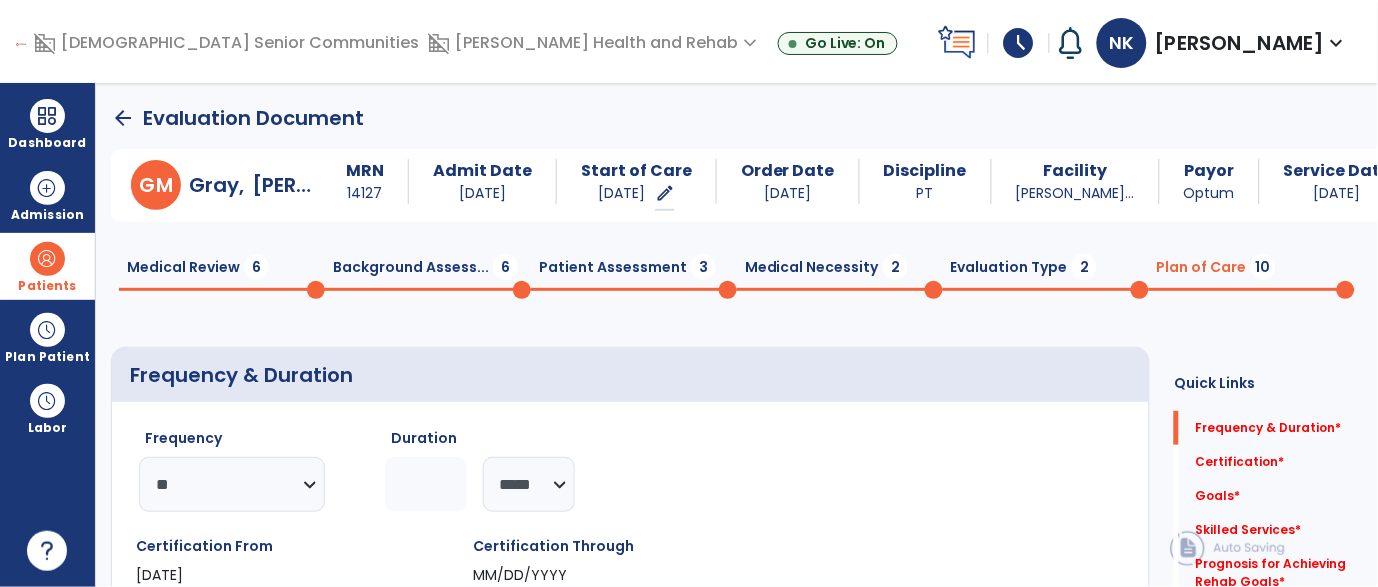 click 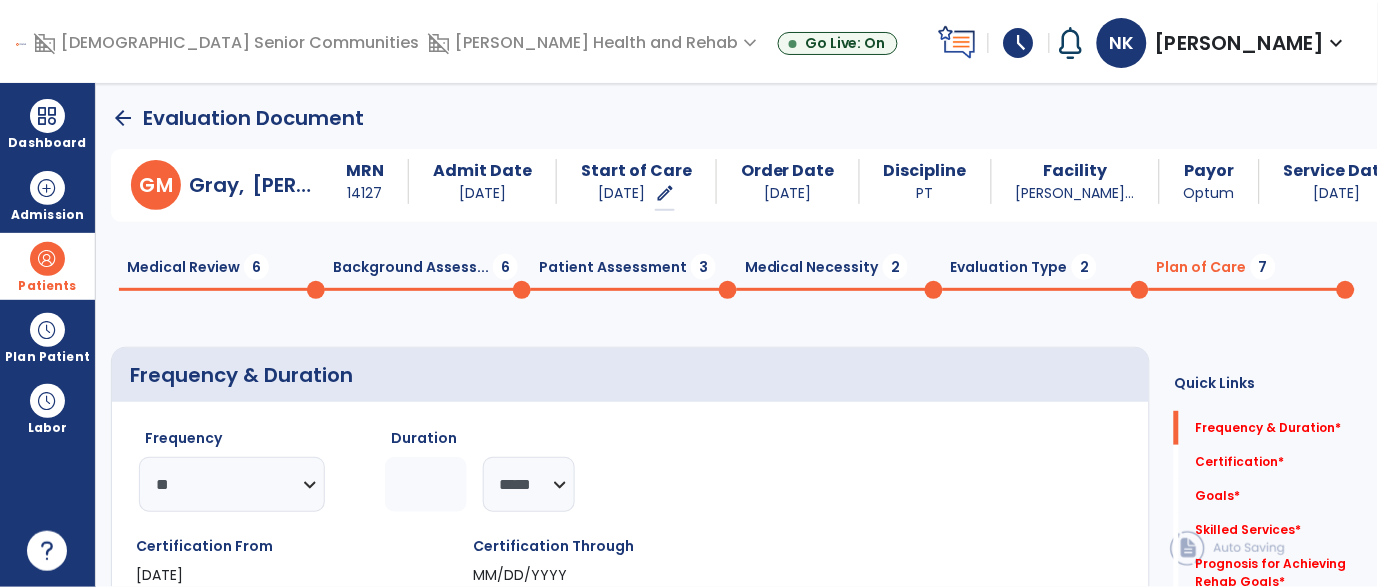 type on "*" 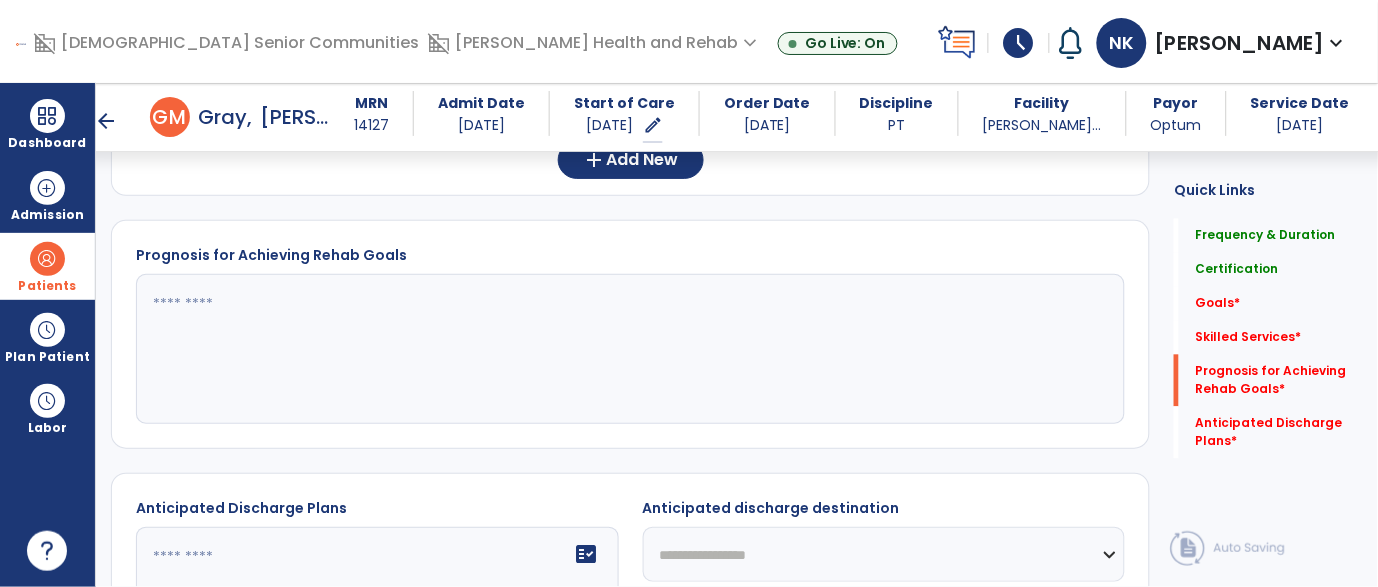 scroll, scrollTop: 779, scrollLeft: 0, axis: vertical 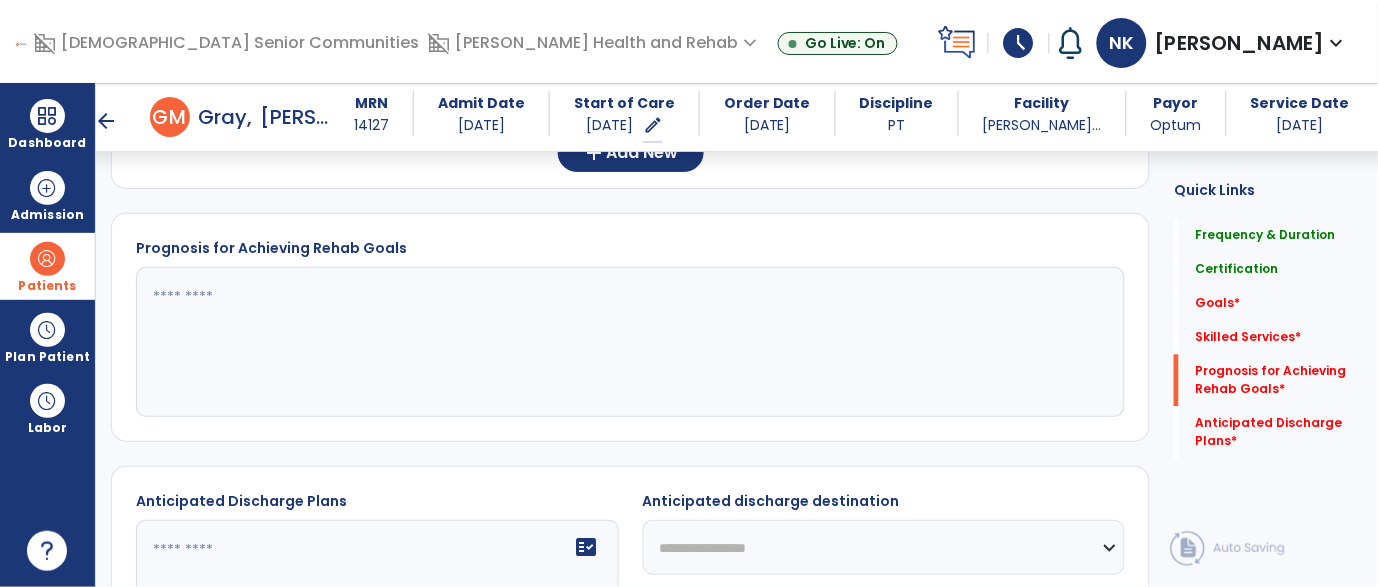 click 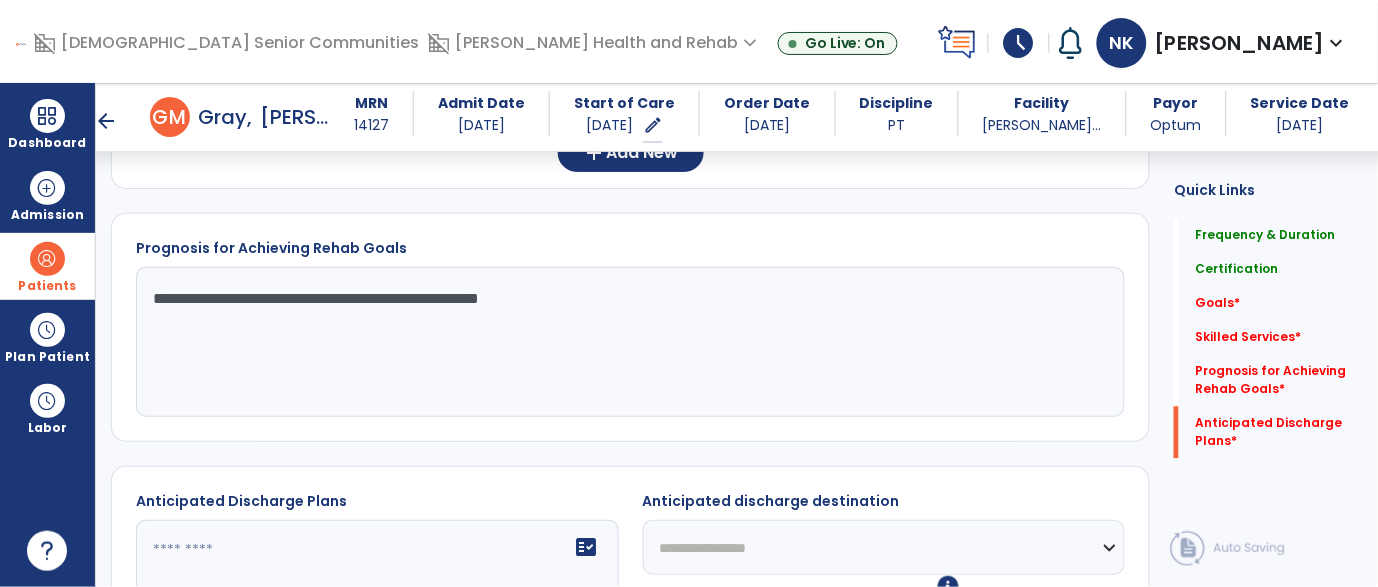 scroll, scrollTop: 982, scrollLeft: 0, axis: vertical 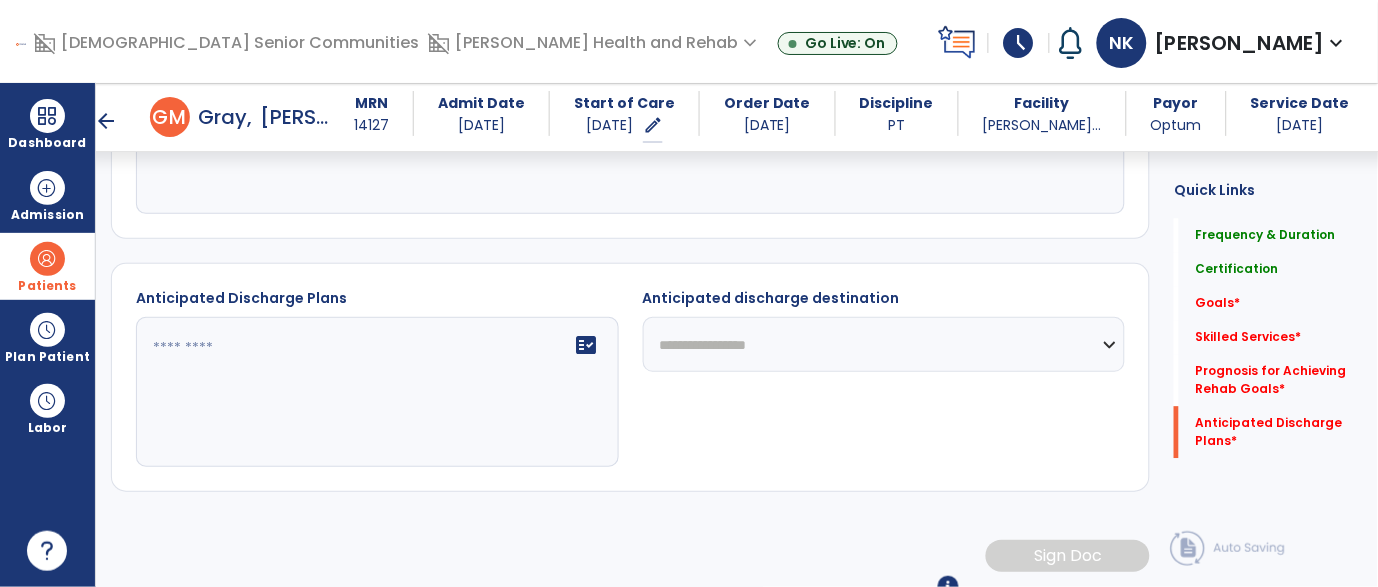 type on "**********" 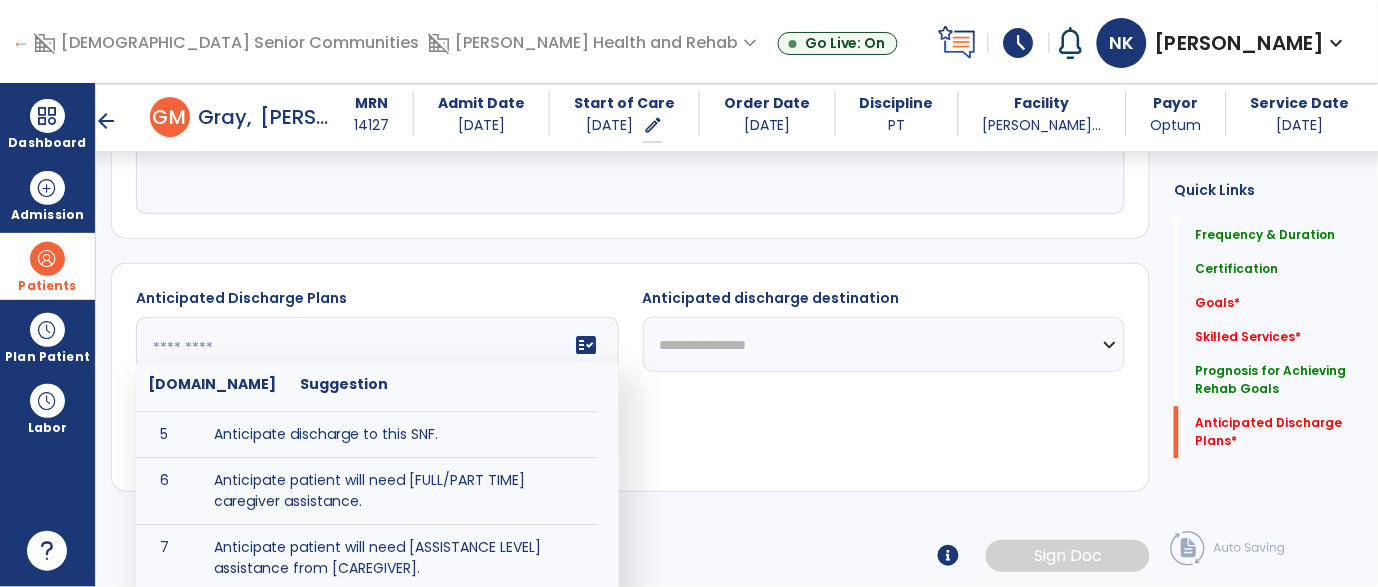 scroll, scrollTop: 184, scrollLeft: 0, axis: vertical 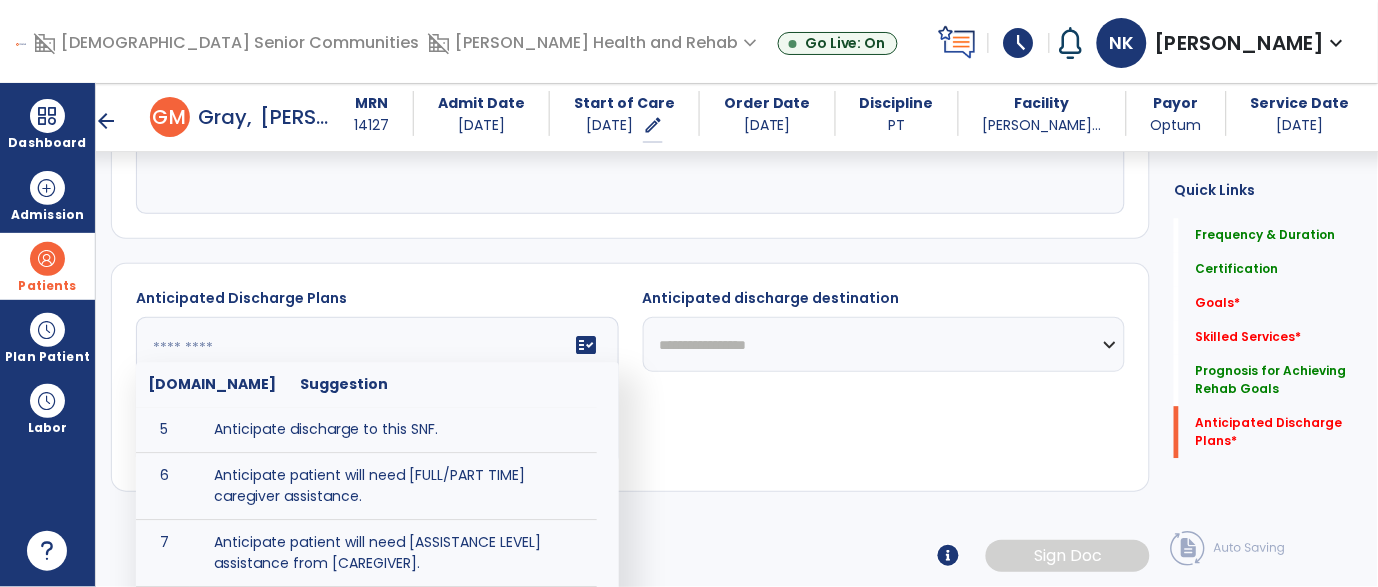 type on "**********" 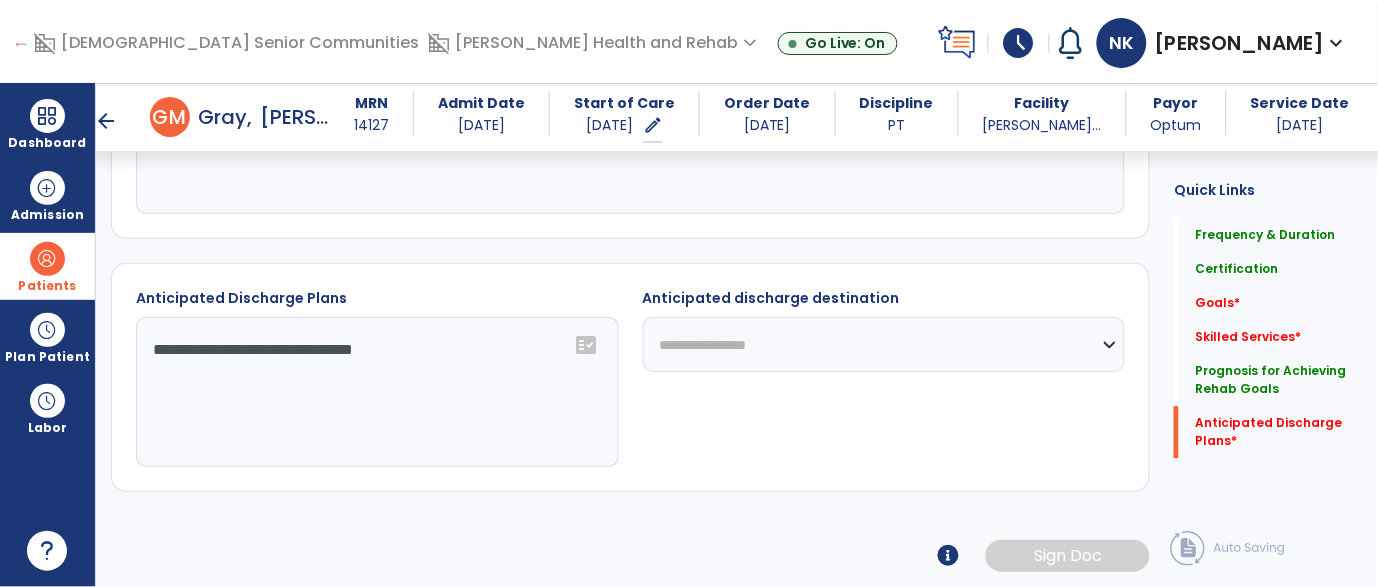 click on "**********" 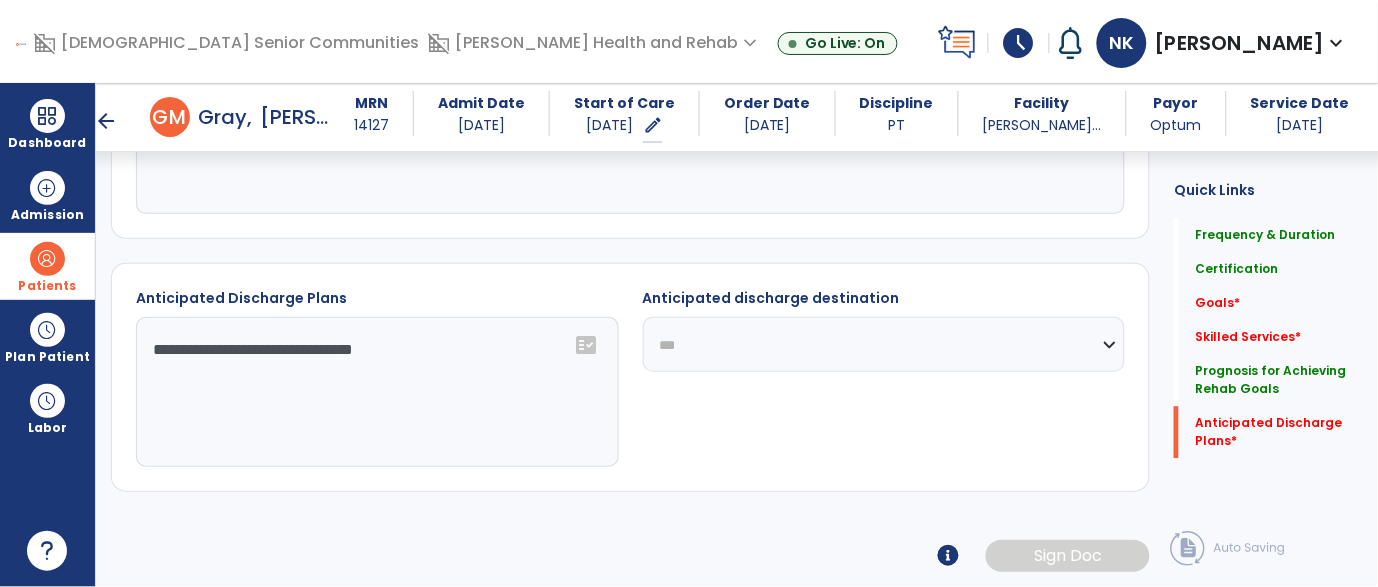 click on "**********" 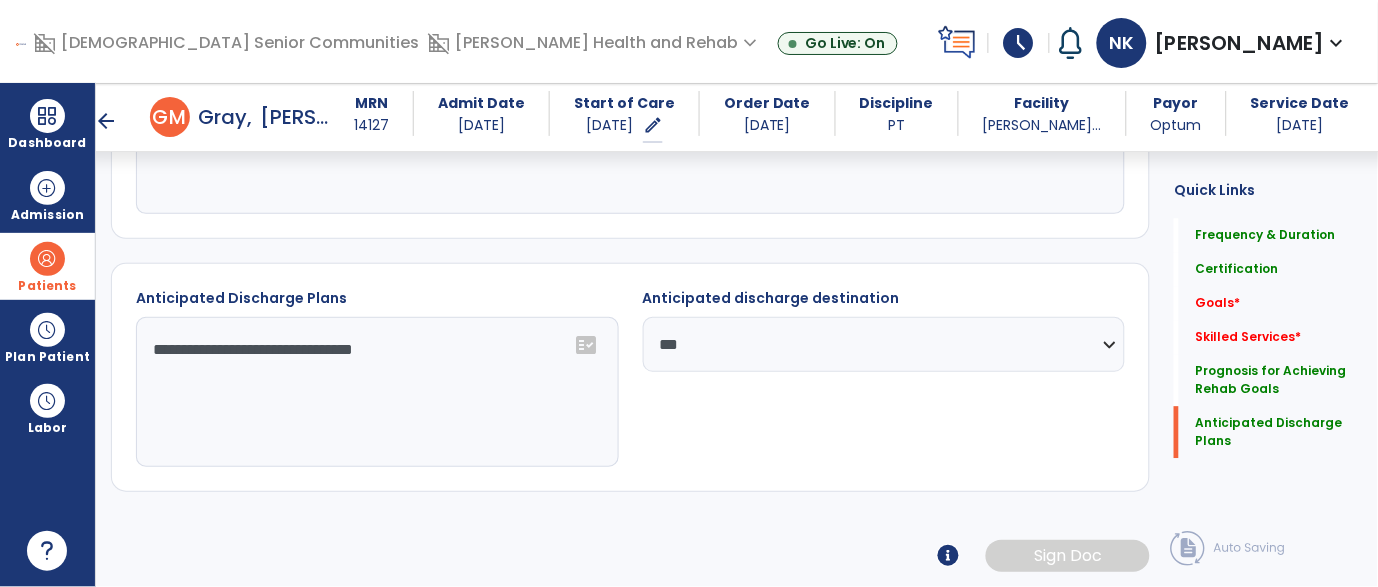 click on "**********" 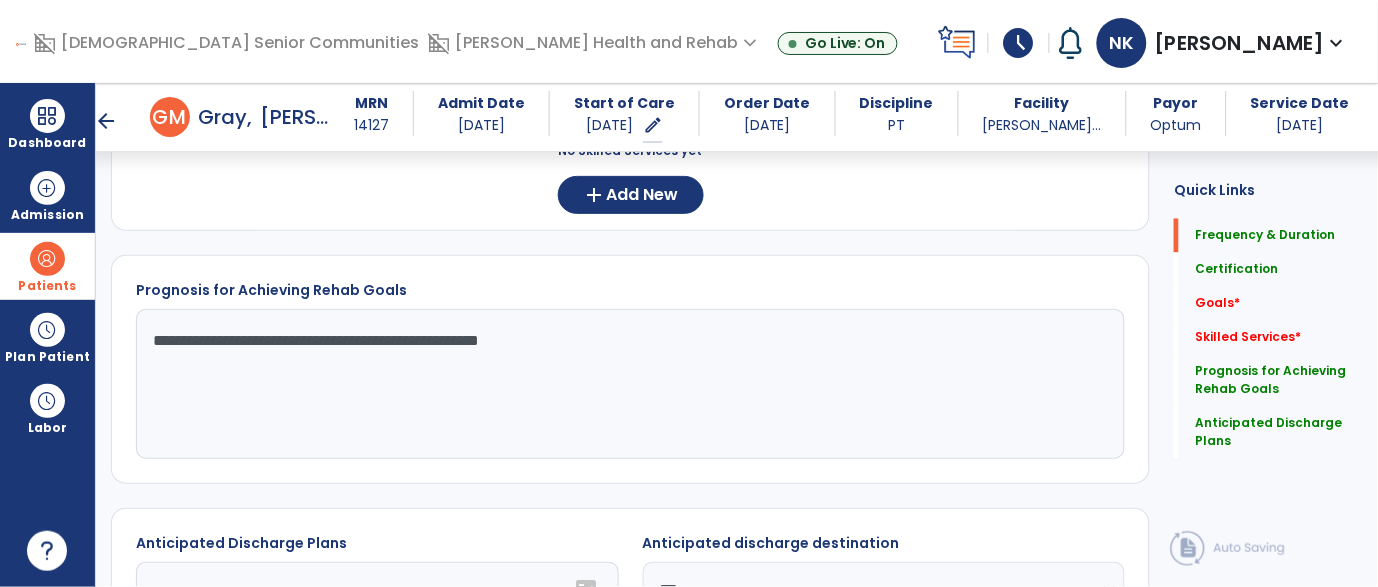 scroll, scrollTop: 0, scrollLeft: 0, axis: both 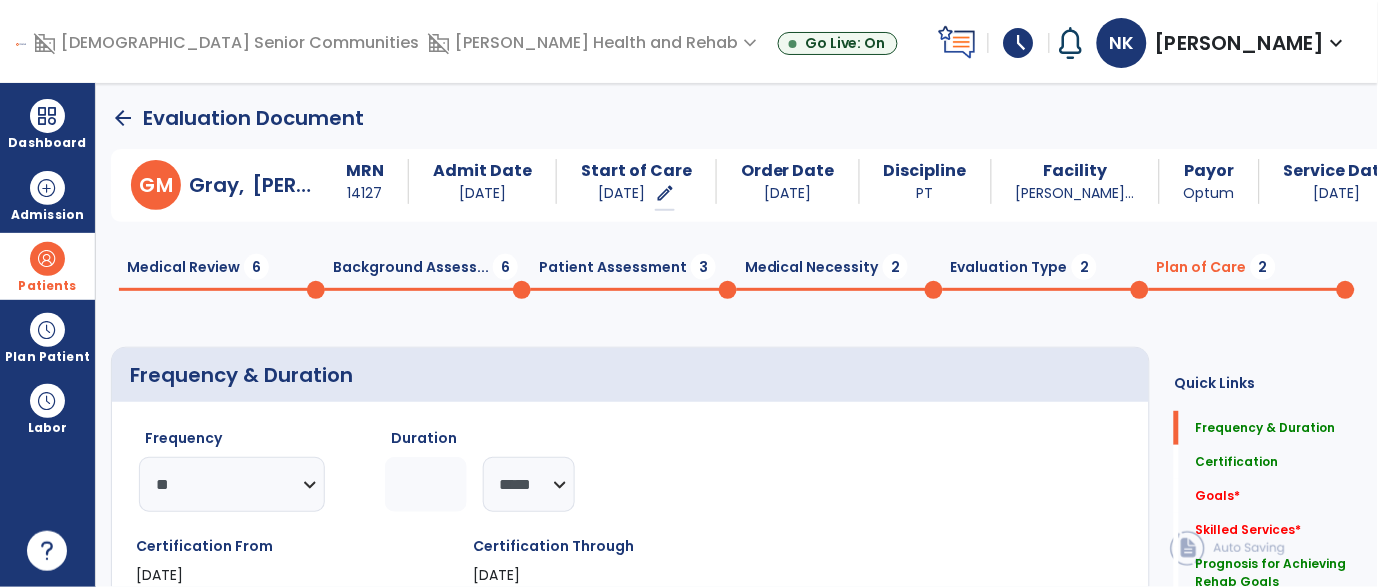 click on "Medical Necessity  2" 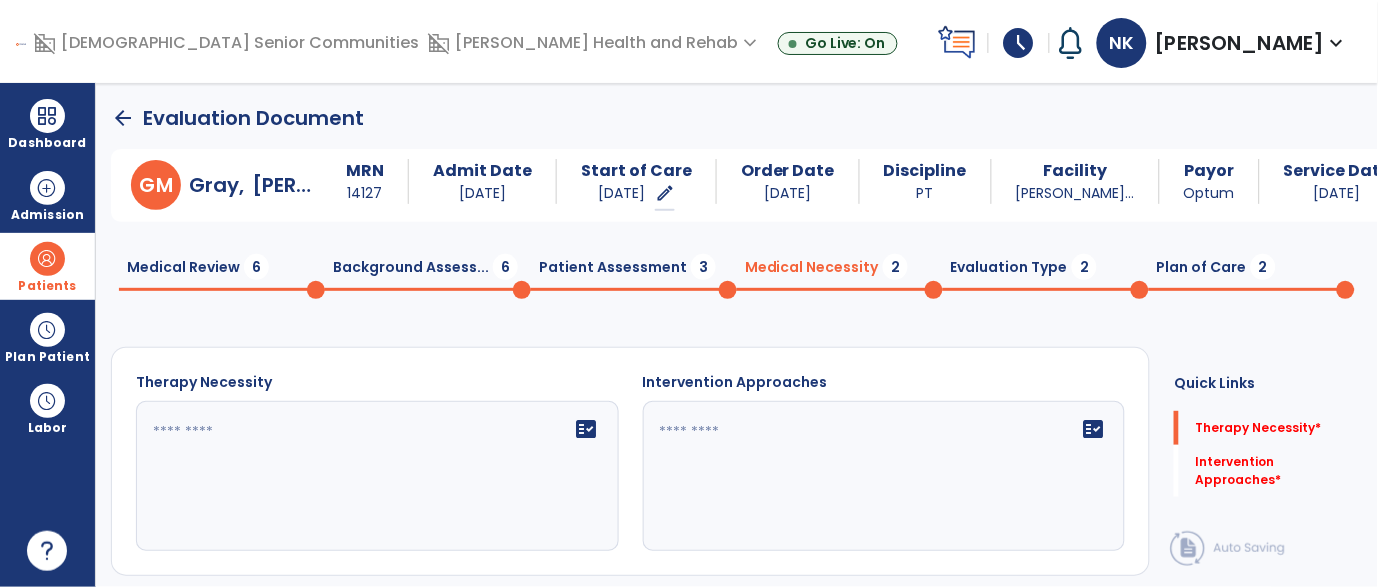 click on "fact_check" 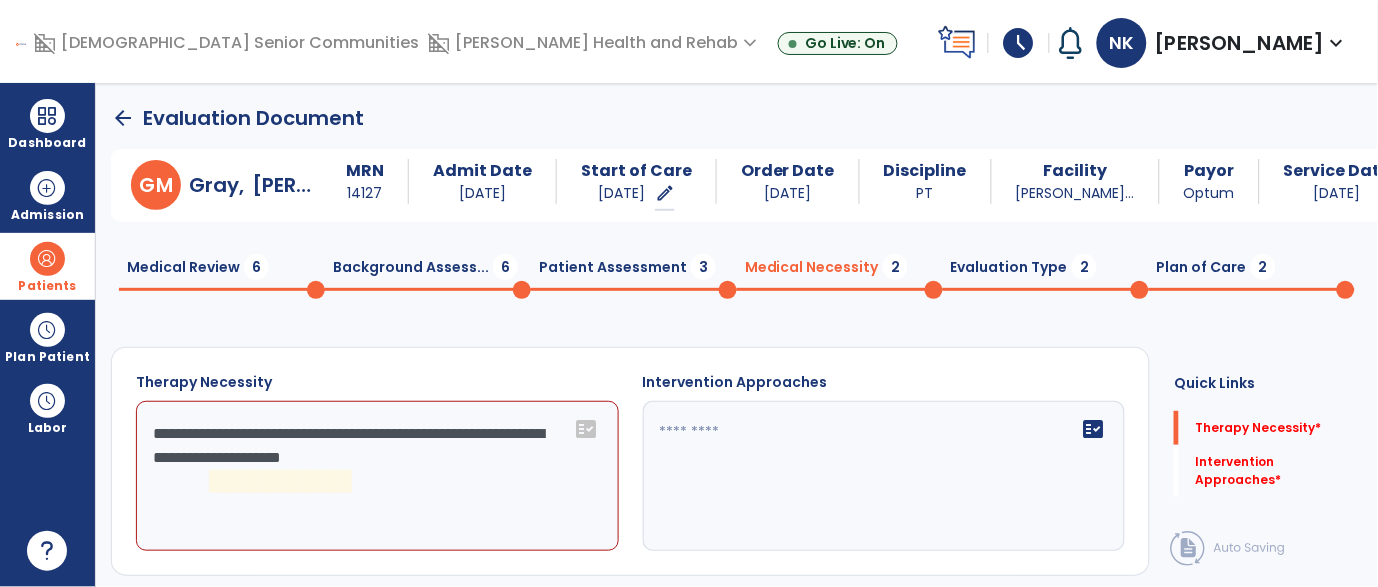 click on "**********" 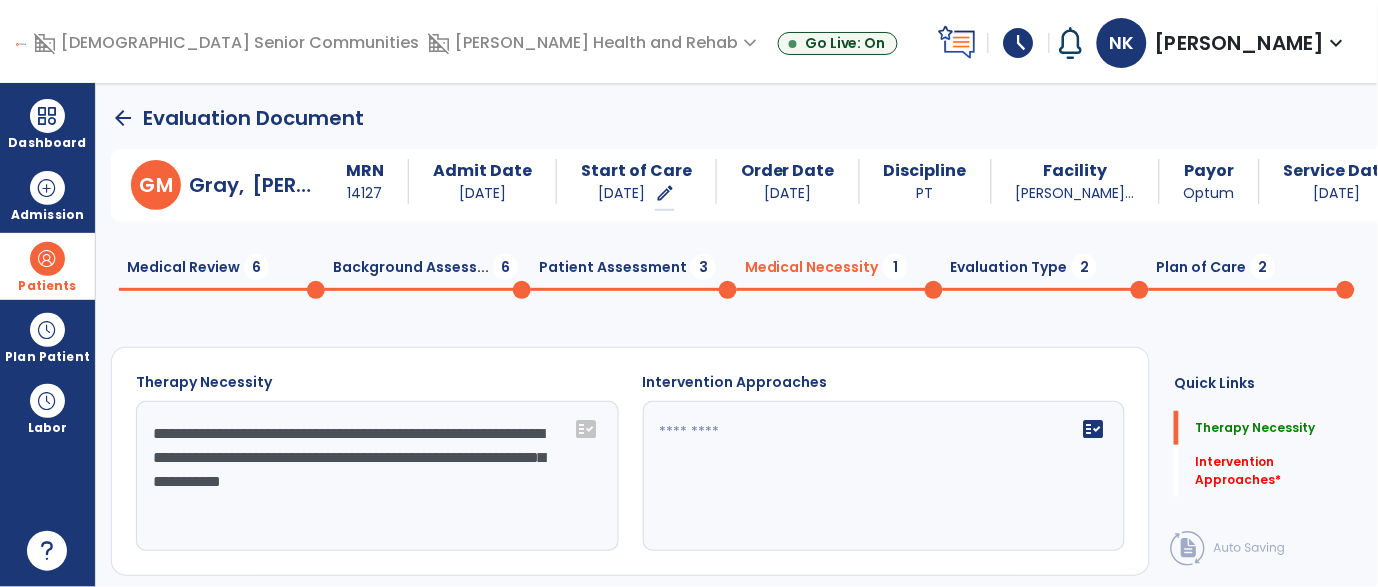 type on "**********" 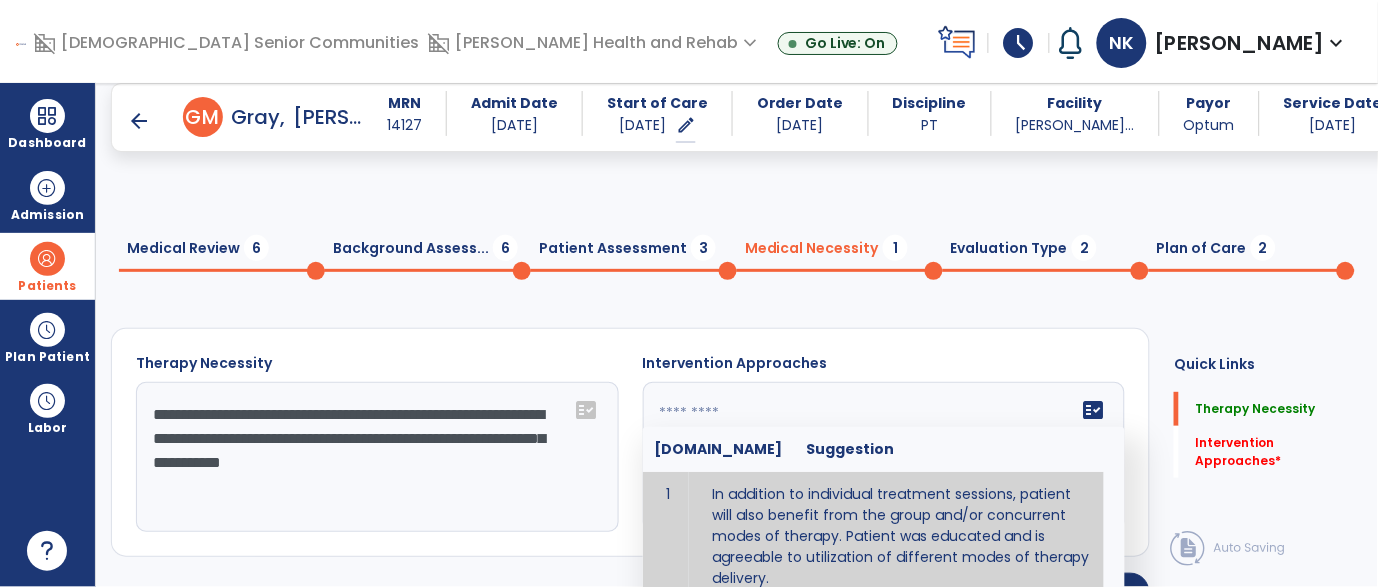 scroll, scrollTop: 150, scrollLeft: 0, axis: vertical 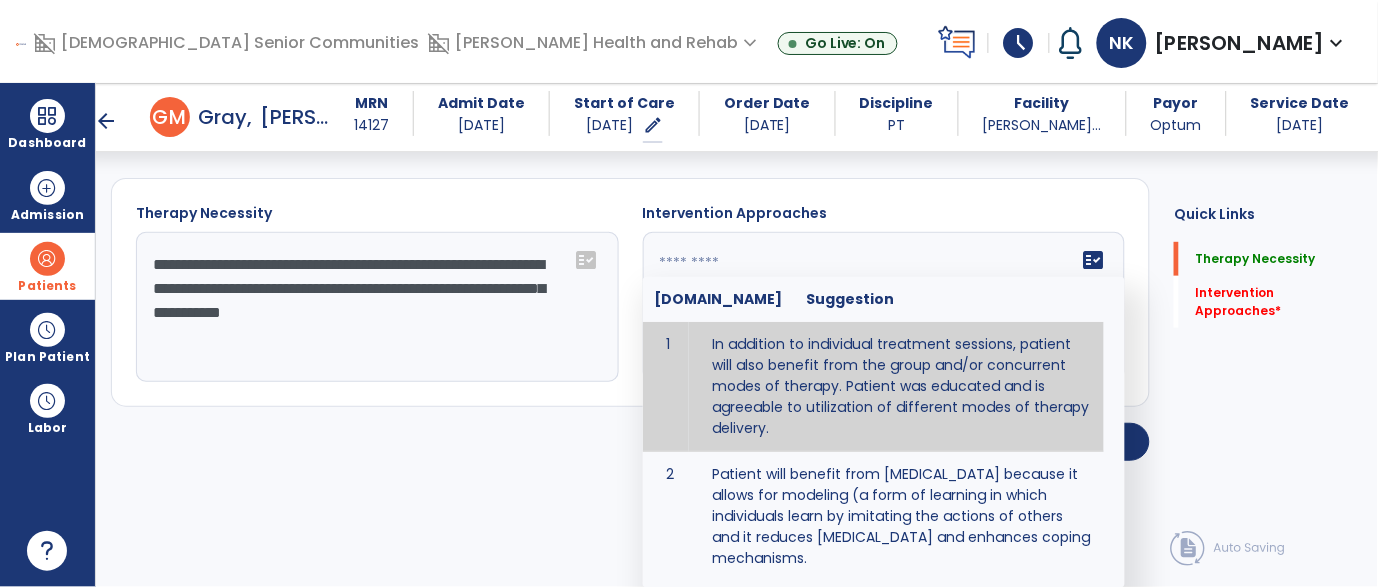 type on "**********" 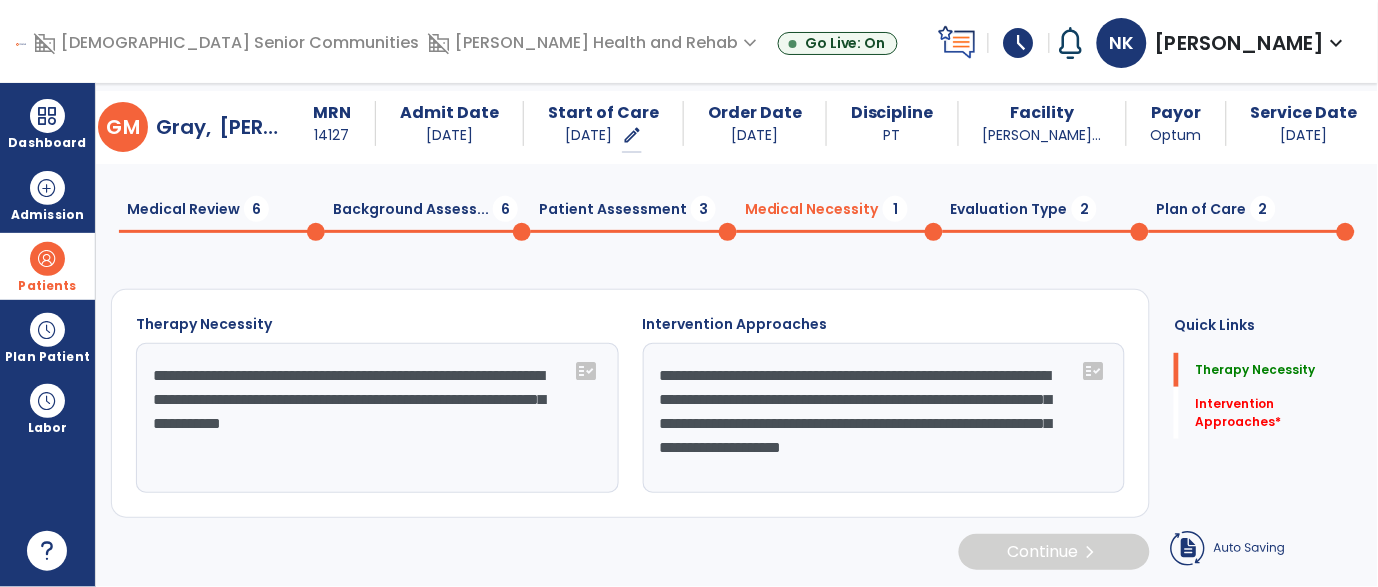 scroll, scrollTop: 37, scrollLeft: 0, axis: vertical 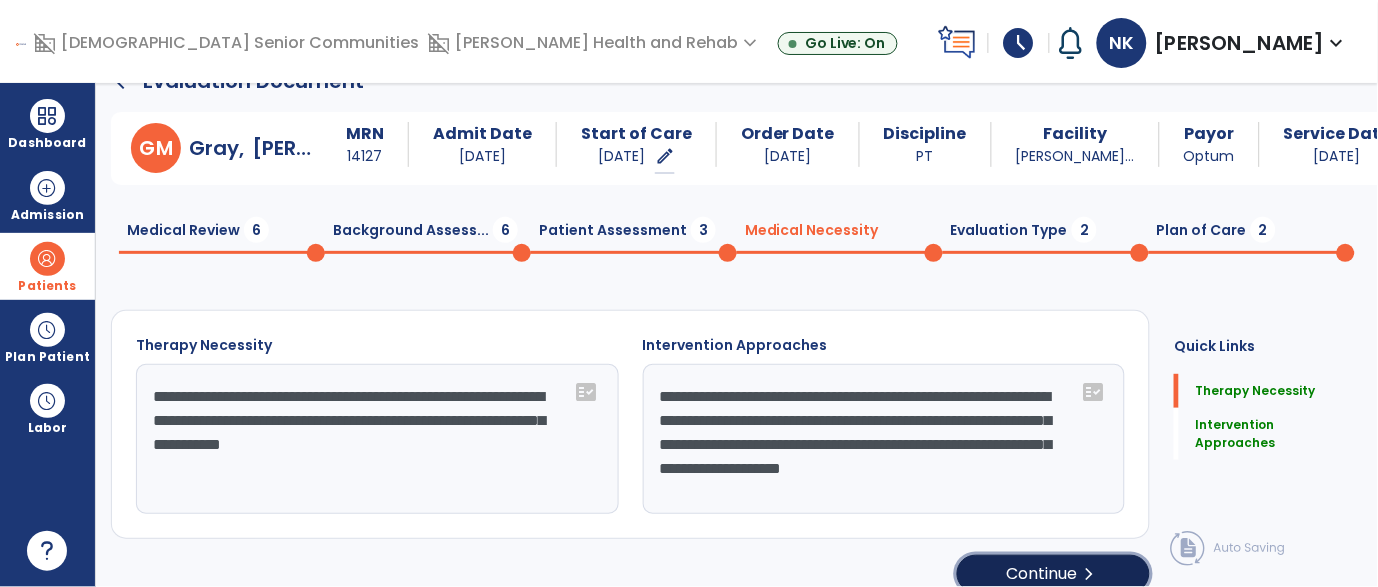 click on "Continue  chevron_right" 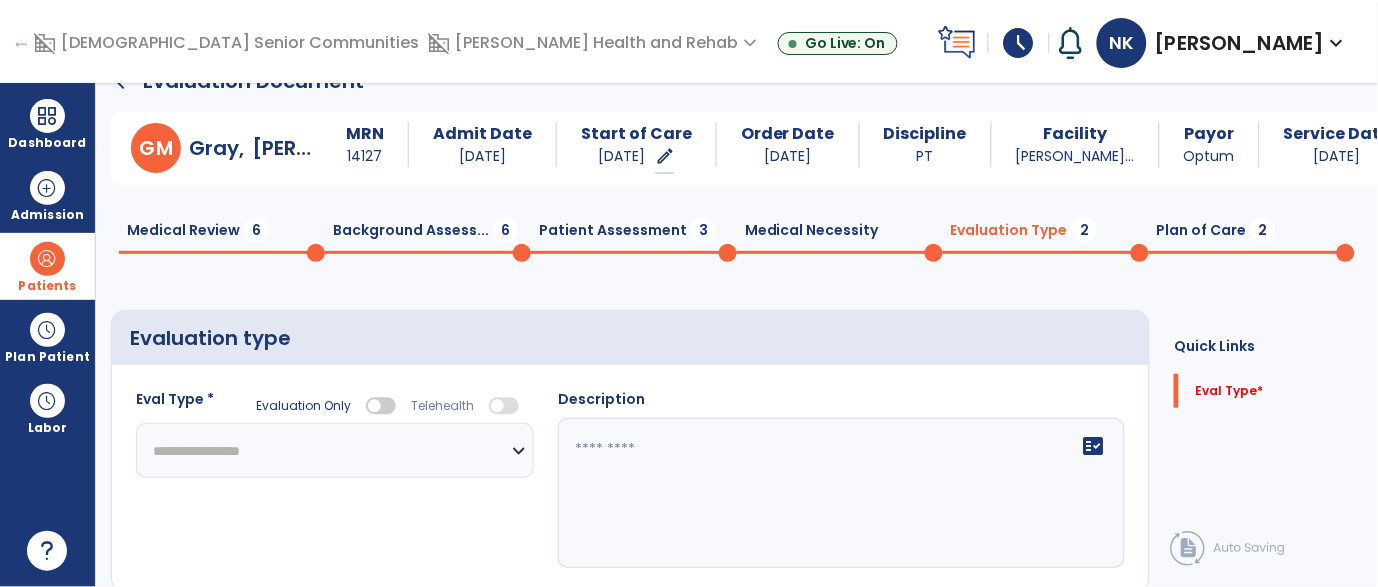 click on "**********" 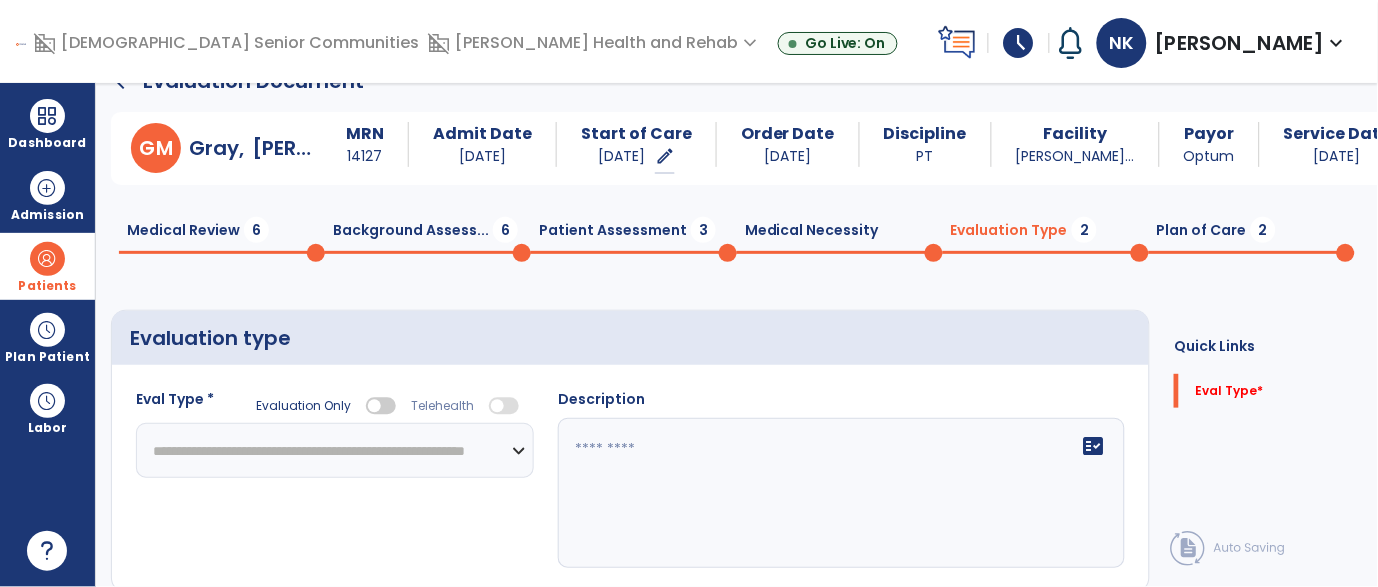 click on "**********" 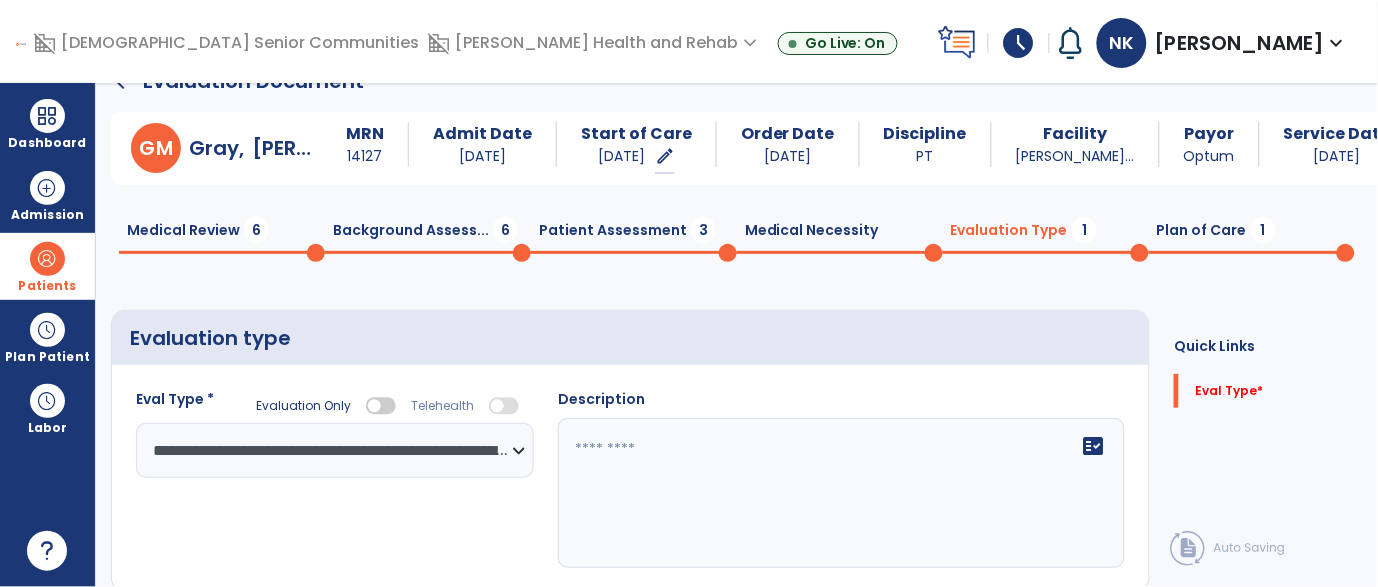click on "fact_check" 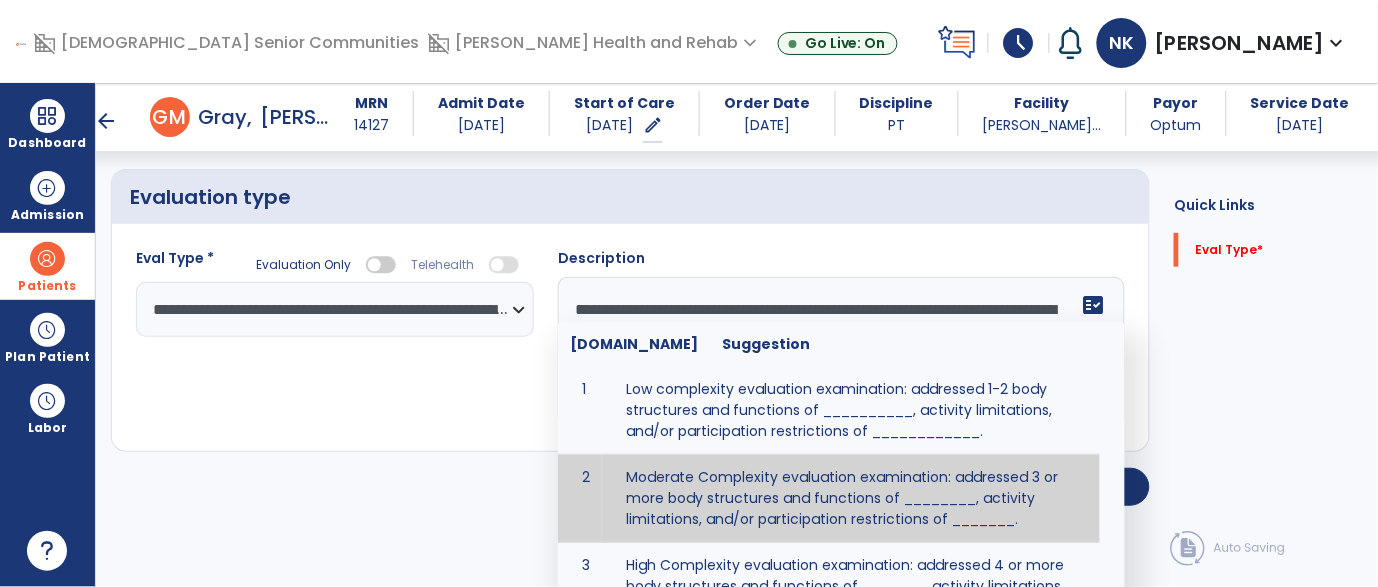 scroll, scrollTop: 93, scrollLeft: 0, axis: vertical 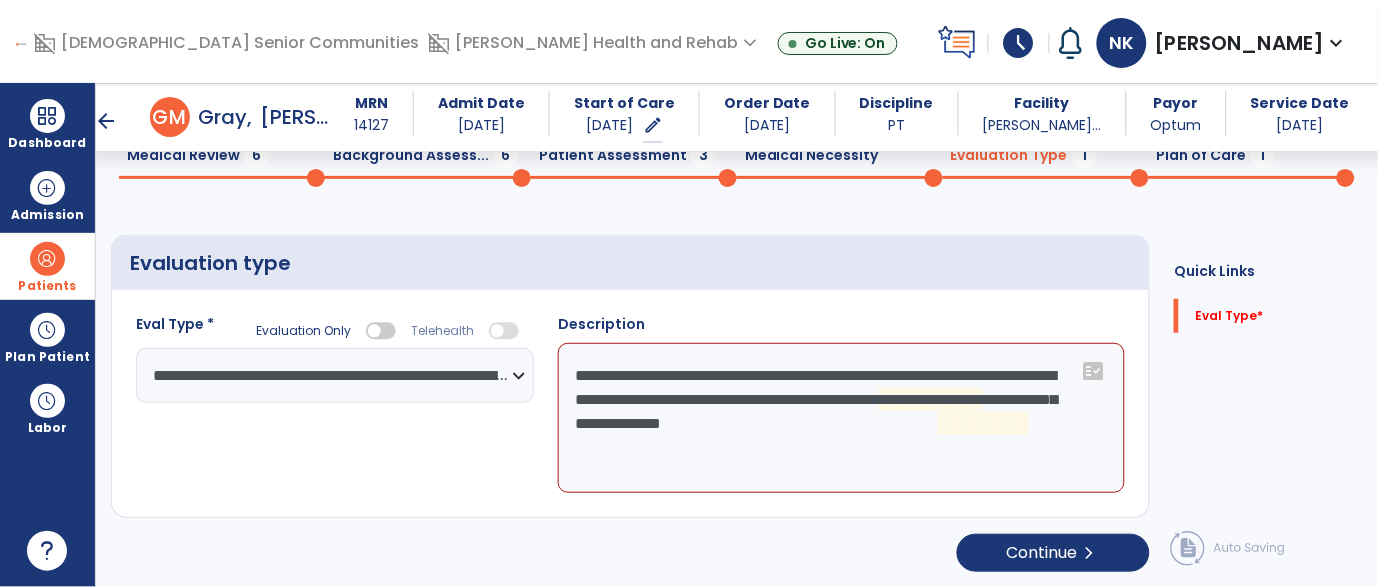 click on "**********" 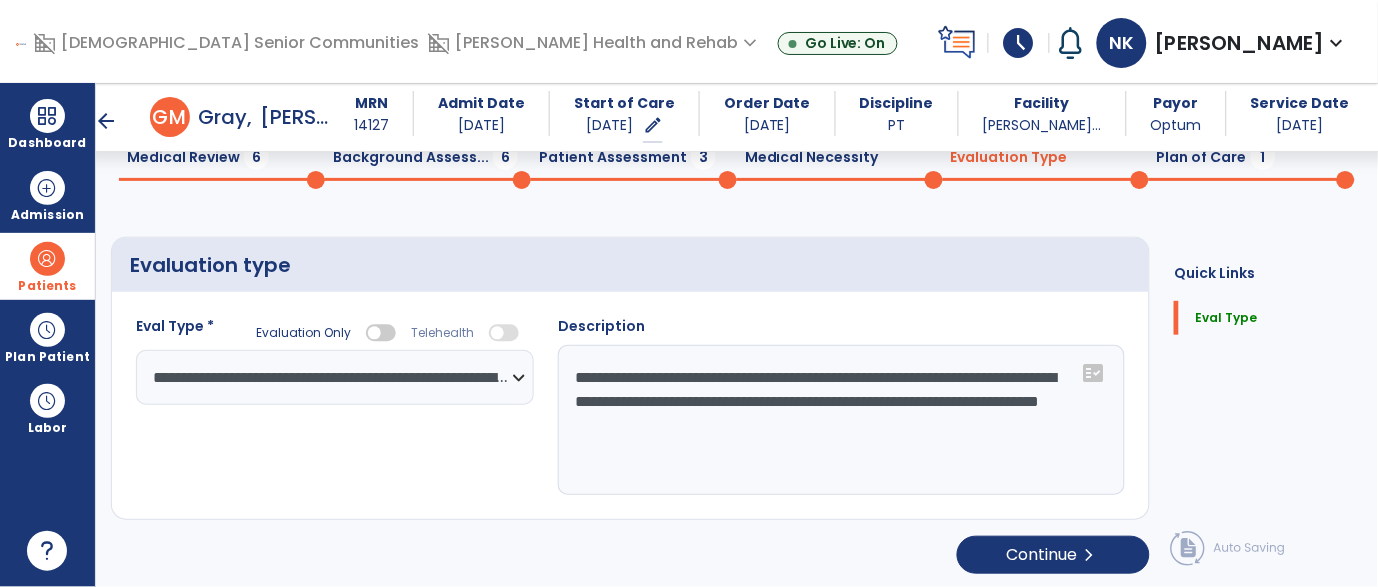 scroll, scrollTop: 93, scrollLeft: 0, axis: vertical 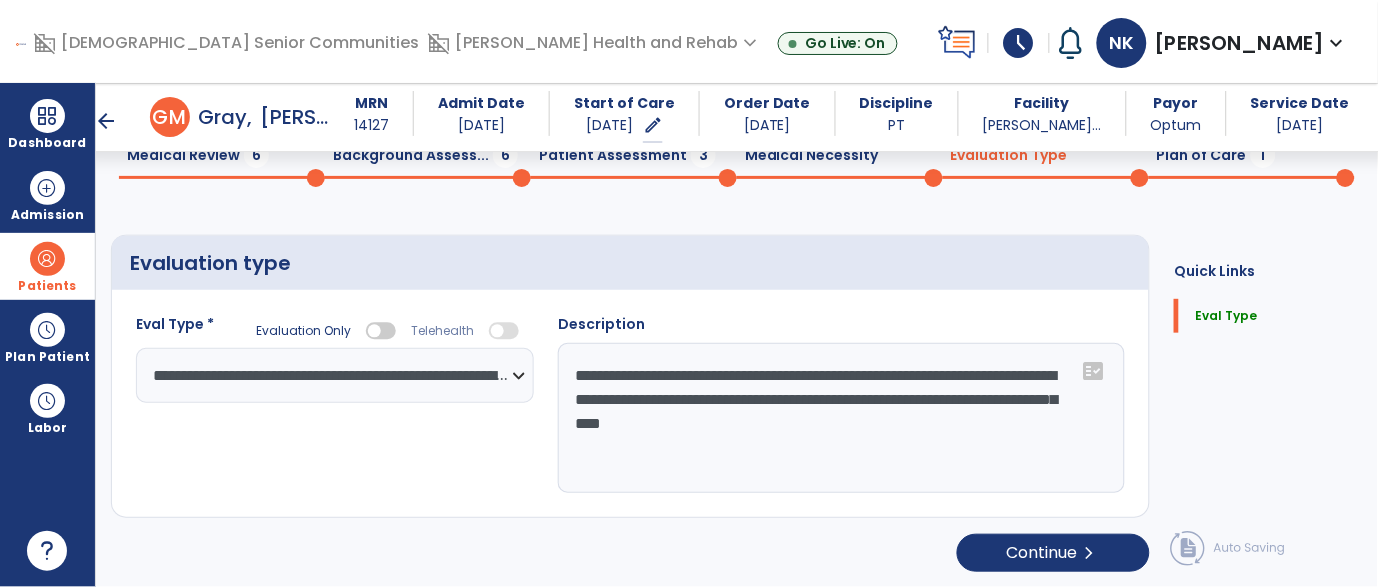 type on "**********" 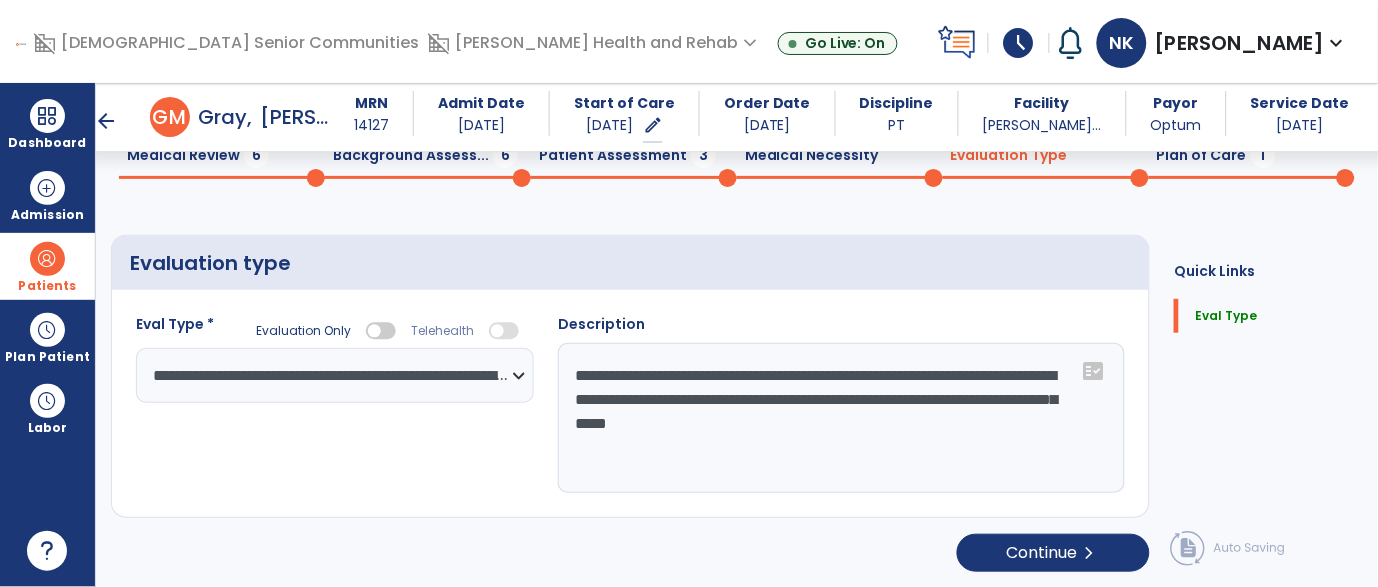 scroll, scrollTop: 0, scrollLeft: 0, axis: both 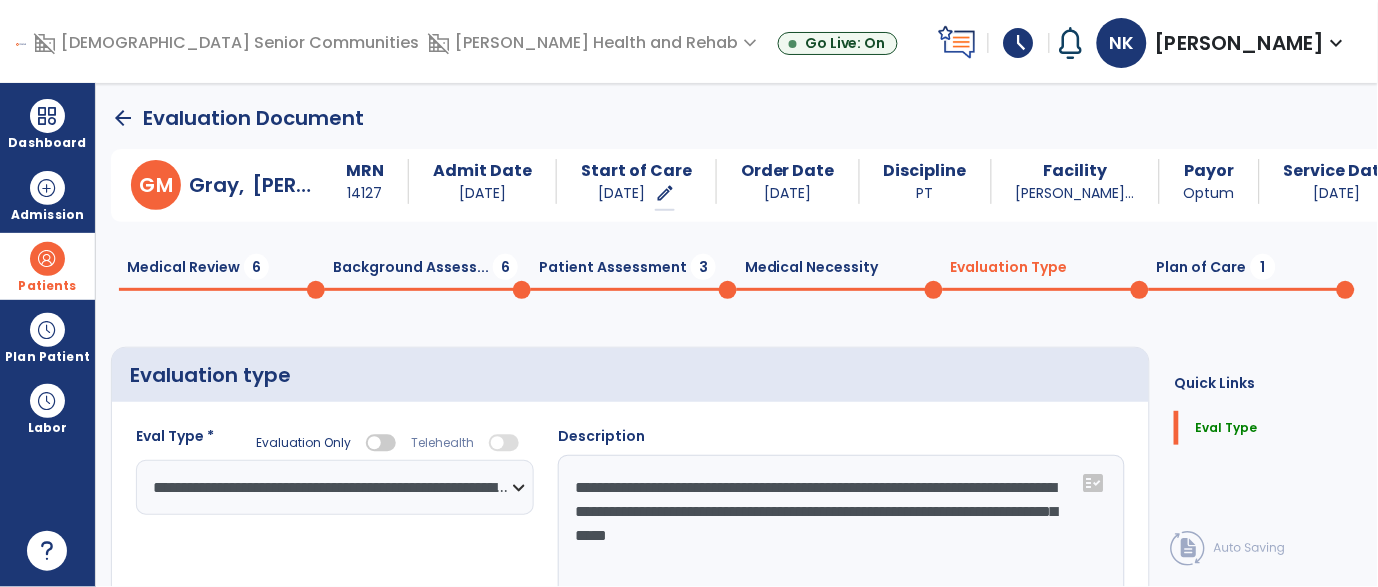 click on "Medical Review  6" 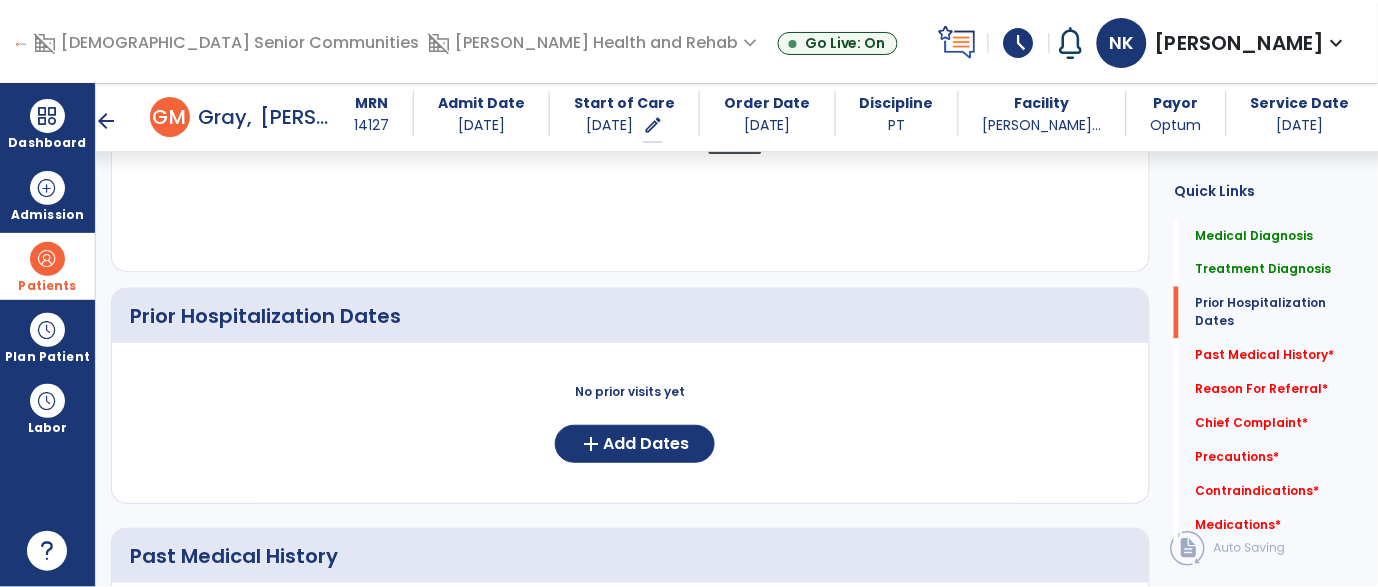 scroll, scrollTop: 606, scrollLeft: 0, axis: vertical 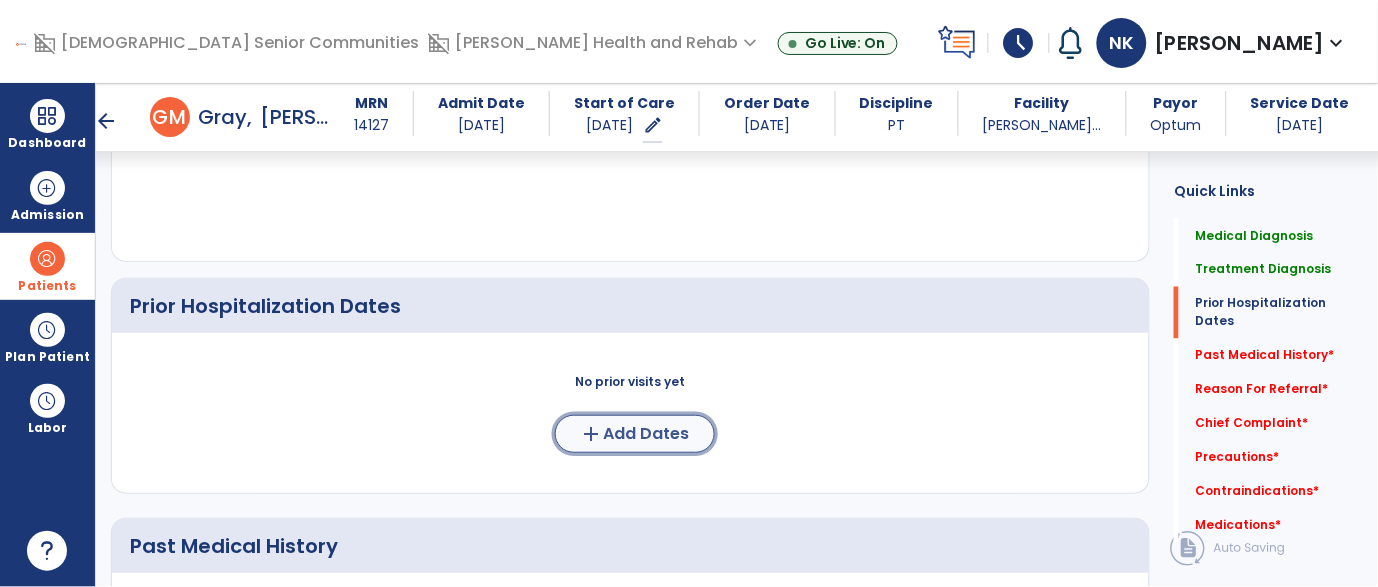 click on "Add Dates" 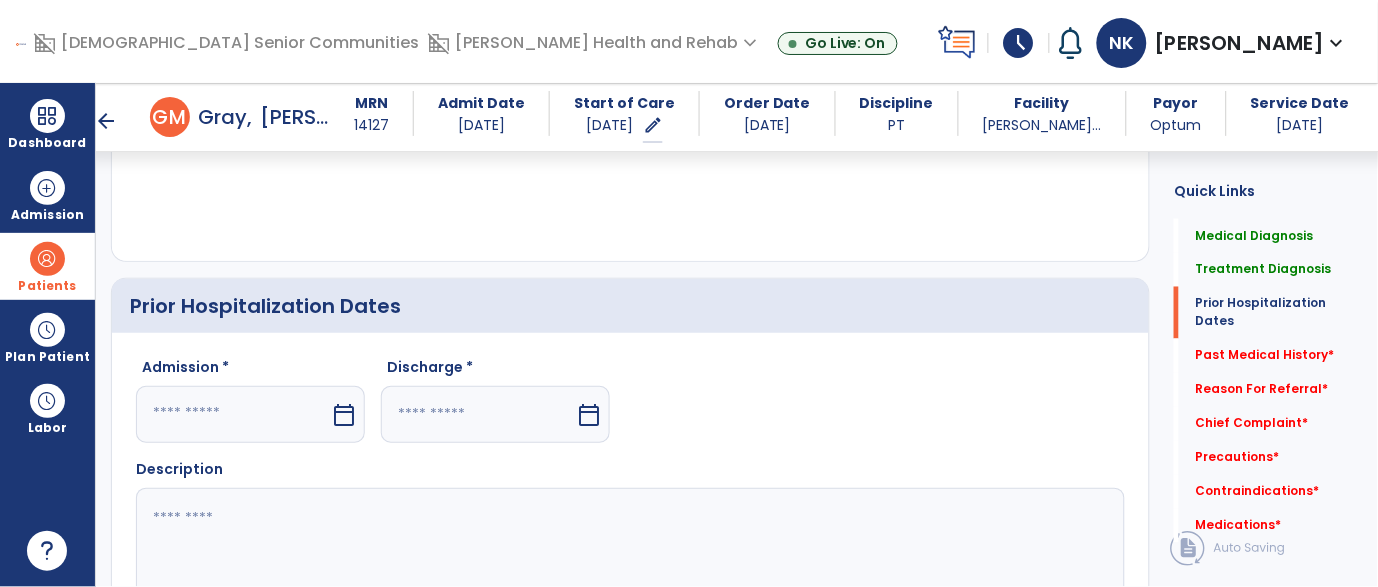 click at bounding box center (233, 414) 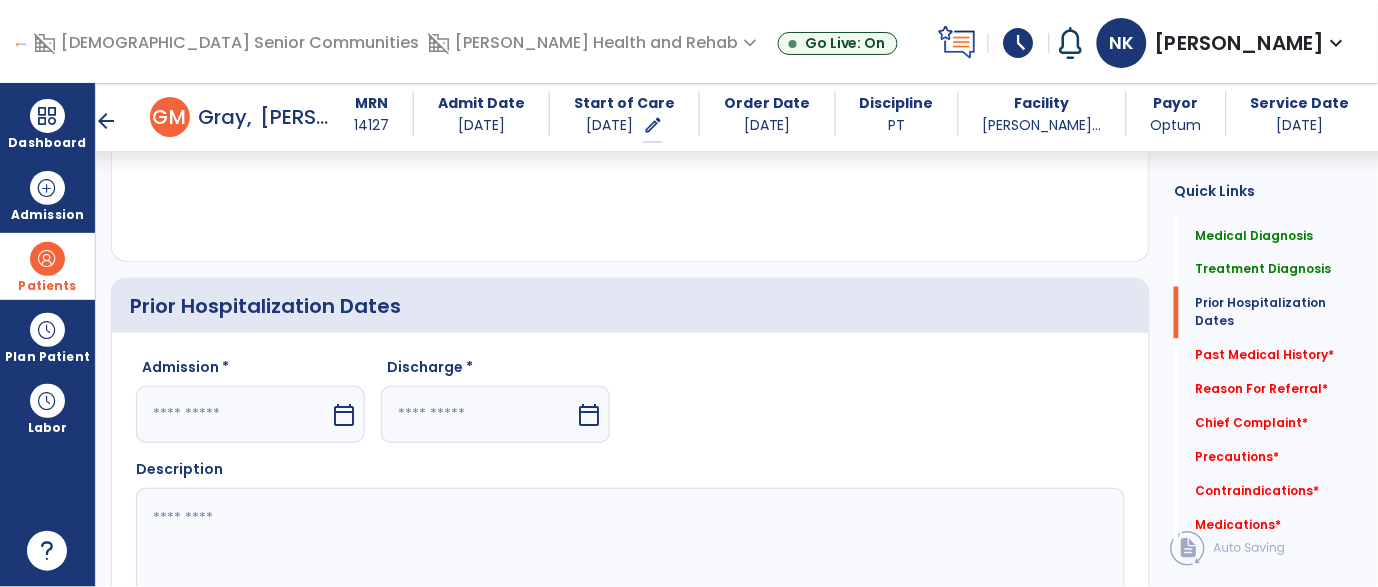 select on "*" 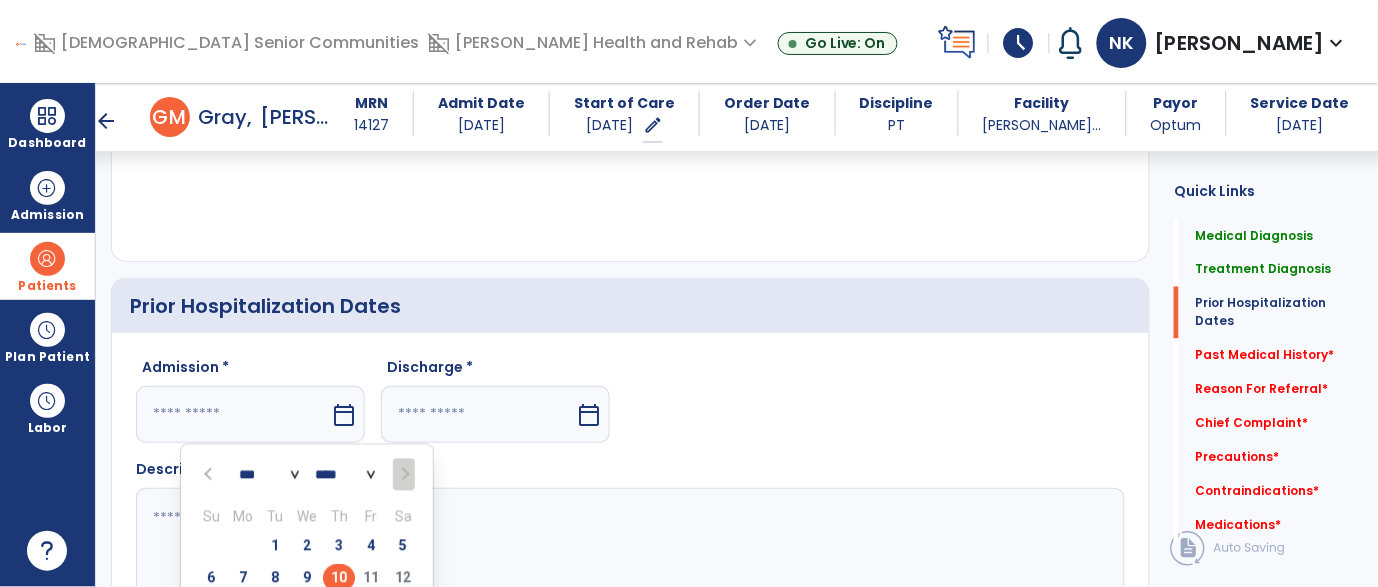 scroll, scrollTop: 615, scrollLeft: 0, axis: vertical 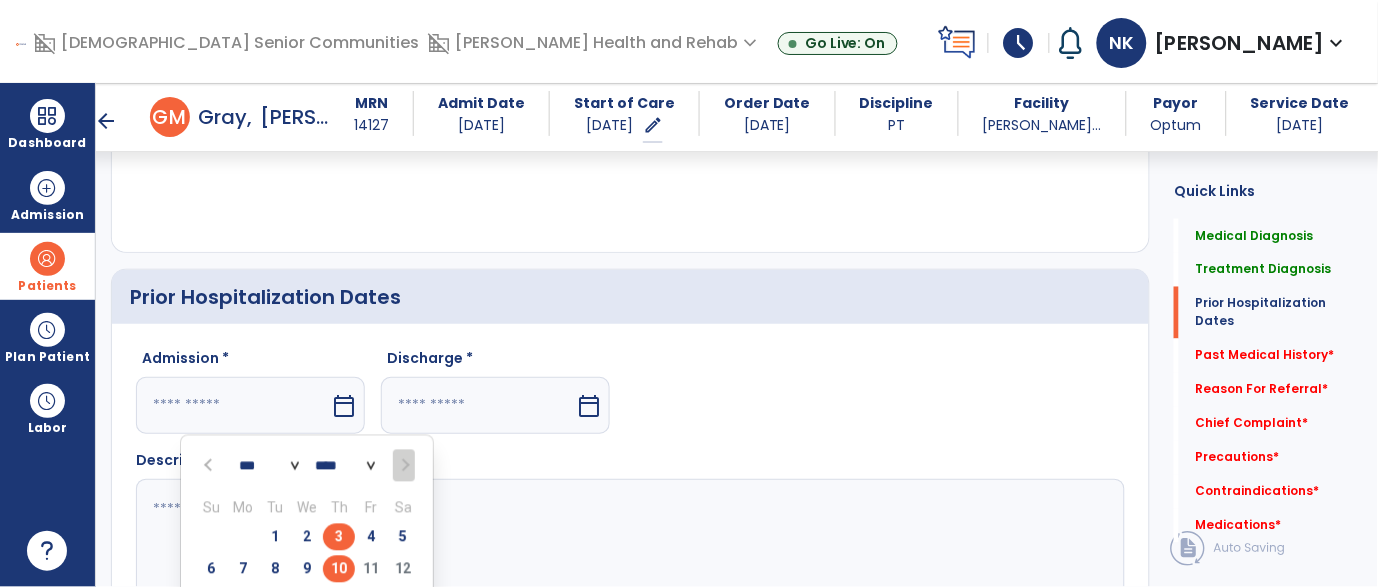 click on "3" at bounding box center [339, 537] 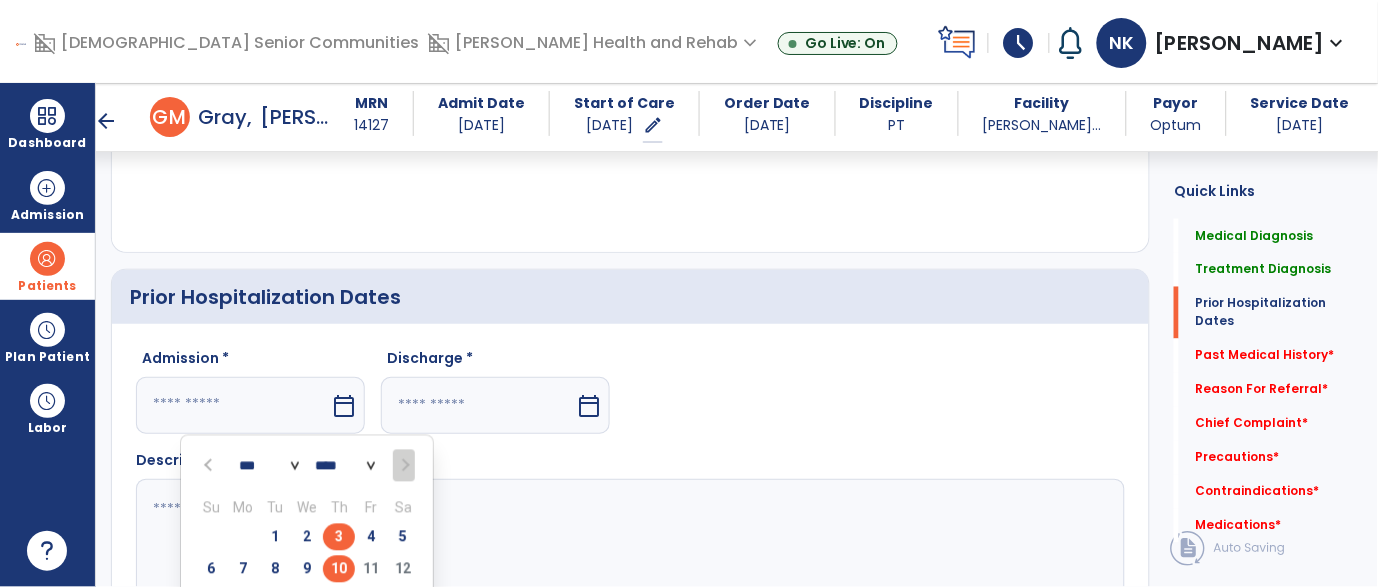 type on "********" 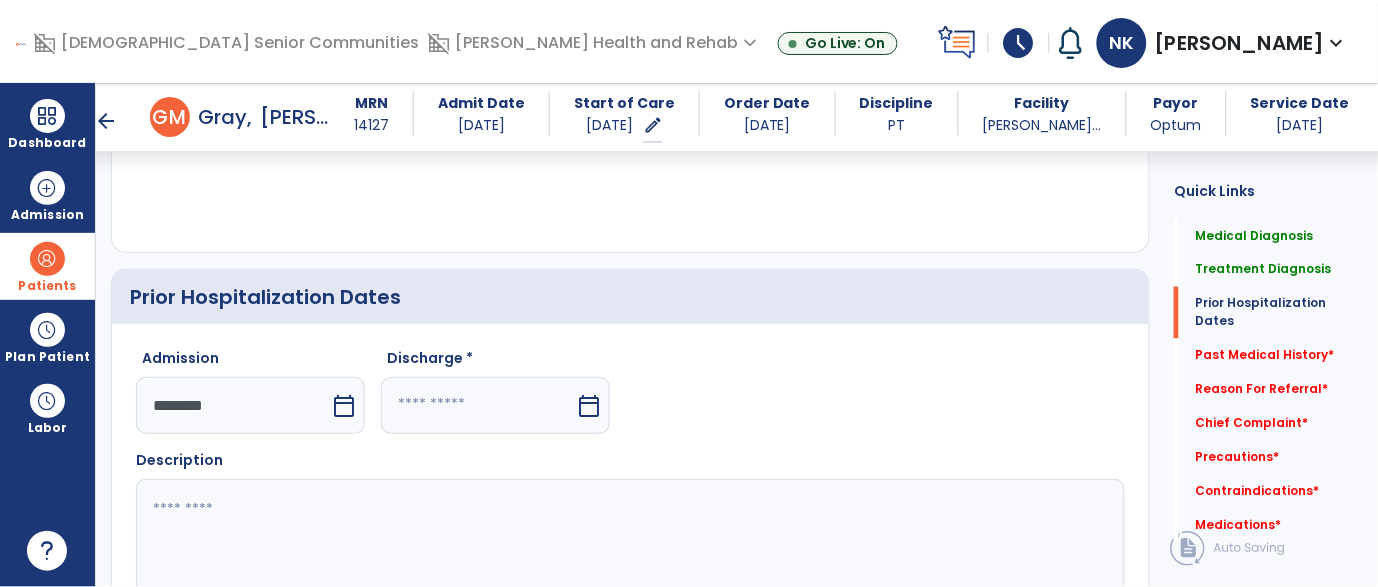 click at bounding box center [478, 405] 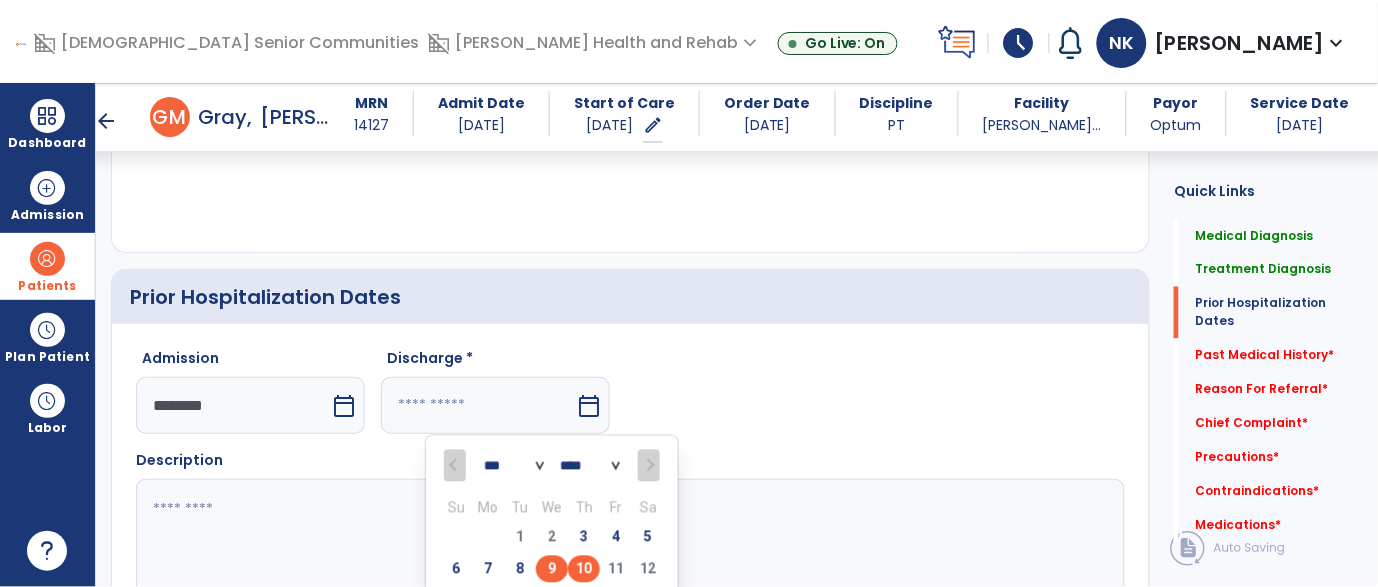 click on "9" at bounding box center (552, 569) 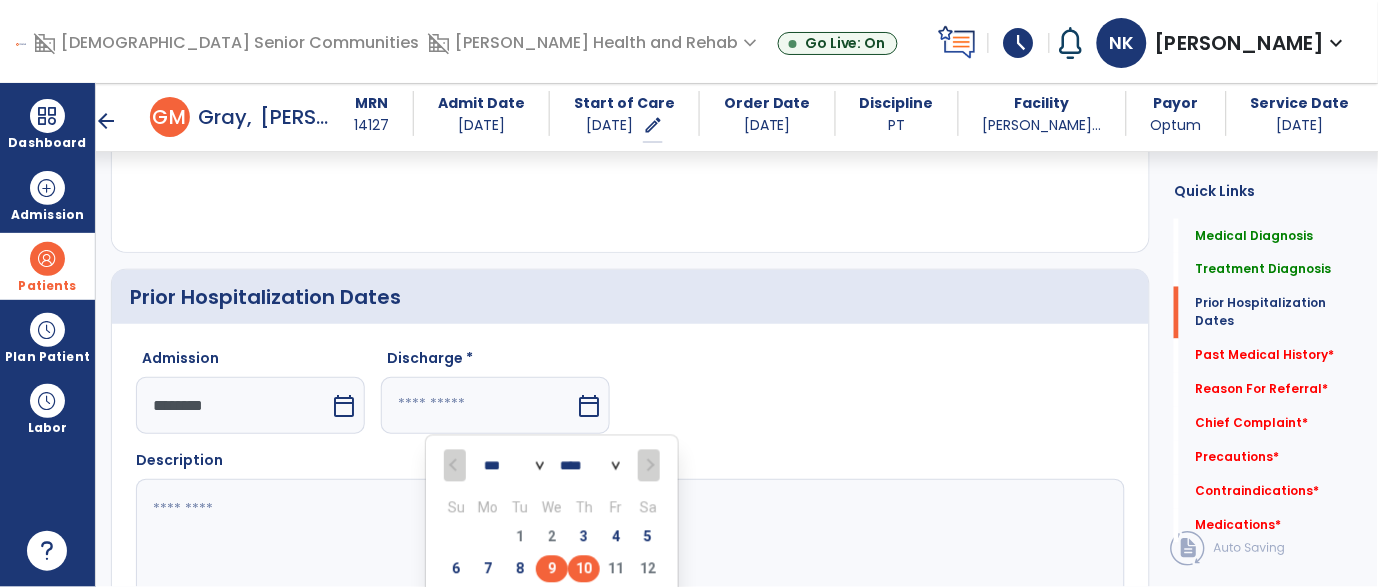 type on "********" 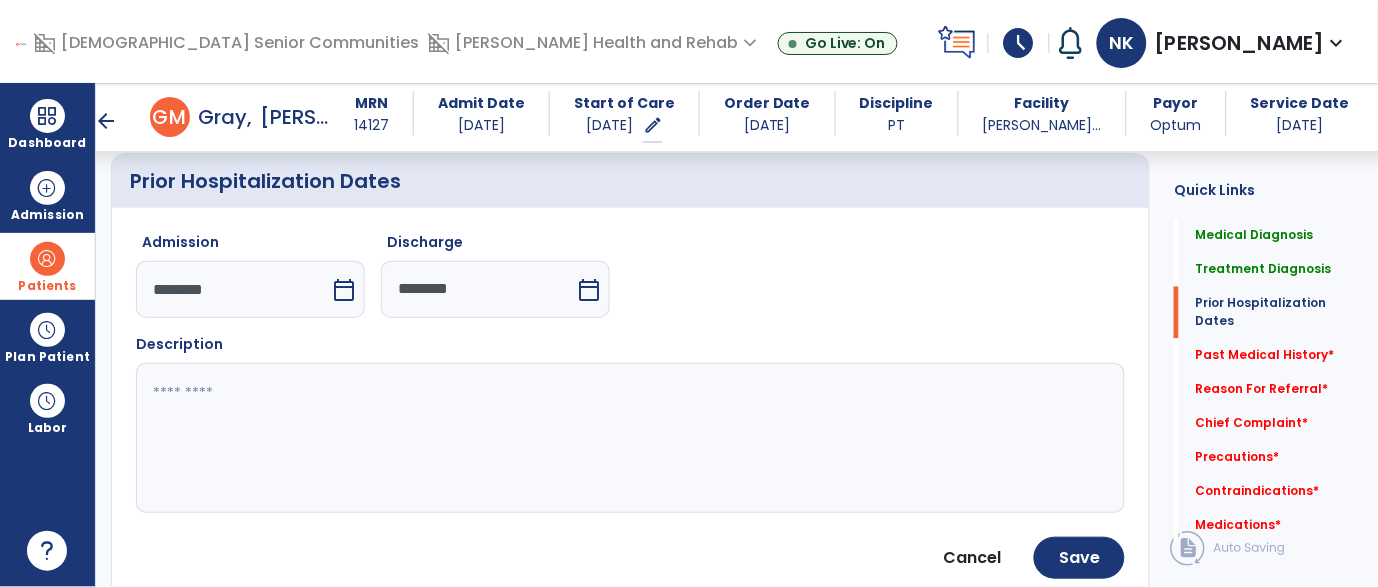 scroll, scrollTop: 746, scrollLeft: 0, axis: vertical 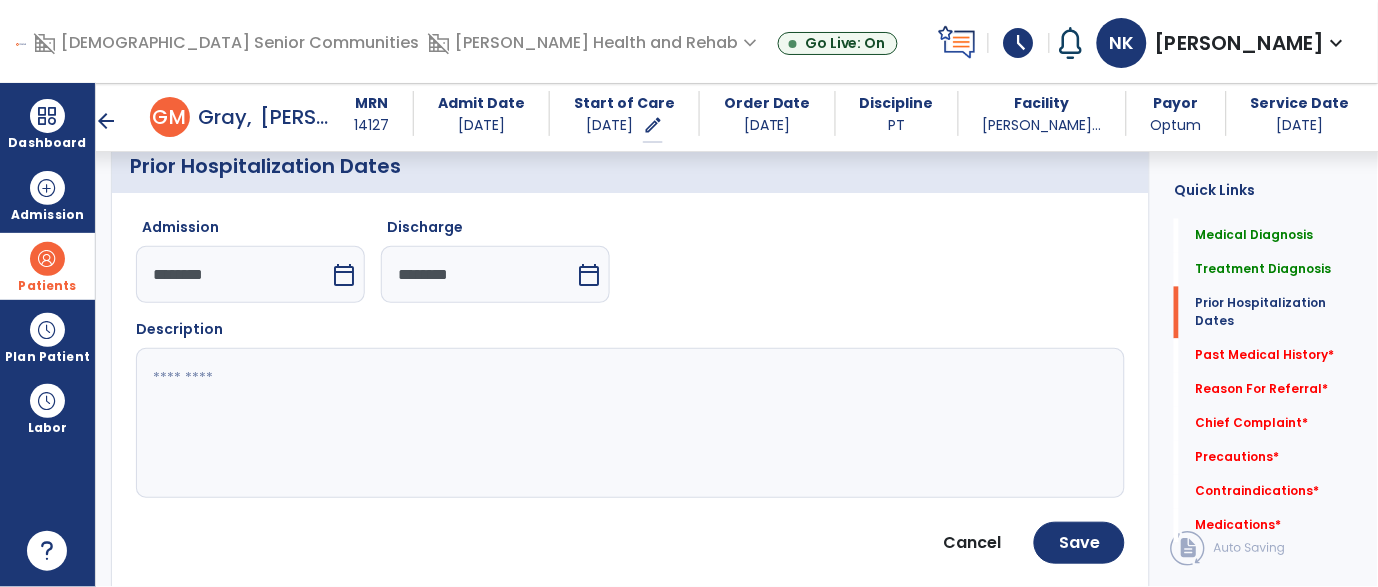 click 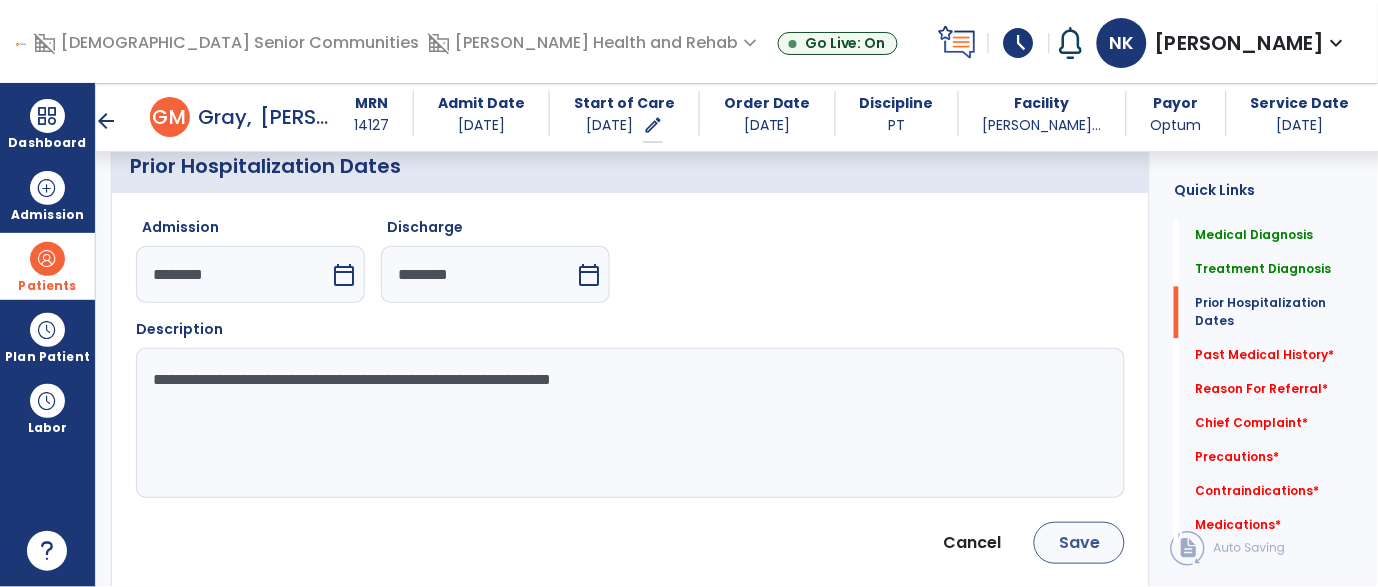 type on "**********" 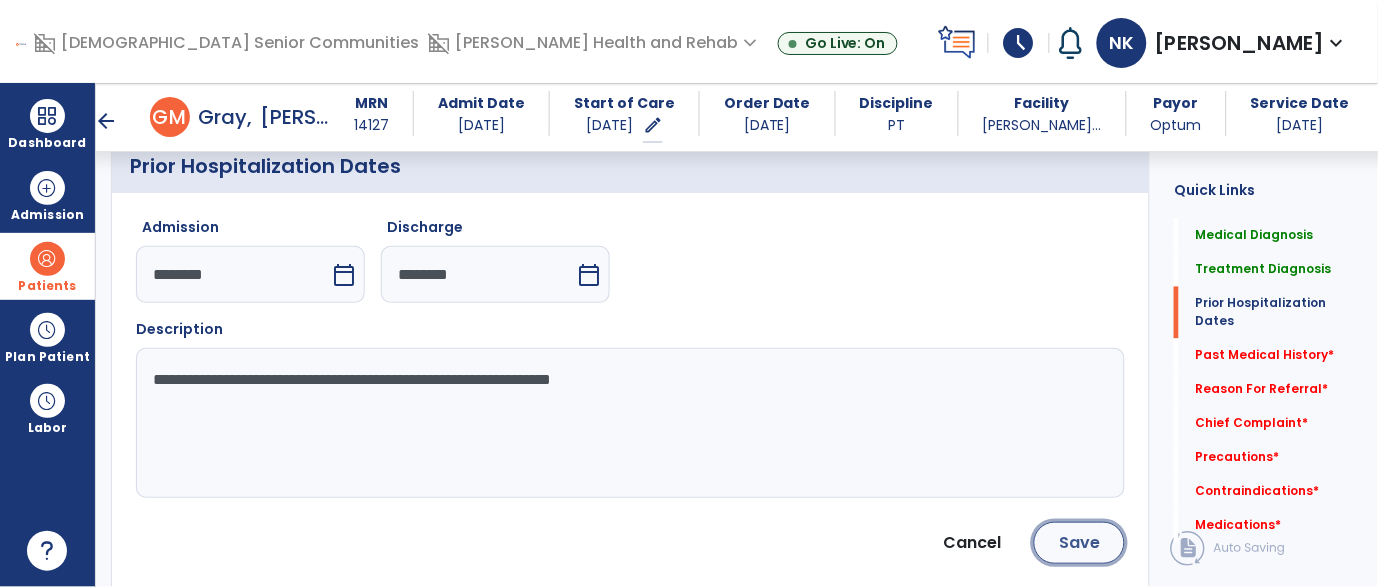 click on "Save" 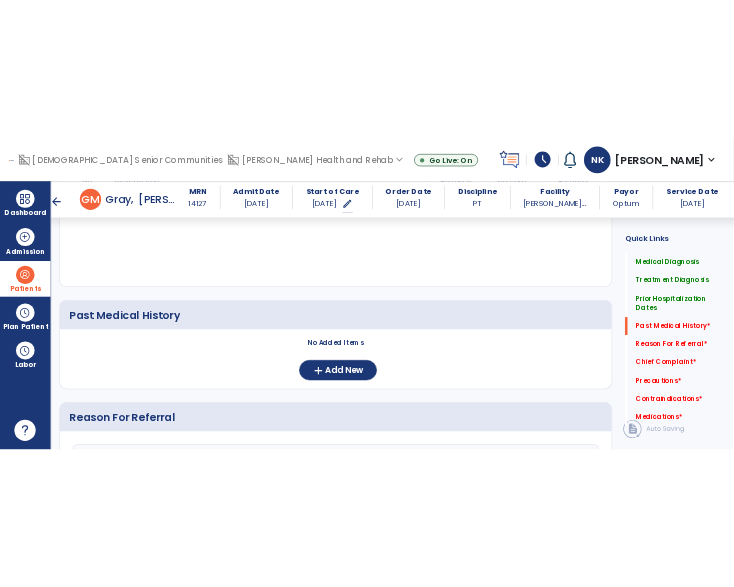 scroll, scrollTop: 945, scrollLeft: 0, axis: vertical 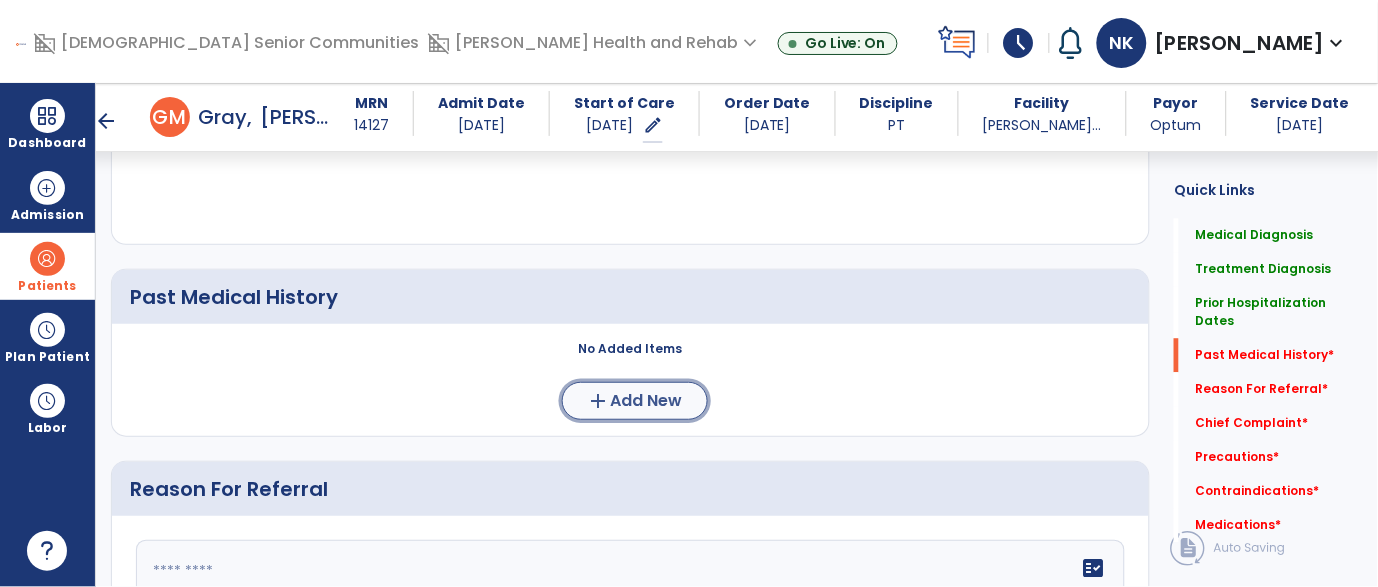 click on "Add New" 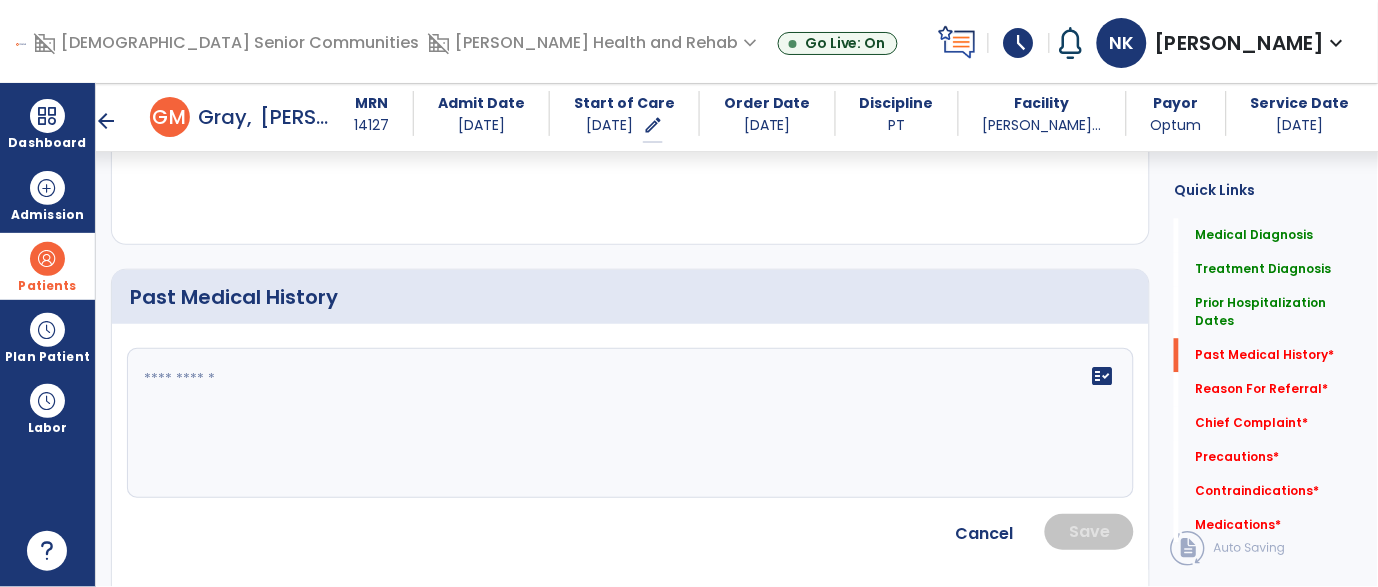 click on "fact_check" 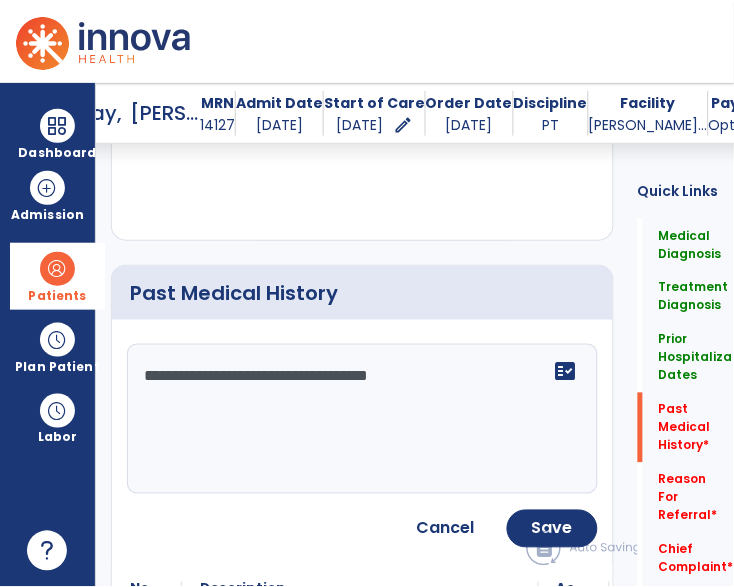 scroll, scrollTop: 1072, scrollLeft: 0, axis: vertical 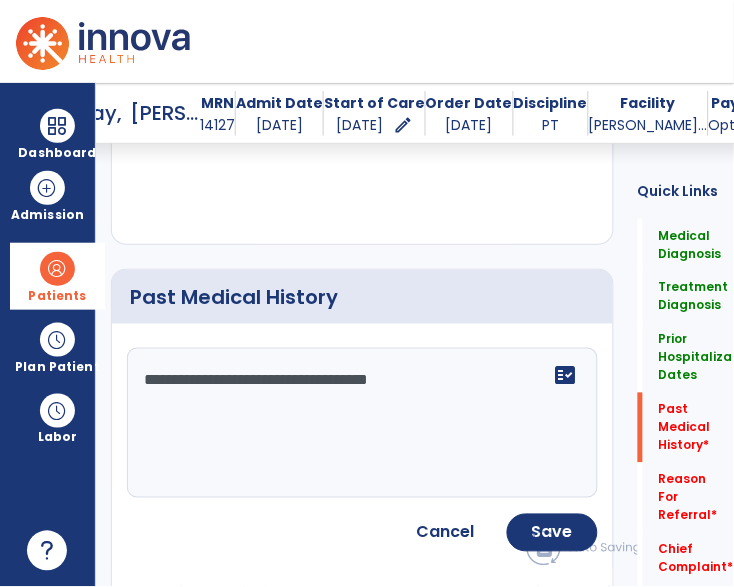click on "**********" 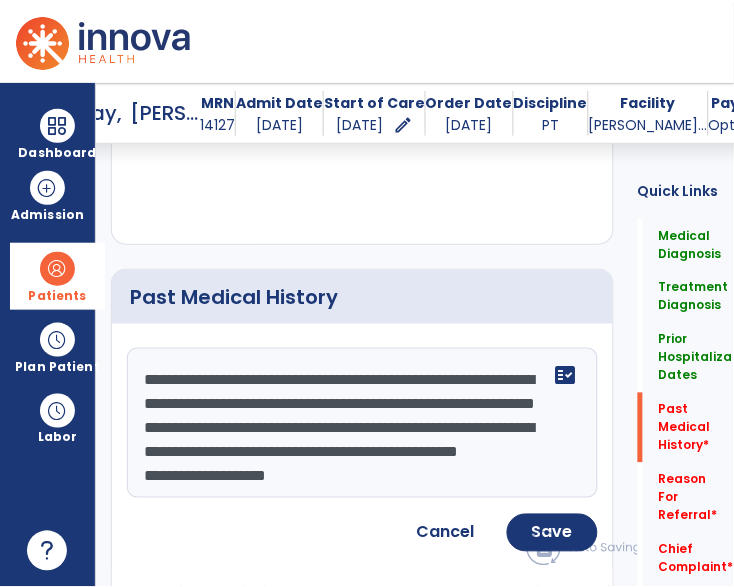 scroll, scrollTop: 39, scrollLeft: 0, axis: vertical 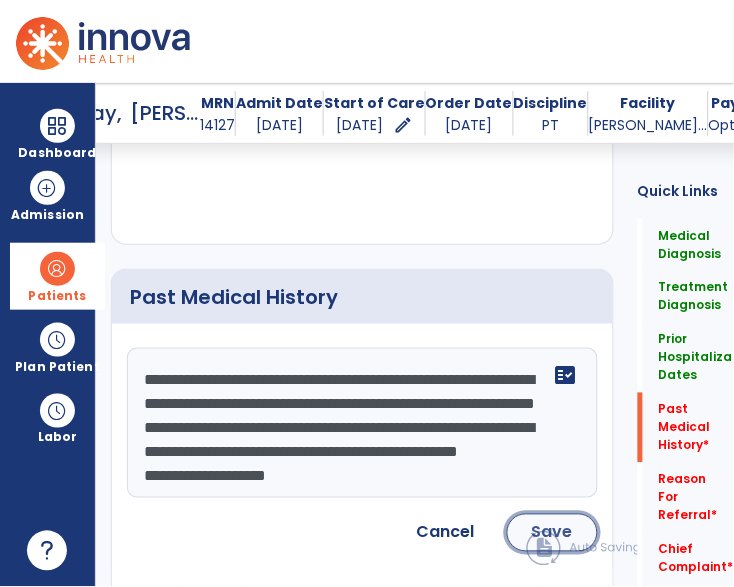 click on "Save" 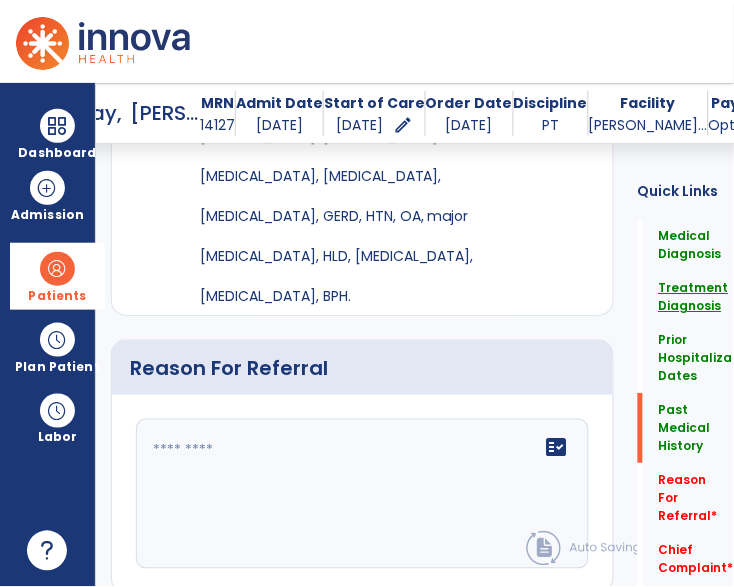 scroll, scrollTop: 1461, scrollLeft: 0, axis: vertical 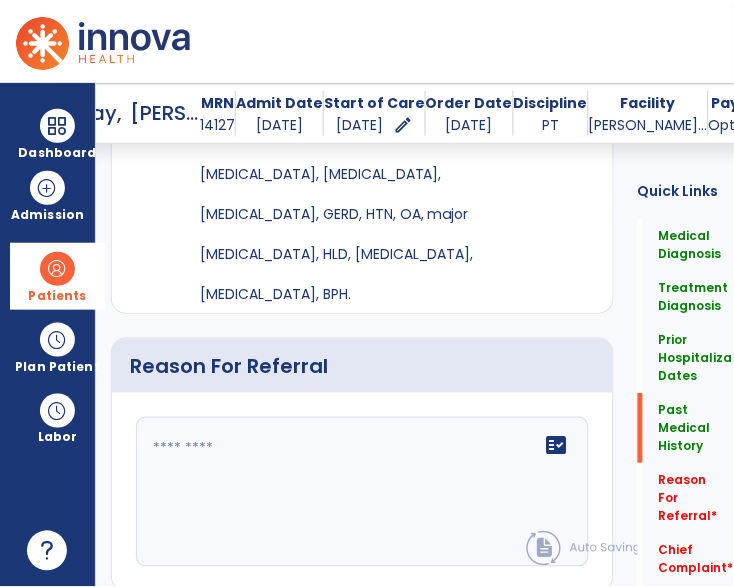 click on "fact_check" 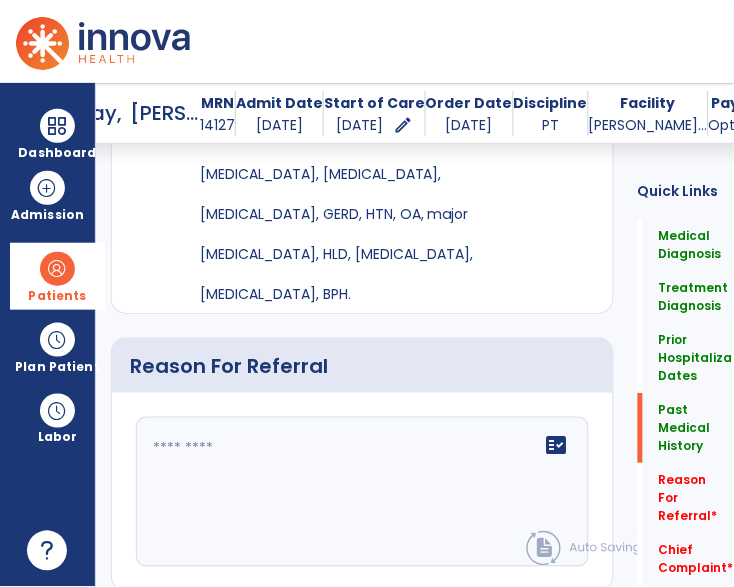 click on "fact_check" 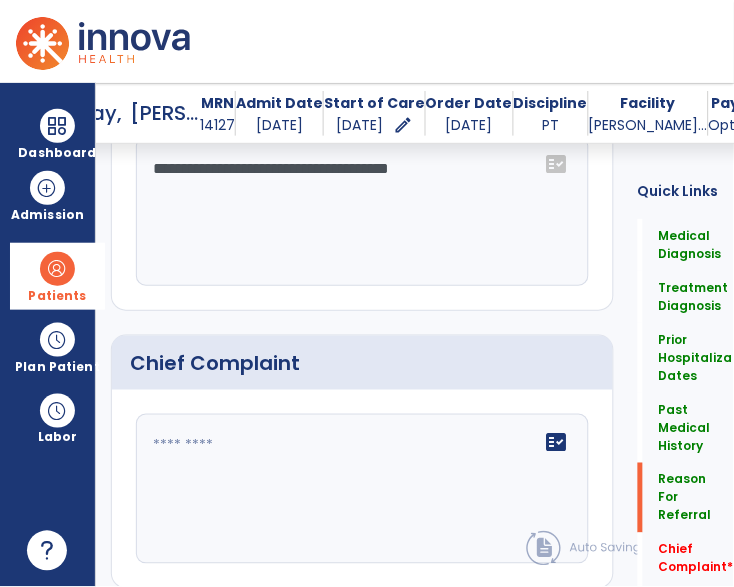 scroll, scrollTop: 1750, scrollLeft: 0, axis: vertical 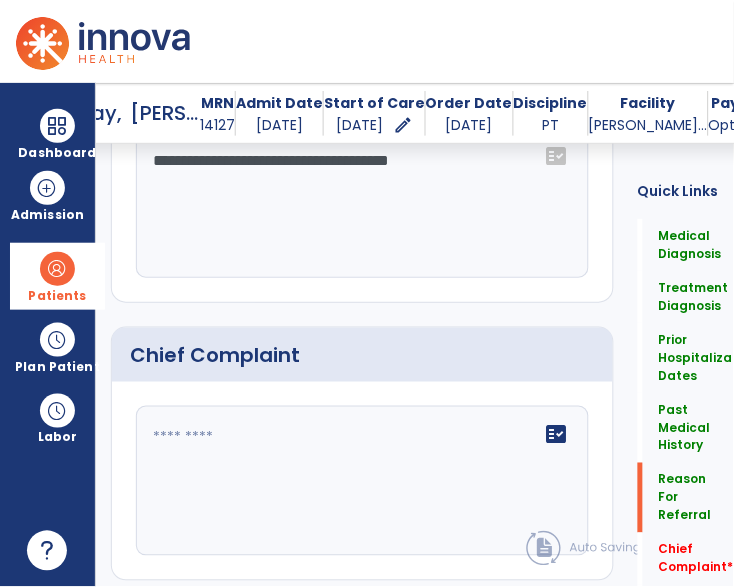 type on "**********" 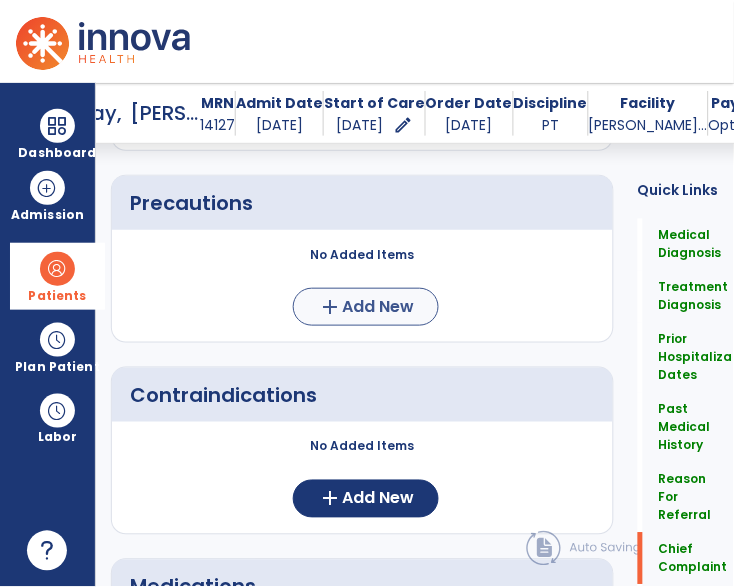 scroll, scrollTop: 2050, scrollLeft: 0, axis: vertical 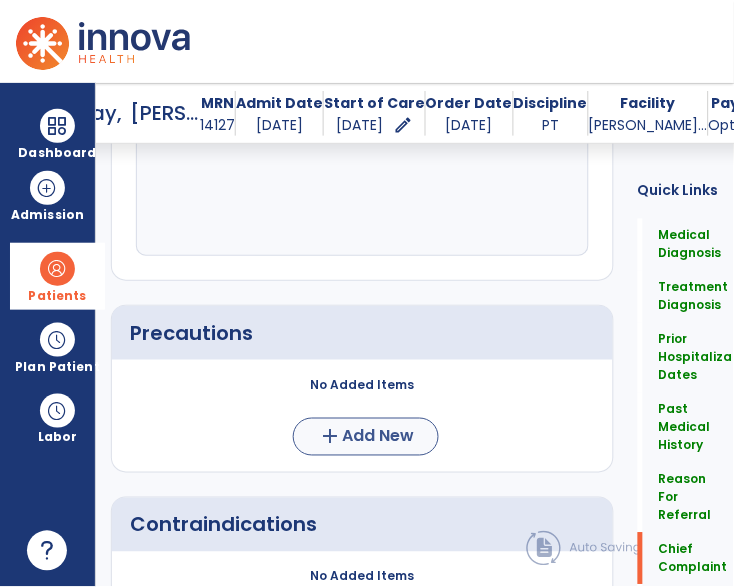 type on "**********" 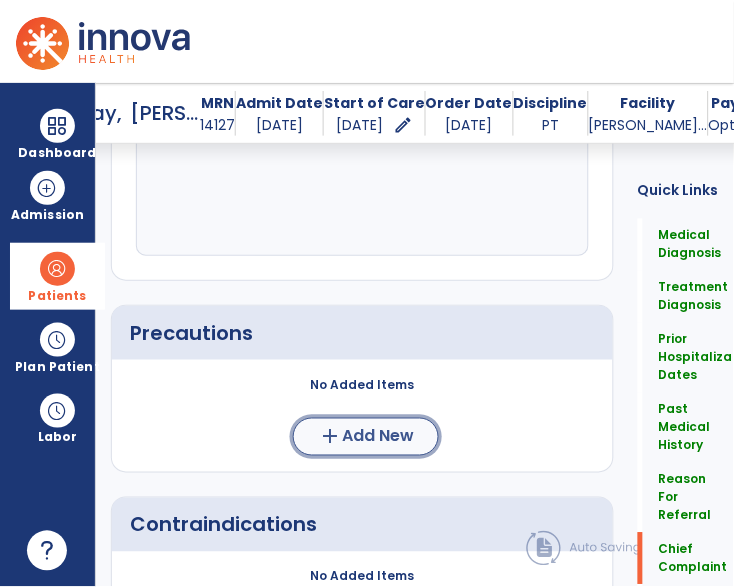 click on "add  Add New" 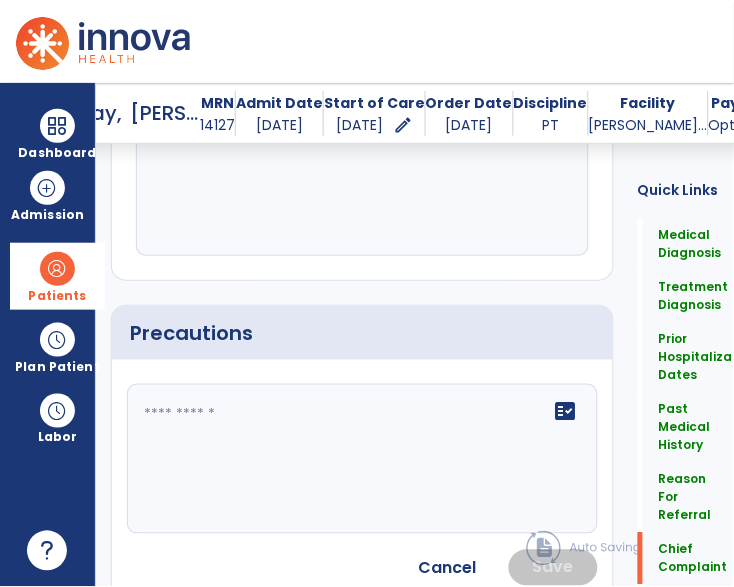 click 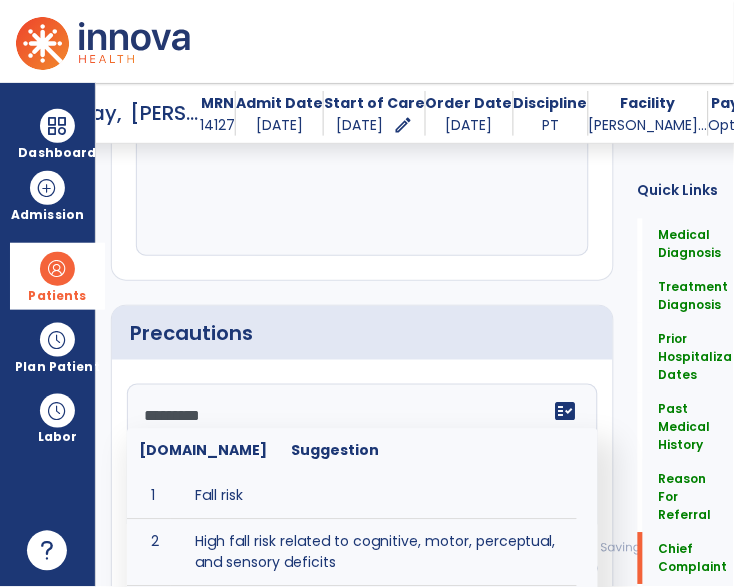 type on "**********" 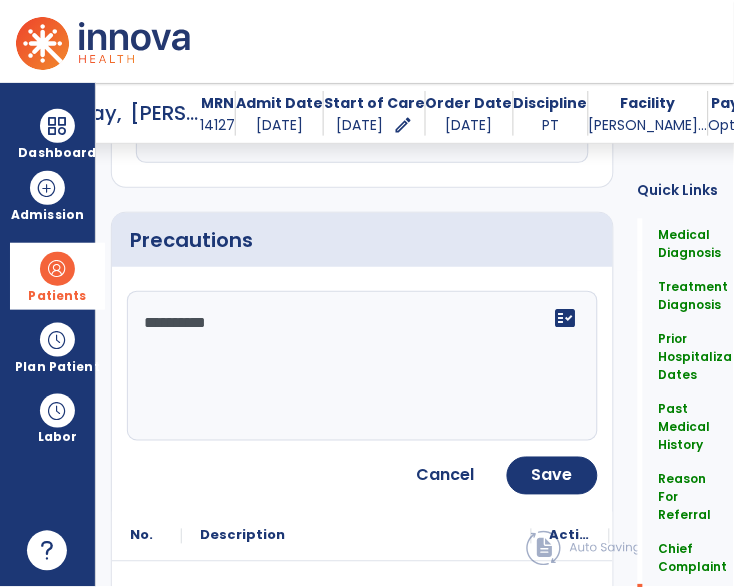 scroll, scrollTop: 2147, scrollLeft: 0, axis: vertical 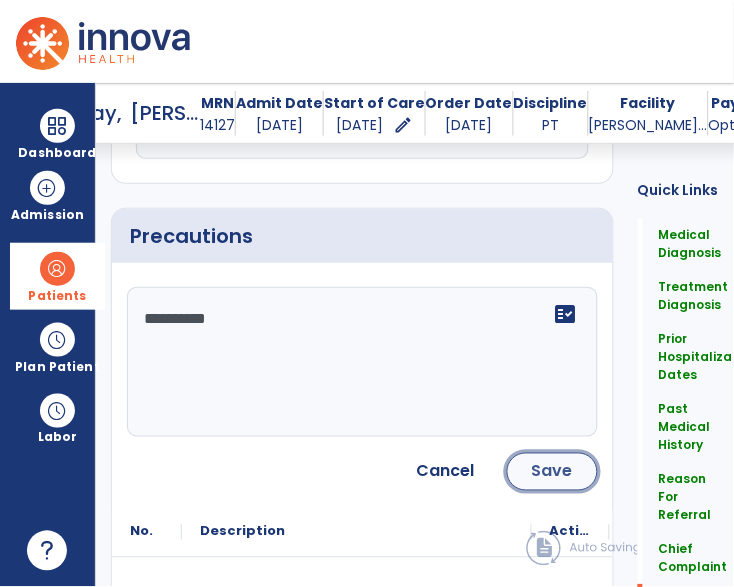 click on "Save" 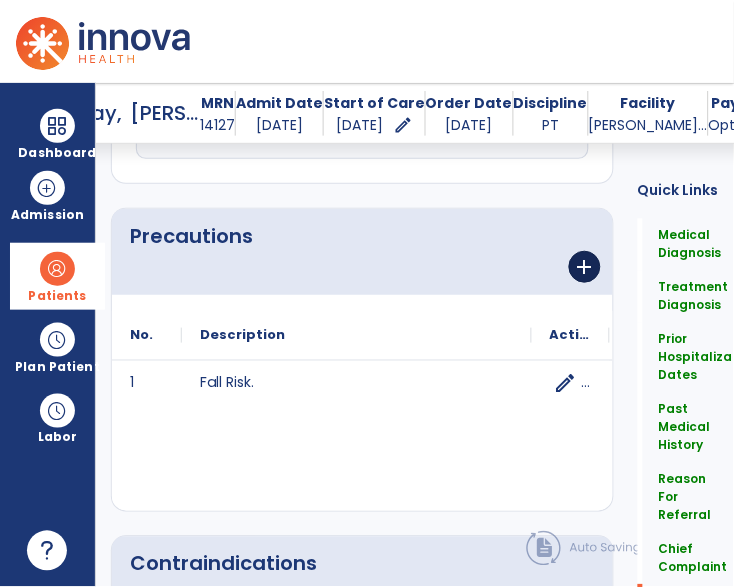 scroll, scrollTop: 2147, scrollLeft: 0, axis: vertical 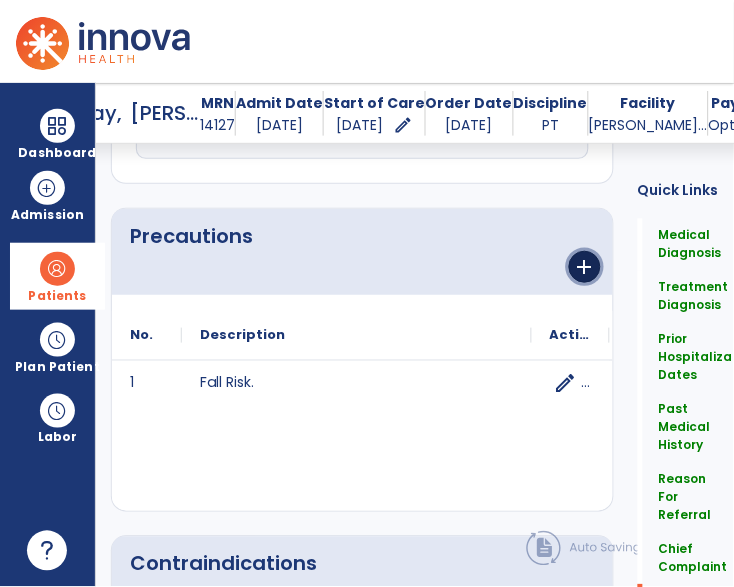 click on "add" 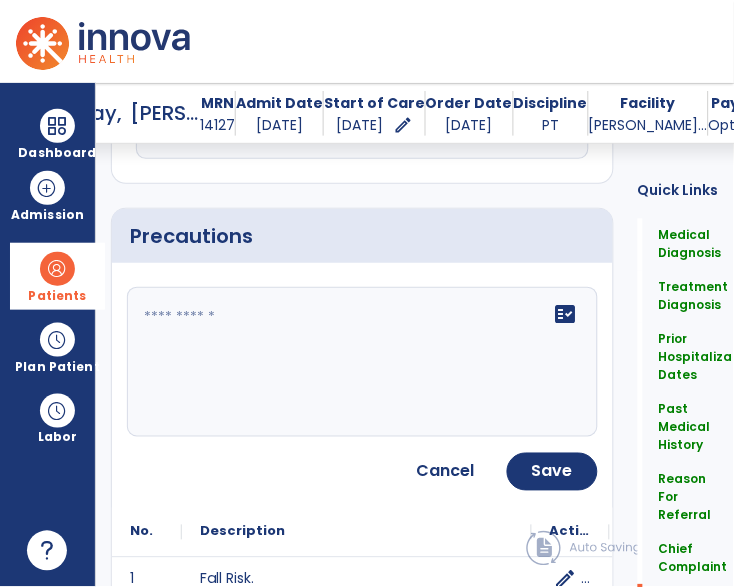 click on "fact_check" 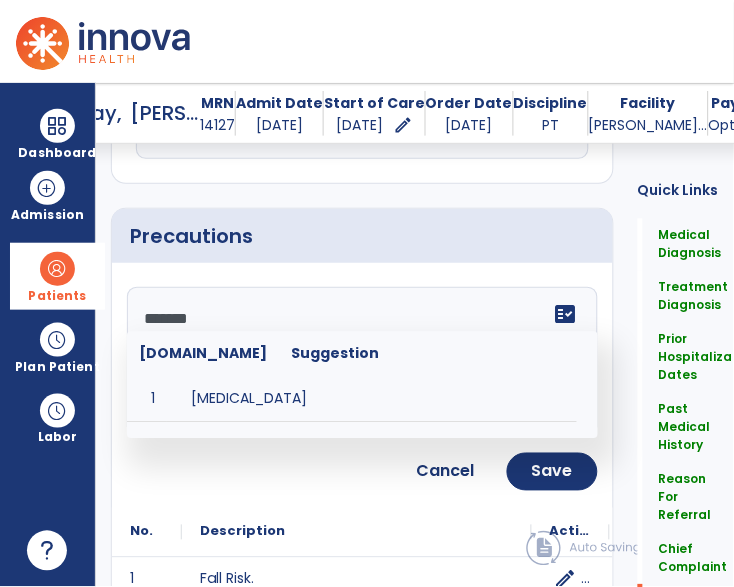 type on "********" 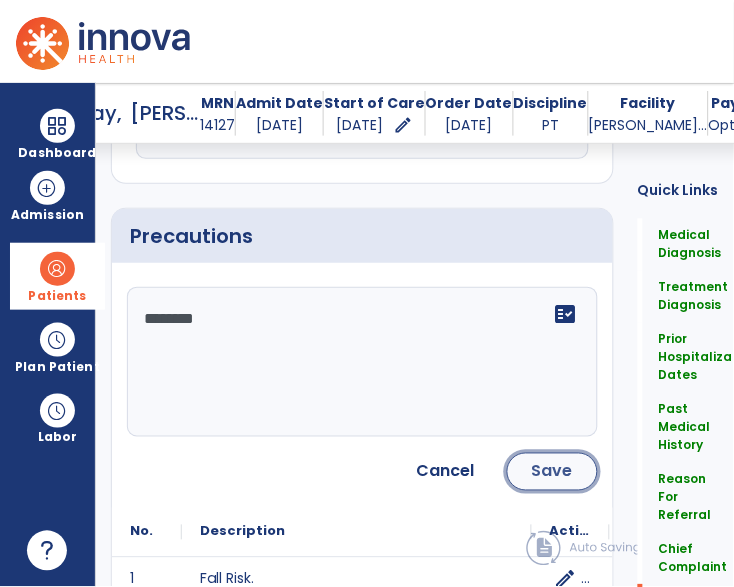 click on "Save" 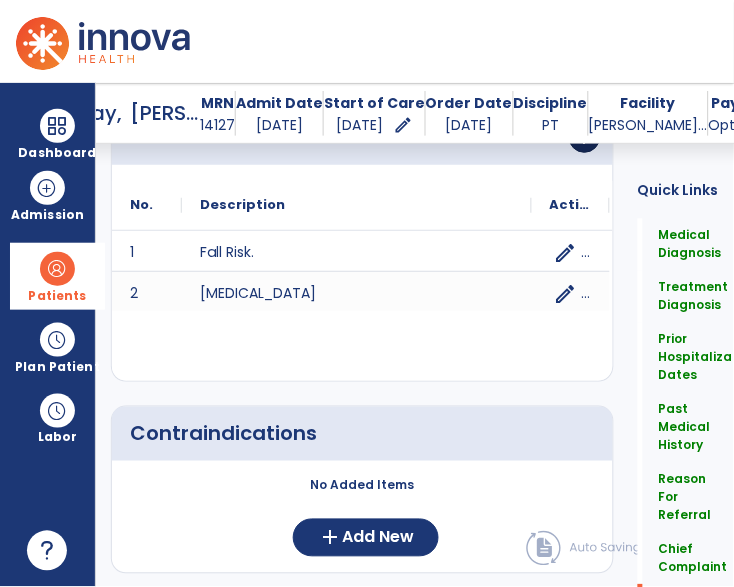 scroll, scrollTop: 2147, scrollLeft: 0, axis: vertical 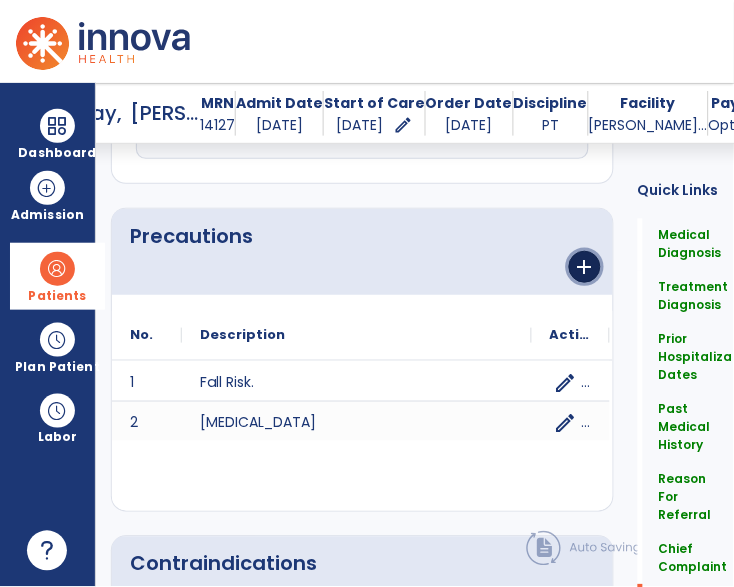 click on "add" 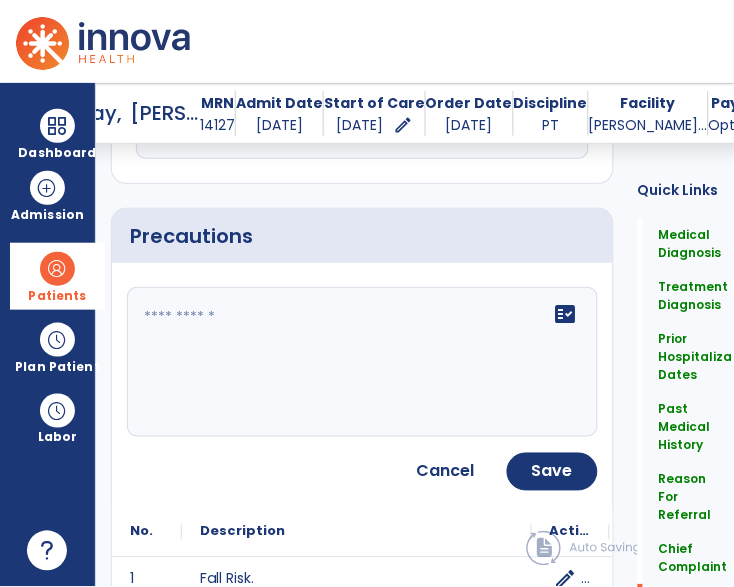 click on "fact_check" 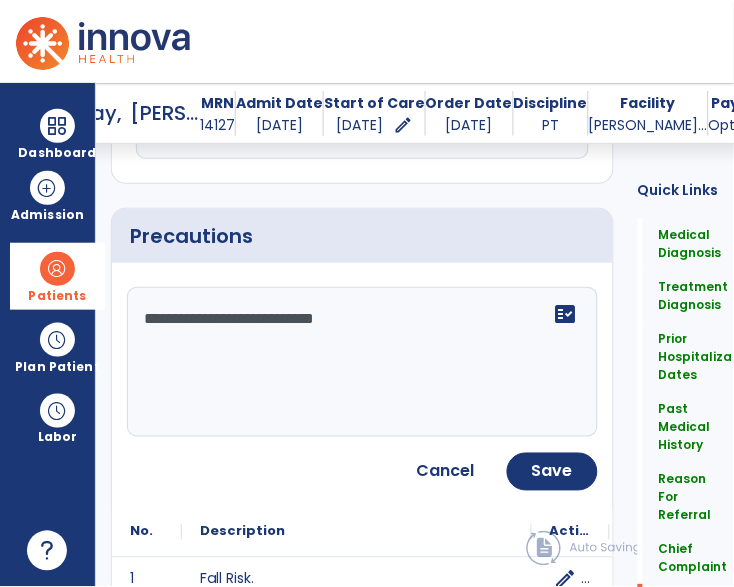 type on "**********" 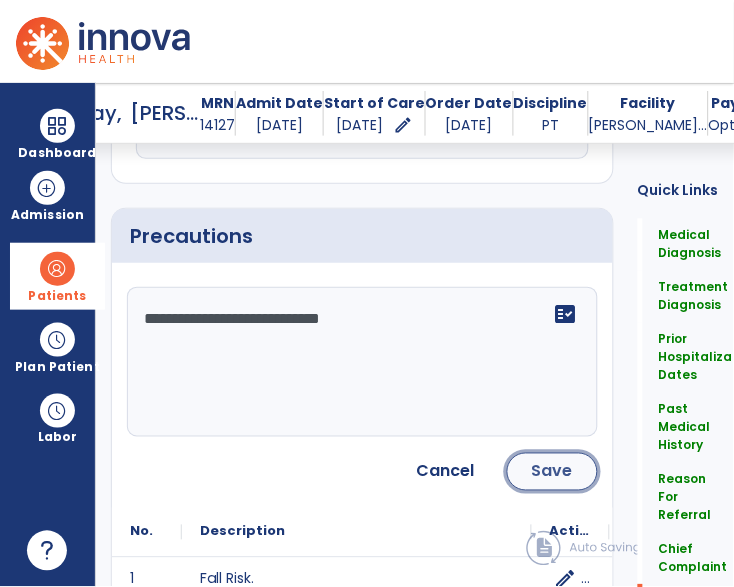 click on "Save" 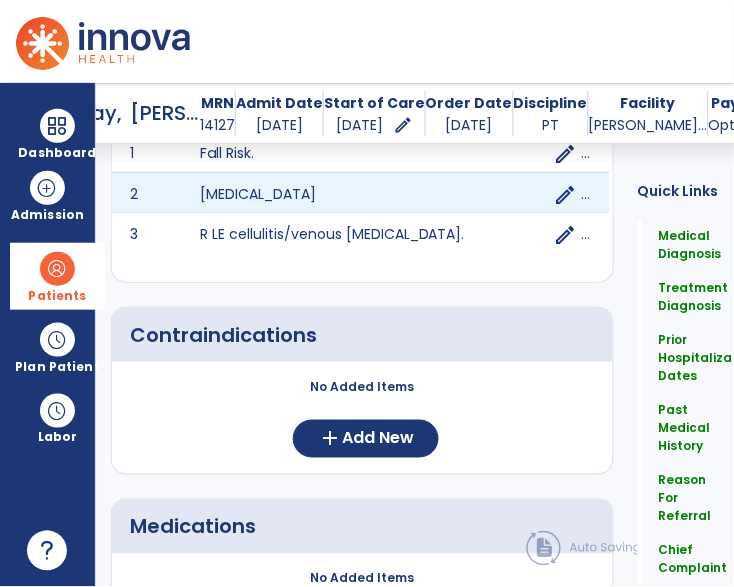 scroll, scrollTop: 2447, scrollLeft: 0, axis: vertical 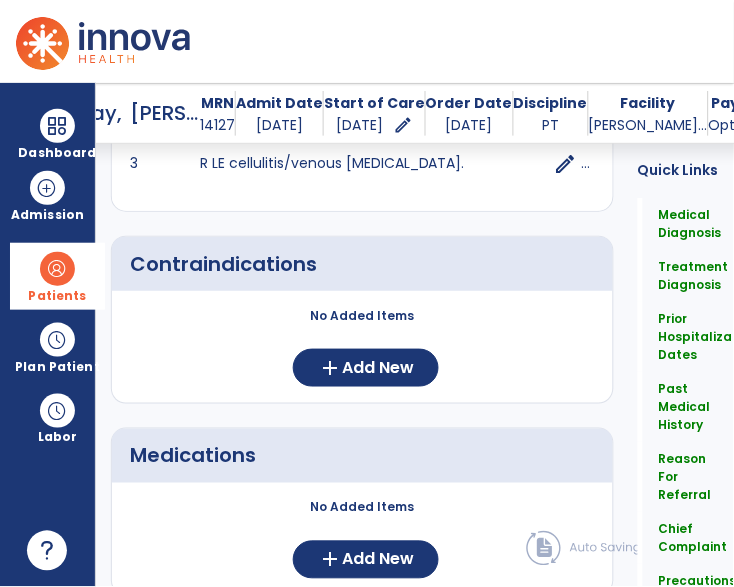 click on "No Added Items  add  Add New" 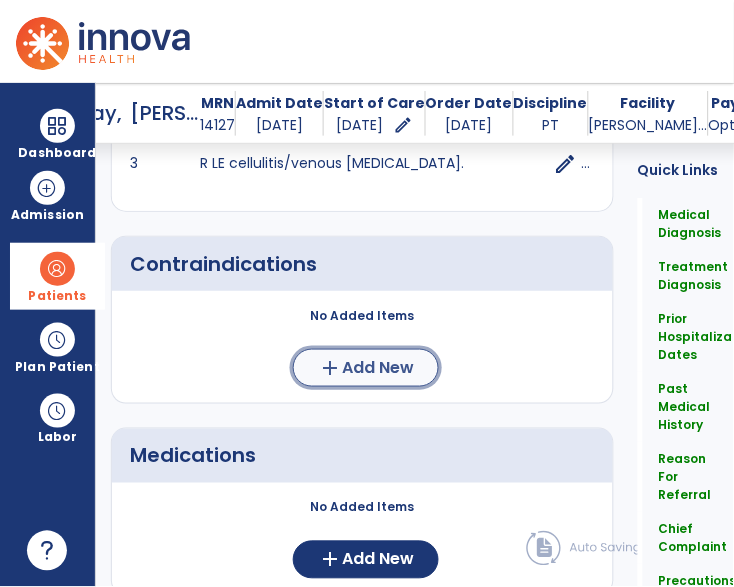 click on "Add New" 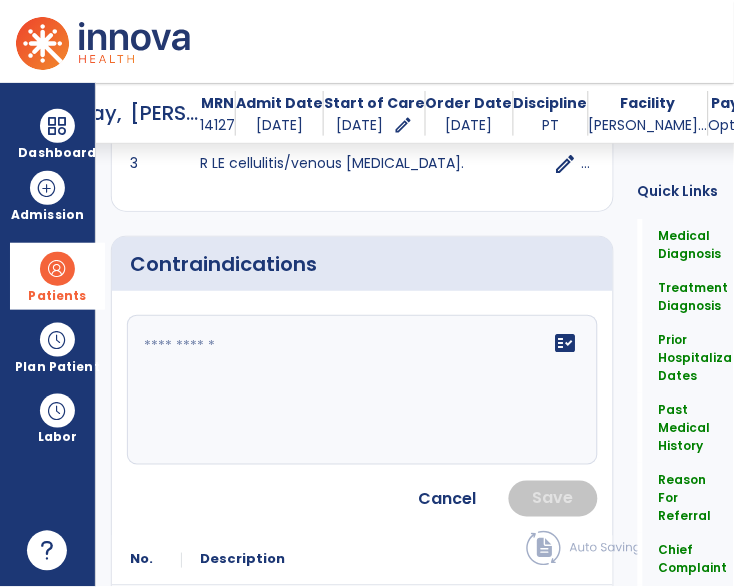 click on "fact_check" 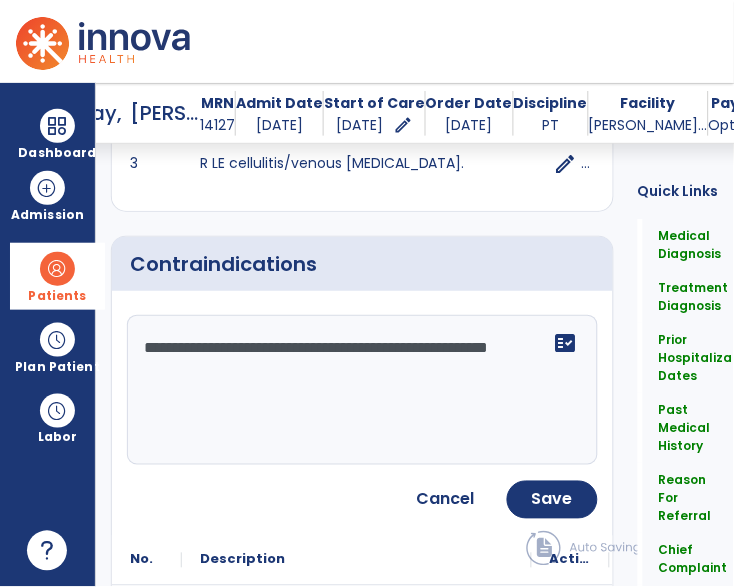 type on "**********" 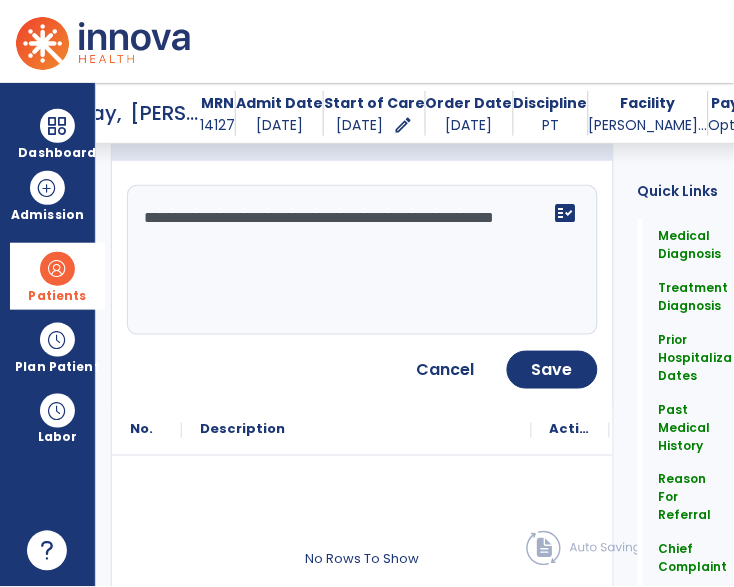 scroll, scrollTop: 2636, scrollLeft: 0, axis: vertical 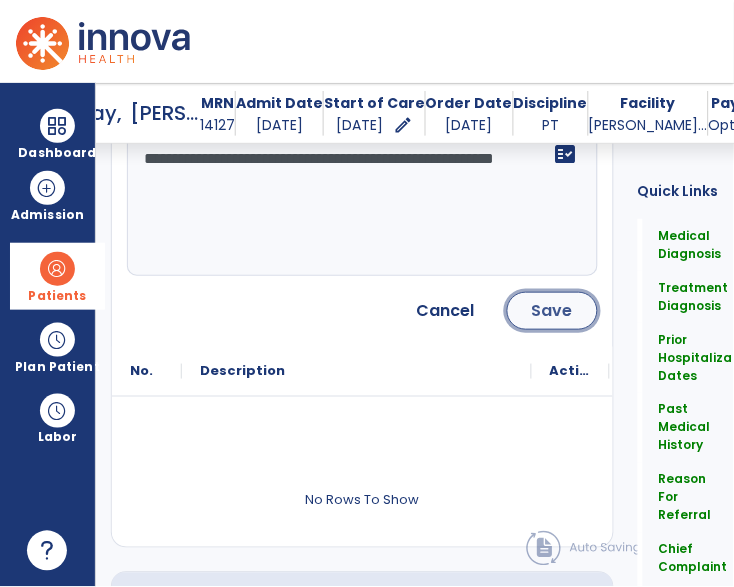 click on "Save" 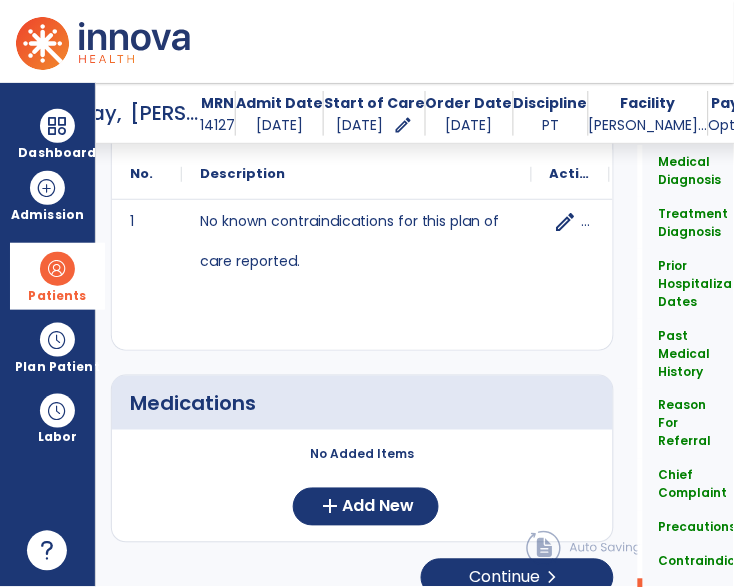 scroll, scrollTop: 2660, scrollLeft: 0, axis: vertical 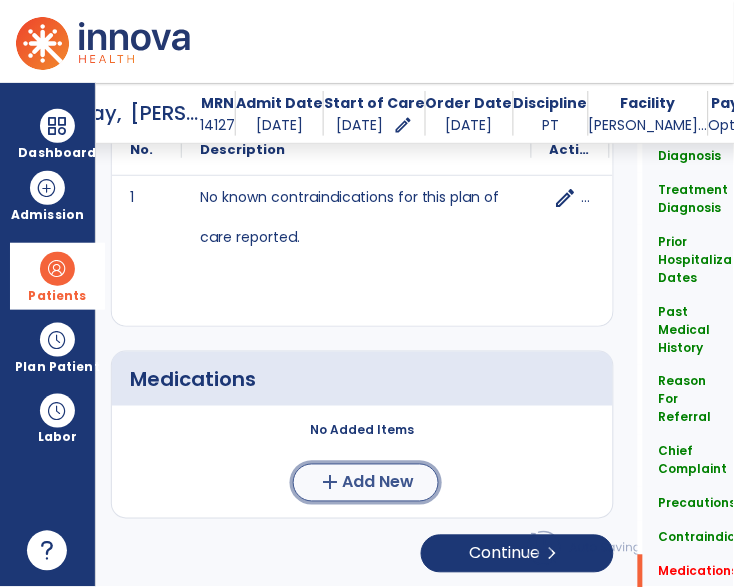 click on "add" 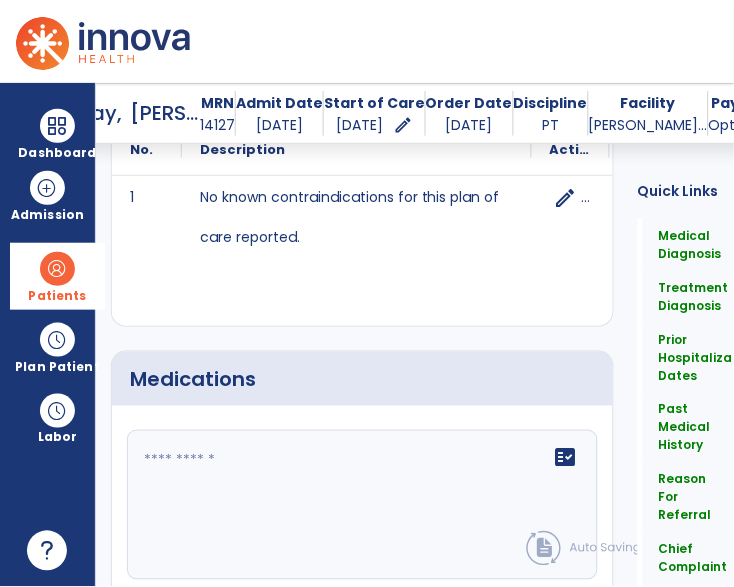 click 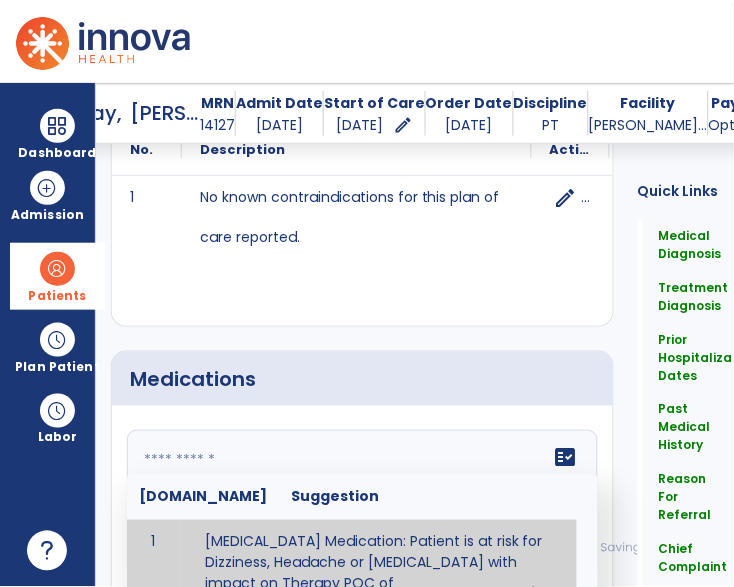 paste on "**********" 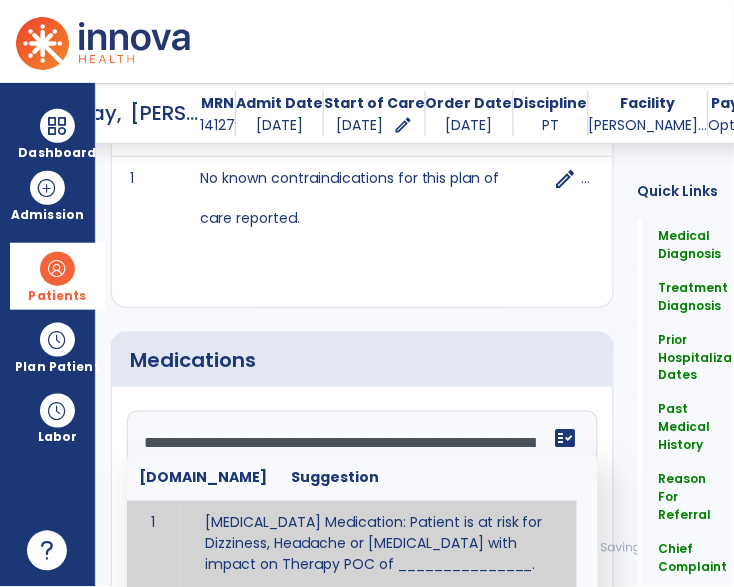 scroll, scrollTop: 63, scrollLeft: 0, axis: vertical 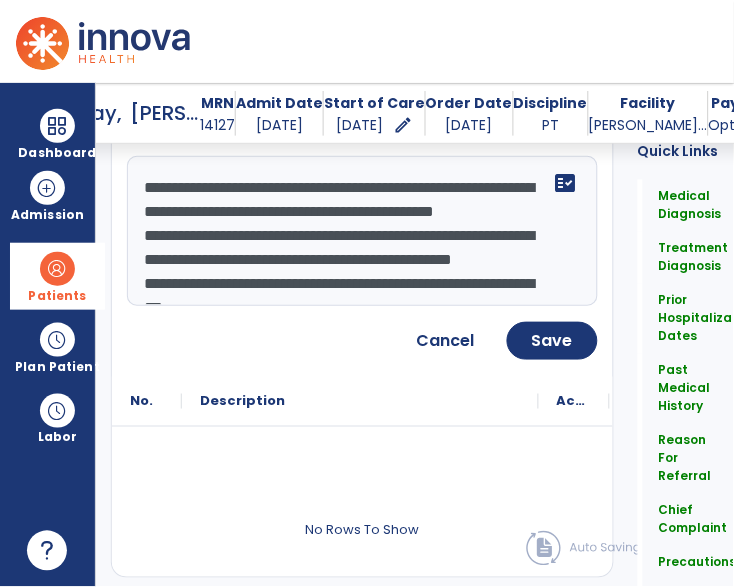 click on "**********" 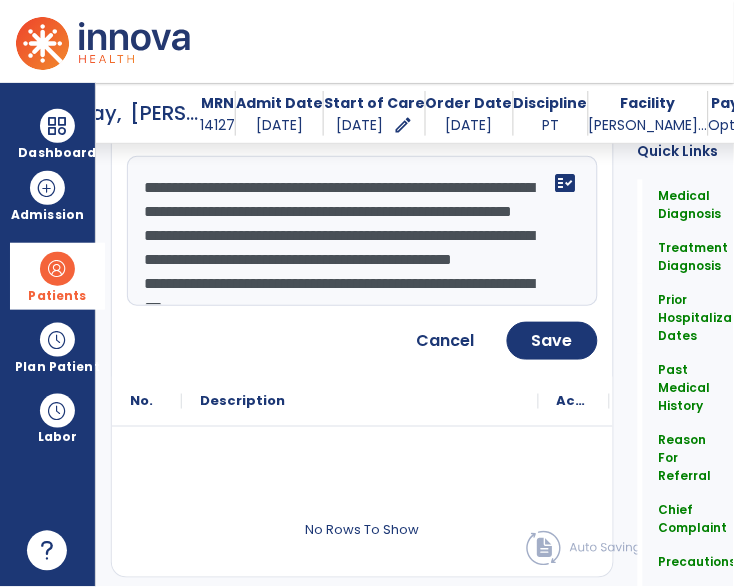 click on "**********" 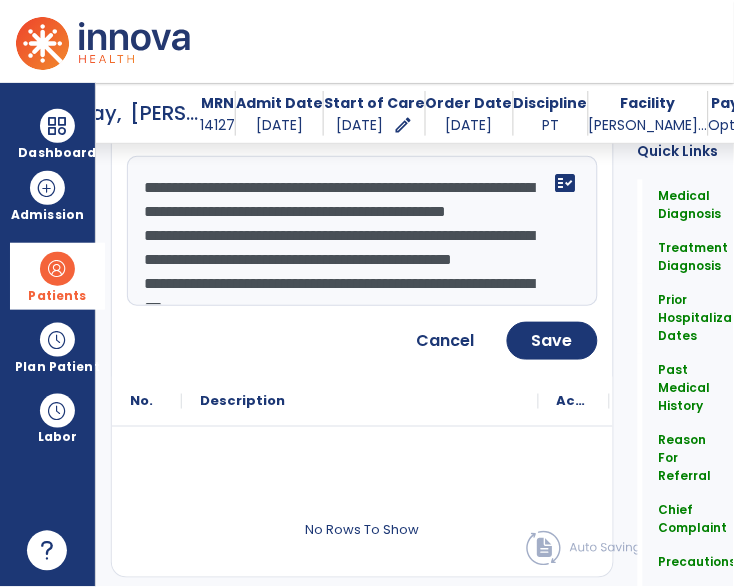 click on "**********" 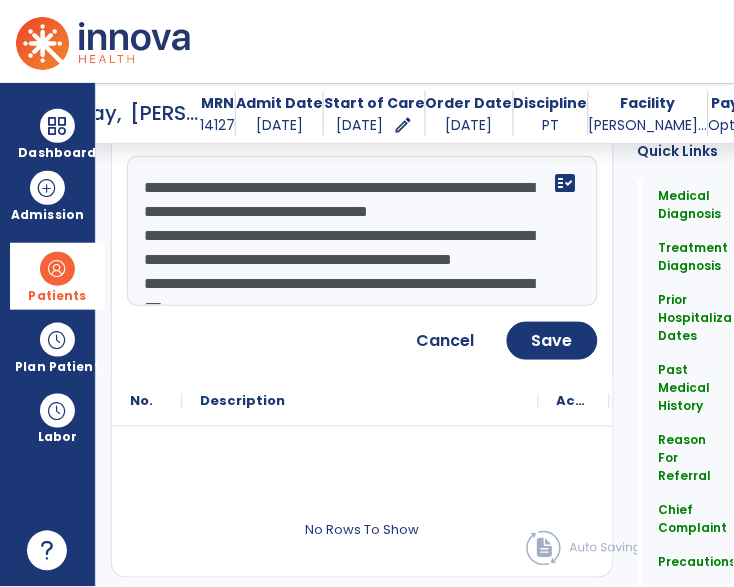 click on "**********" 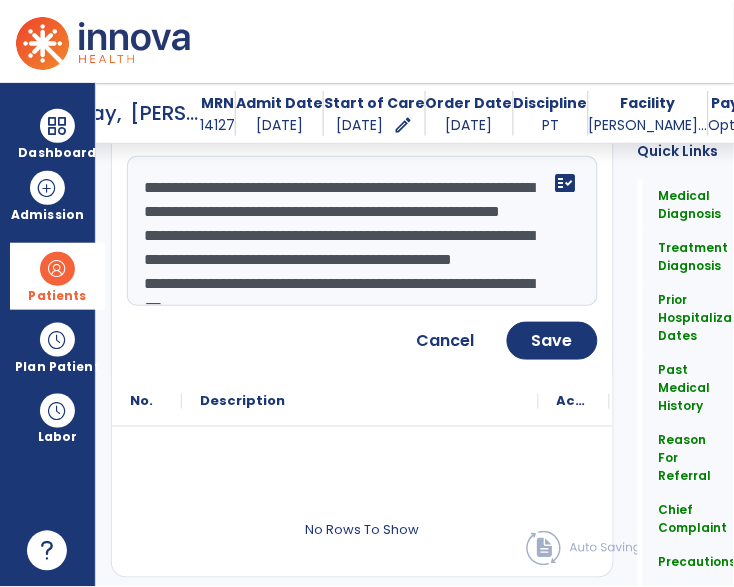 click on "**********" 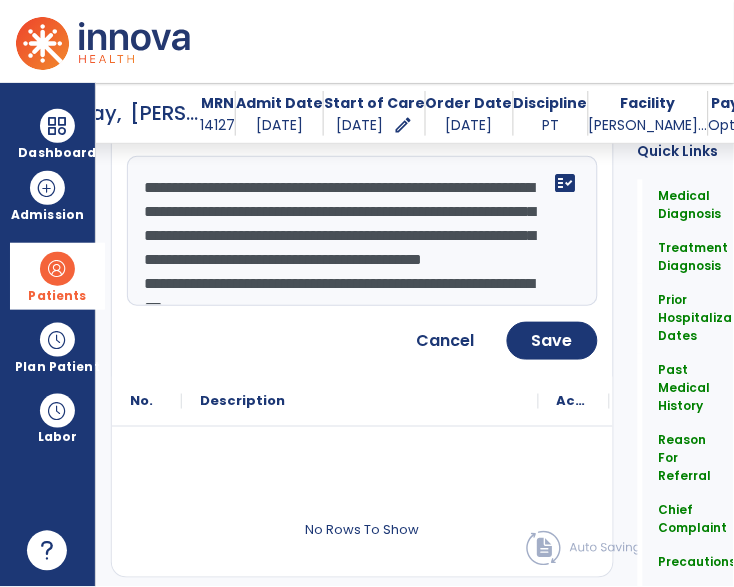 click on "**********" 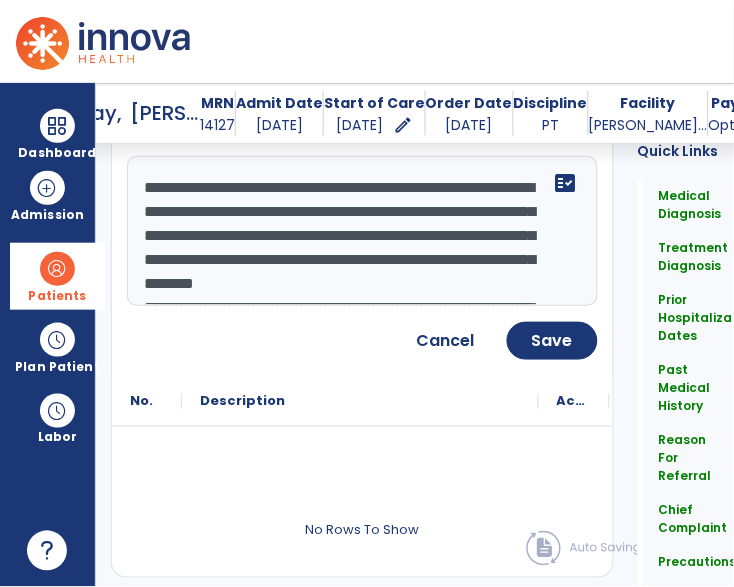 scroll, scrollTop: 2993, scrollLeft: 0, axis: vertical 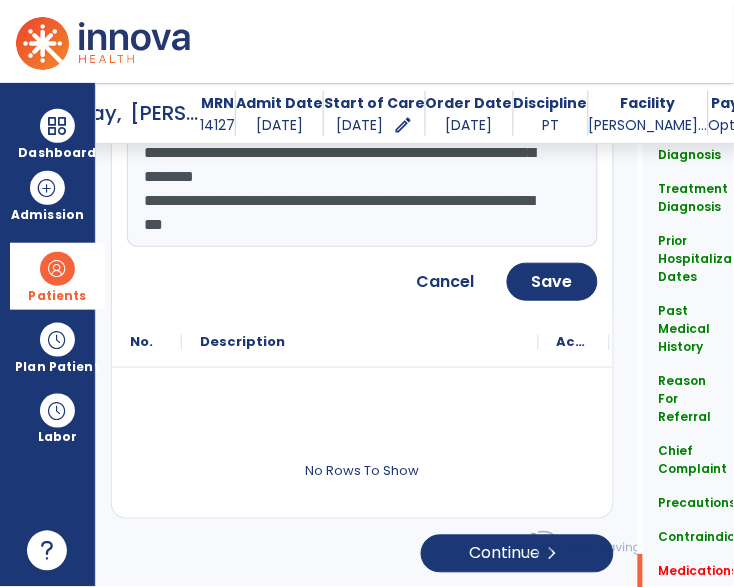 click on "**********" 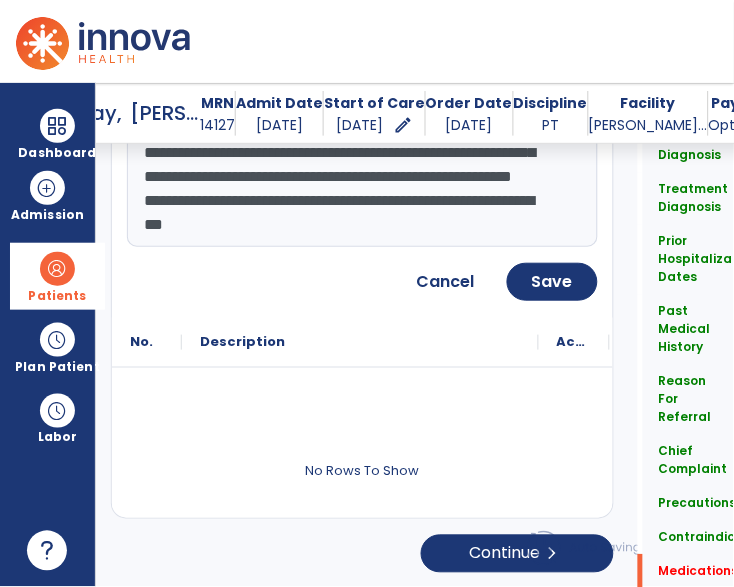 click on "**********" 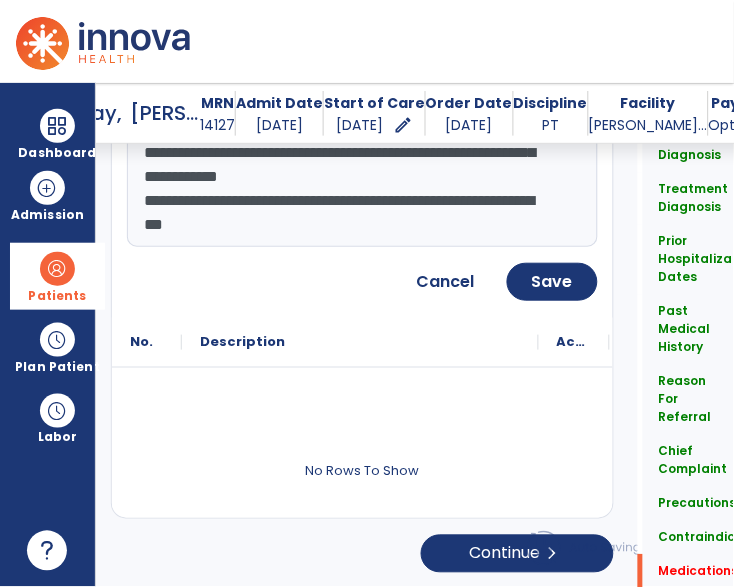 type on "**********" 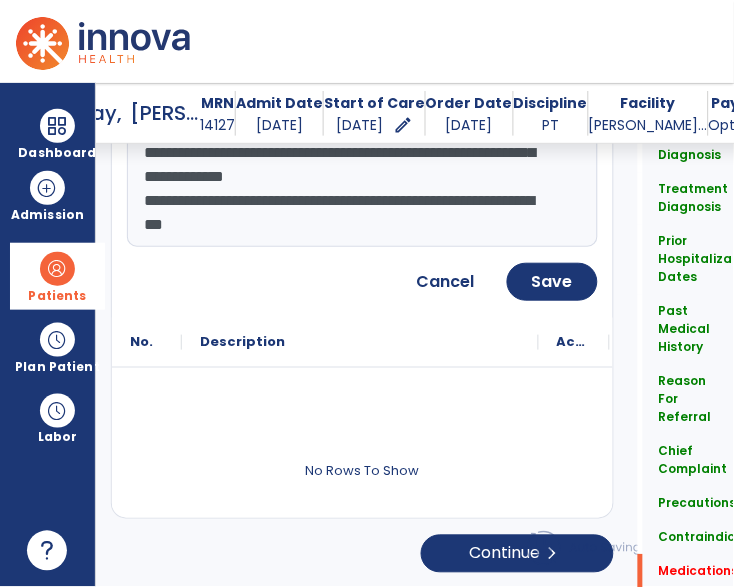 click on "**********" 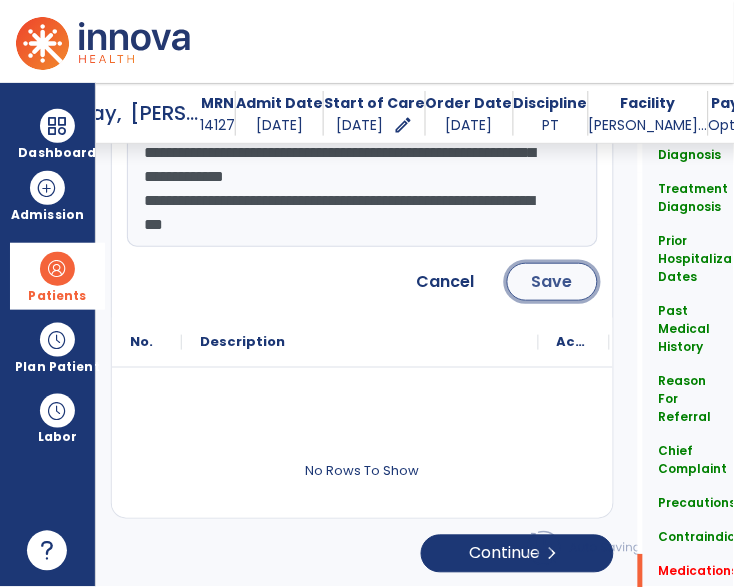 click on "Save" 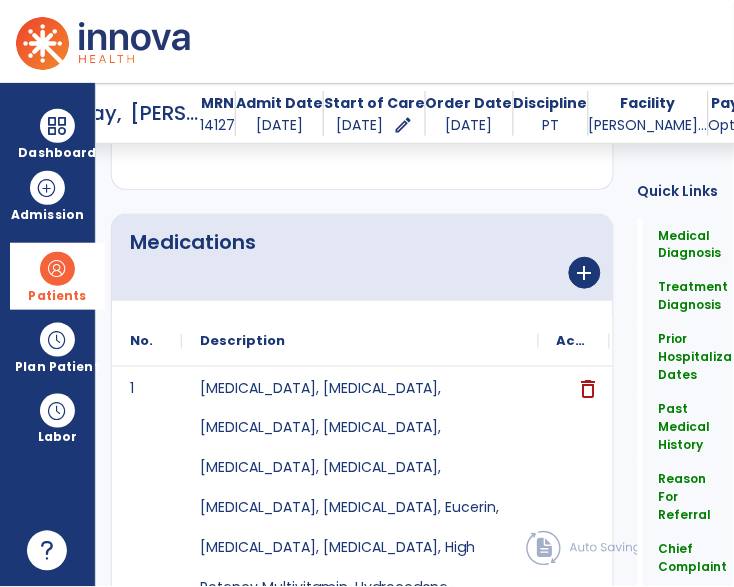 scroll, scrollTop: 3007, scrollLeft: 0, axis: vertical 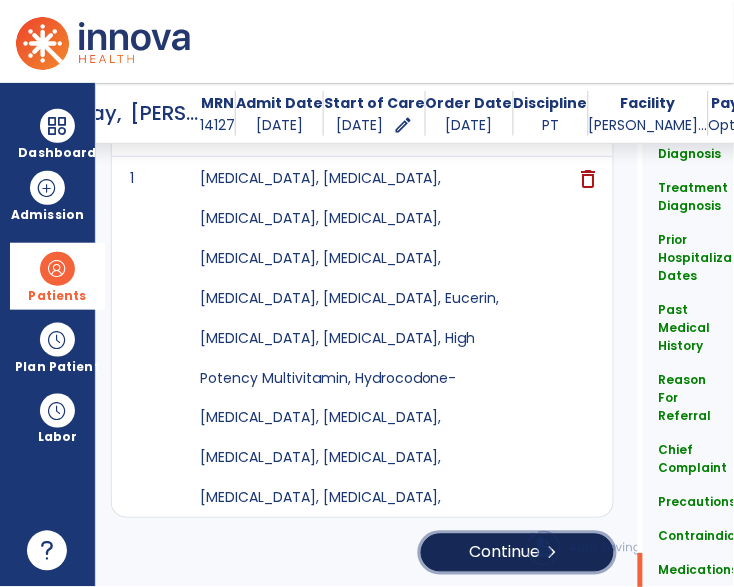 click on "Continue  chevron_right" 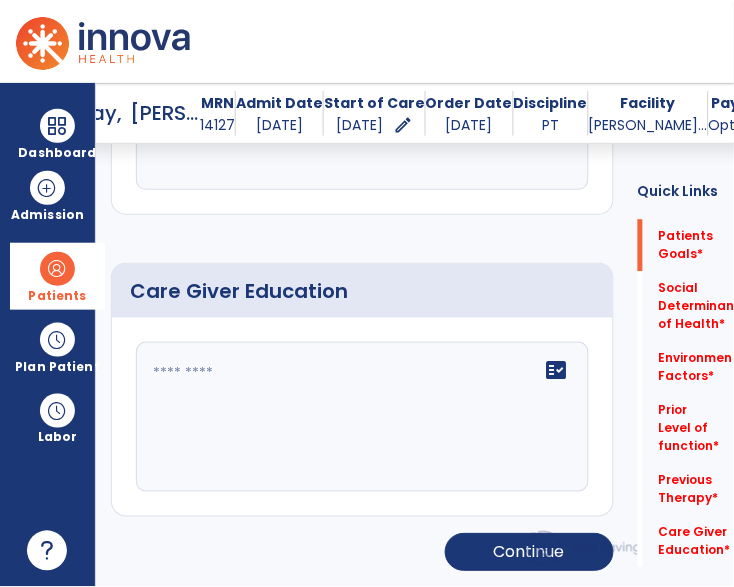scroll, scrollTop: 164, scrollLeft: 0, axis: vertical 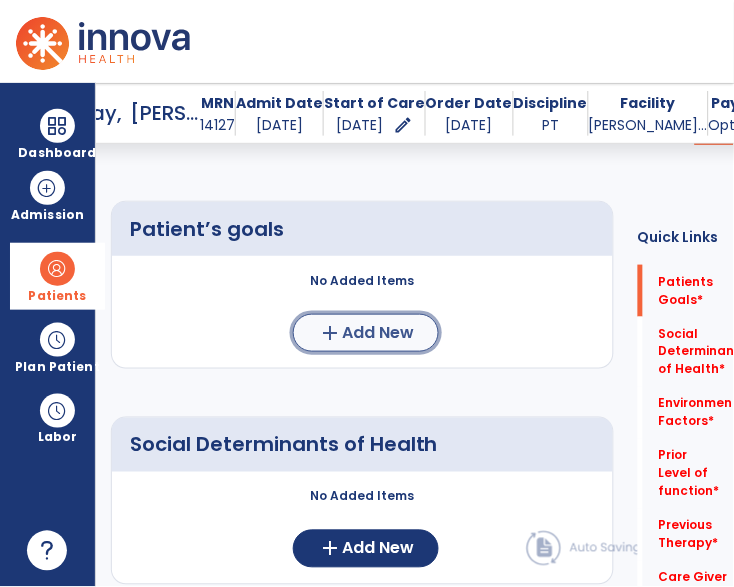 click on "add" 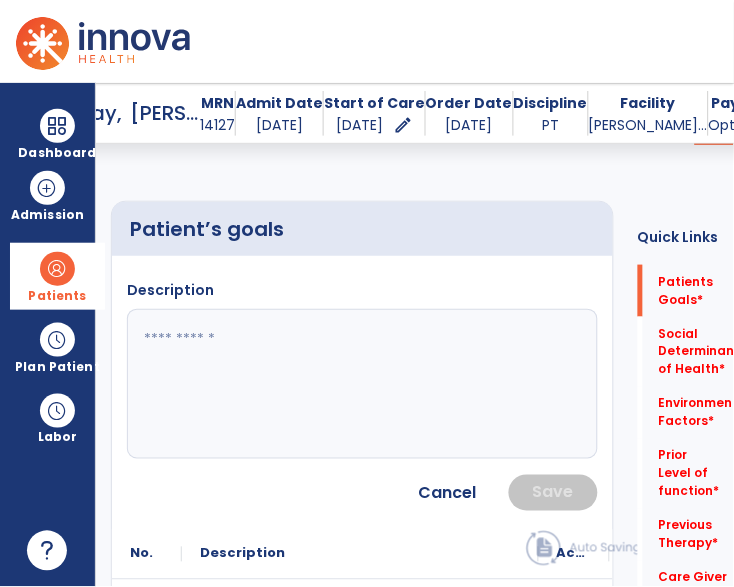click on "Description" 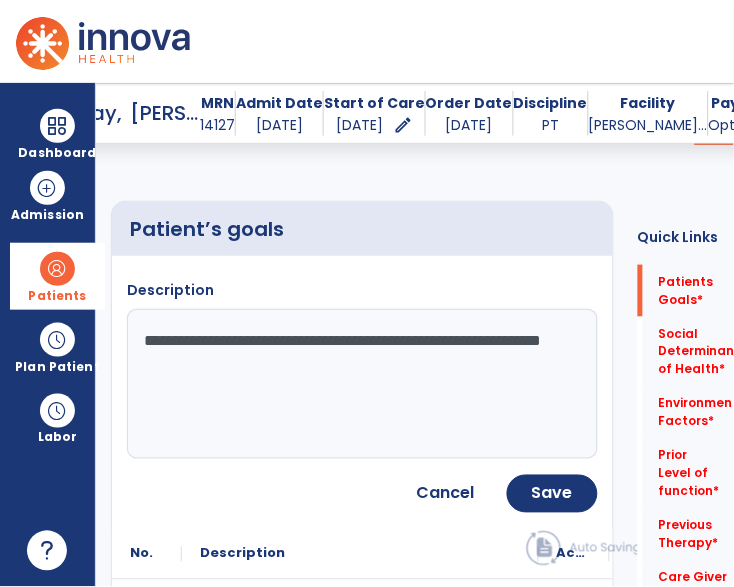 type on "**********" 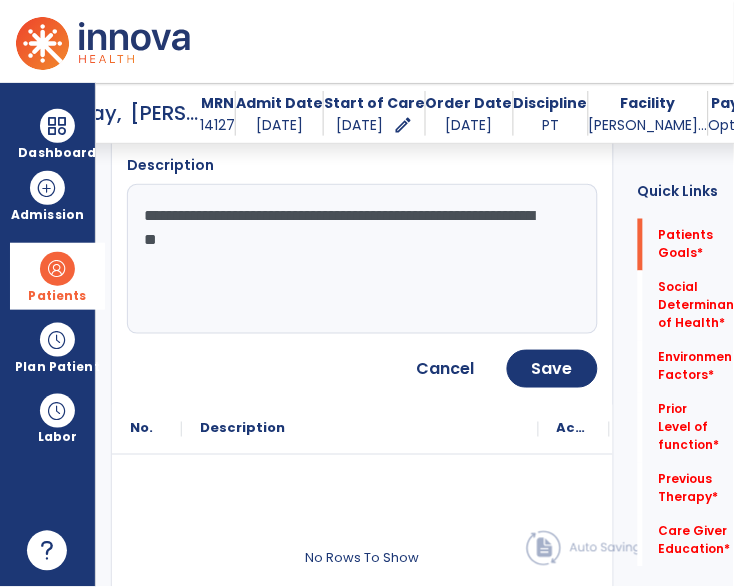 scroll, scrollTop: 317, scrollLeft: 0, axis: vertical 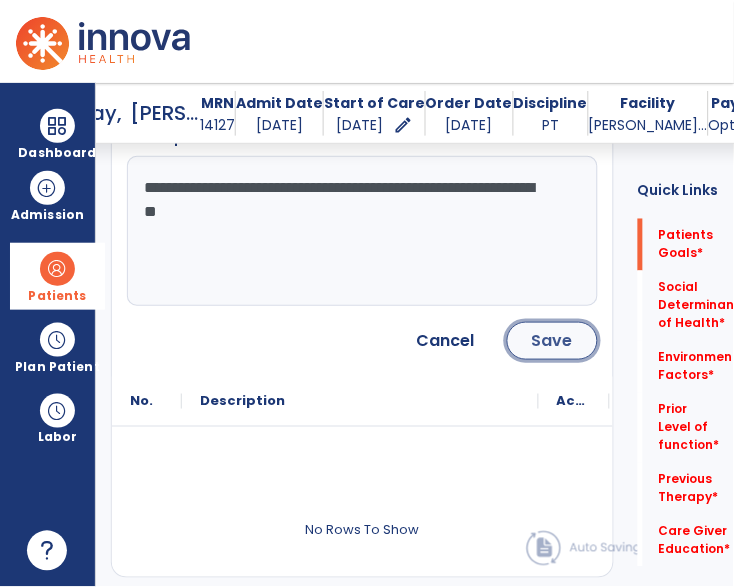 click on "Save" 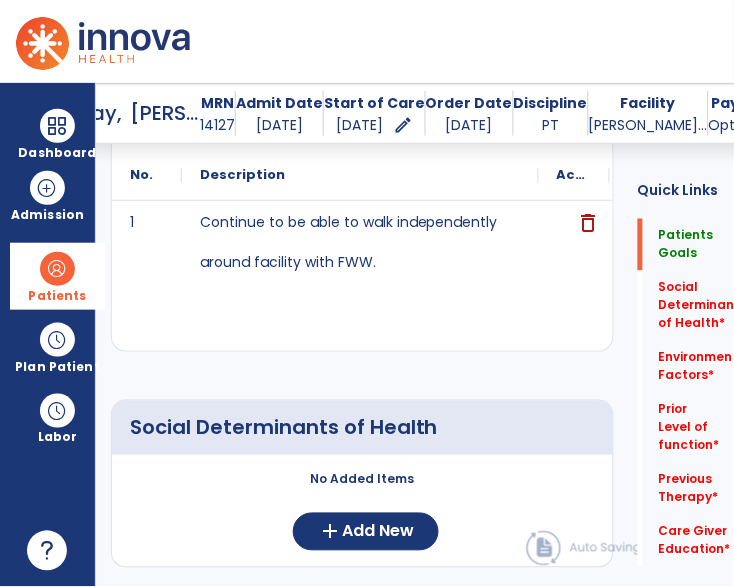 click on "Social Determinants of Health     No Added Items  add  Add New" 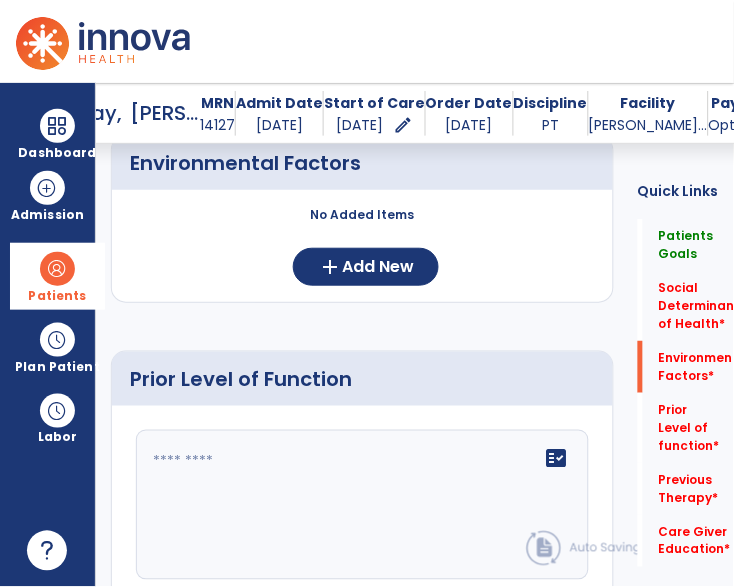 scroll, scrollTop: 801, scrollLeft: 0, axis: vertical 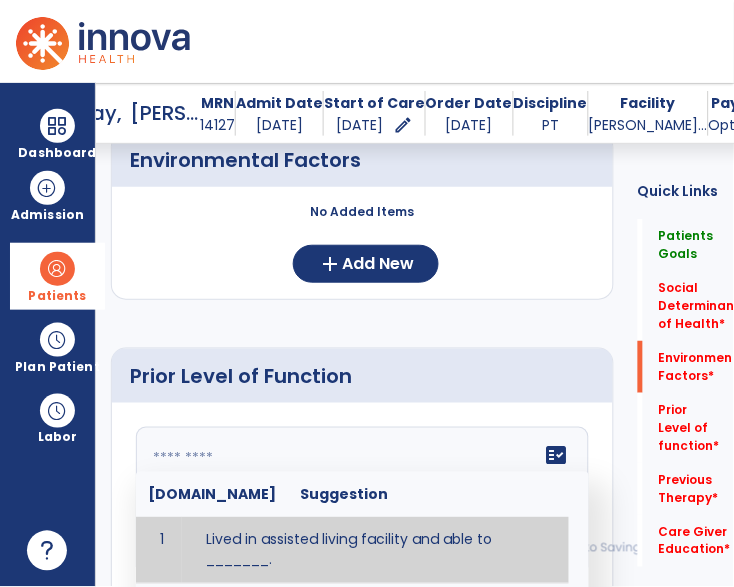 click on "fact_check  Sr.No Suggestion 1 Lived in assisted living facility and able to _______. 2 Lived in home with ______ stairs and able to navigate with _________ assistance and _______ device. 3 Lived in single story home and did not have to navigate stairs or steps. 4 Lived in SNF and began to develop increase in risk for ______. 5 Lived in SNF and skin was intact without pressure sores or wounds. 6 Lived independently at home with _________ and able to __________. 7 Wheelchair bound, non ambulatory and able to ______. 8 Worked as a __________." 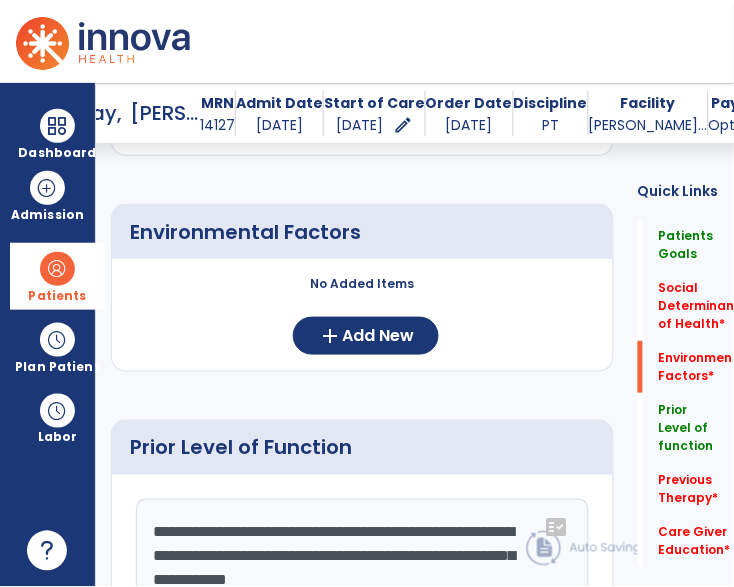 scroll, scrollTop: 718, scrollLeft: 0, axis: vertical 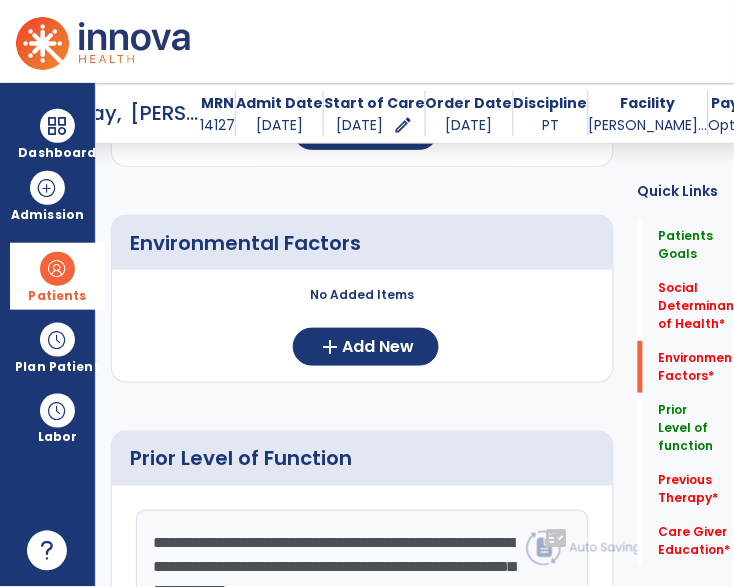type on "**********" 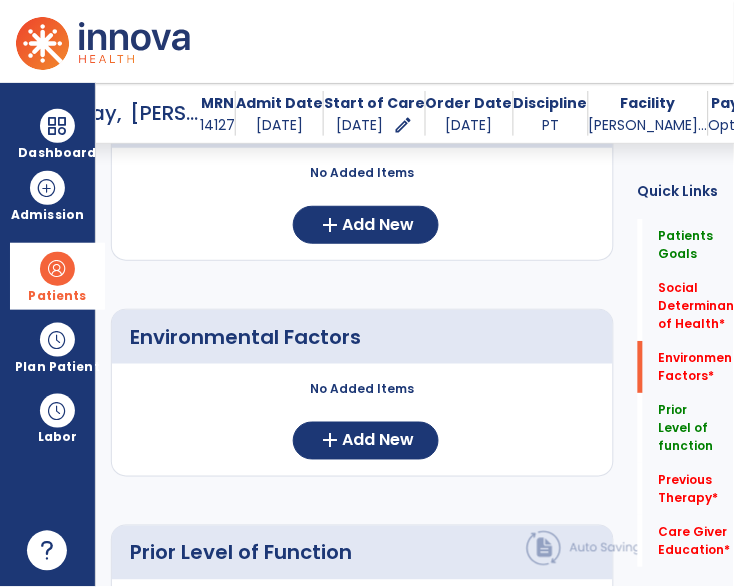 scroll, scrollTop: 617, scrollLeft: 0, axis: vertical 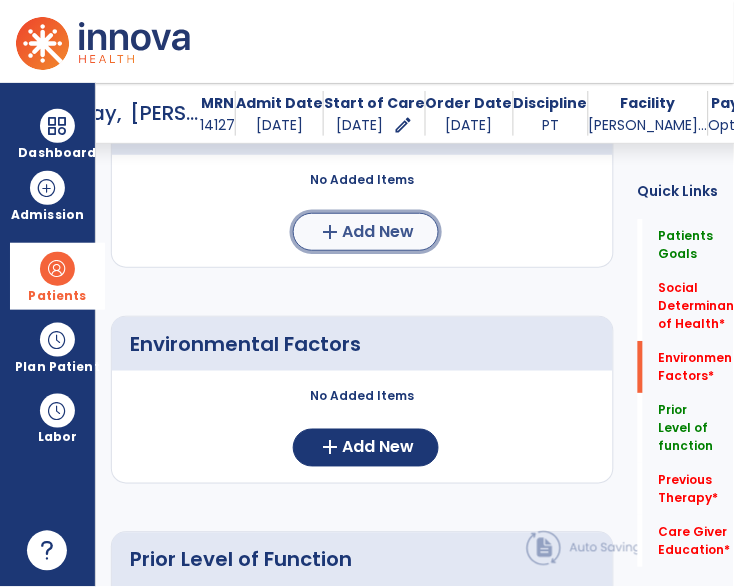click on "add  Add New" 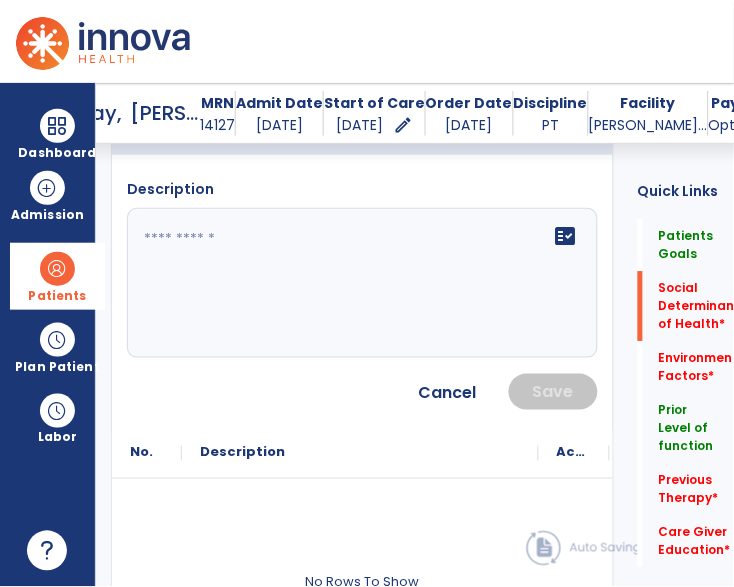 click on "fact_check" 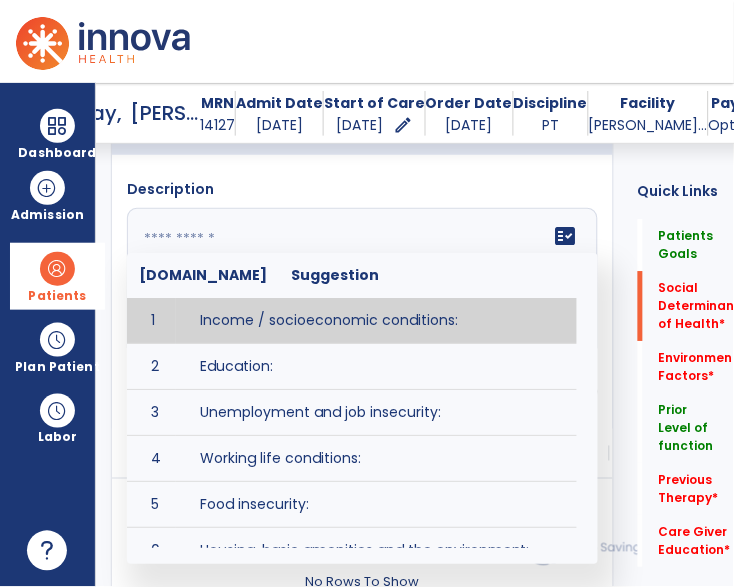 paste on "**********" 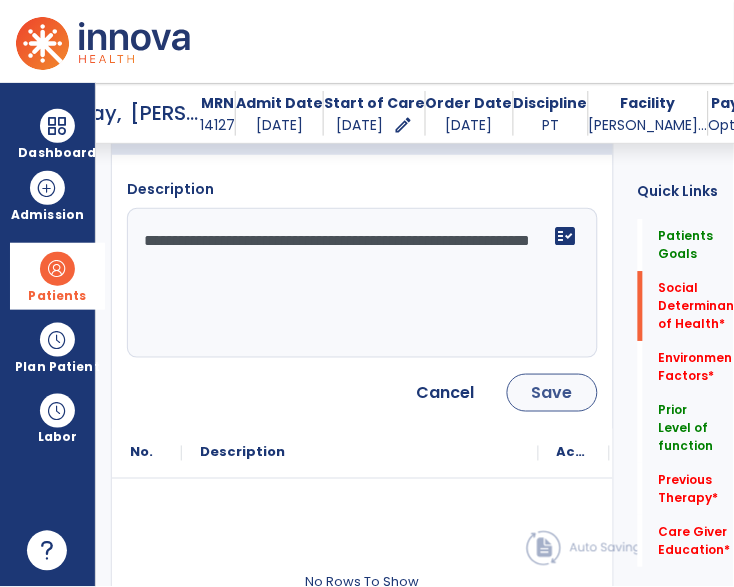 type on "**********" 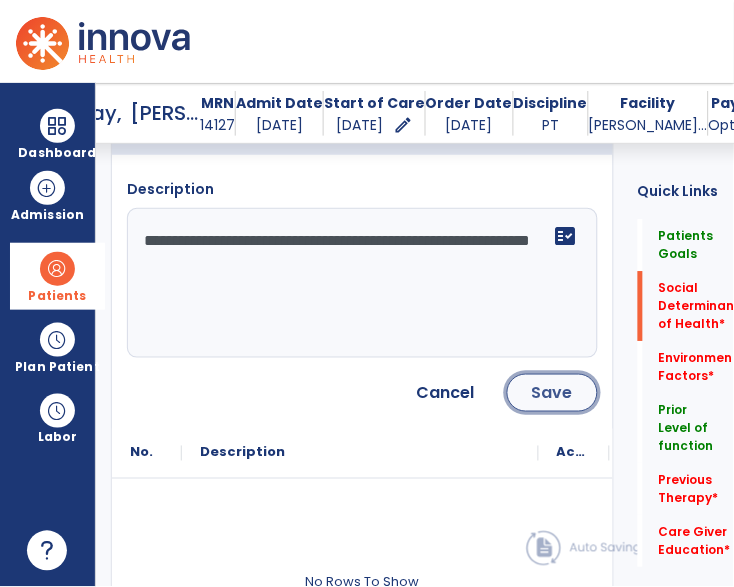 click on "Save" 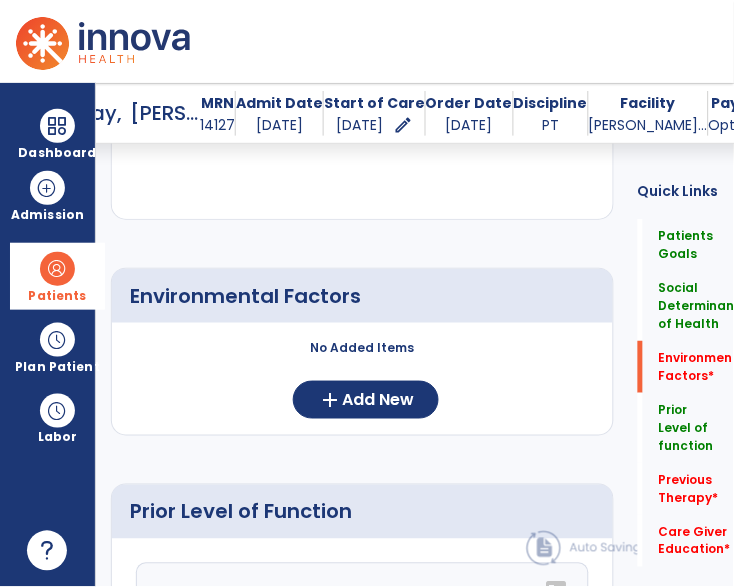 scroll, scrollTop: 804, scrollLeft: 0, axis: vertical 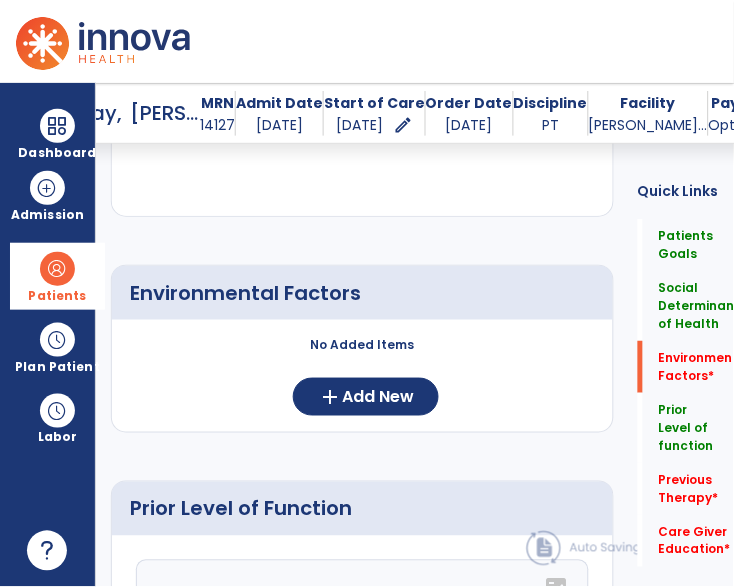 click on "No Added Items" 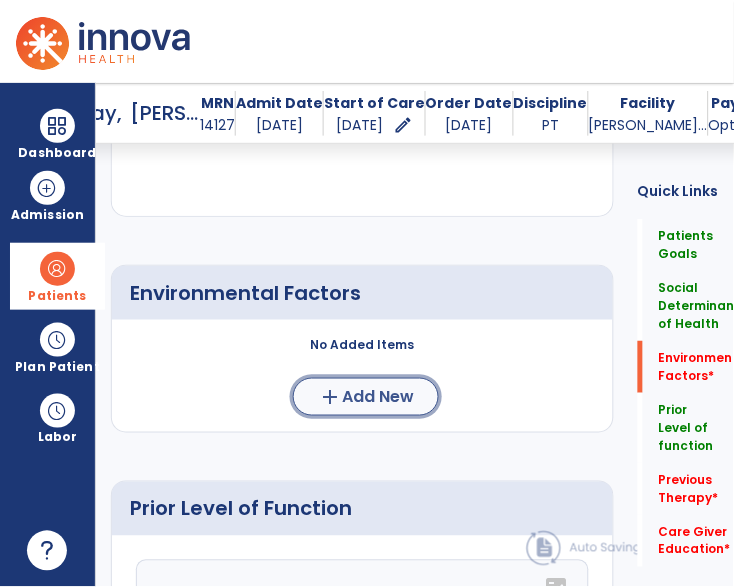 click on "add  Add New" 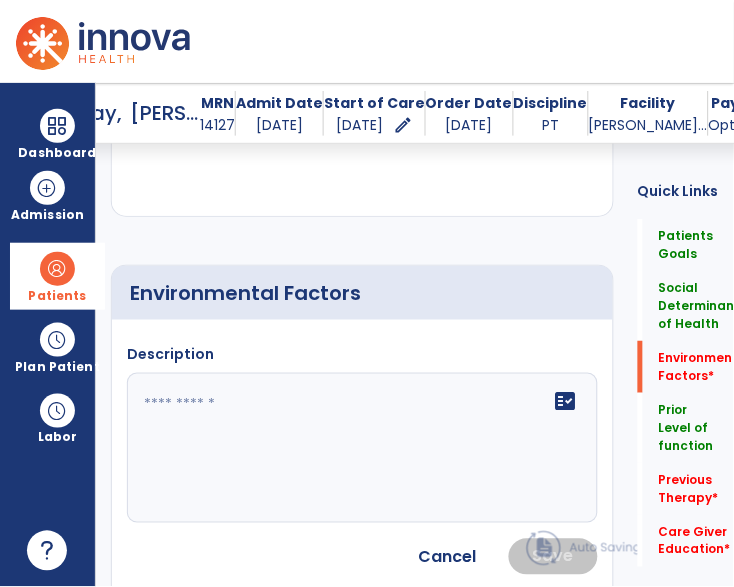 click on "fact_check" 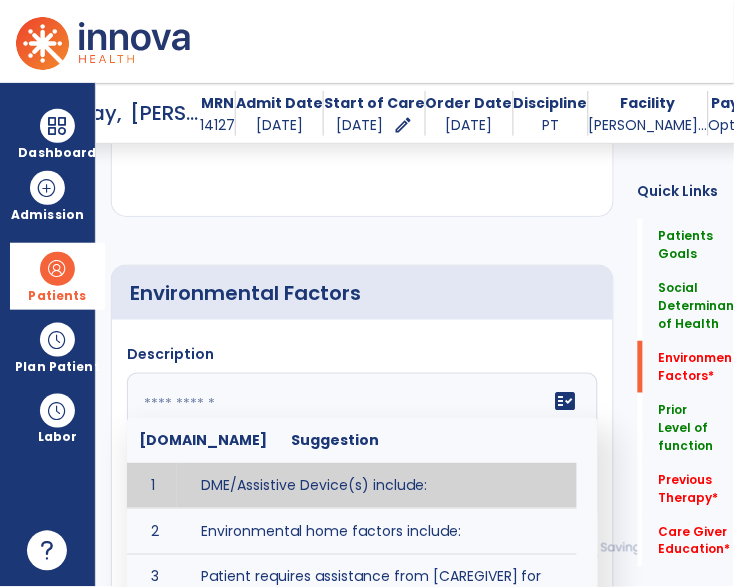 paste on "**********" 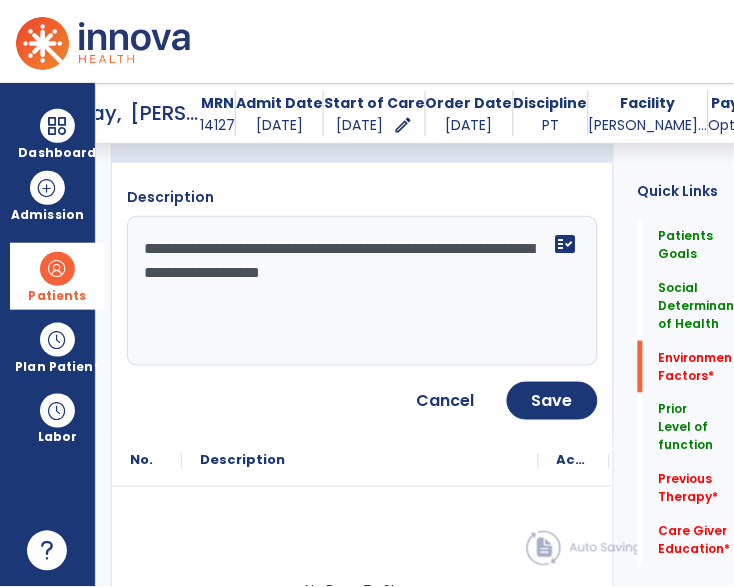 scroll, scrollTop: 1000, scrollLeft: 0, axis: vertical 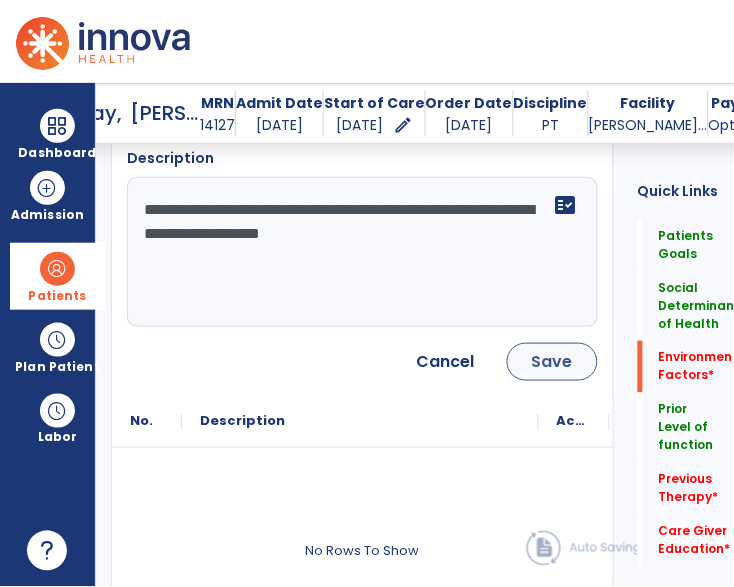 type on "**********" 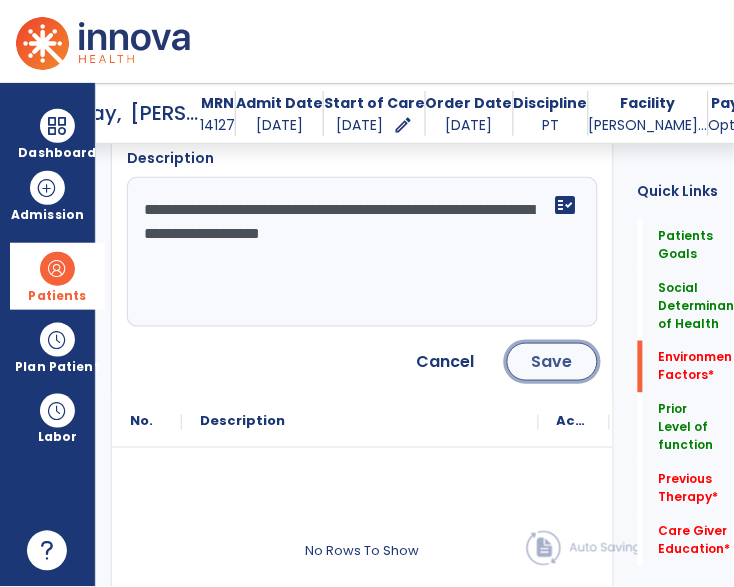 click on "Save" 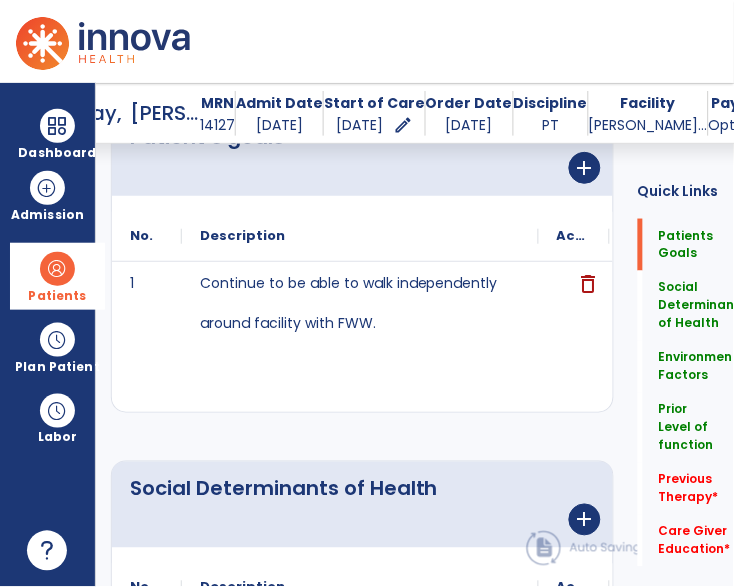 scroll, scrollTop: 172, scrollLeft: 0, axis: vertical 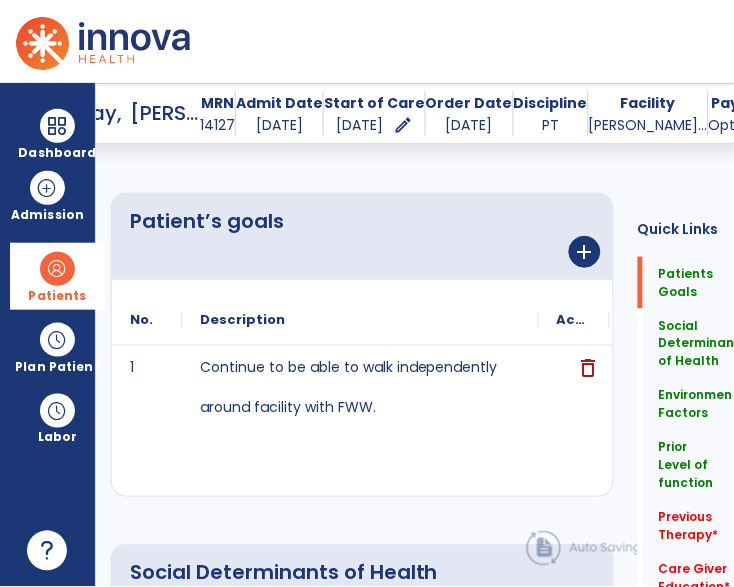 click on "Social Determinants of Health      add
No.
Description
Actions
1" 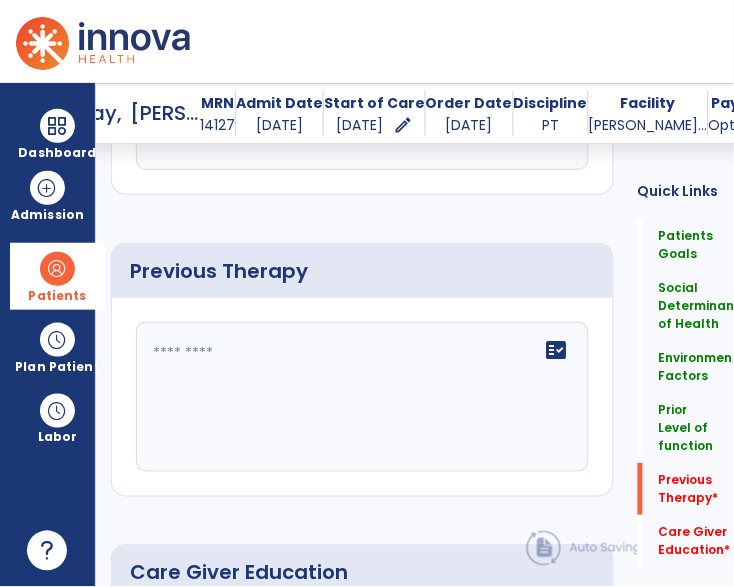 scroll, scrollTop: 1482, scrollLeft: 0, axis: vertical 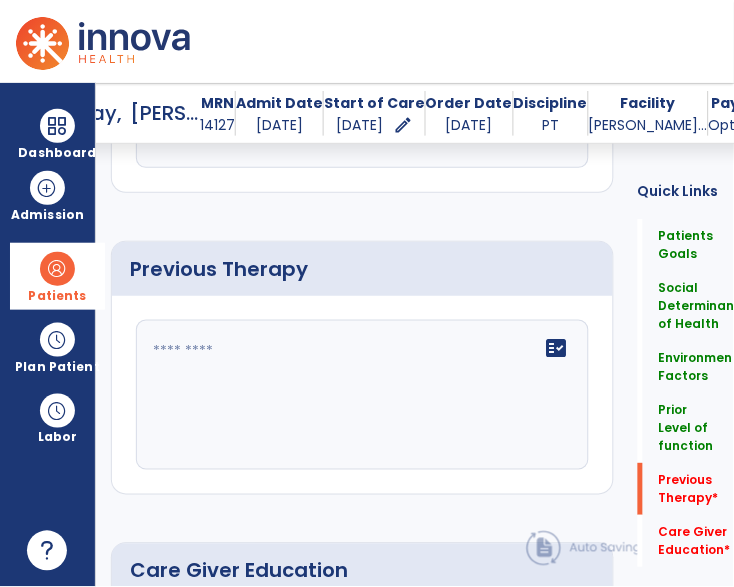 click 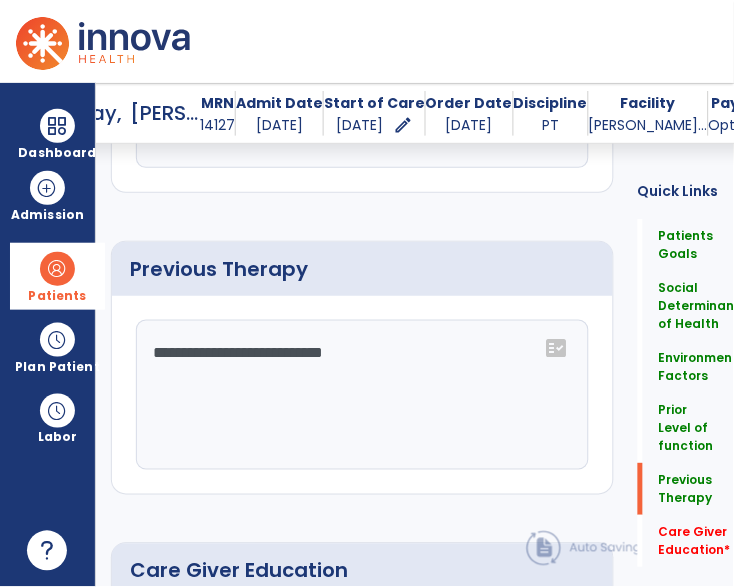 click on "**********" 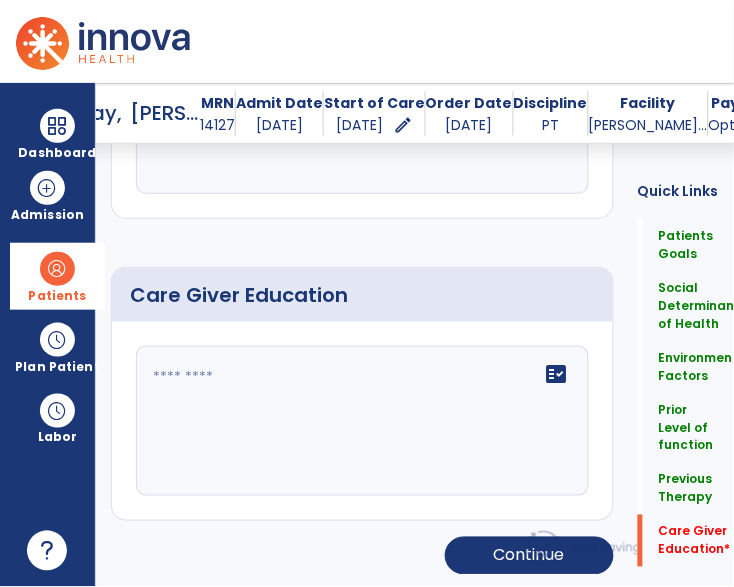 scroll, scrollTop: 1760, scrollLeft: 0, axis: vertical 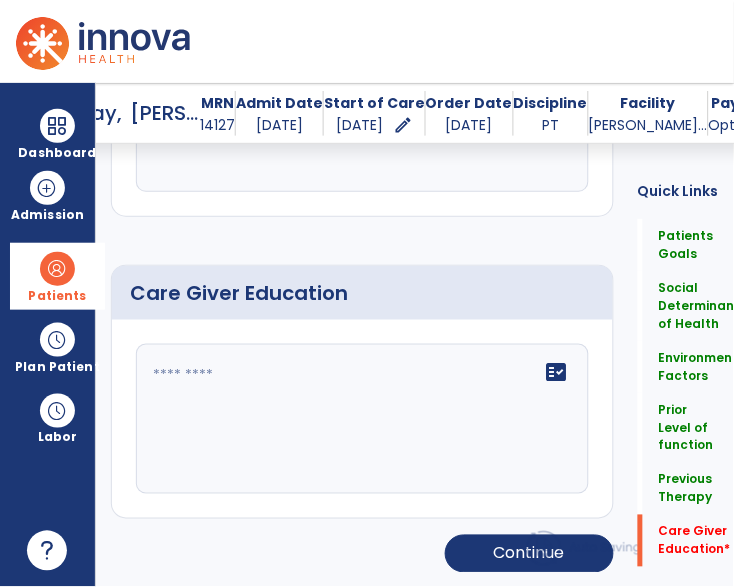 type on "**********" 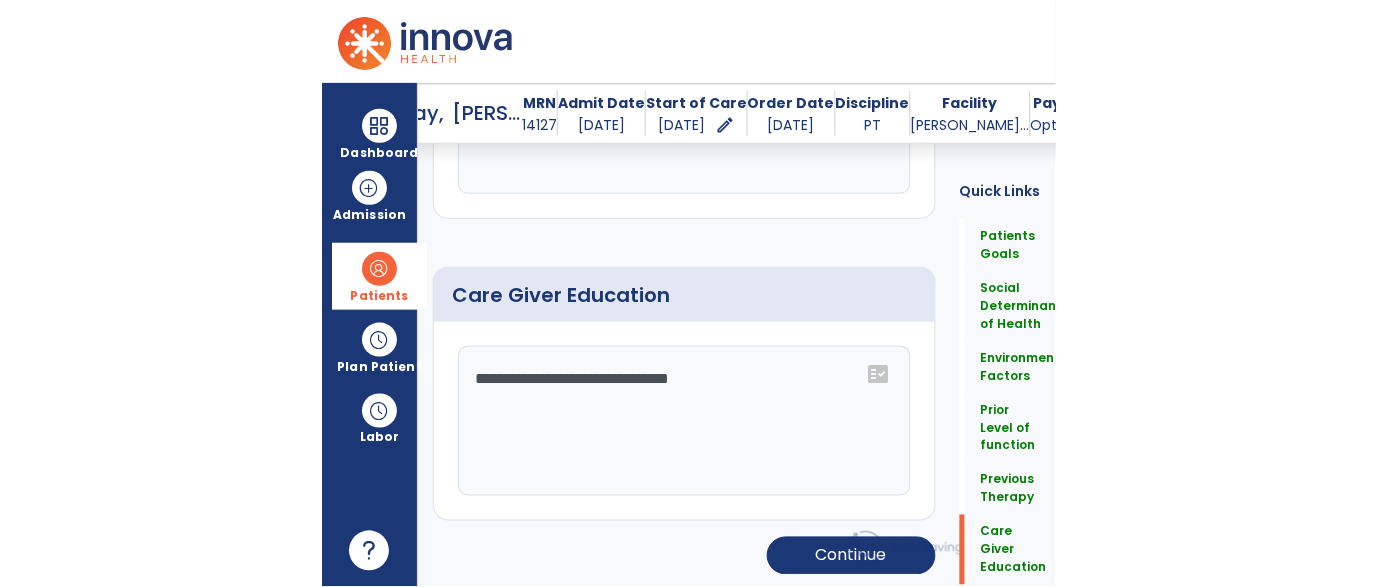scroll, scrollTop: 1760, scrollLeft: 0, axis: vertical 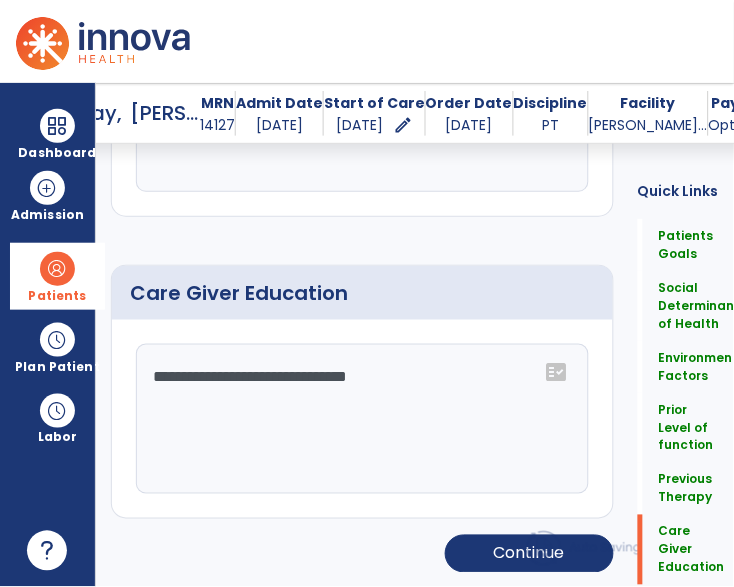 type on "**********" 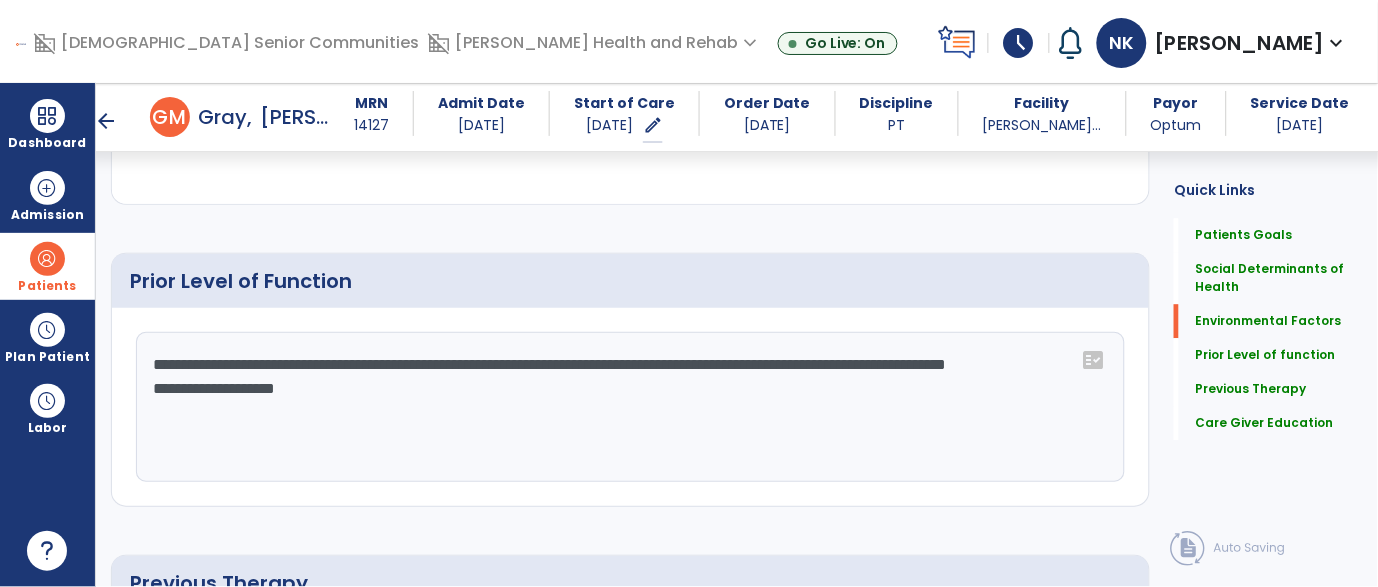 scroll, scrollTop: 1045, scrollLeft: 0, axis: vertical 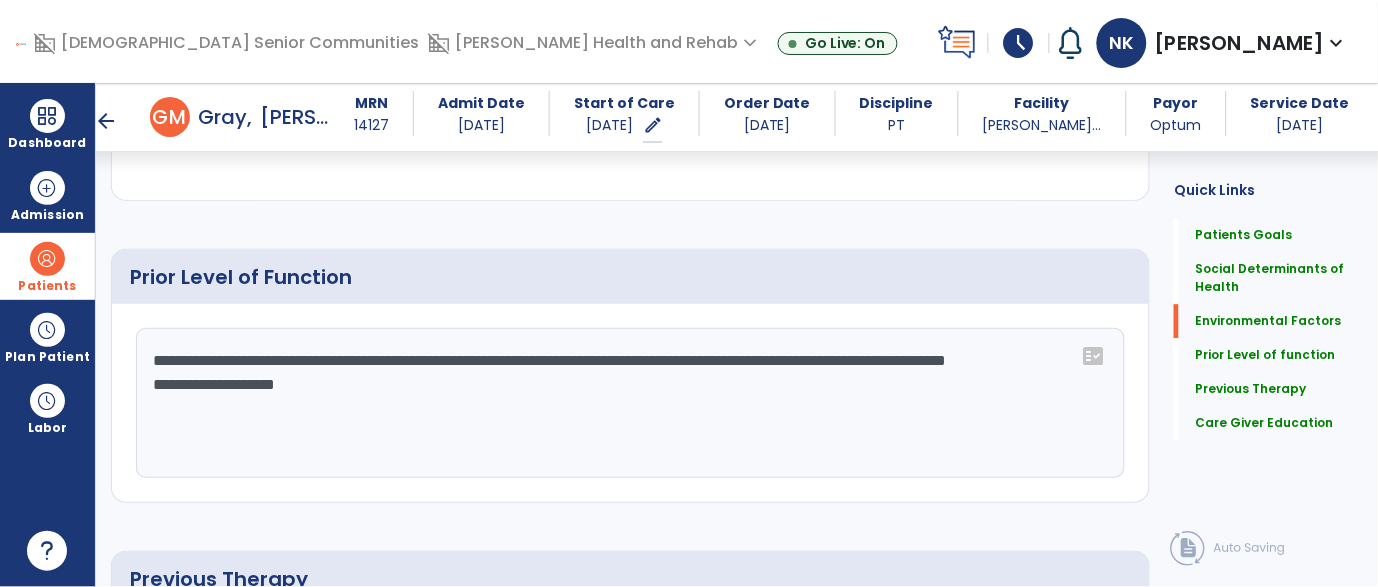 click on "**********" 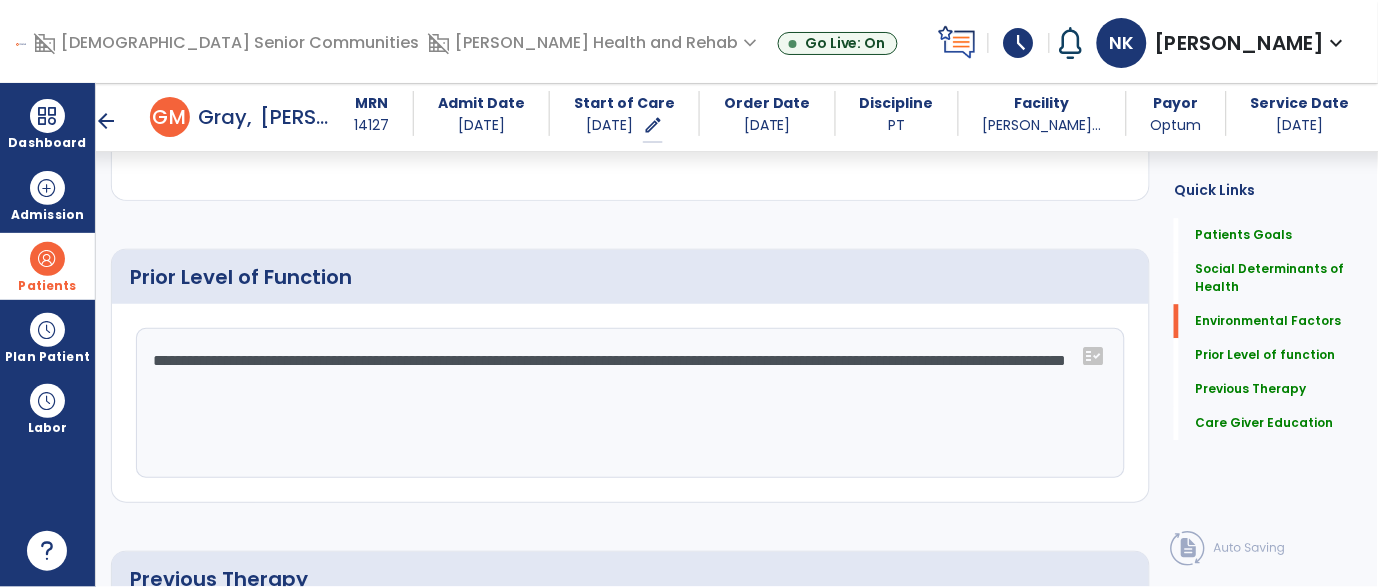 type on "**********" 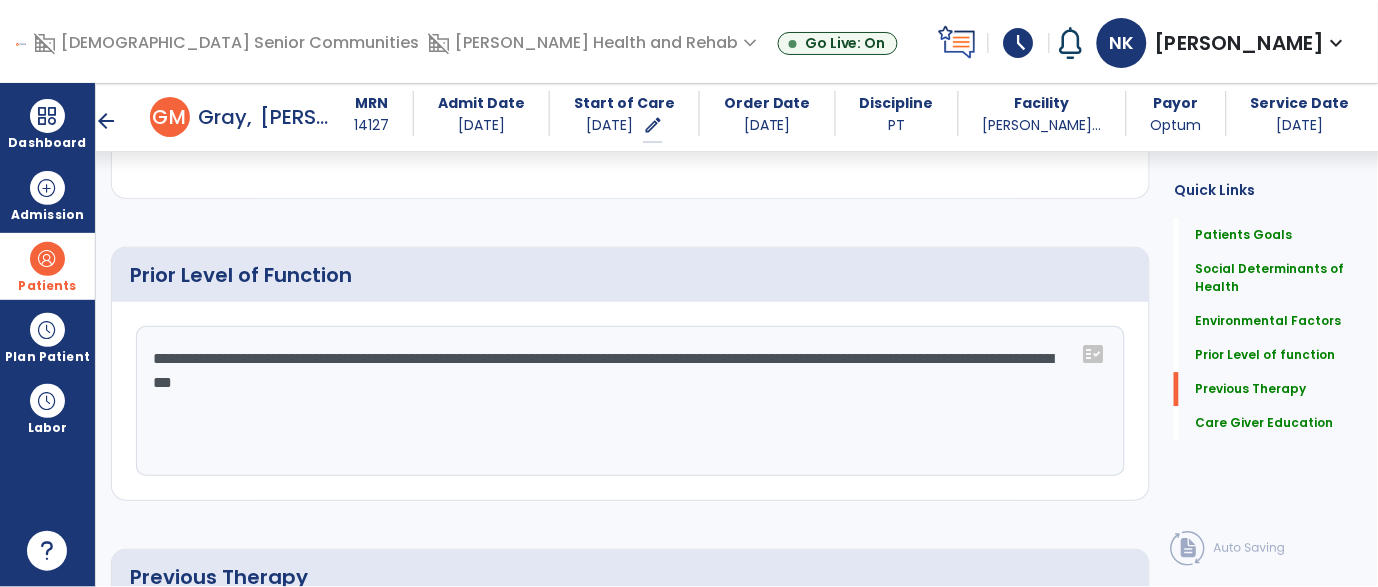 scroll, scrollTop: 1634, scrollLeft: 0, axis: vertical 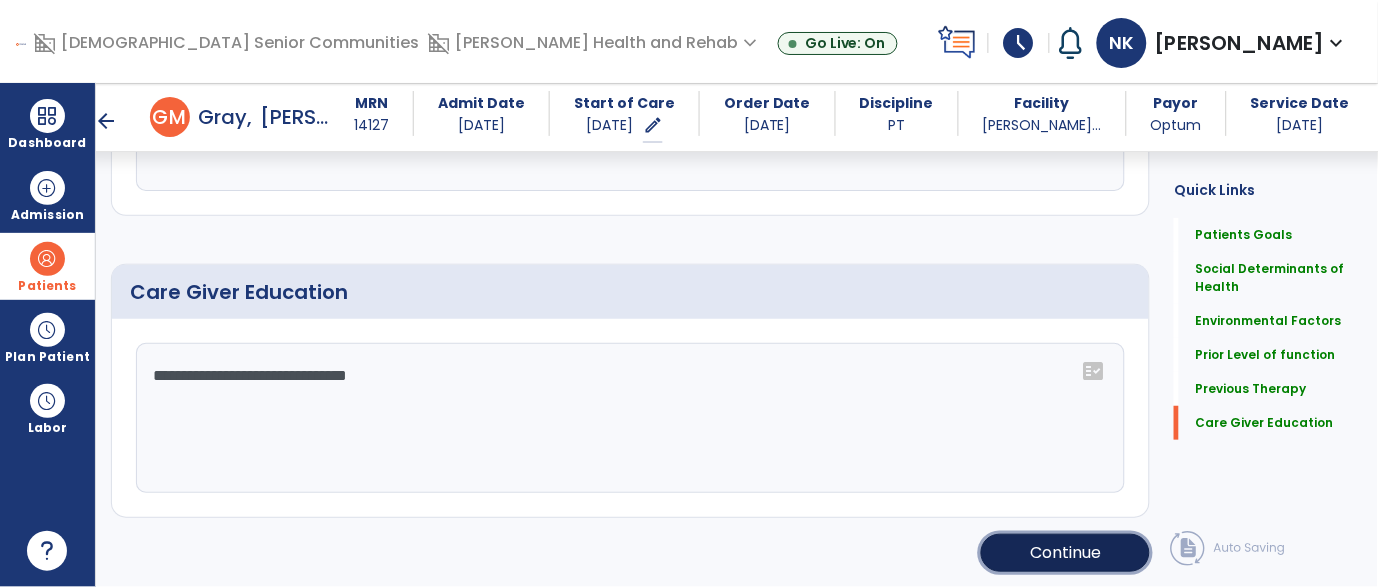 click on "Continue" 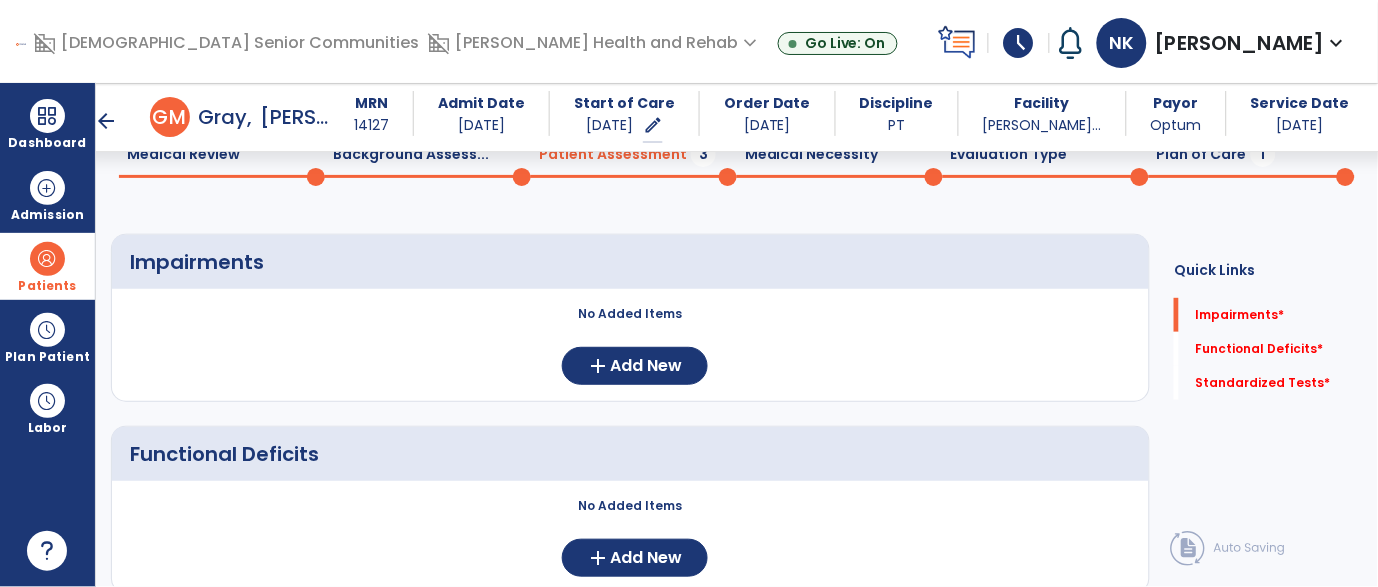 scroll, scrollTop: 90, scrollLeft: 0, axis: vertical 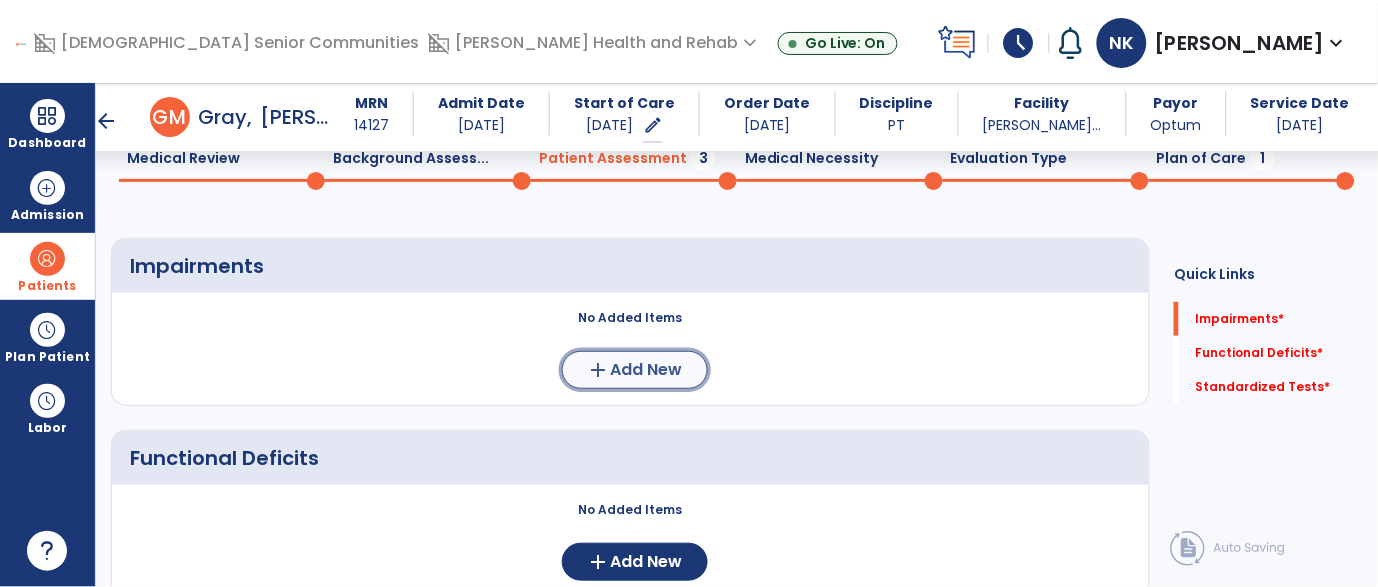 click on "Add New" 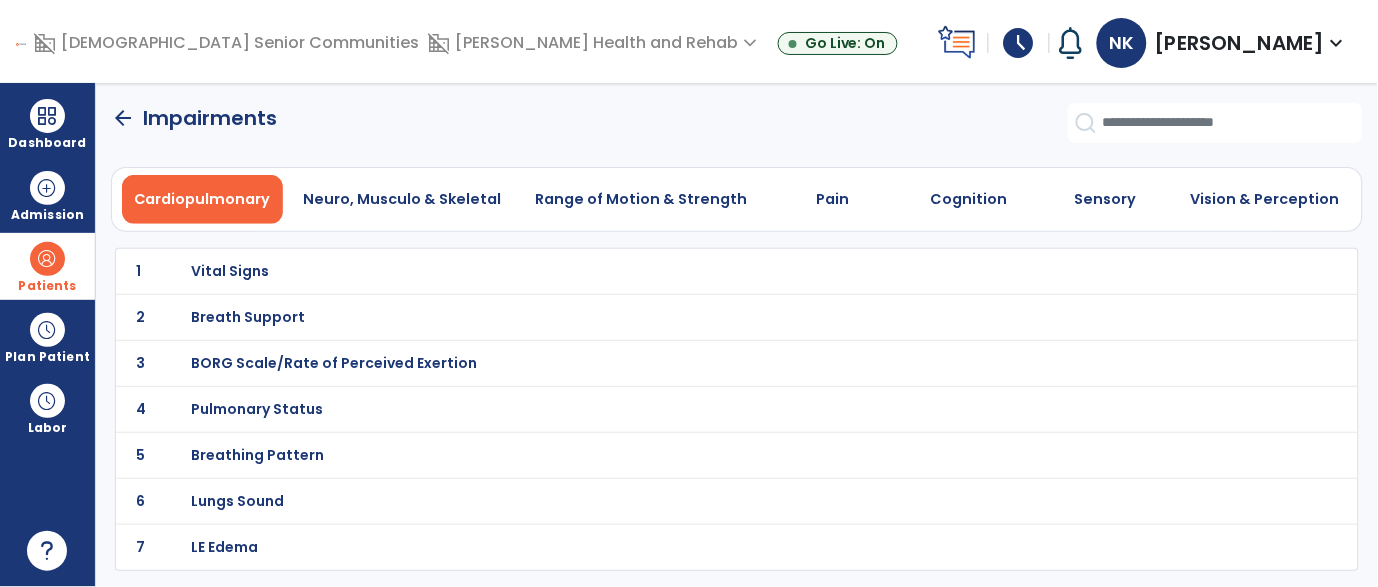 scroll, scrollTop: 0, scrollLeft: 0, axis: both 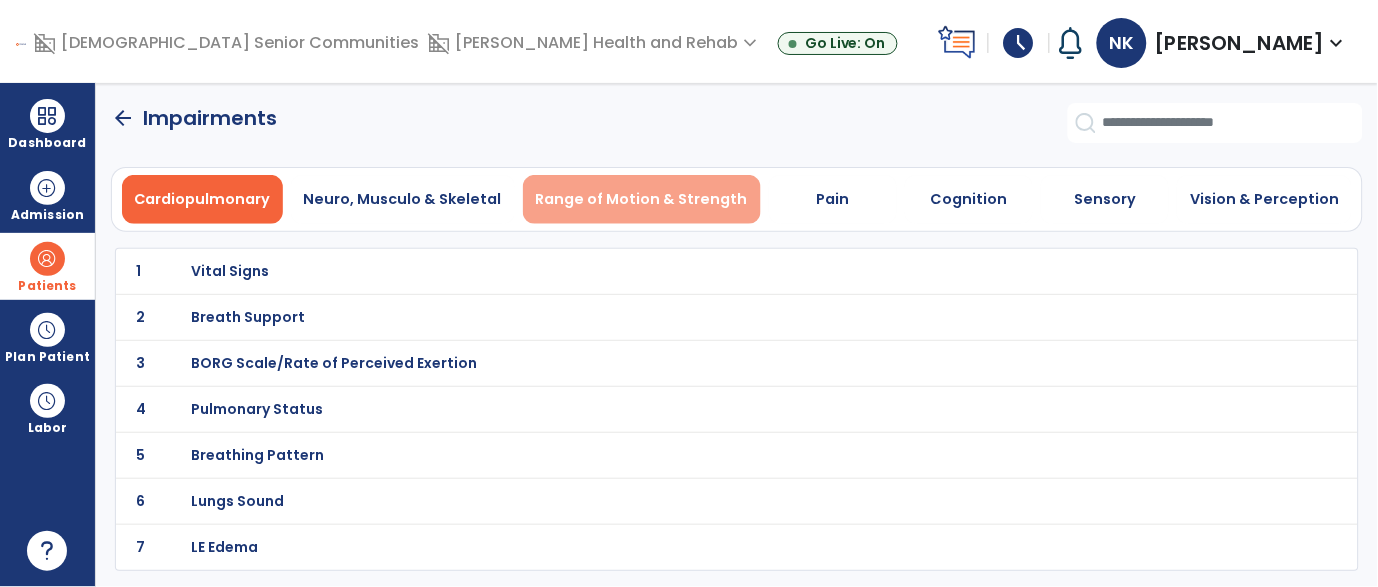 click on "Range of Motion & Strength" at bounding box center [642, 199] 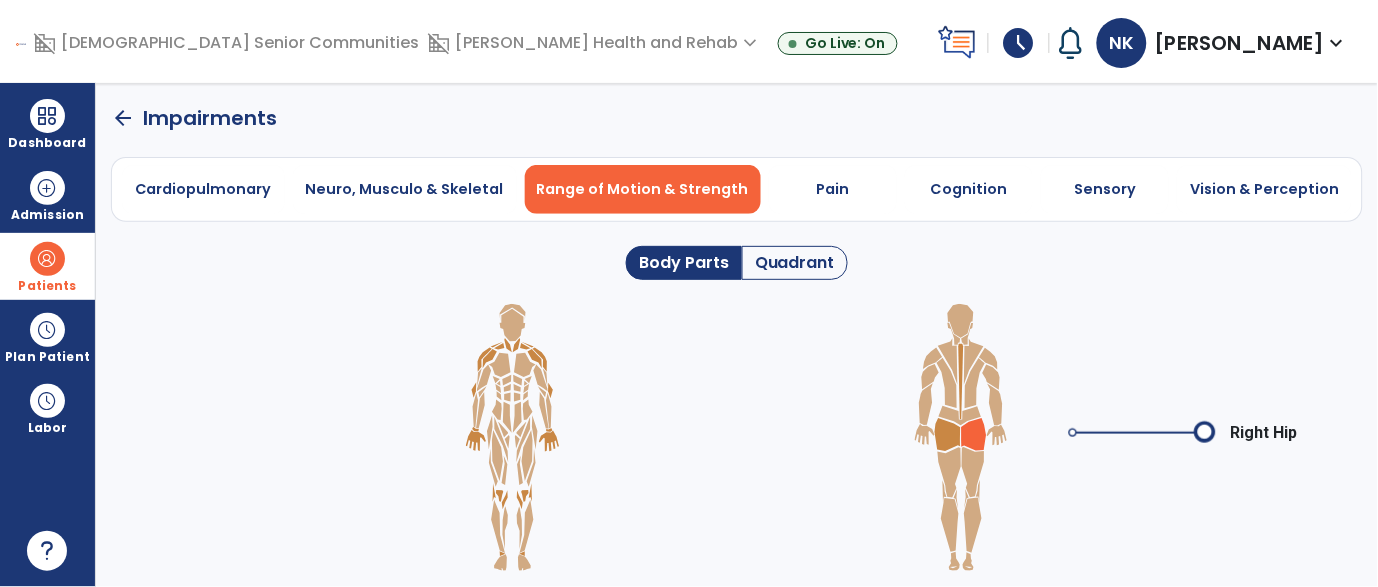 click 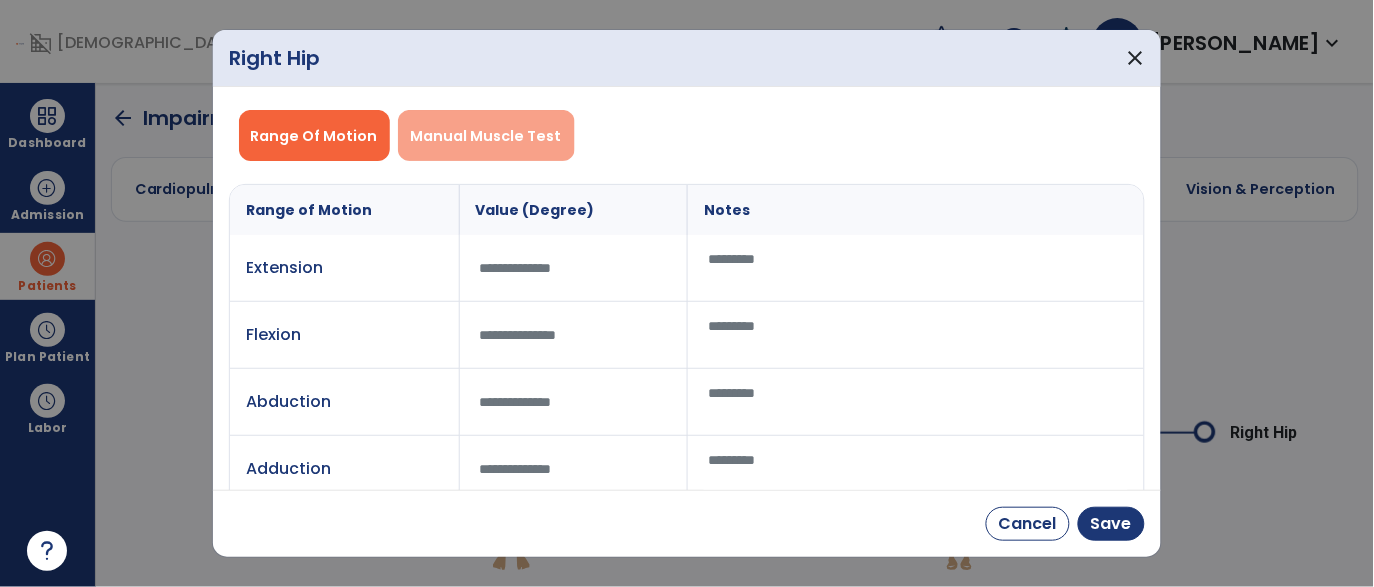 click on "Manual Muscle Test" at bounding box center (486, 135) 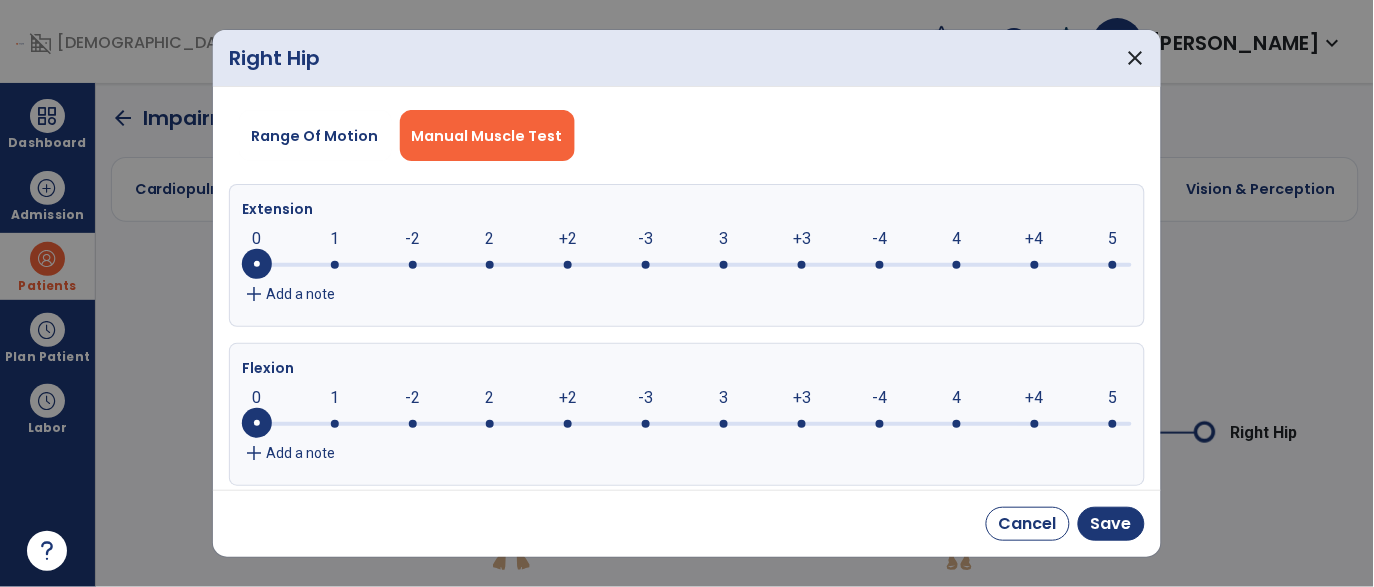 click 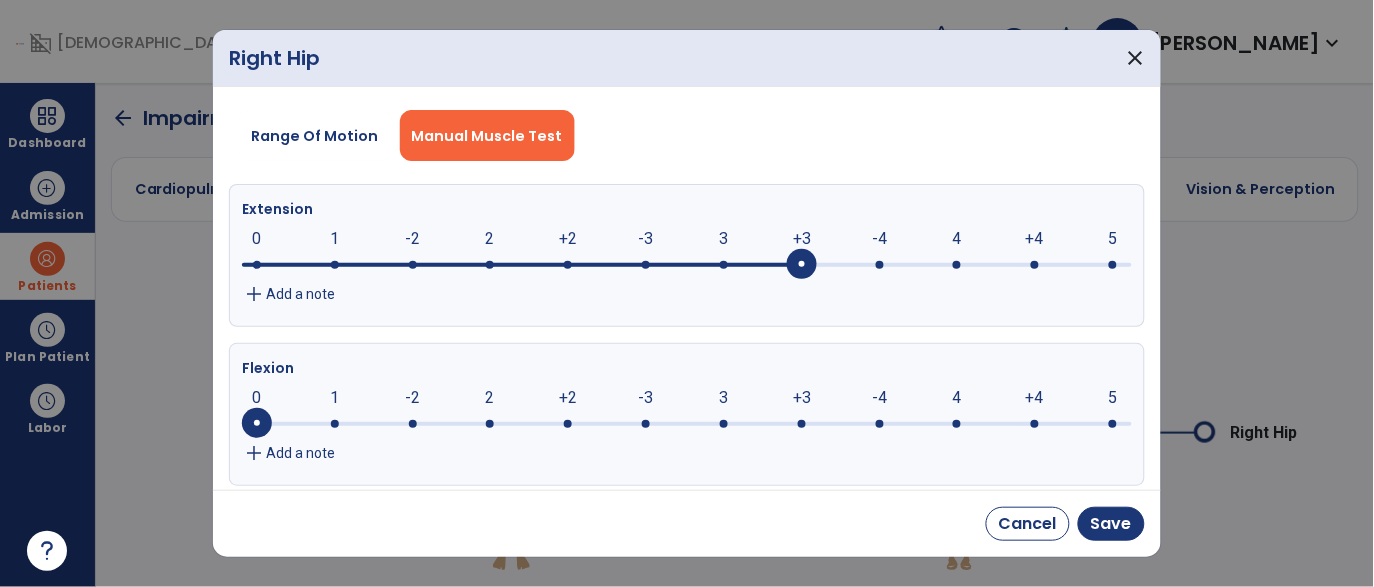 click 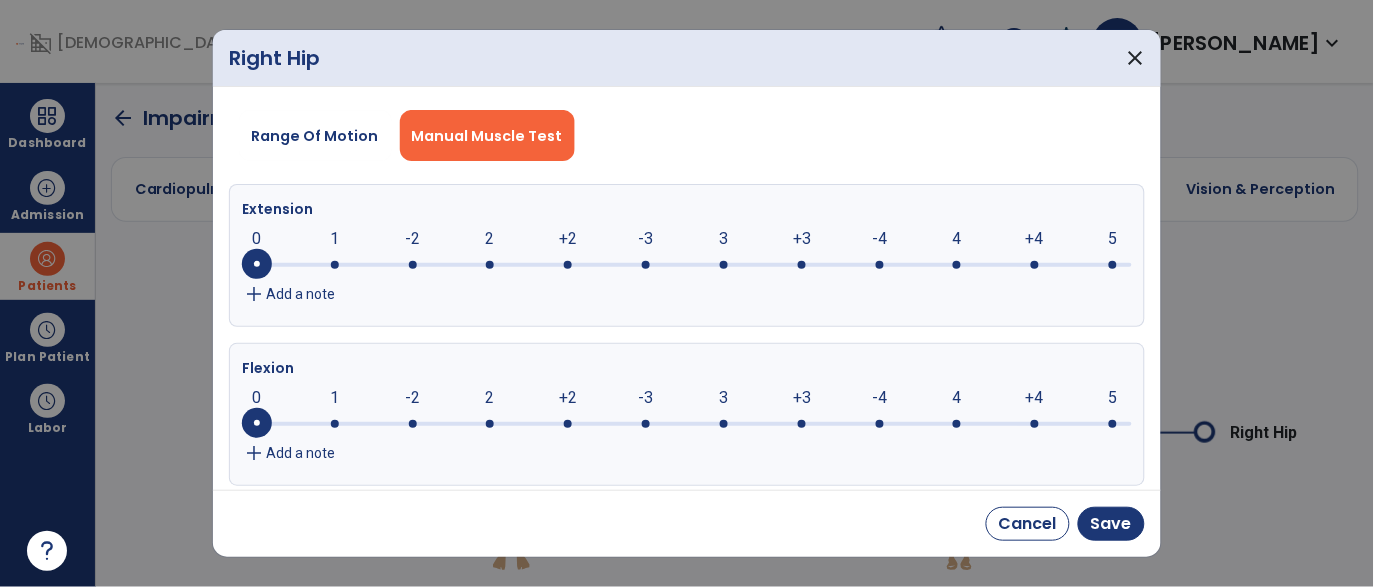 click 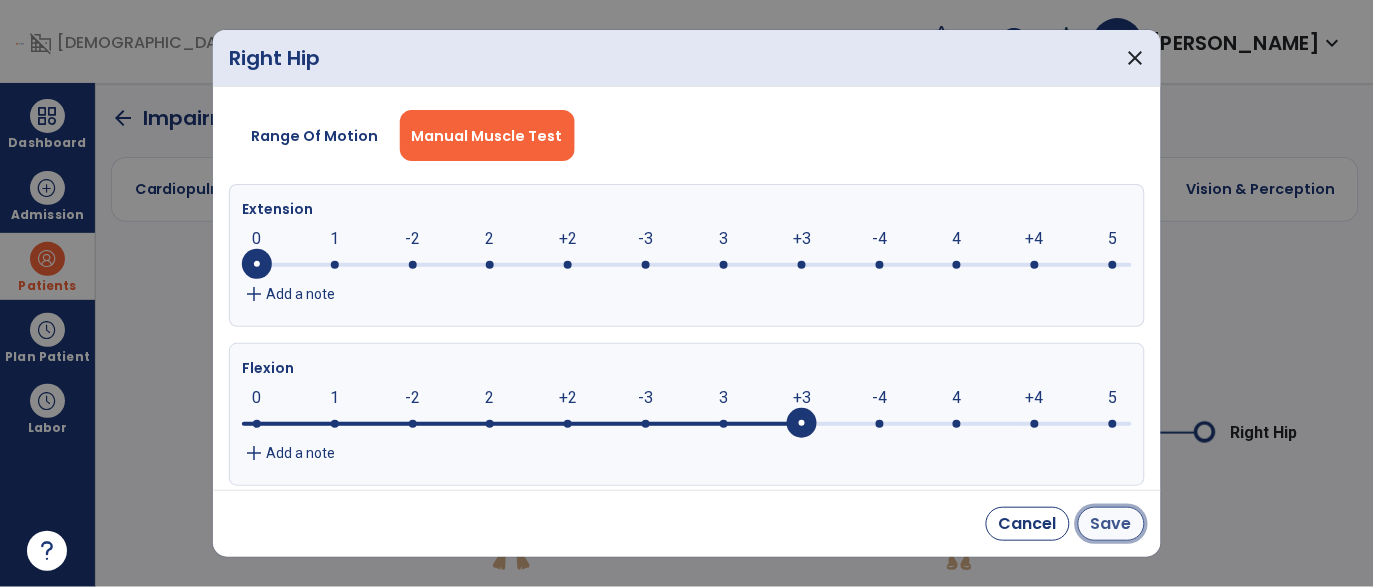 click on "Save" at bounding box center (1111, 524) 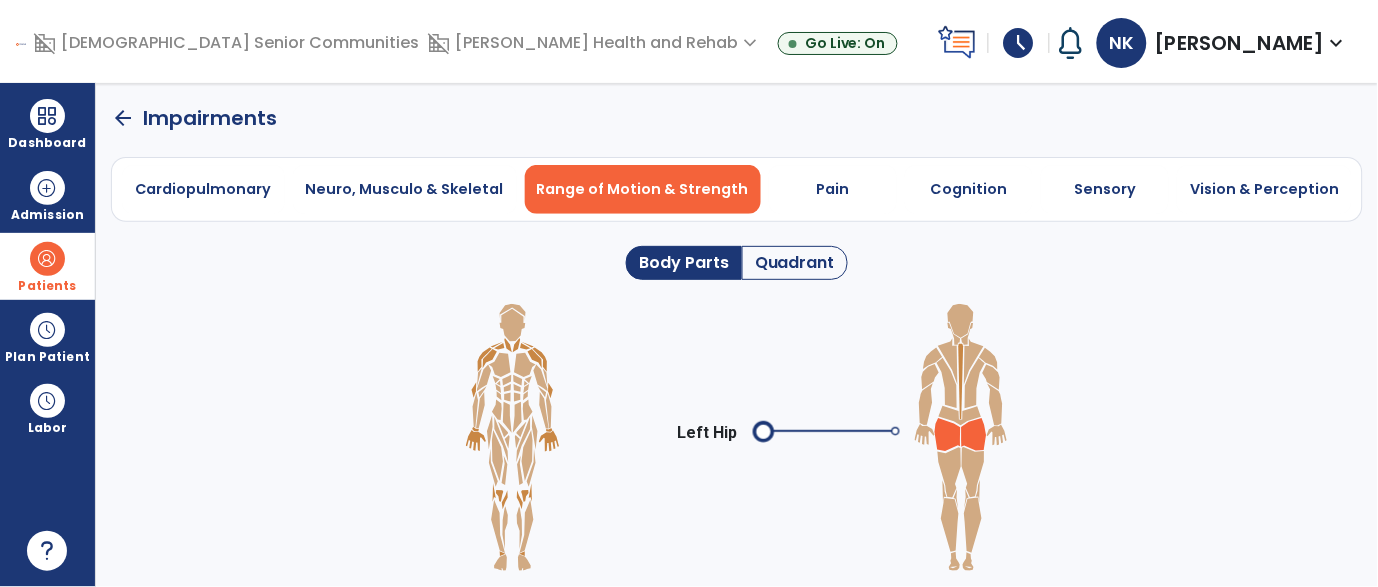 click 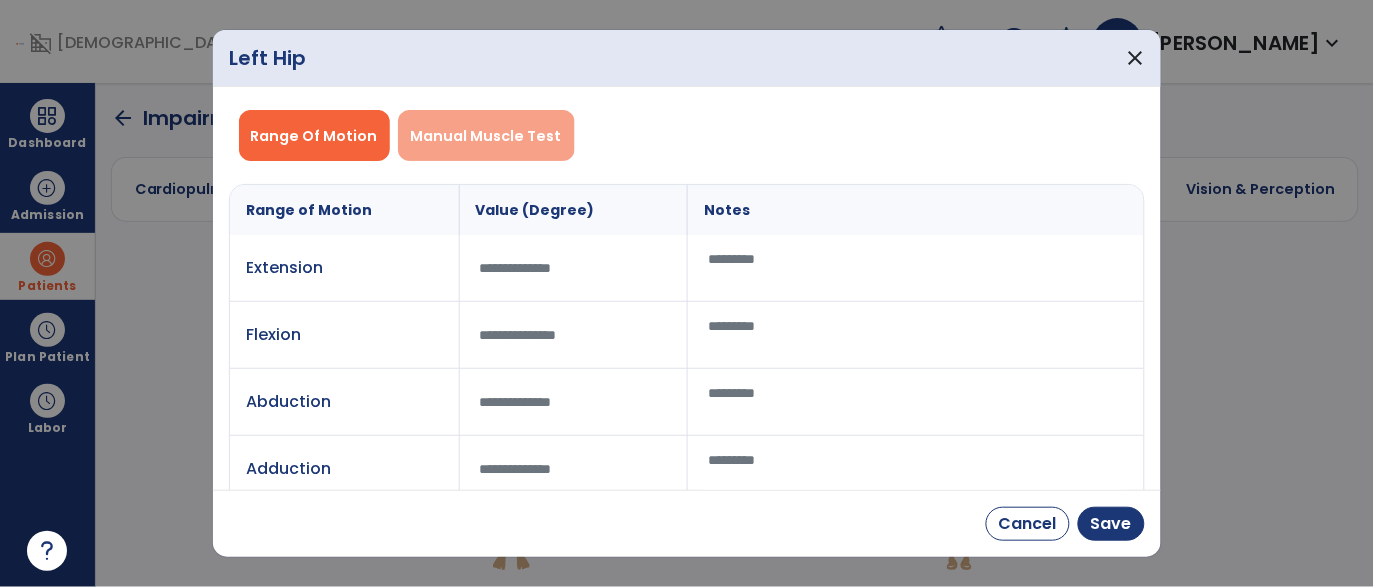 click on "Manual Muscle Test" at bounding box center [486, 135] 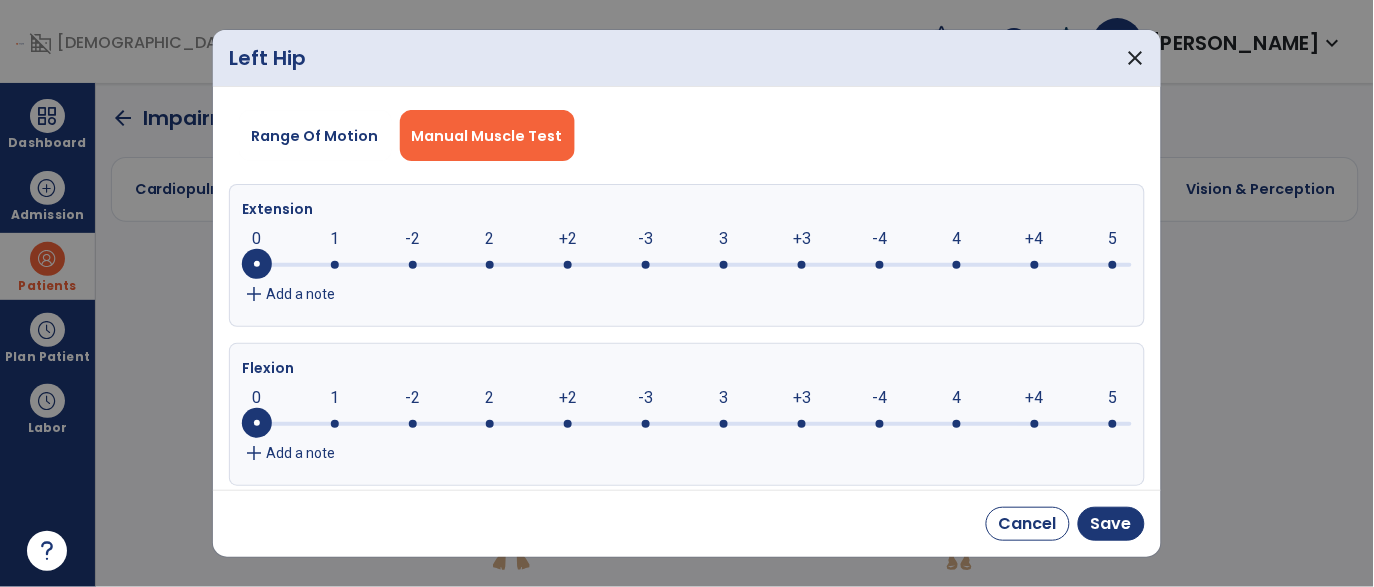 click 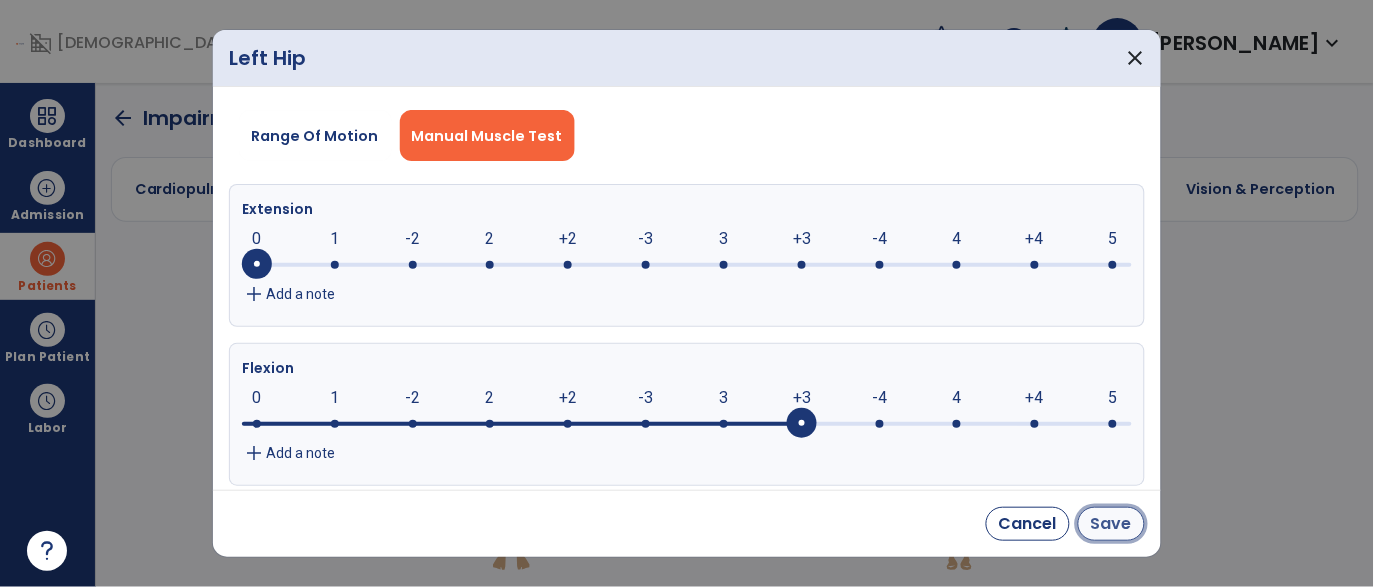 click on "Save" at bounding box center (1111, 524) 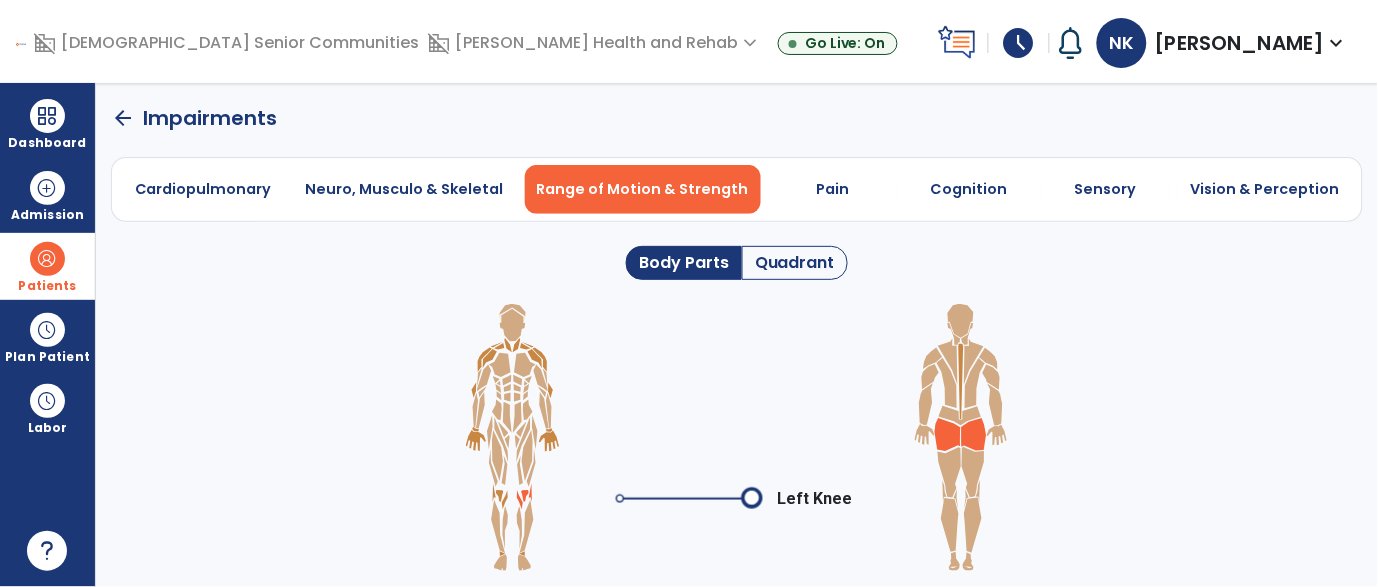 click 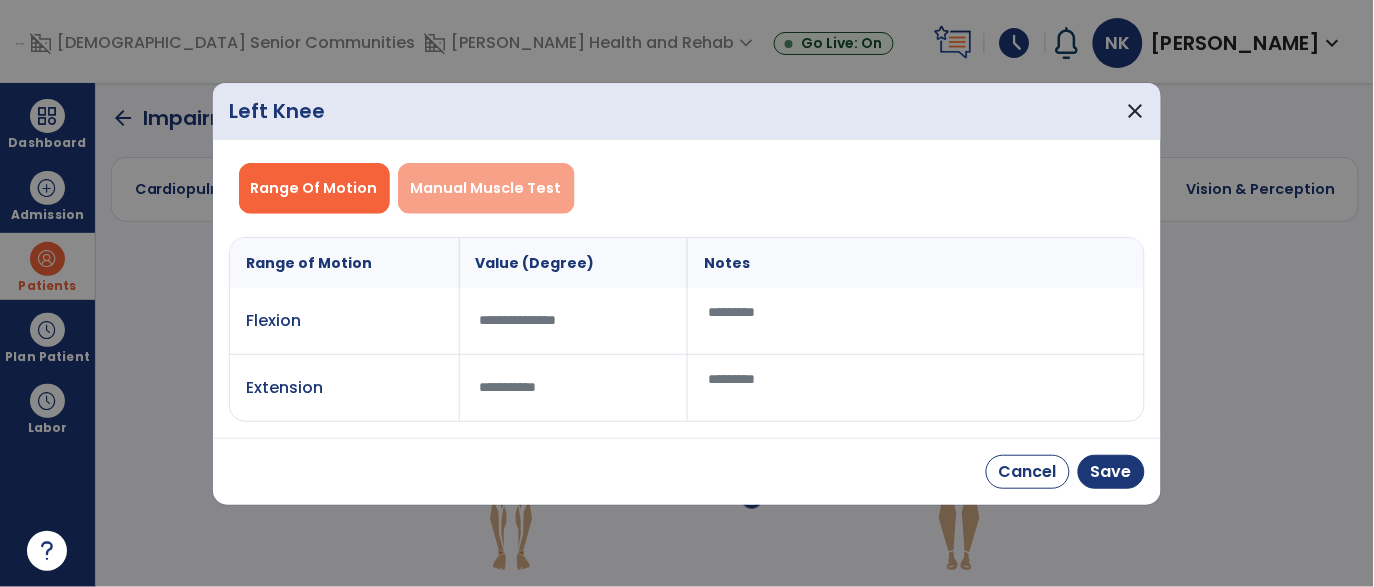 click on "Manual Muscle Test" at bounding box center (486, 188) 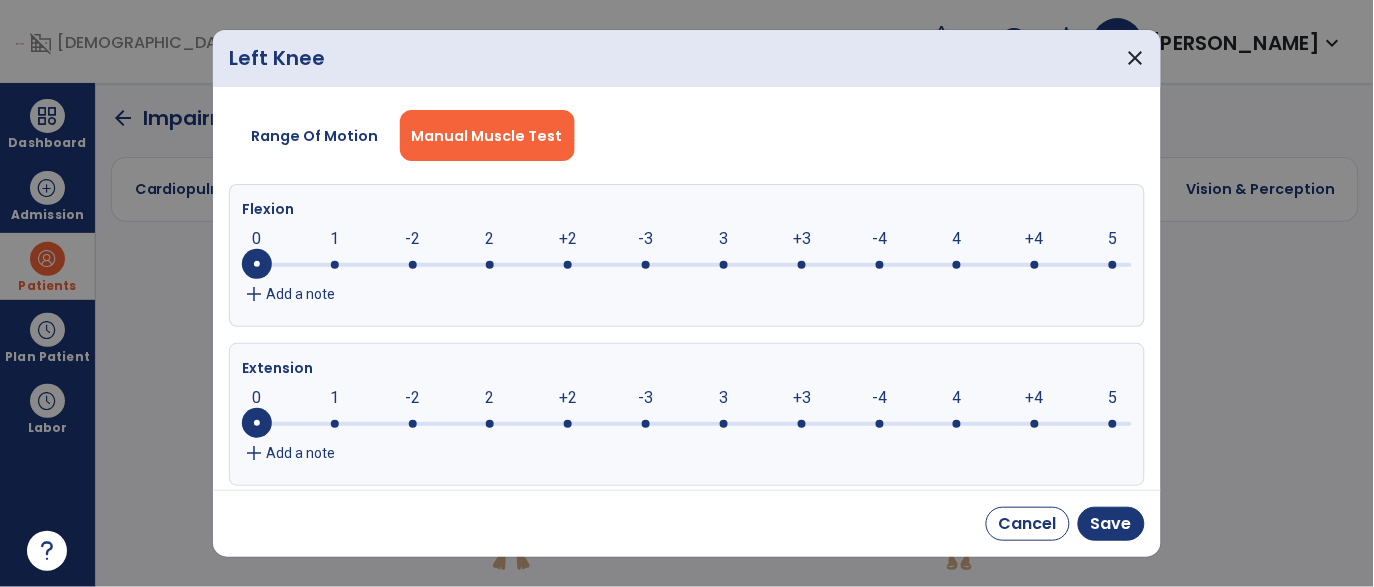 click 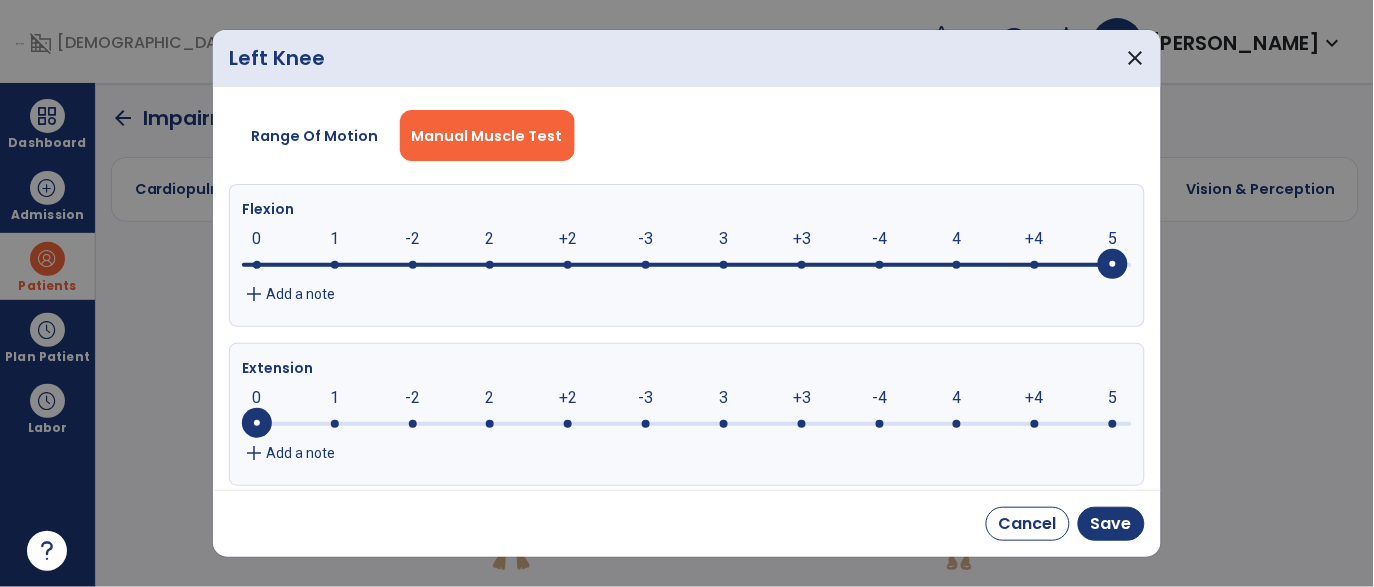 click 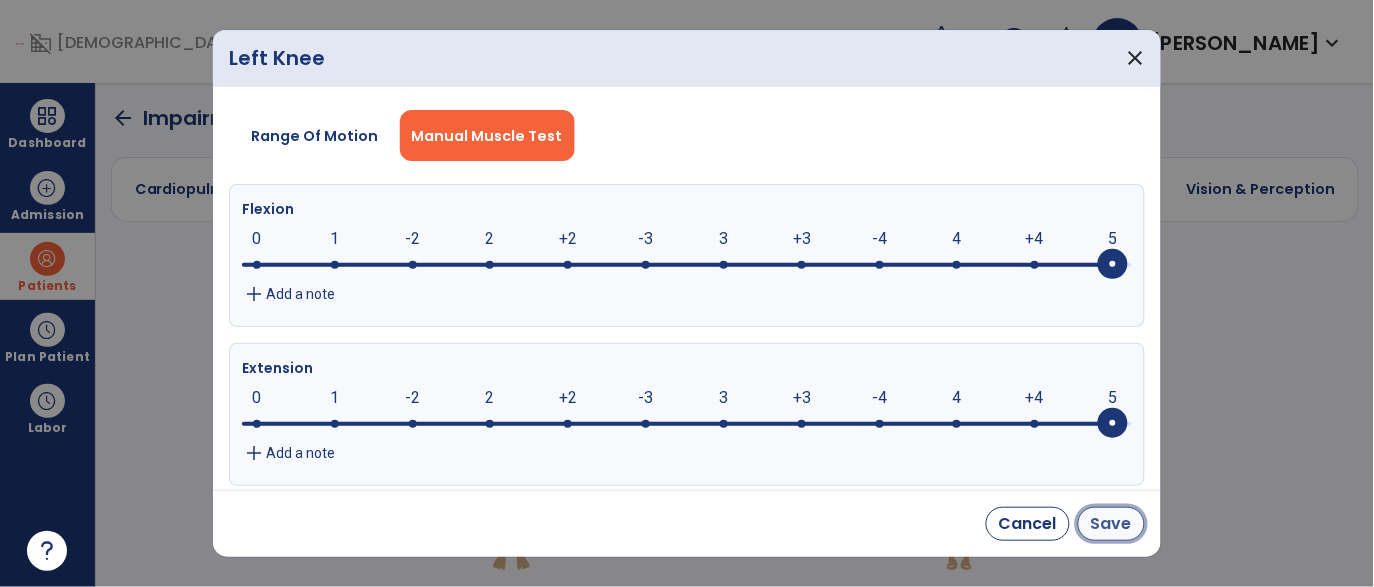 click on "Save" at bounding box center [1111, 524] 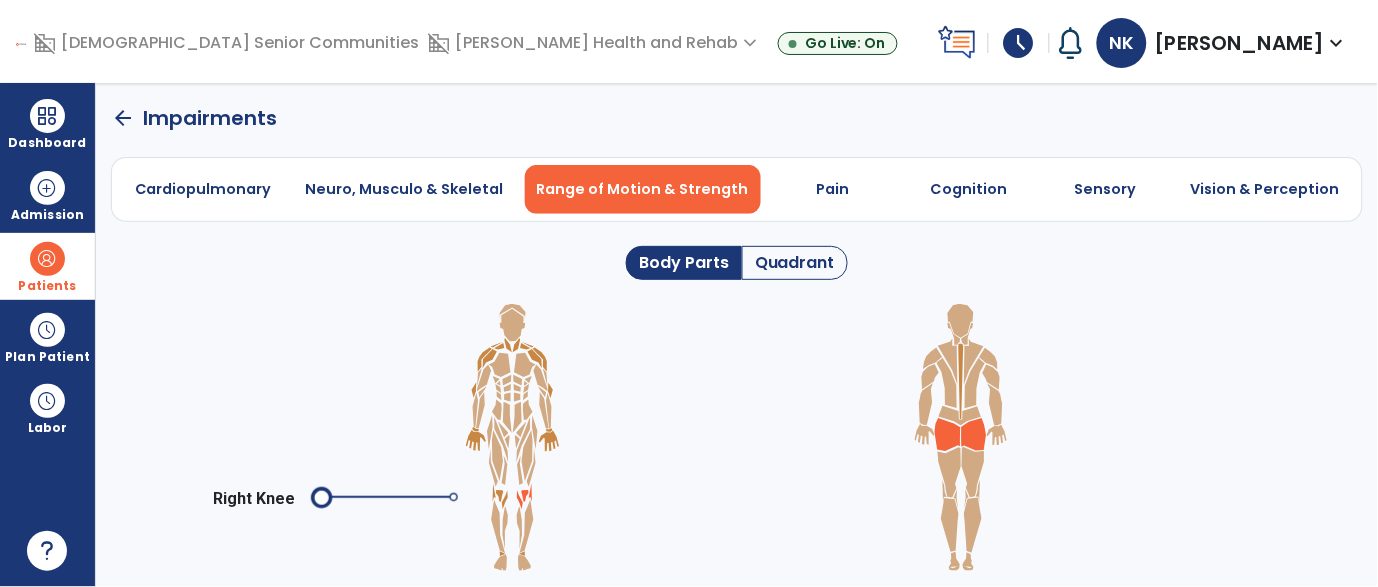 click 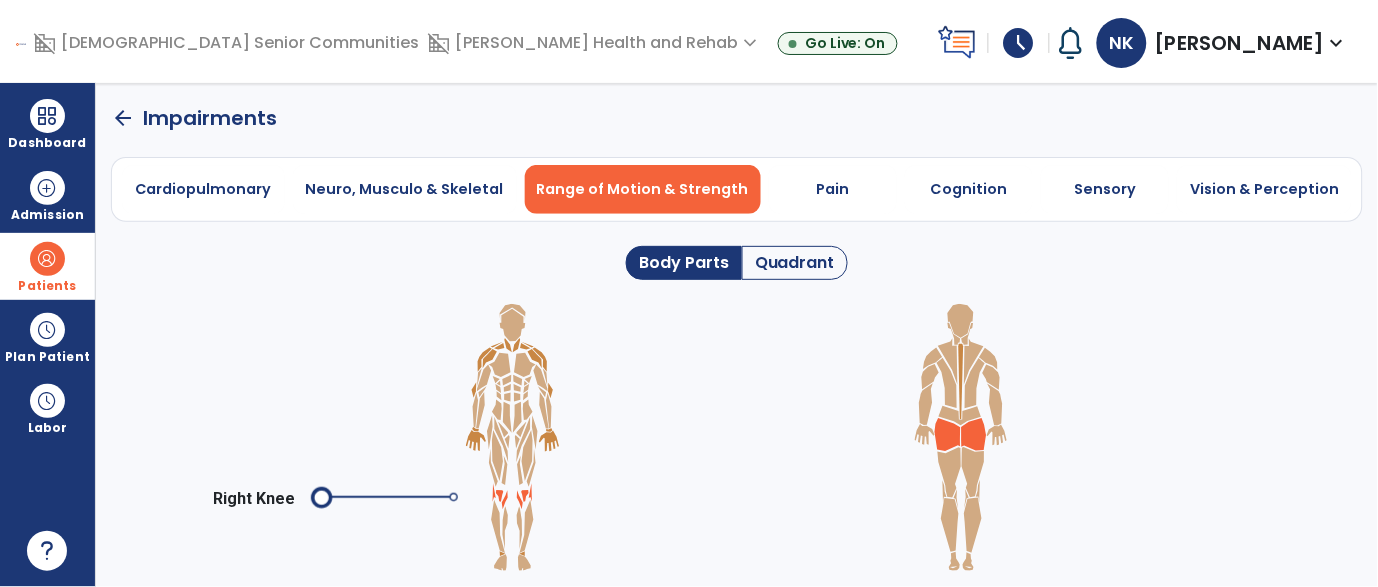 click 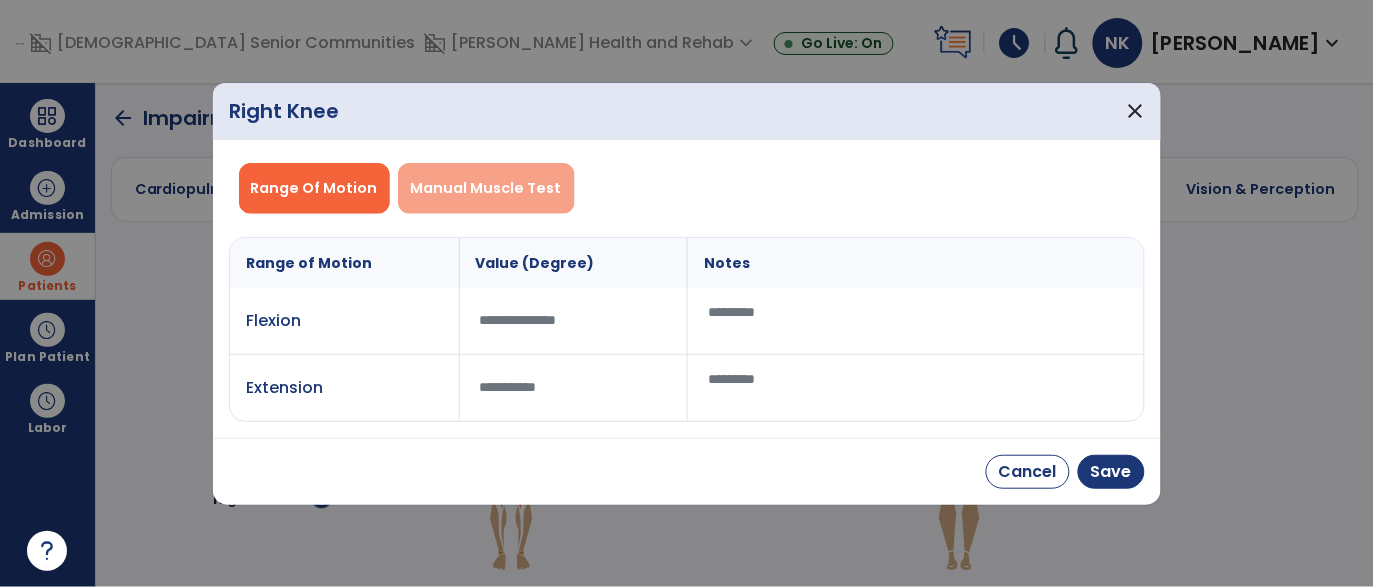 click on "Manual Muscle Test" at bounding box center (486, 188) 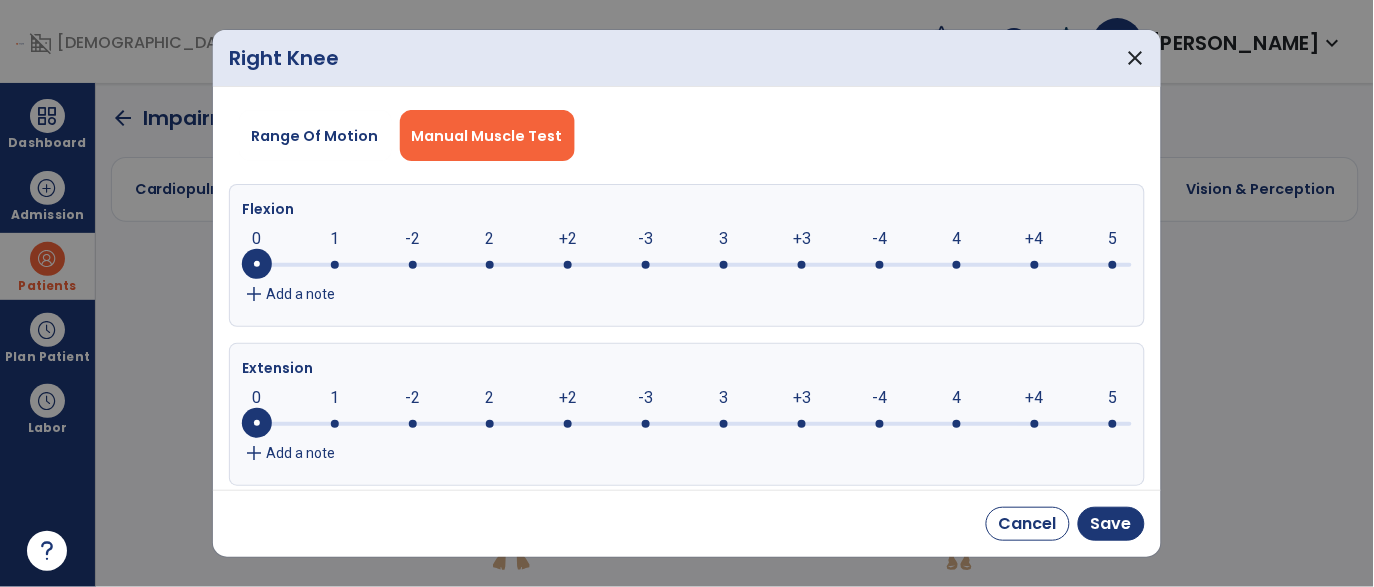 click 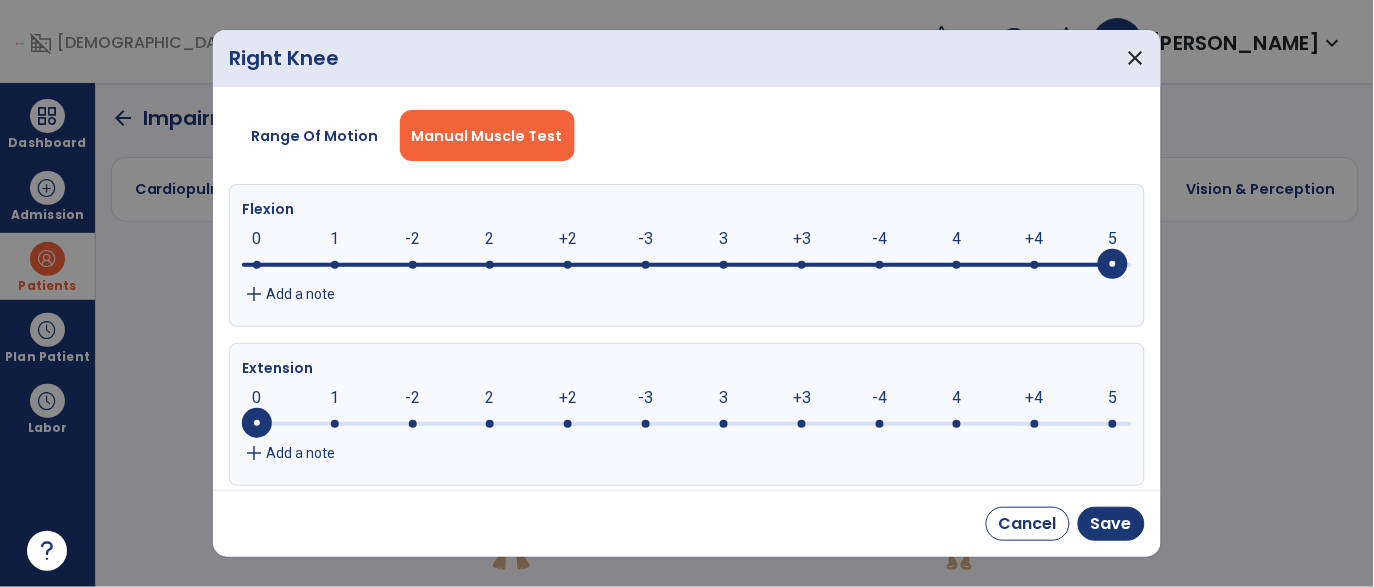 click 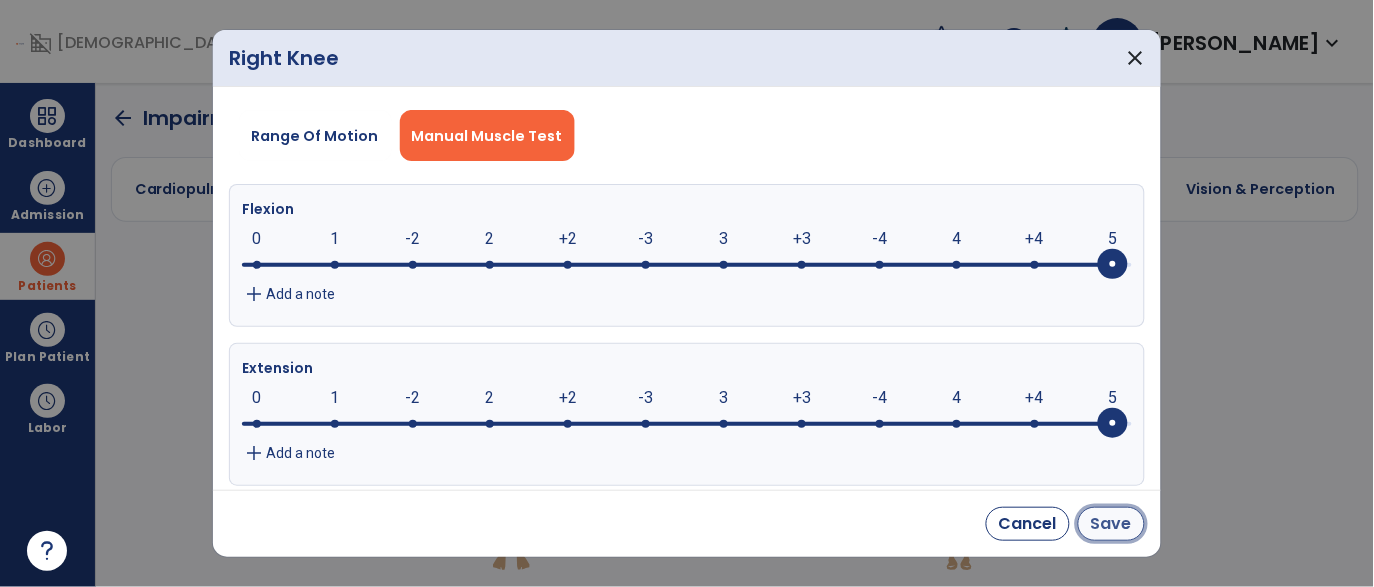 click on "Save" at bounding box center (1111, 524) 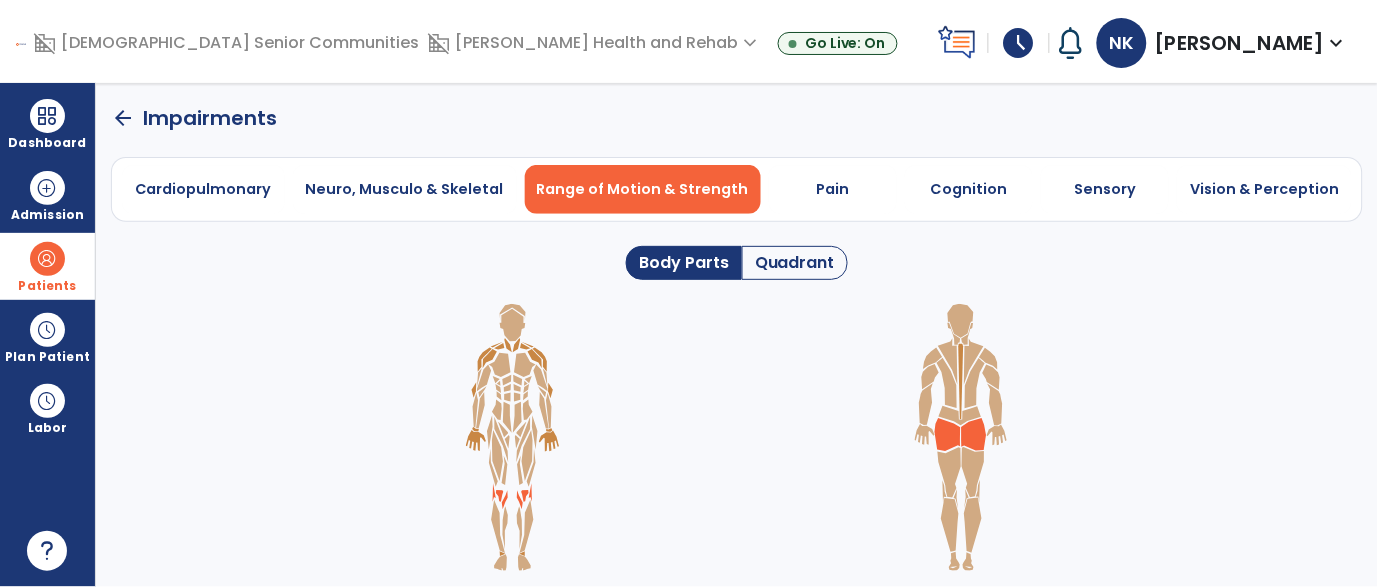 click on "arrow_back" 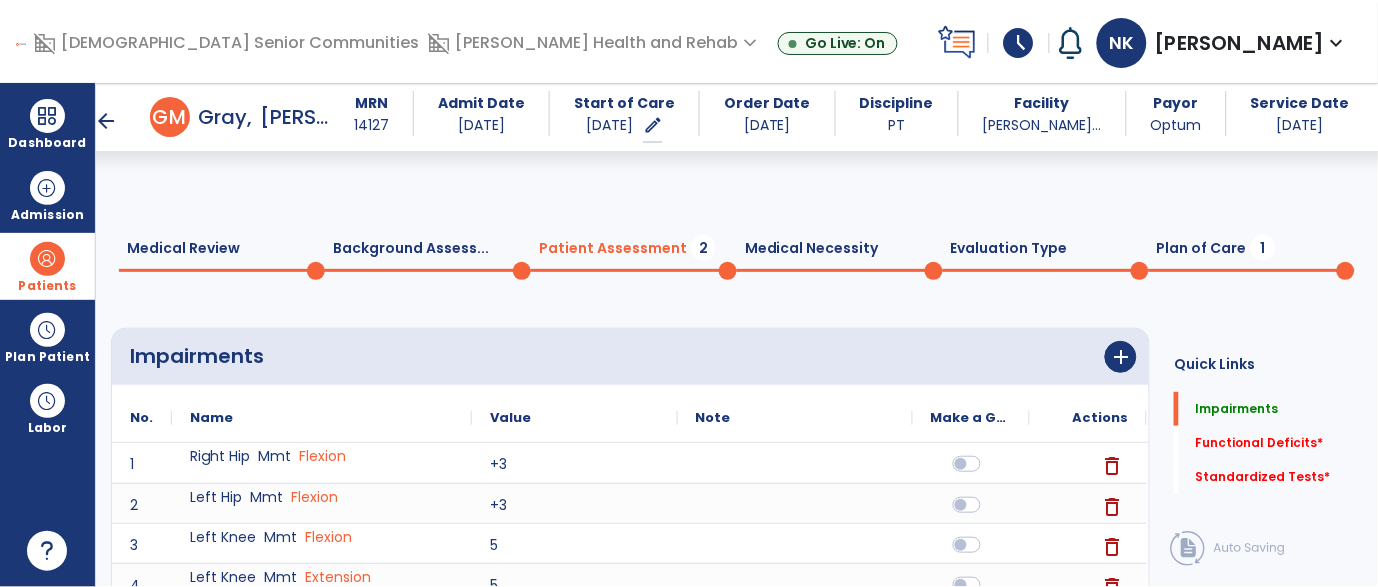 scroll, scrollTop: 94, scrollLeft: 0, axis: vertical 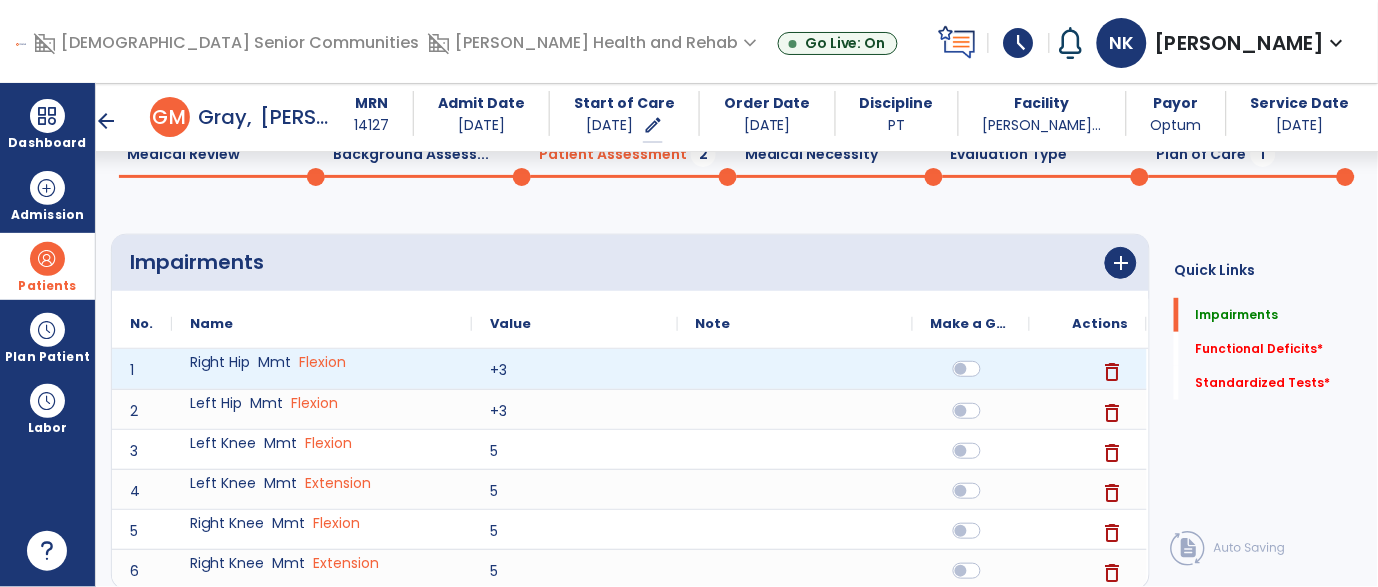 click 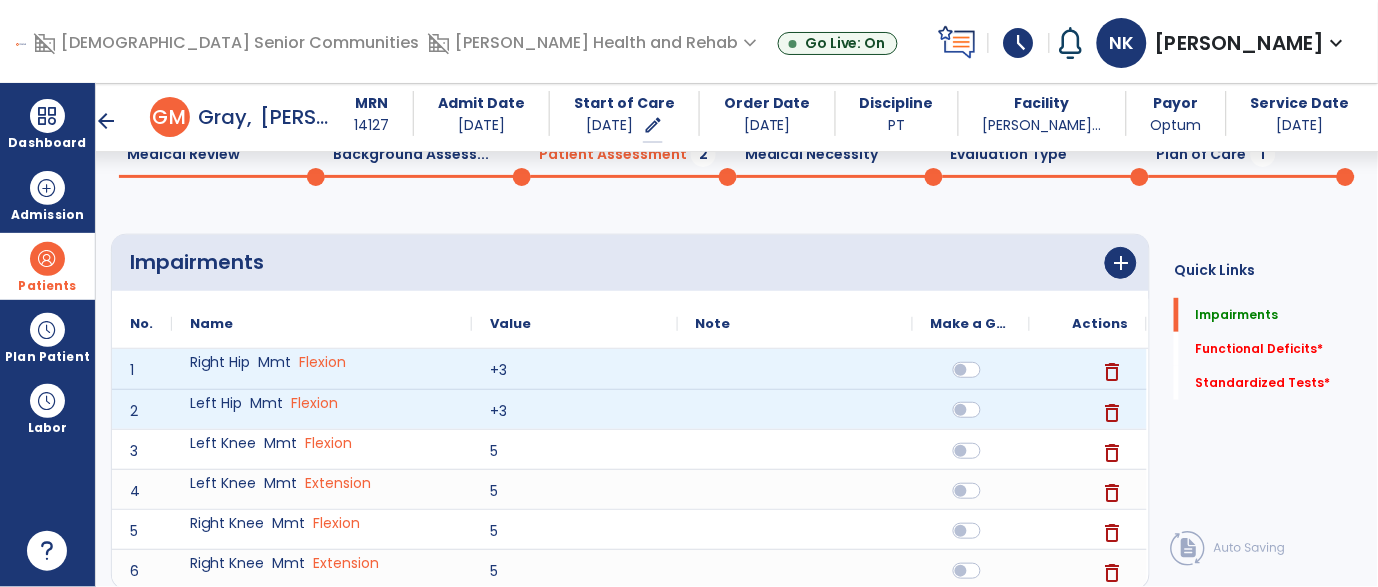 click 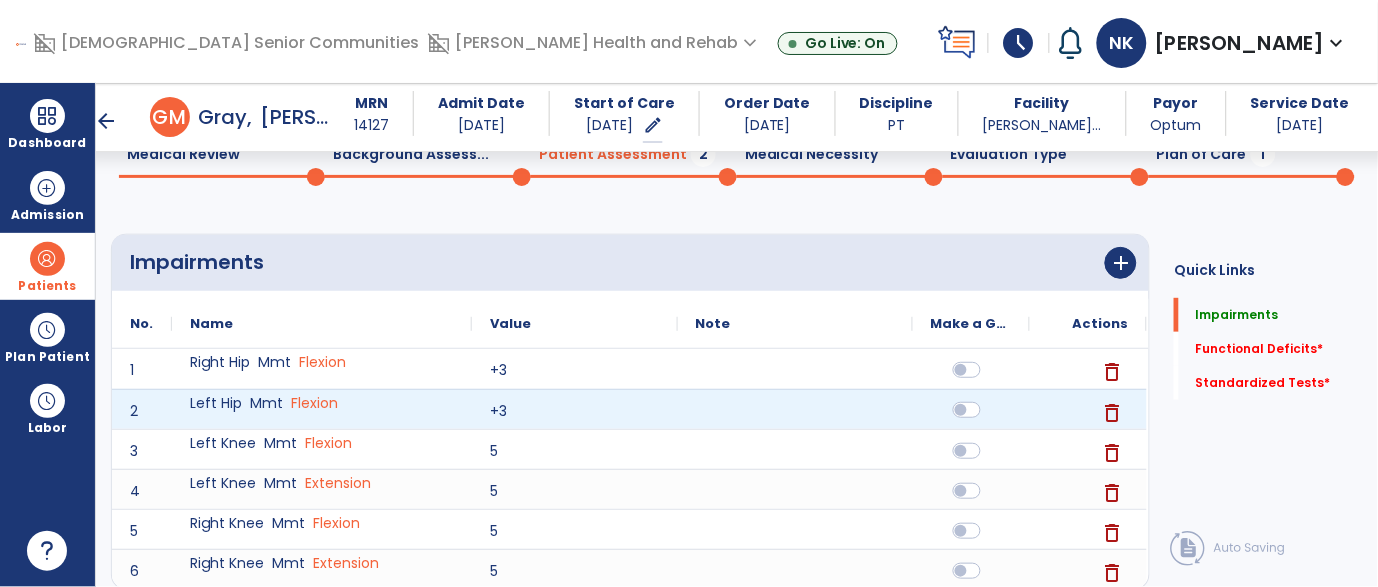 scroll, scrollTop: 551, scrollLeft: 0, axis: vertical 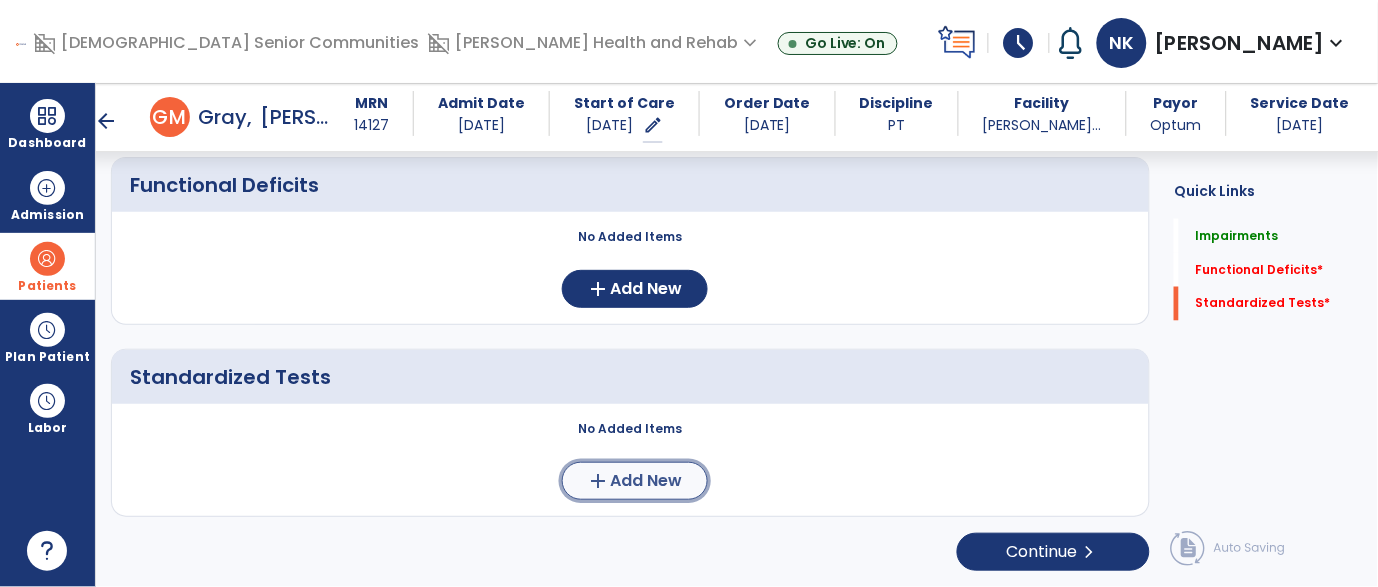 click on "Add New" 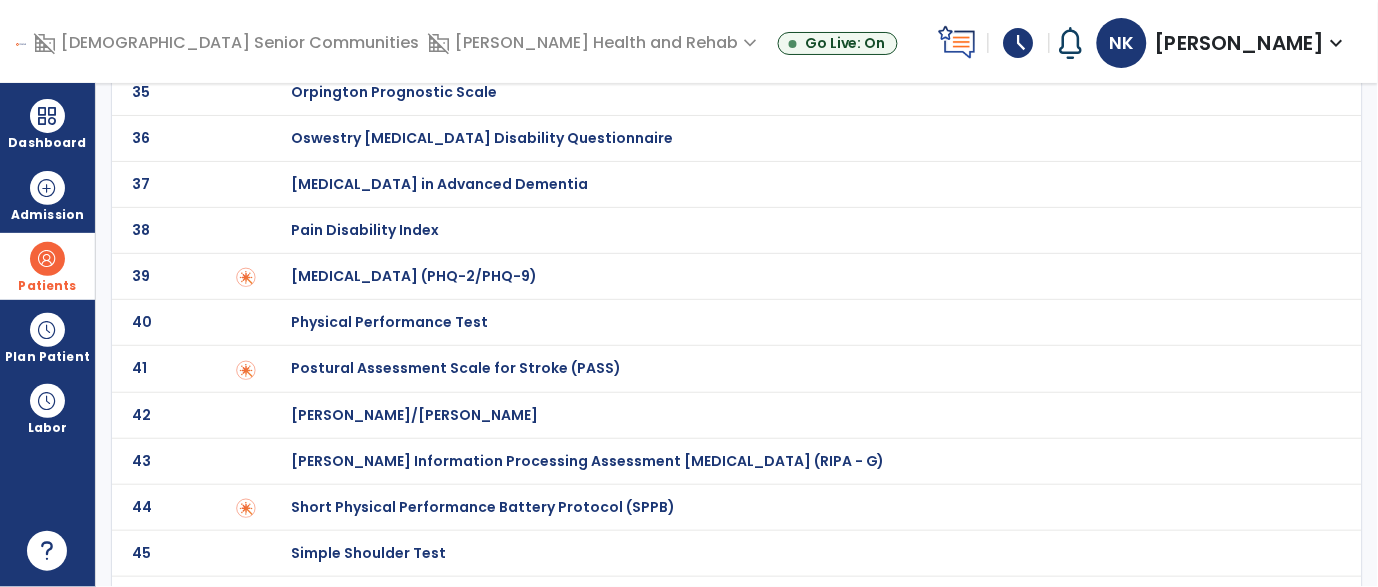 scroll, scrollTop: 1937, scrollLeft: 0, axis: vertical 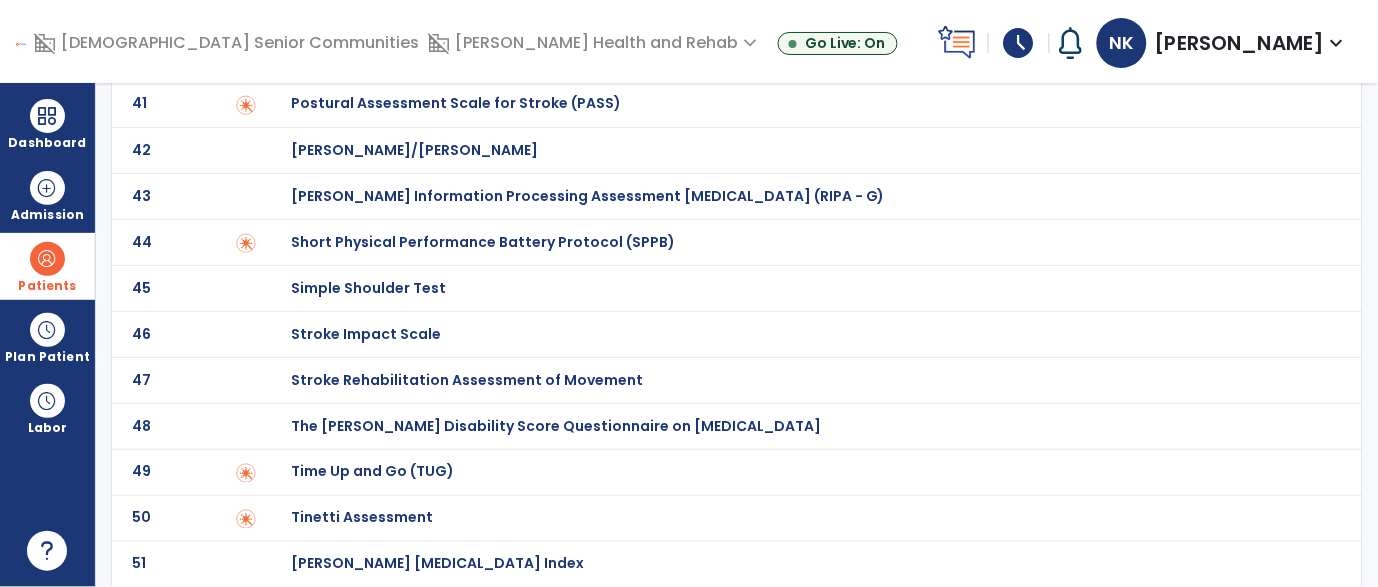 click on "Tinetti Assessment" at bounding box center [362, -1737] 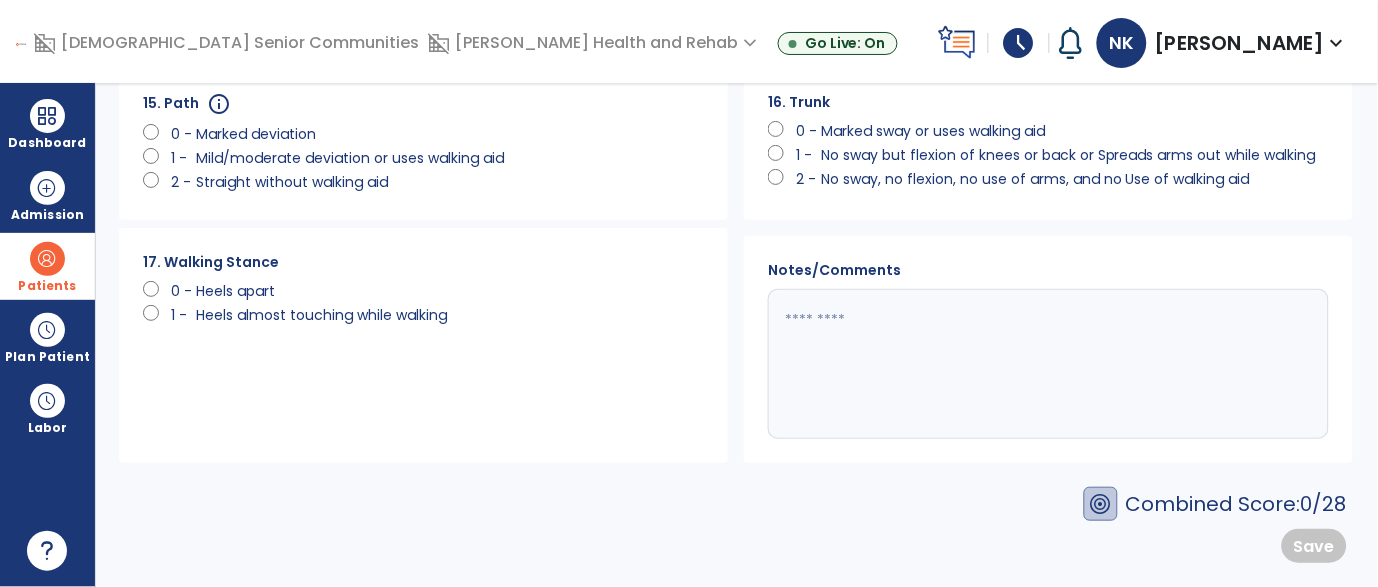 scroll, scrollTop: 0, scrollLeft: 0, axis: both 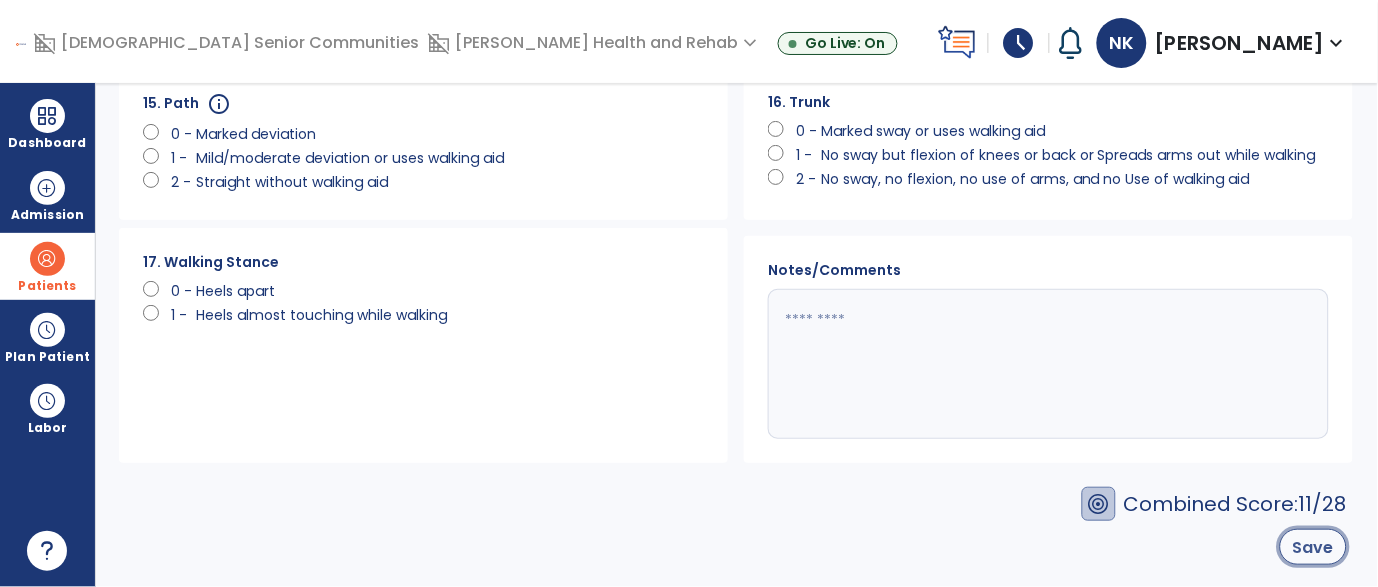 click on "Save" 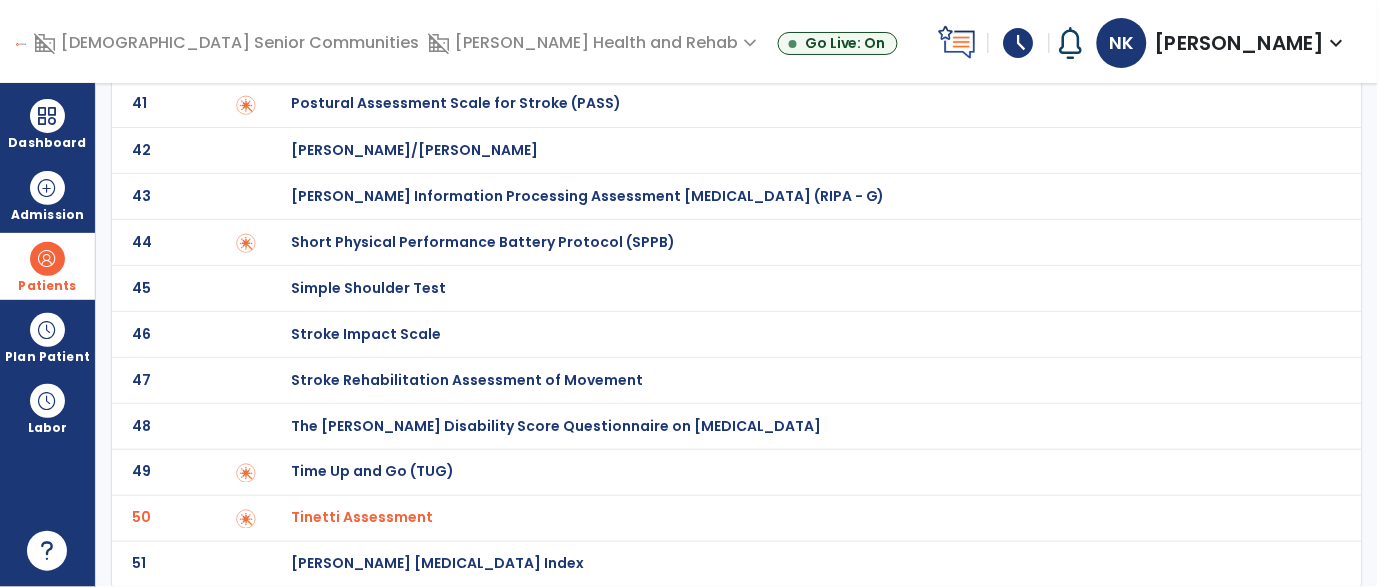 scroll, scrollTop: 0, scrollLeft: 0, axis: both 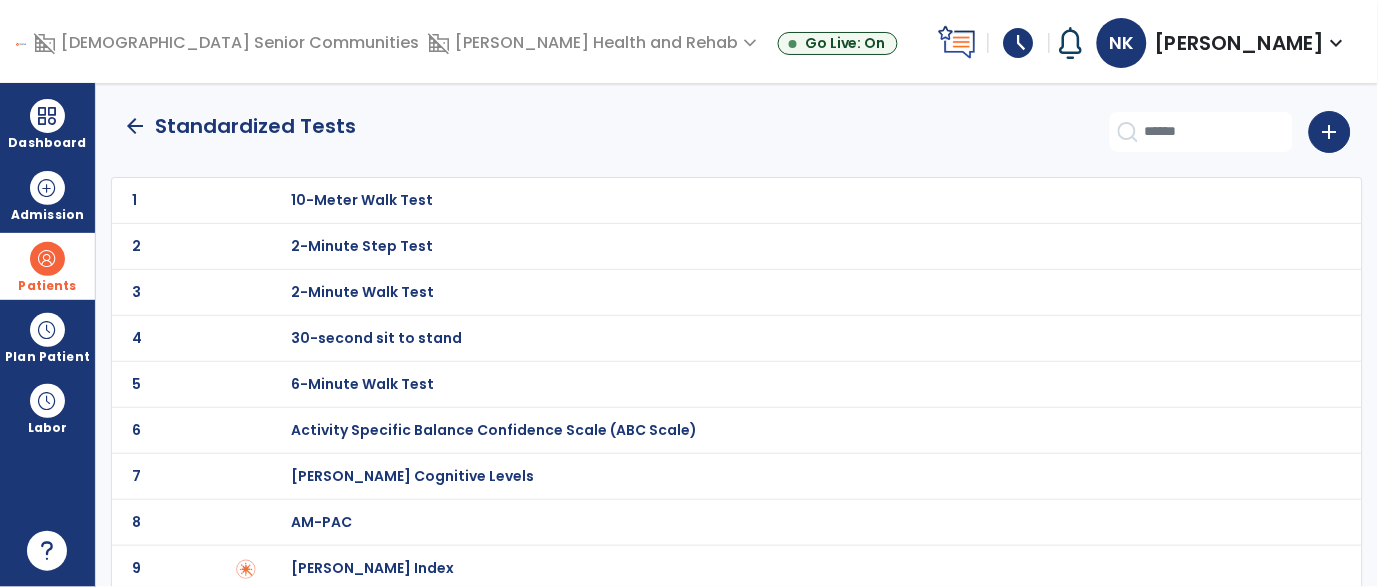 click on "arrow_back" 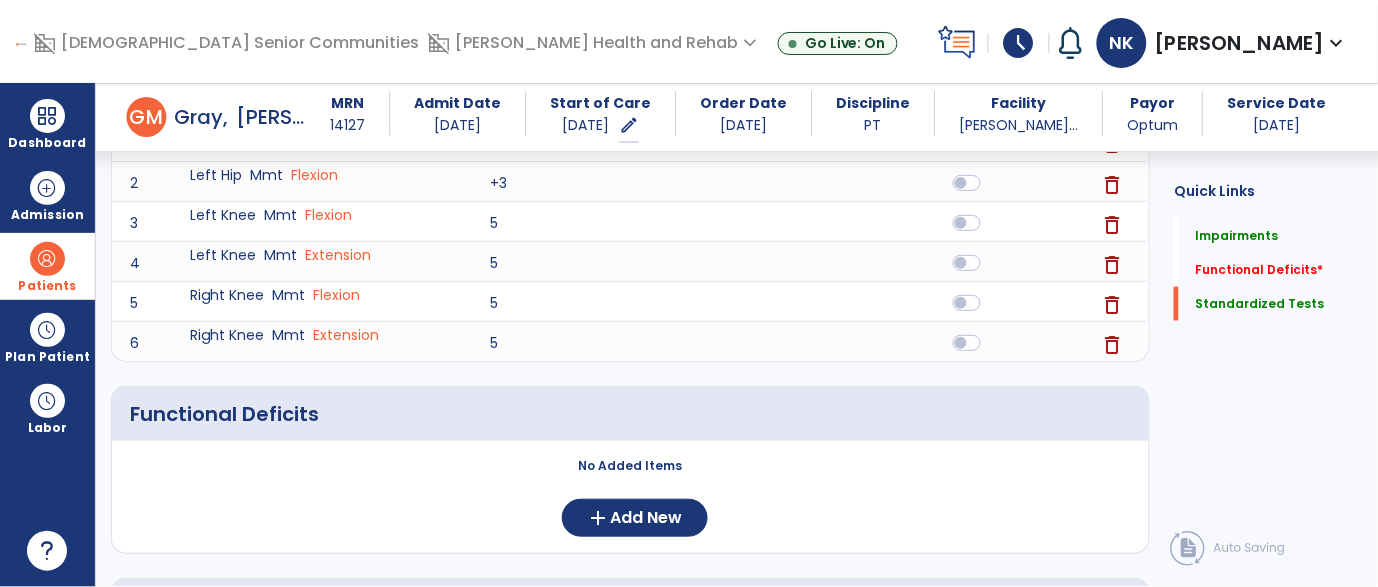 scroll, scrollTop: 649, scrollLeft: 0, axis: vertical 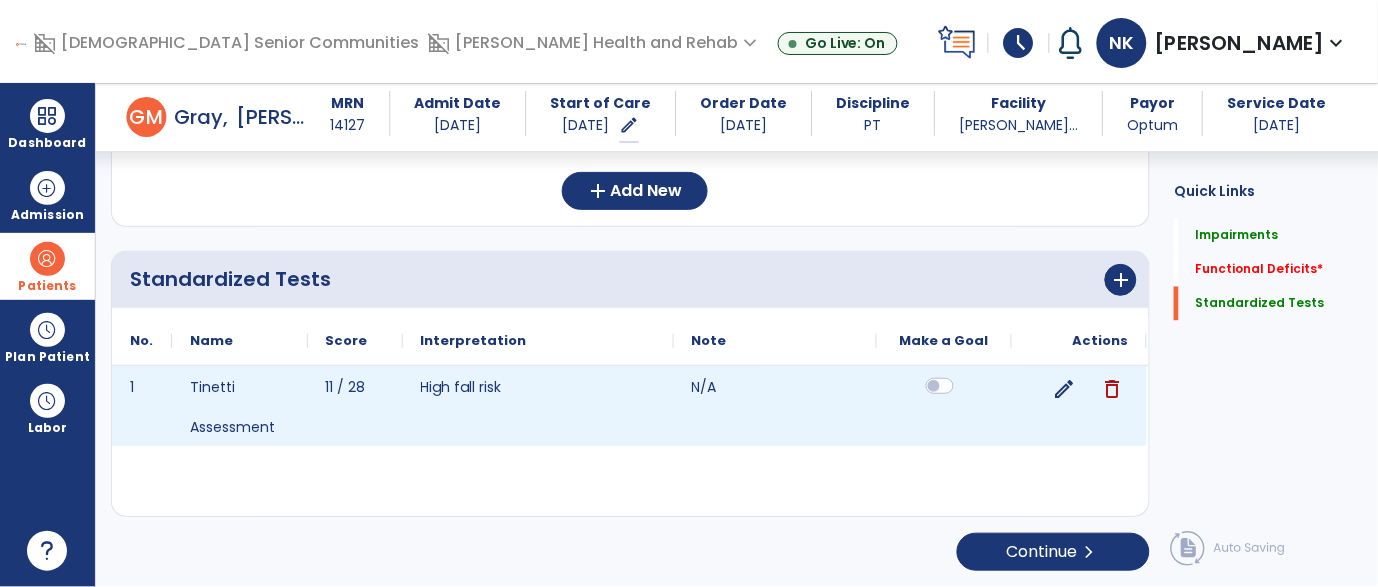 click 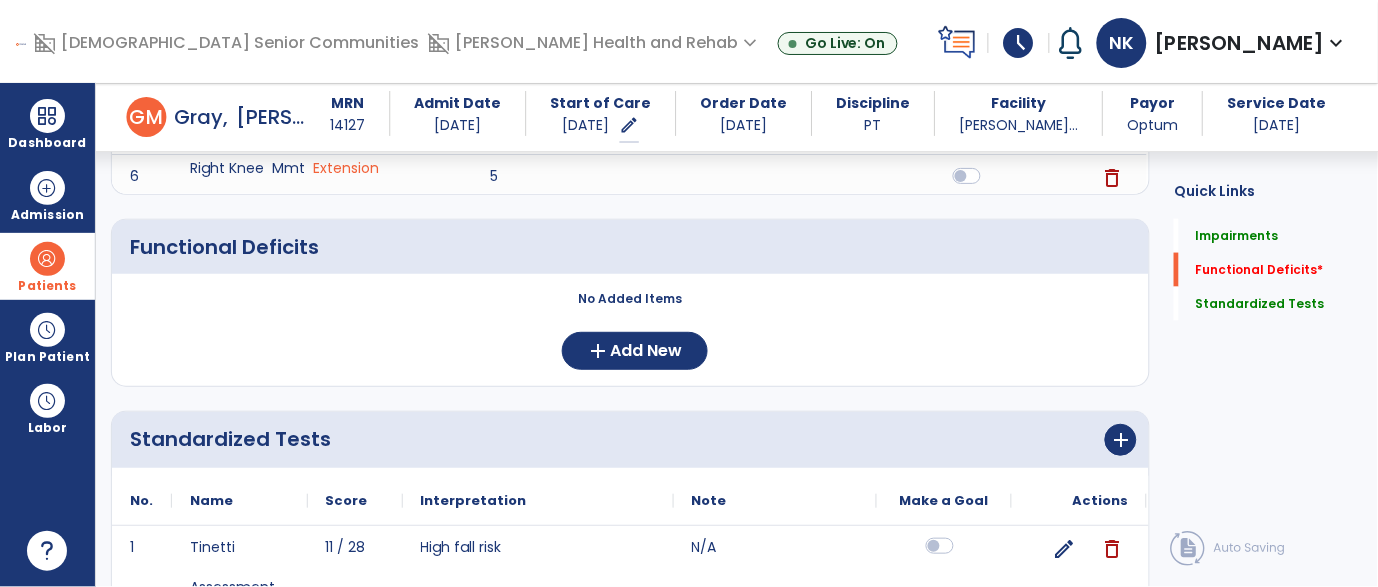 scroll, scrollTop: 456, scrollLeft: 0, axis: vertical 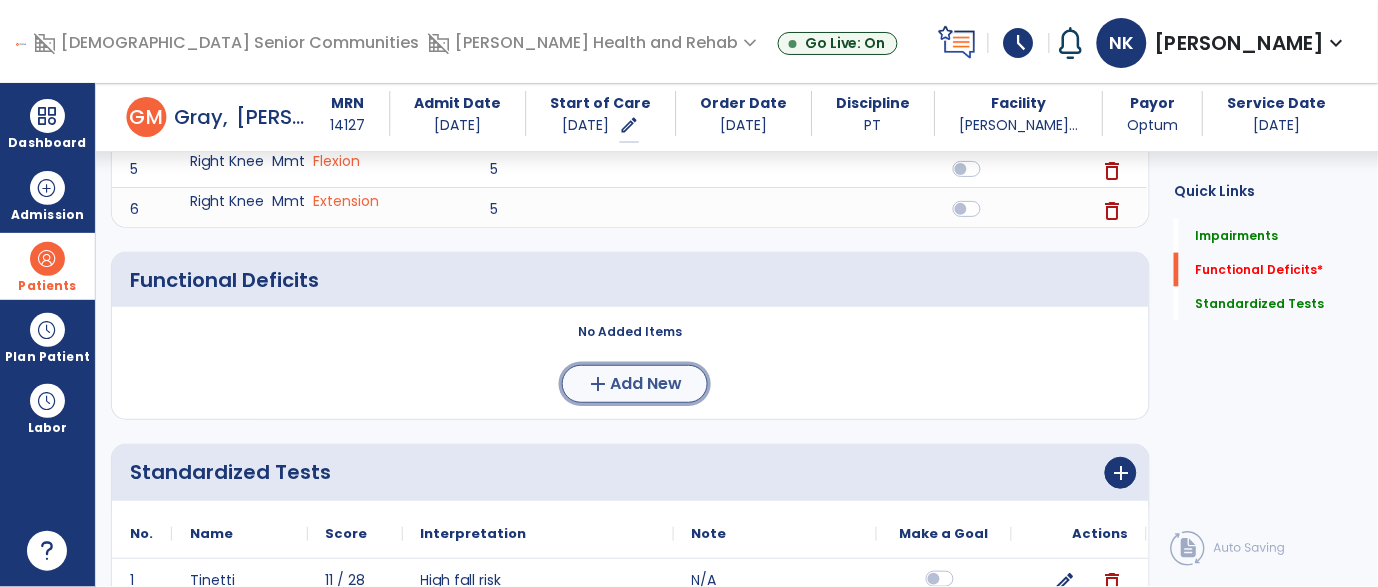 click on "add" 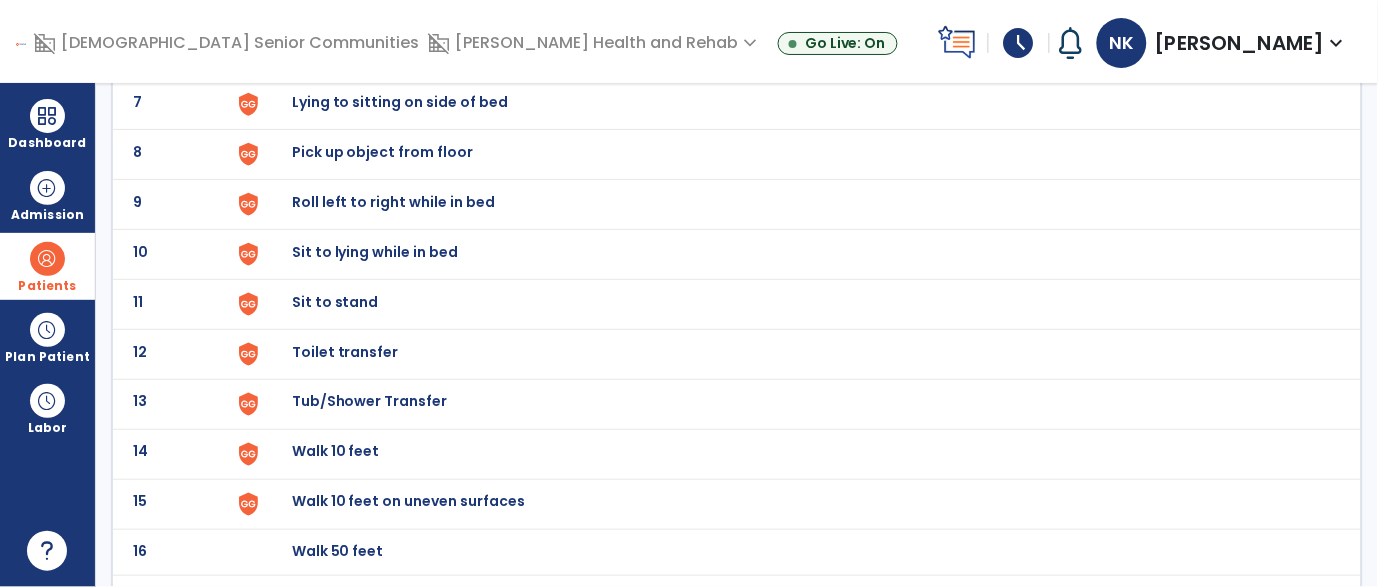 scroll, scrollTop: 0, scrollLeft: 0, axis: both 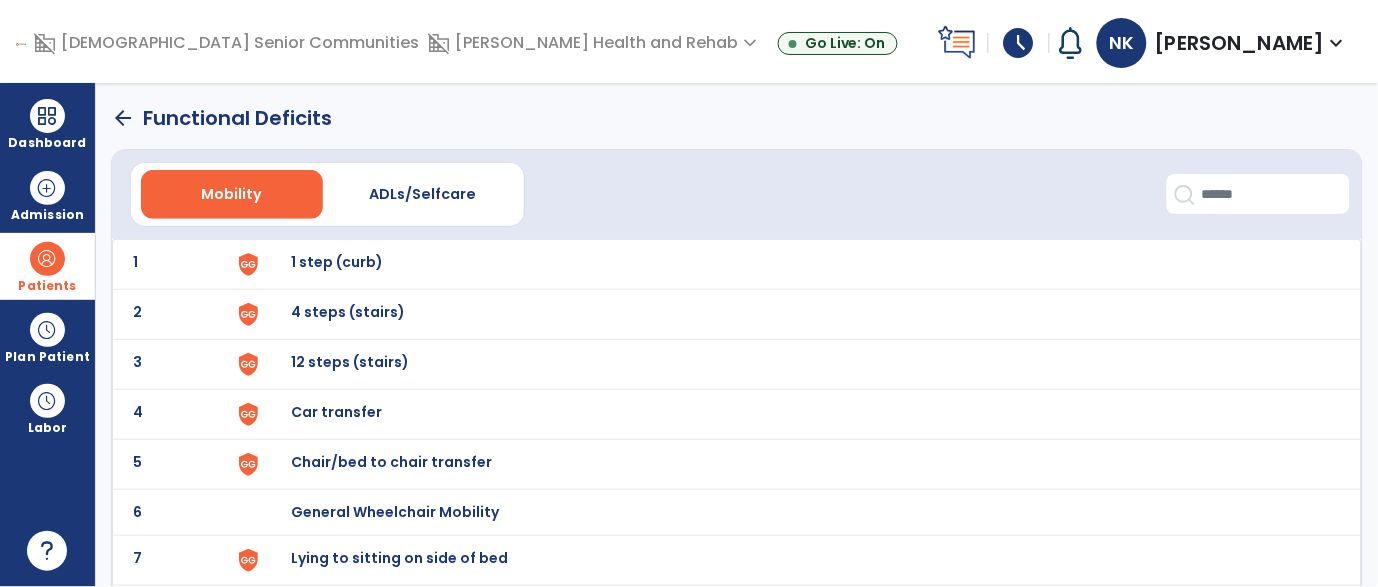 click on "1 step (curb)" at bounding box center [338, 262] 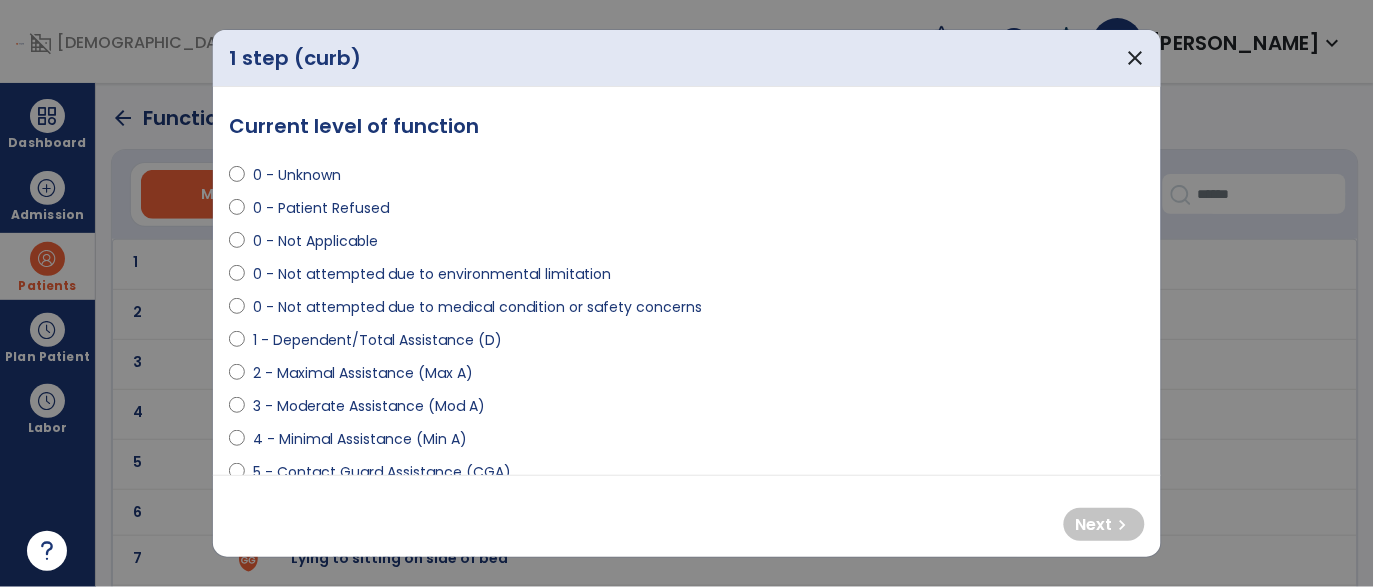 click on "0 - Not Applicable" at bounding box center (315, 241) 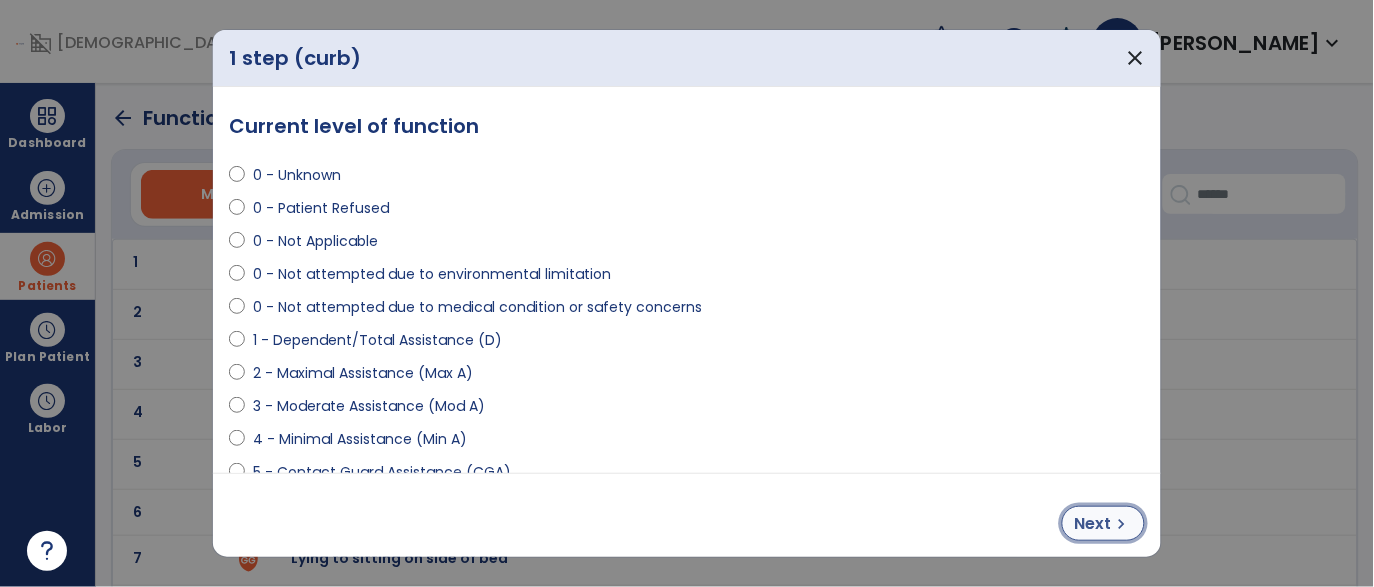 click on "chevron_right" at bounding box center (1122, 524) 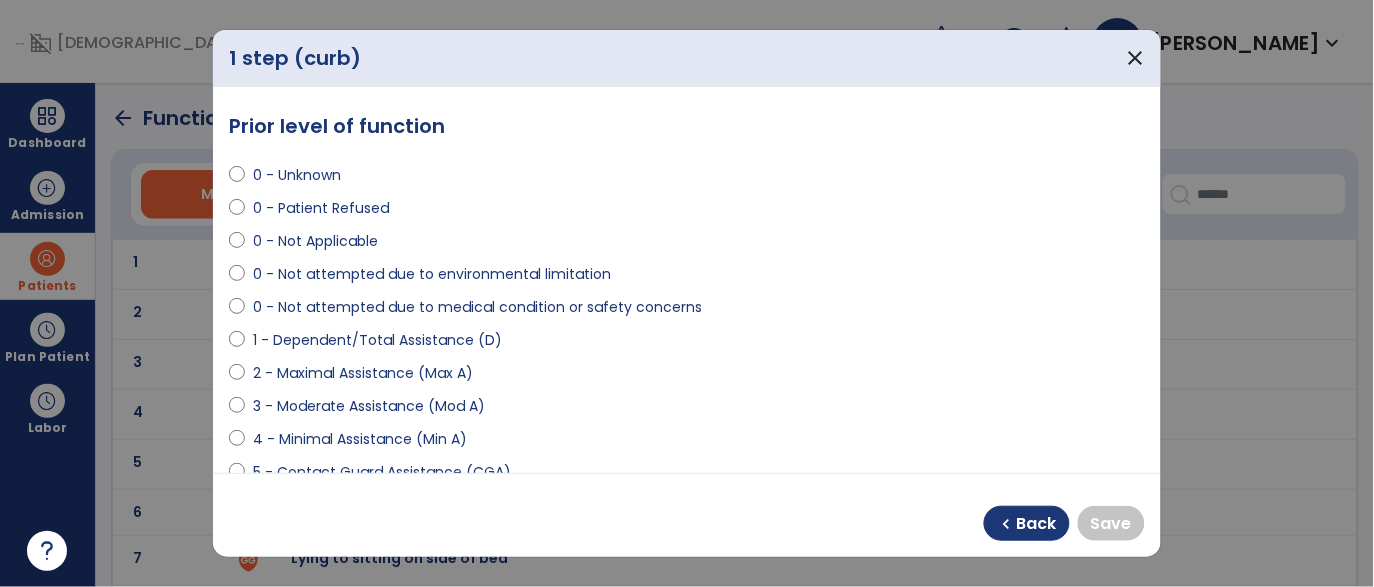 click on "0 - Not Applicable" at bounding box center (315, 241) 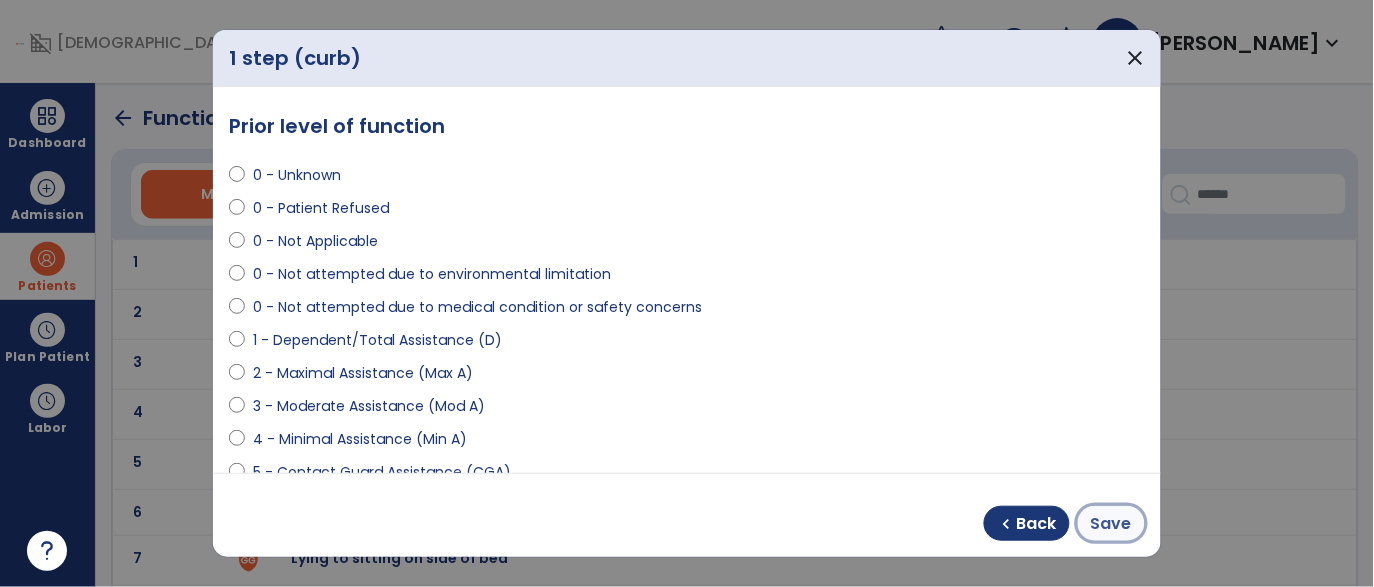click on "Save" at bounding box center [1111, 524] 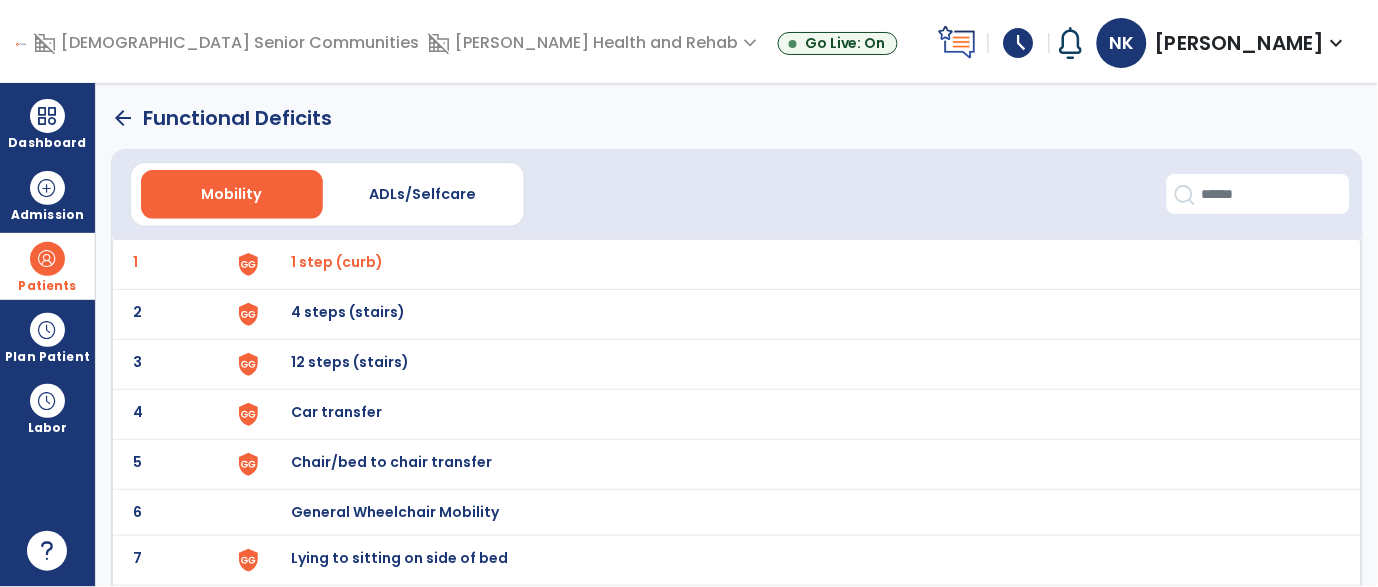 click on "4 steps (stairs)" at bounding box center (338, 262) 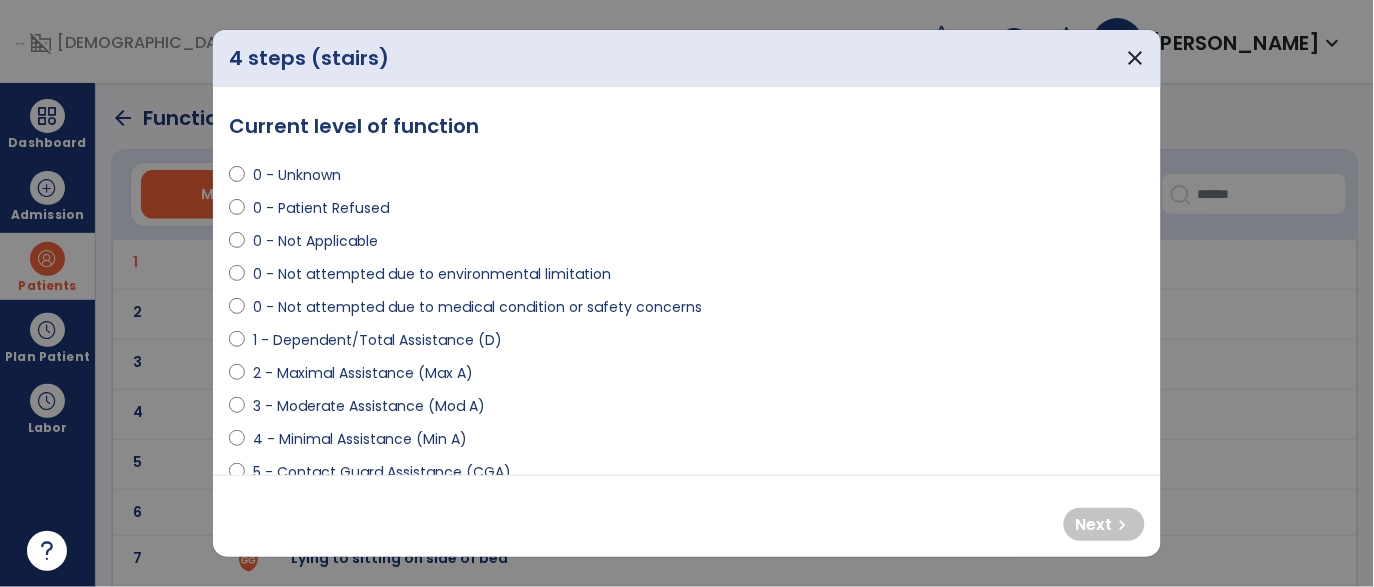click on "0 - Not Applicable" at bounding box center (315, 241) 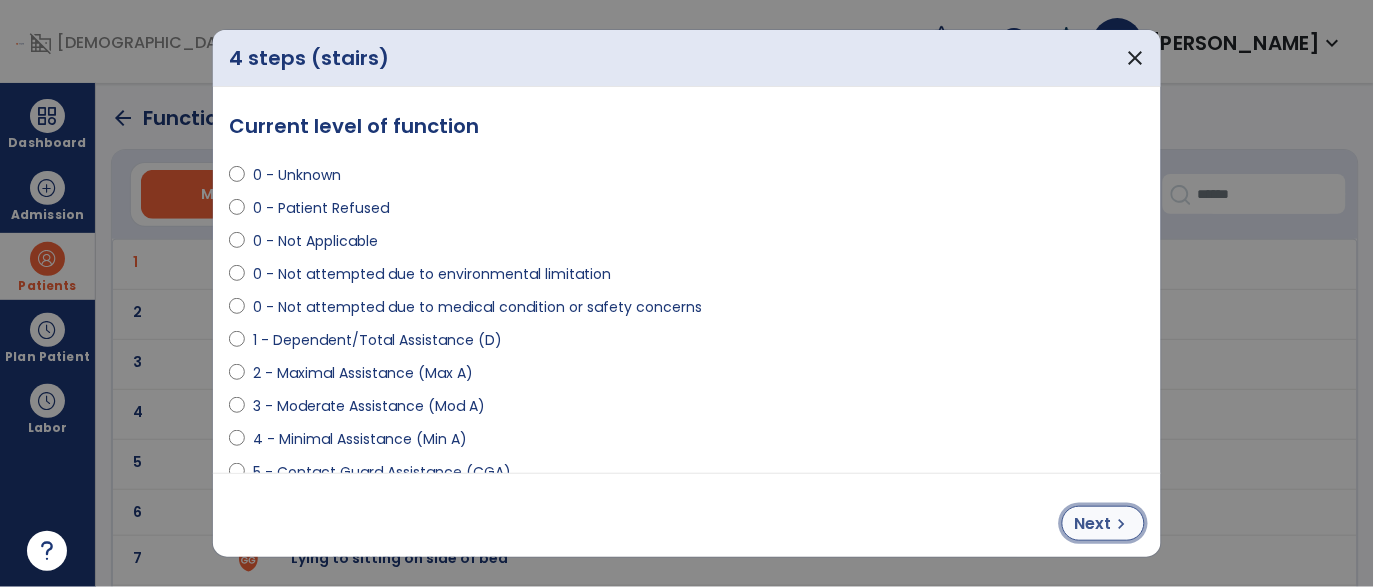 click on "Next" at bounding box center [1093, 524] 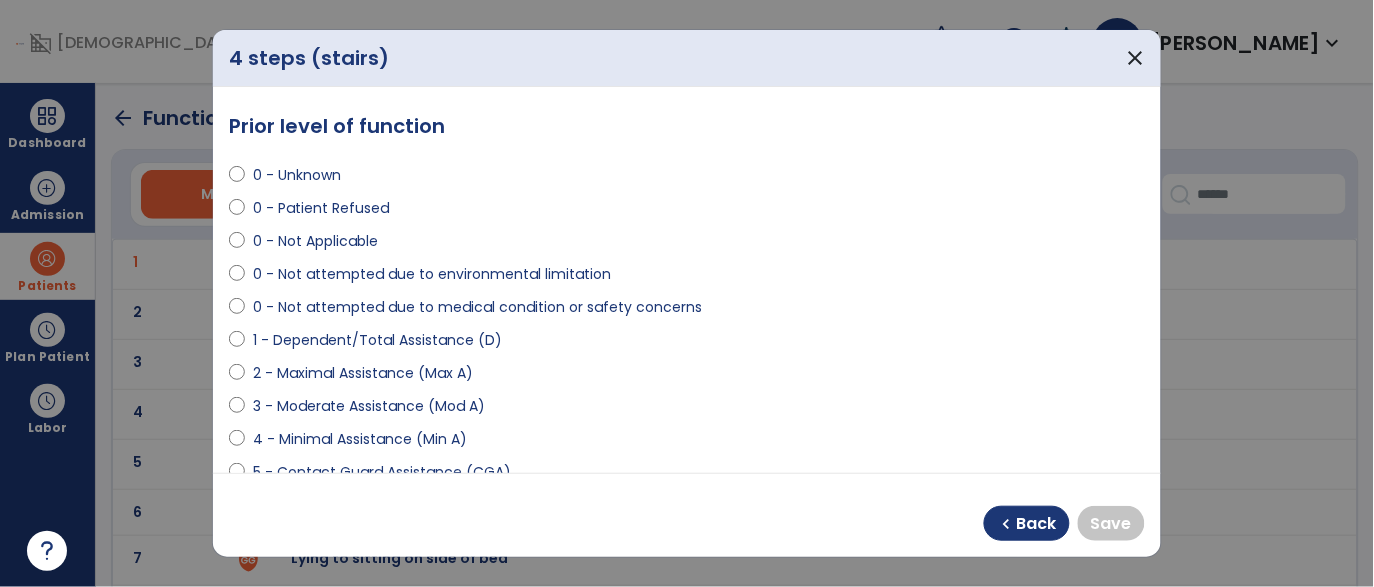 click on "0 - Not Applicable" at bounding box center [315, 241] 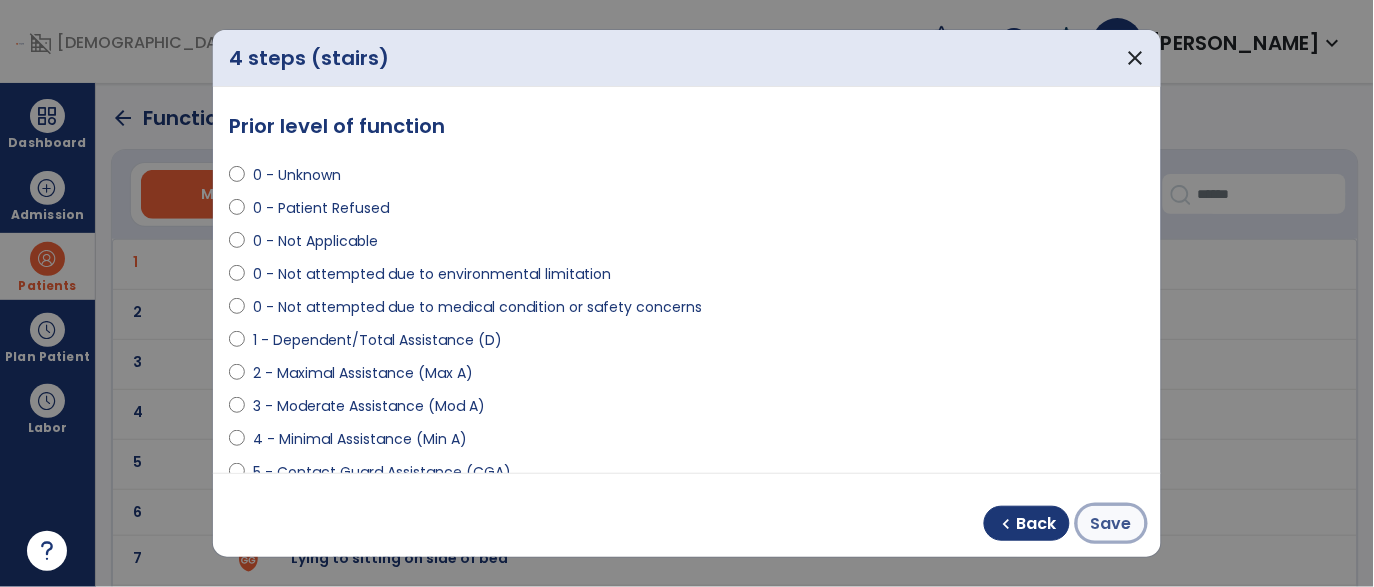 click on "Save" at bounding box center (1111, 524) 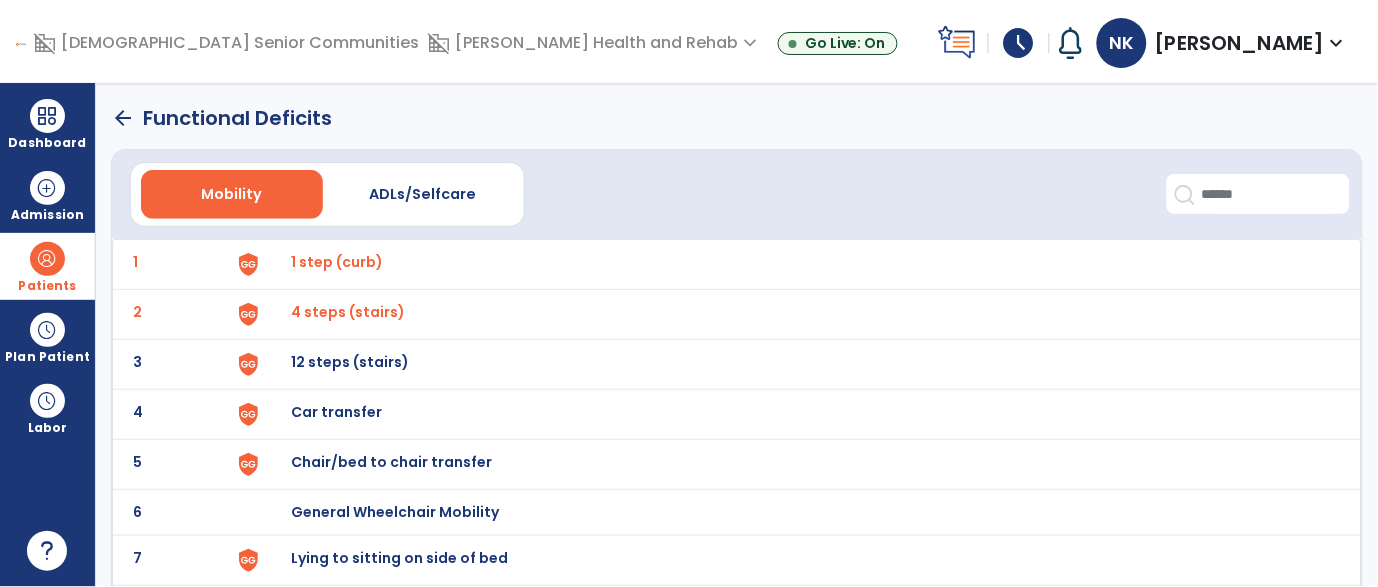 click on "12 steps (stairs)" at bounding box center [338, 262] 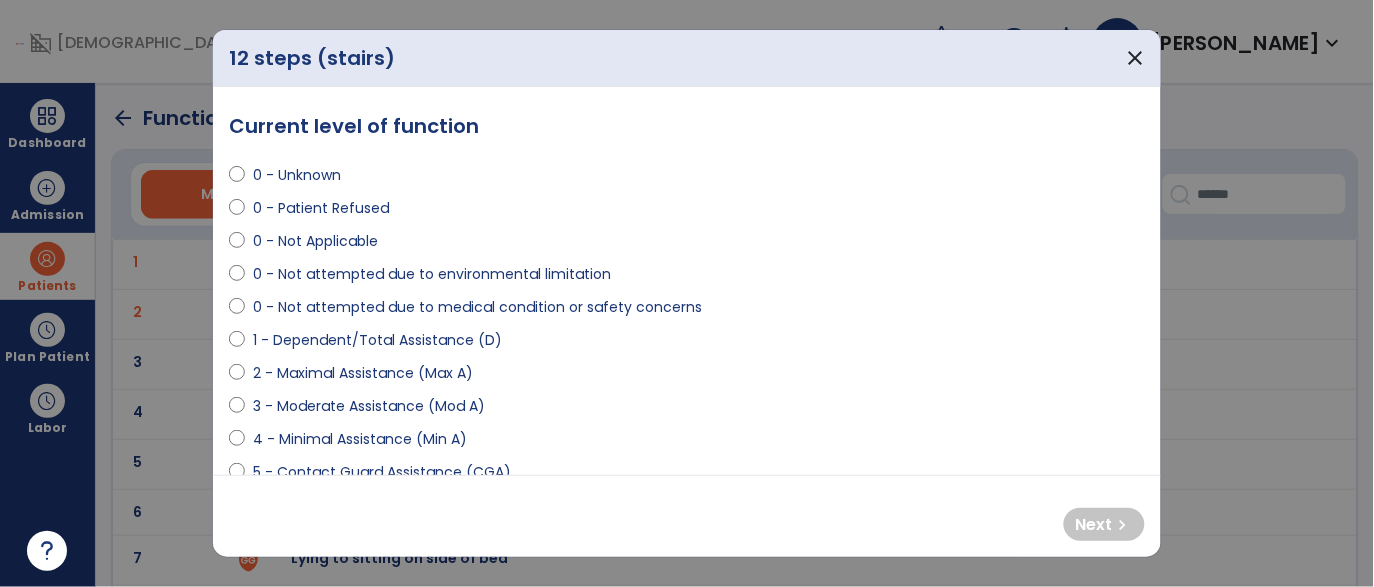 click on "0 - Not Applicable" at bounding box center (315, 241) 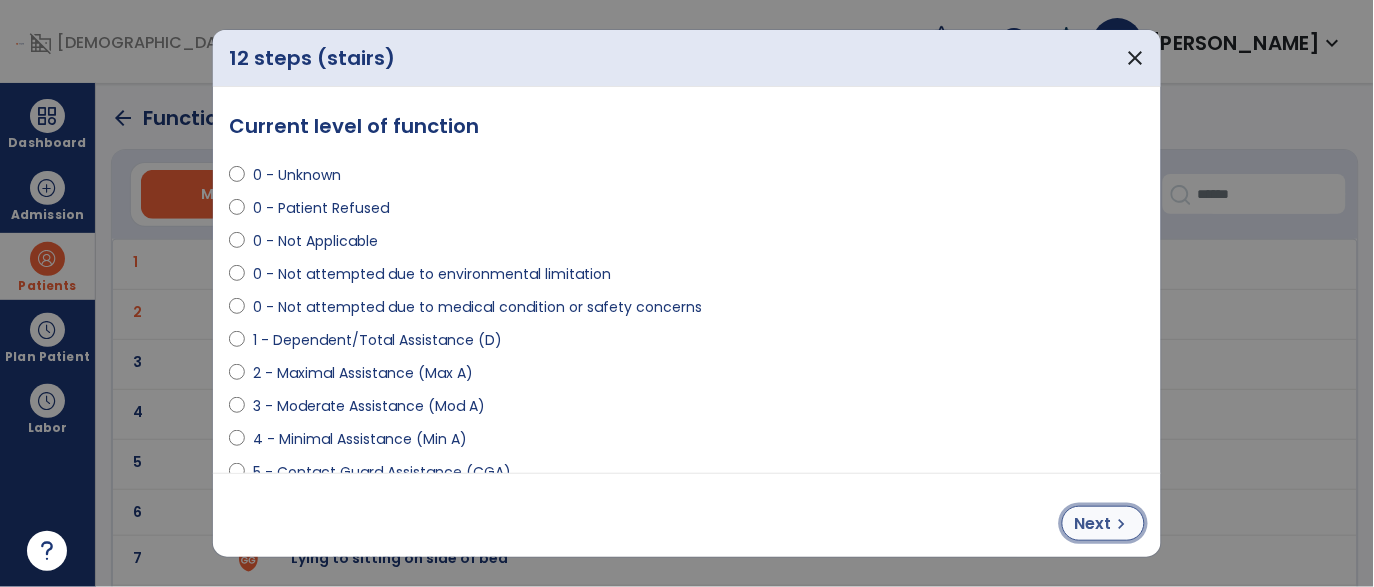 click on "Next" at bounding box center (1093, 524) 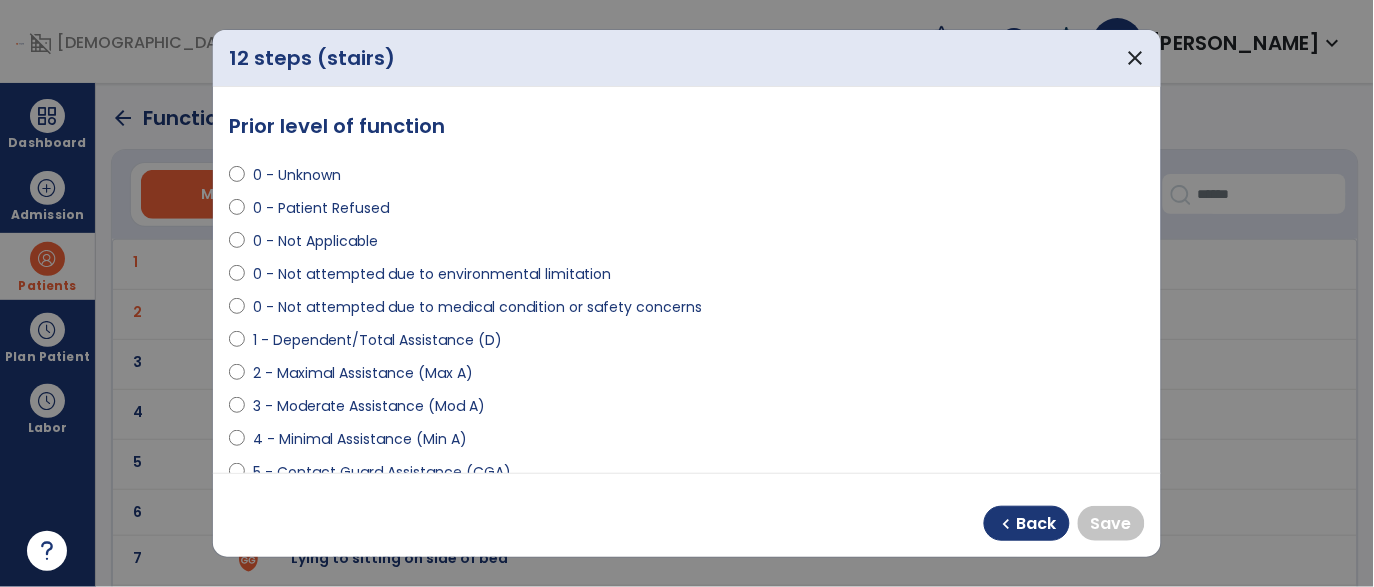click on "0 - Not Applicable" at bounding box center (315, 241) 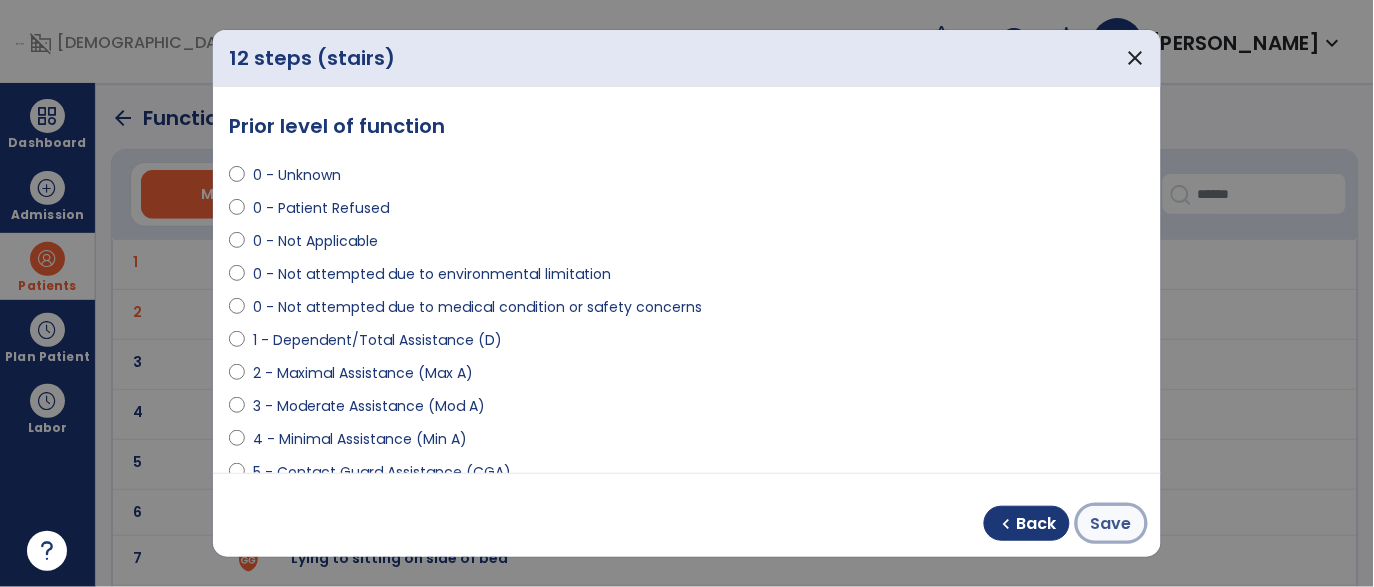 click on "Save" at bounding box center [1111, 524] 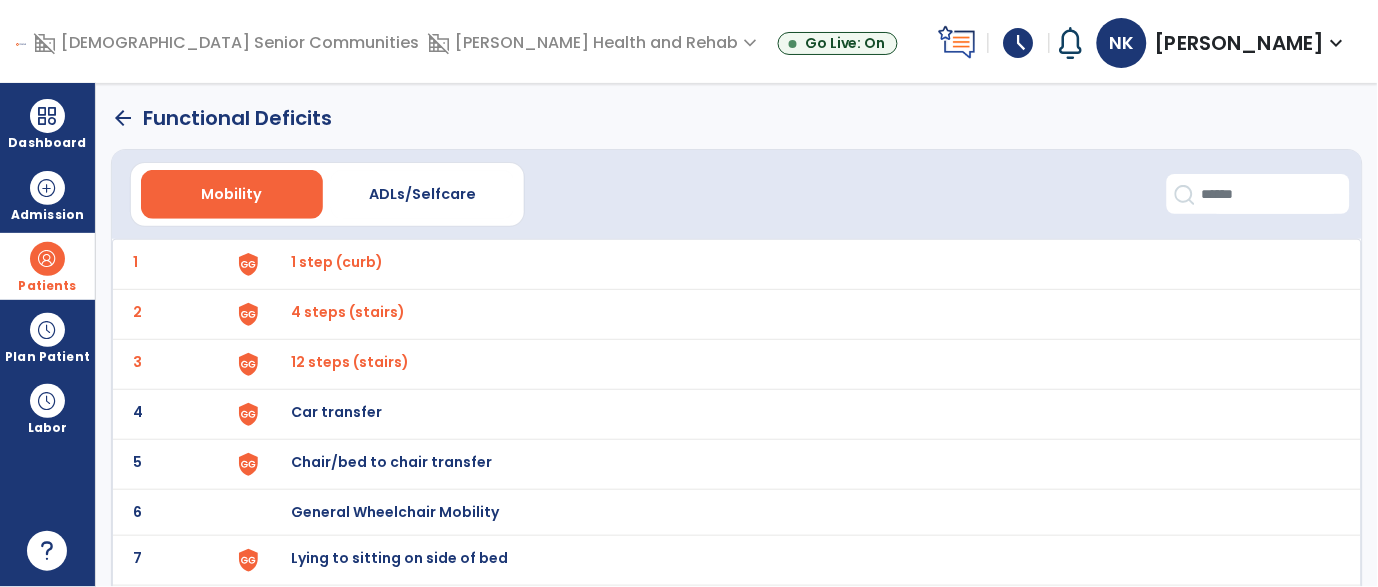 click on "Car transfer" at bounding box center [338, 262] 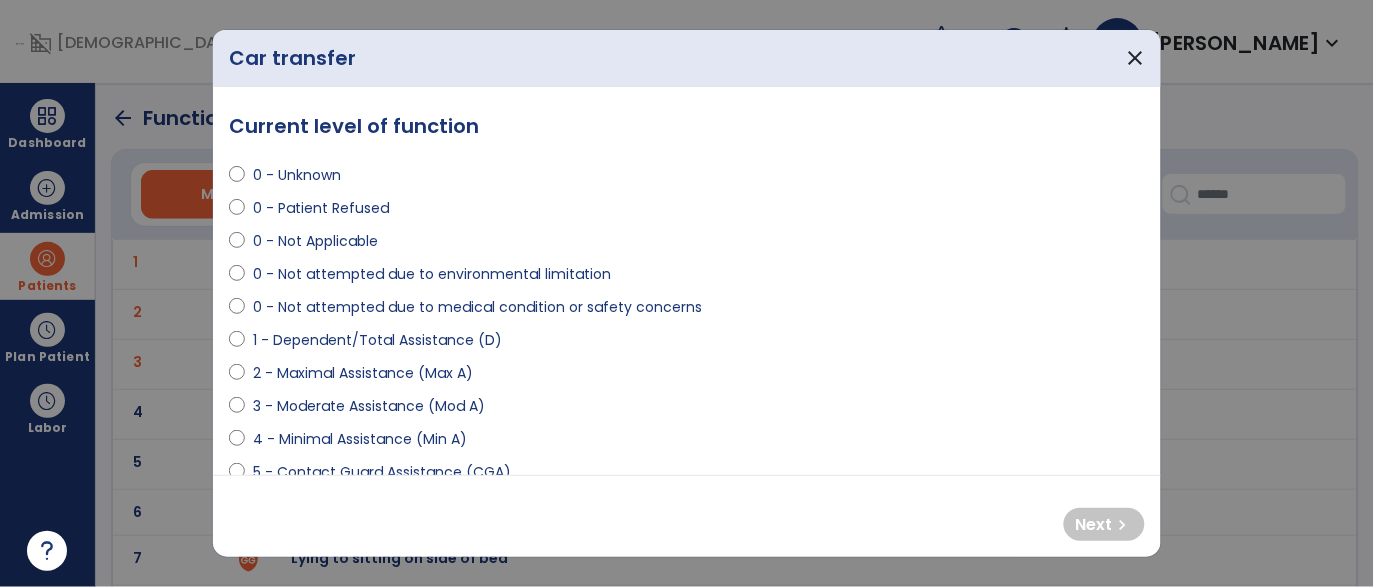 click on "0 - Not Applicable" at bounding box center [315, 241] 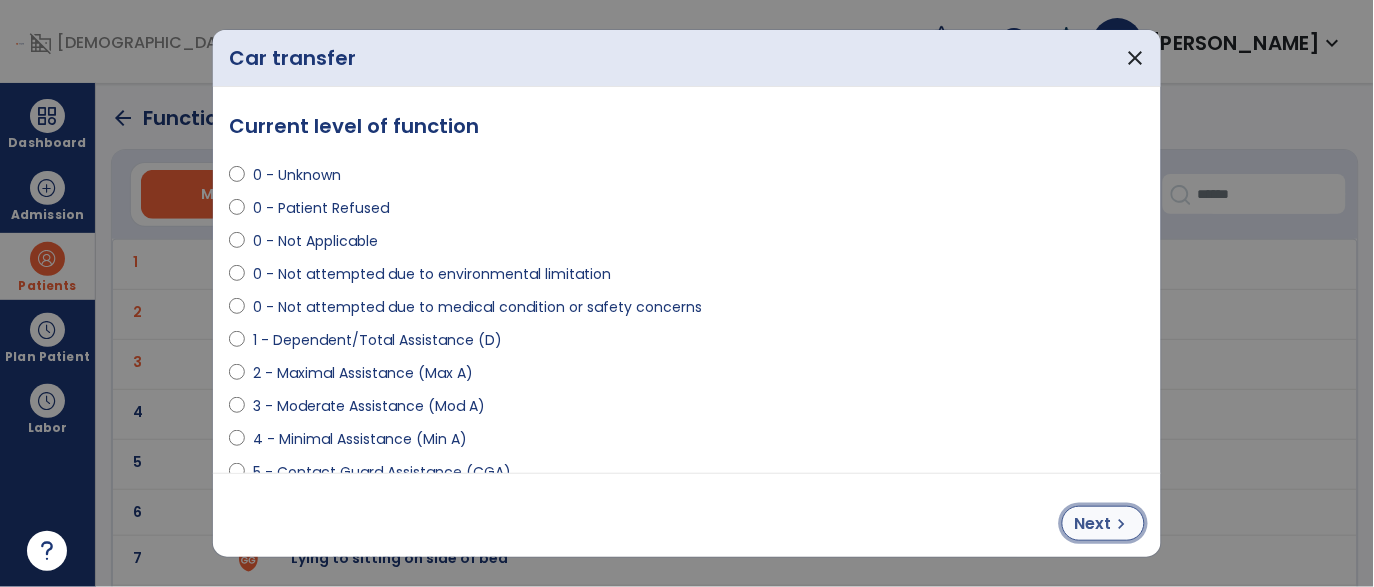 click on "Next" at bounding box center [1093, 524] 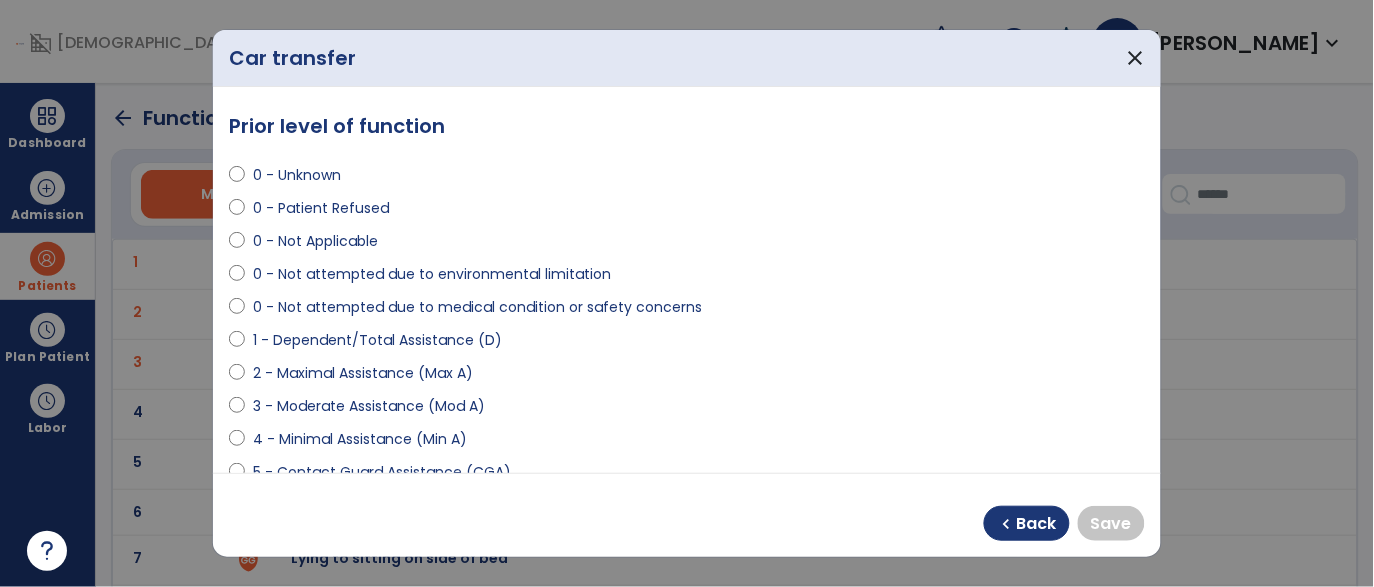 click on "0 - Not Applicable" at bounding box center [315, 241] 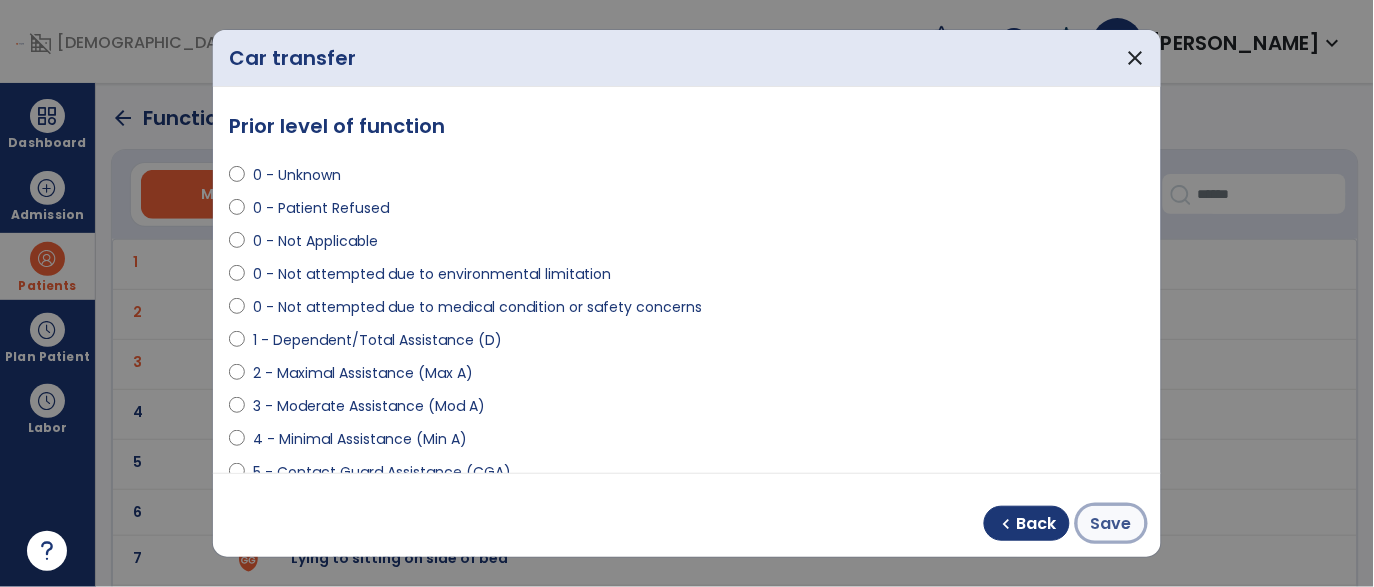 click on "Save" at bounding box center [1111, 524] 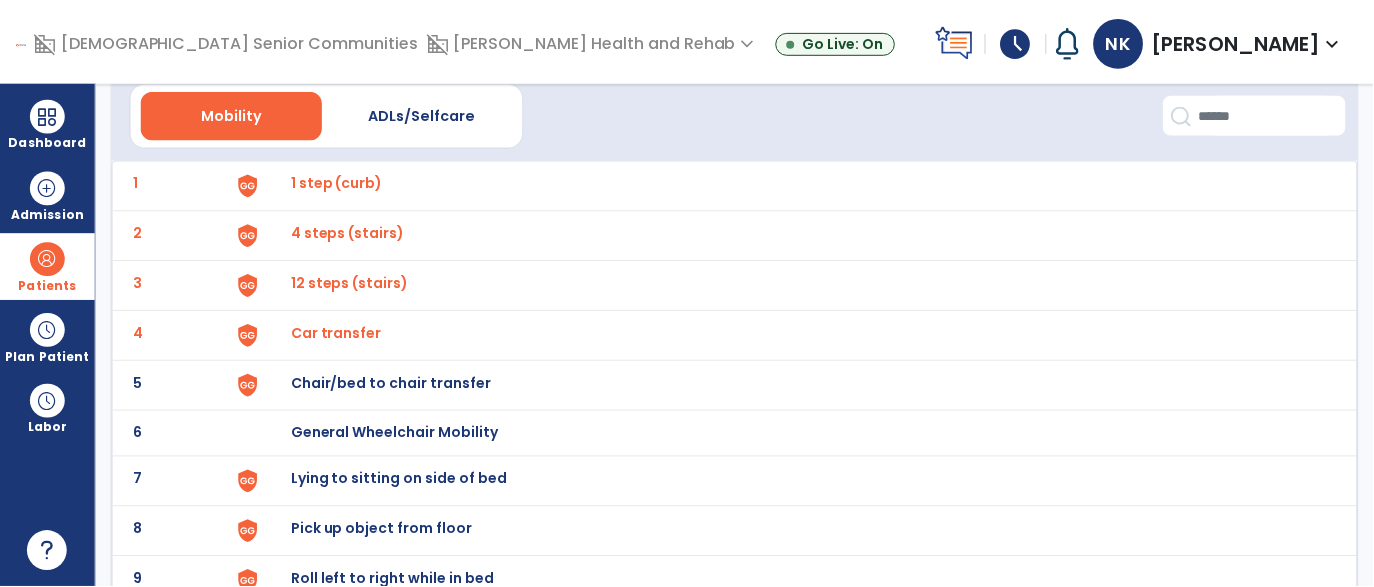 scroll, scrollTop: 91, scrollLeft: 0, axis: vertical 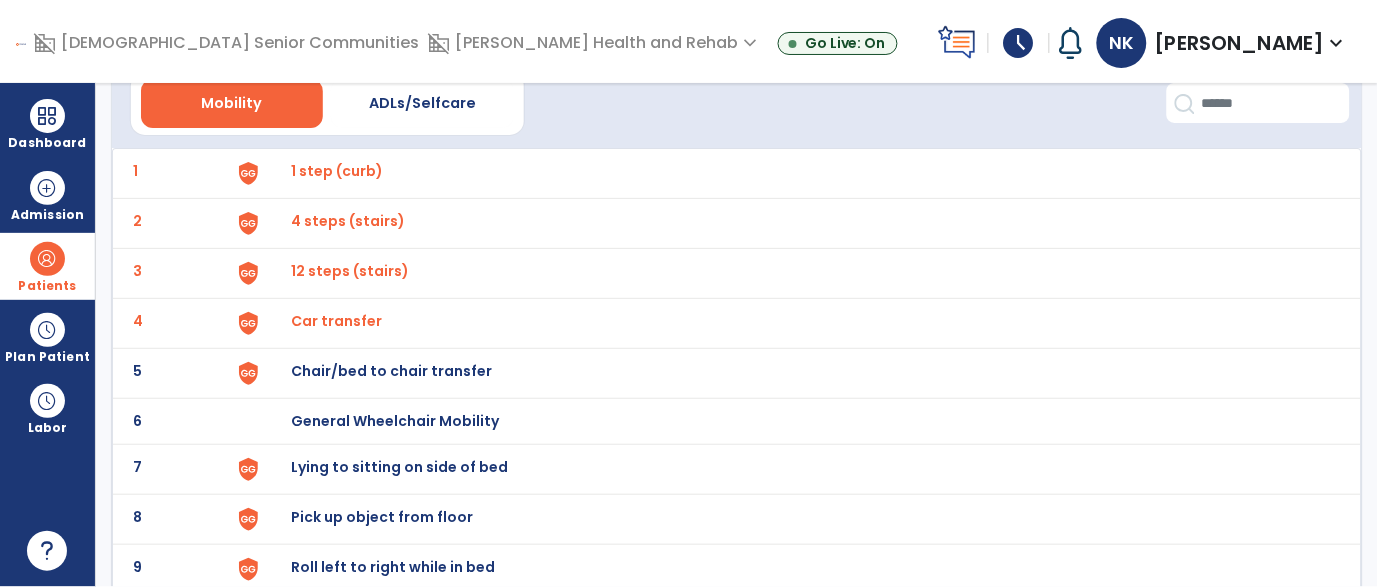 click on "Chair/bed to chair transfer" at bounding box center [338, 171] 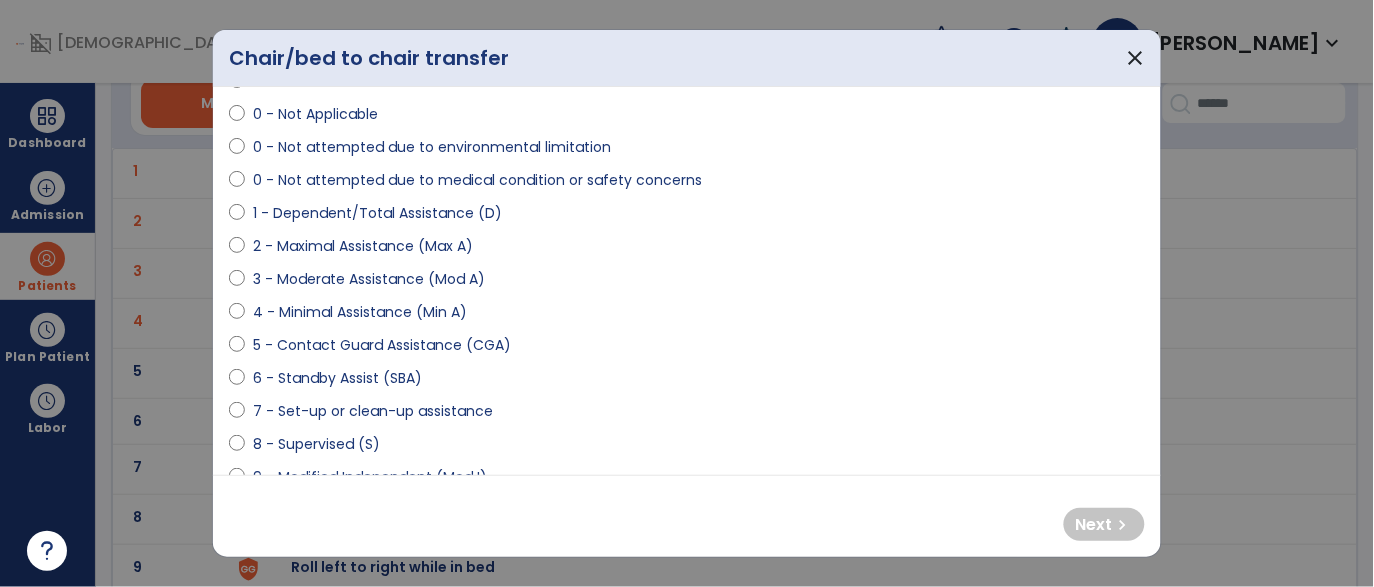 scroll, scrollTop: 128, scrollLeft: 0, axis: vertical 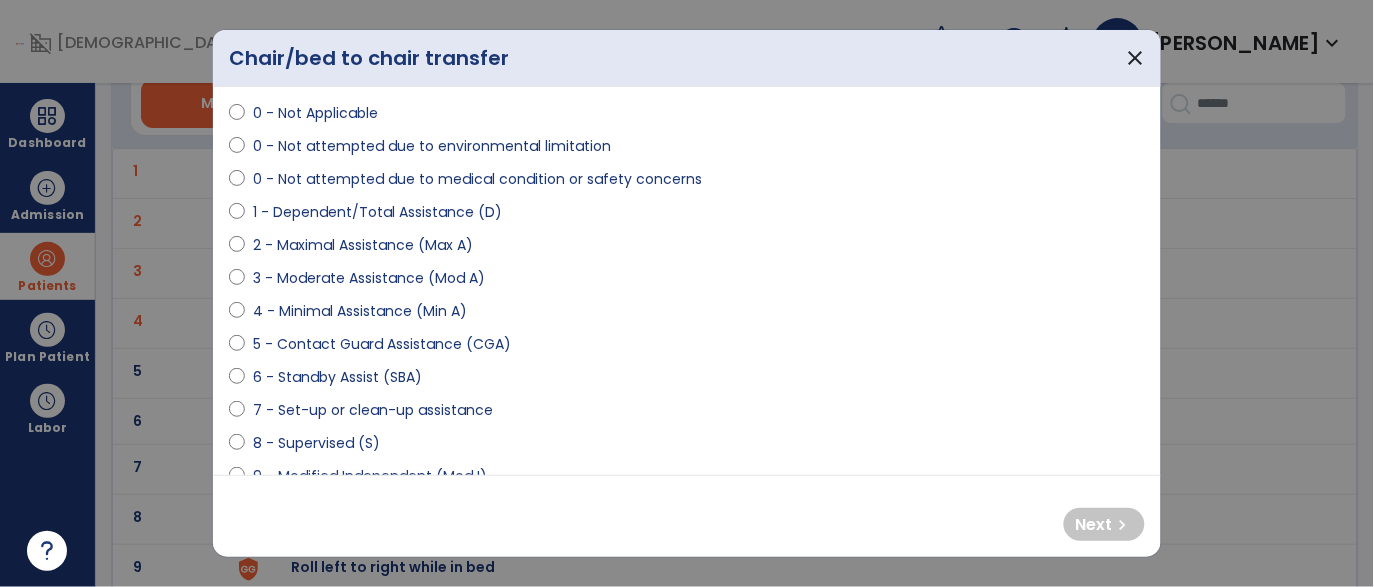 click on "6 - Standby Assist (SBA)" at bounding box center [337, 377] 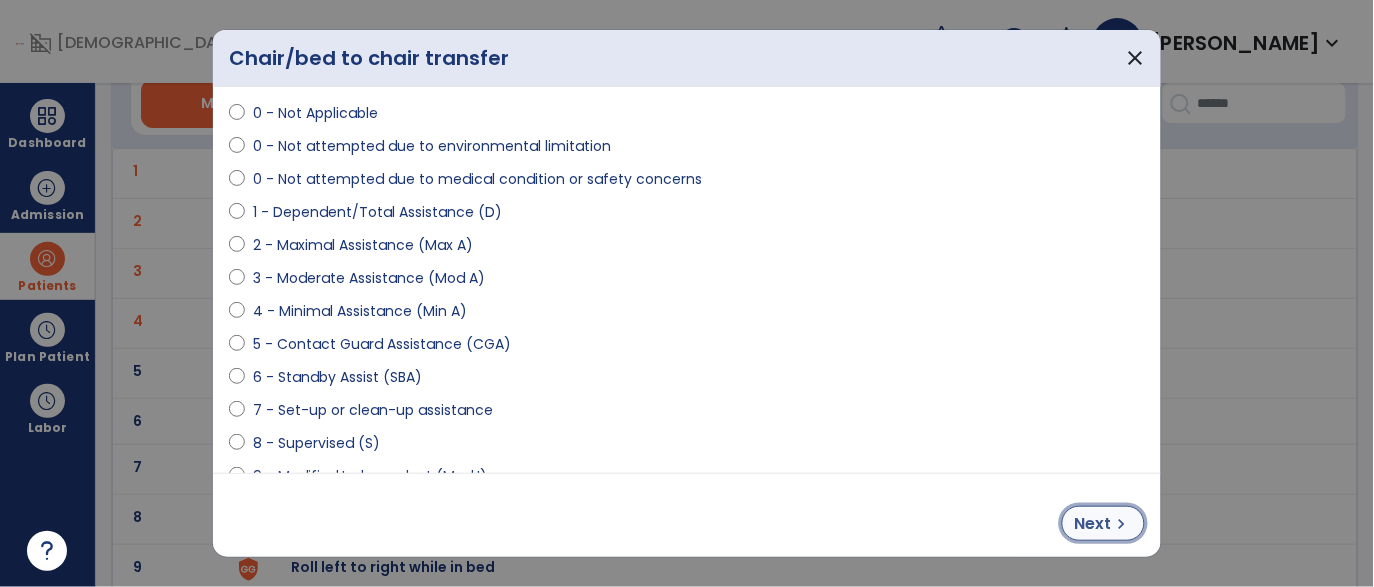 click on "chevron_right" at bounding box center (1122, 524) 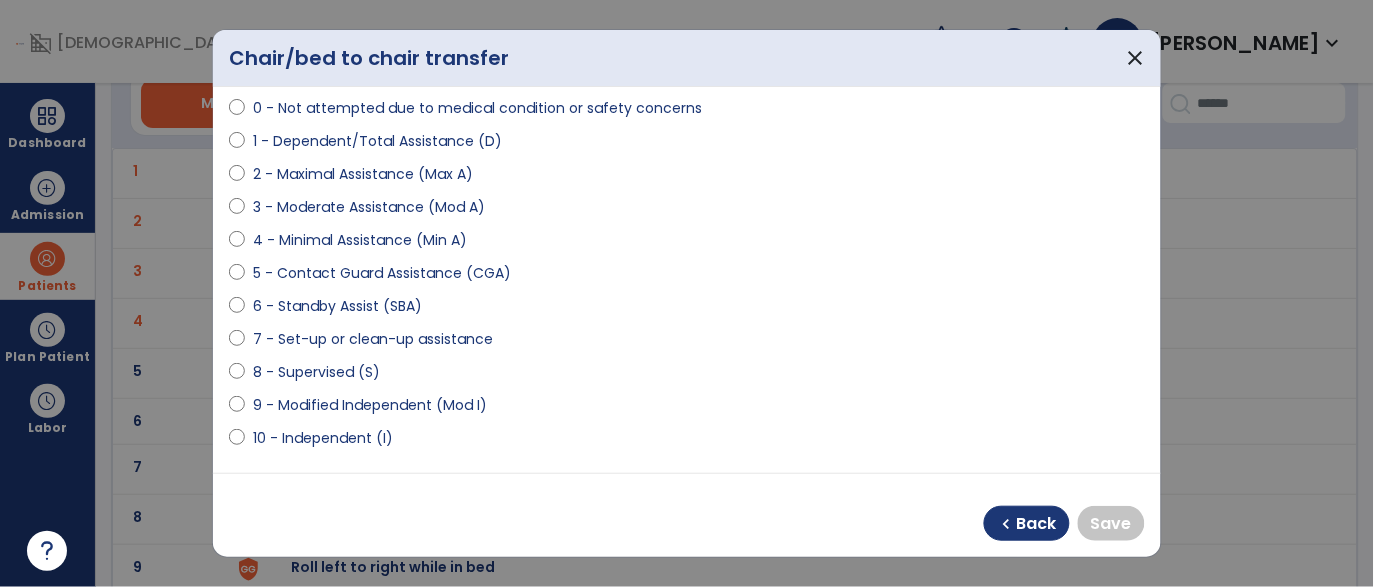 scroll, scrollTop: 208, scrollLeft: 0, axis: vertical 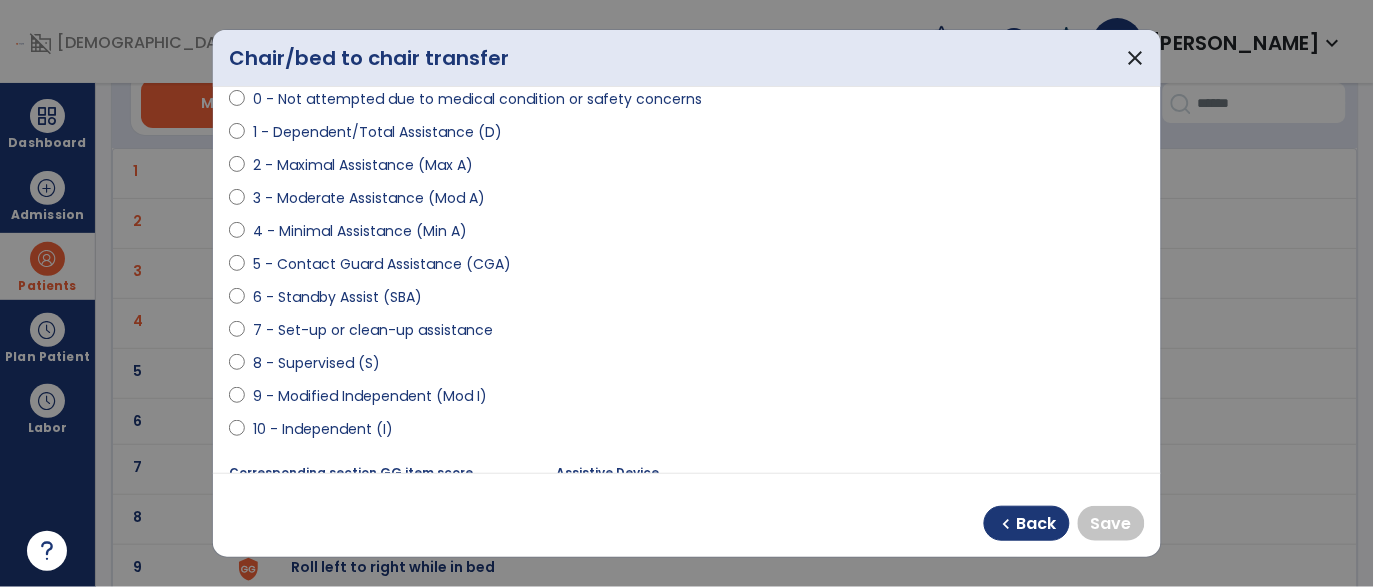 click on "9 - Modified Independent (Mod I)" at bounding box center (370, 396) 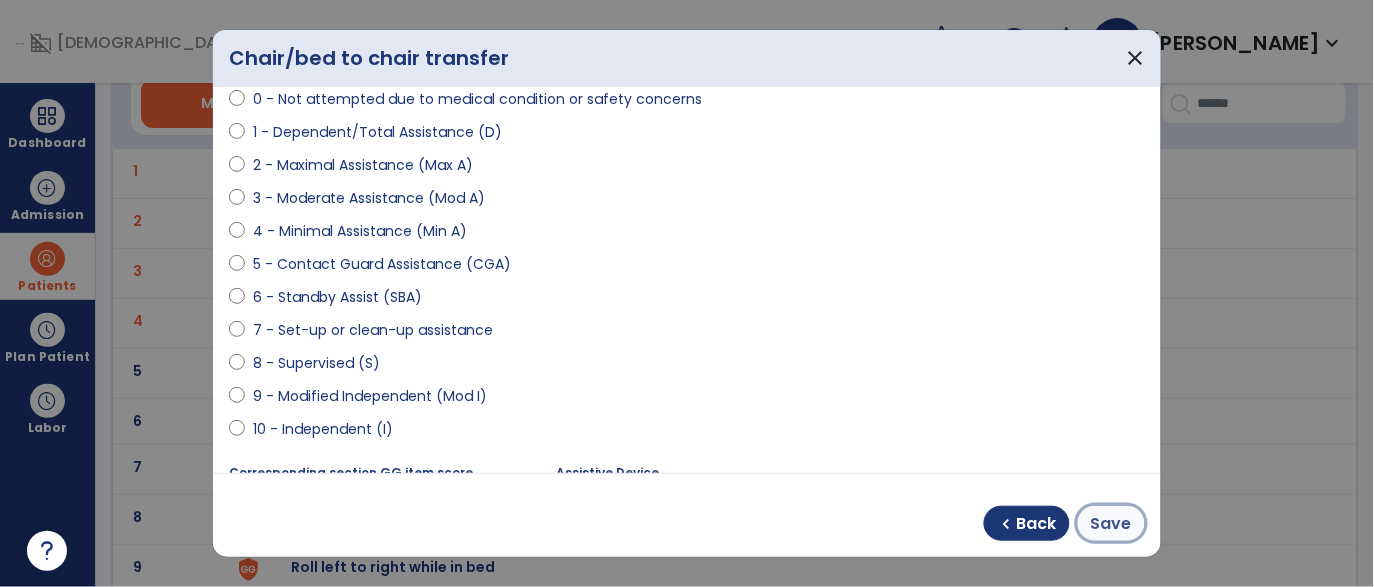 click on "Save" at bounding box center [1111, 523] 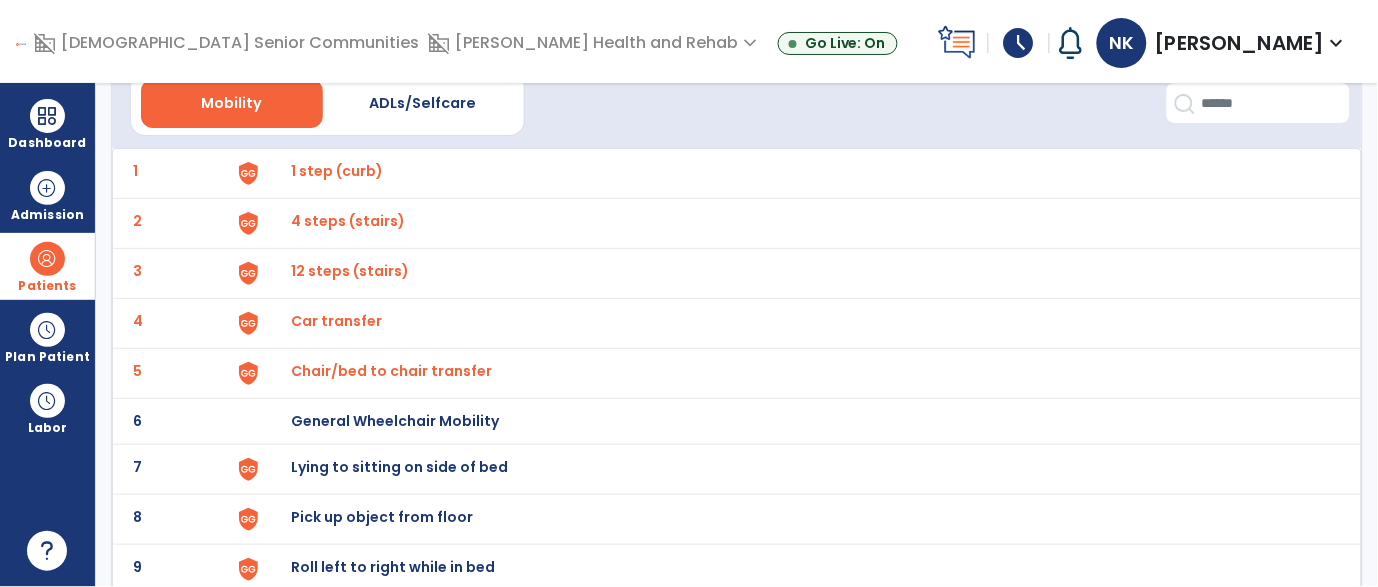 click on "Lying to sitting on side of bed" at bounding box center [338, 171] 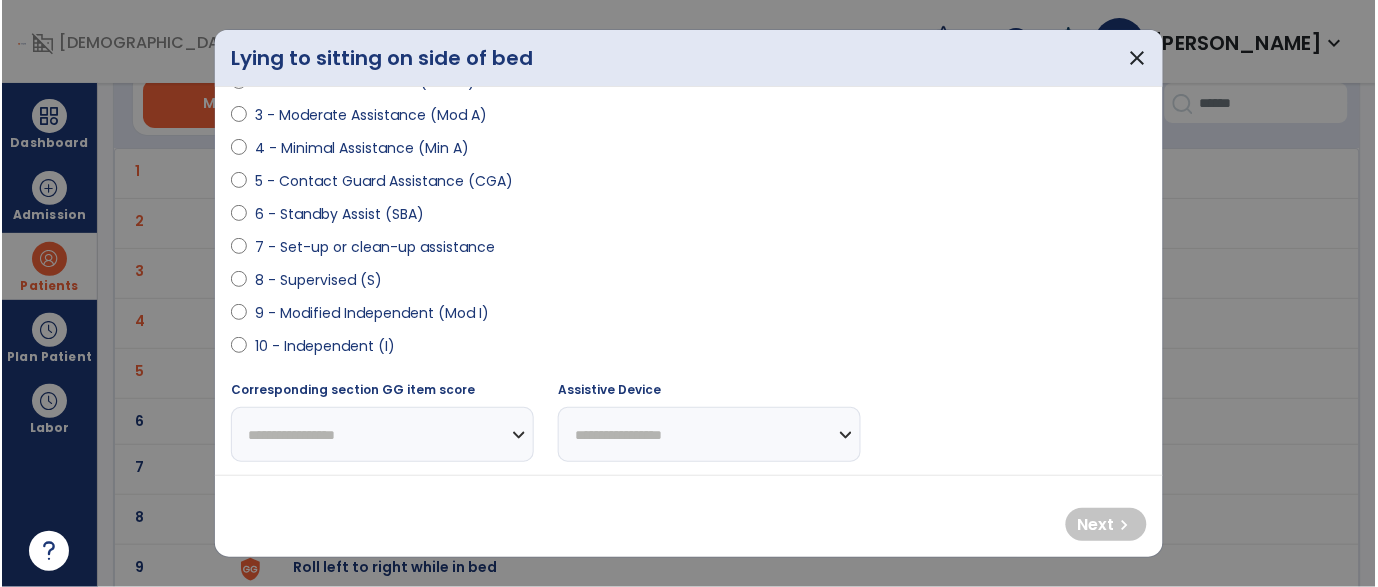 scroll, scrollTop: 297, scrollLeft: 0, axis: vertical 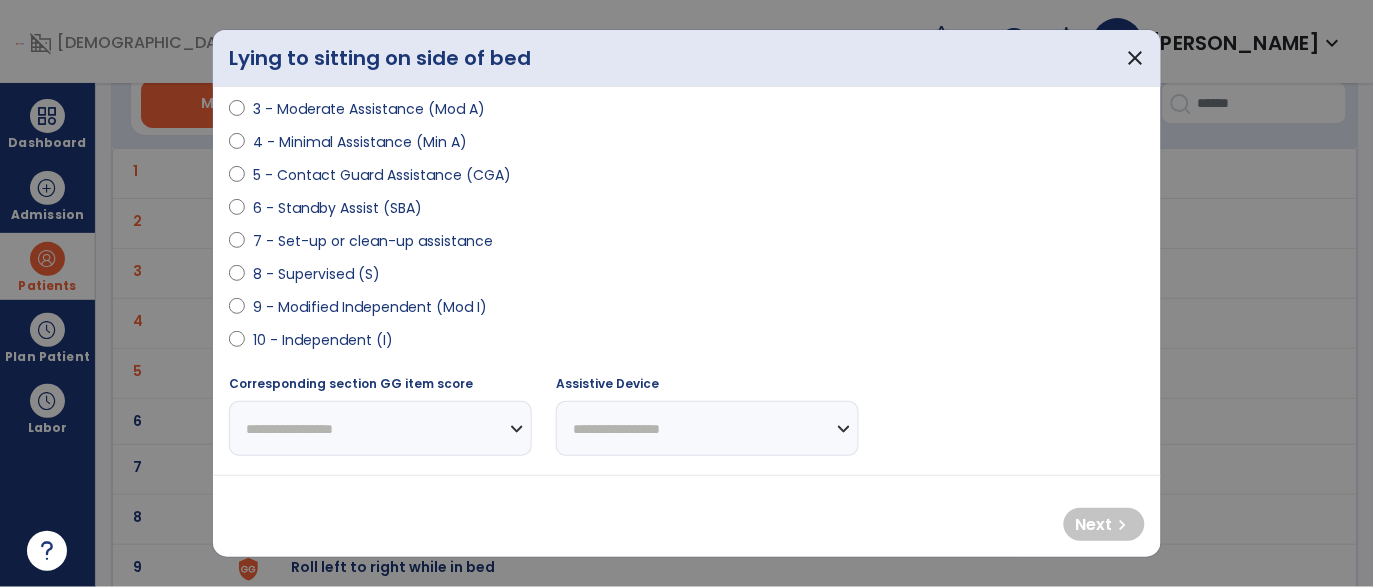 click on "9 - Modified Independent (Mod I)" at bounding box center (370, 307) 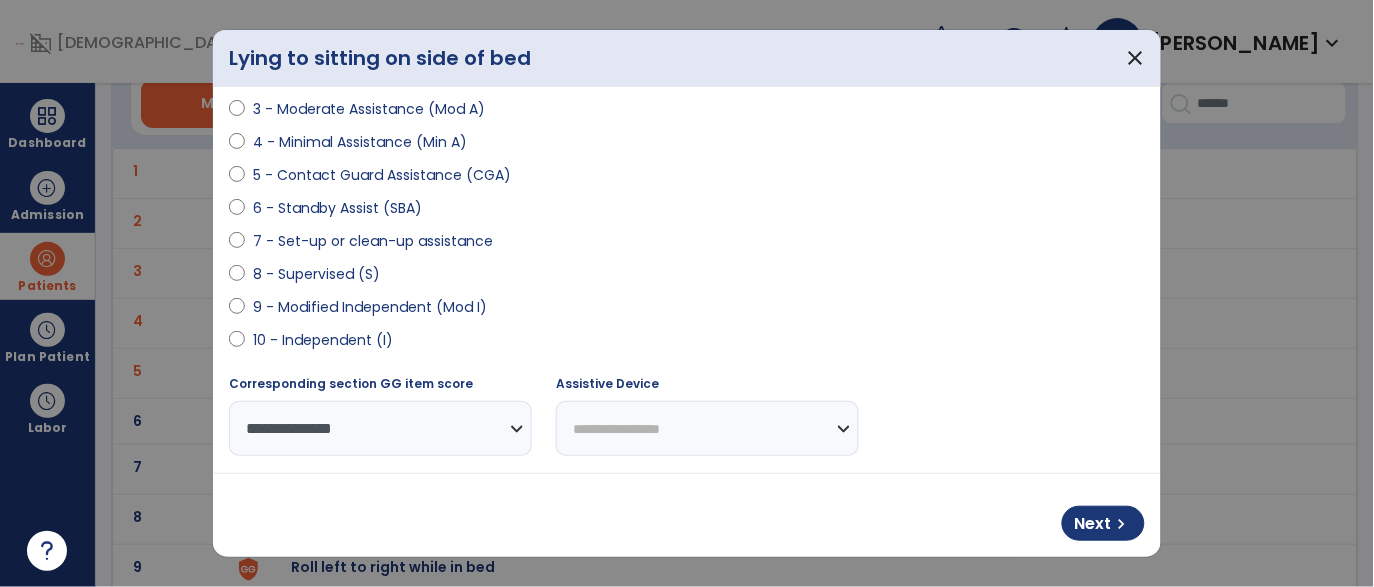 click on "**********" at bounding box center [707, 428] 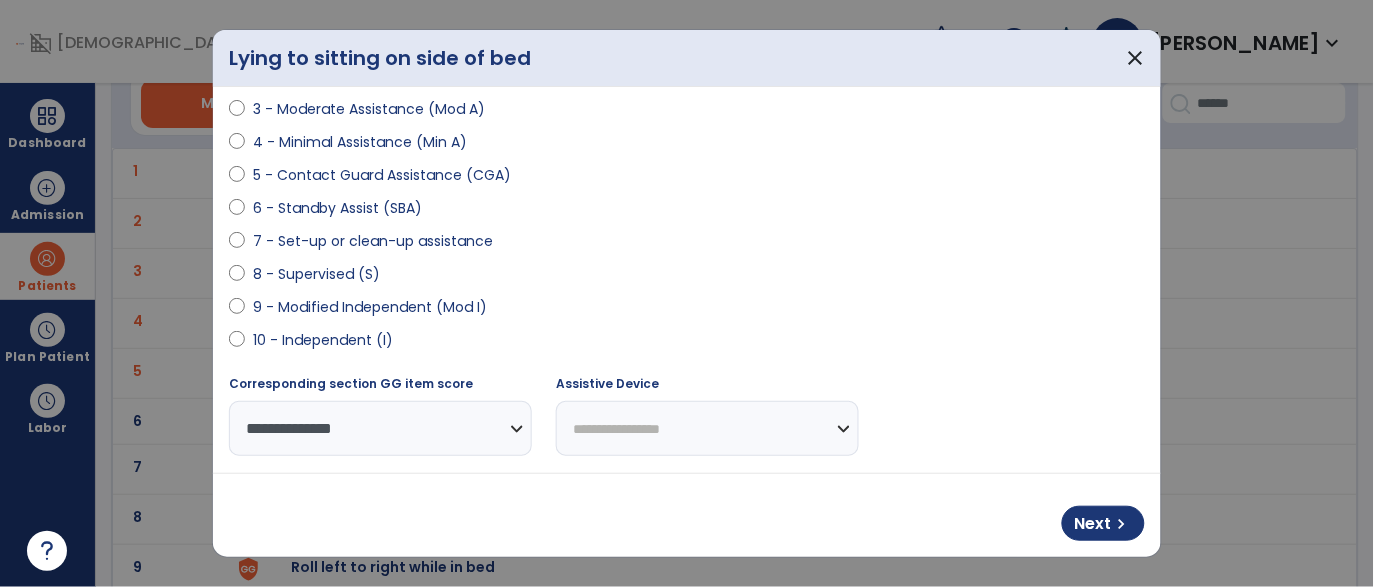 select on "*********" 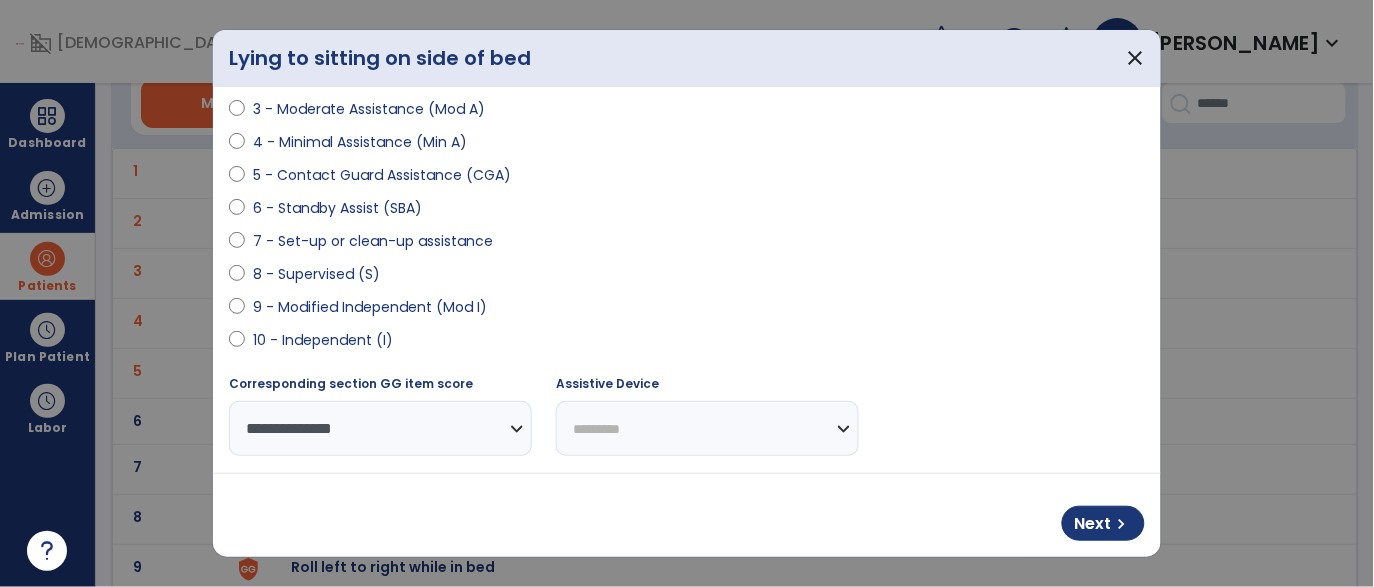 click on "**********" at bounding box center (707, 428) 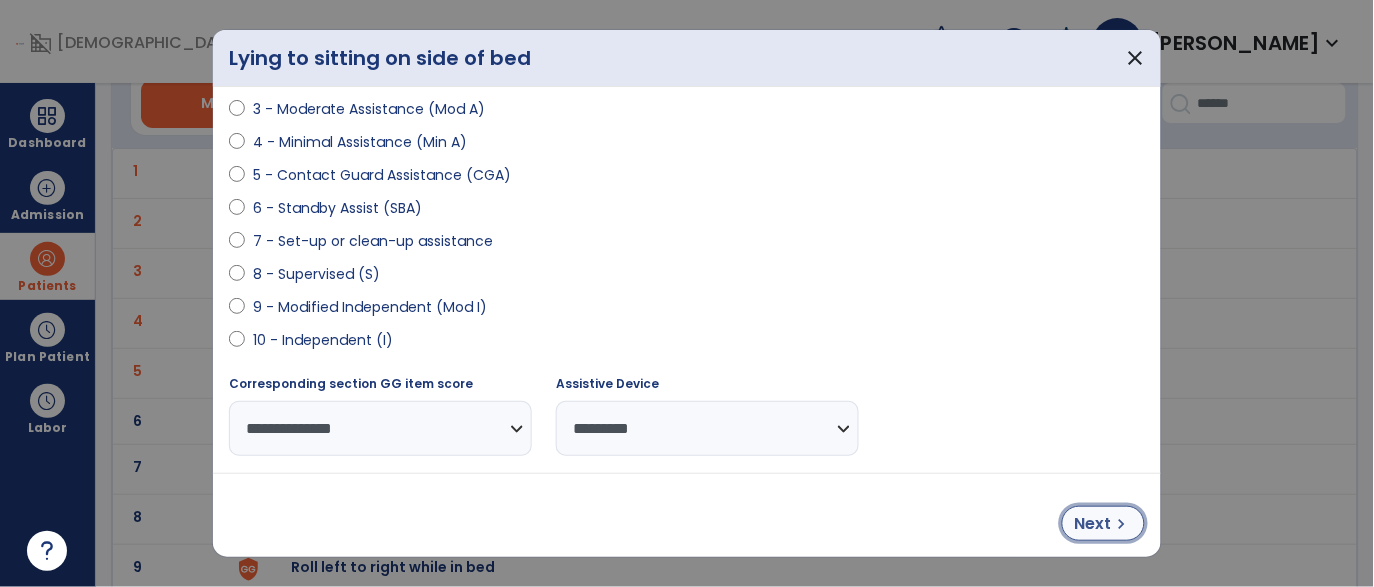 click on "Next" at bounding box center (1093, 524) 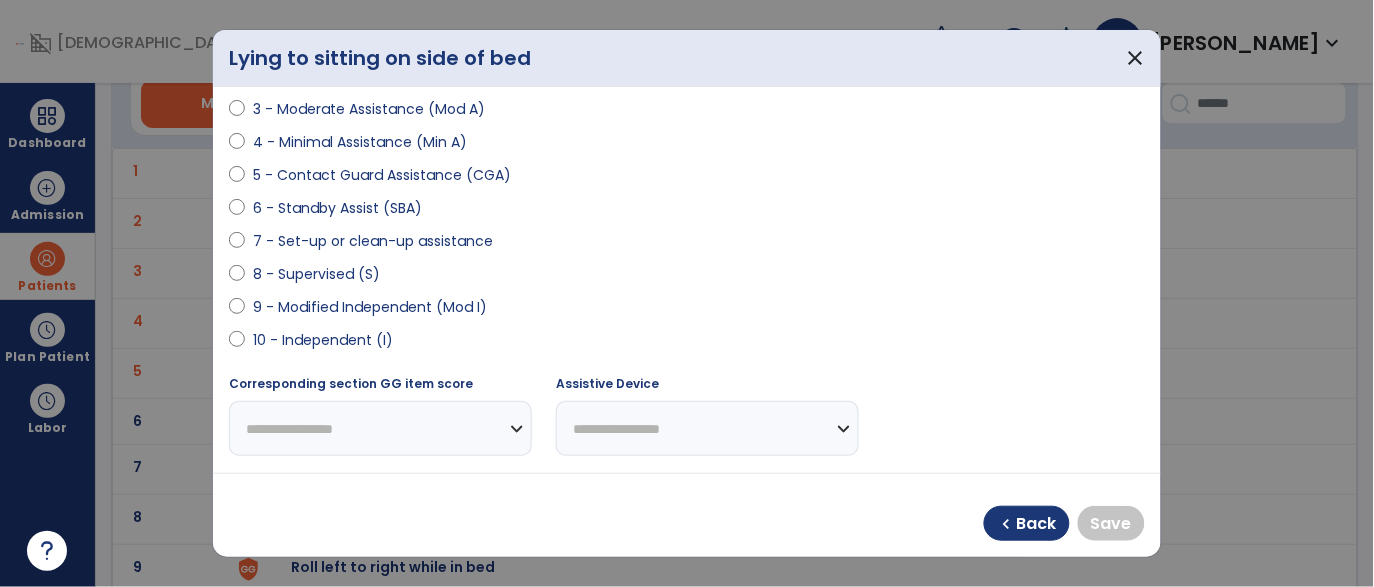 click on "9 - Modified Independent (Mod I)" at bounding box center [370, 307] 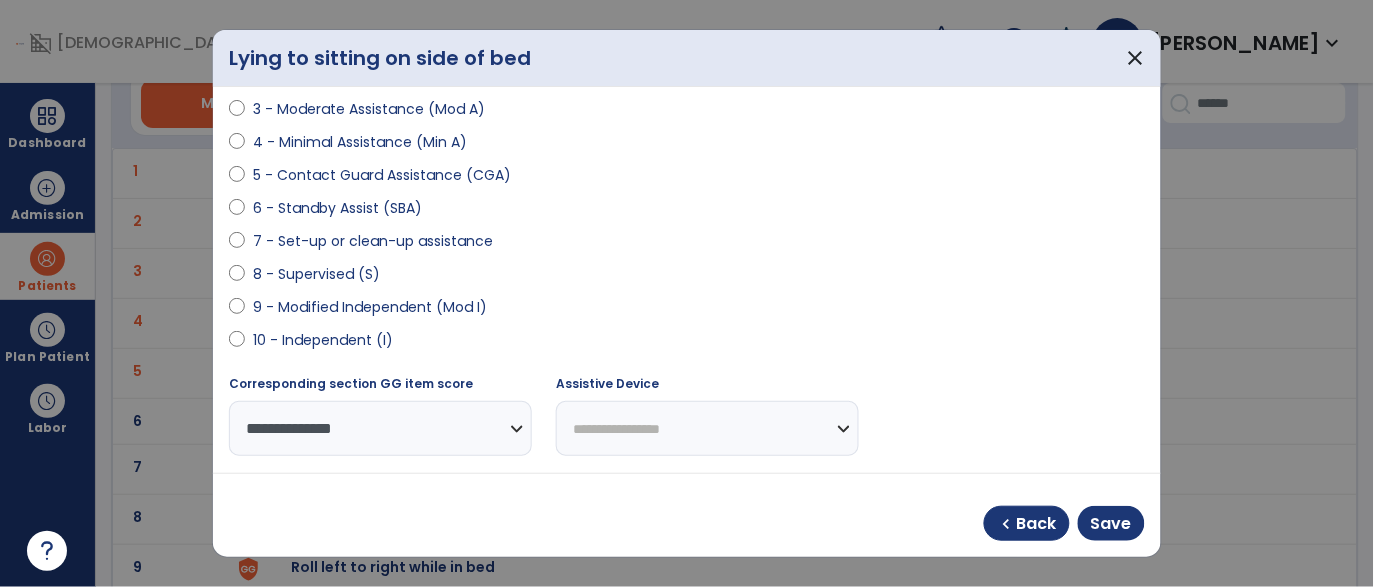 click on "**********" at bounding box center (707, 428) 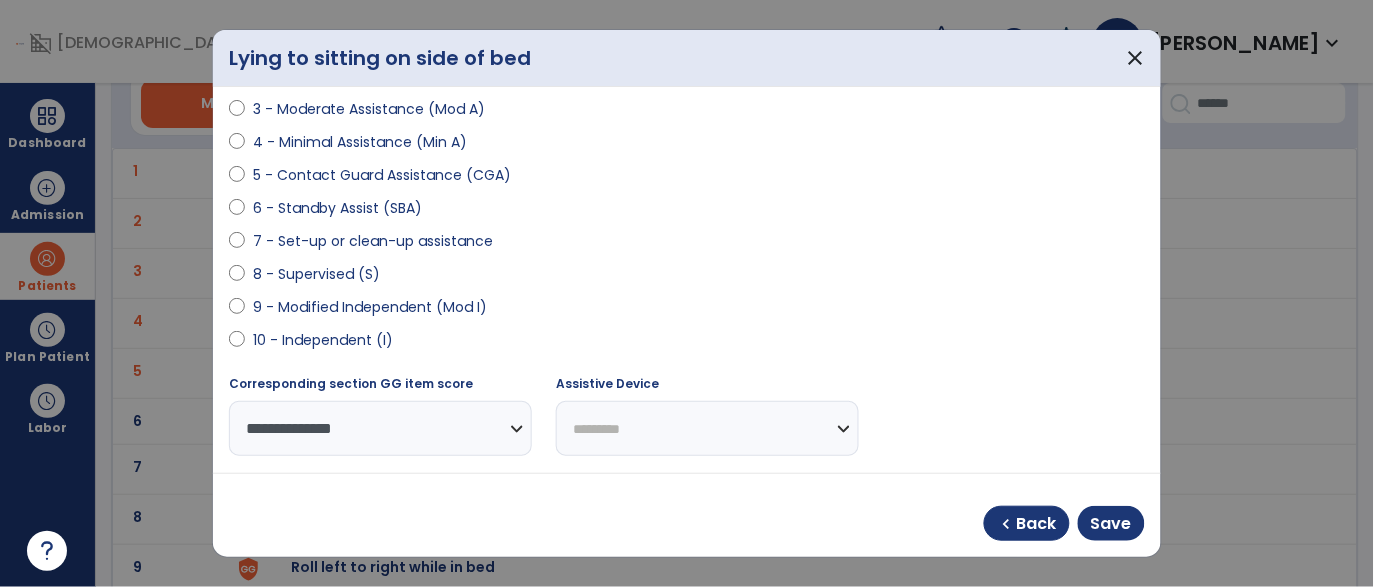 click on "**********" at bounding box center [707, 428] 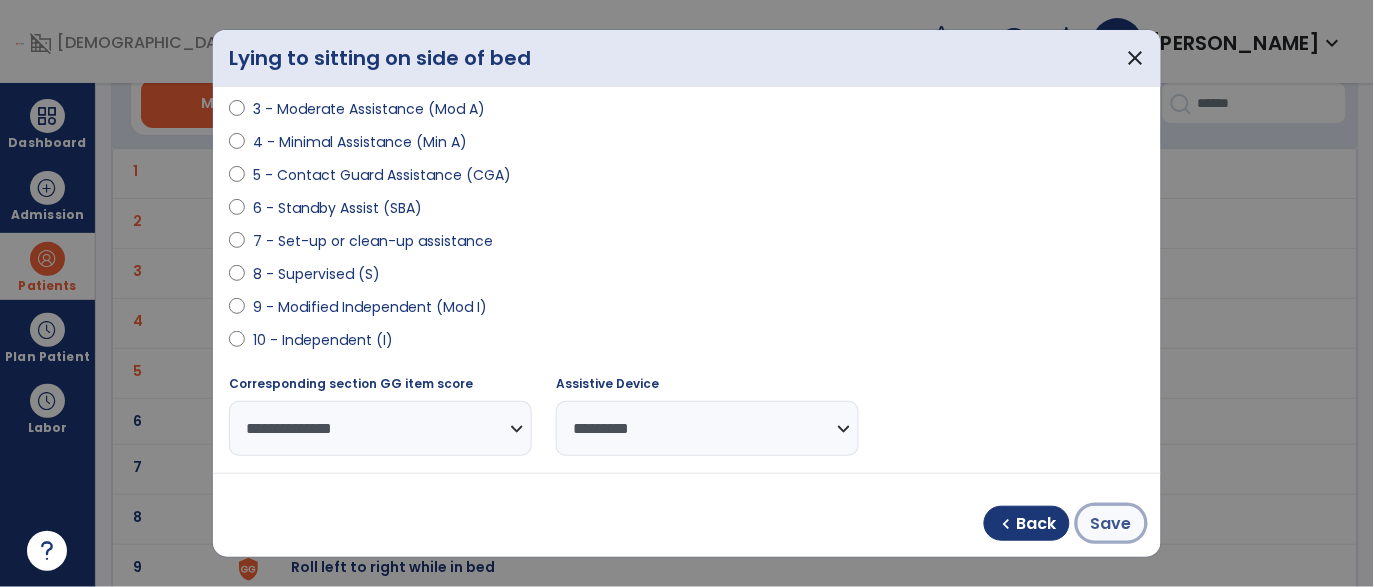 click on "Save" at bounding box center [1111, 523] 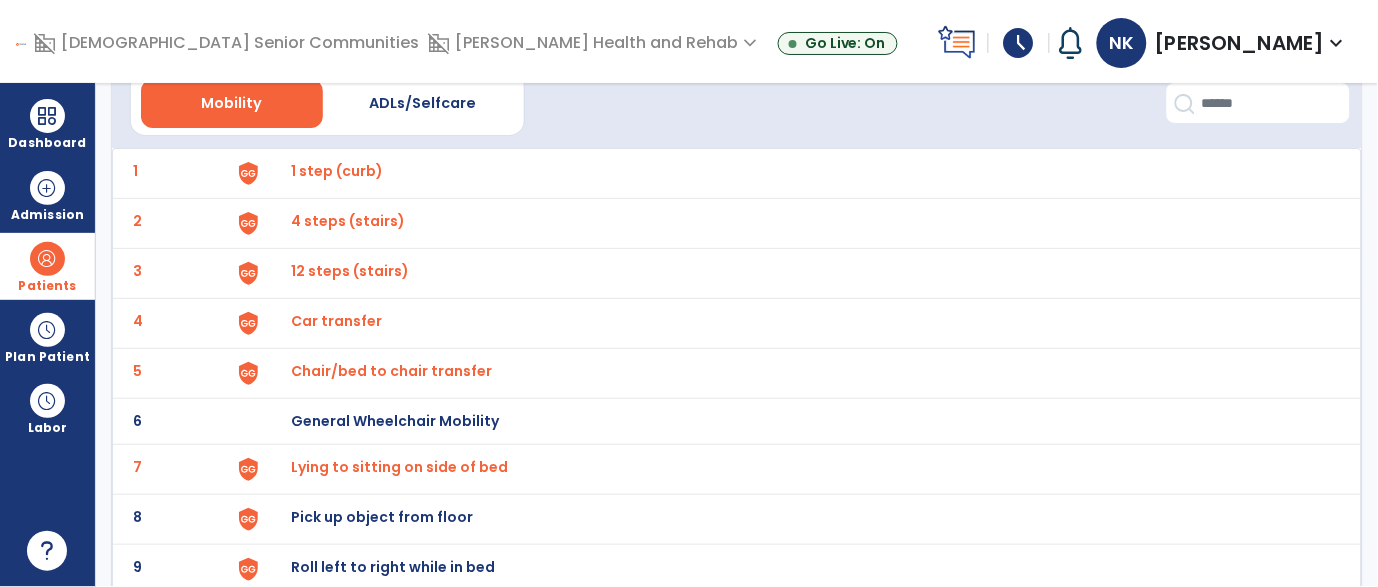 click on "Pick up object from floor" at bounding box center [338, 171] 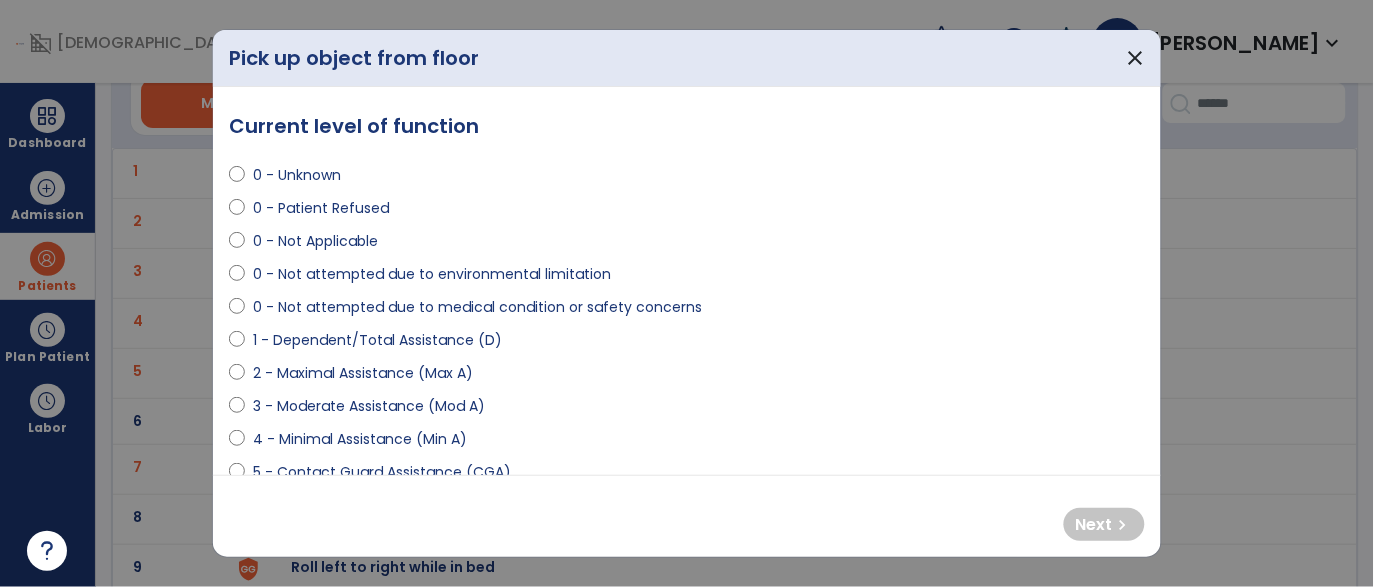 click on "0 - Not attempted due to medical condition or safety concerns" at bounding box center (477, 307) 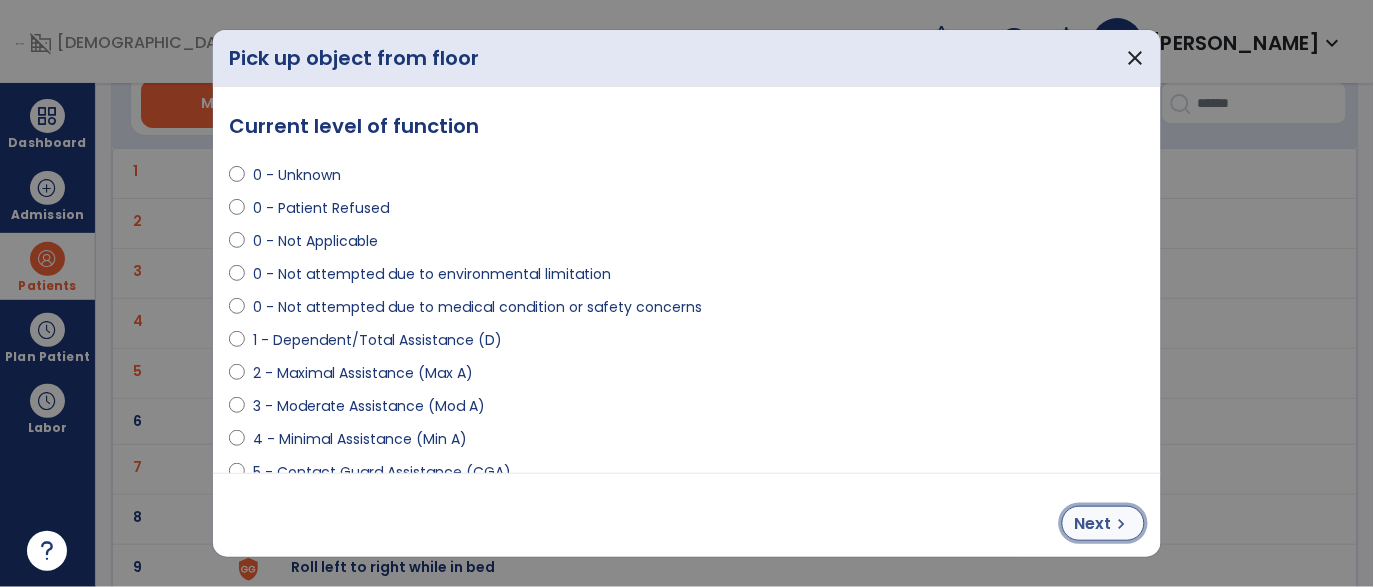 click on "Next  chevron_right" at bounding box center (1103, 523) 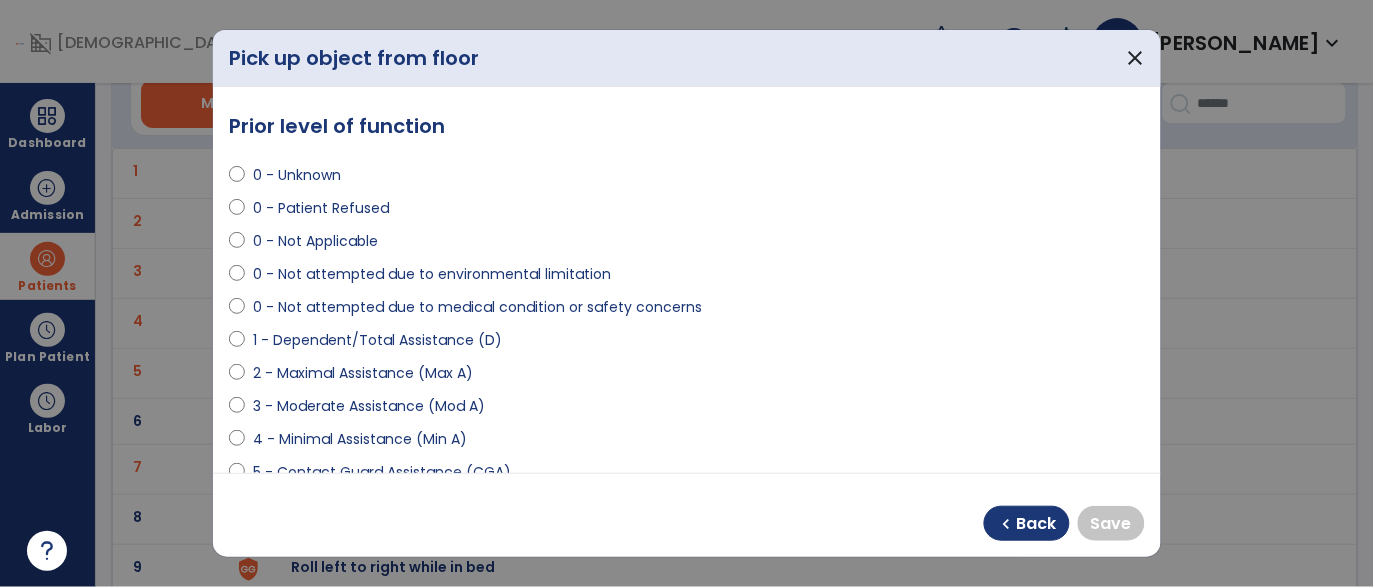click on "0 - Unknown" at bounding box center (297, 175) 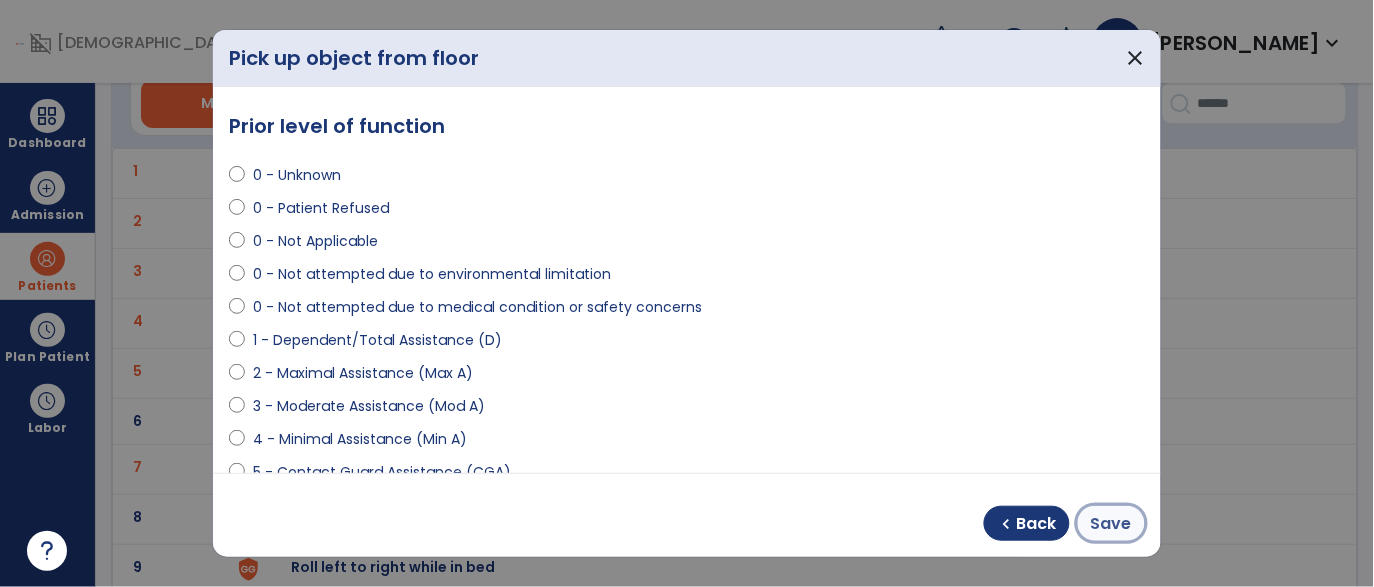 click on "Save" at bounding box center (1111, 524) 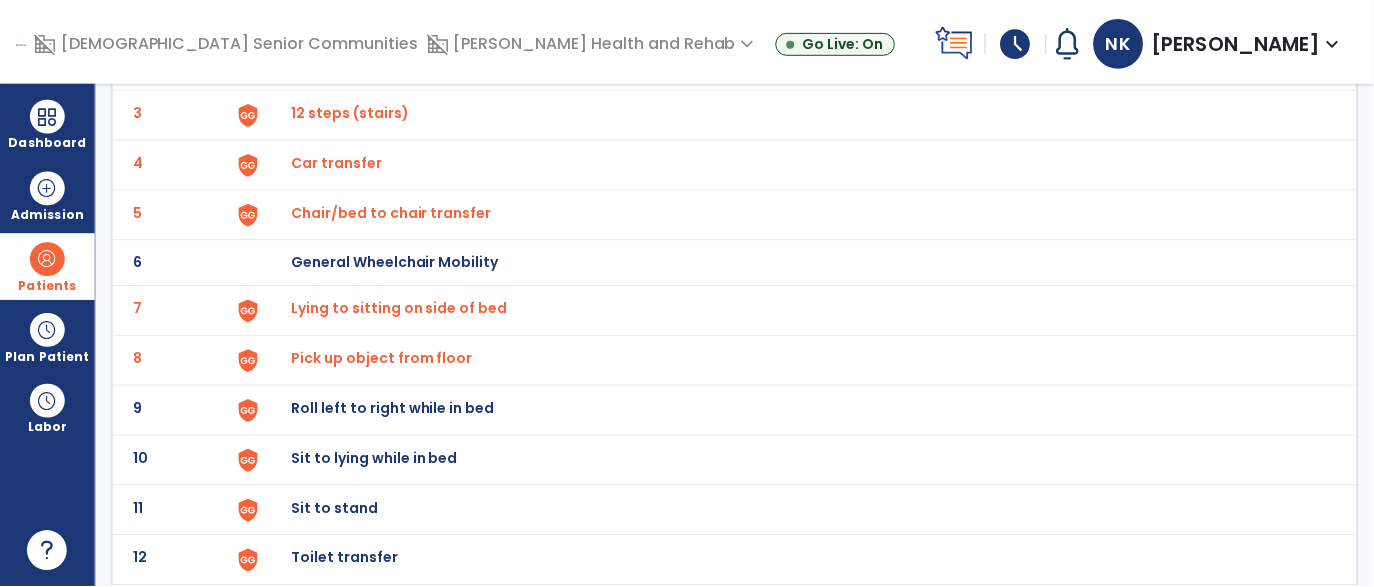 scroll, scrollTop: 256, scrollLeft: 0, axis: vertical 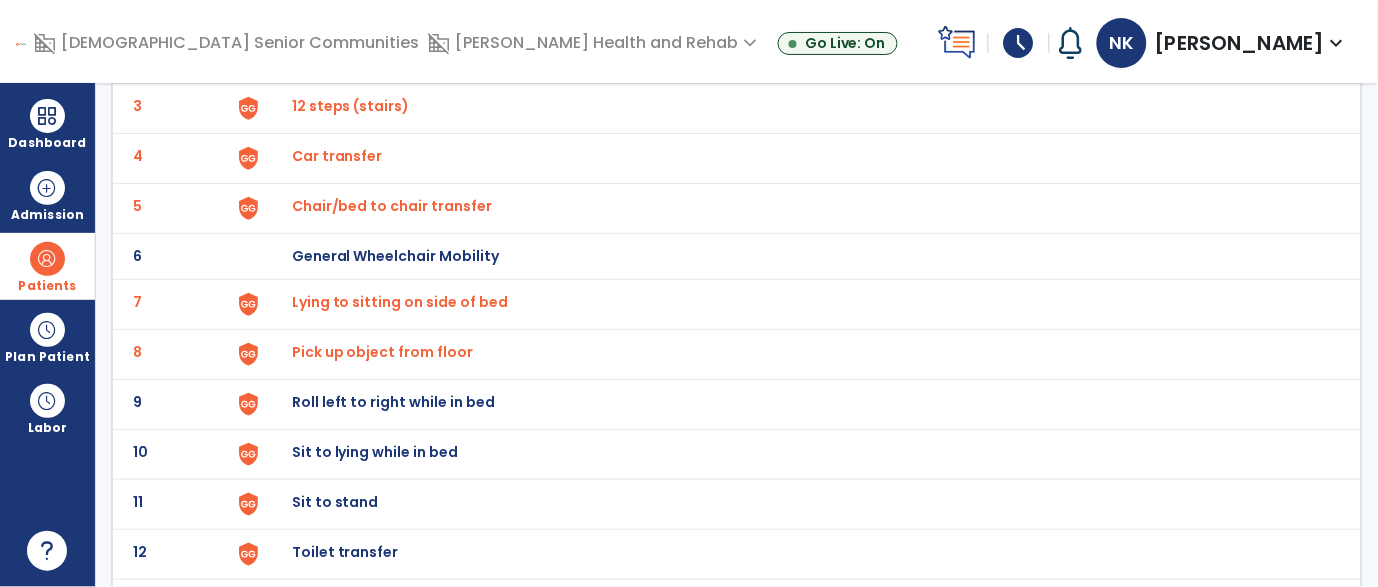 click on "Roll left to right while in bed" at bounding box center (338, 6) 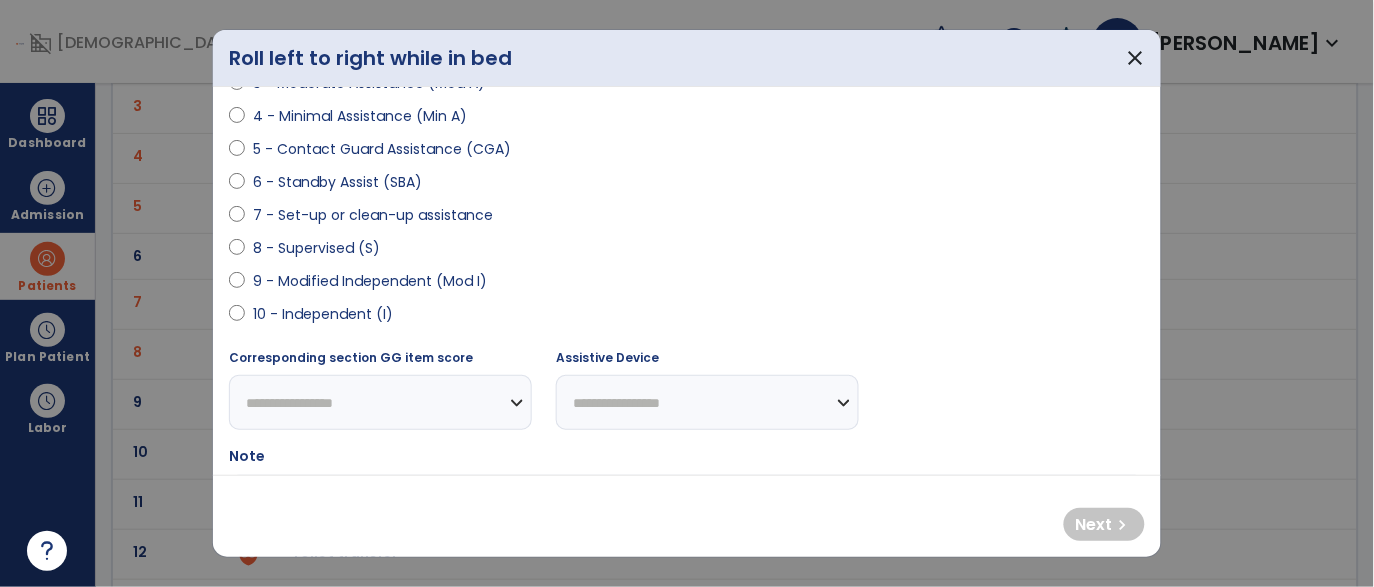 scroll, scrollTop: 336, scrollLeft: 0, axis: vertical 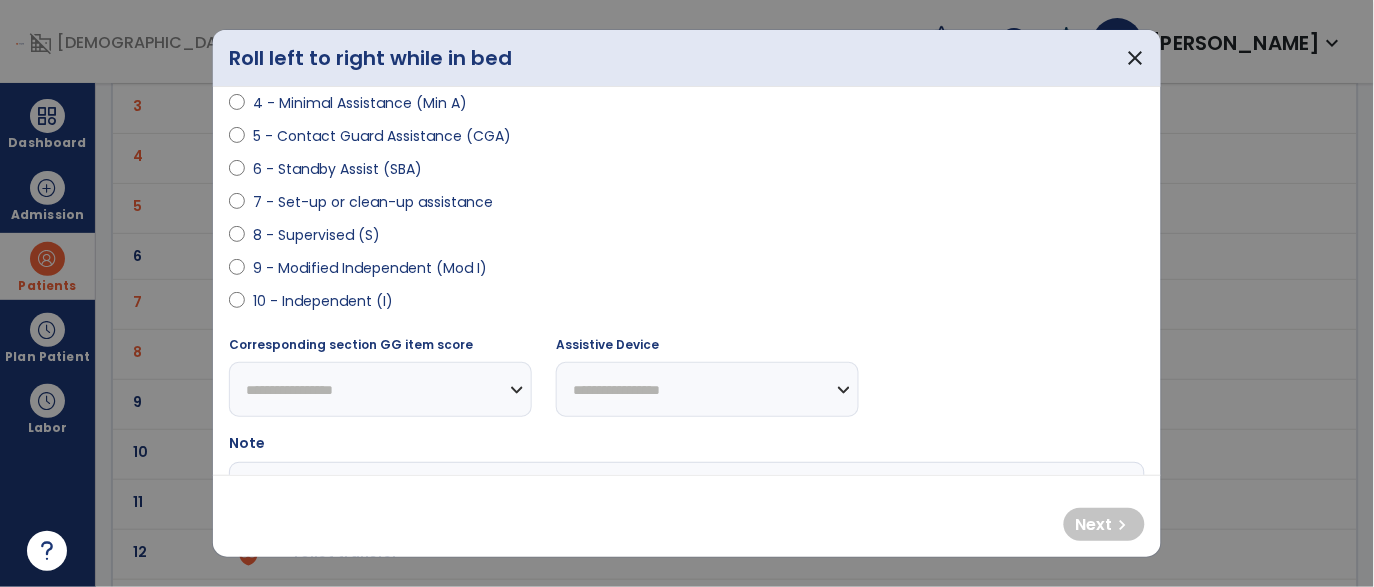 click on "9 - Modified Independent (Mod I)" at bounding box center (687, 272) 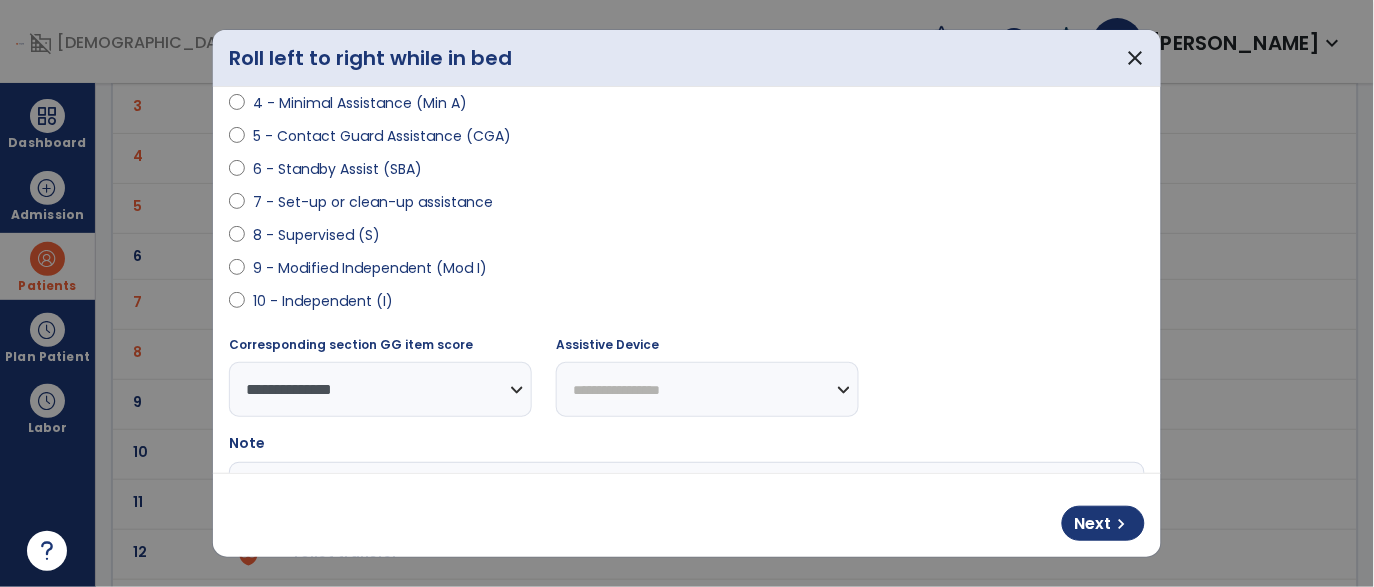 click on "**********" at bounding box center (707, 389) 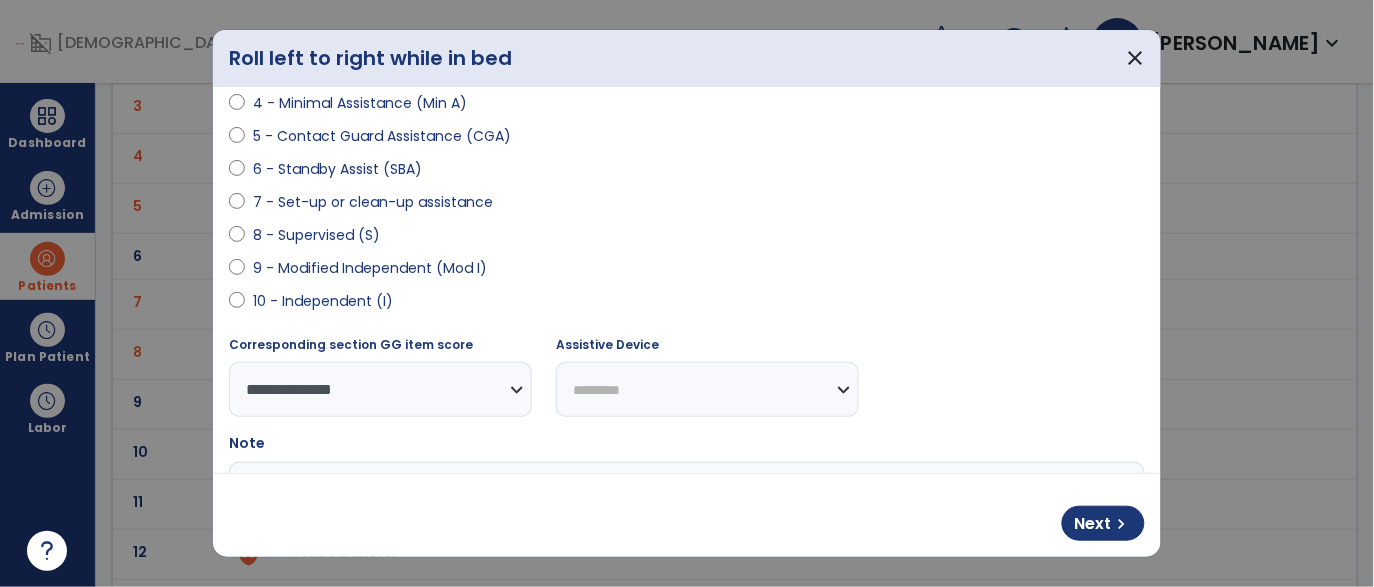 click on "**********" at bounding box center (707, 389) 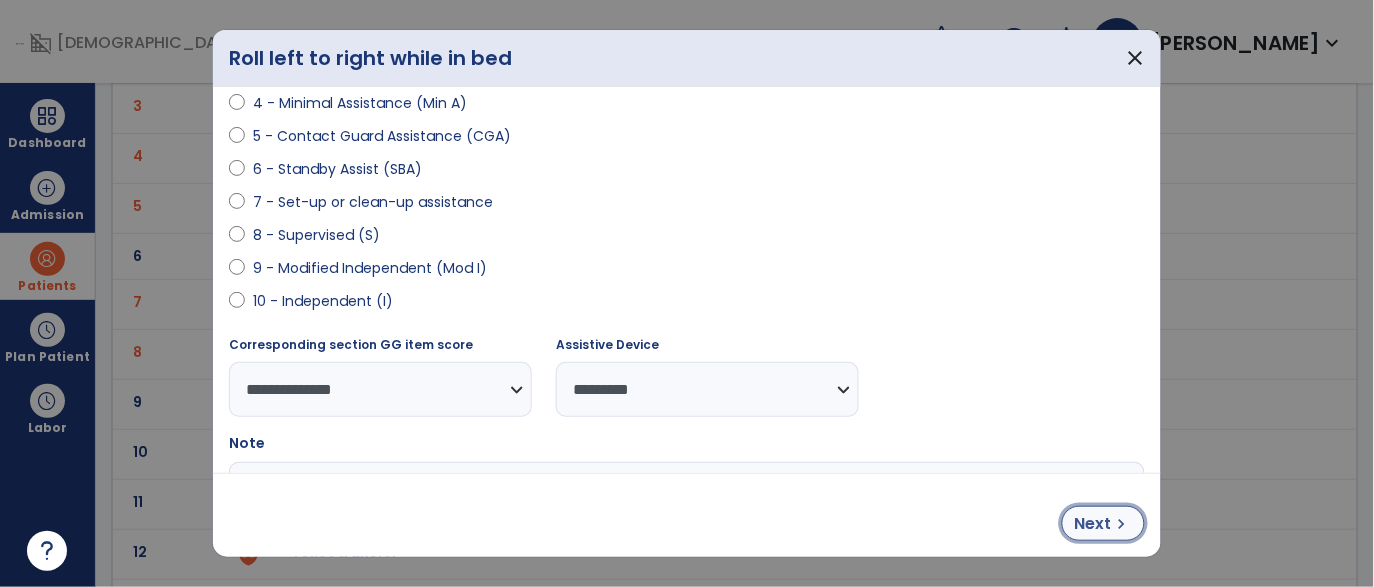 click on "Next" at bounding box center [1093, 524] 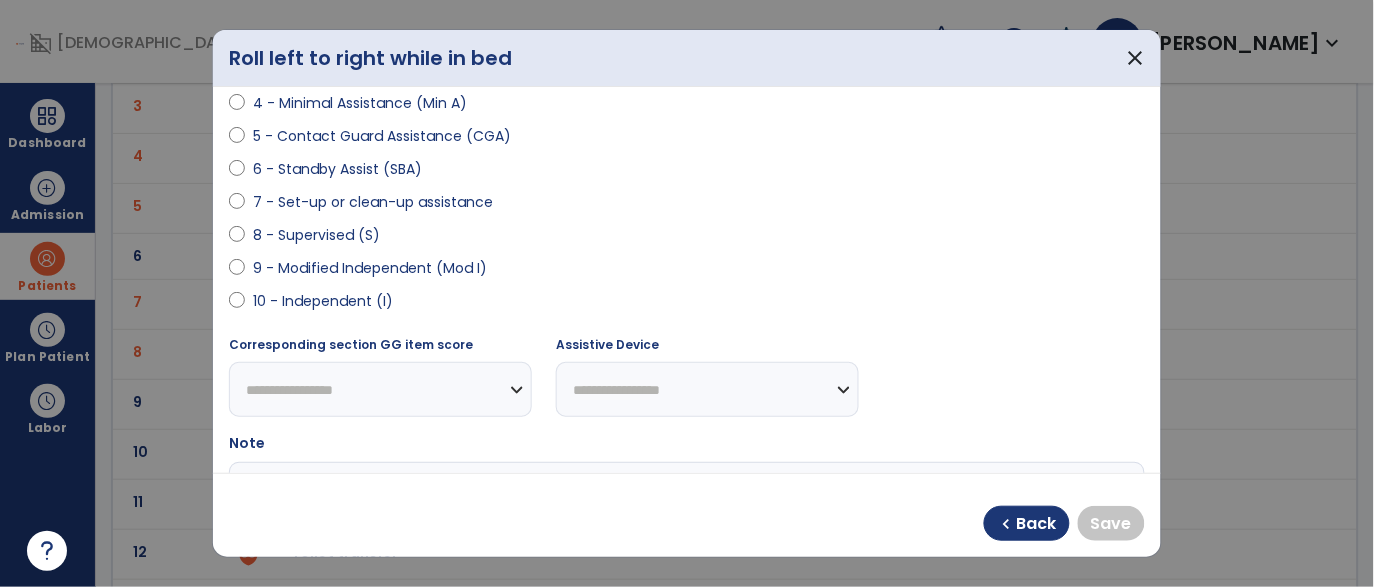 click on "9 - Modified Independent (Mod I)" at bounding box center (370, 268) 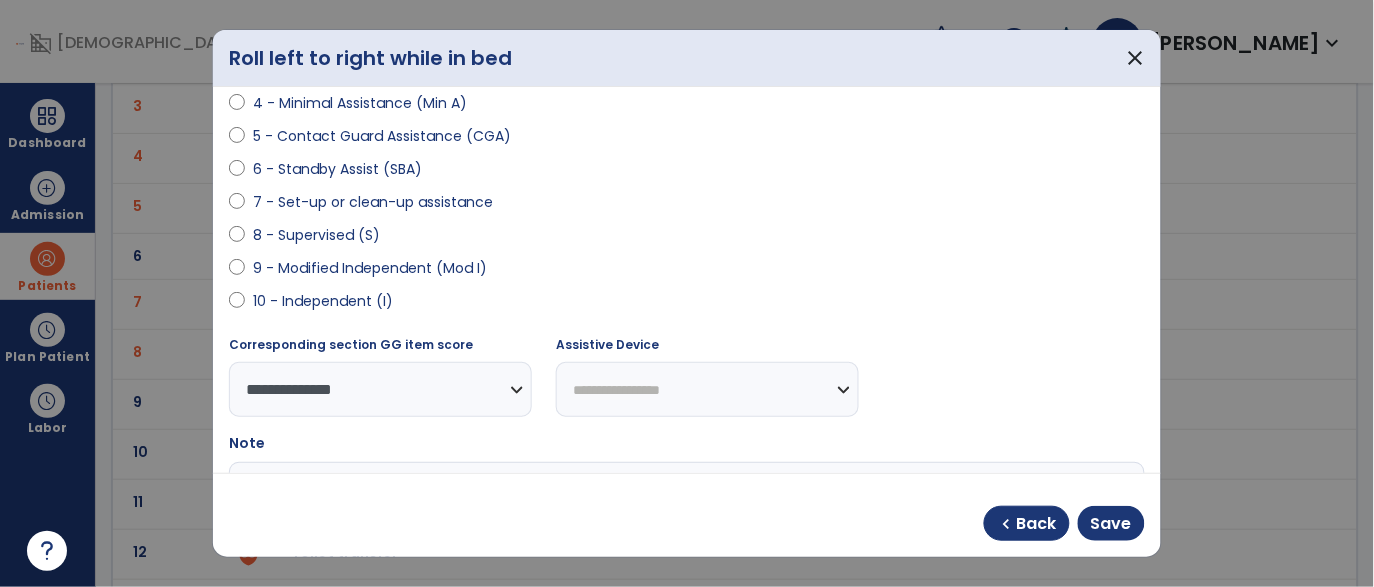 click on "**********" at bounding box center (707, 389) 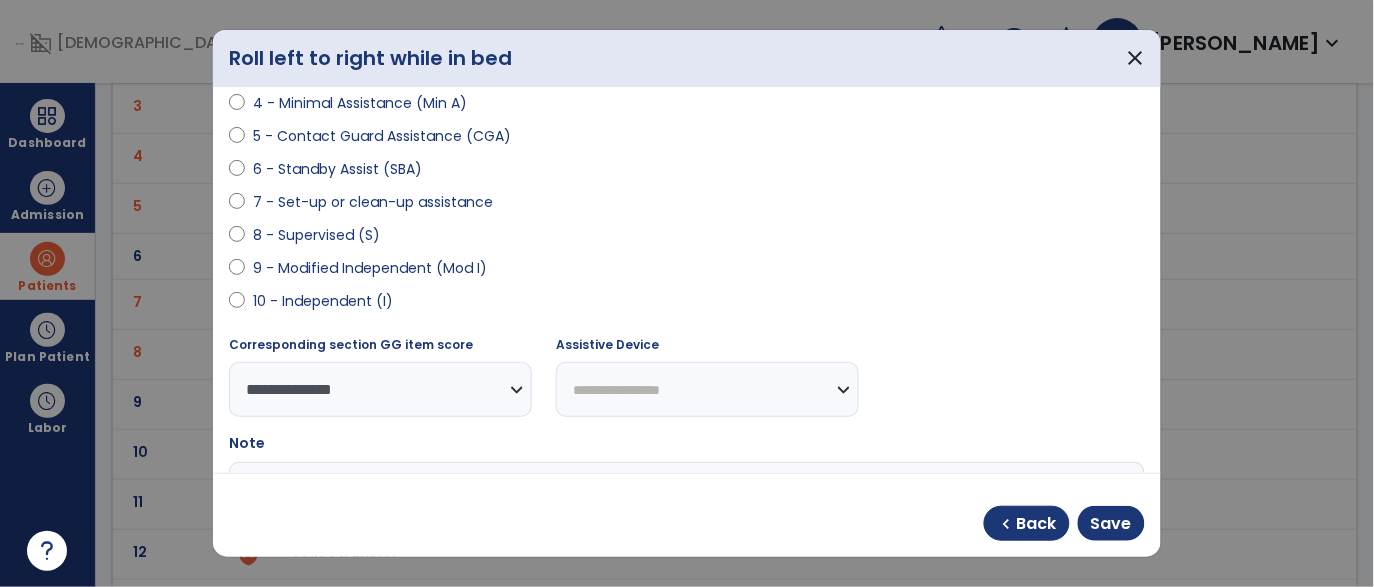 select on "*********" 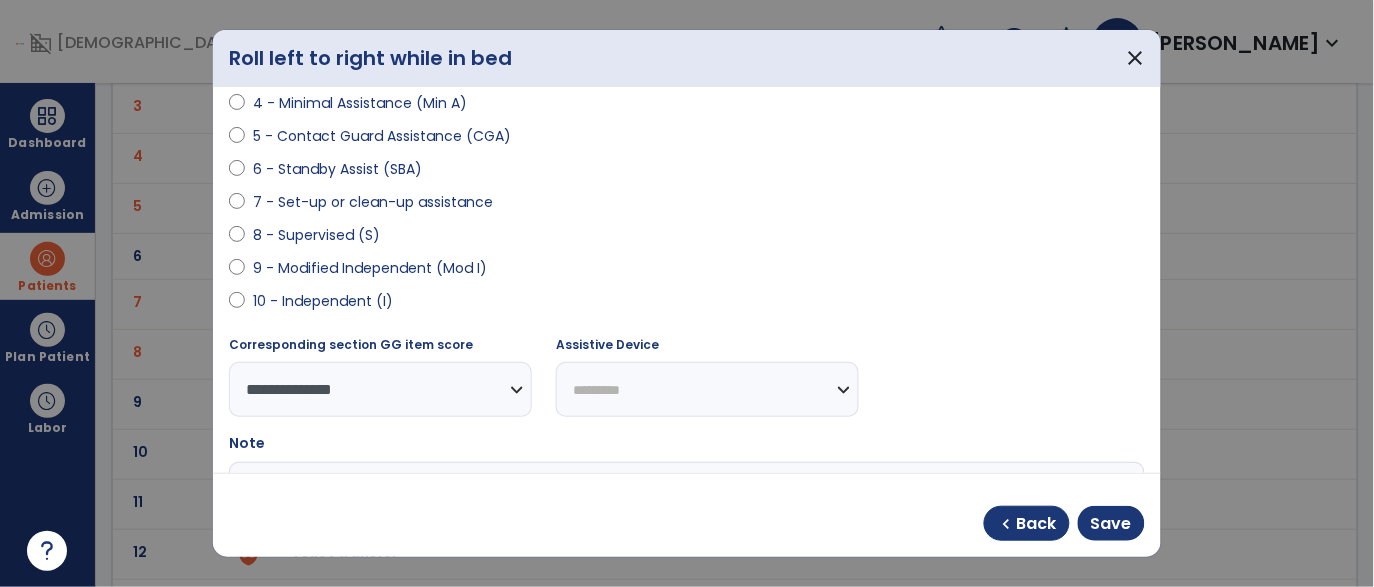 click on "**********" at bounding box center [707, 389] 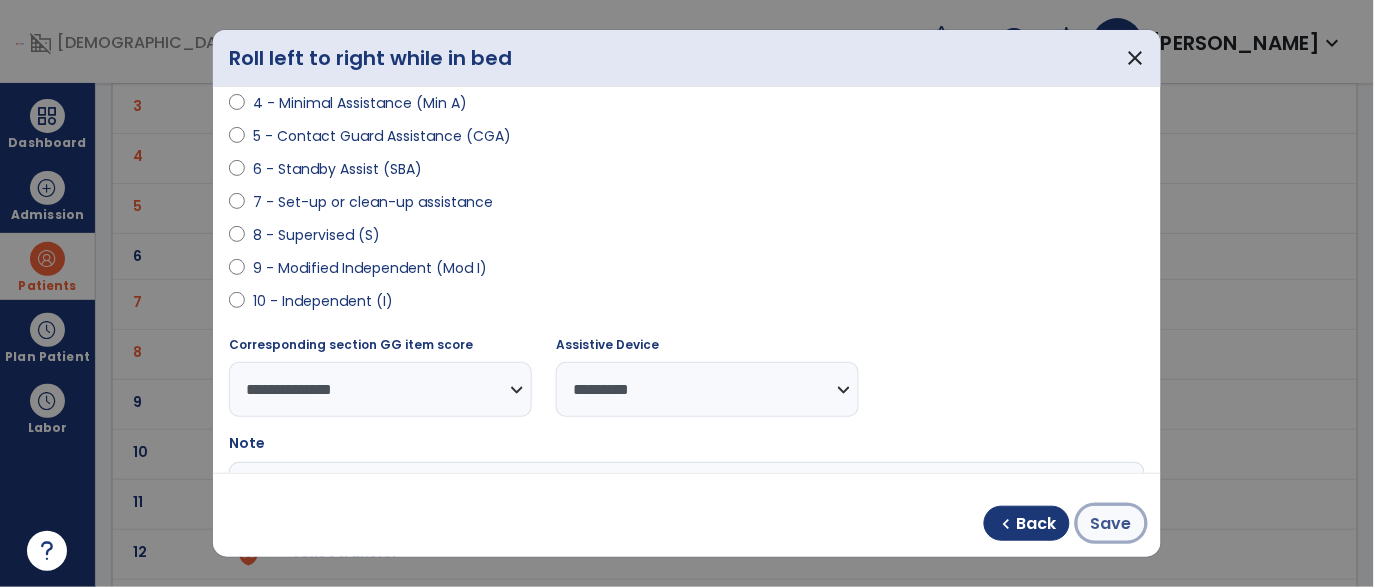 click on "Save" at bounding box center [1111, 523] 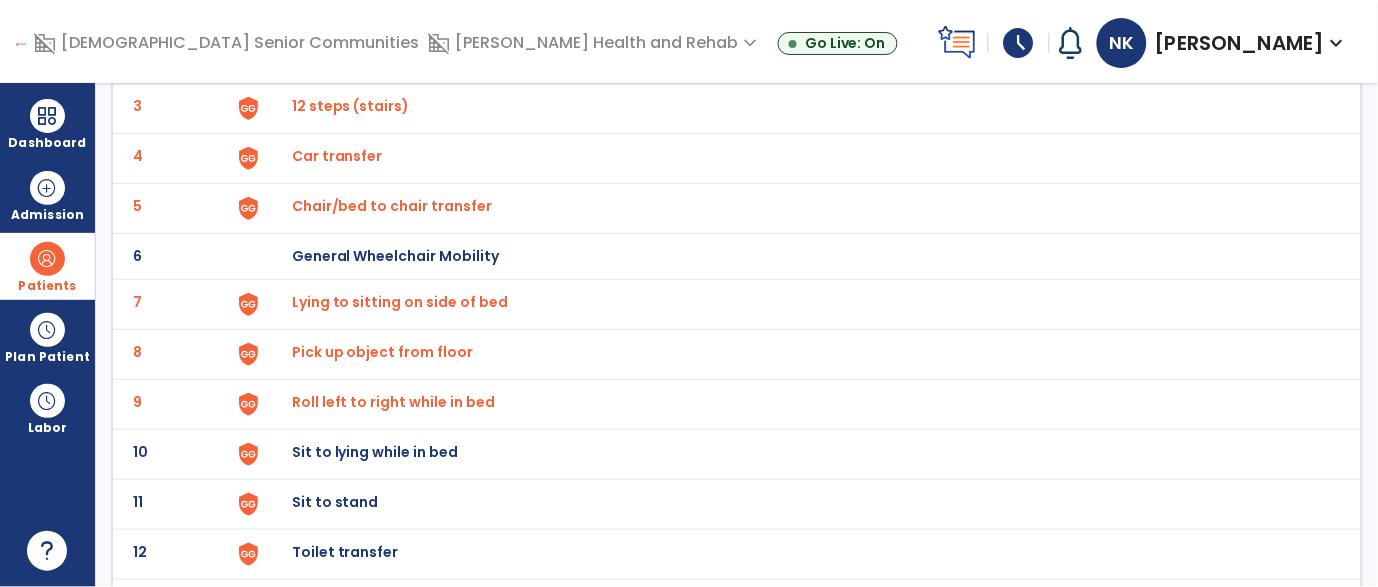 click on "Sit to lying while in bed" at bounding box center (338, 6) 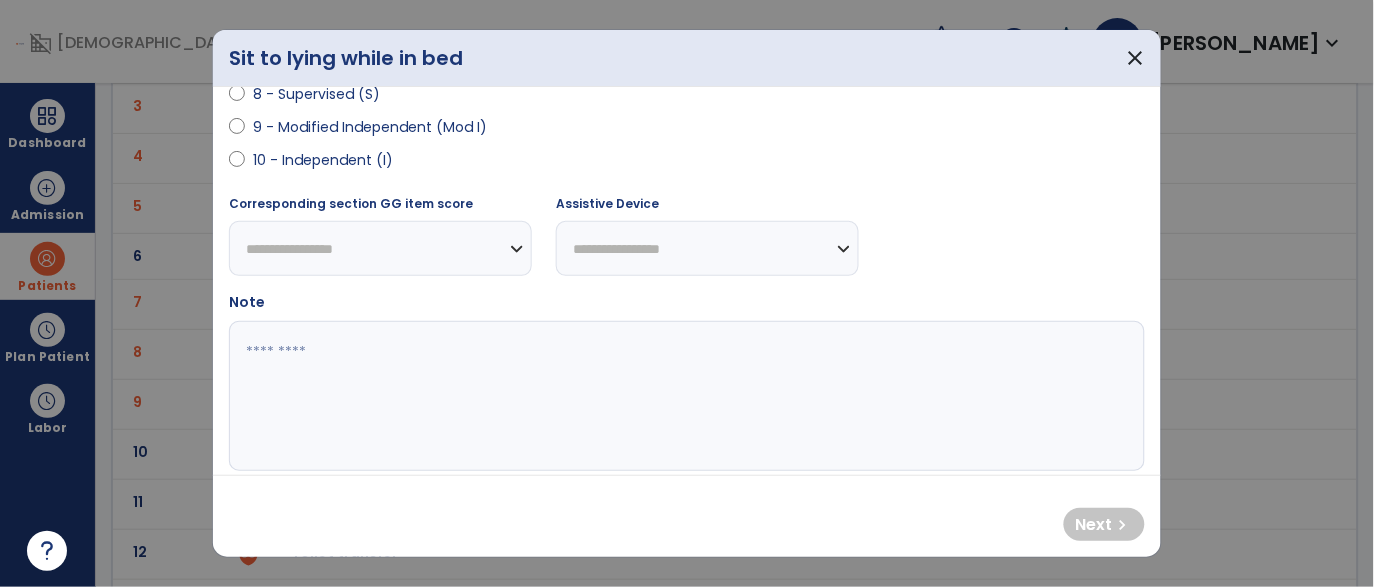 scroll, scrollTop: 504, scrollLeft: 0, axis: vertical 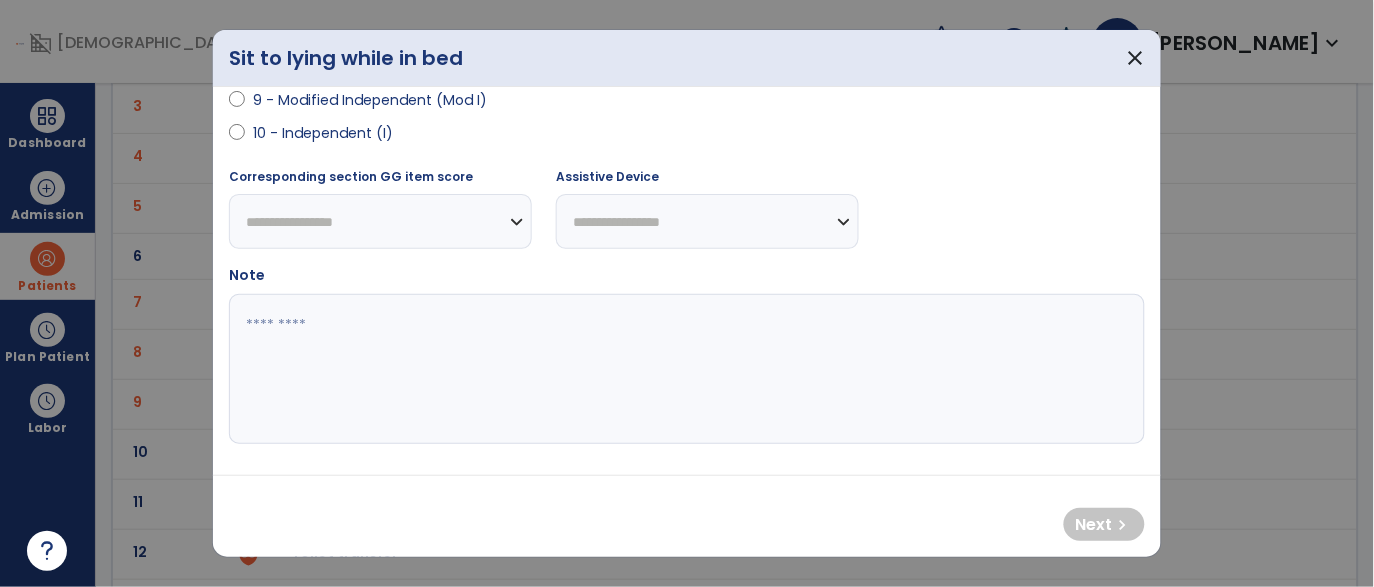 click on "9 - Modified Independent (Mod I)" at bounding box center [370, 100] 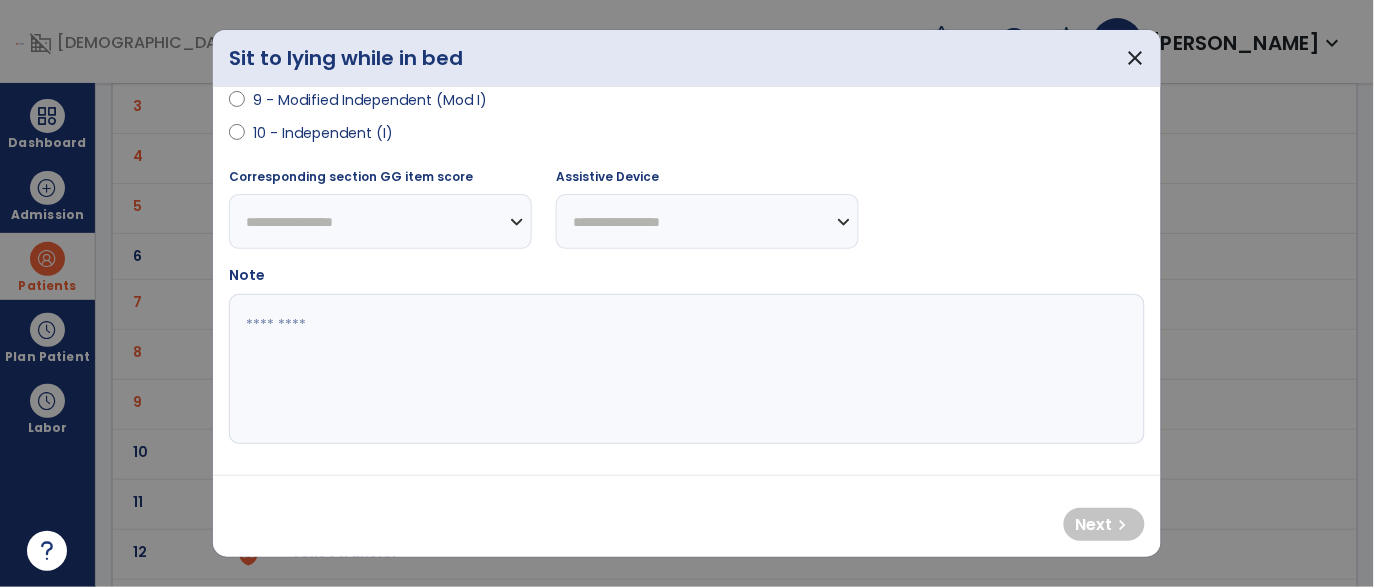select on "**********" 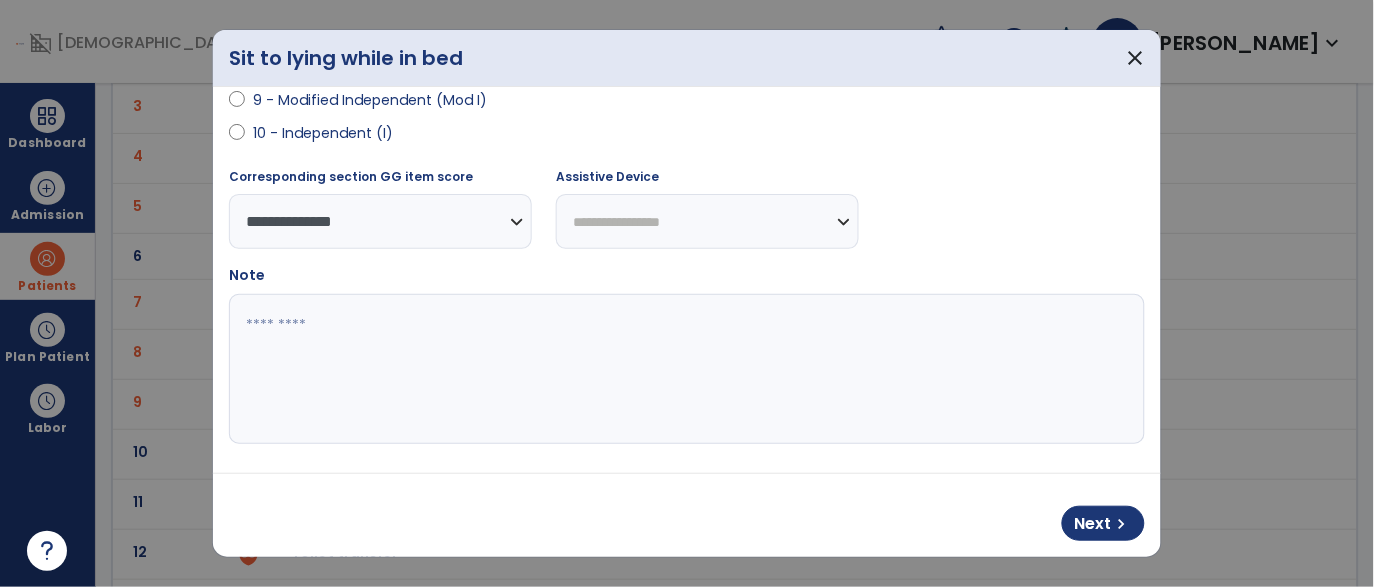 click on "**********" at bounding box center (707, 221) 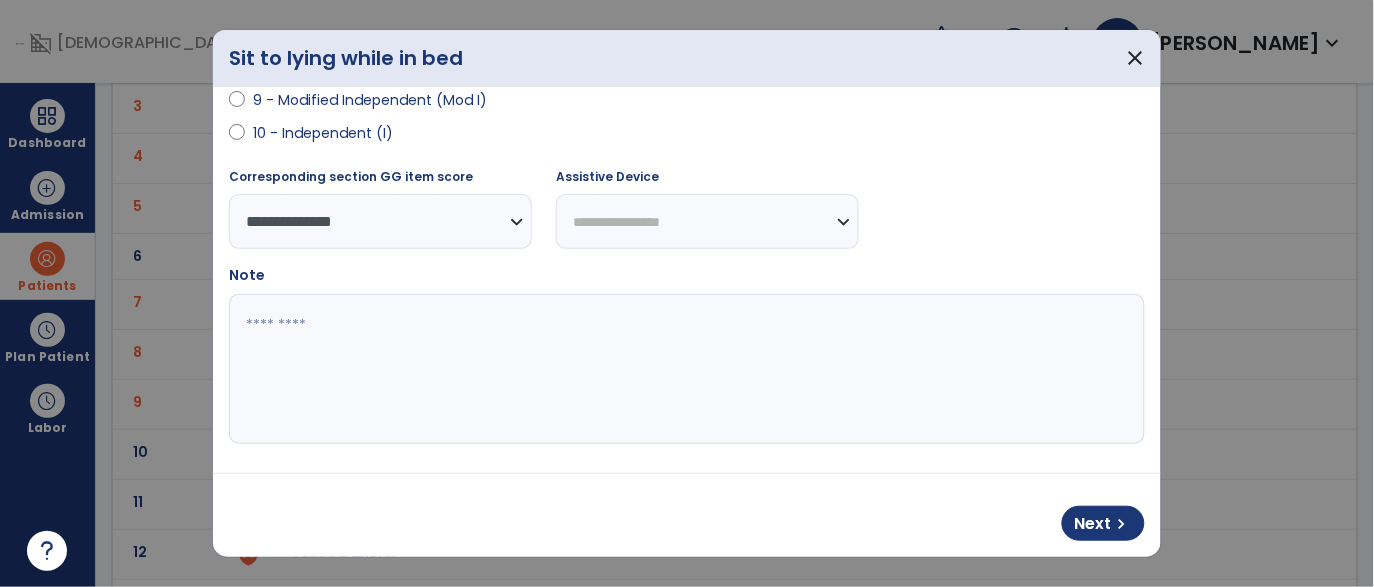 select on "*********" 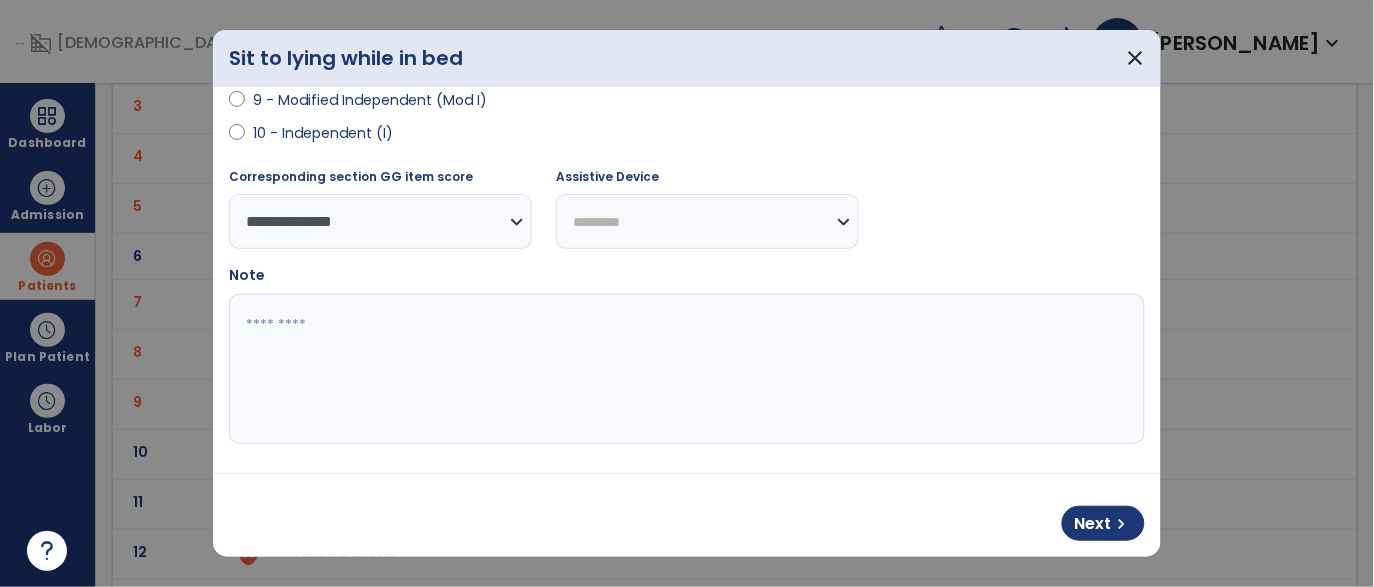 click on "**********" at bounding box center [707, 221] 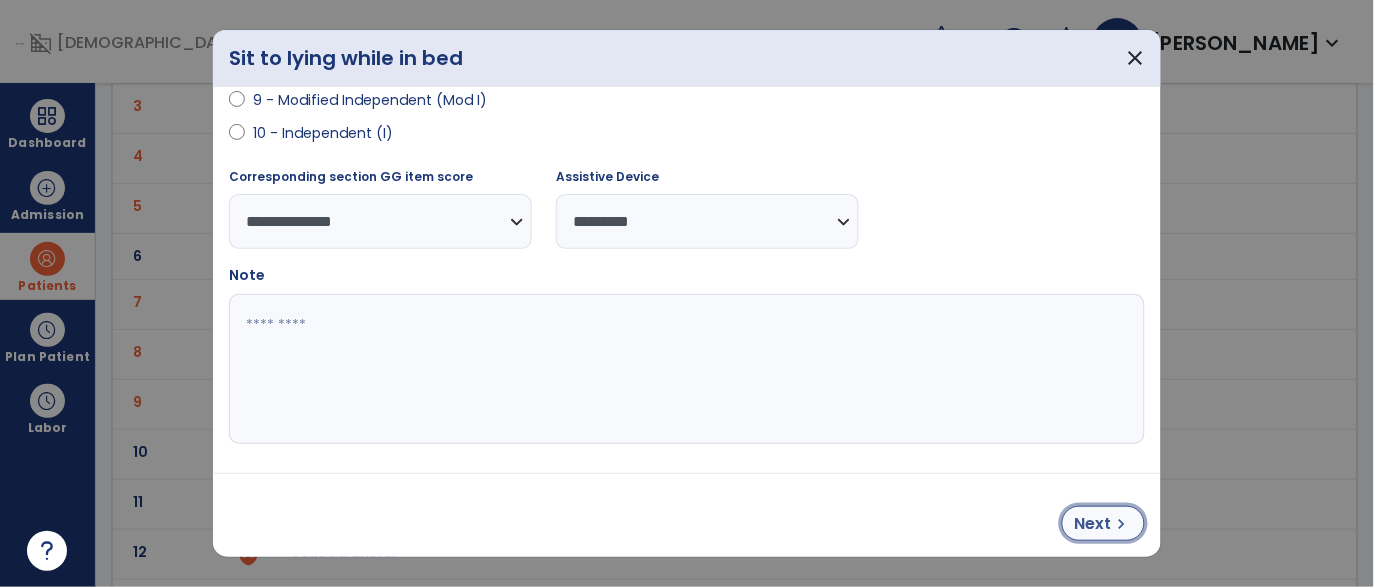 click on "chevron_right" at bounding box center (1122, 524) 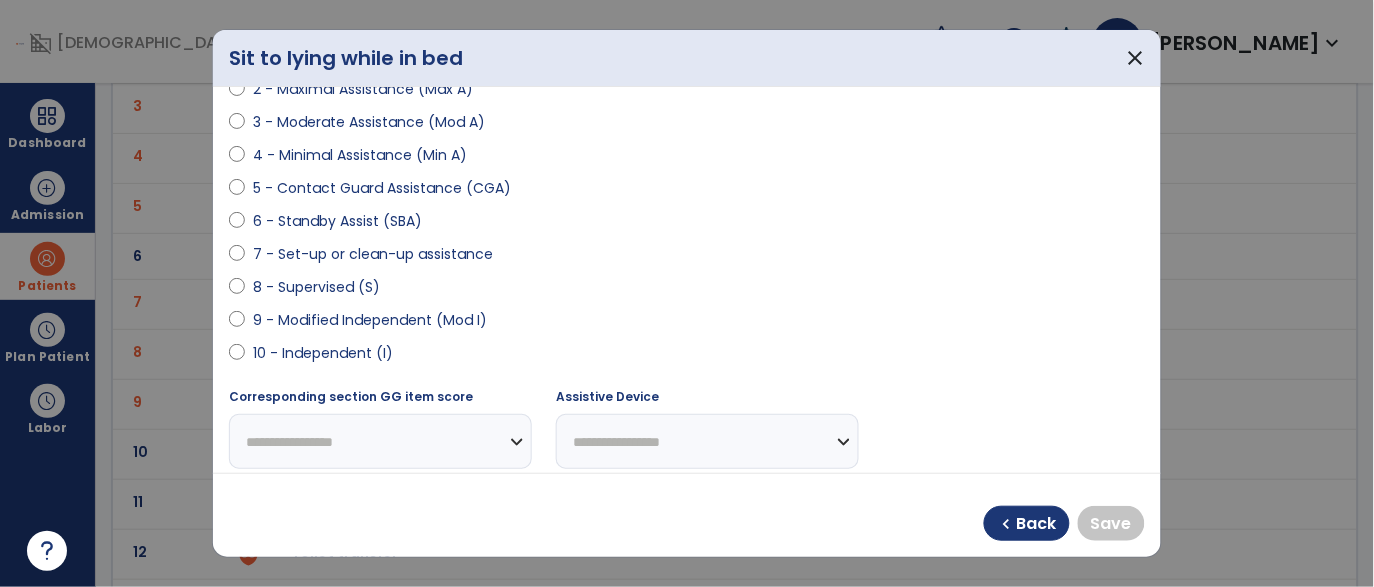 scroll, scrollTop: 275, scrollLeft: 0, axis: vertical 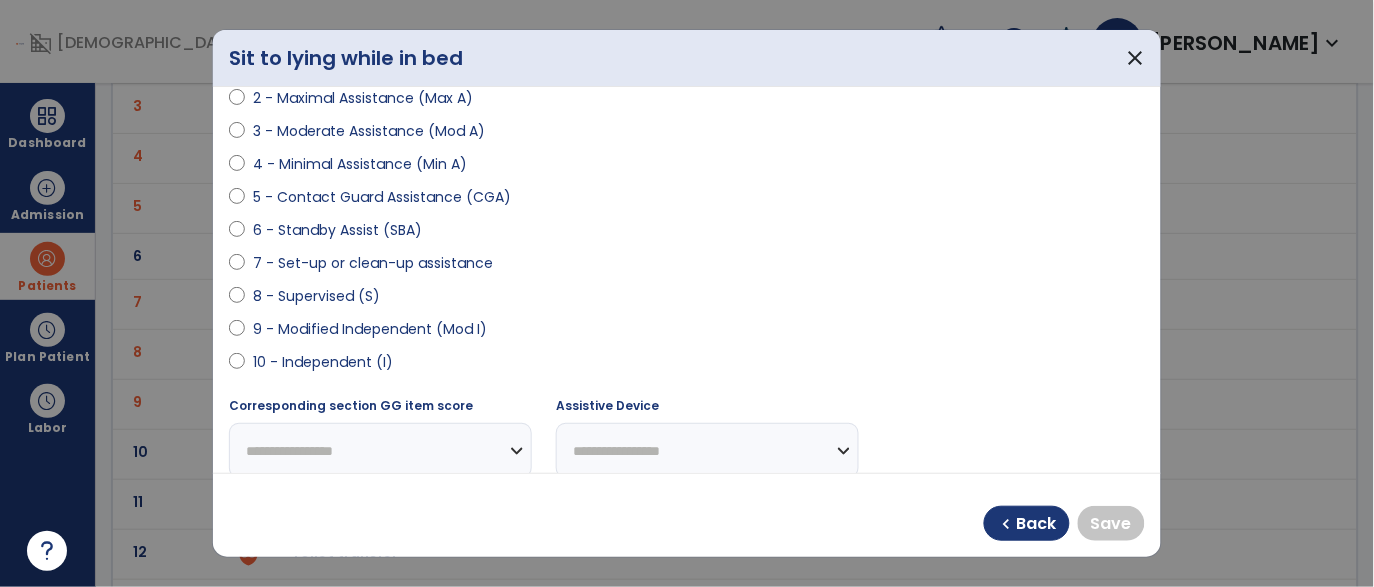 click on "9 - Modified Independent (Mod I)" at bounding box center [370, 329] 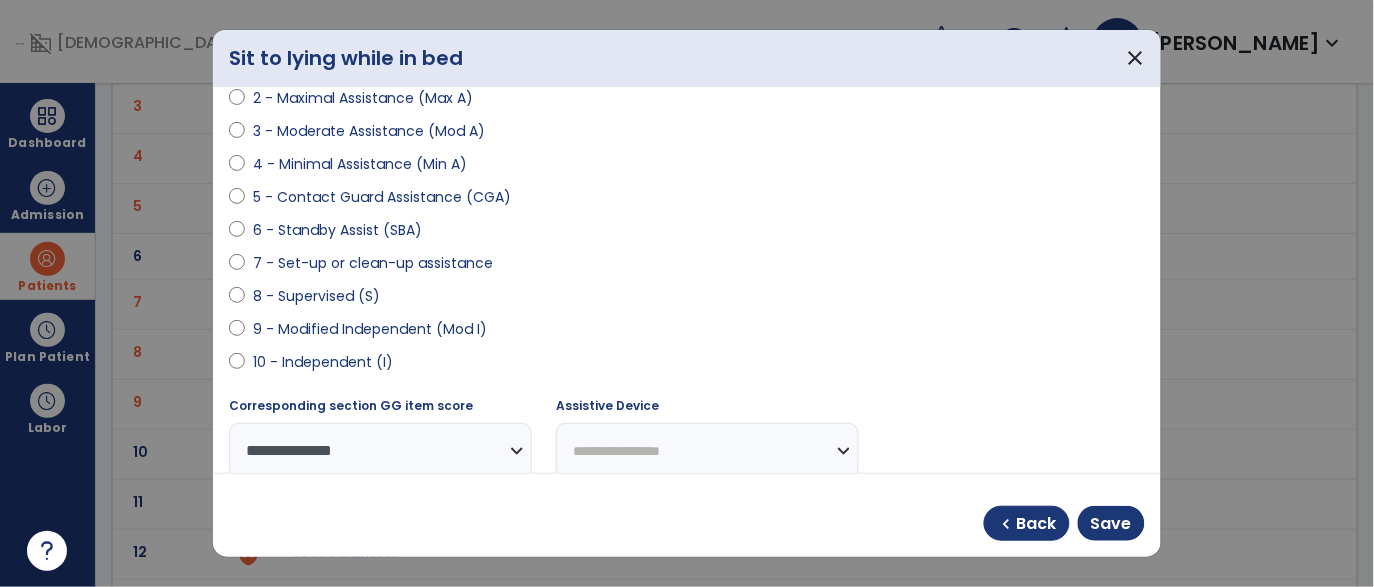 click on "**********" at bounding box center (707, 450) 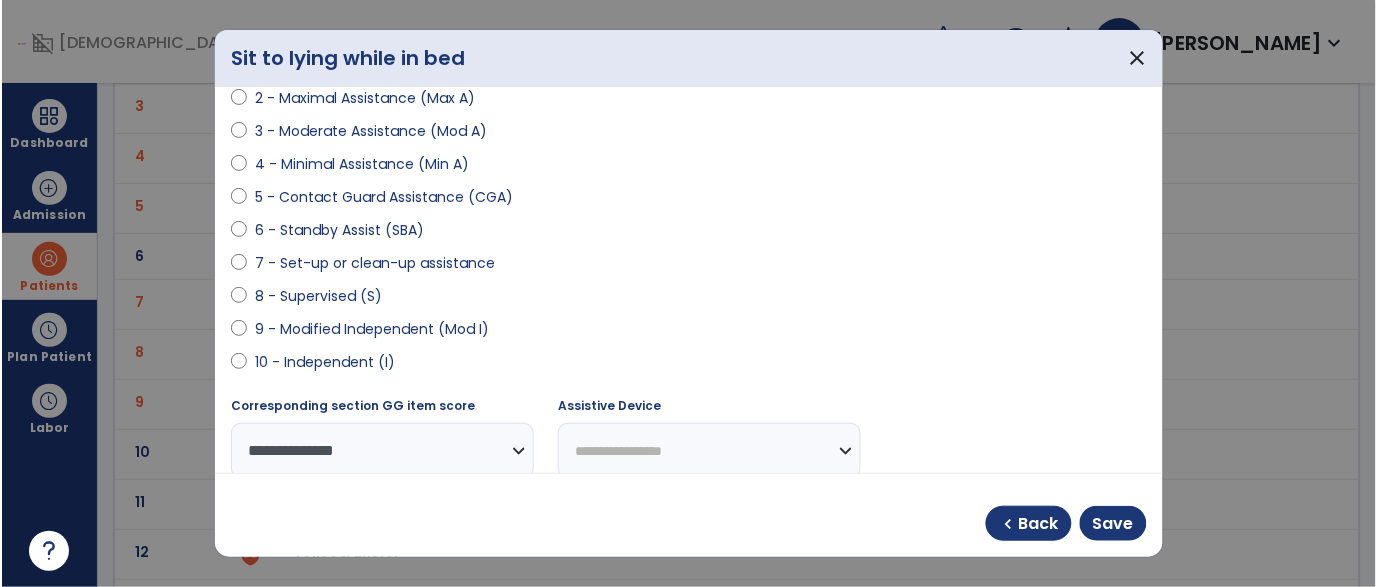 scroll, scrollTop: 279, scrollLeft: 0, axis: vertical 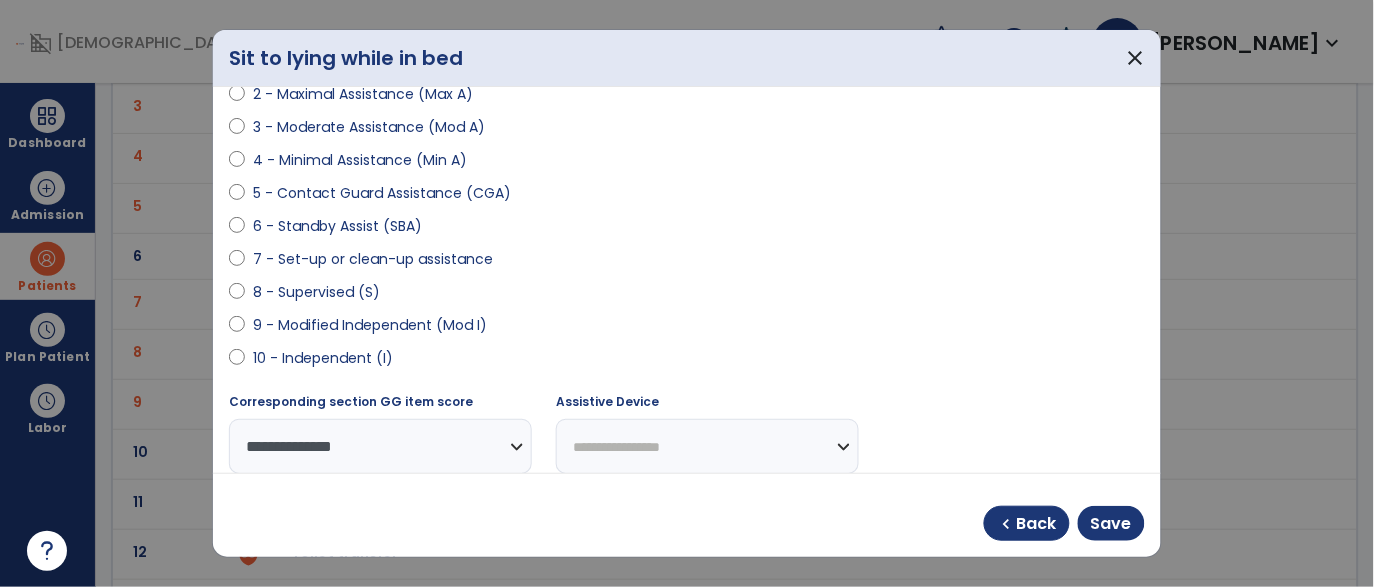 select on "*********" 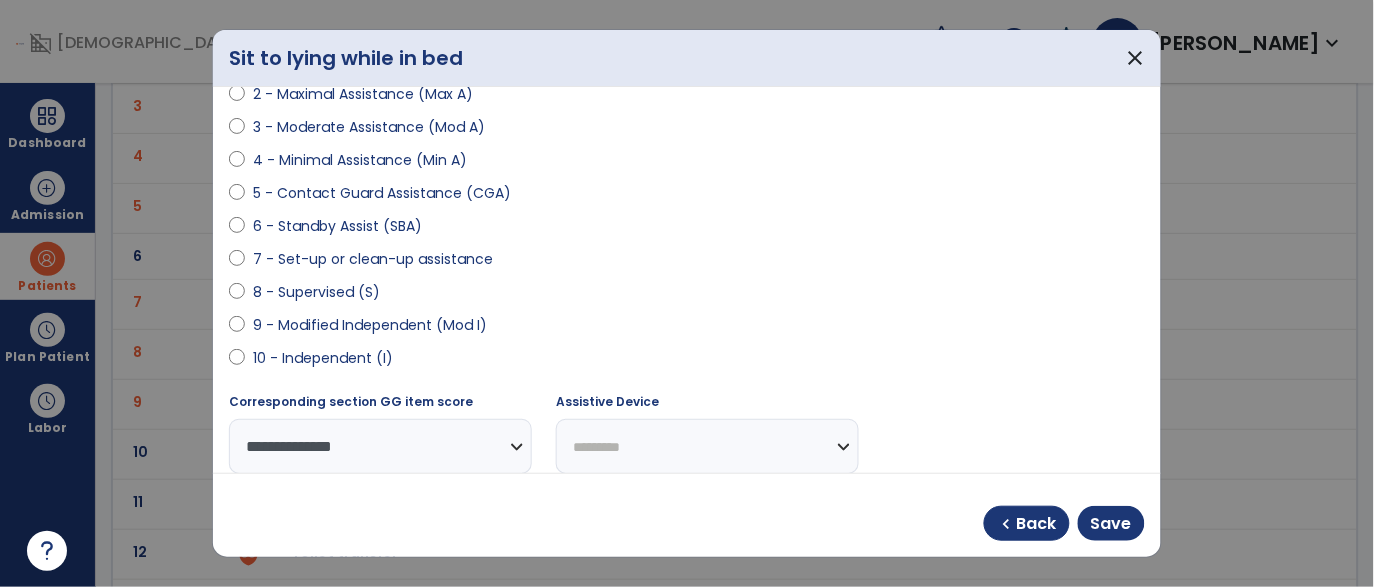 click on "**********" at bounding box center [707, 446] 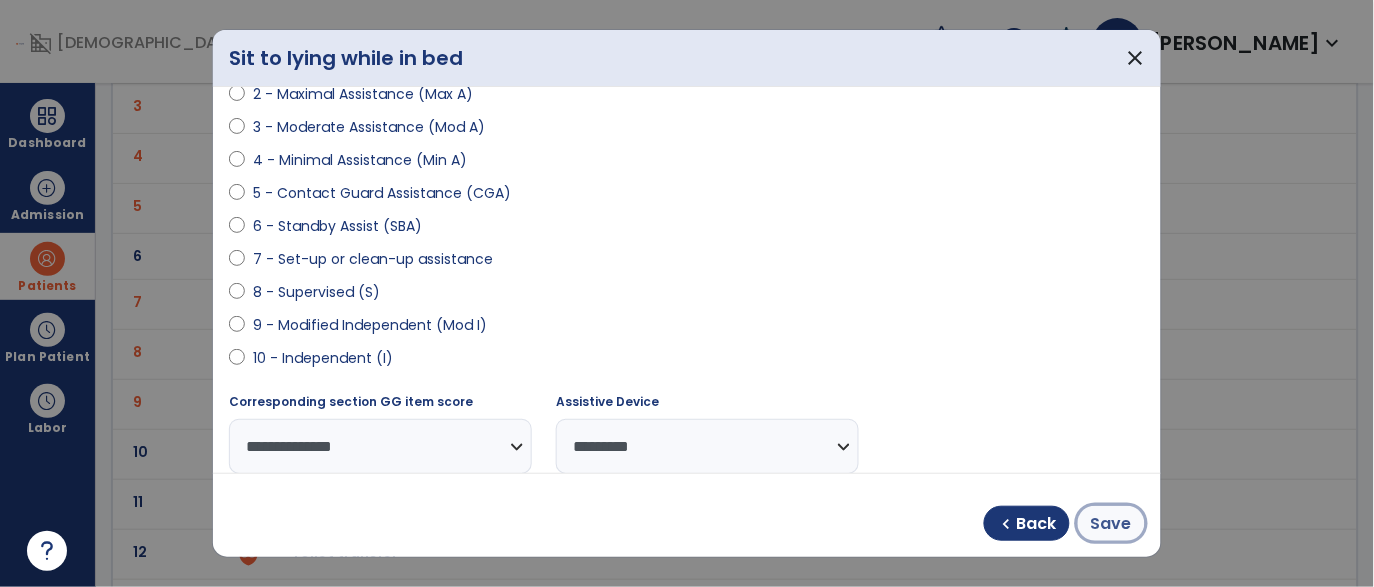 click on "Save" at bounding box center (1111, 524) 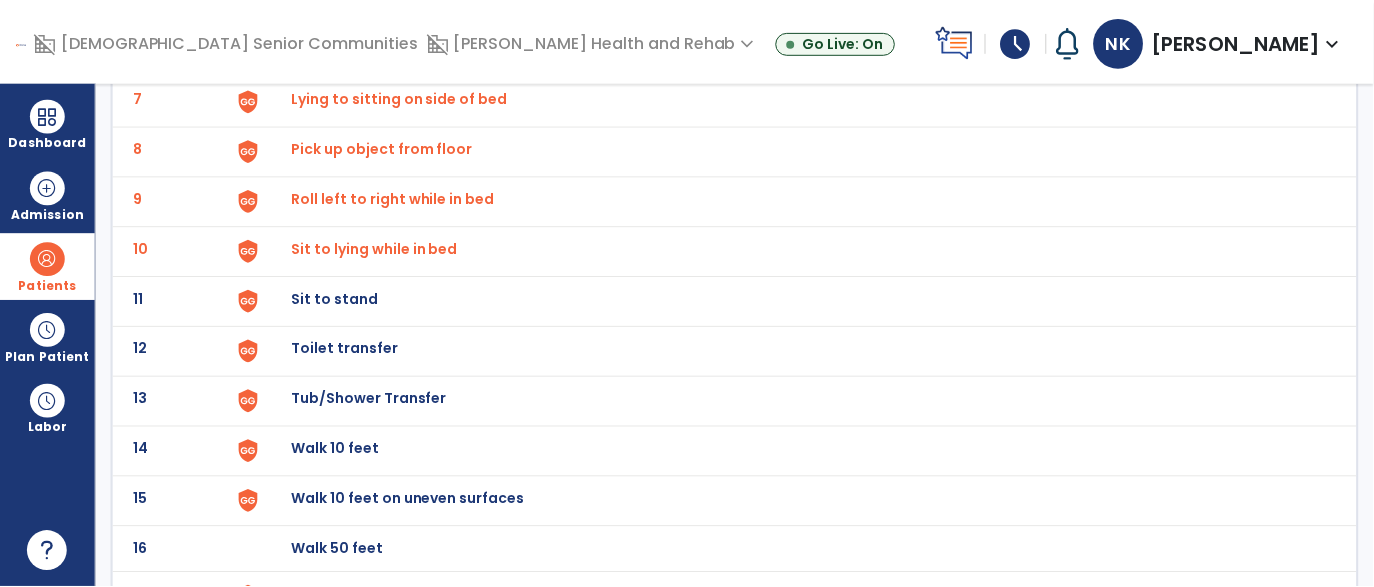 scroll, scrollTop: 463, scrollLeft: 0, axis: vertical 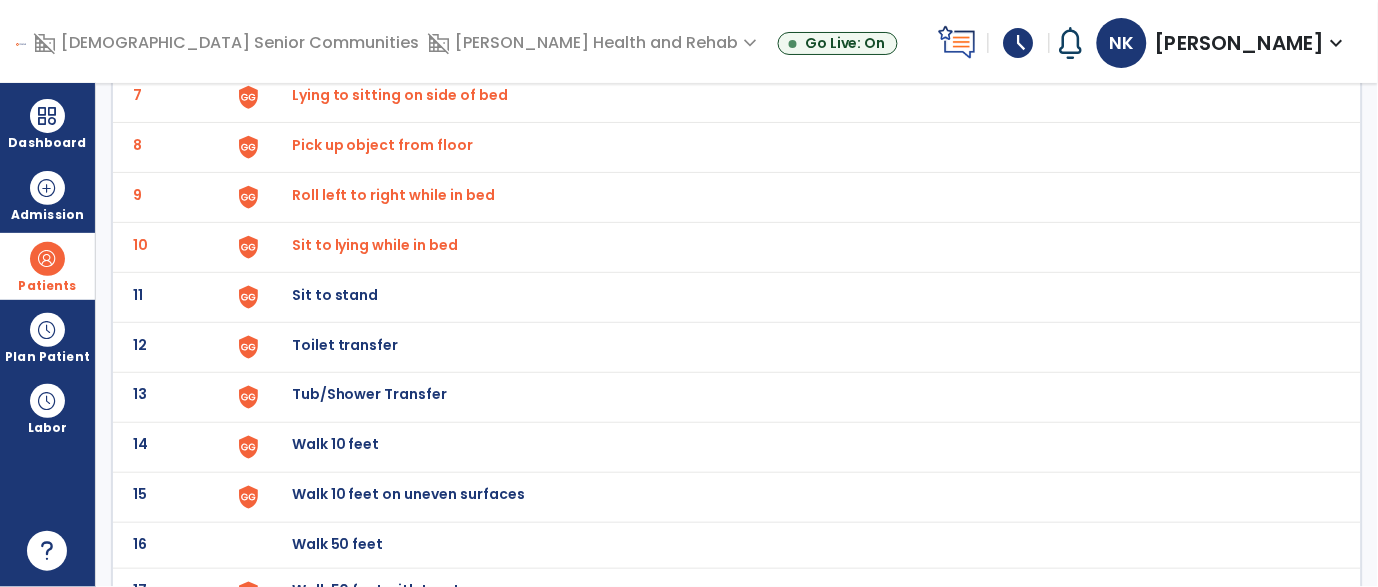 click on "Sit to stand" at bounding box center [338, -201] 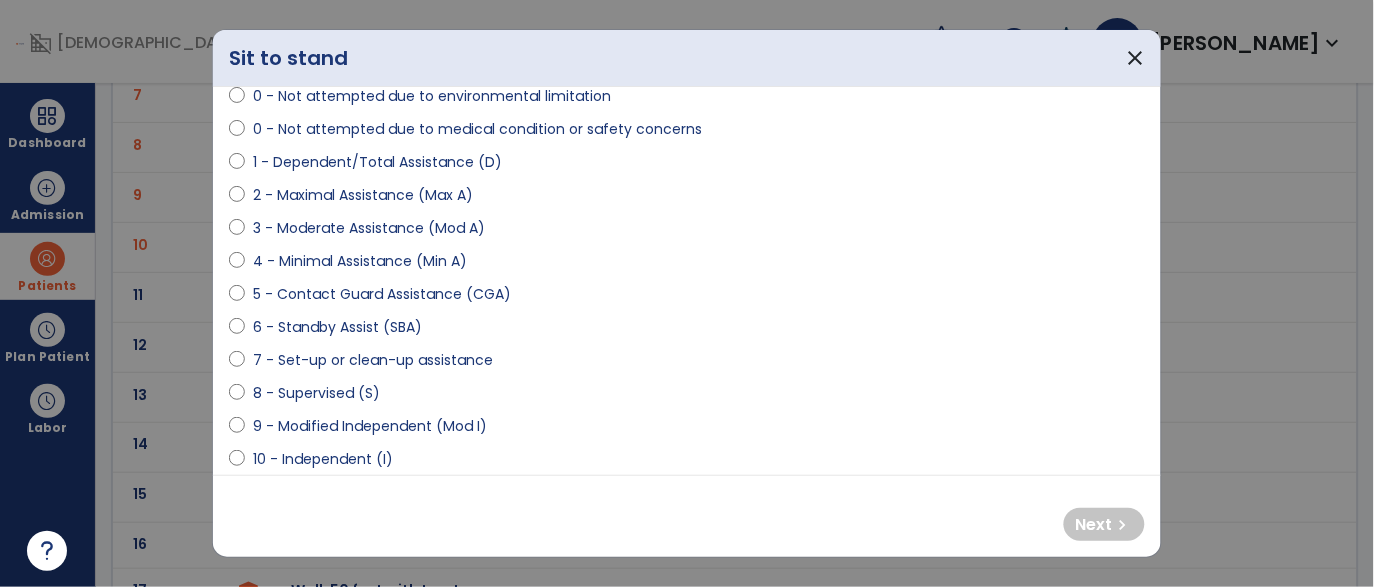 scroll, scrollTop: 182, scrollLeft: 0, axis: vertical 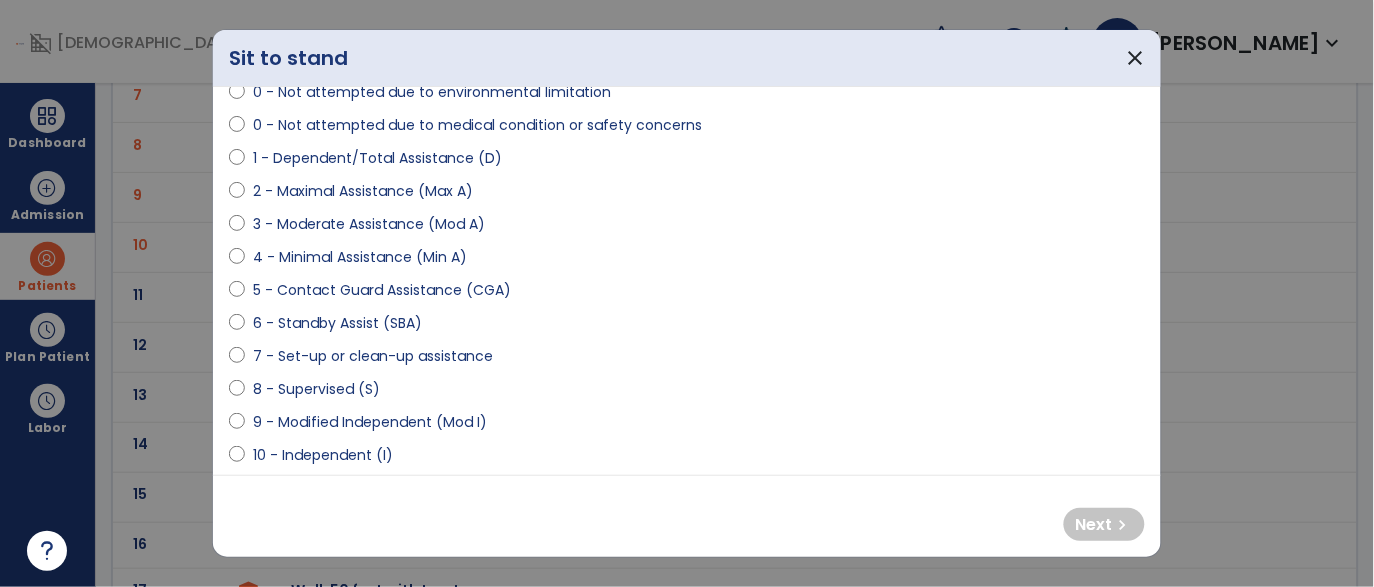 click on "5 - Contact Guard Assistance (CGA)" at bounding box center (382, 290) 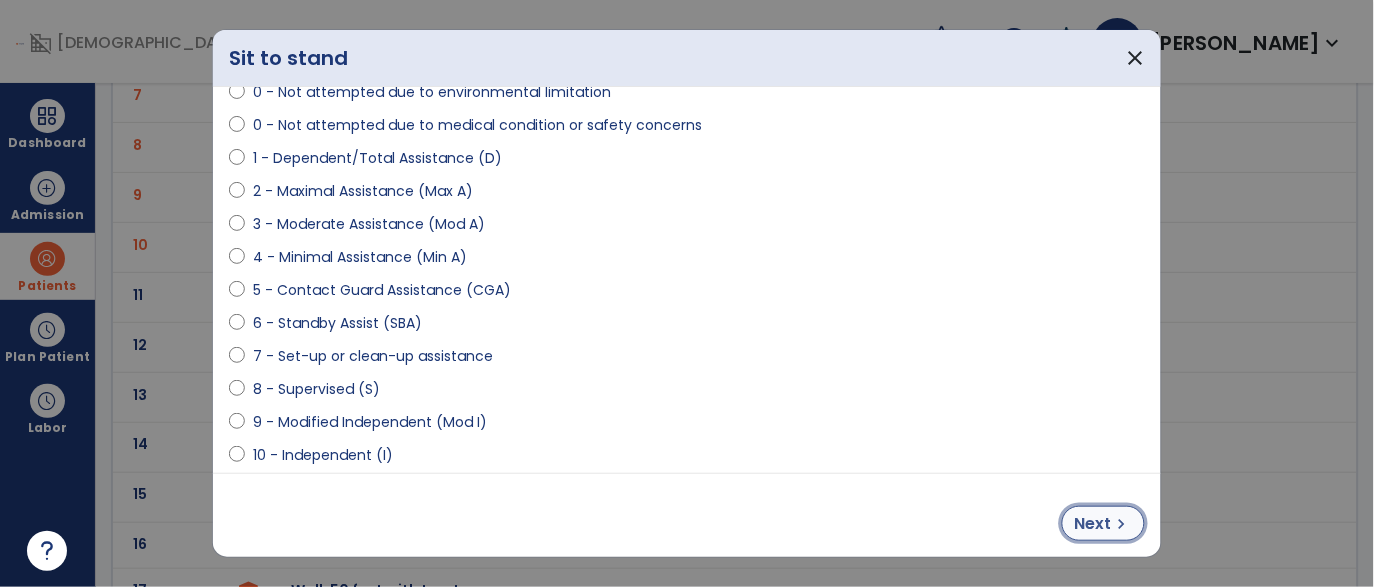 click on "Next" at bounding box center (1093, 524) 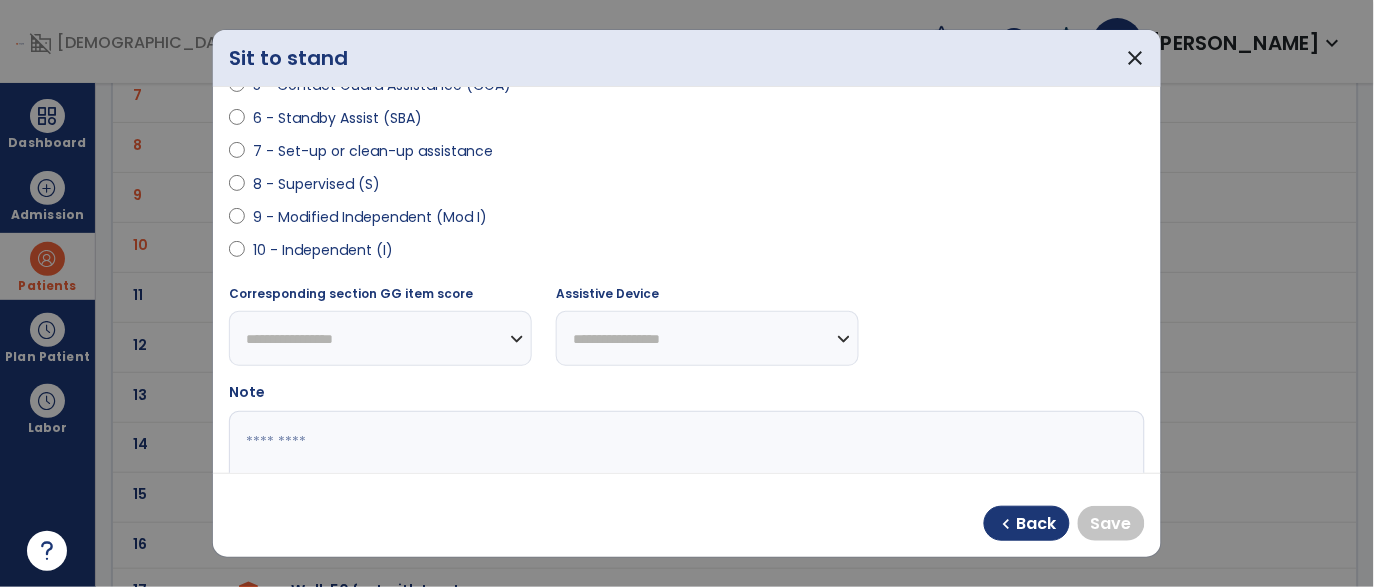 scroll, scrollTop: 410, scrollLeft: 0, axis: vertical 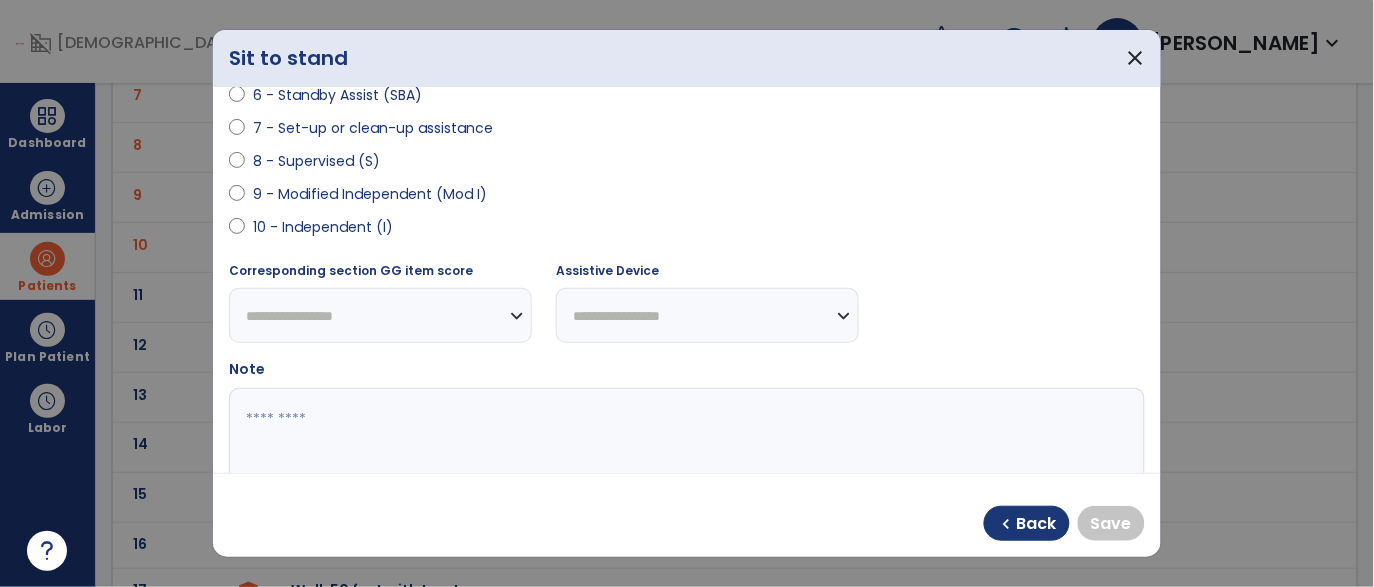 click on "9 - Modified Independent (Mod I)" at bounding box center (370, 194) 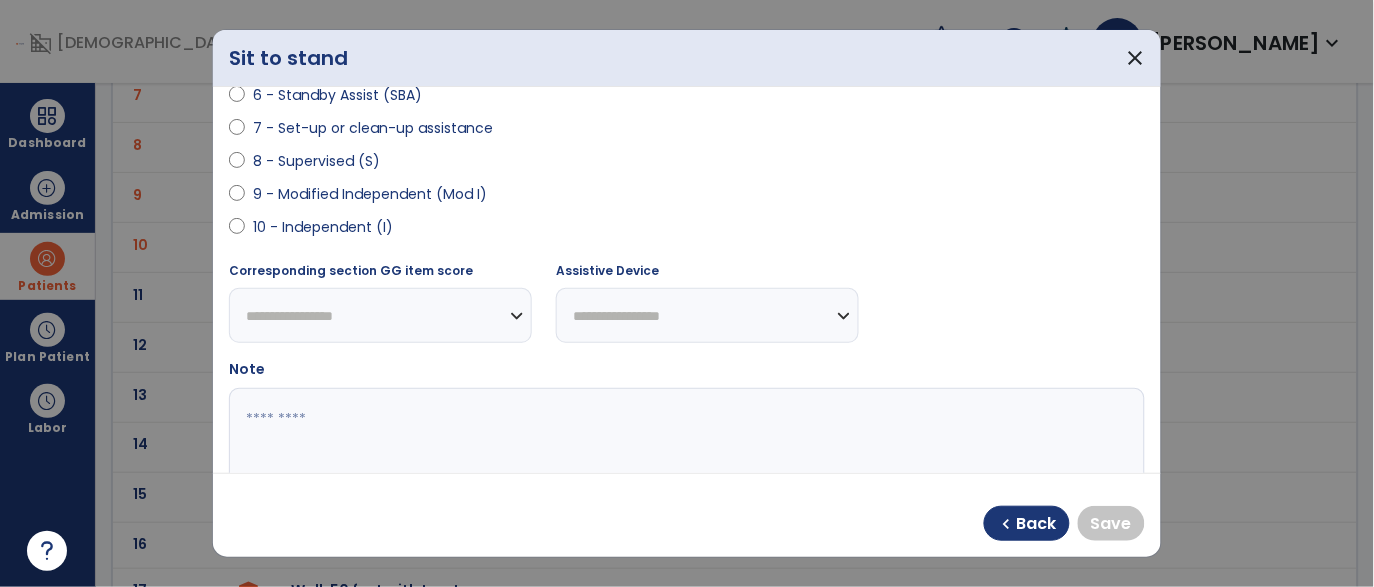 select on "**********" 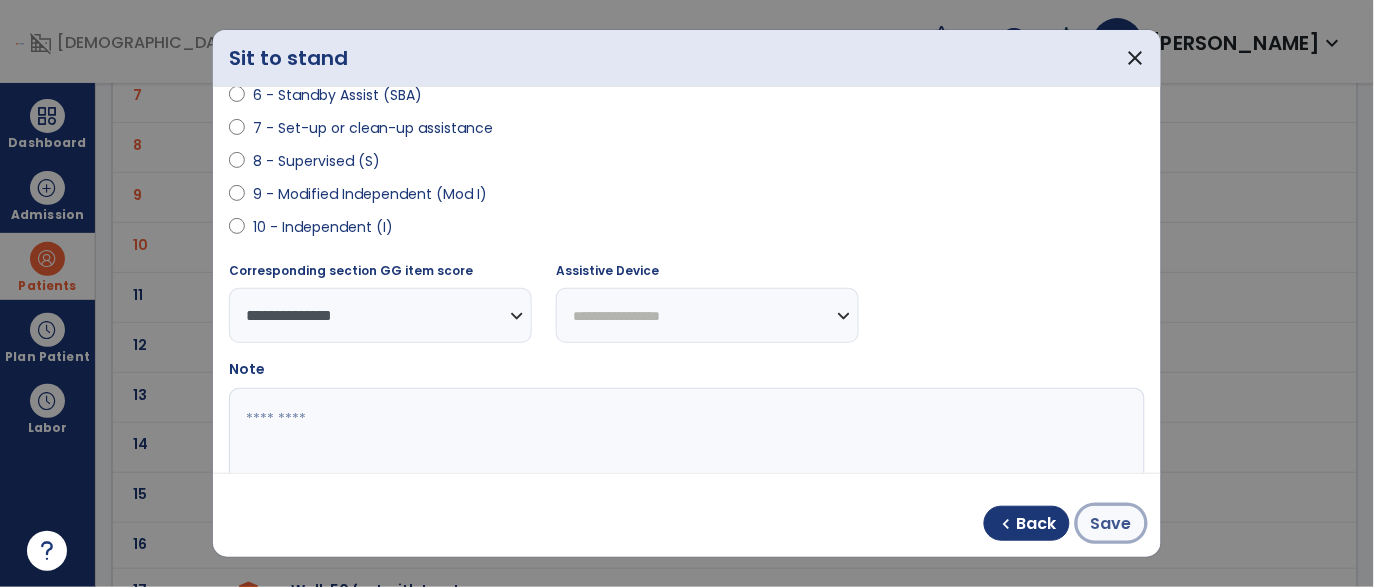 click on "Save" at bounding box center (1111, 524) 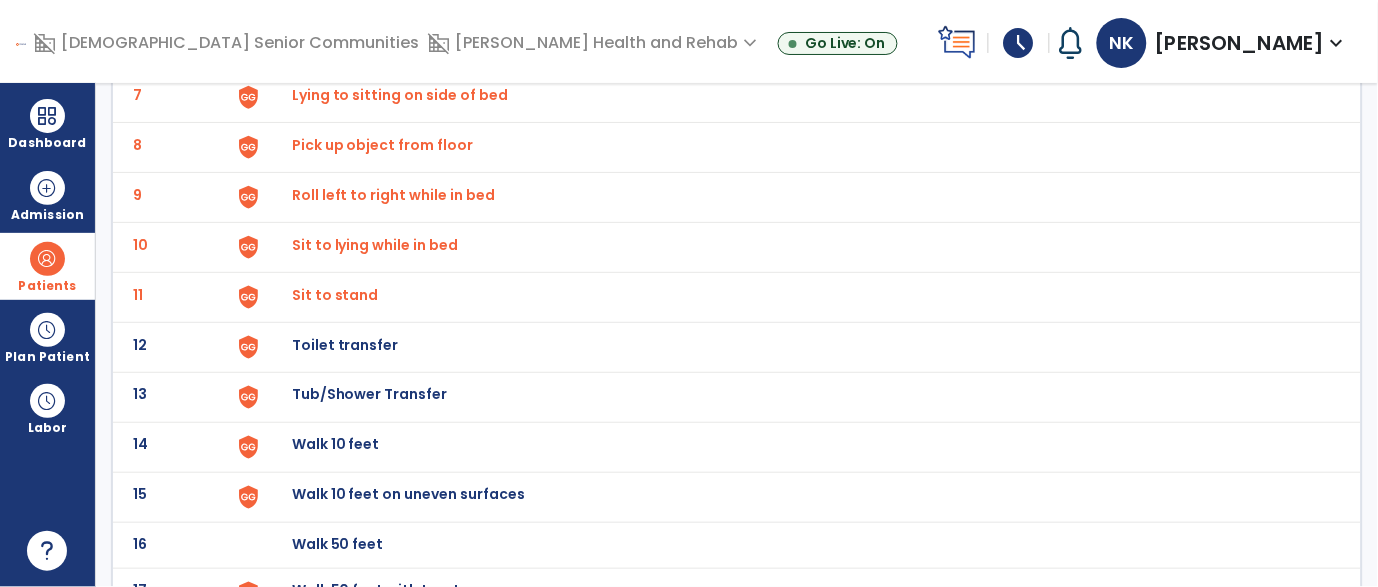 click on "Toilet transfer" at bounding box center (338, -201) 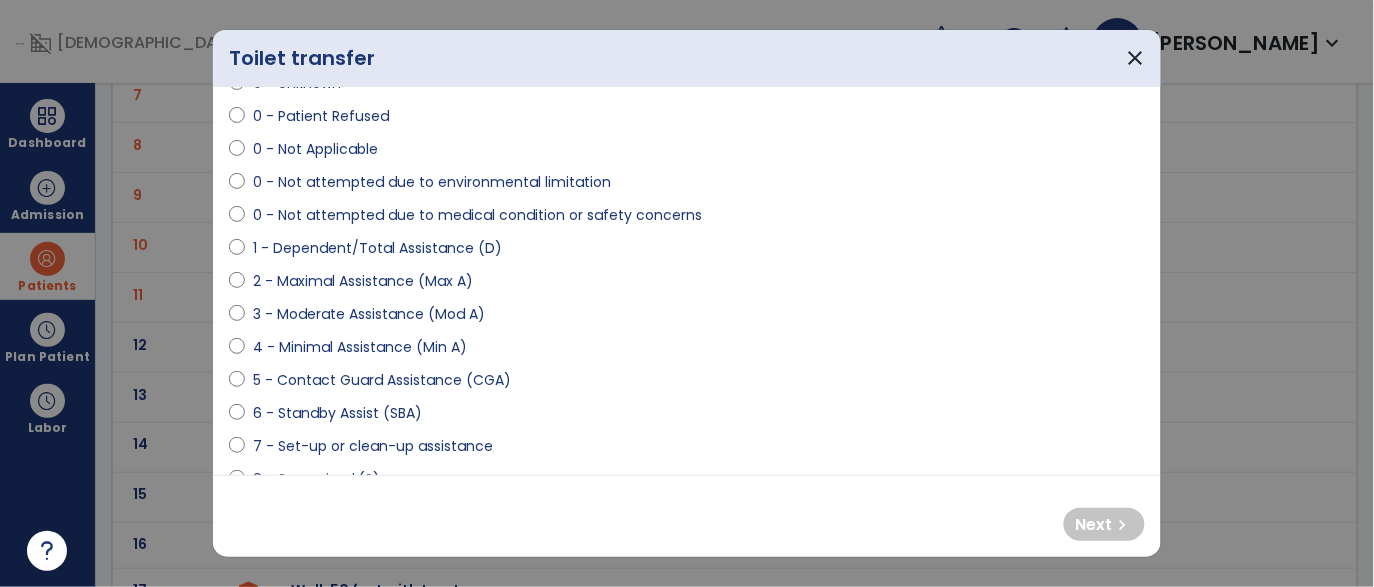 scroll, scrollTop: 95, scrollLeft: 0, axis: vertical 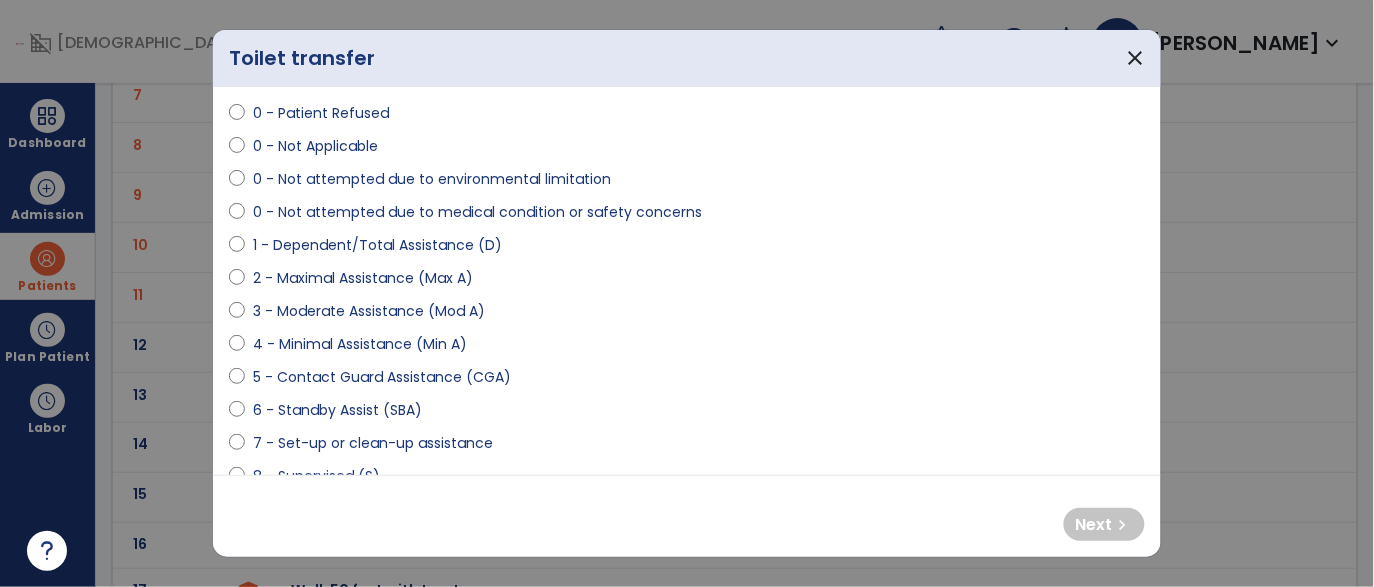 click on "6 - Standby Assist (SBA)" at bounding box center (337, 410) 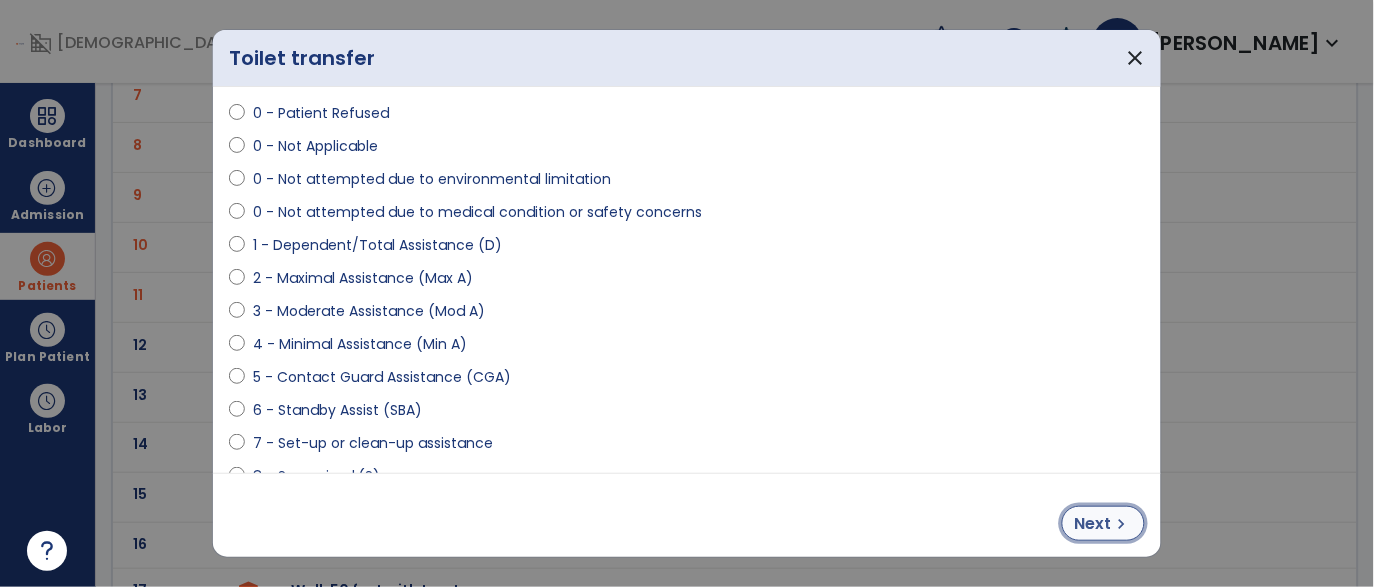 click on "Next" at bounding box center [1093, 524] 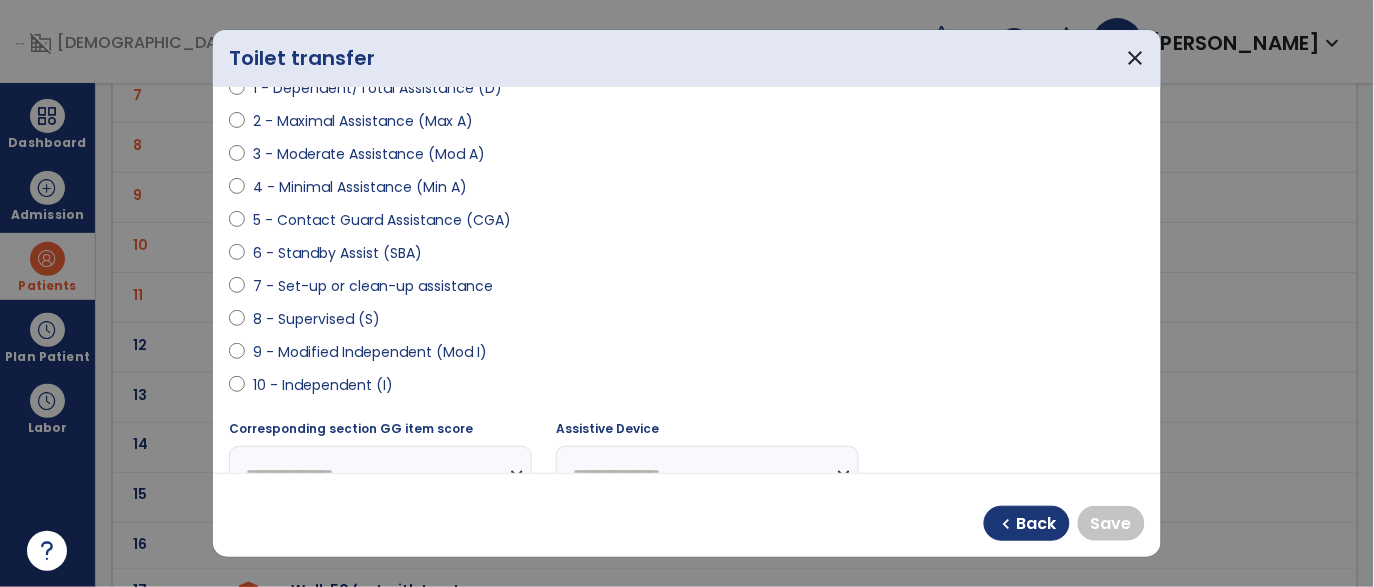scroll, scrollTop: 258, scrollLeft: 0, axis: vertical 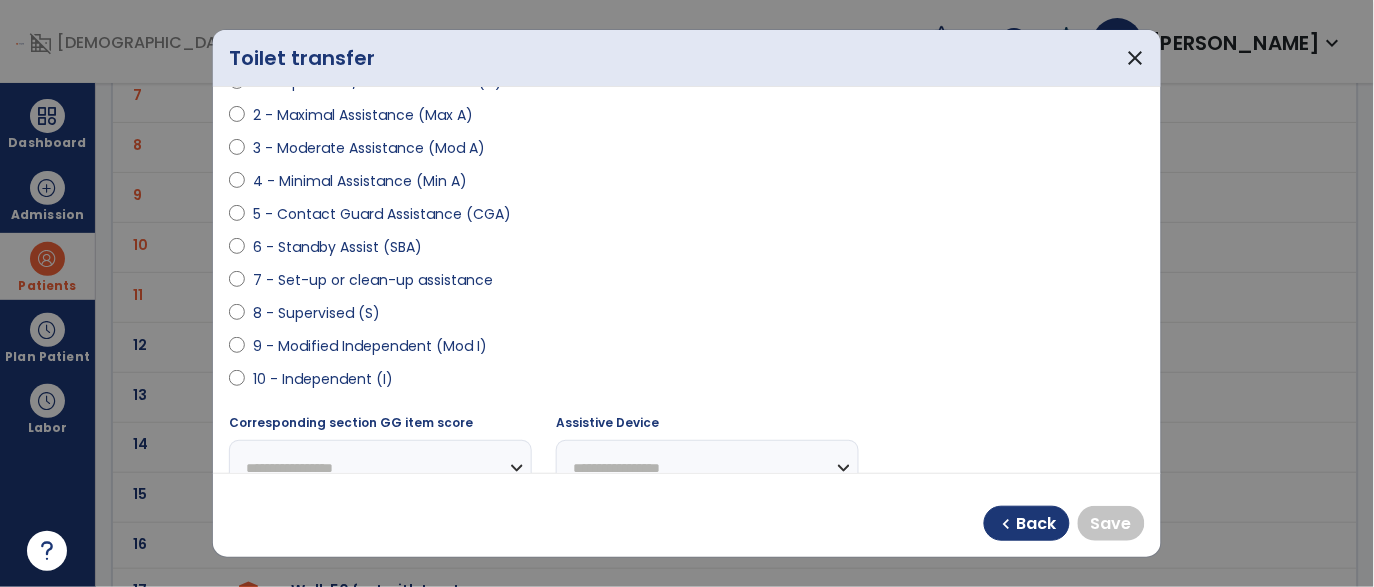 click on "9 - Modified Independent (Mod I)" at bounding box center (370, 346) 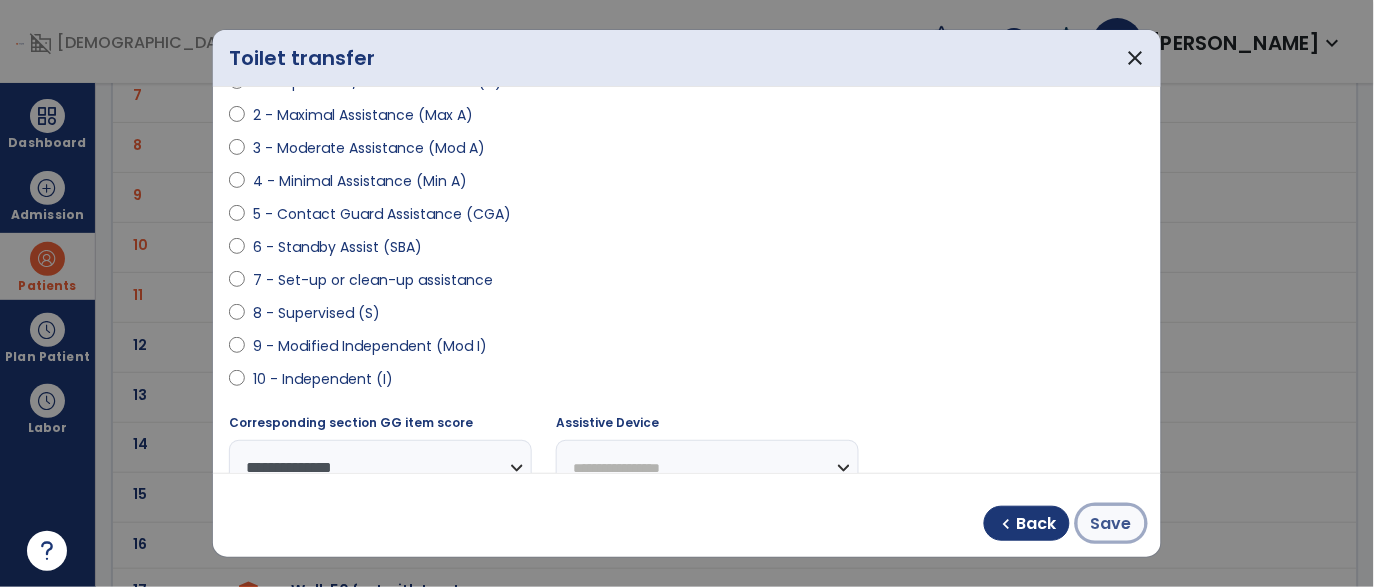 click on "Save" at bounding box center (1111, 524) 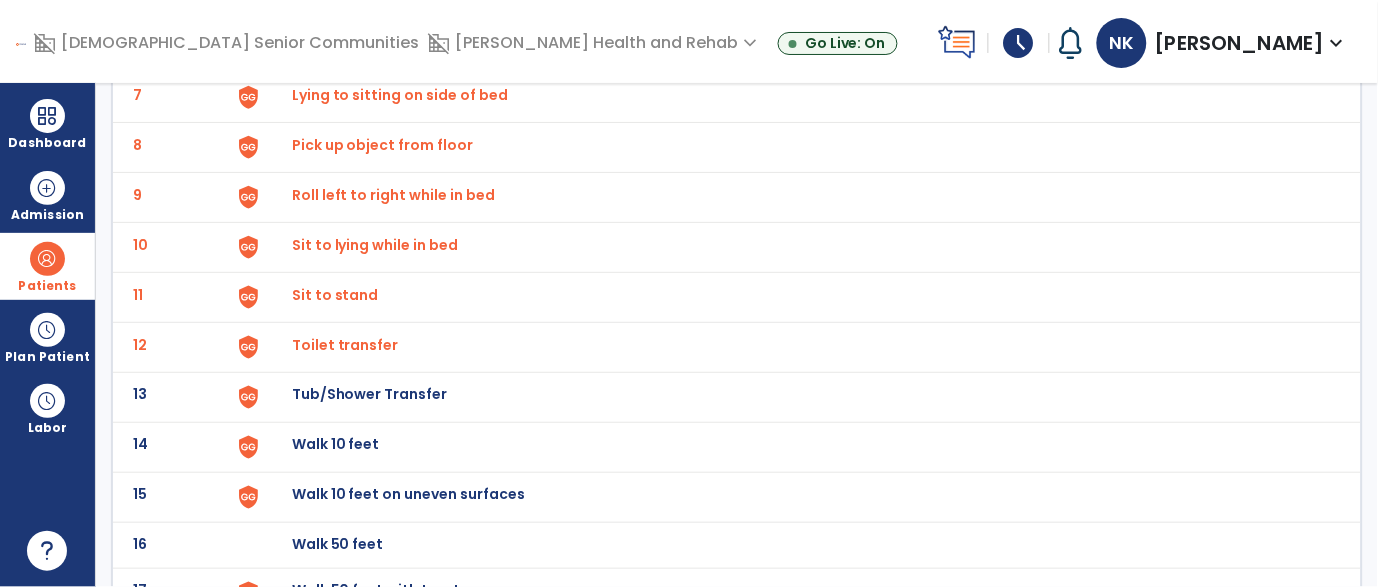 click on "Tub/Shower Transfer" at bounding box center [338, -201] 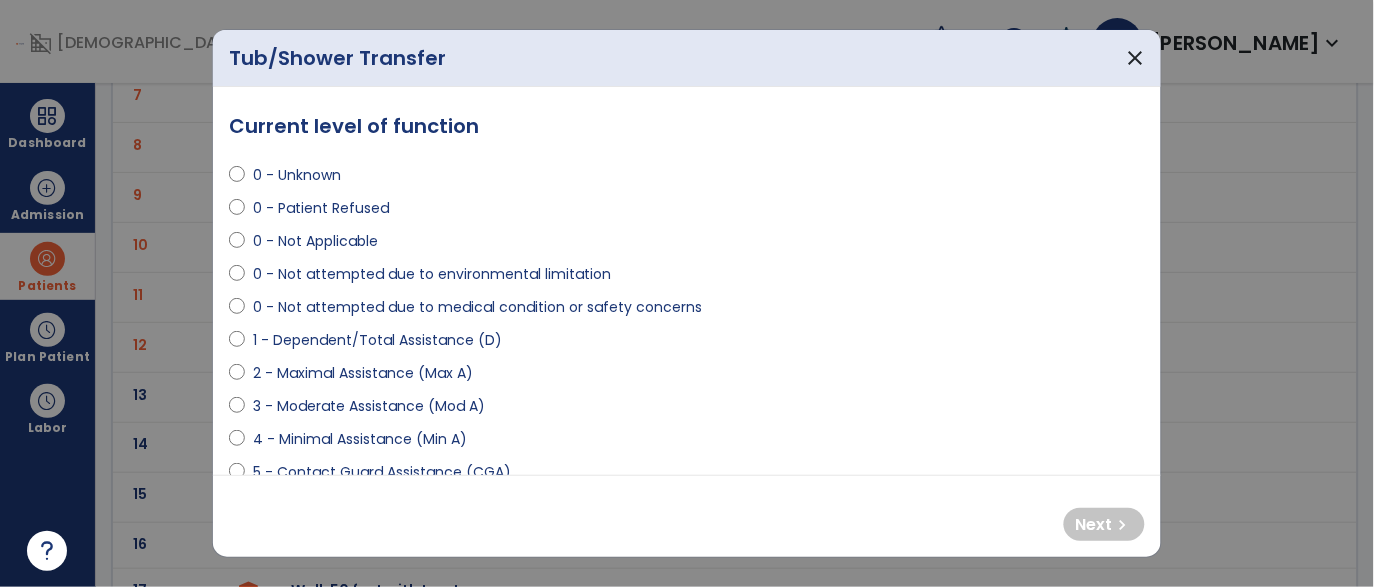 click on "0 - Not attempted due to environmental limitation" at bounding box center [432, 274] 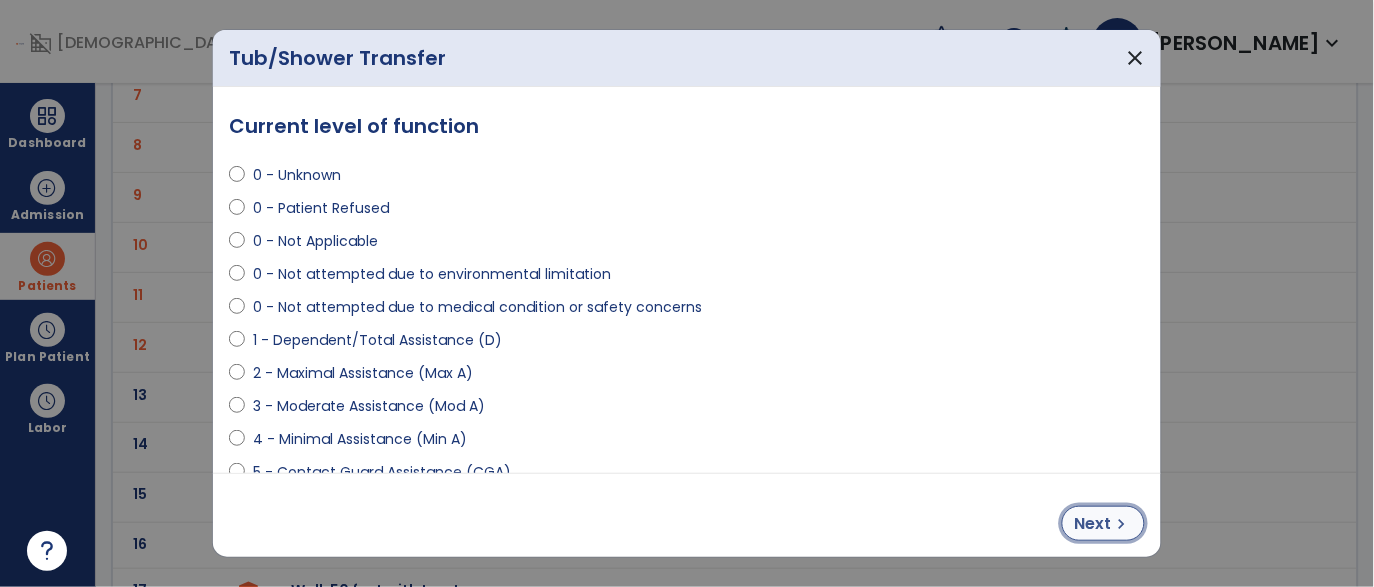 click on "Next" at bounding box center [1093, 524] 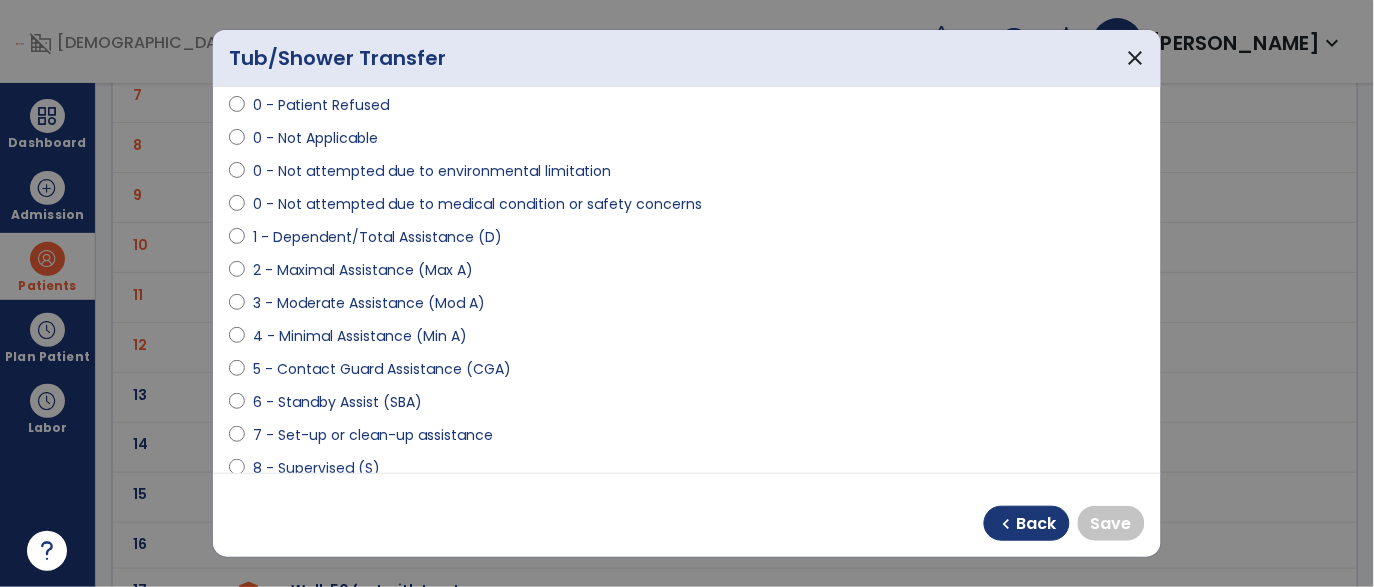 scroll, scrollTop: 0, scrollLeft: 0, axis: both 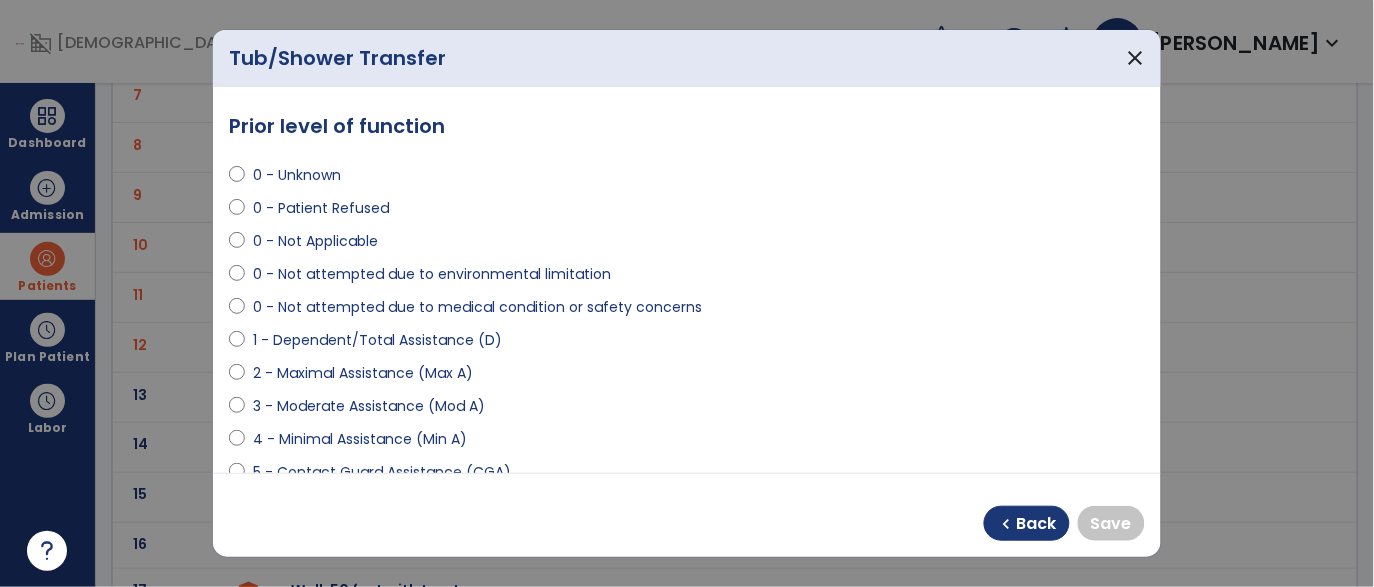 click on "0 - Unknown" at bounding box center [297, 175] 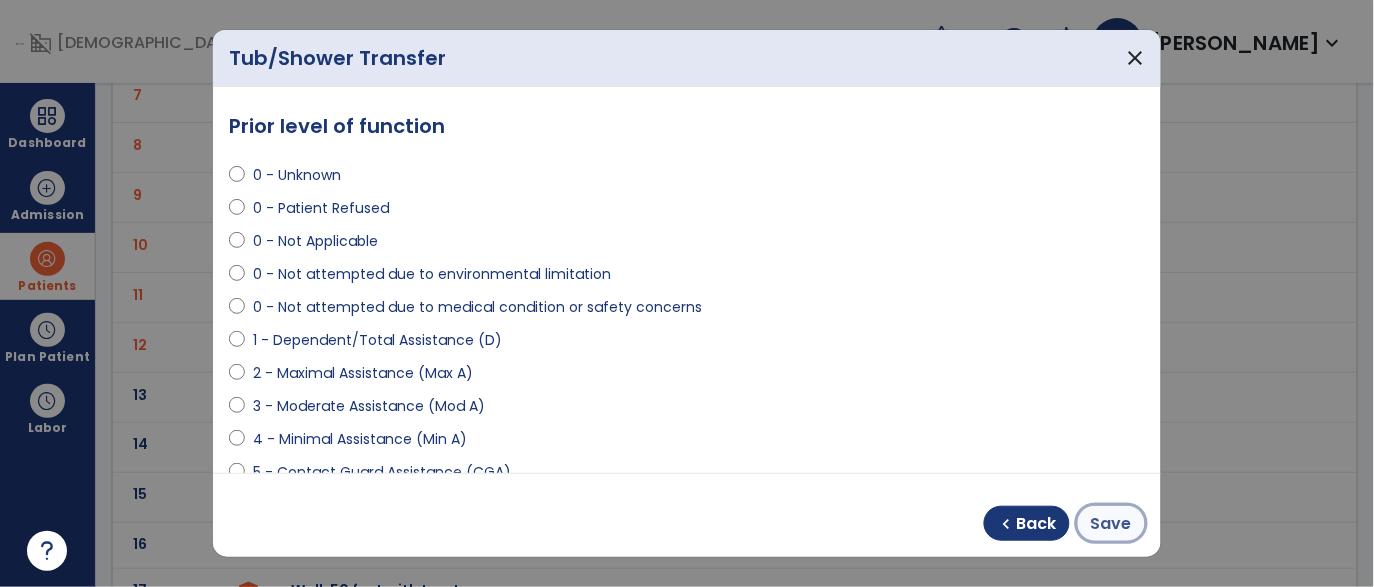 click on "Save" at bounding box center [1111, 524] 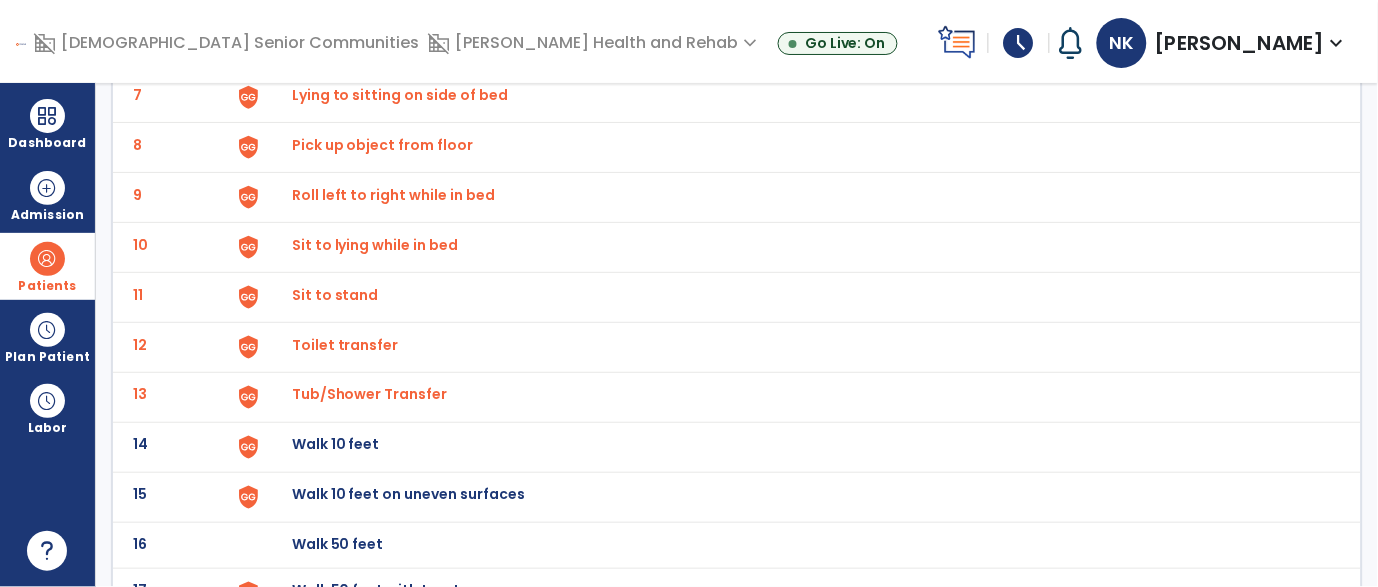 click on "Walk 10 feet" at bounding box center (338, -201) 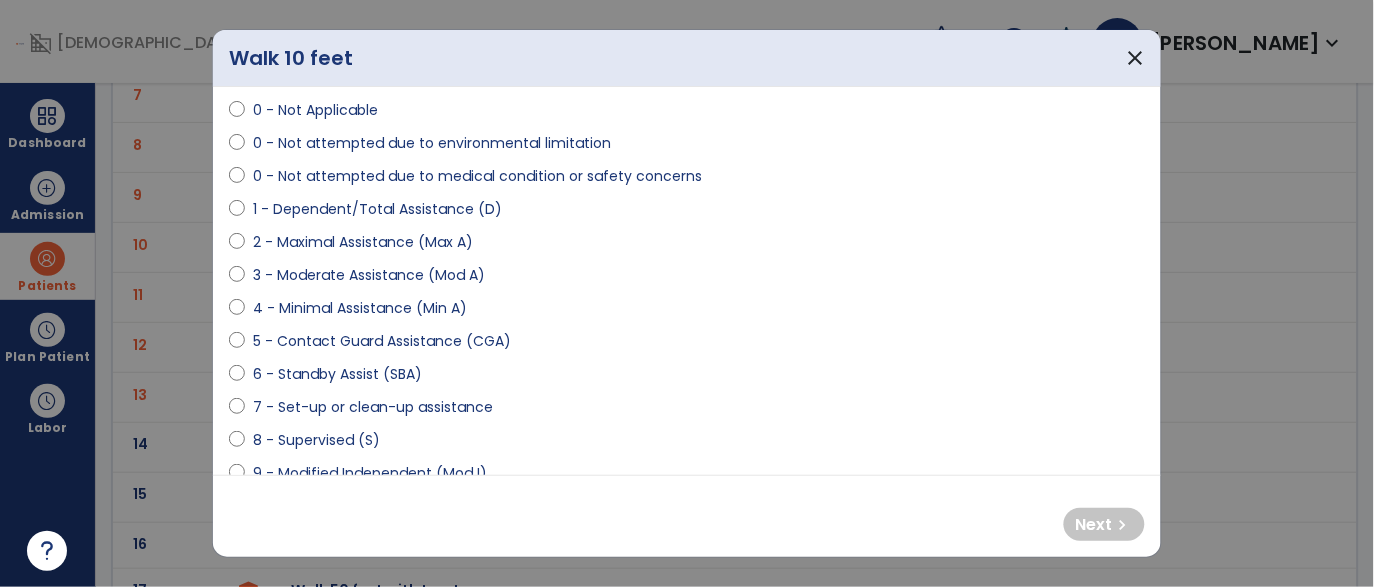 scroll, scrollTop: 134, scrollLeft: 0, axis: vertical 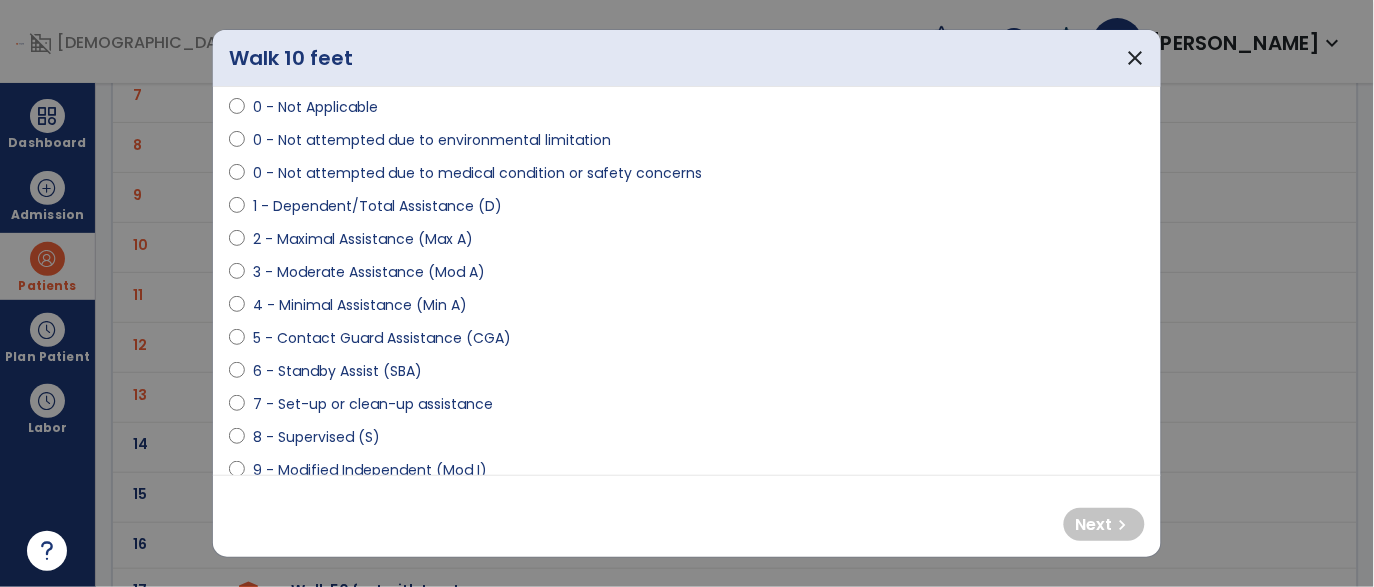 click on "6 - Standby Assist (SBA)" at bounding box center [337, 371] 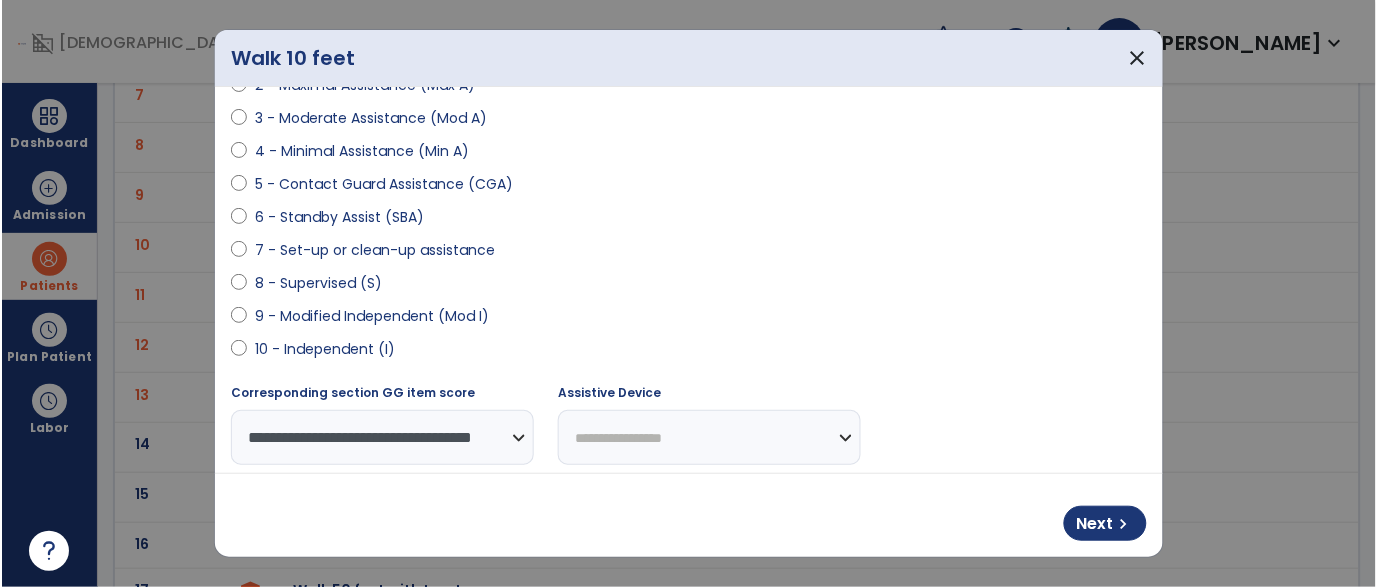 scroll, scrollTop: 294, scrollLeft: 0, axis: vertical 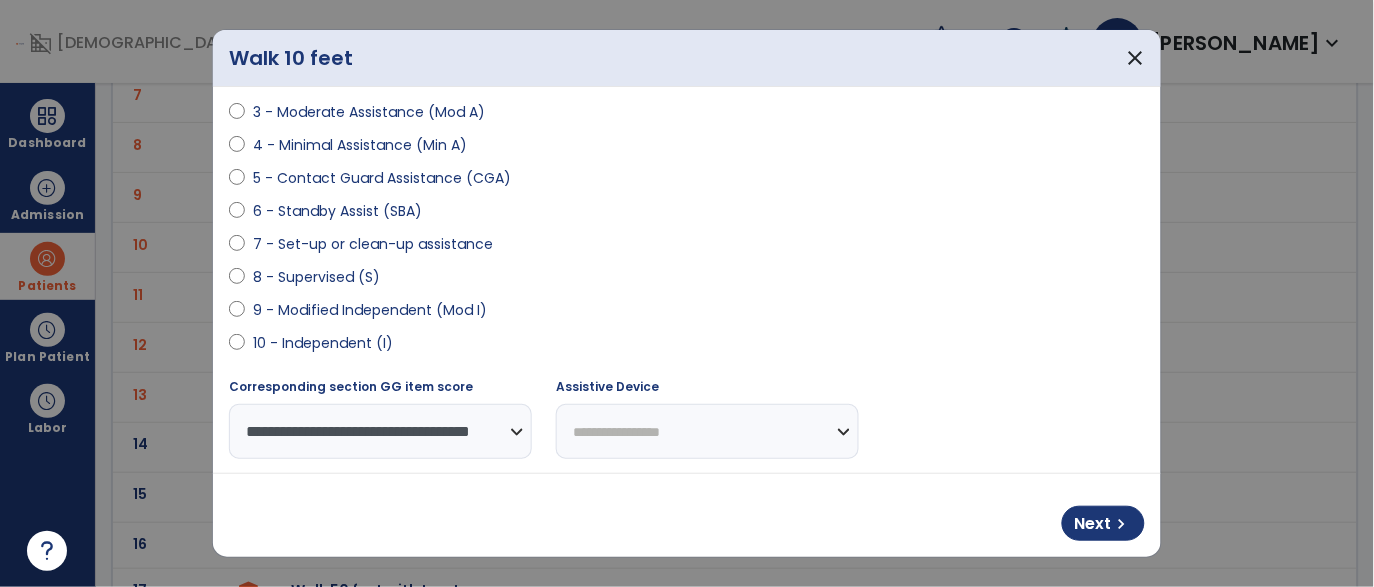 click on "**********" at bounding box center [707, 431] 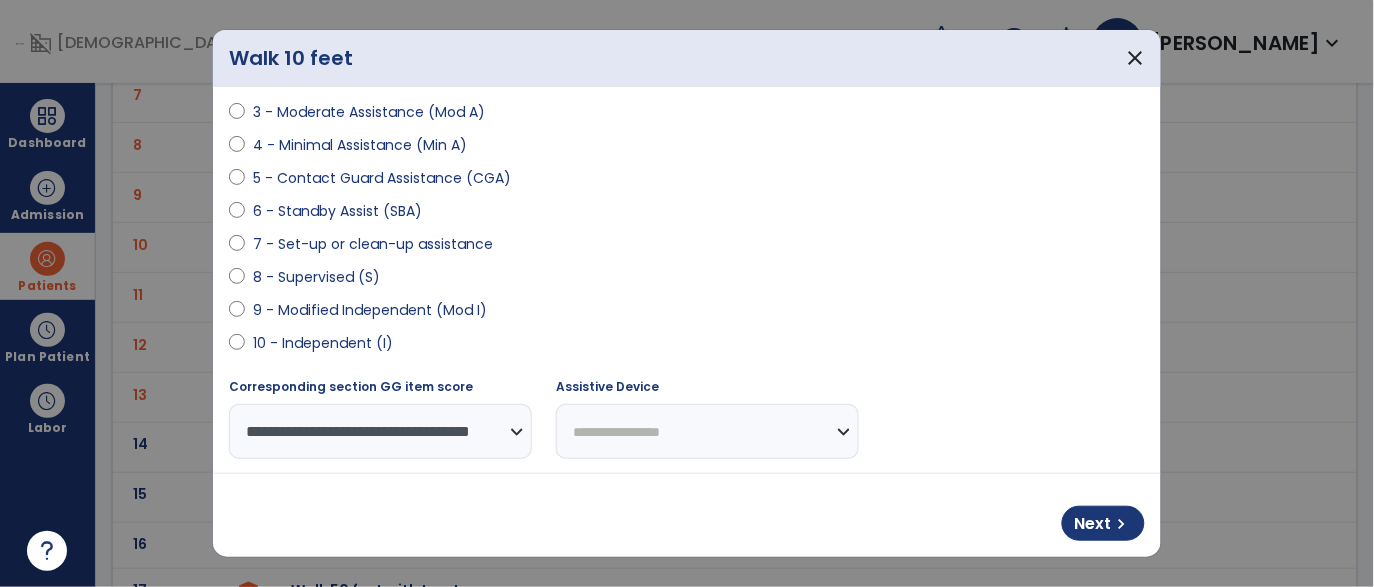 select on "**********" 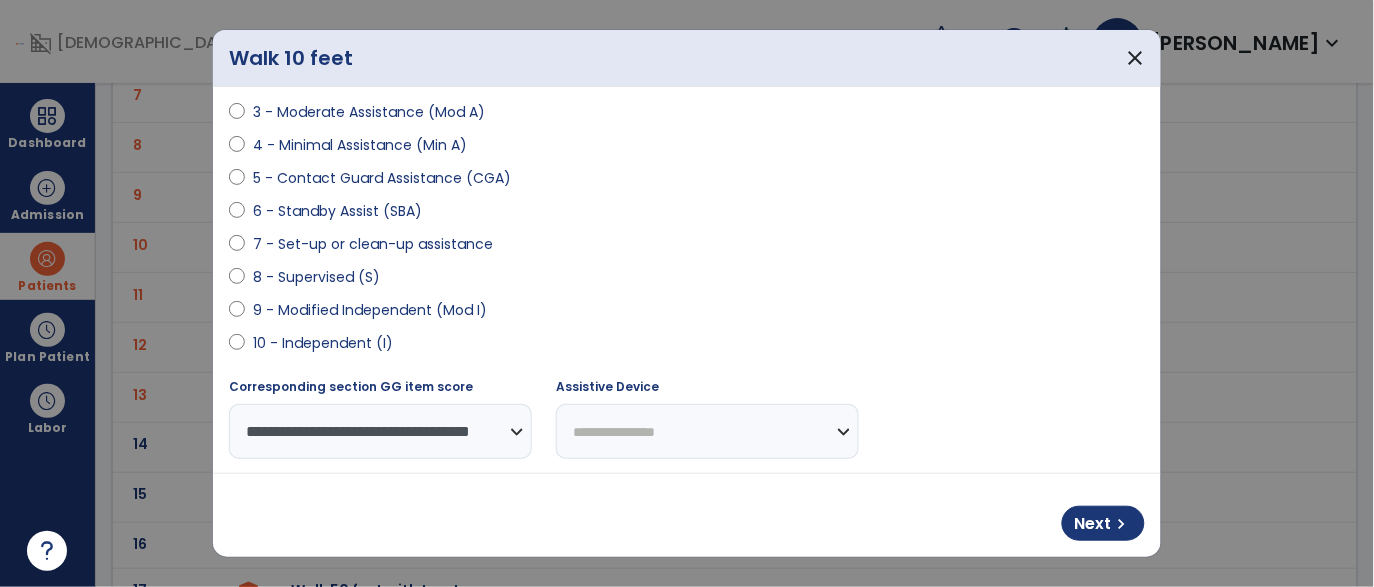 click on "**********" at bounding box center (707, 431) 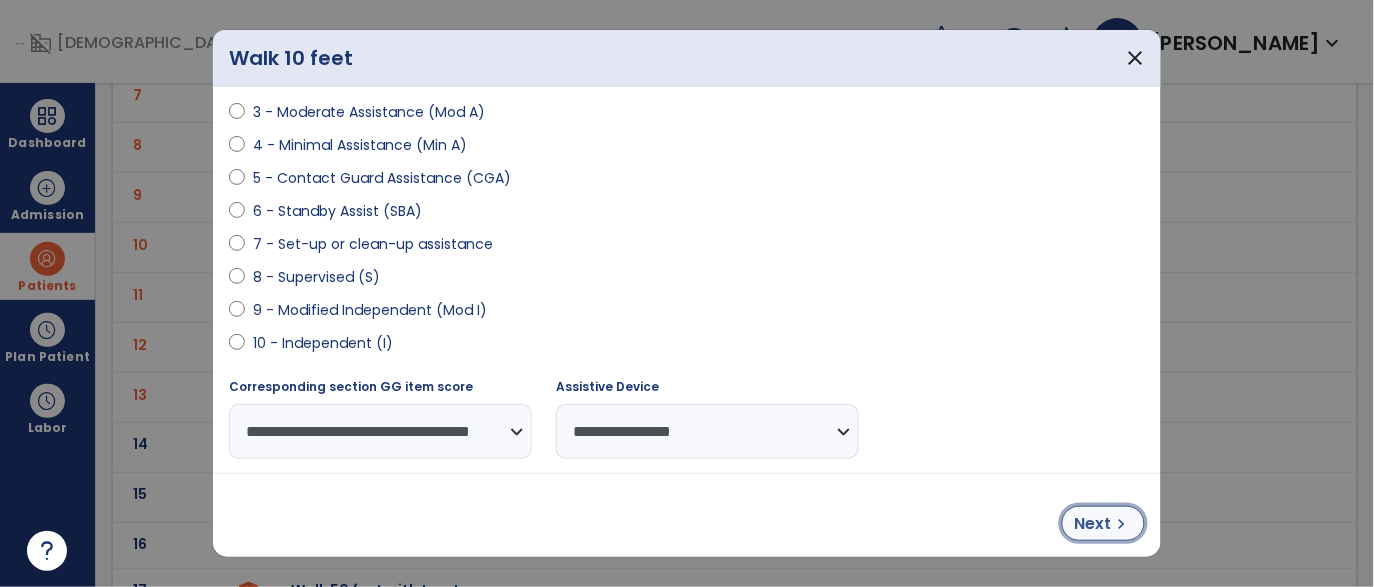 click on "Next" at bounding box center [1093, 524] 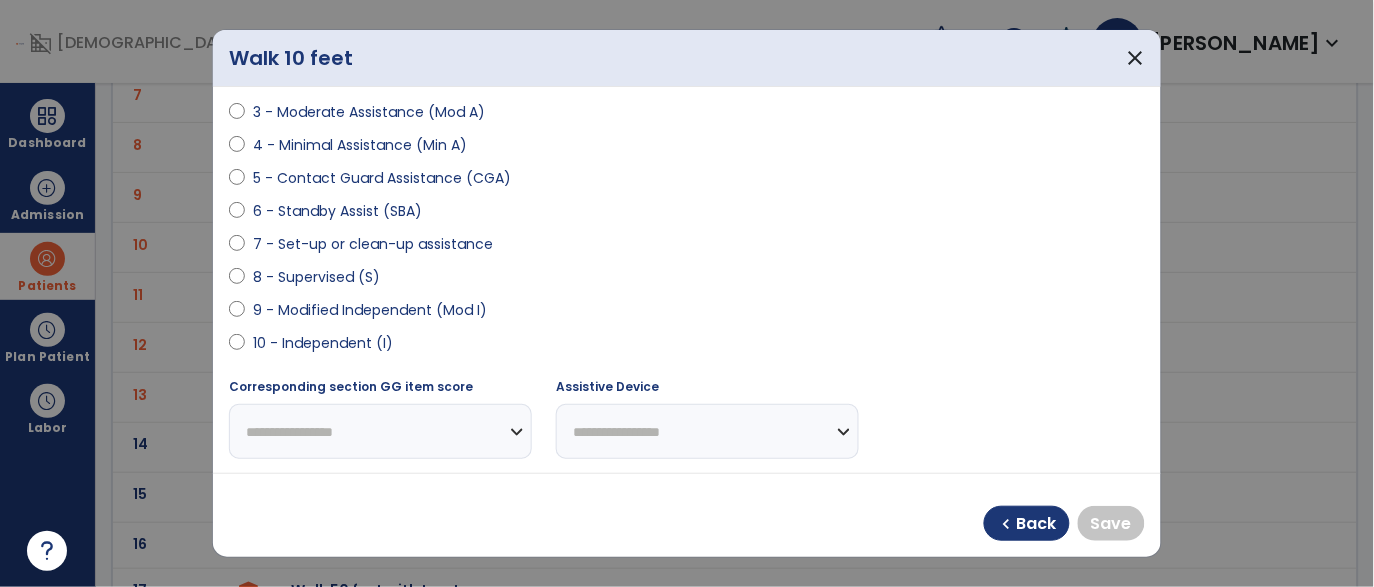 click on "9 - Modified Independent (Mod I)" at bounding box center (370, 310) 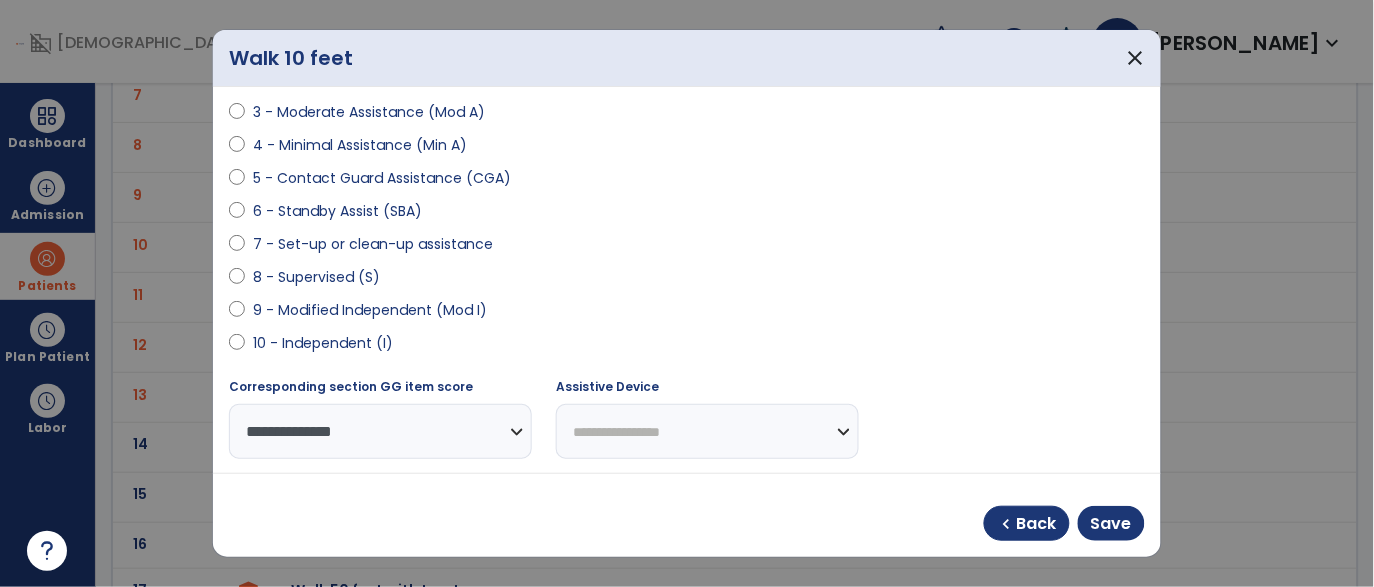 click on "**********" at bounding box center [707, 431] 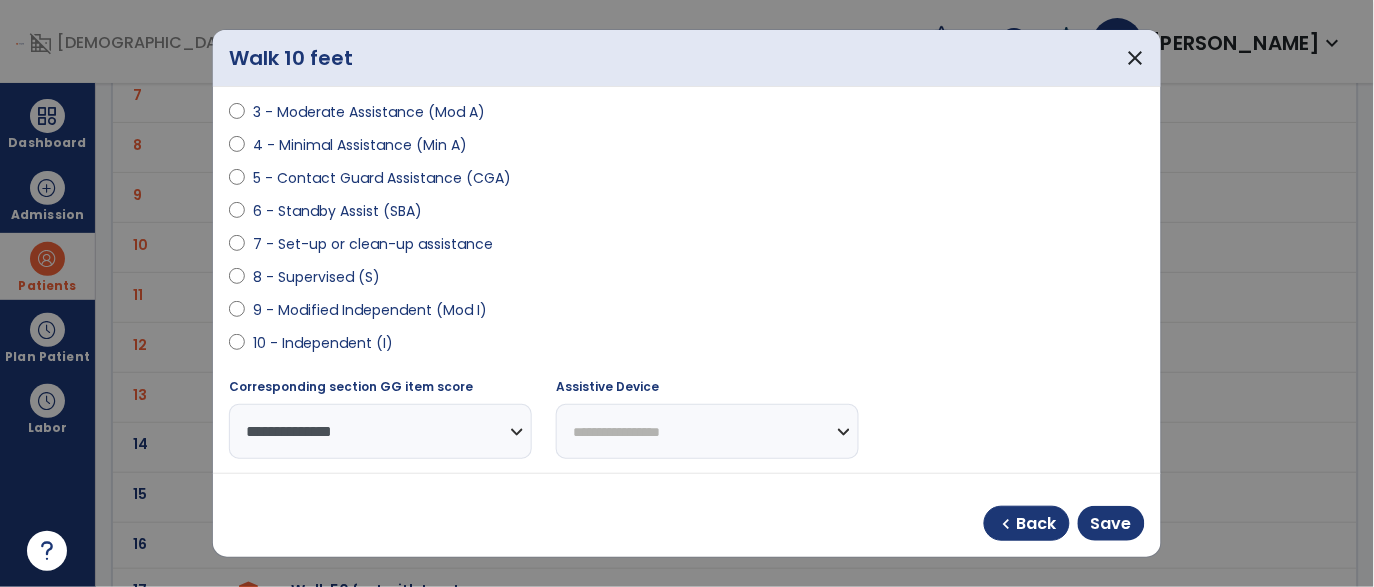 select on "**********" 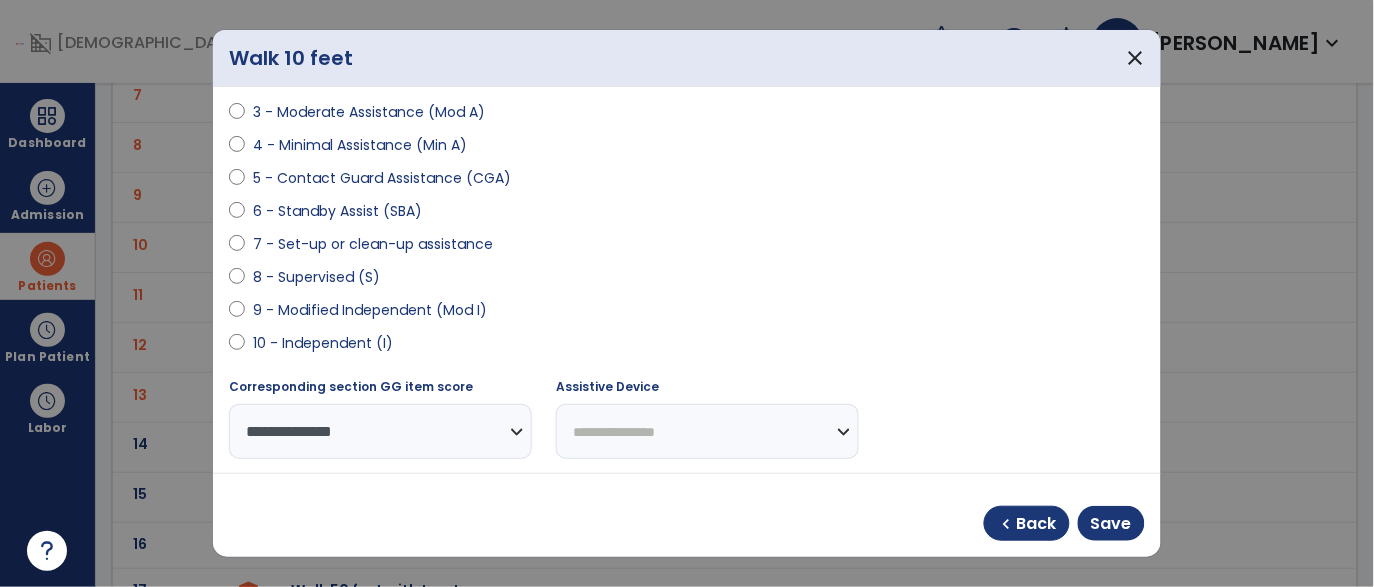 click on "**********" at bounding box center [707, 431] 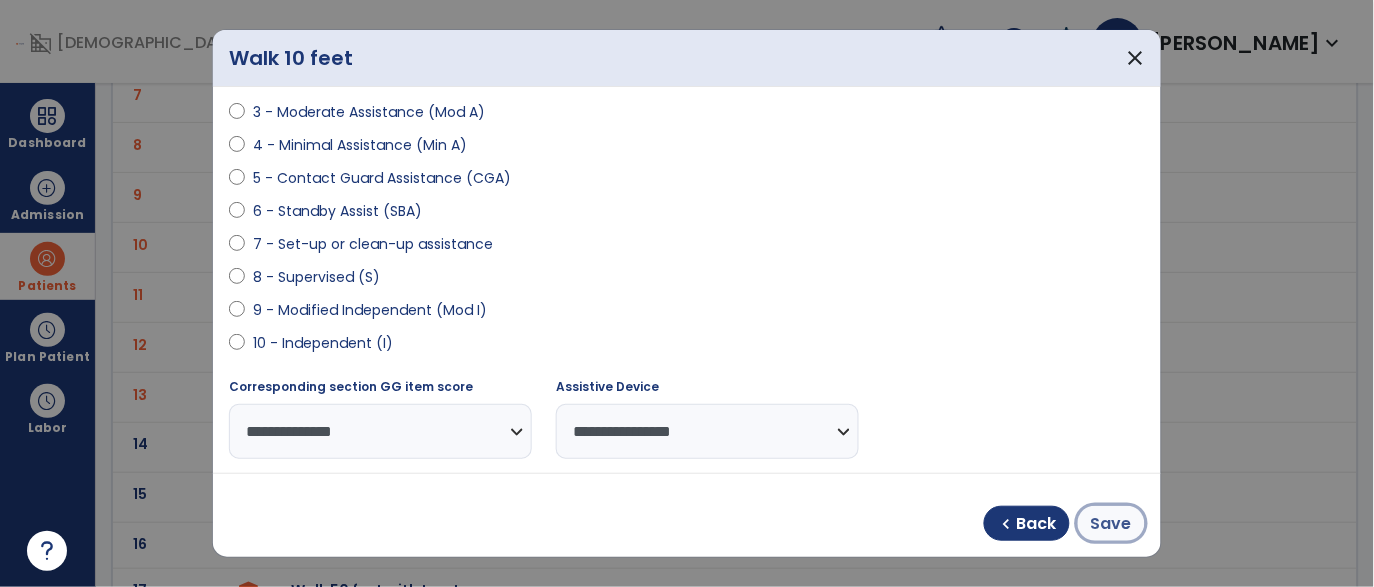 click on "Save" at bounding box center (1111, 524) 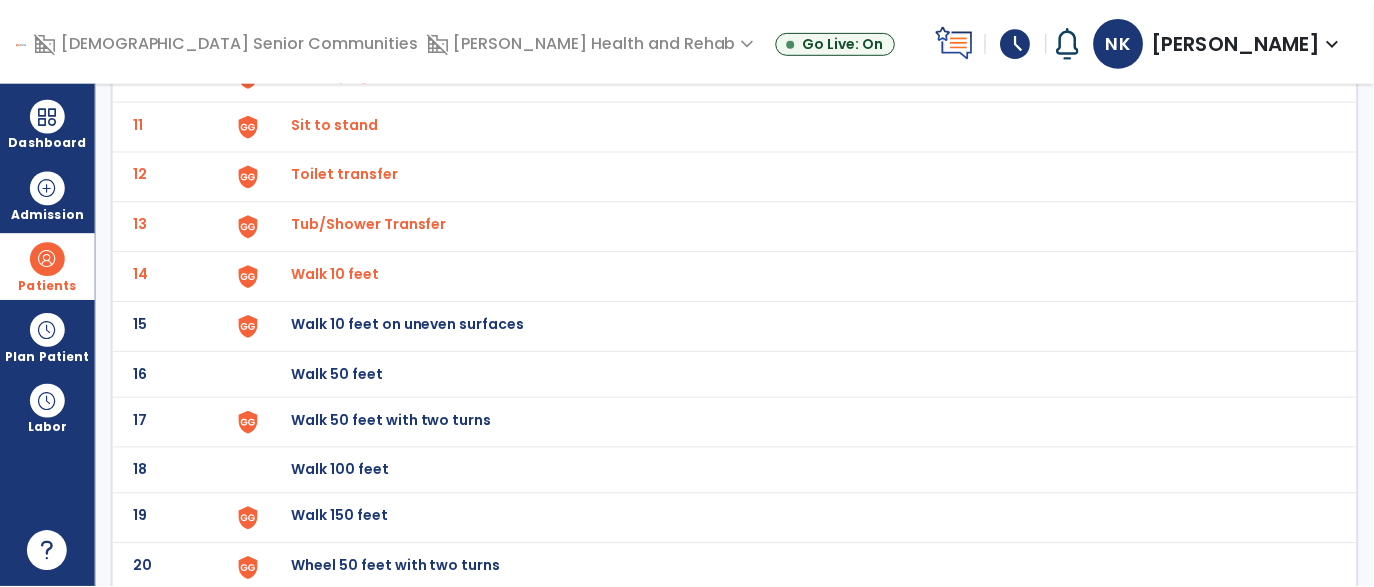 scroll, scrollTop: 670, scrollLeft: 0, axis: vertical 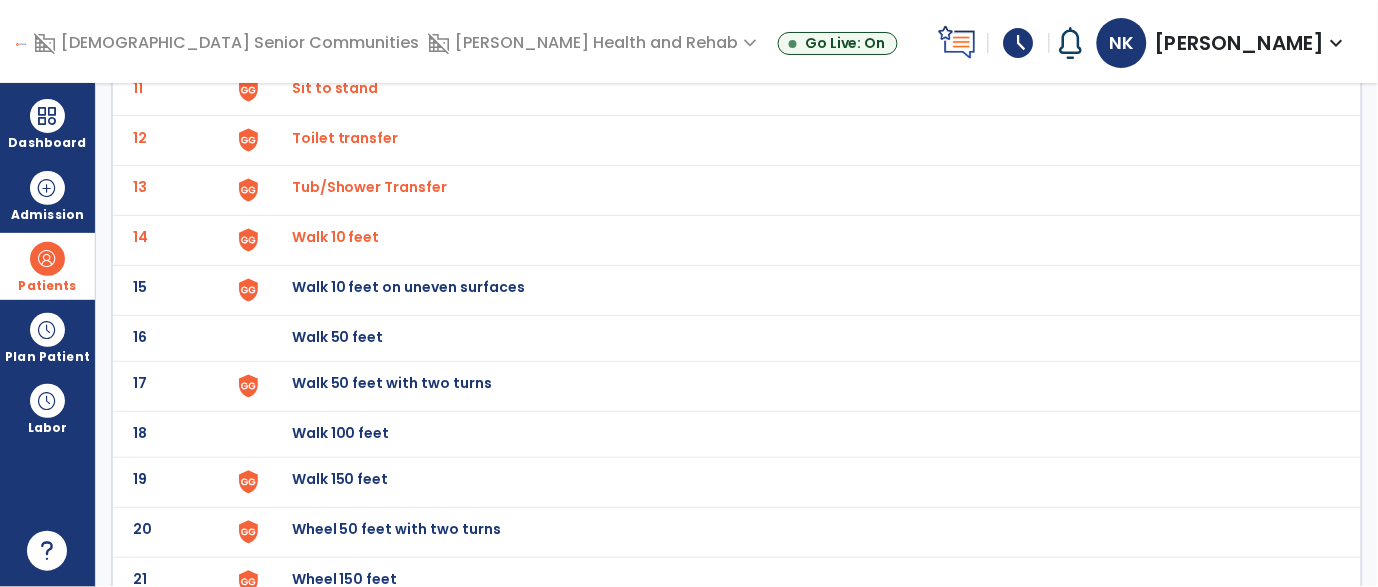 click on "Walk 10 feet on uneven surfaces" at bounding box center [338, -408] 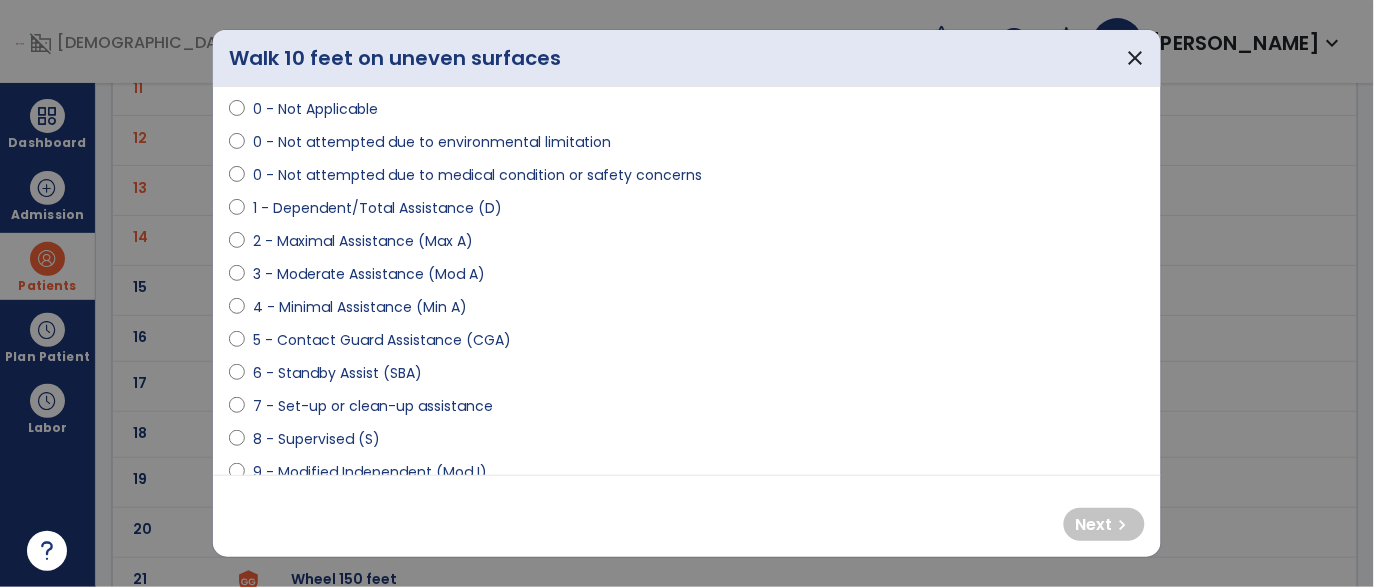 scroll, scrollTop: 149, scrollLeft: 0, axis: vertical 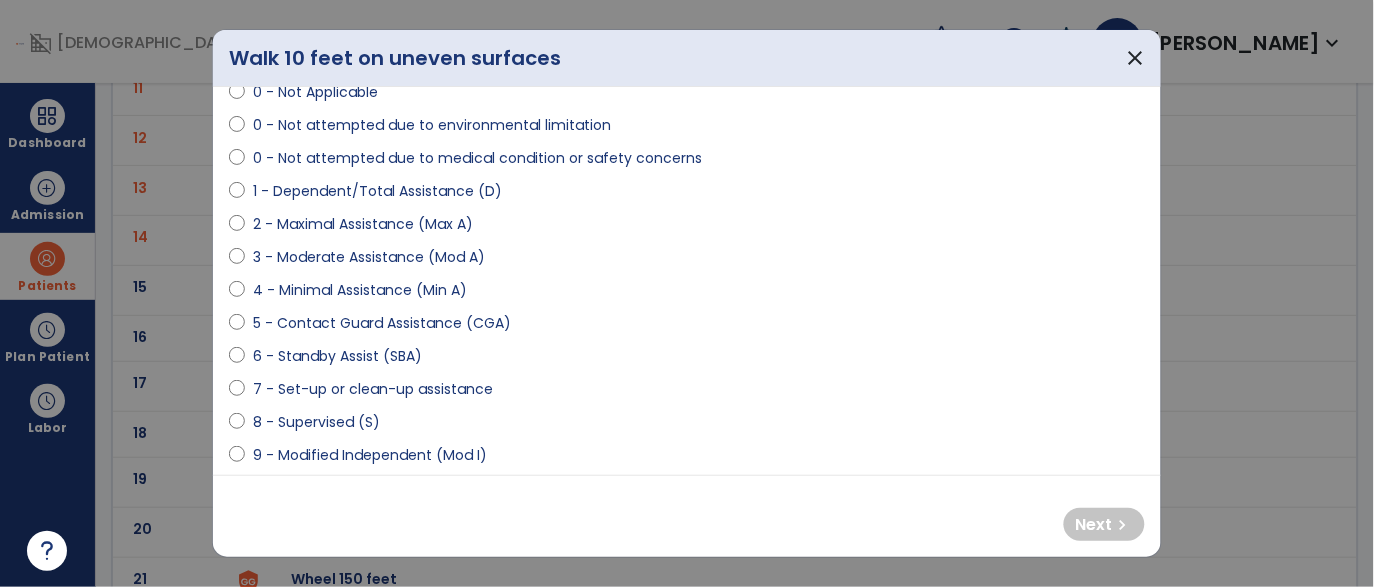 click on "5 - Contact Guard Assistance (CGA)" at bounding box center [382, 323] 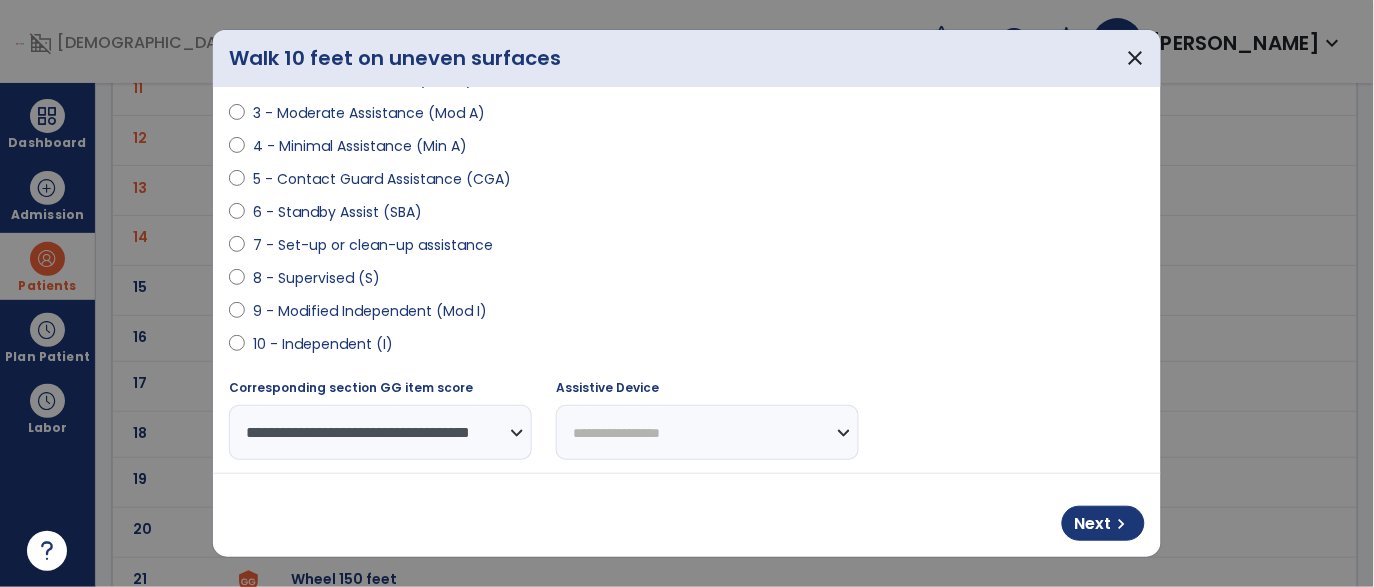 scroll, scrollTop: 321, scrollLeft: 0, axis: vertical 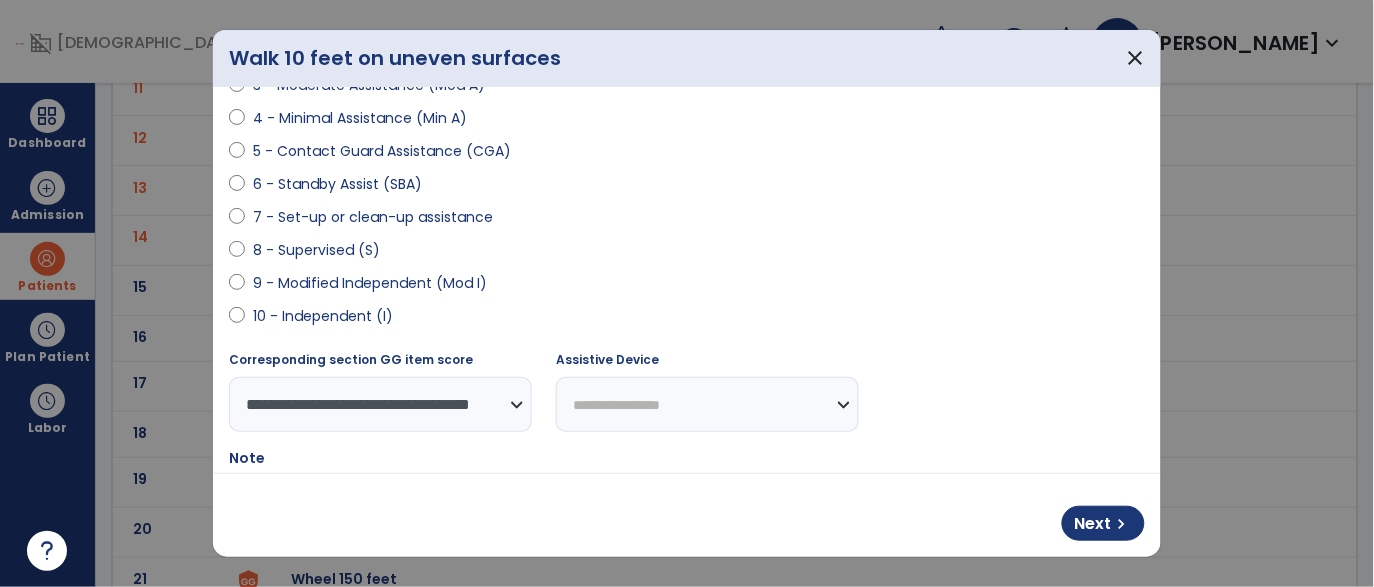 click on "**********" at bounding box center (707, 404) 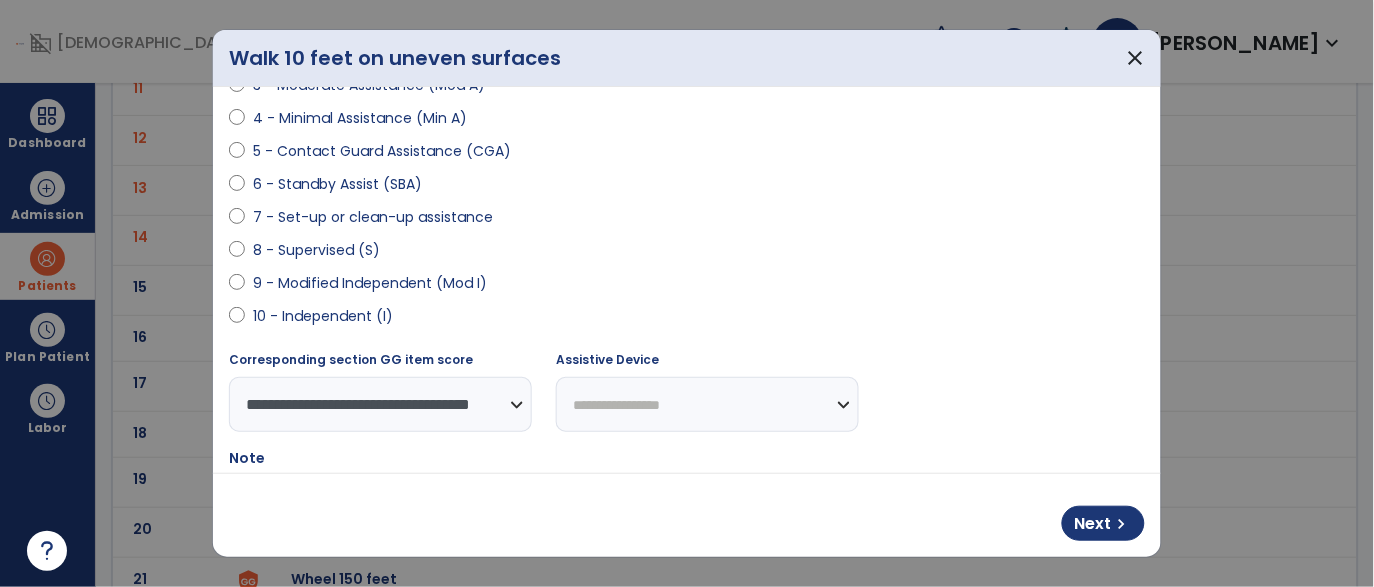 select on "**********" 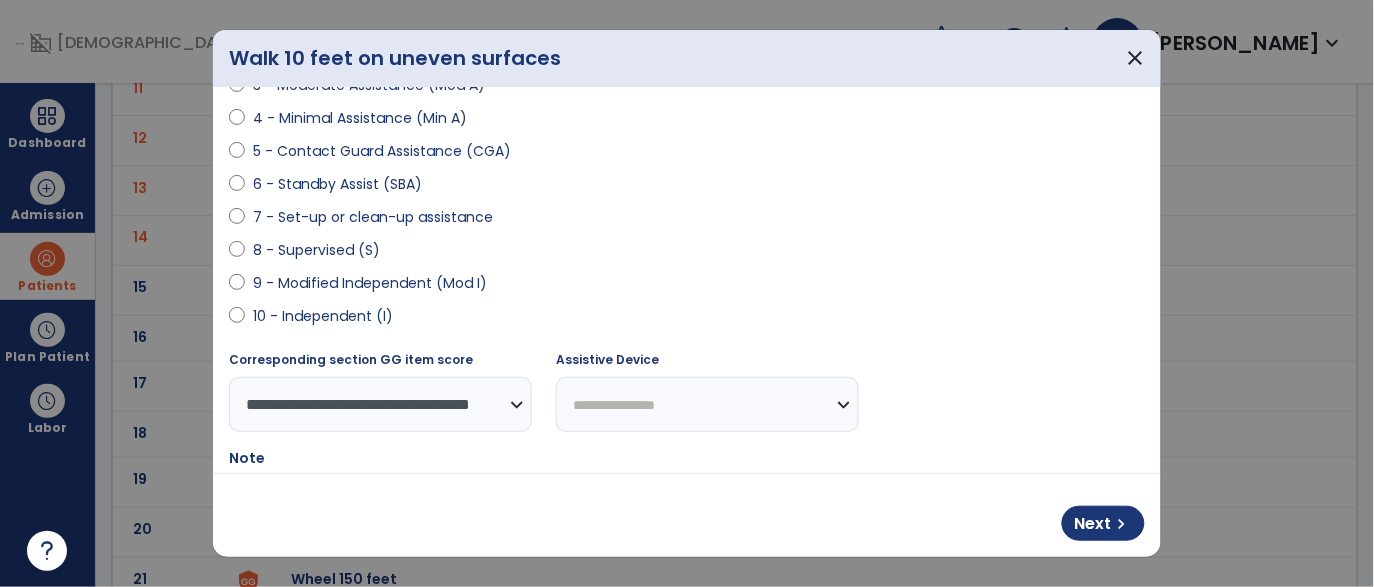 click on "**********" at bounding box center (707, 404) 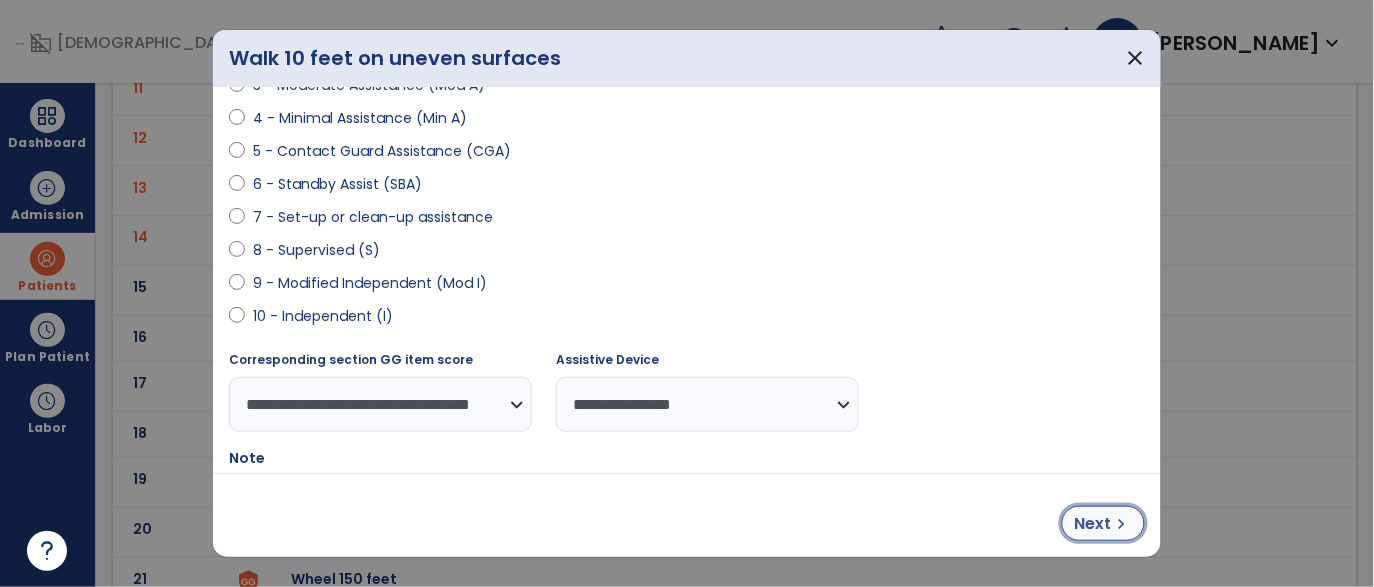 click on "Next" at bounding box center [1093, 524] 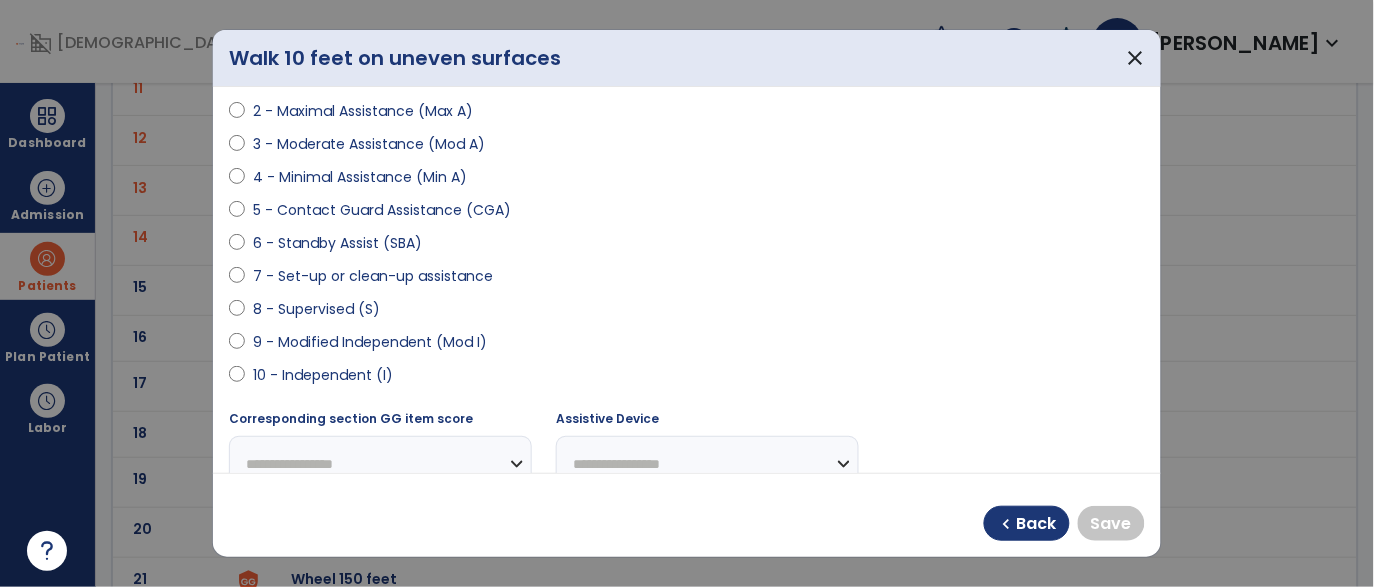 scroll, scrollTop: 256, scrollLeft: 0, axis: vertical 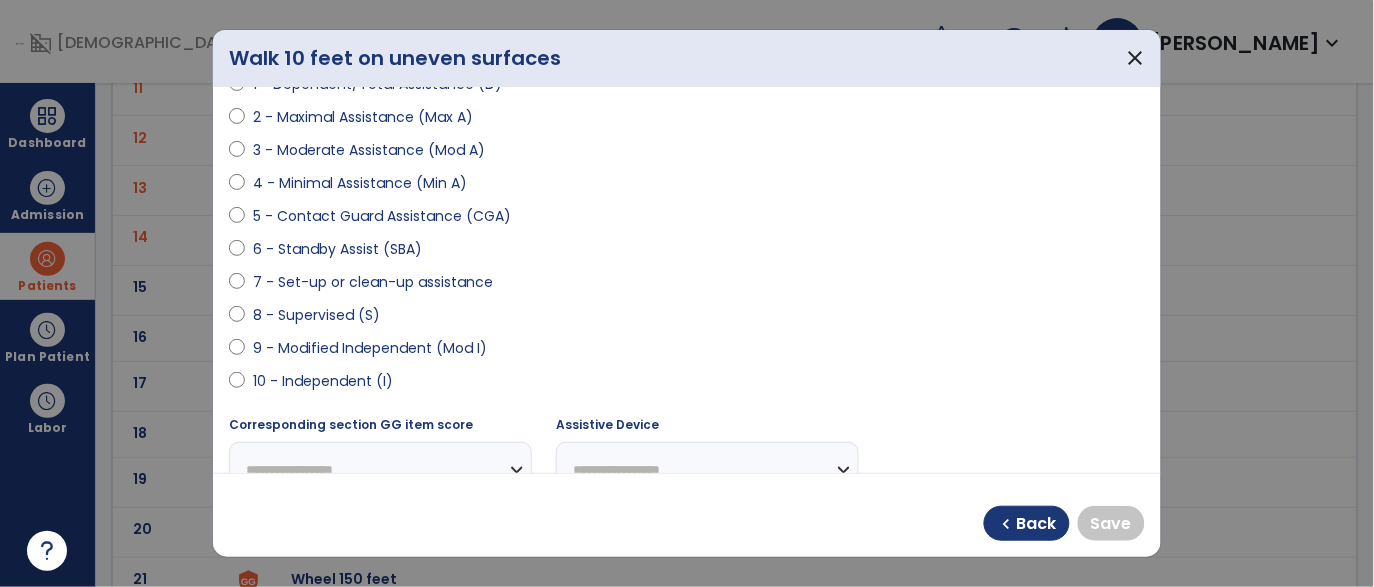 click on "6 - Standby Assist (SBA)" at bounding box center [337, 249] 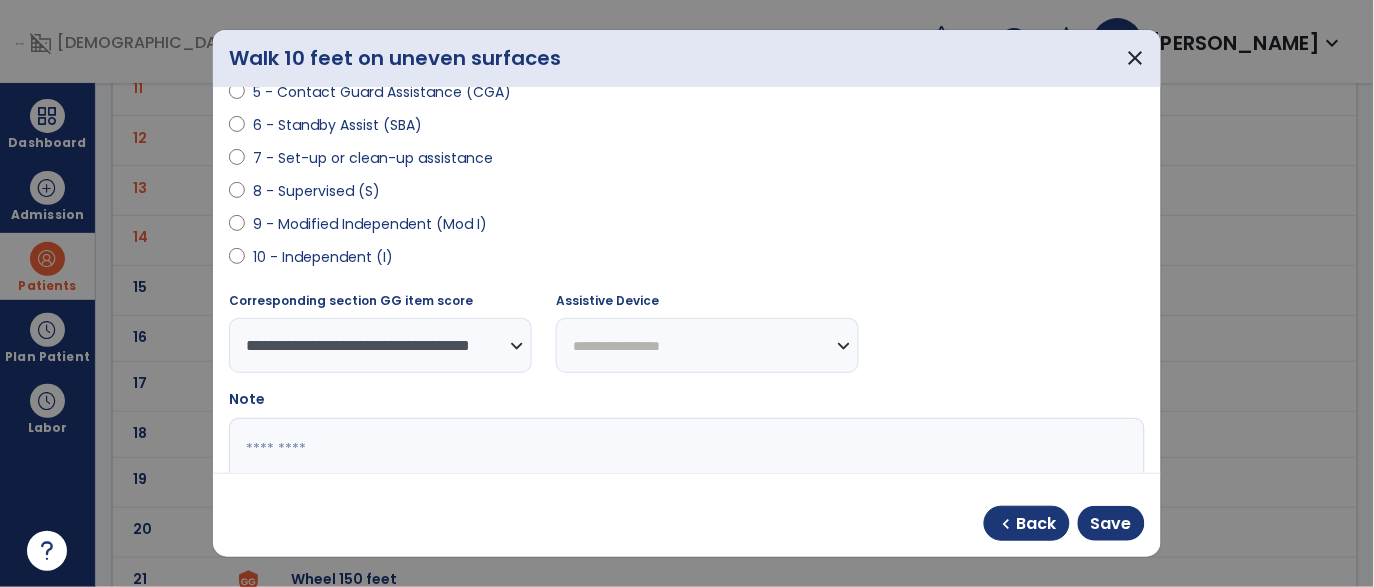 scroll, scrollTop: 409, scrollLeft: 0, axis: vertical 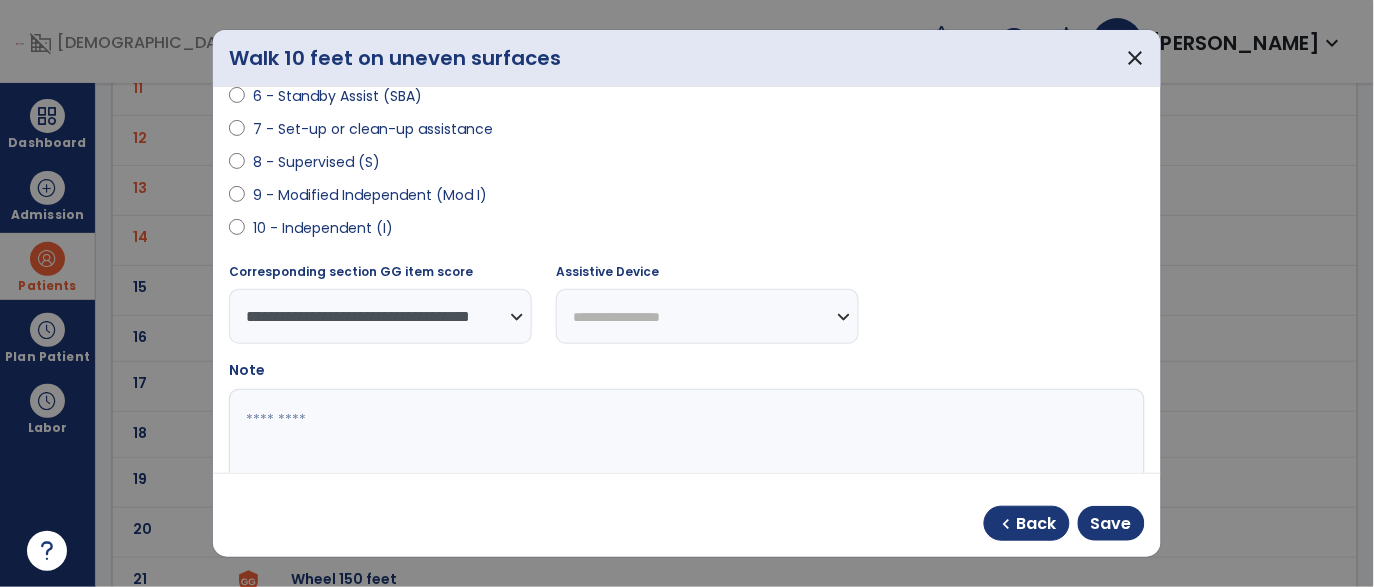 click on "**********" at bounding box center [707, 316] 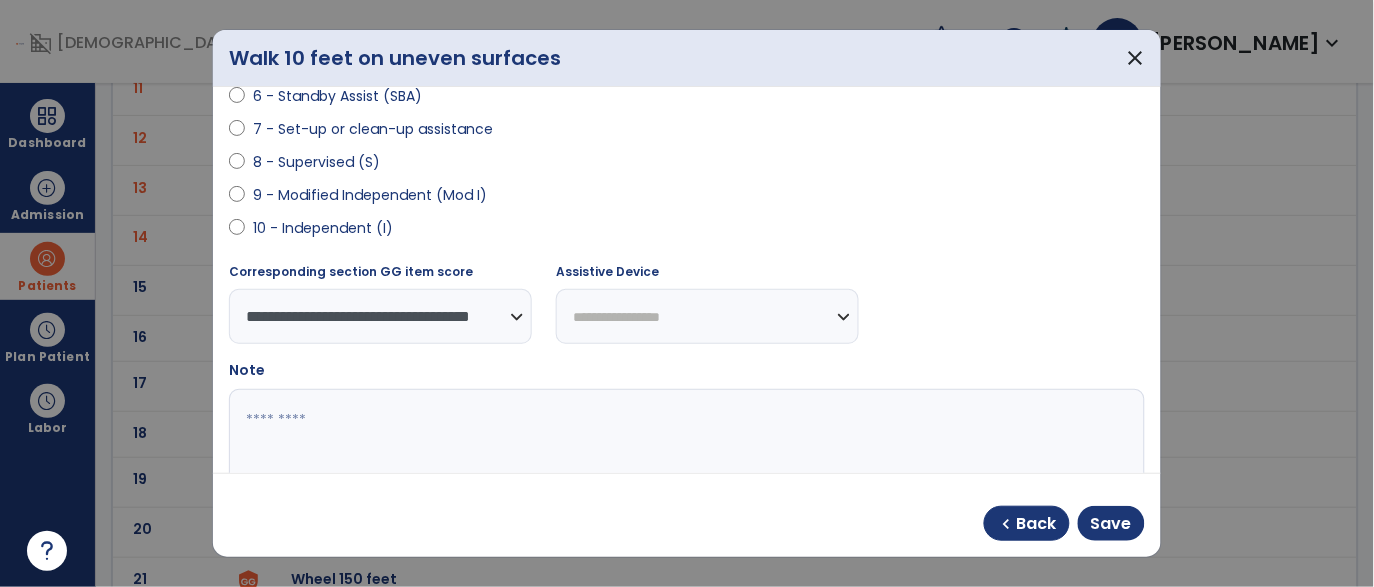 select on "**********" 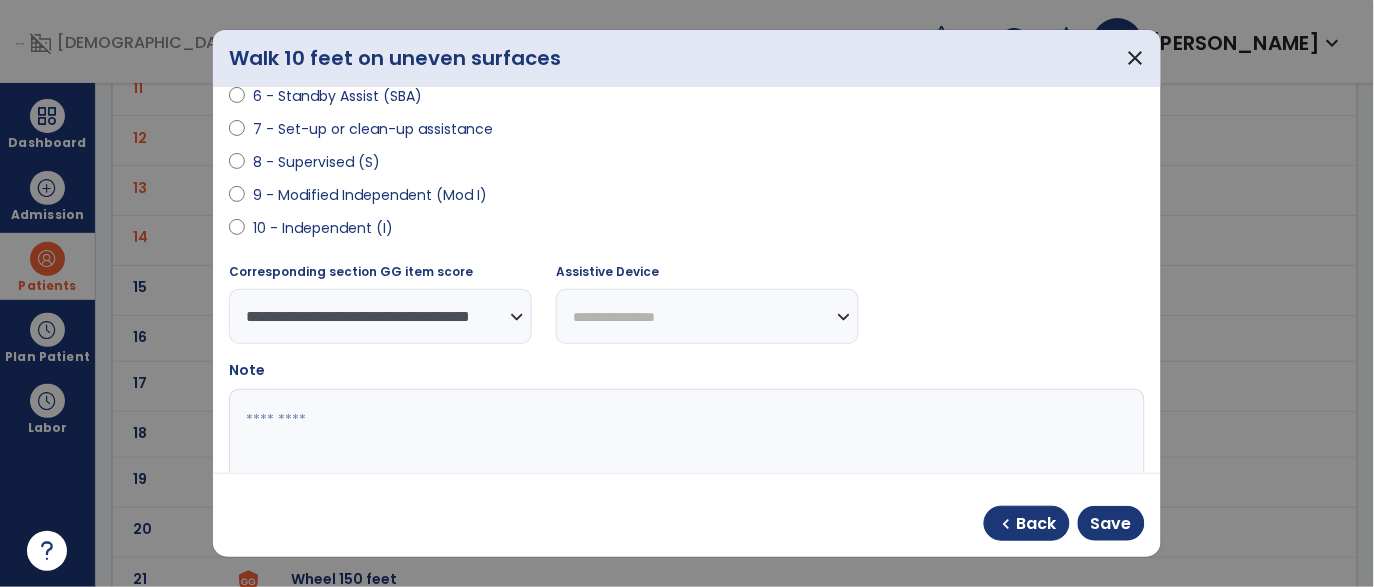 click on "**********" at bounding box center (707, 316) 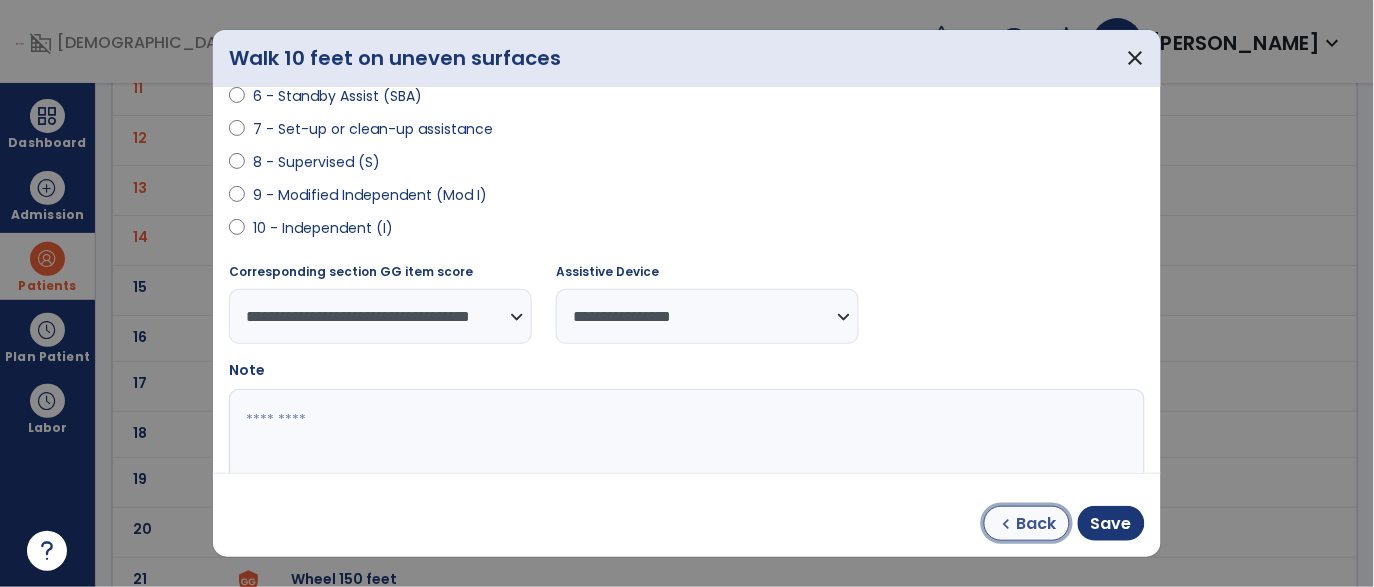 click on "Back" at bounding box center [1037, 524] 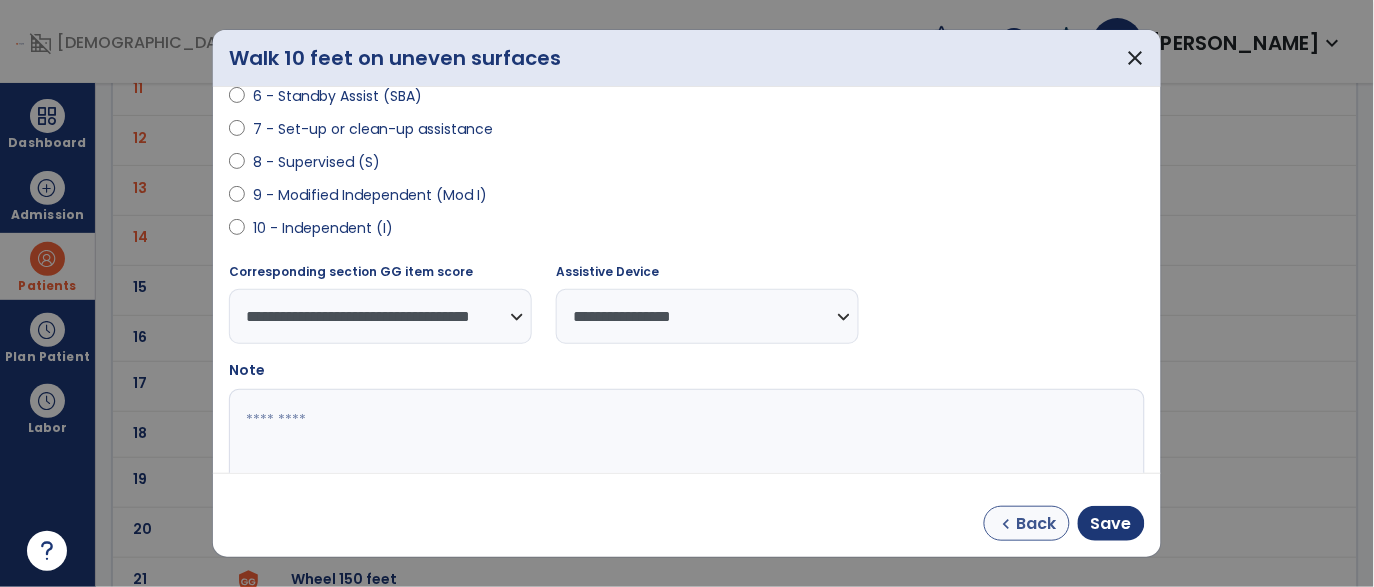 select on "**********" 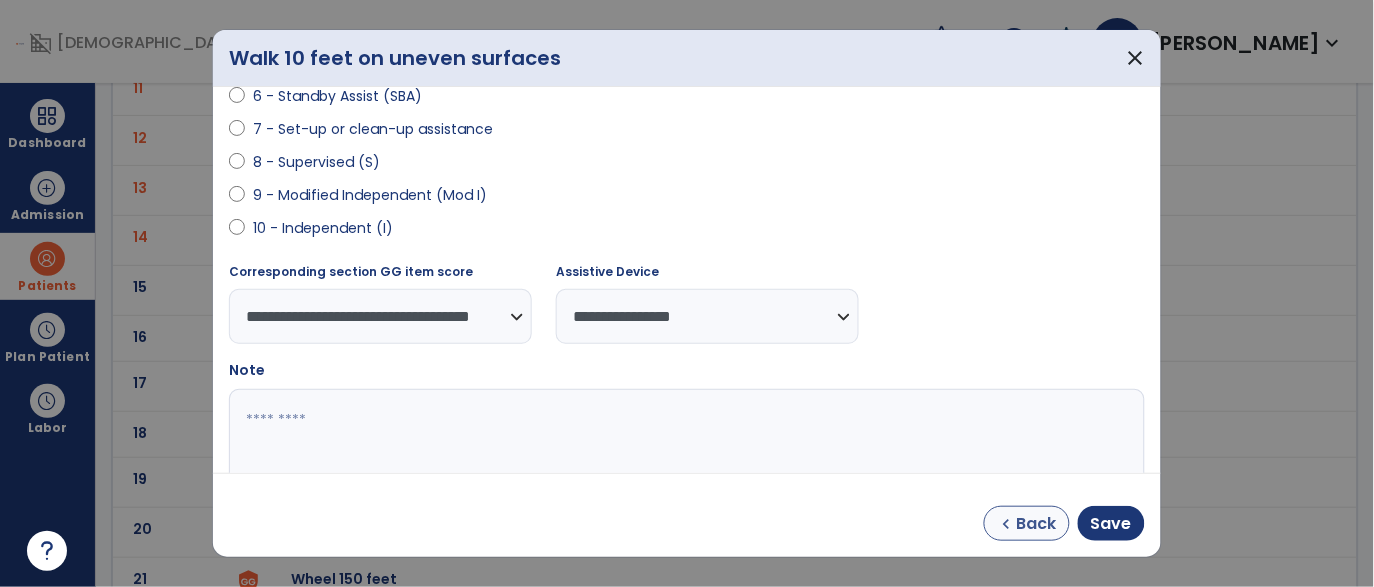 select on "**********" 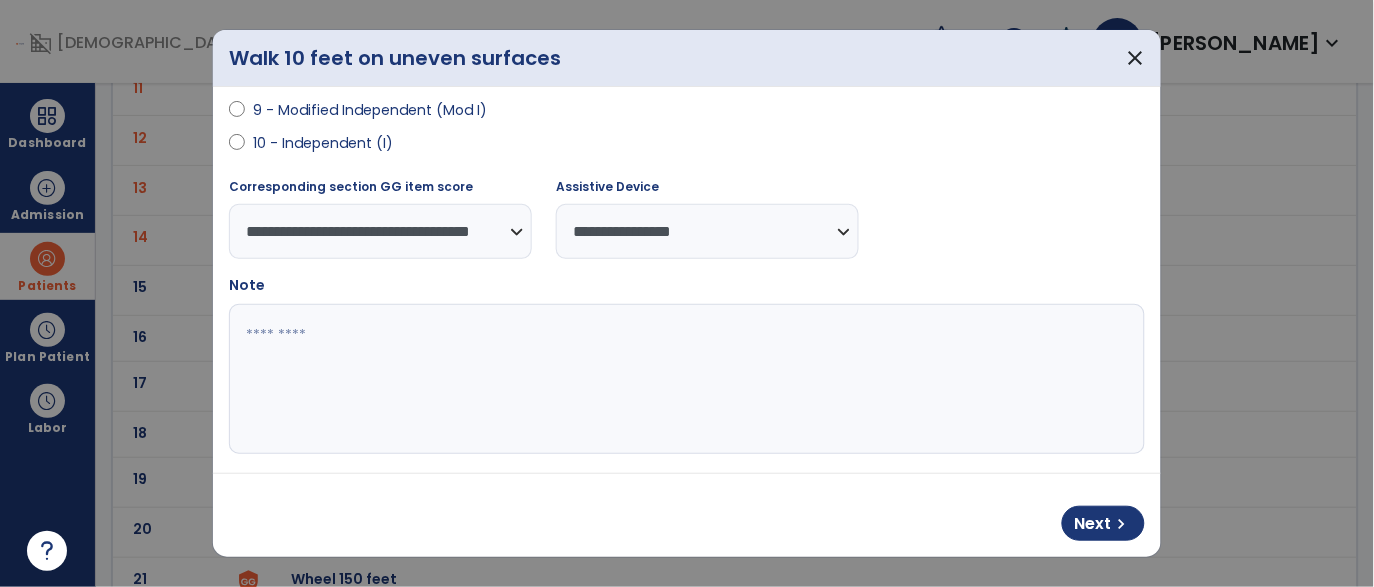 scroll, scrollTop: 506, scrollLeft: 0, axis: vertical 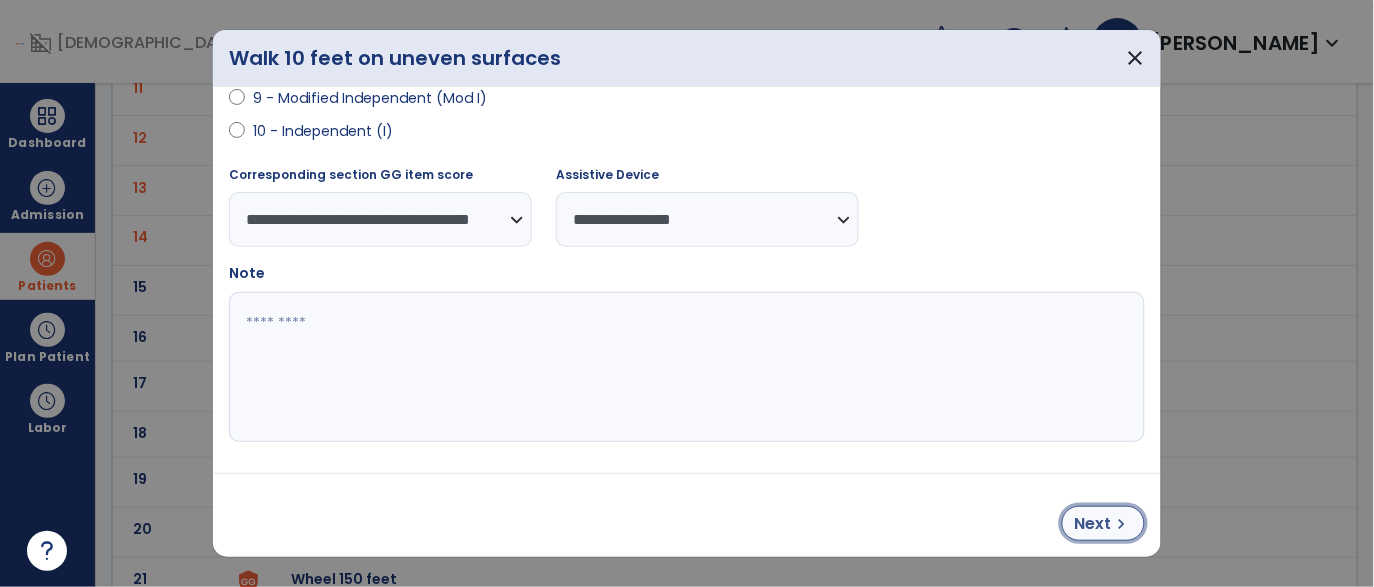 click on "Next" at bounding box center [1093, 524] 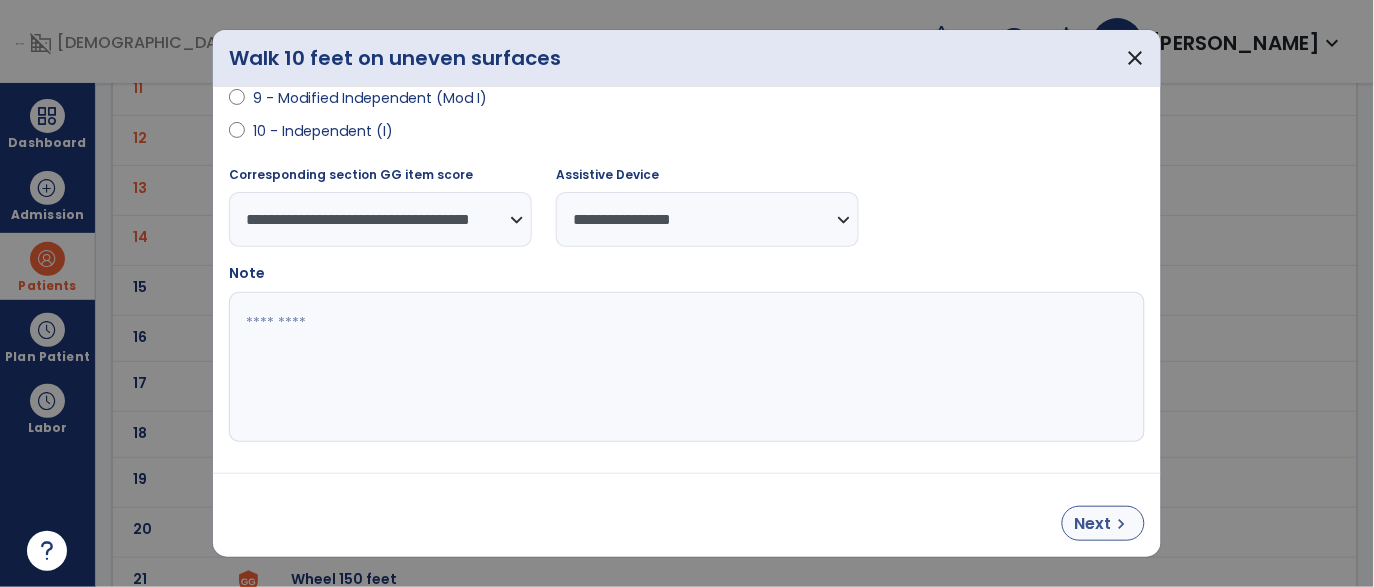 select on "**********" 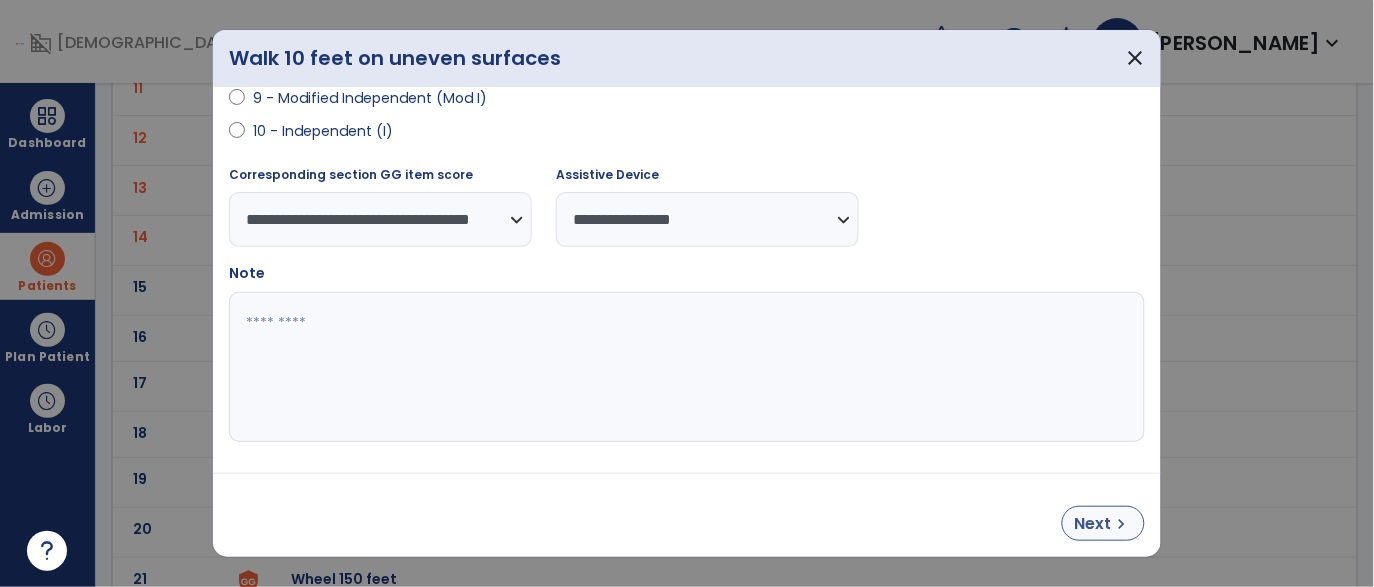 select on "**********" 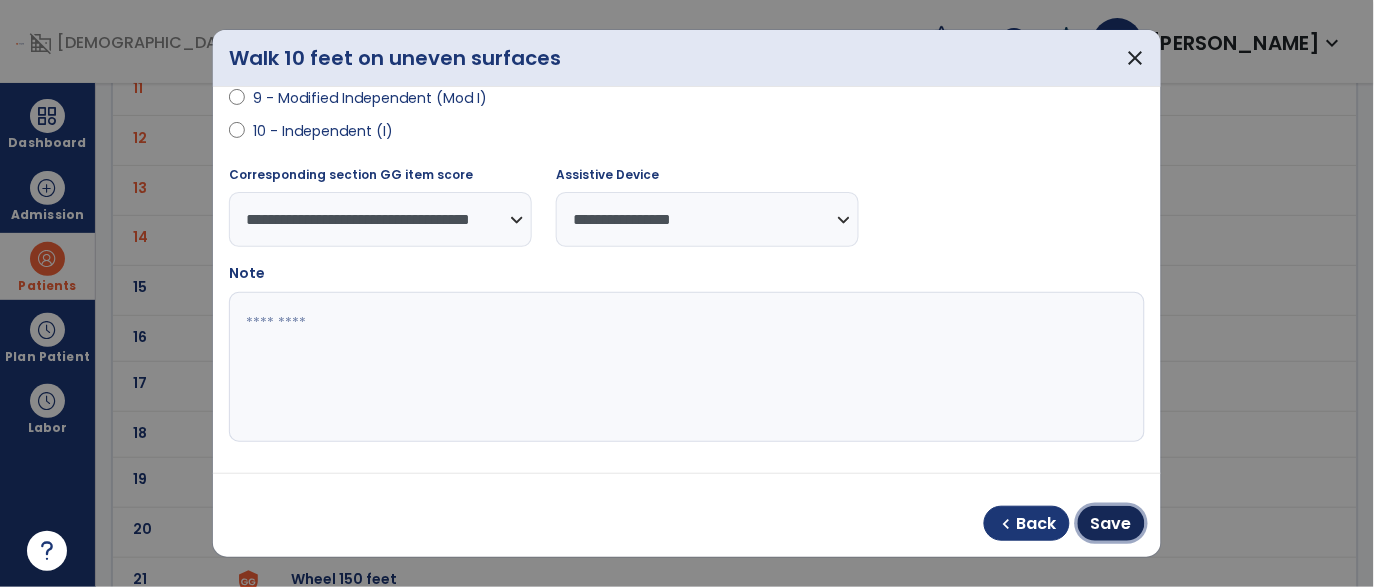 click on "Save" at bounding box center [1111, 524] 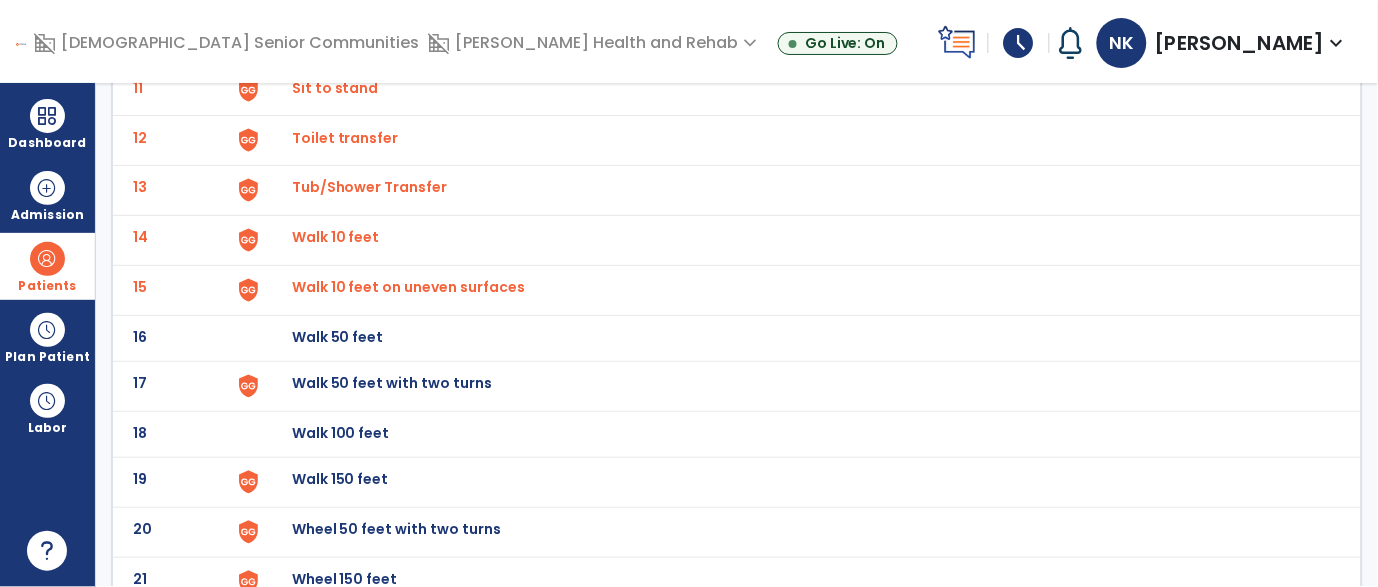 click on "Walk 50 feet with two turns" at bounding box center [338, -408] 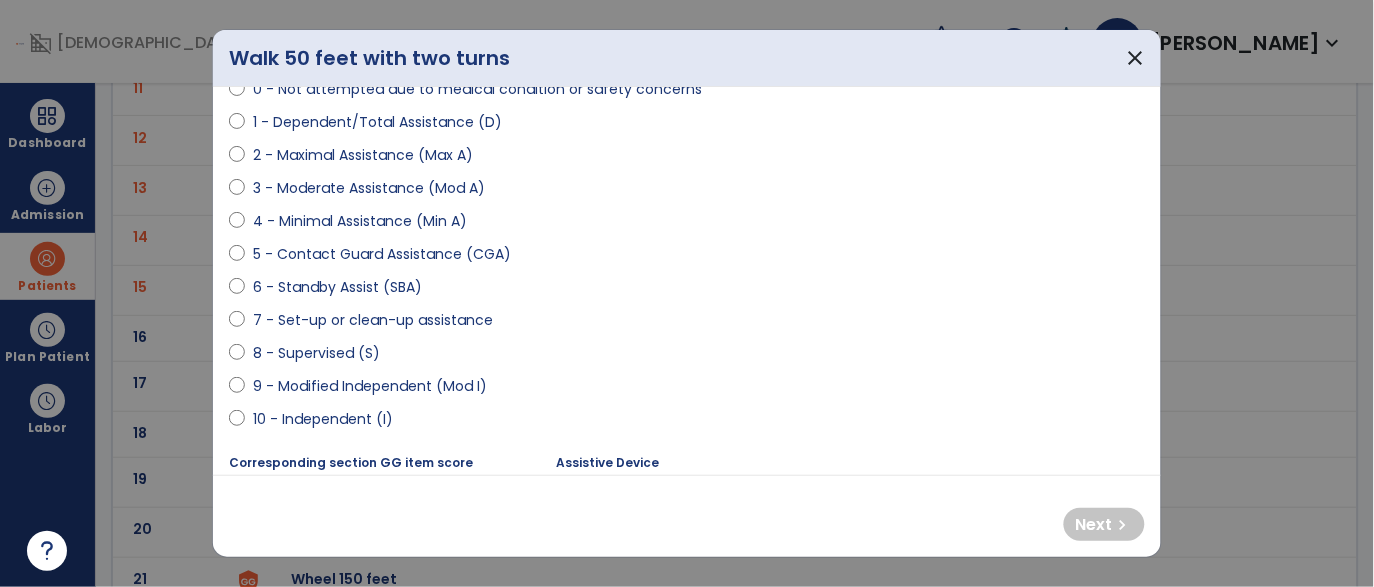scroll, scrollTop: 219, scrollLeft: 0, axis: vertical 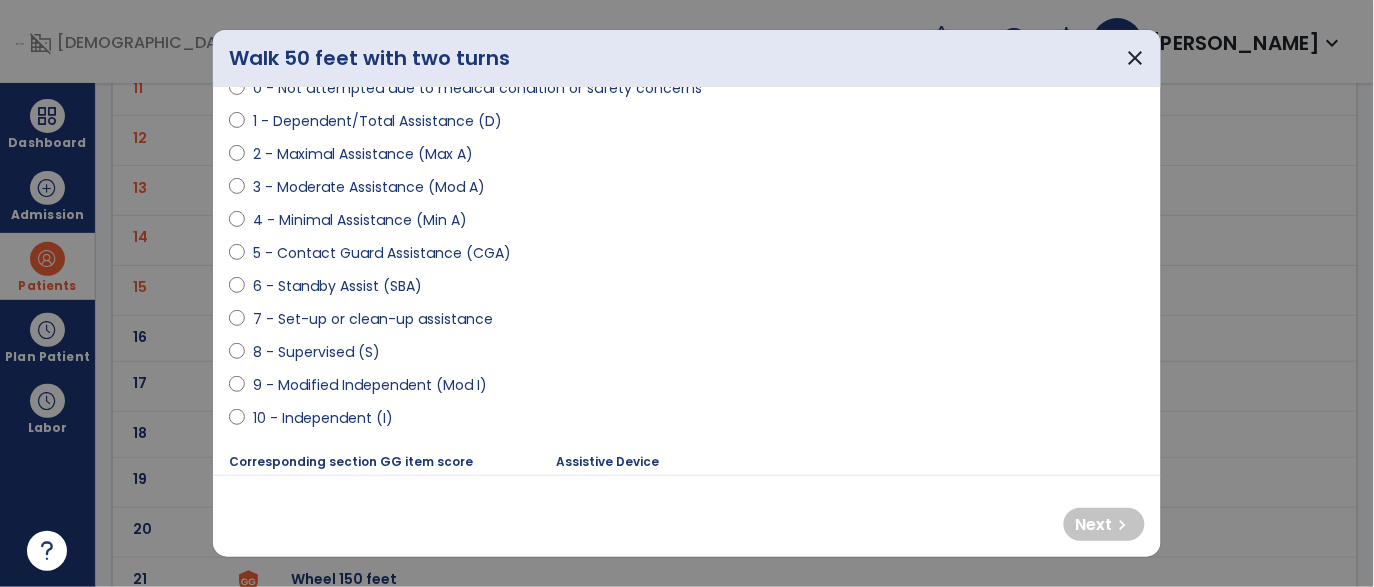 click on "6 - Standby Assist (SBA)" at bounding box center (337, 286) 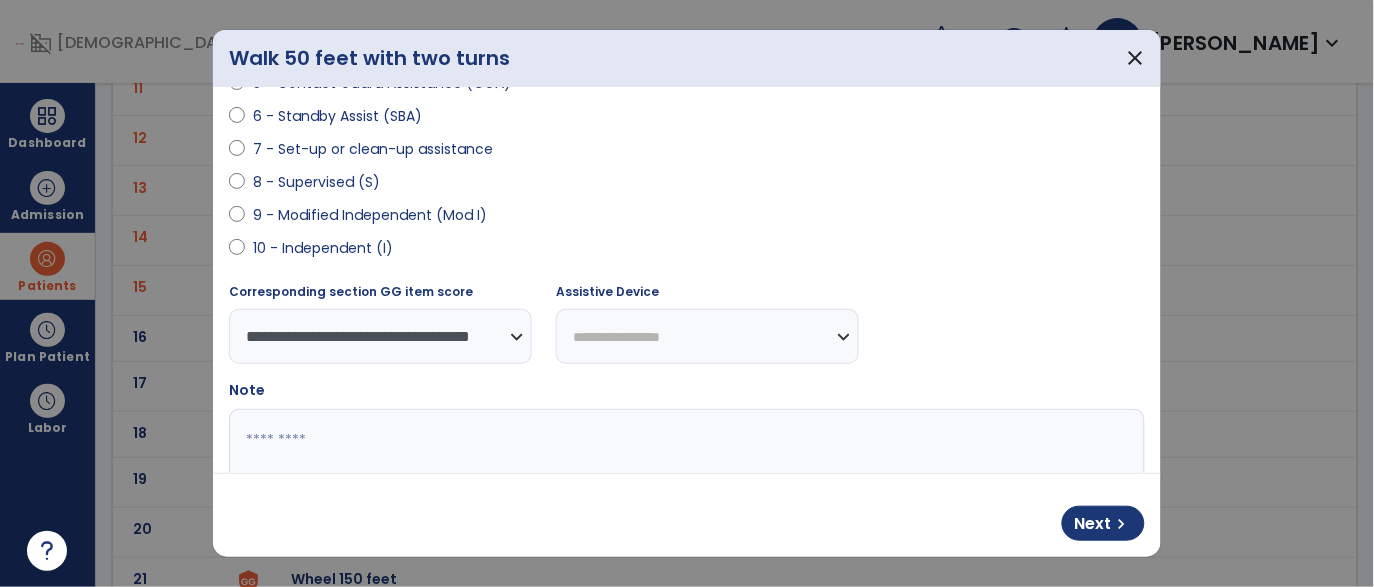scroll, scrollTop: 390, scrollLeft: 0, axis: vertical 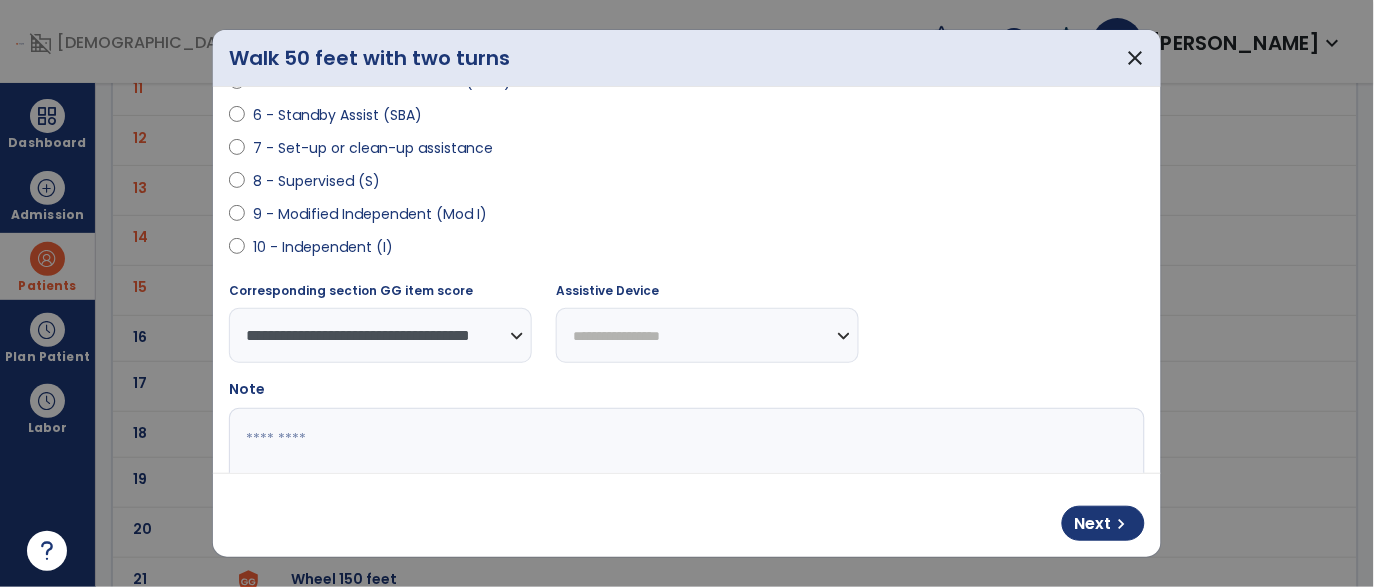 click on "**********" at bounding box center [707, 335] 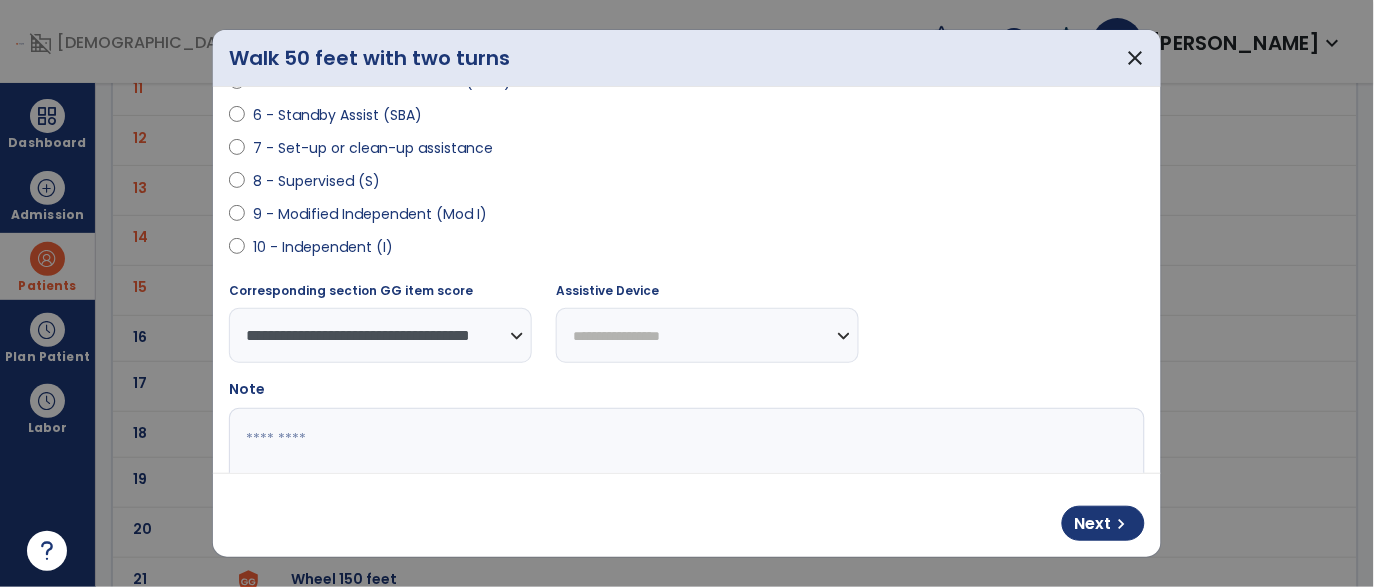 select on "**********" 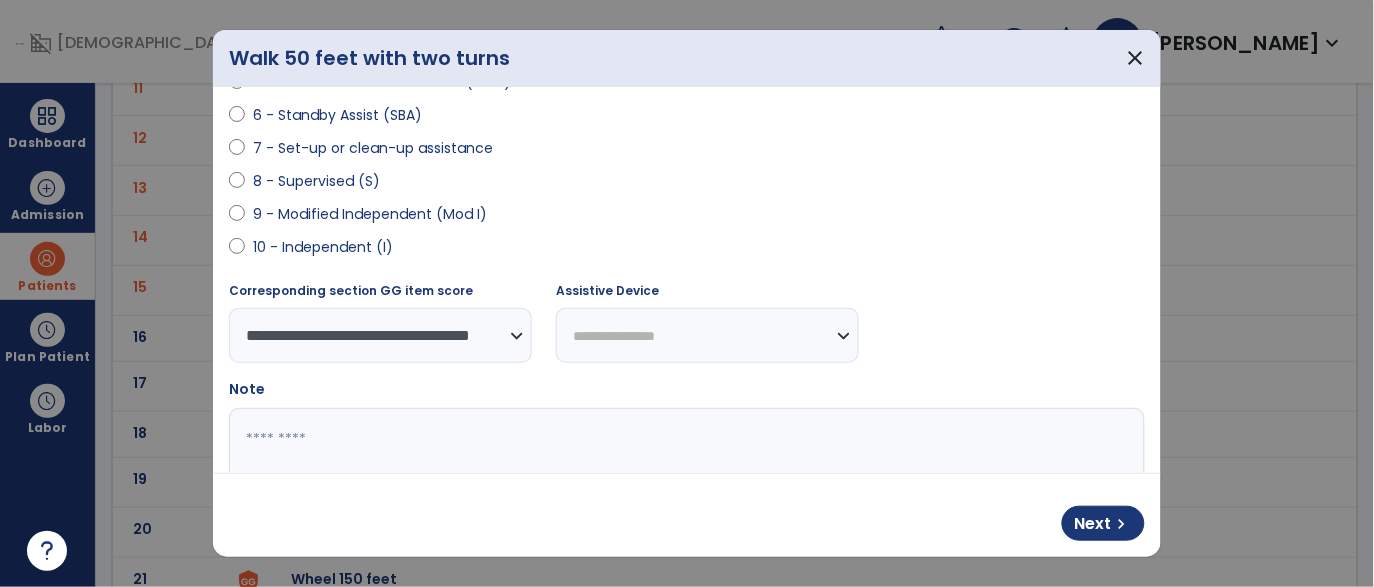 click on "**********" at bounding box center [707, 335] 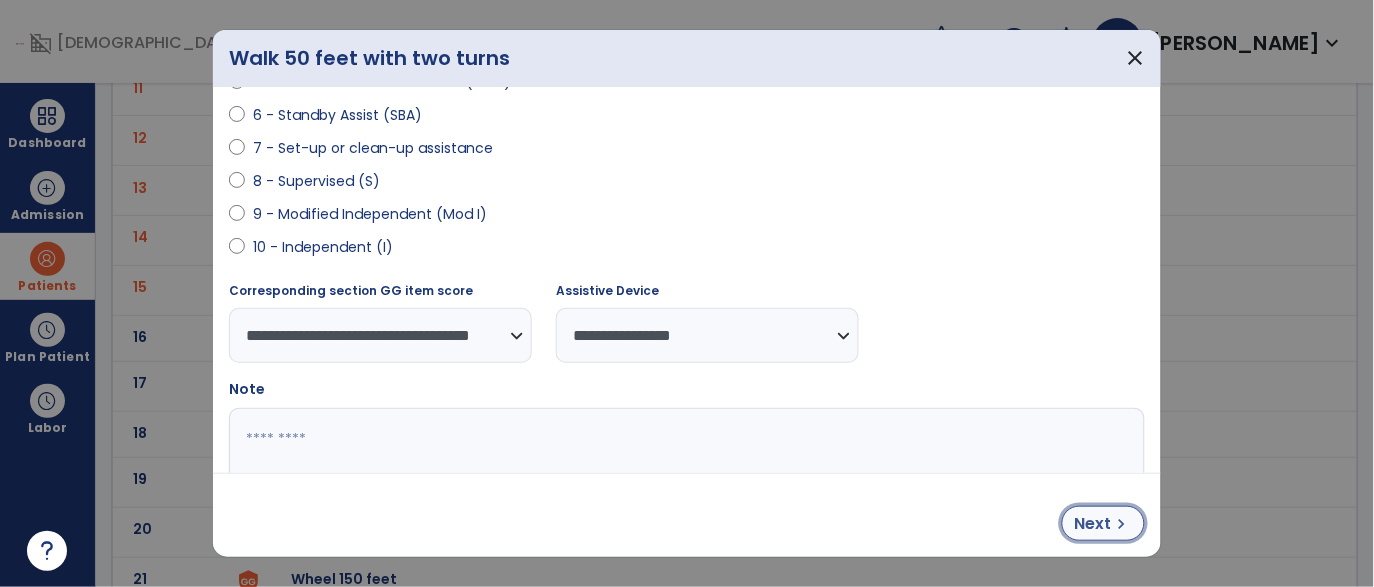 click on "Next" at bounding box center (1093, 524) 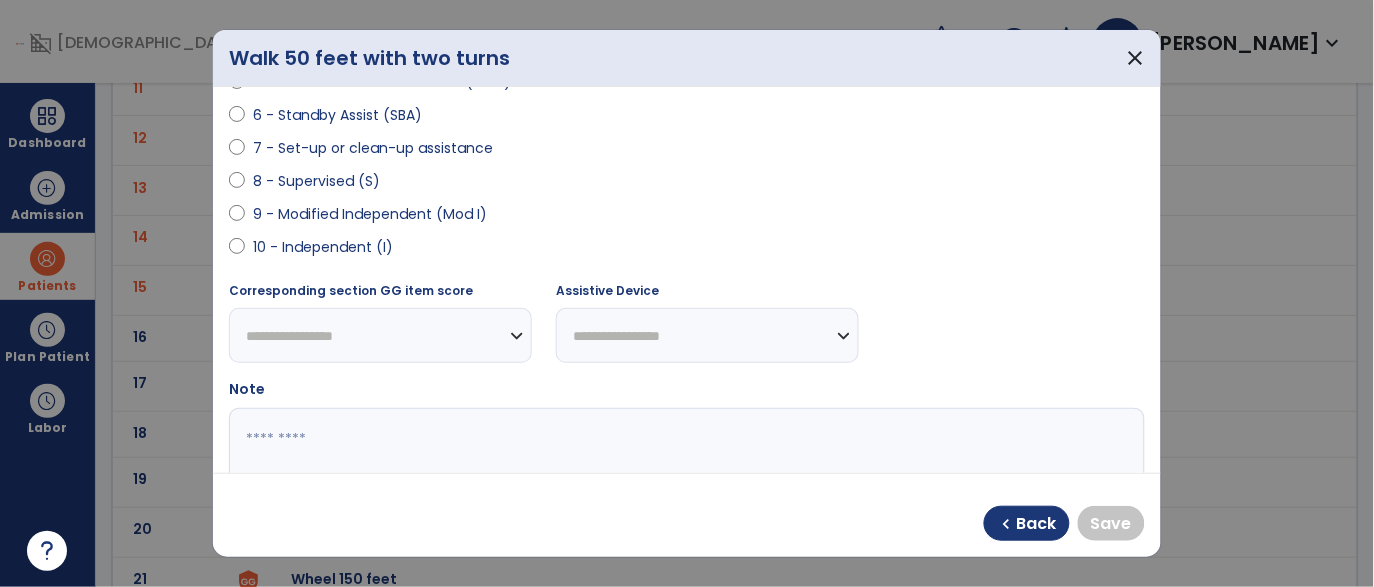 click on "9 - Modified Independent (Mod I)" at bounding box center [370, 214] 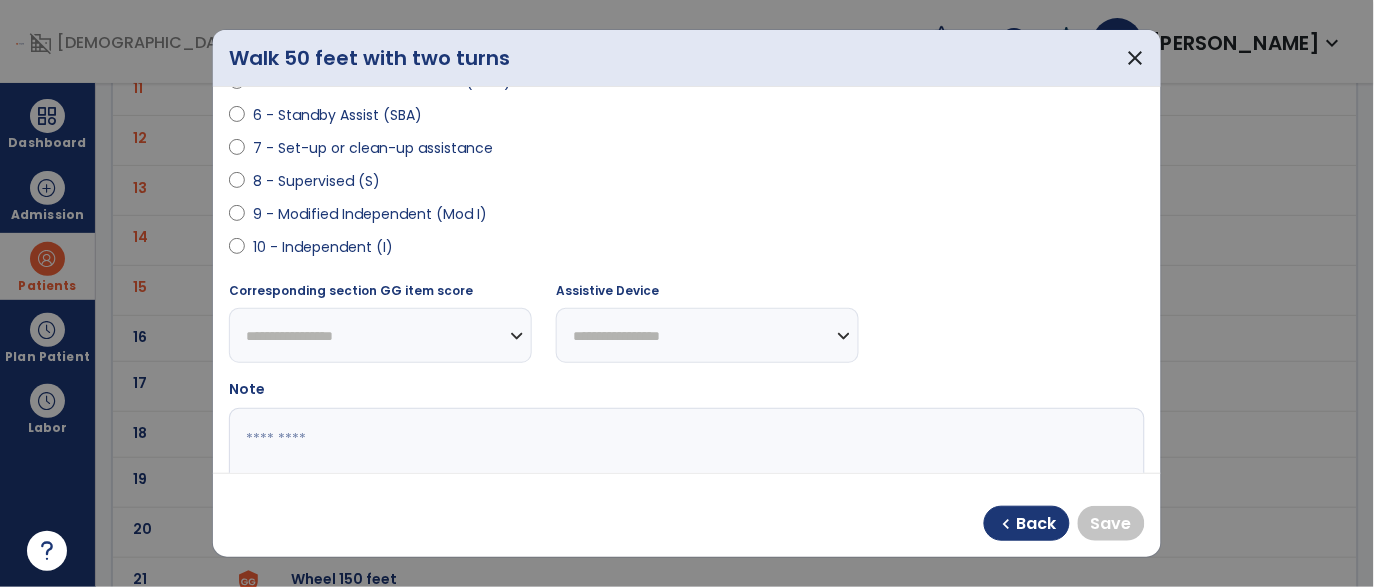 select on "**********" 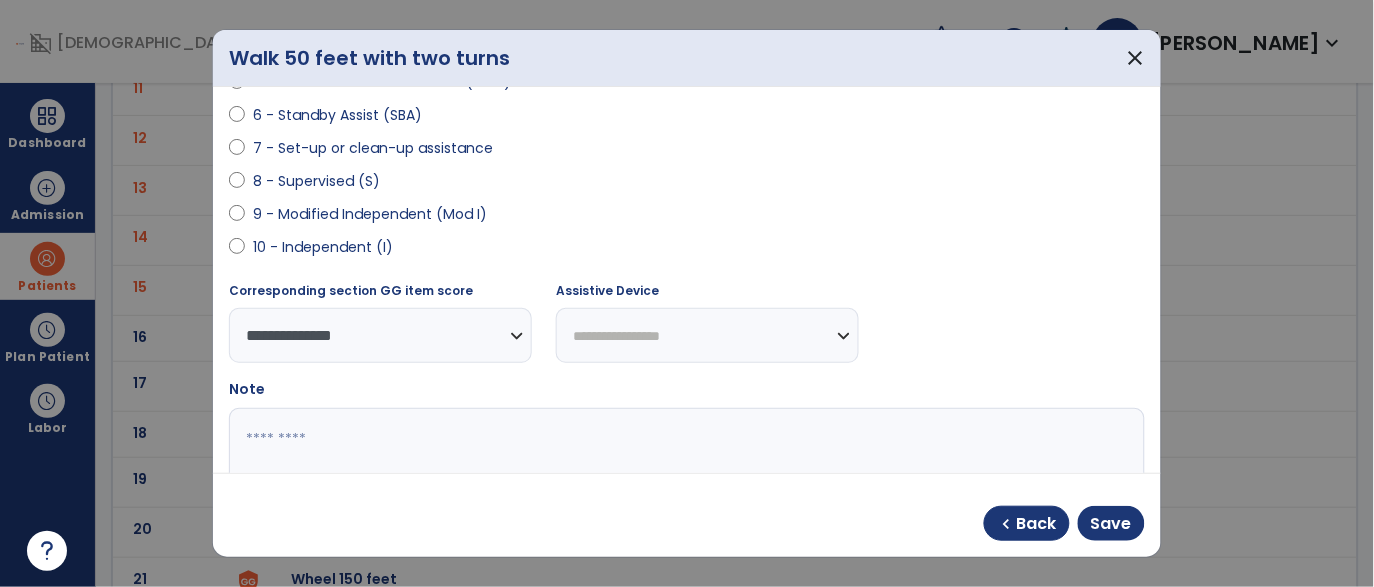 click on "**********" at bounding box center (707, 335) 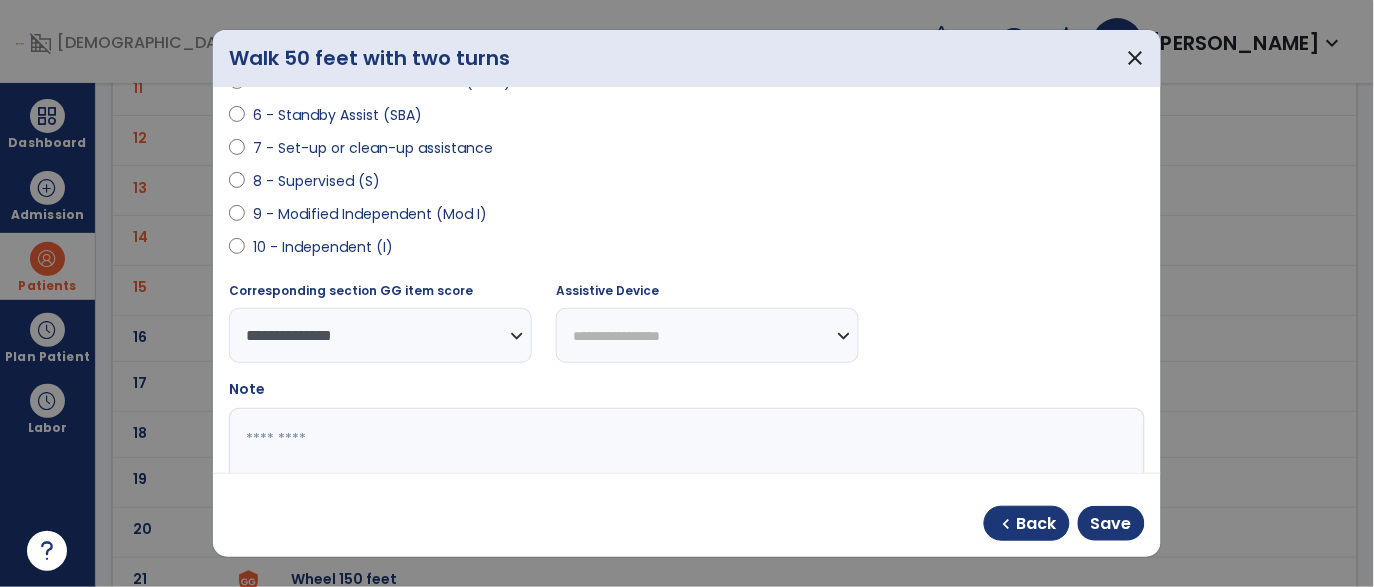 select on "**********" 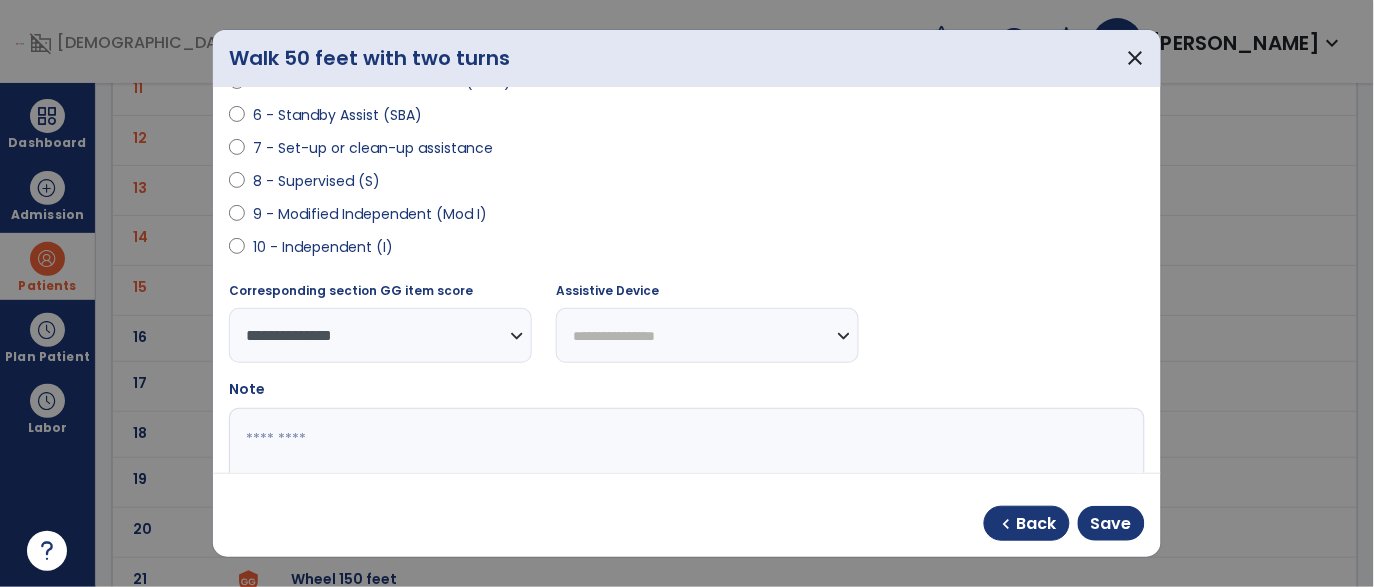 click on "**********" at bounding box center [707, 335] 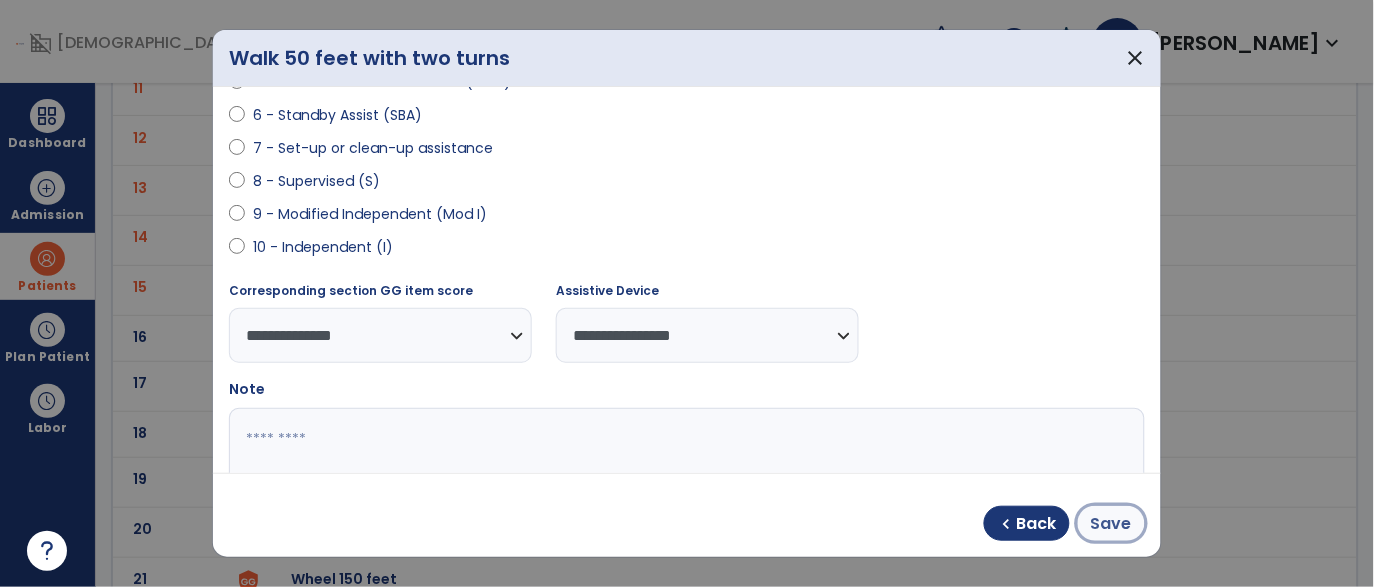 click on "Save" at bounding box center (1111, 524) 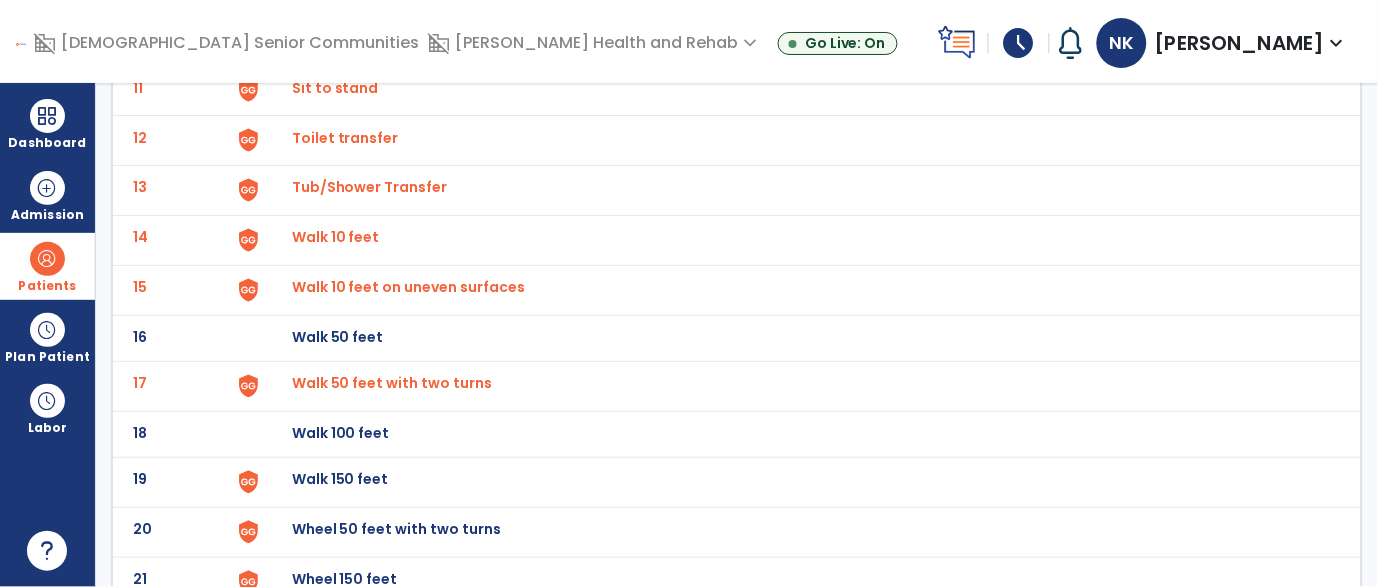 click on "Walk 150 feet" at bounding box center (338, -408) 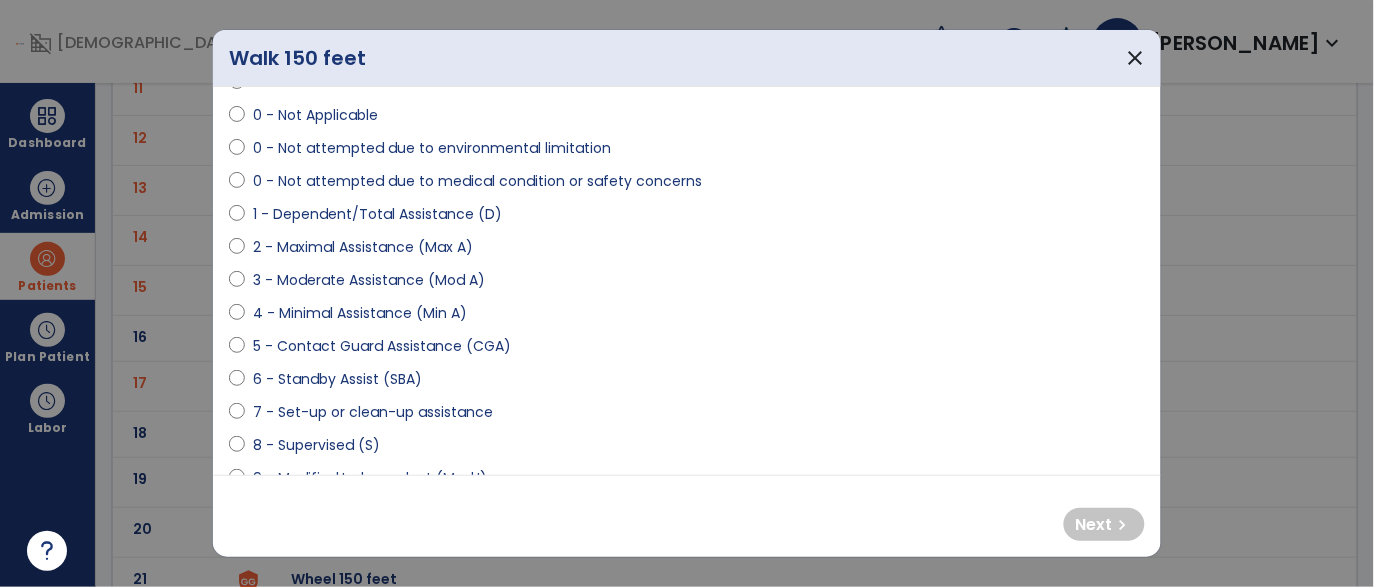 scroll, scrollTop: 130, scrollLeft: 0, axis: vertical 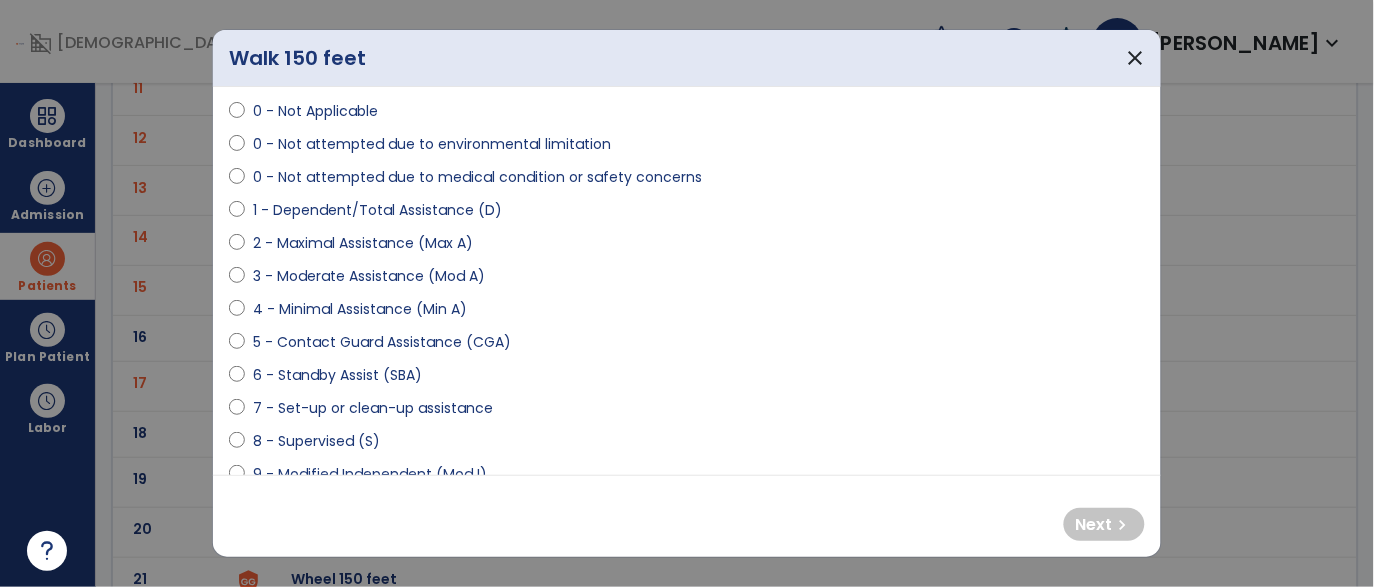 click on "6 - Standby Assist (SBA)" at bounding box center [337, 375] 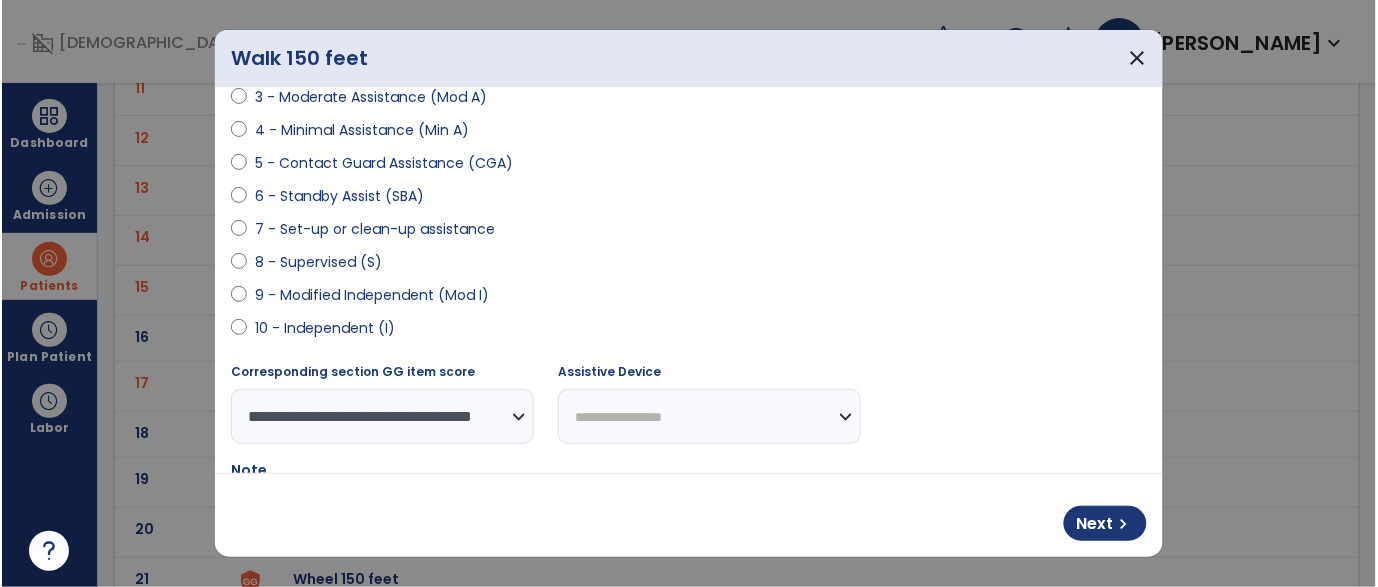 scroll, scrollTop: 313, scrollLeft: 0, axis: vertical 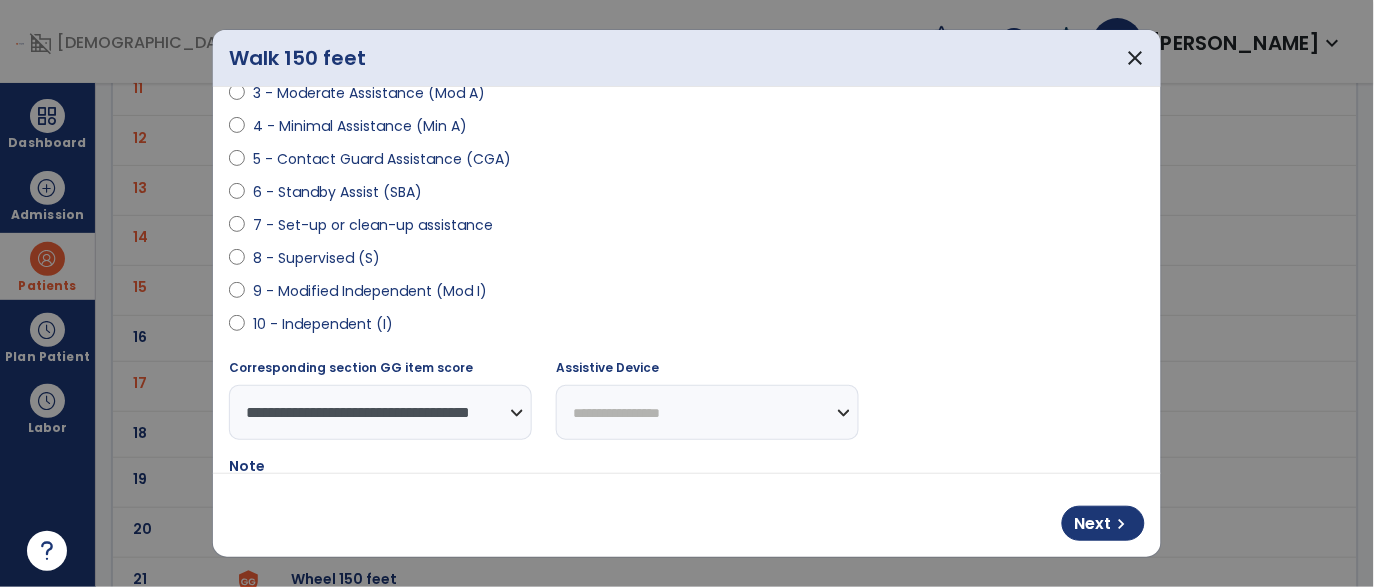 click on "**********" at bounding box center [707, 412] 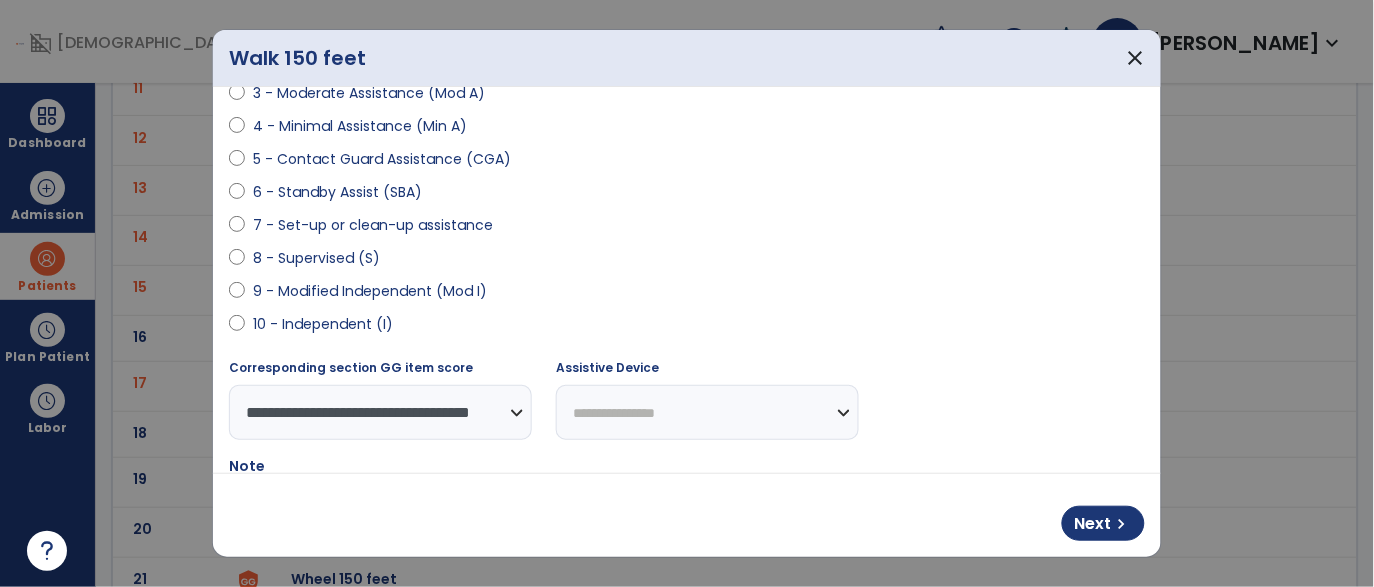 click on "**********" at bounding box center (707, 412) 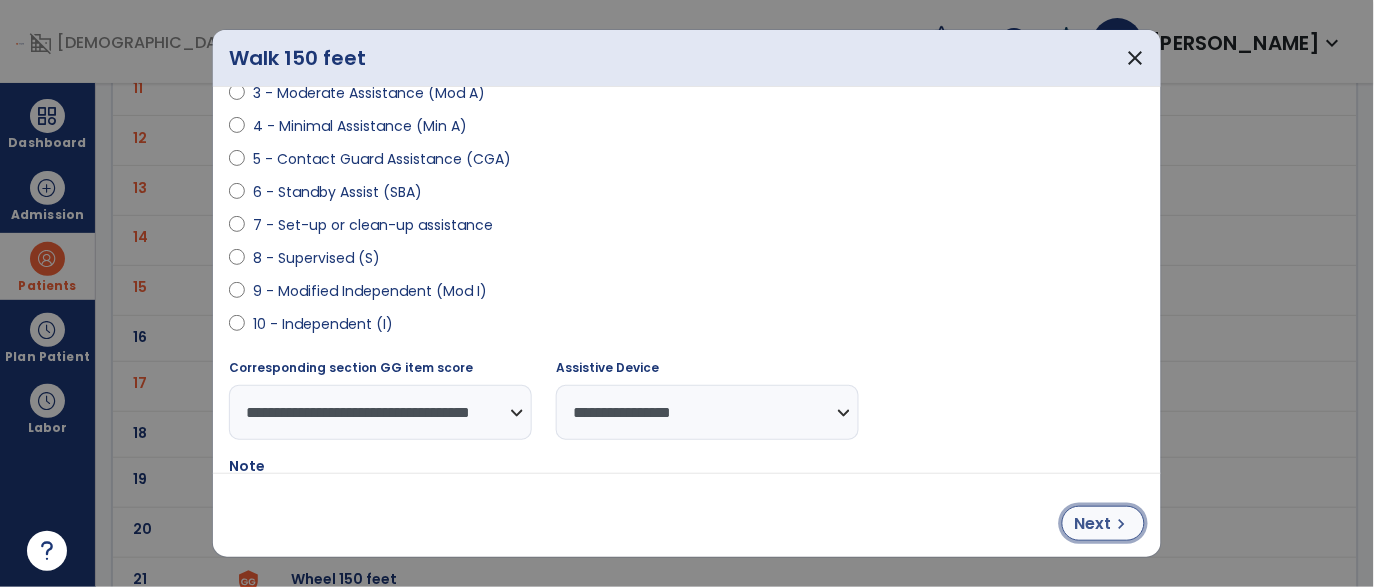 click on "Next" at bounding box center [1093, 524] 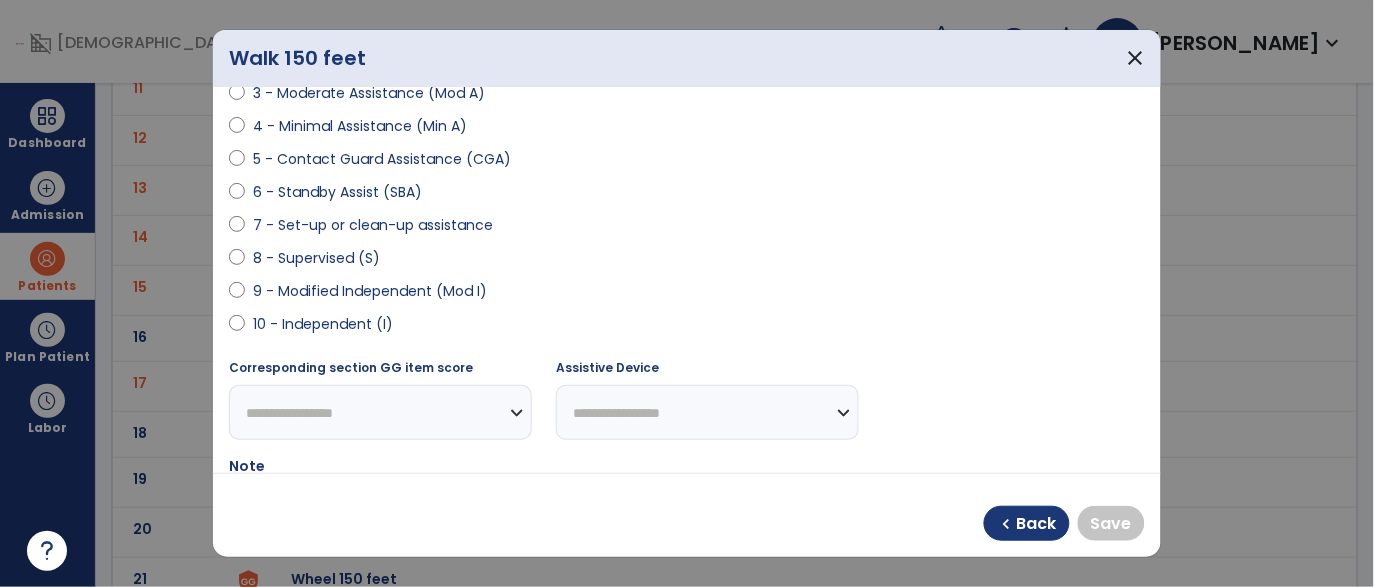 click on "9 - Modified Independent (Mod I)" at bounding box center [370, 291] 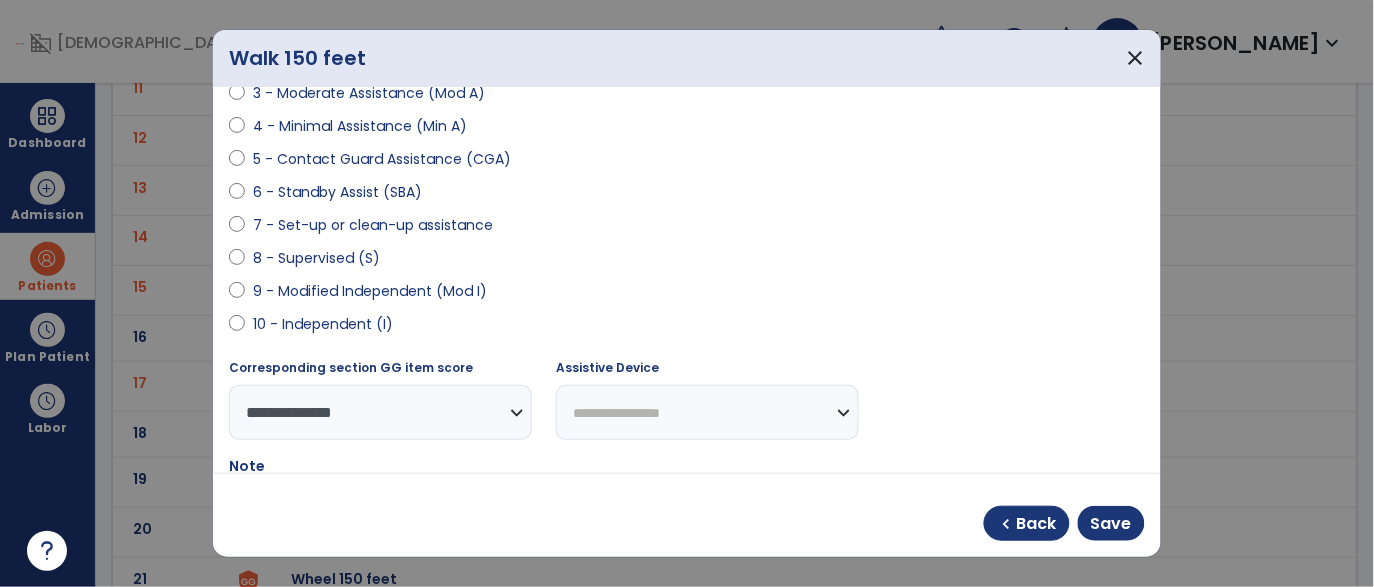 click on "**********" at bounding box center [707, 412] 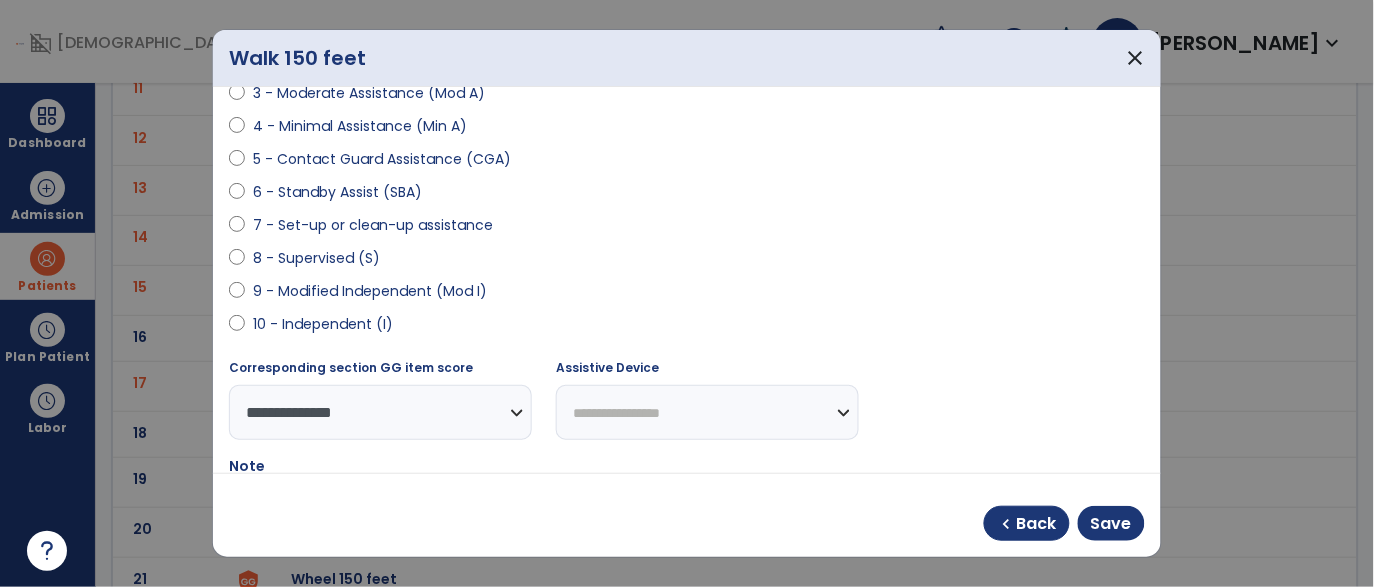 select on "**********" 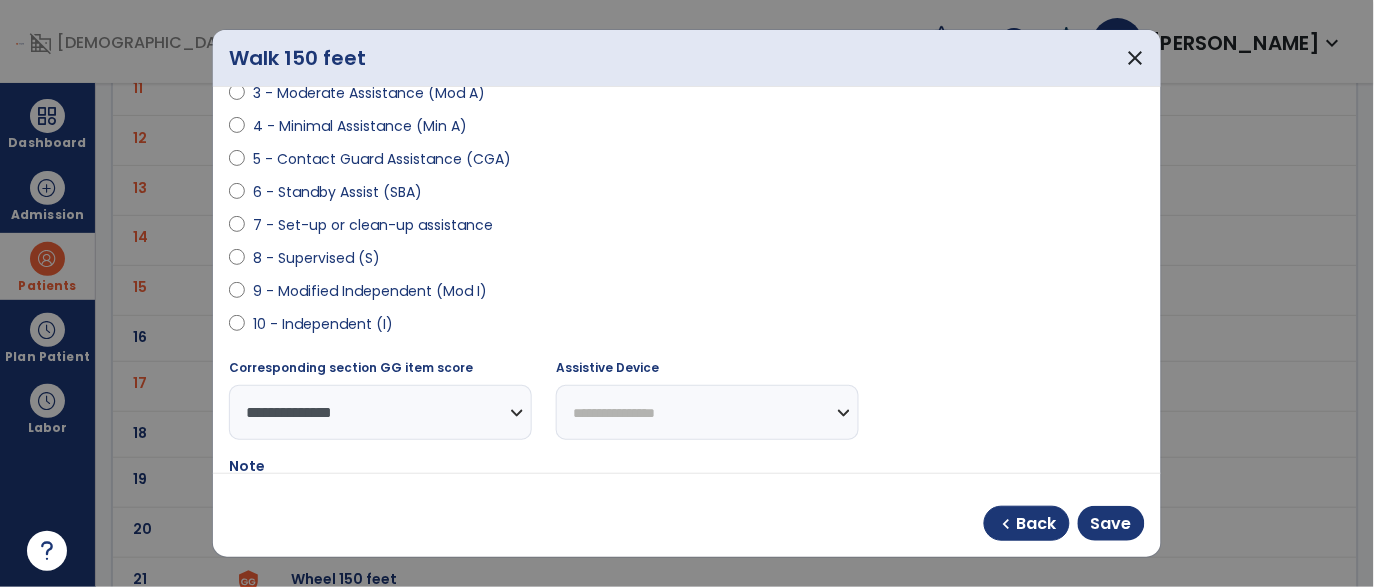 click on "**********" at bounding box center (707, 412) 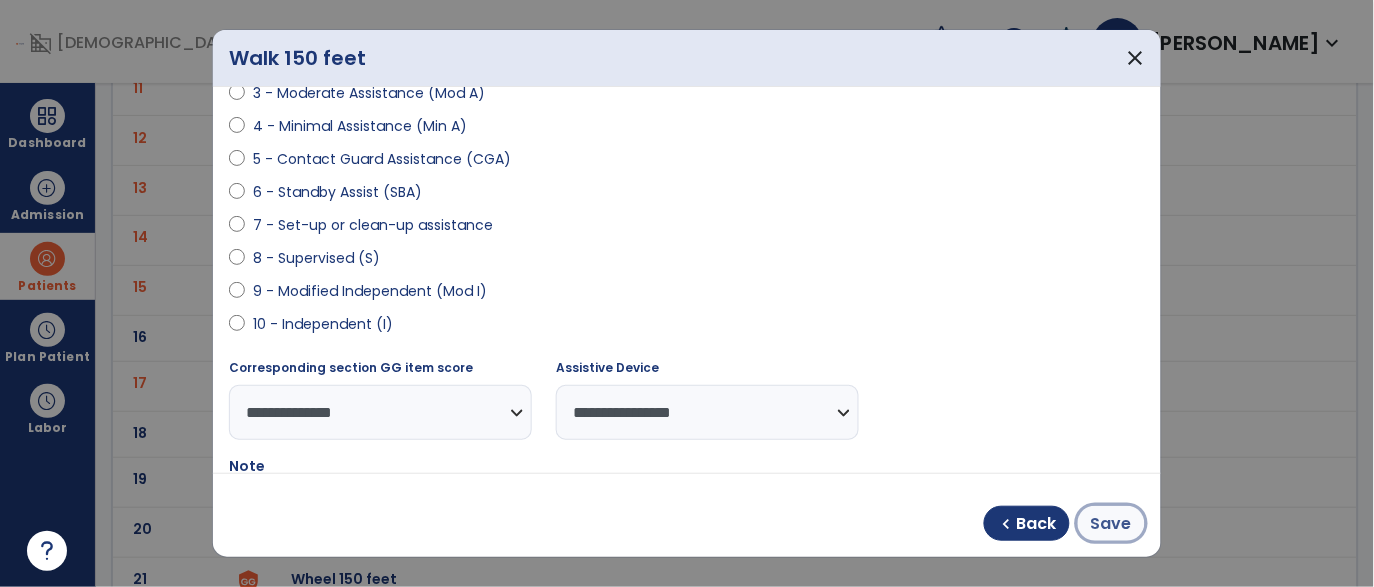 click on "Save" at bounding box center (1111, 524) 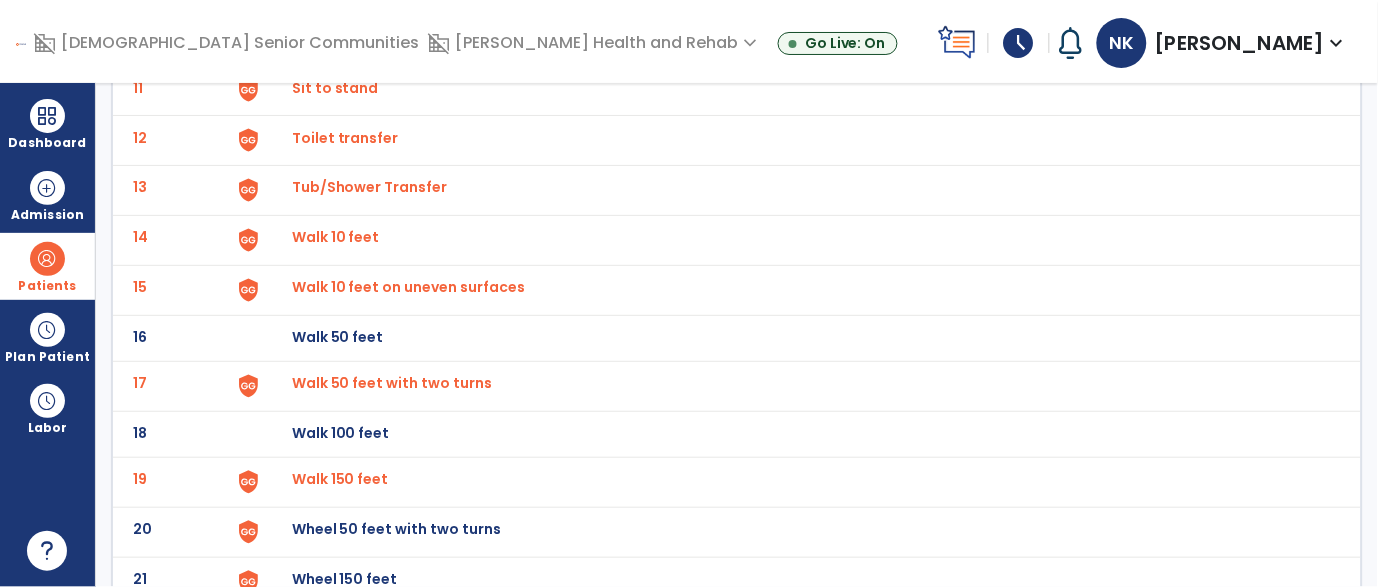 scroll, scrollTop: 783, scrollLeft: 0, axis: vertical 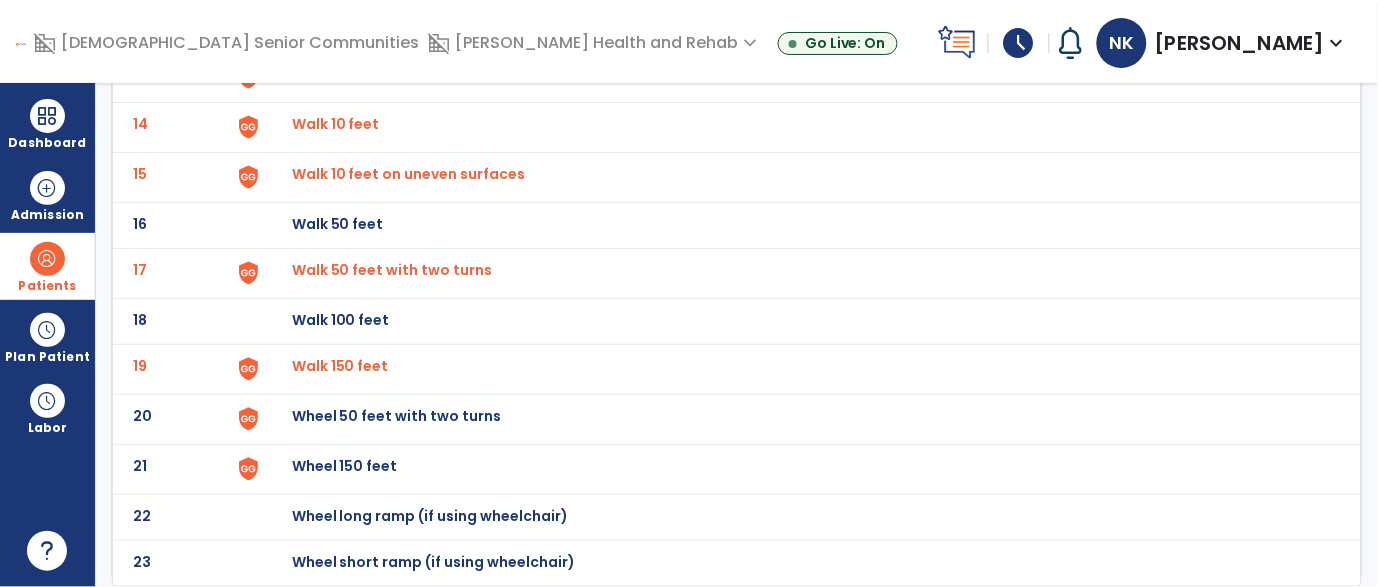 click on "Wheel 50 feet with two turns" at bounding box center [338, -521] 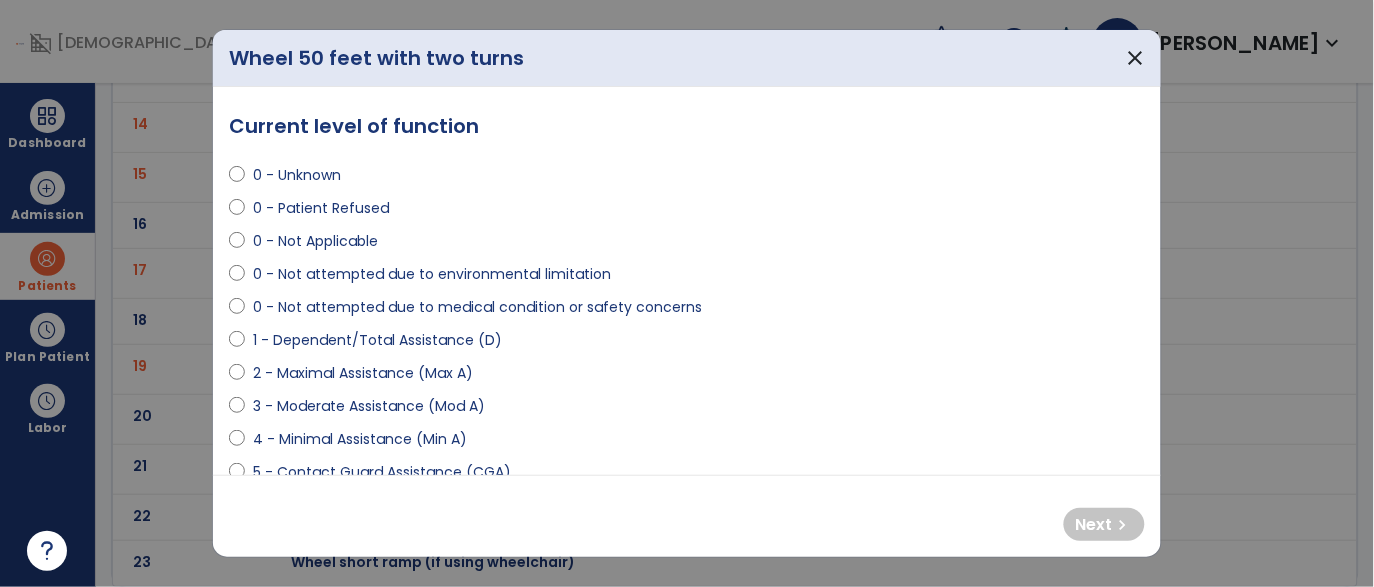 click on "0 - Not Applicable" at bounding box center (315, 241) 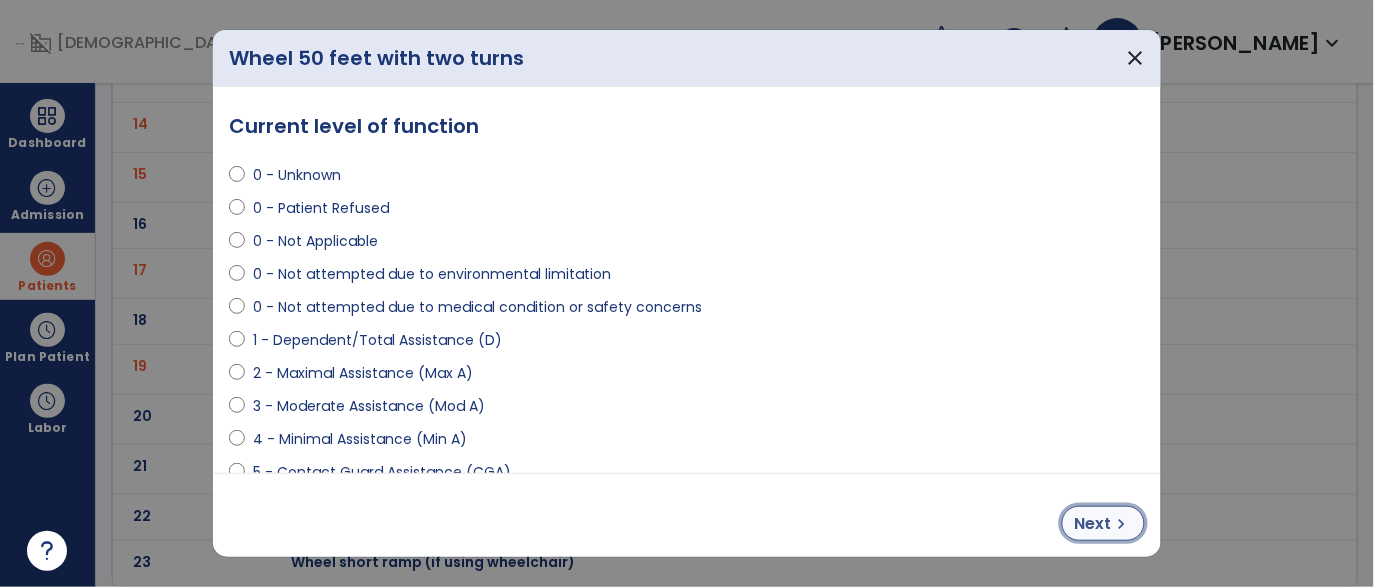 click on "Next" at bounding box center [1093, 524] 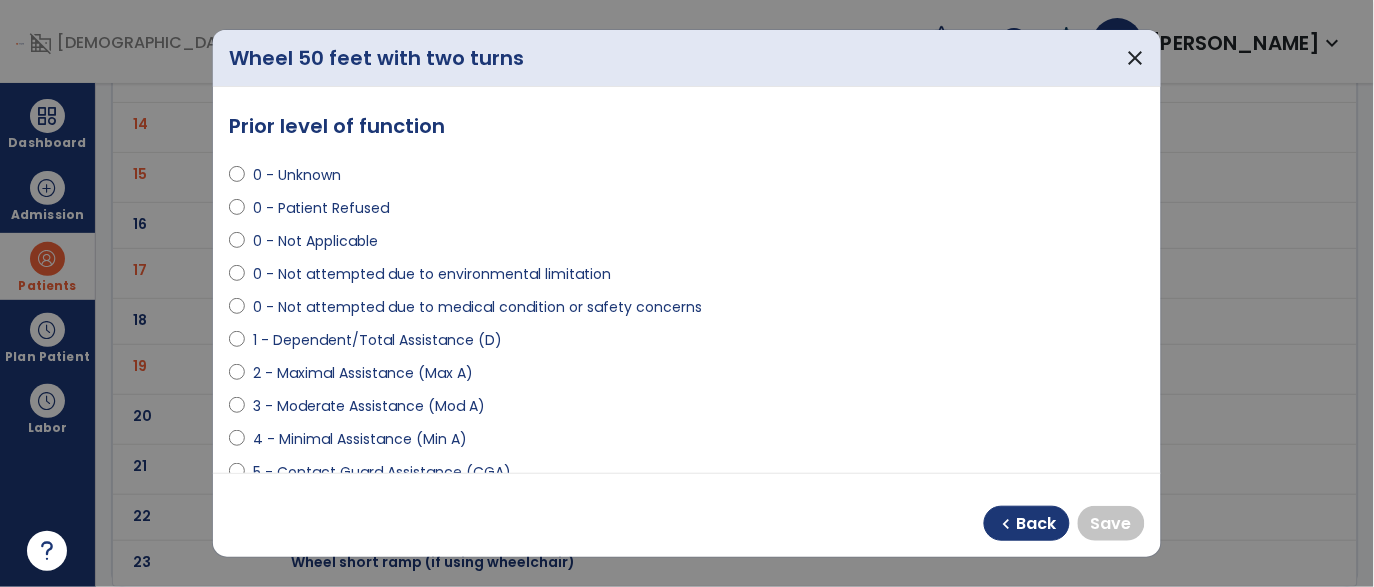 click on "0 - Not Applicable" at bounding box center (315, 241) 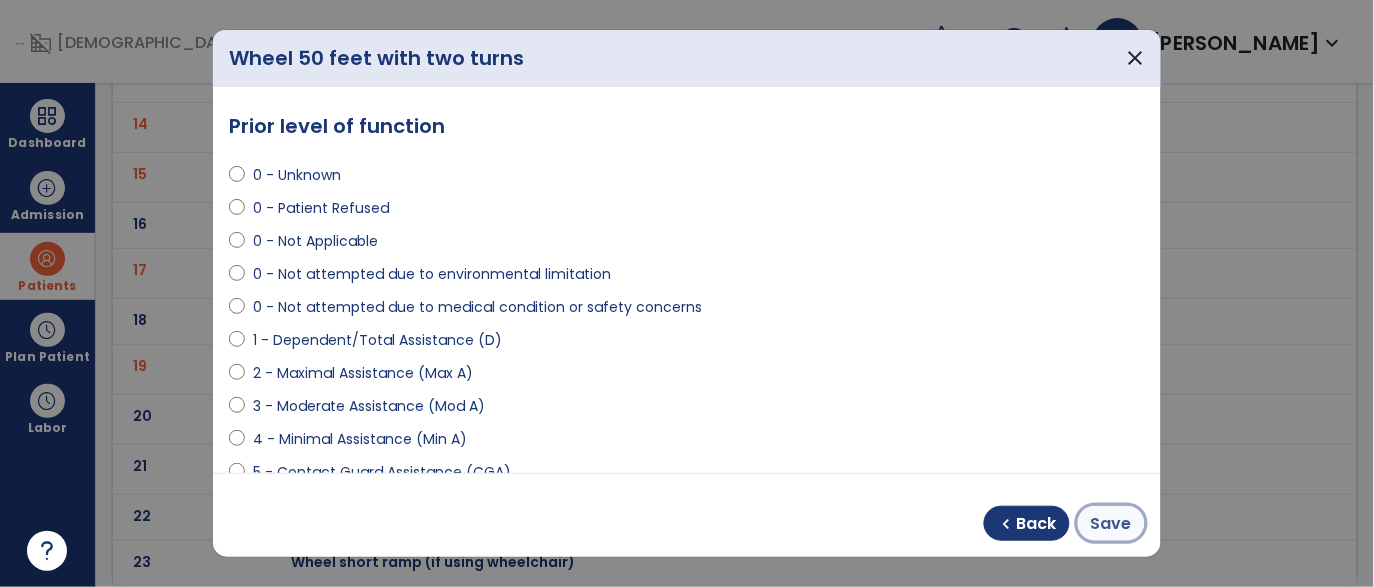 click on "Save" at bounding box center [1111, 524] 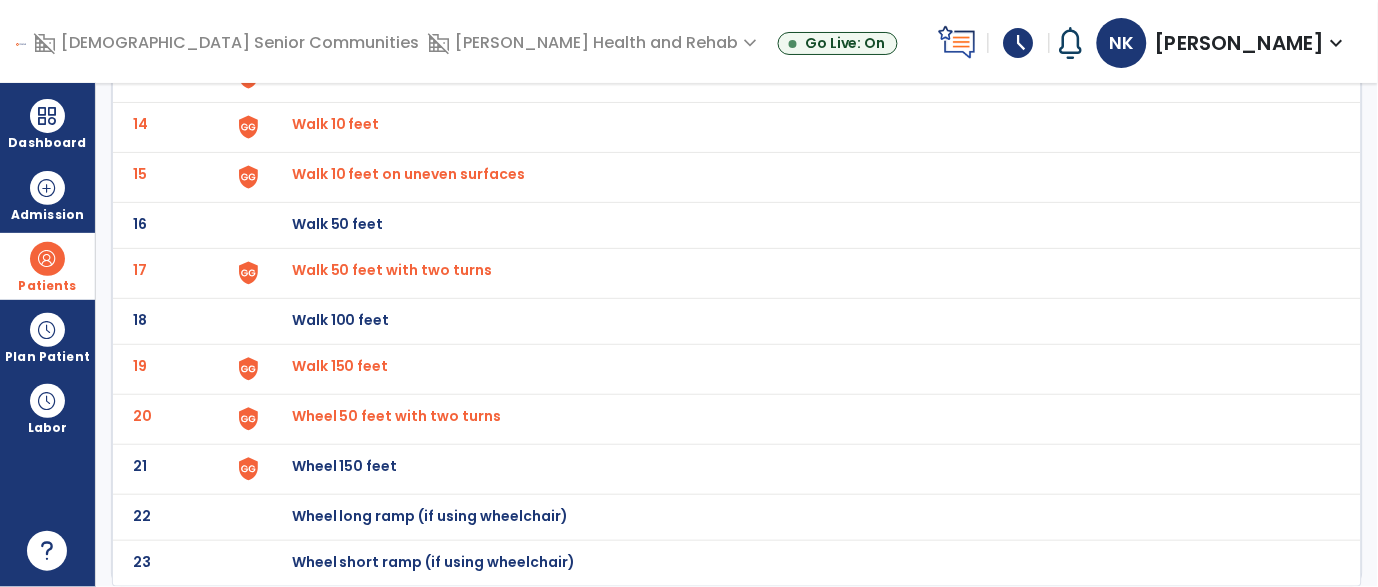 click on "Wheel 150 feet" at bounding box center [338, -521] 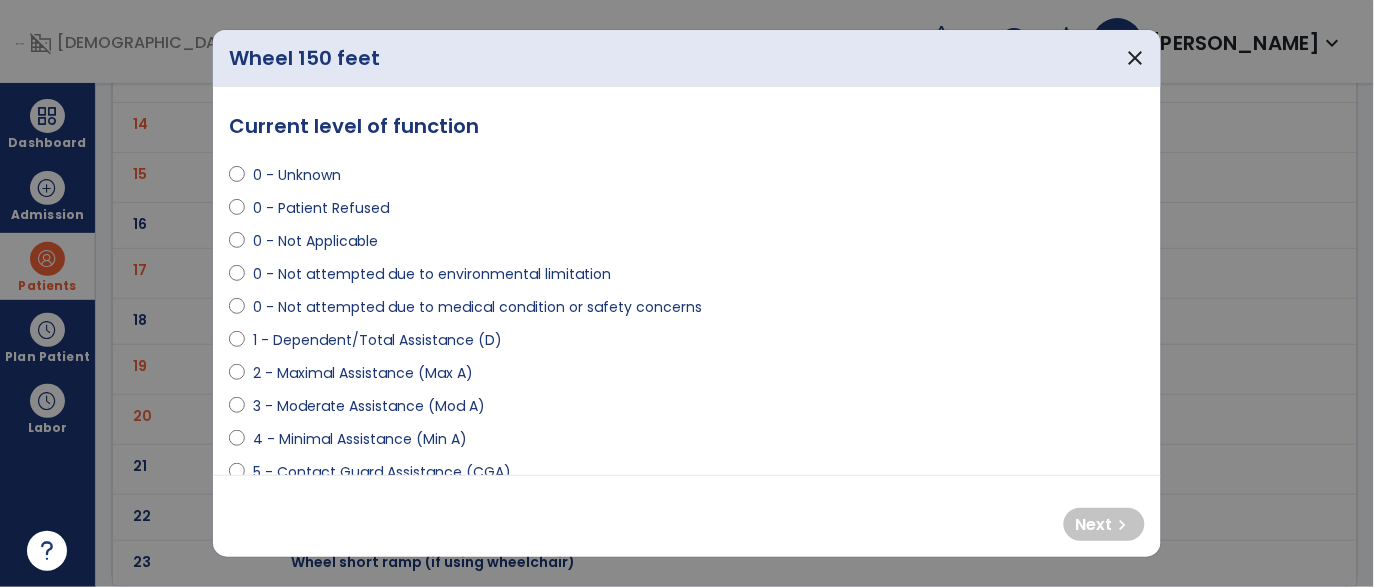 click on "0 - Not Applicable" at bounding box center [315, 241] 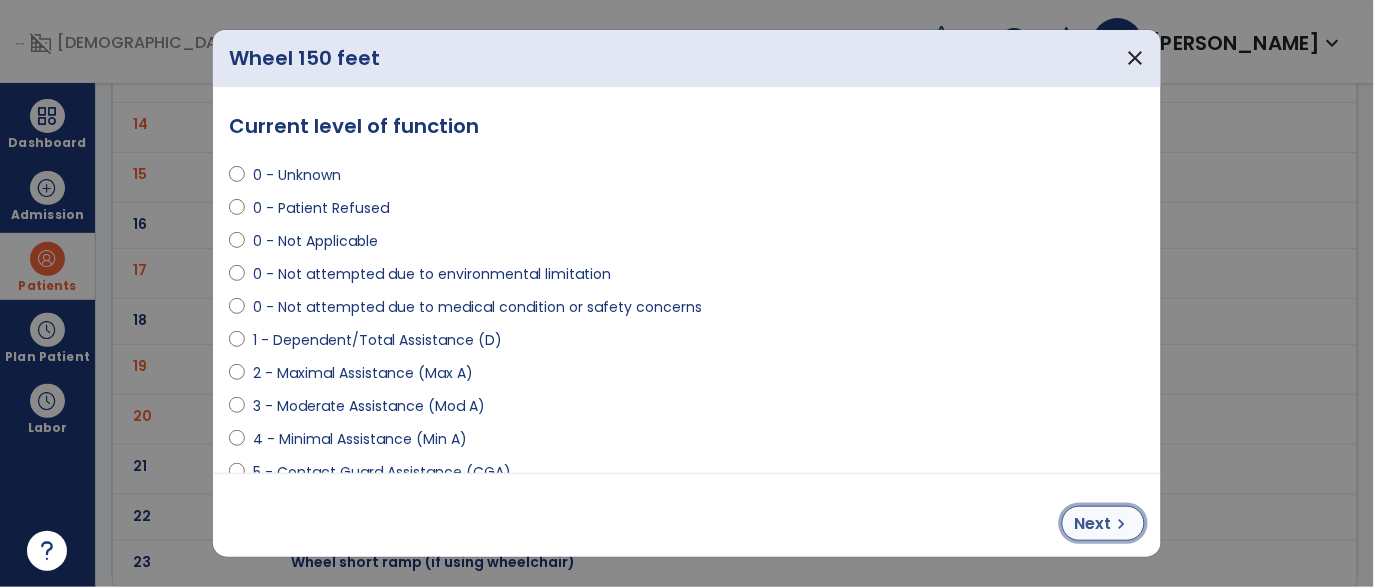 click on "Next" at bounding box center [1093, 524] 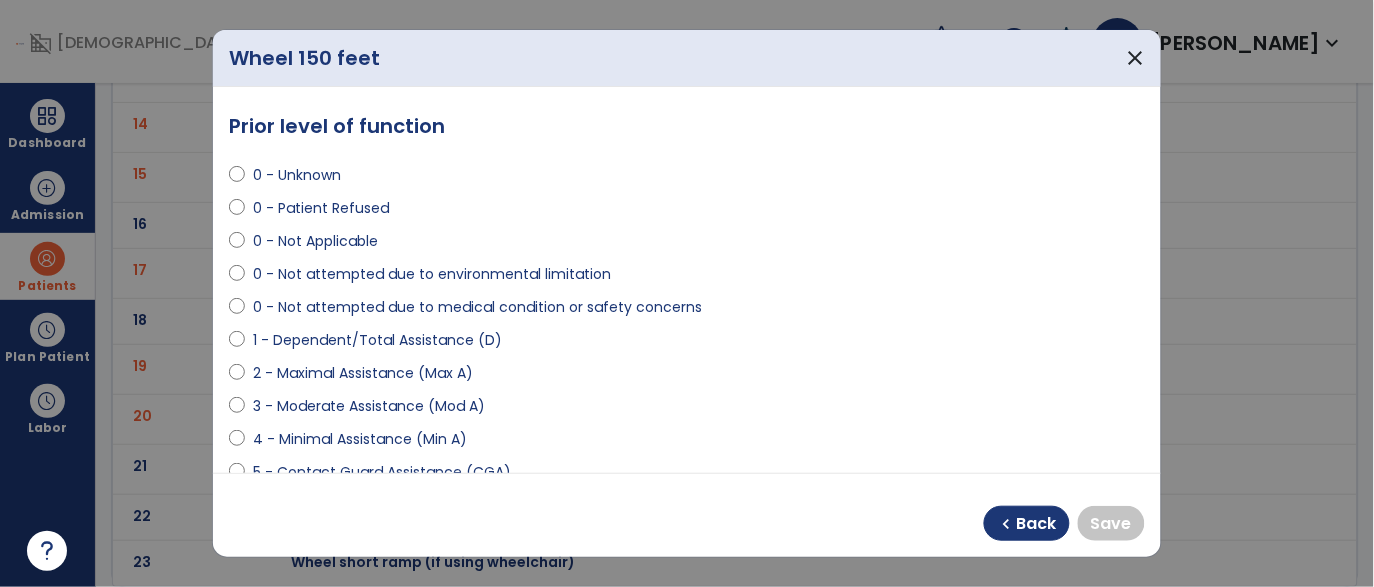 click on "0 - Not Applicable" at bounding box center [315, 241] 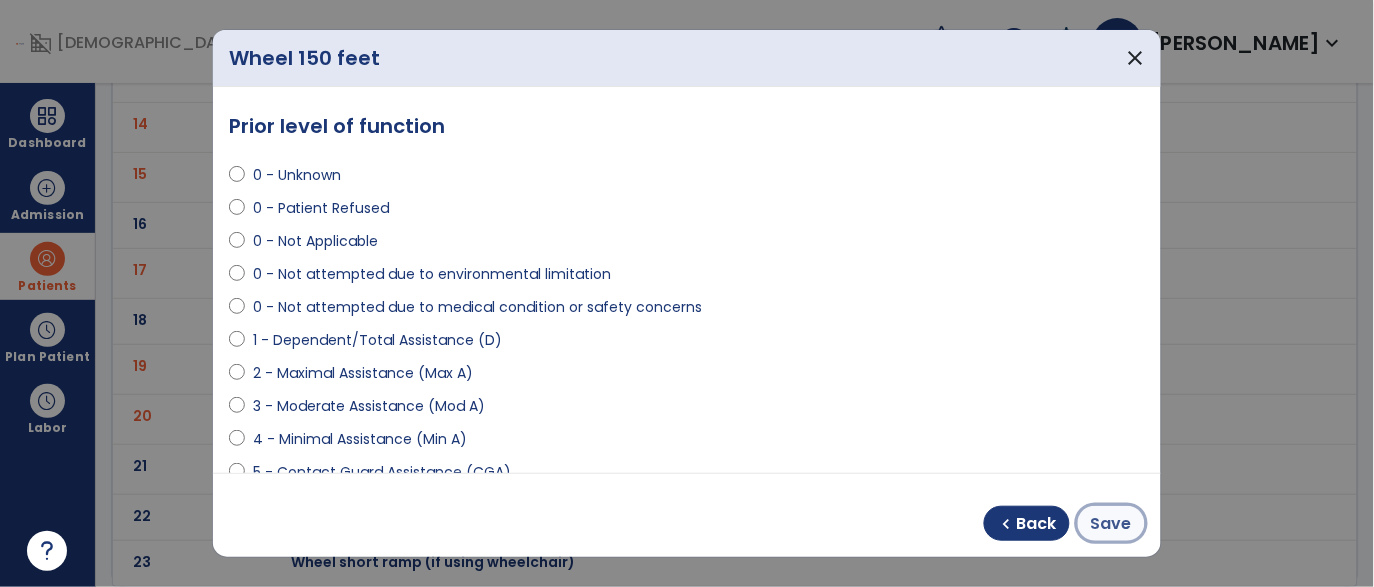 click on "Save" at bounding box center (1111, 524) 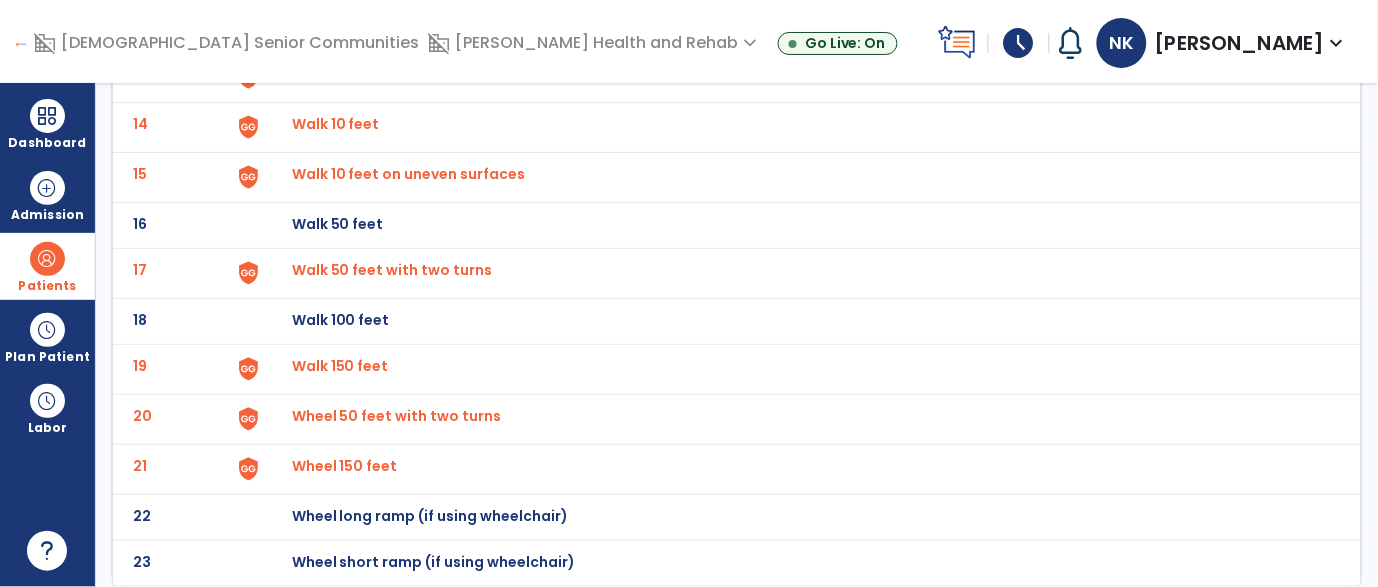 scroll, scrollTop: 0, scrollLeft: 0, axis: both 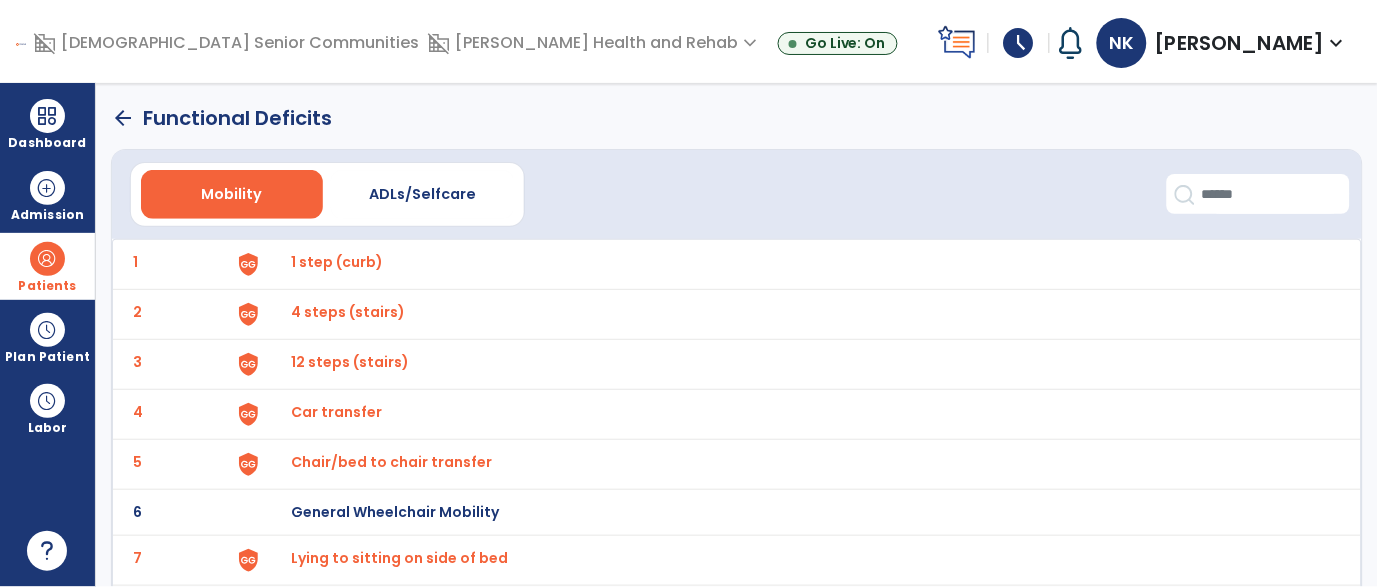 click on "arrow_back" 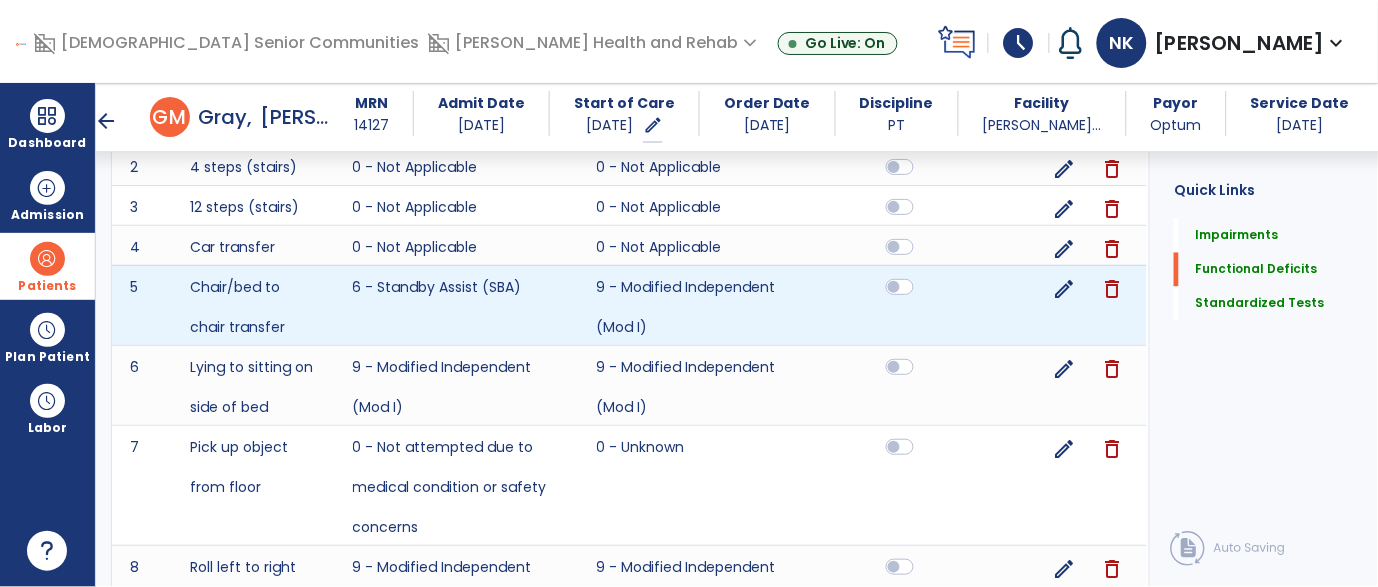 scroll, scrollTop: 723, scrollLeft: 0, axis: vertical 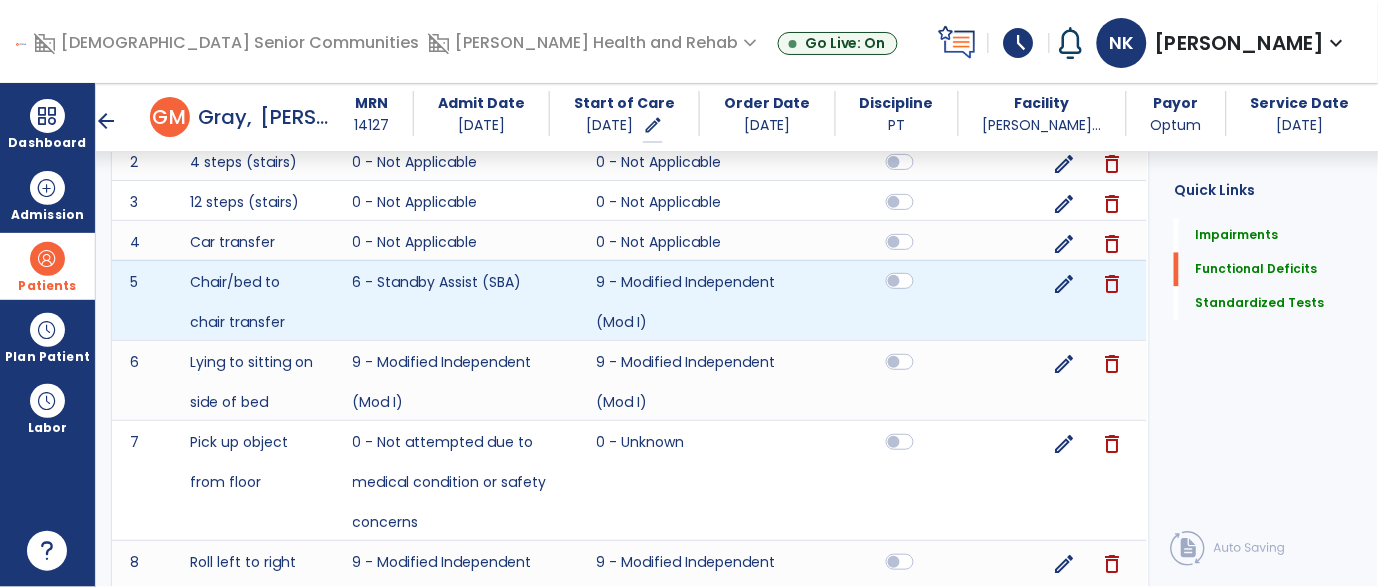 click 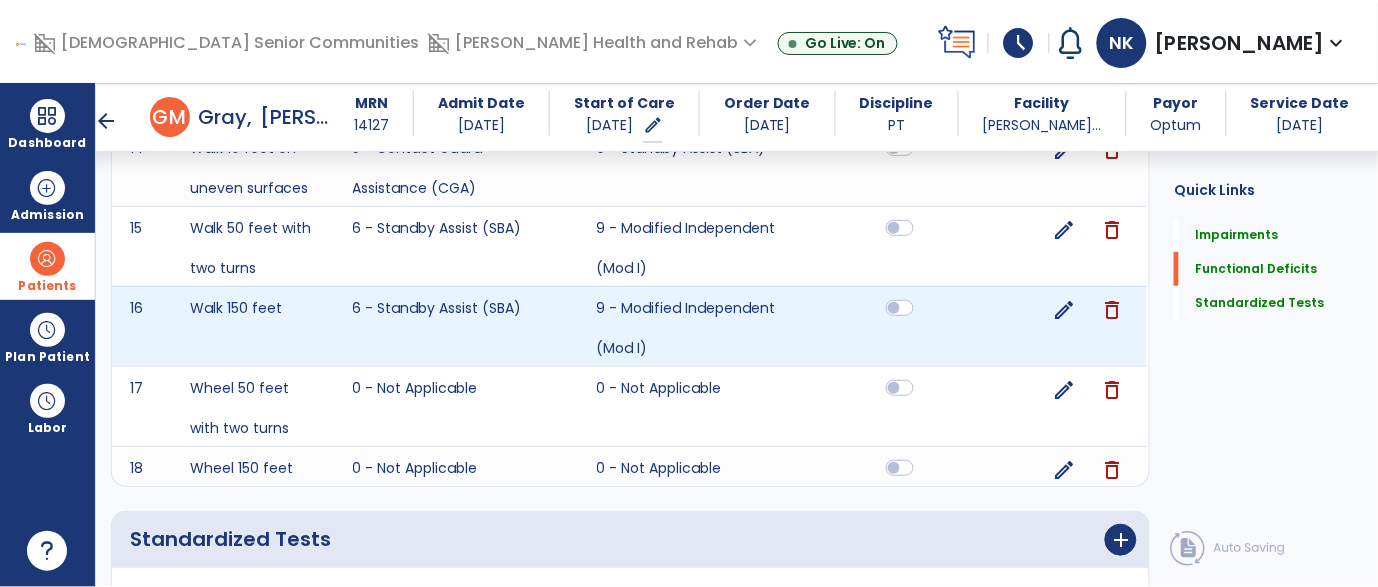 scroll, scrollTop: 1624, scrollLeft: 0, axis: vertical 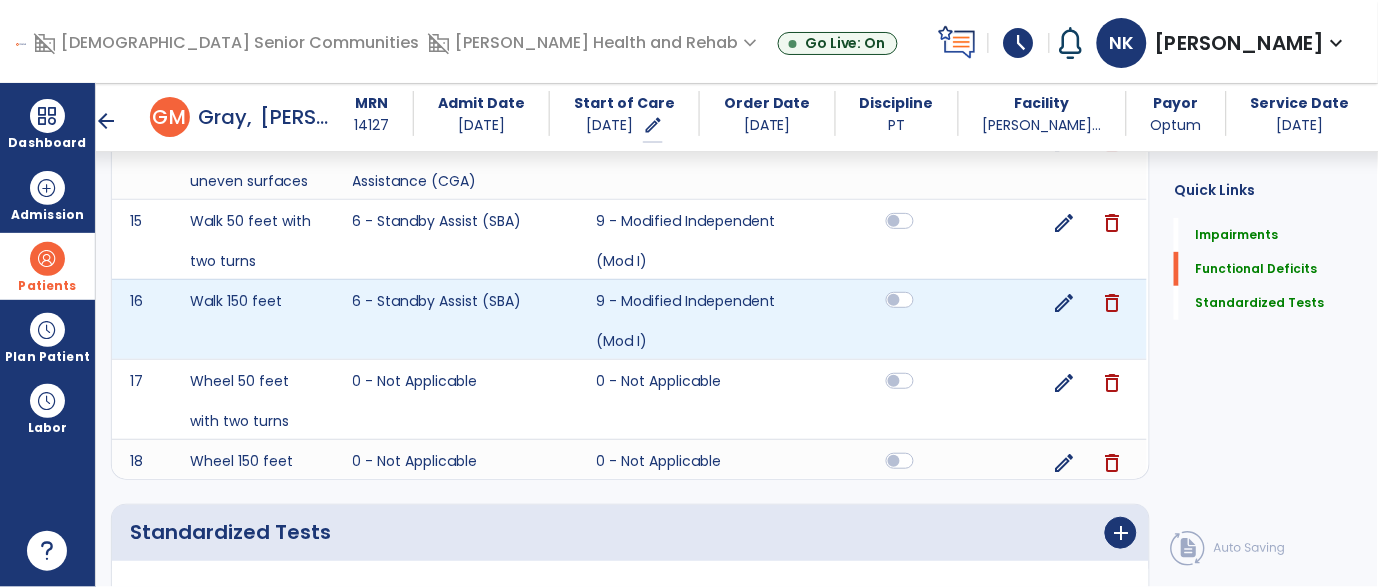 click 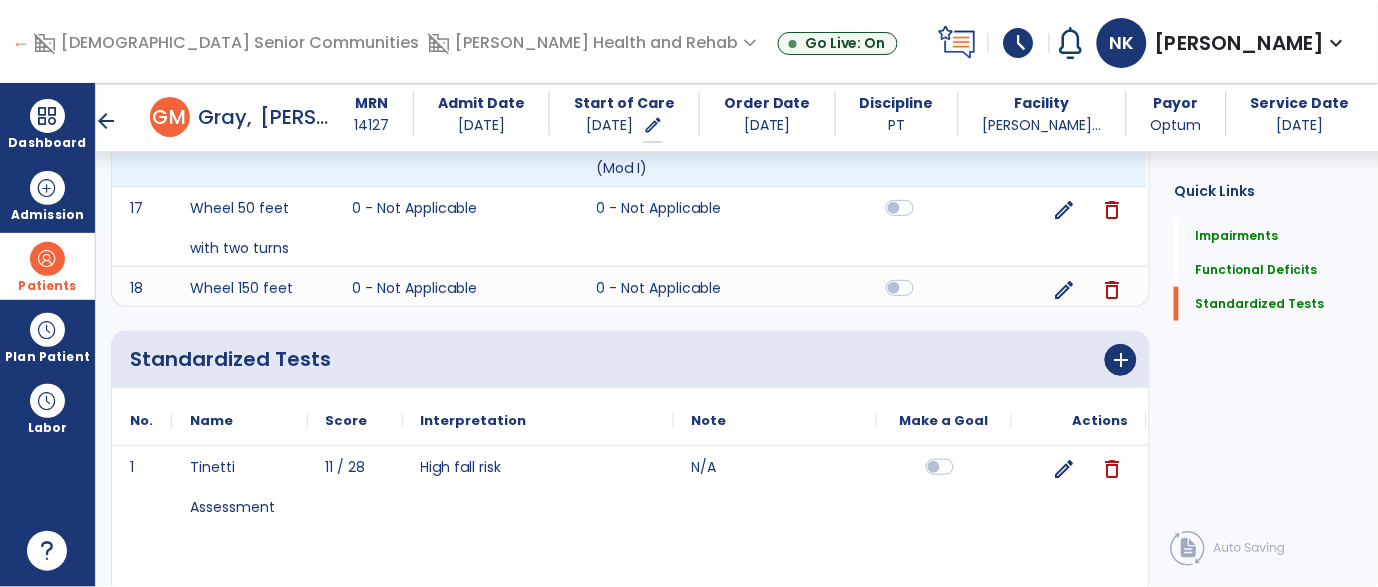 scroll, scrollTop: 1876, scrollLeft: 0, axis: vertical 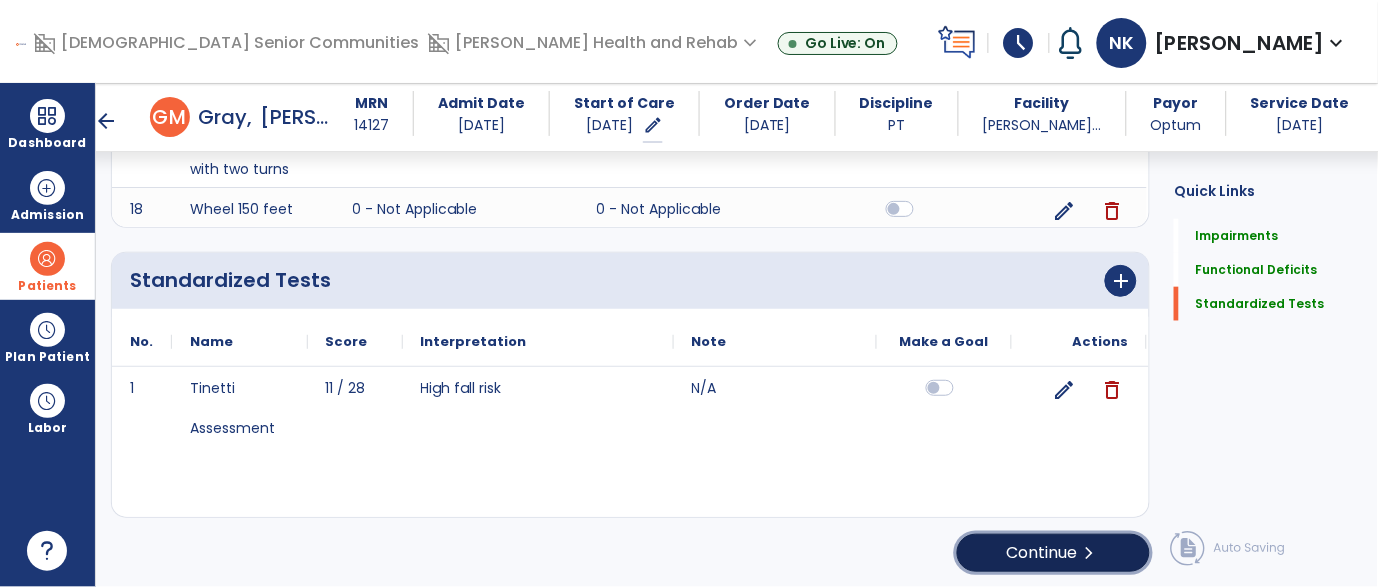 click on "Continue  chevron_right" 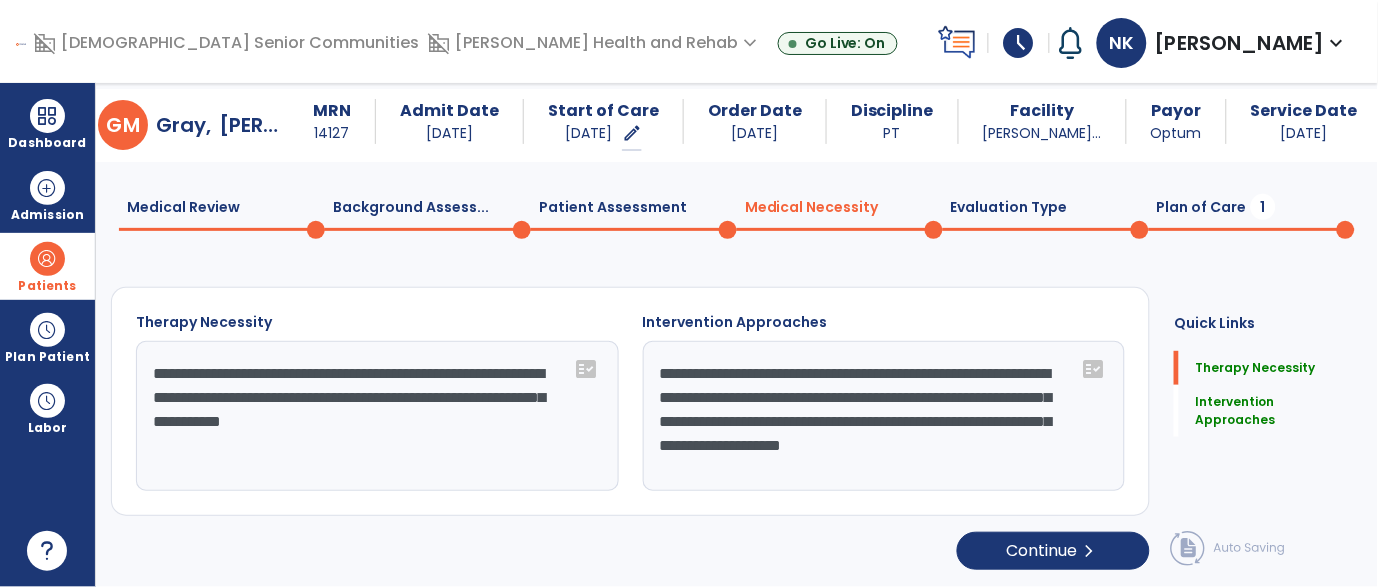 scroll, scrollTop: 39, scrollLeft: 0, axis: vertical 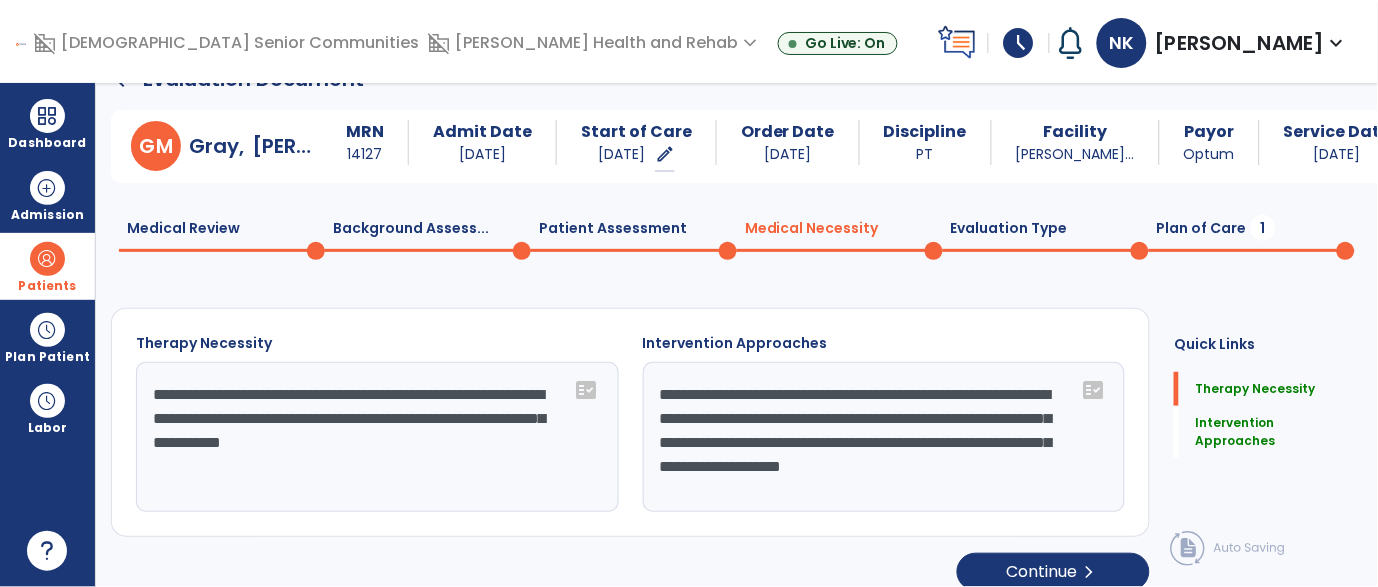 click on "Plan of Care  1" 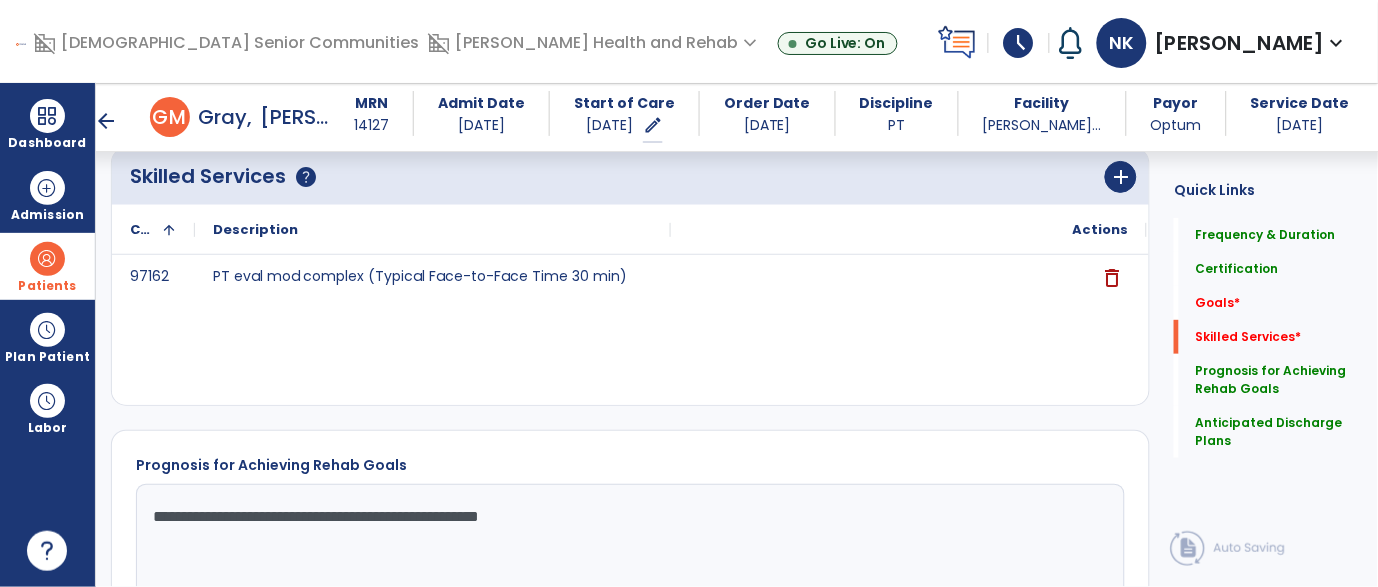 scroll, scrollTop: 1619, scrollLeft: 0, axis: vertical 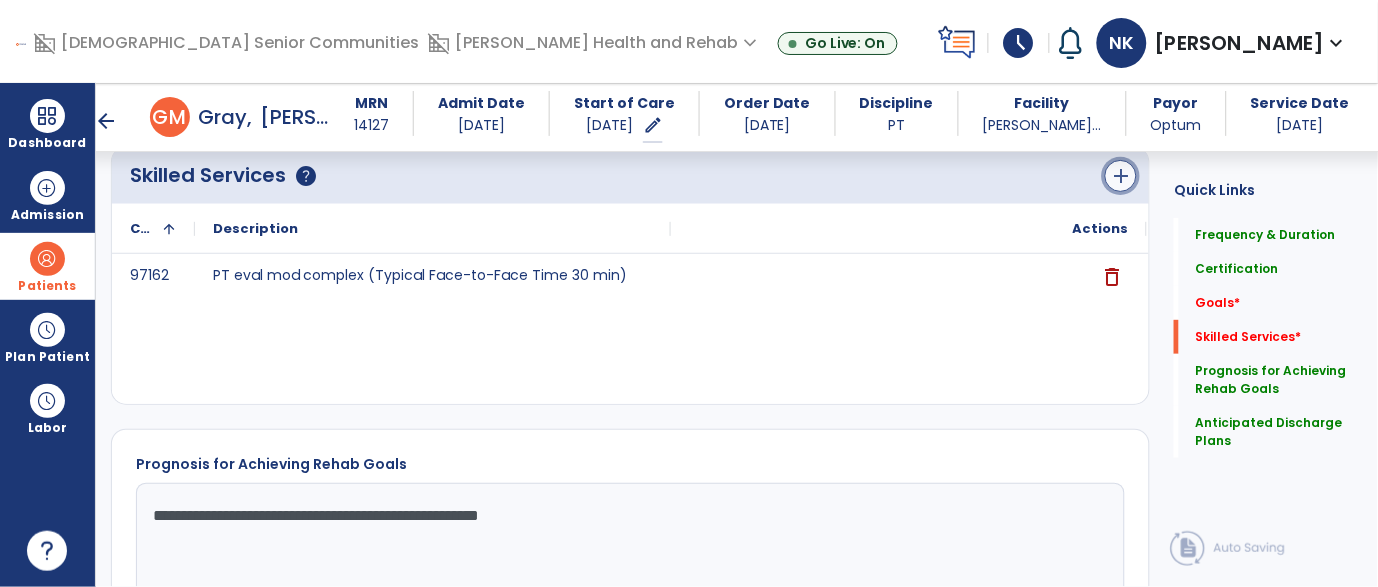 click on "add" 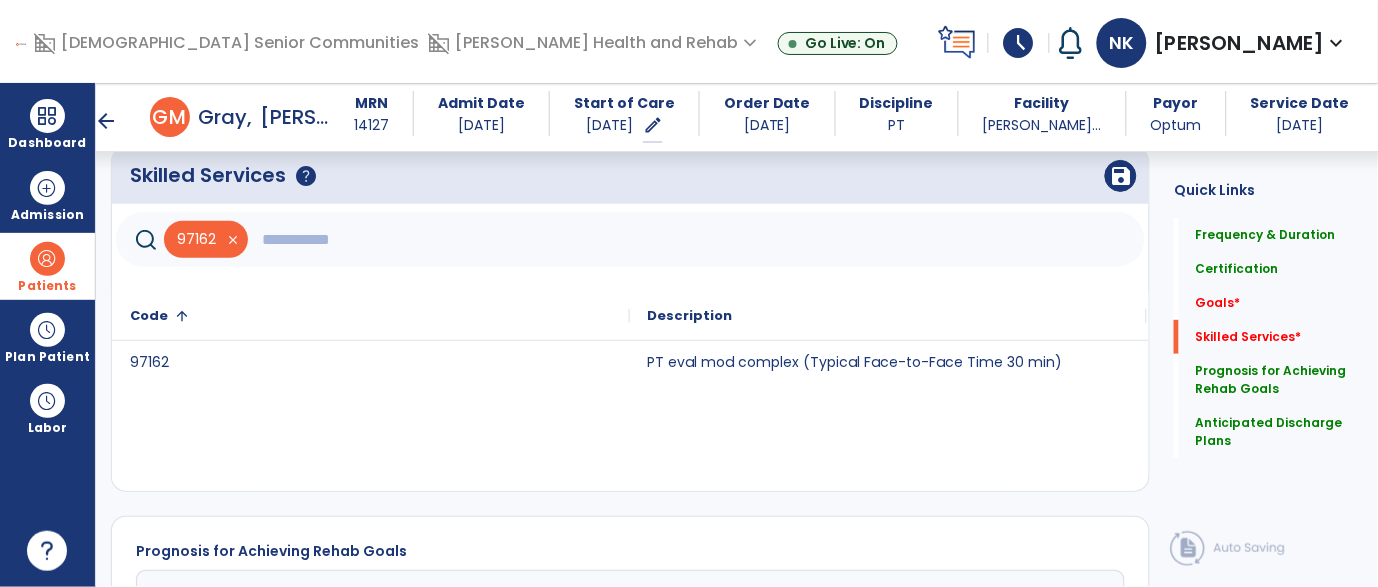 click 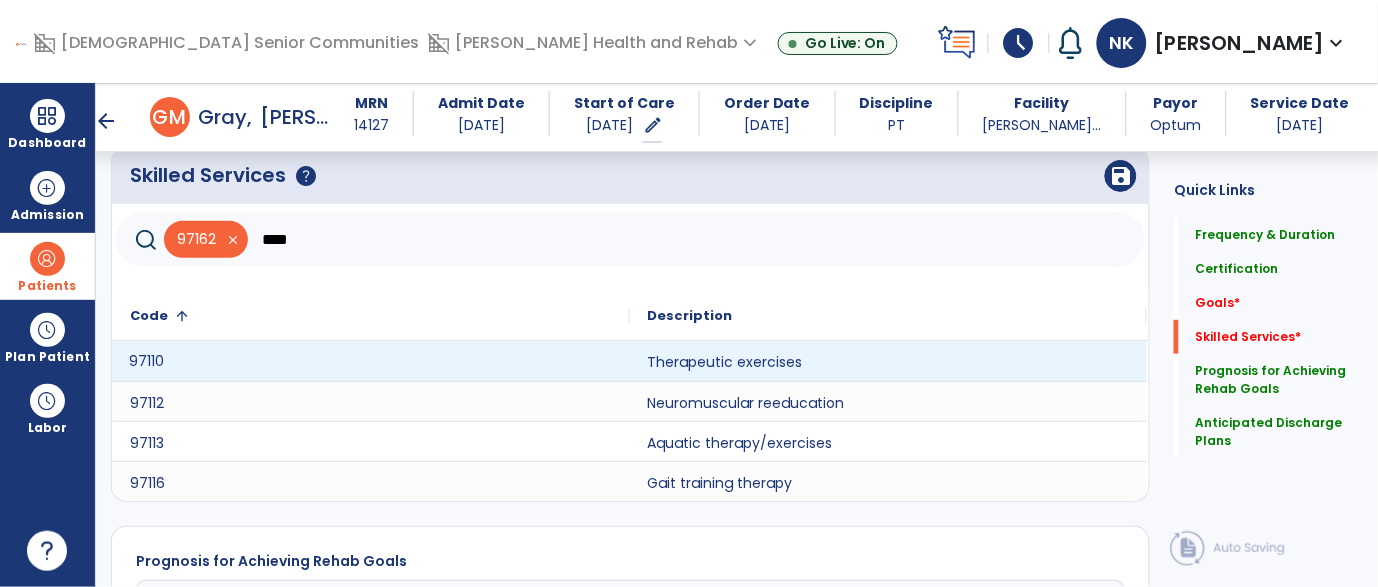 click on "97110" 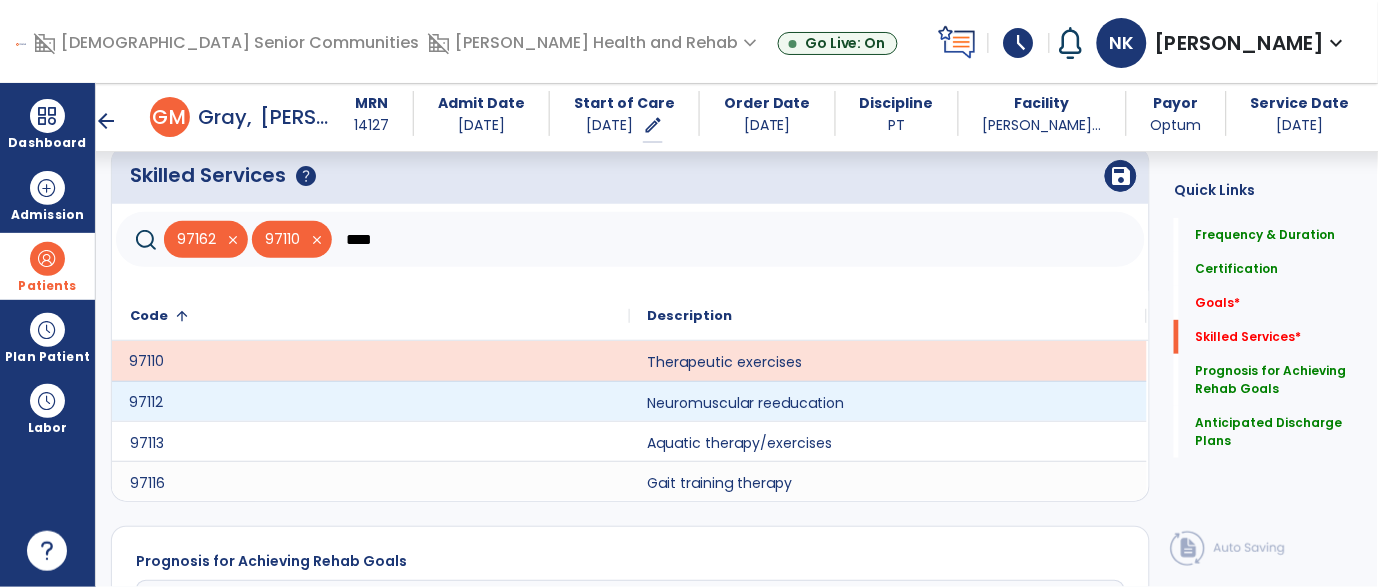 click on "97112" 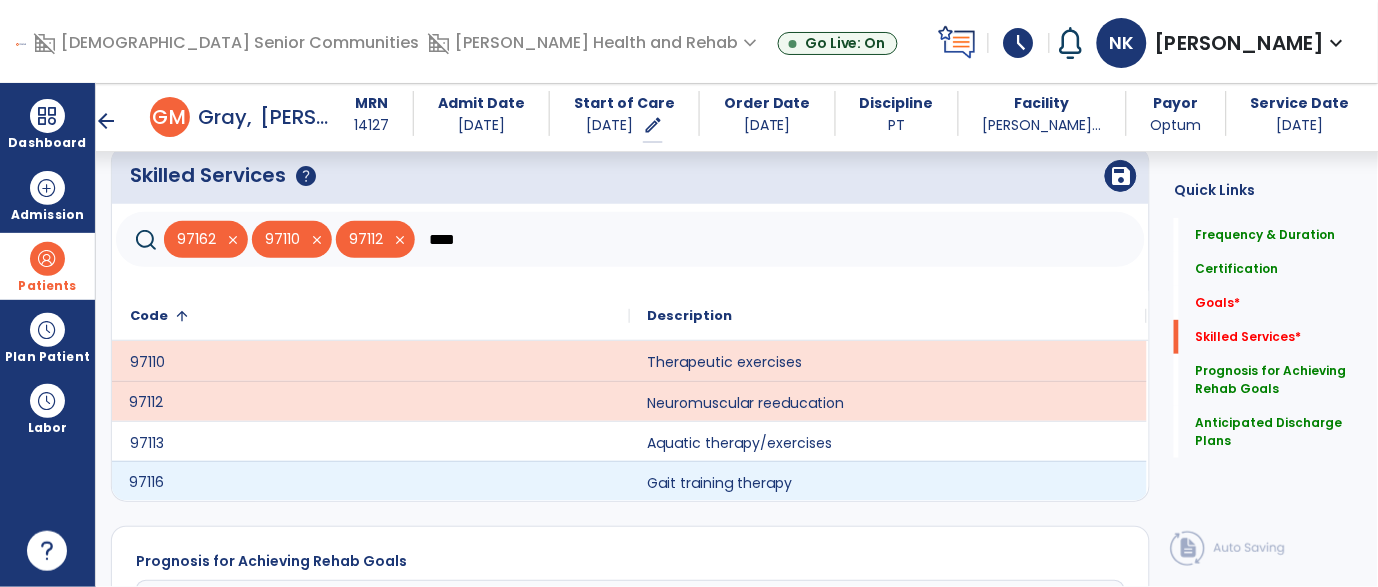 click on "97116" 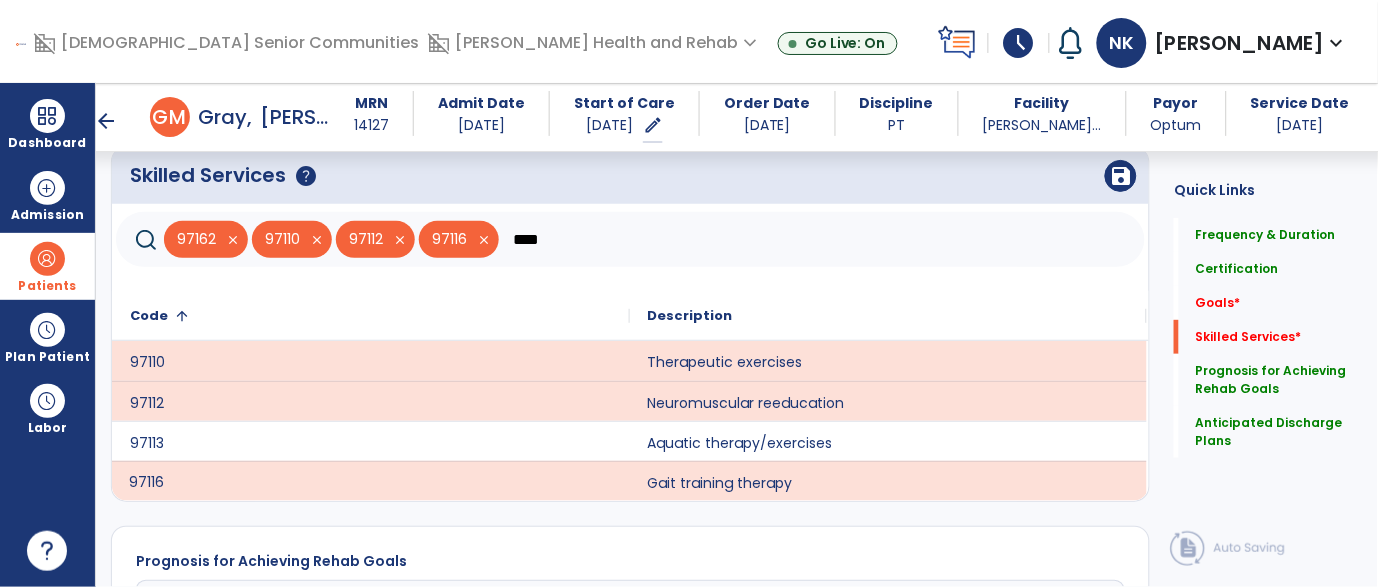 click on "****" 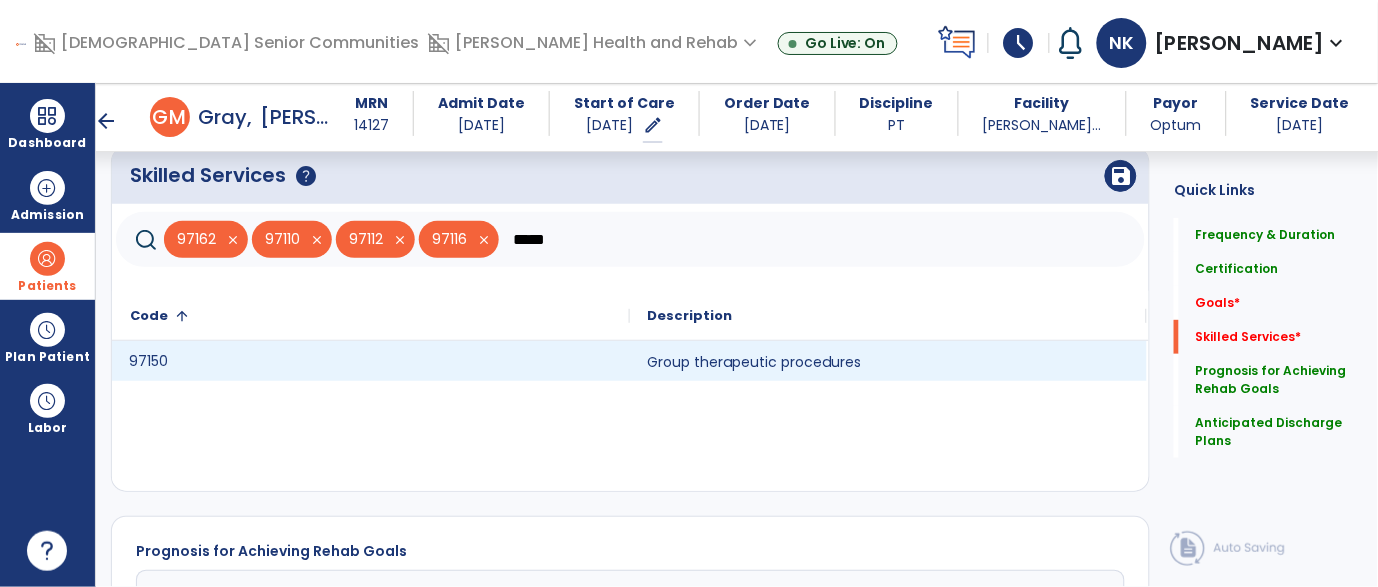 click on "97150" 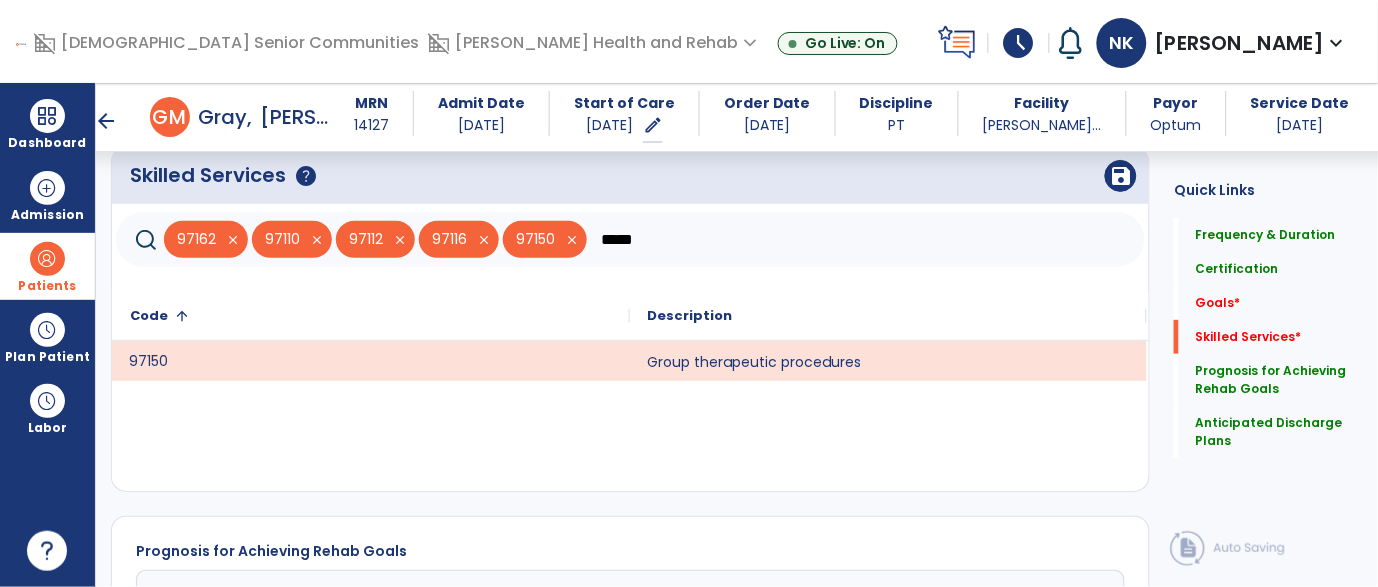 click on "*****" 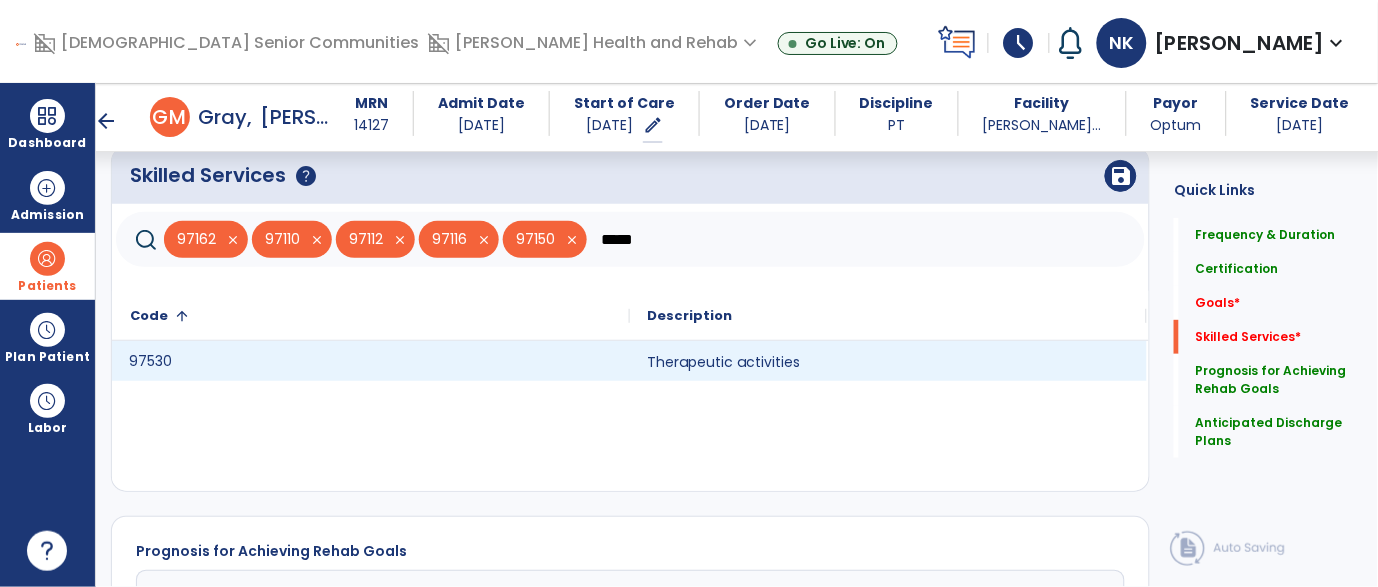 type on "*****" 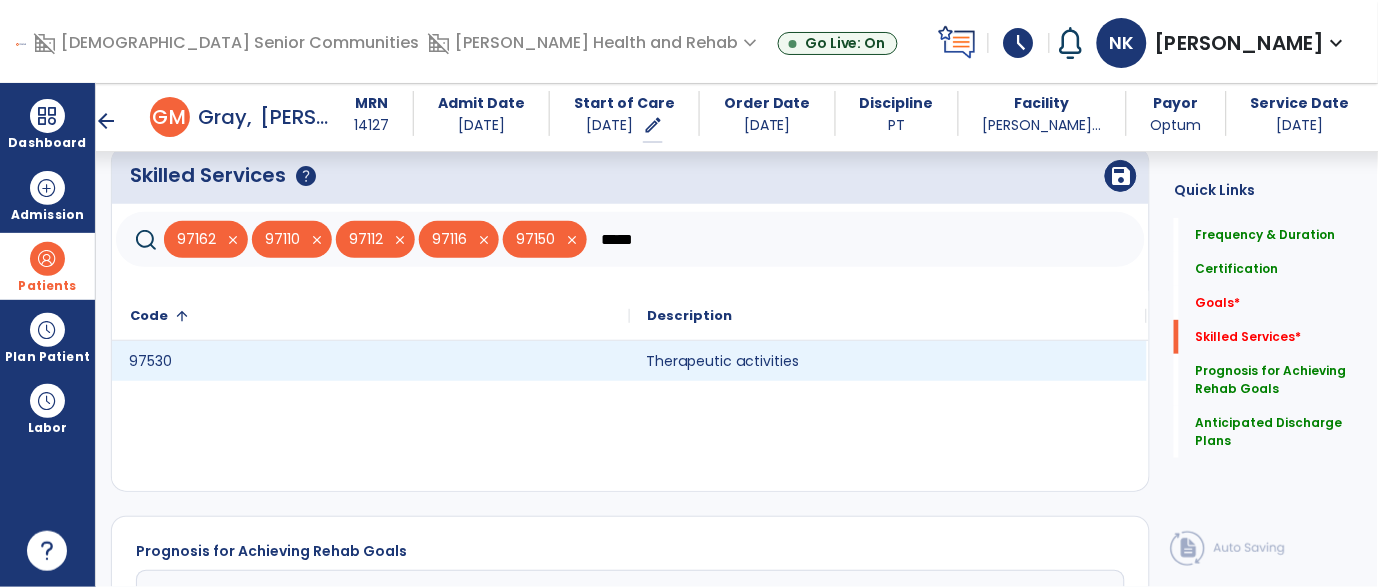 click on "Therapeutic activities" 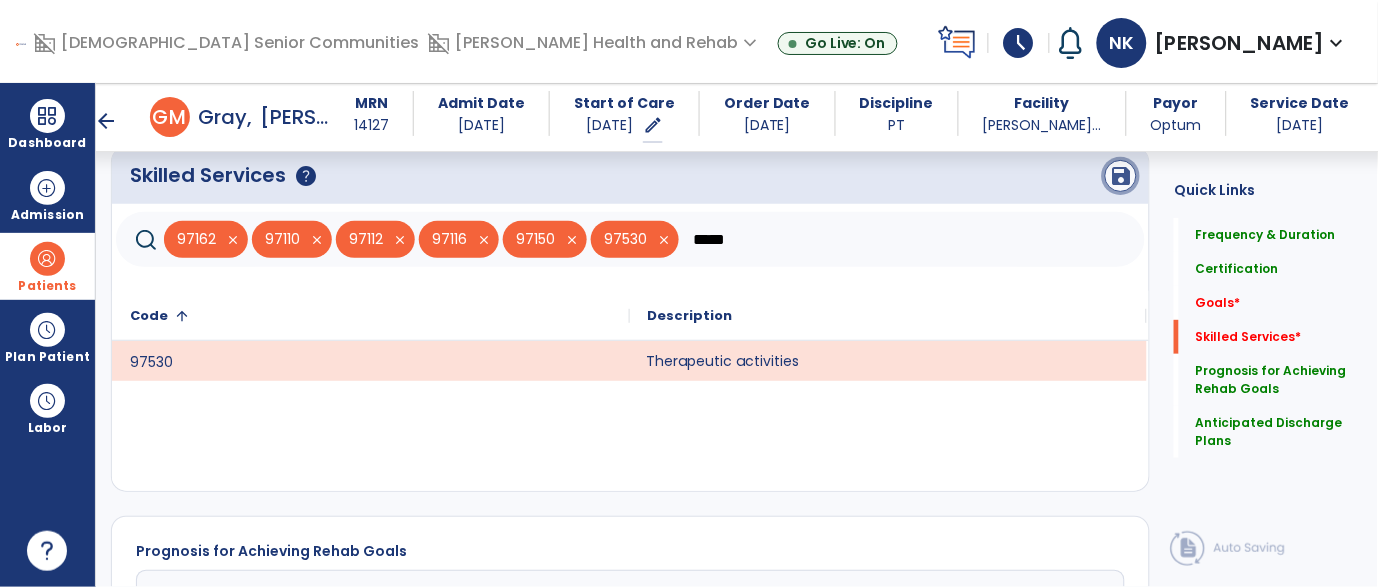 click on "save" 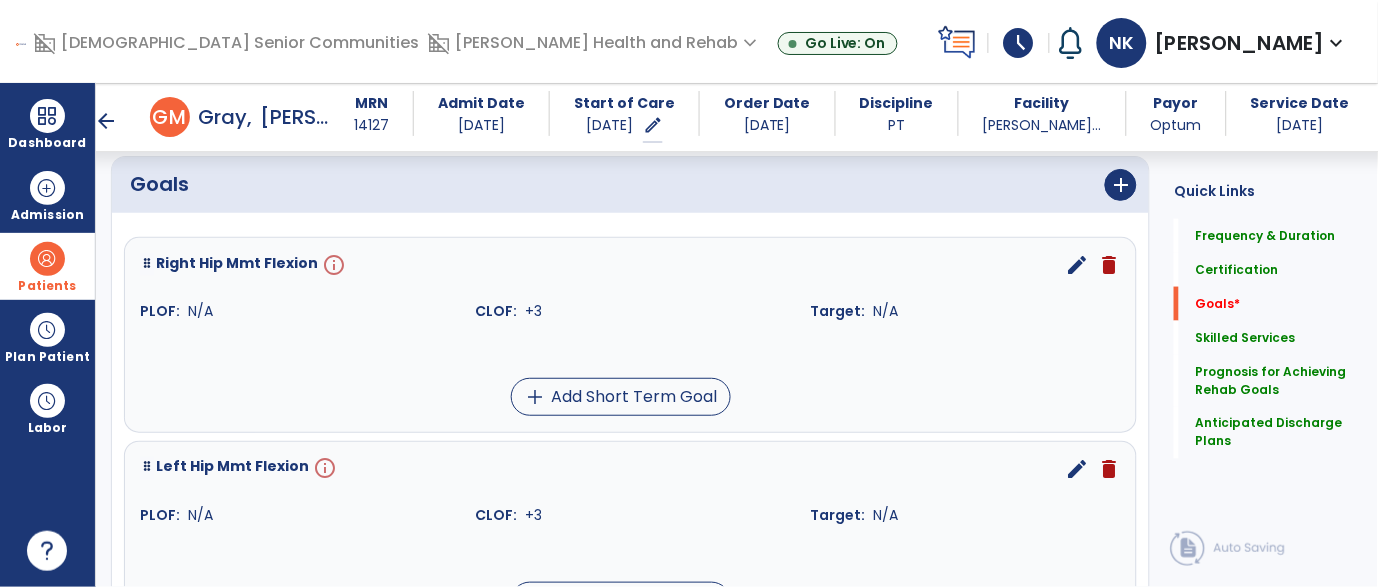 scroll, scrollTop: 448, scrollLeft: 0, axis: vertical 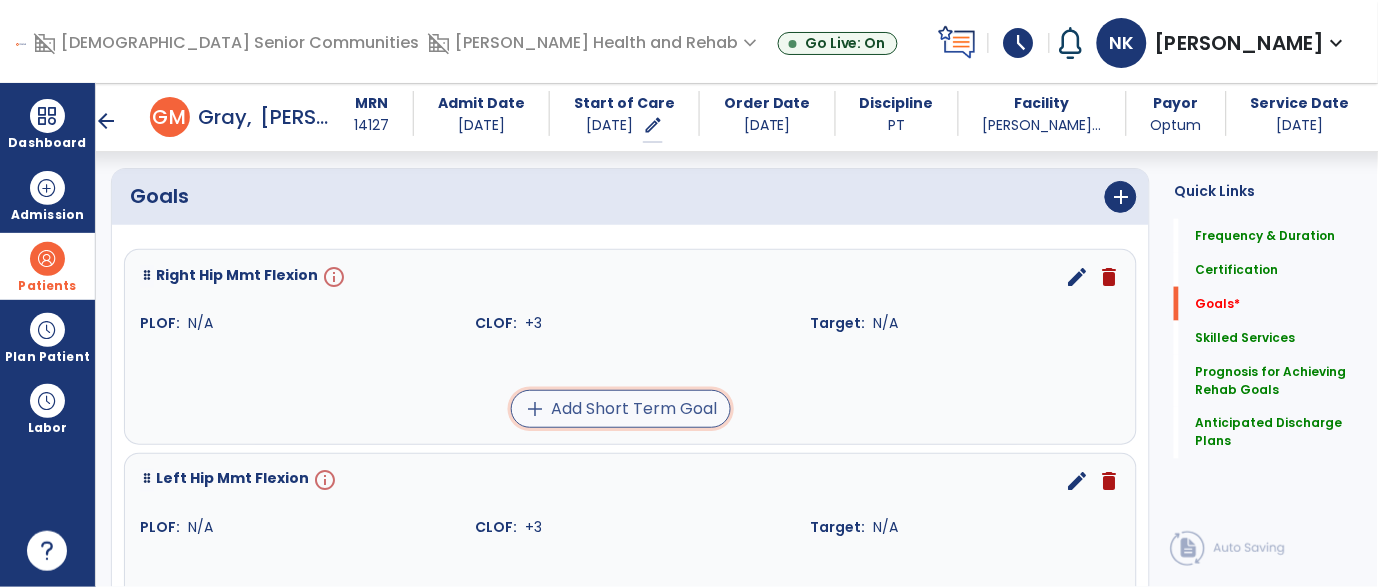 click on "add  Add Short Term Goal" at bounding box center (621, 409) 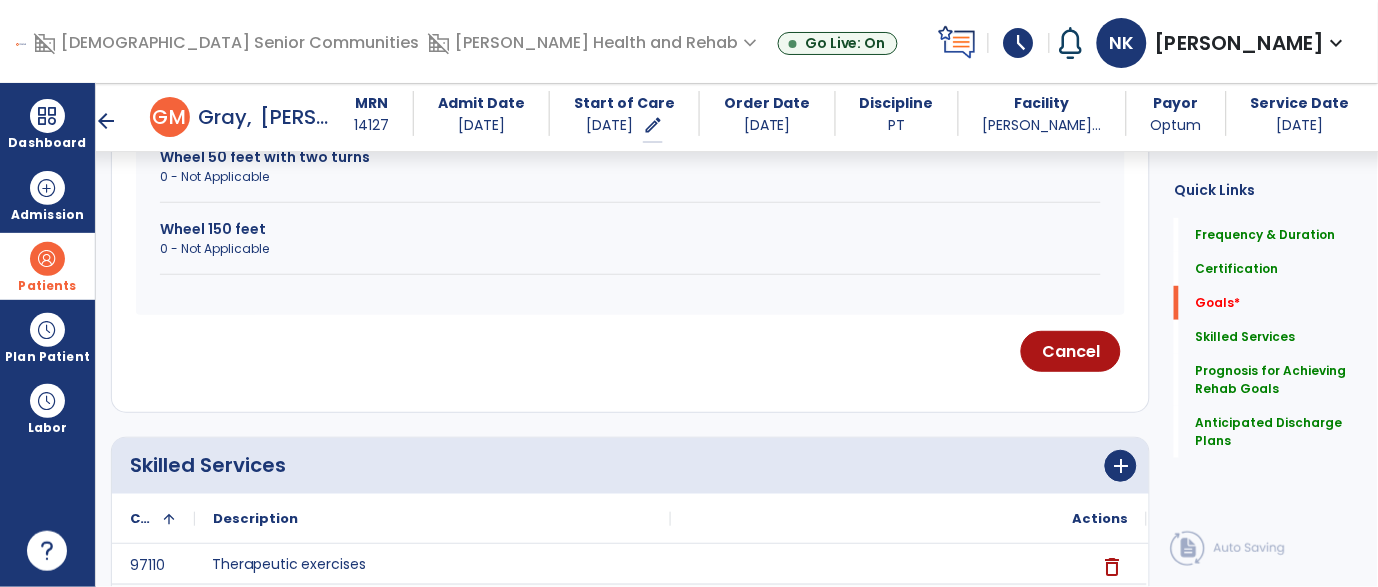 scroll, scrollTop: 1702, scrollLeft: 0, axis: vertical 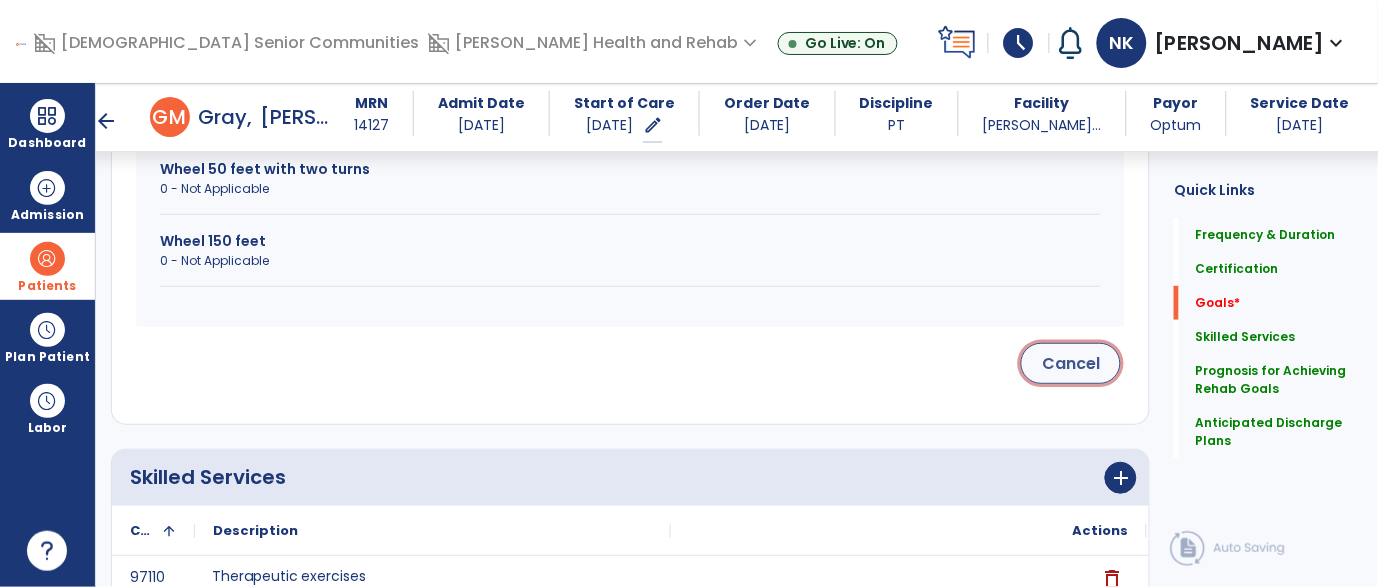 click on "Cancel" at bounding box center [1071, 363] 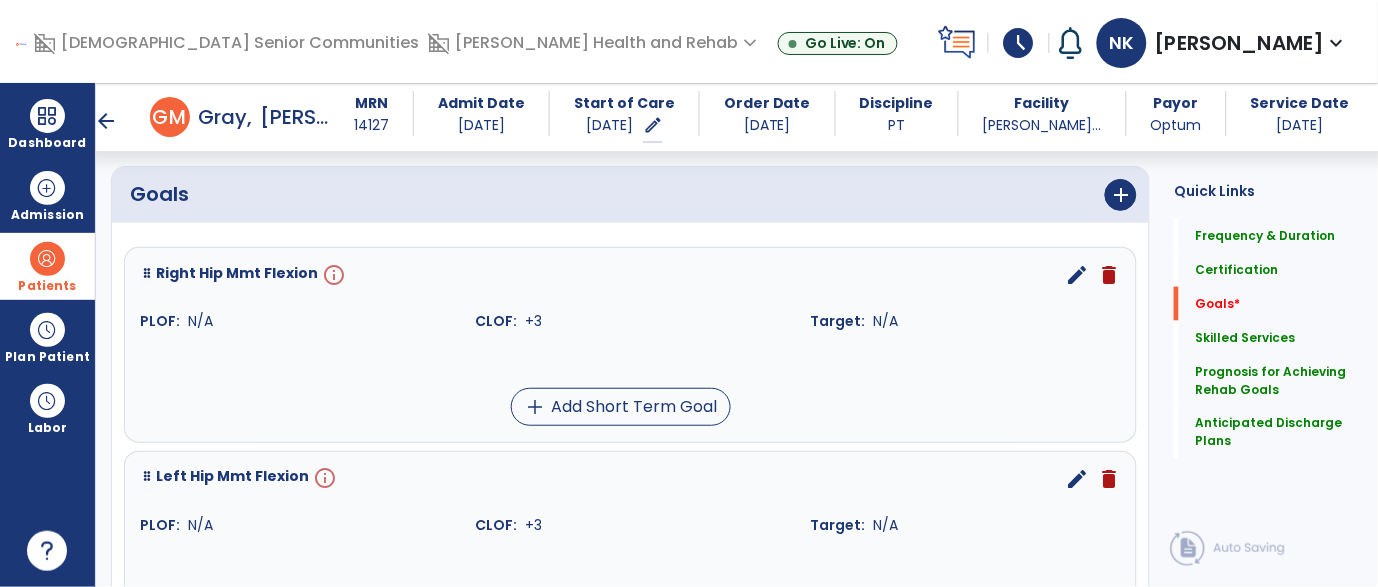 scroll, scrollTop: 466, scrollLeft: 0, axis: vertical 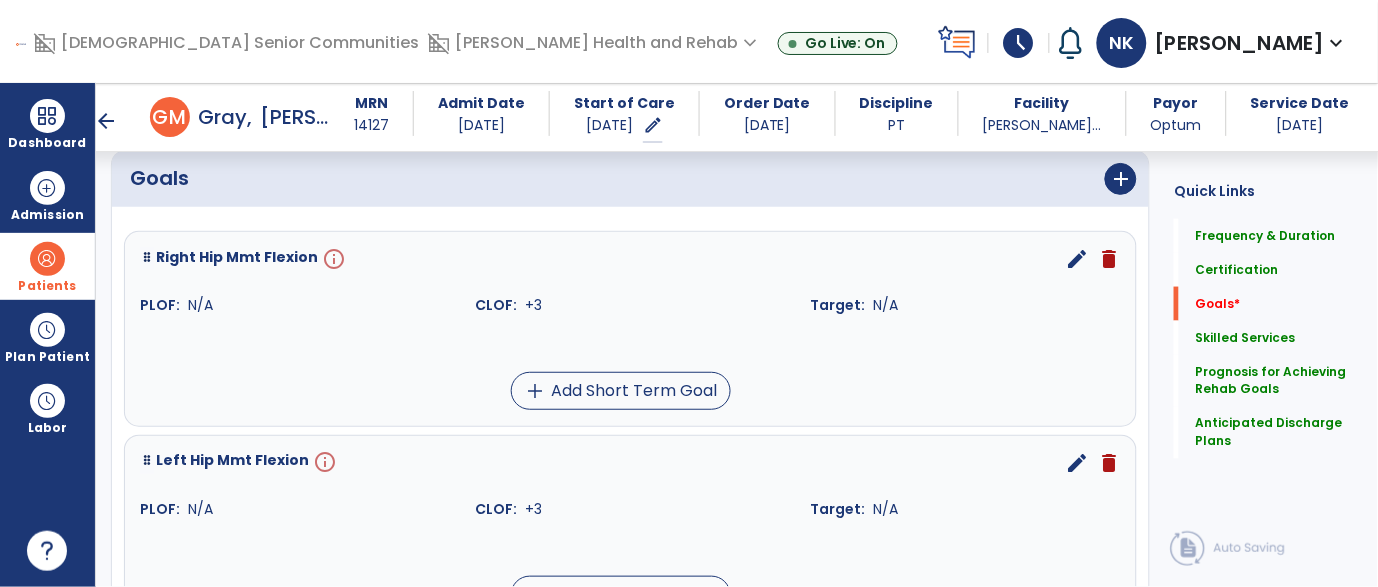 click on "edit" at bounding box center [1077, 259] 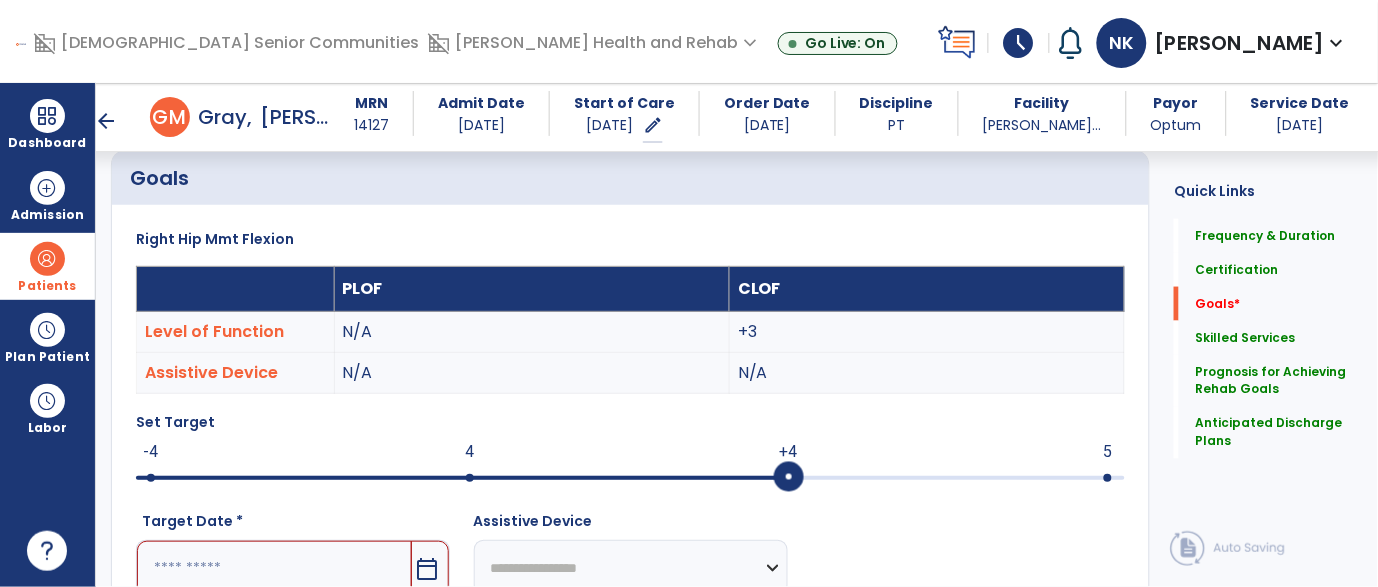 scroll, scrollTop: 8, scrollLeft: 0, axis: vertical 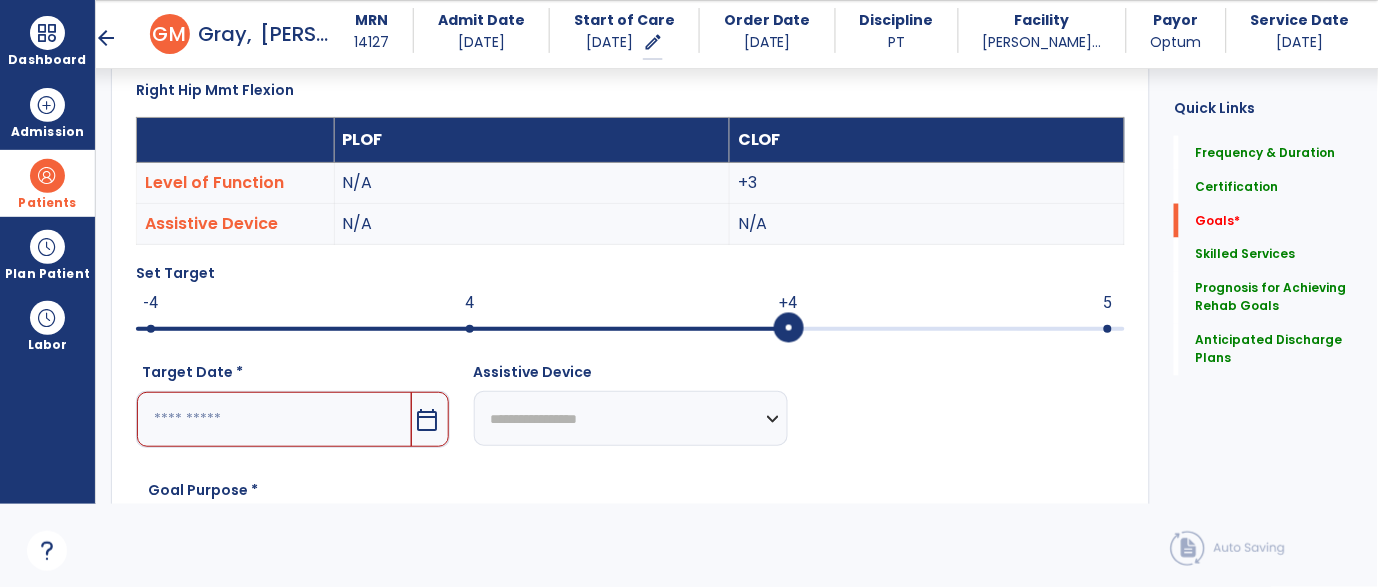 click at bounding box center (470, 329) 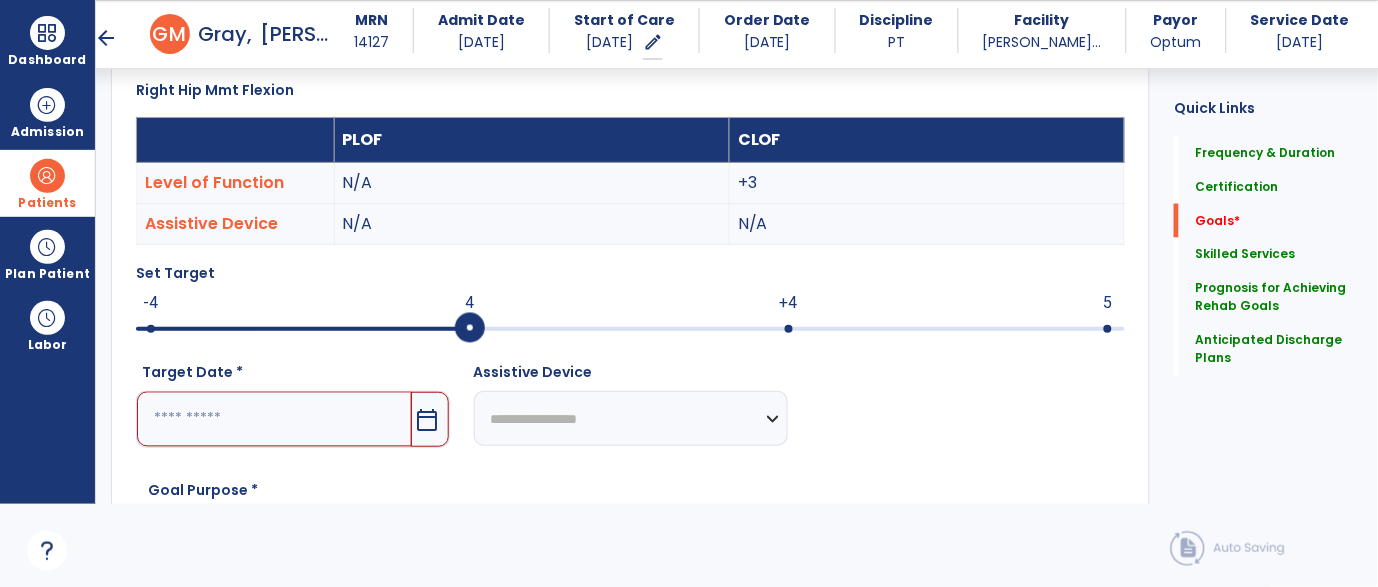 click at bounding box center [274, 419] 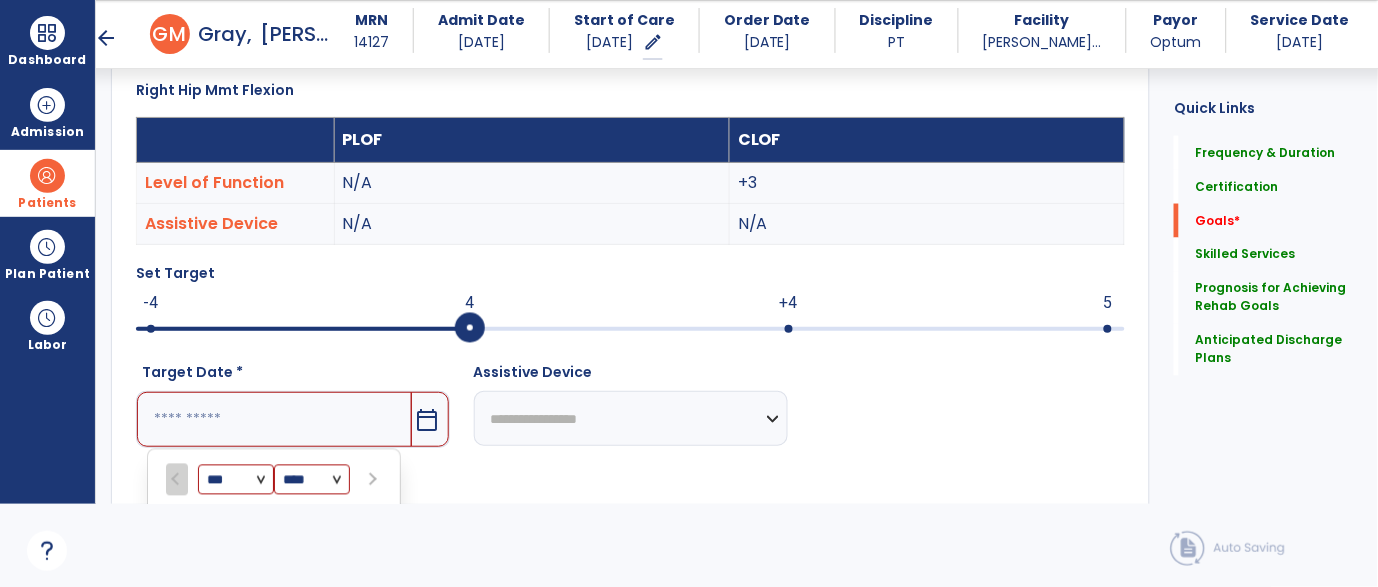 scroll, scrollTop: 866, scrollLeft: 0, axis: vertical 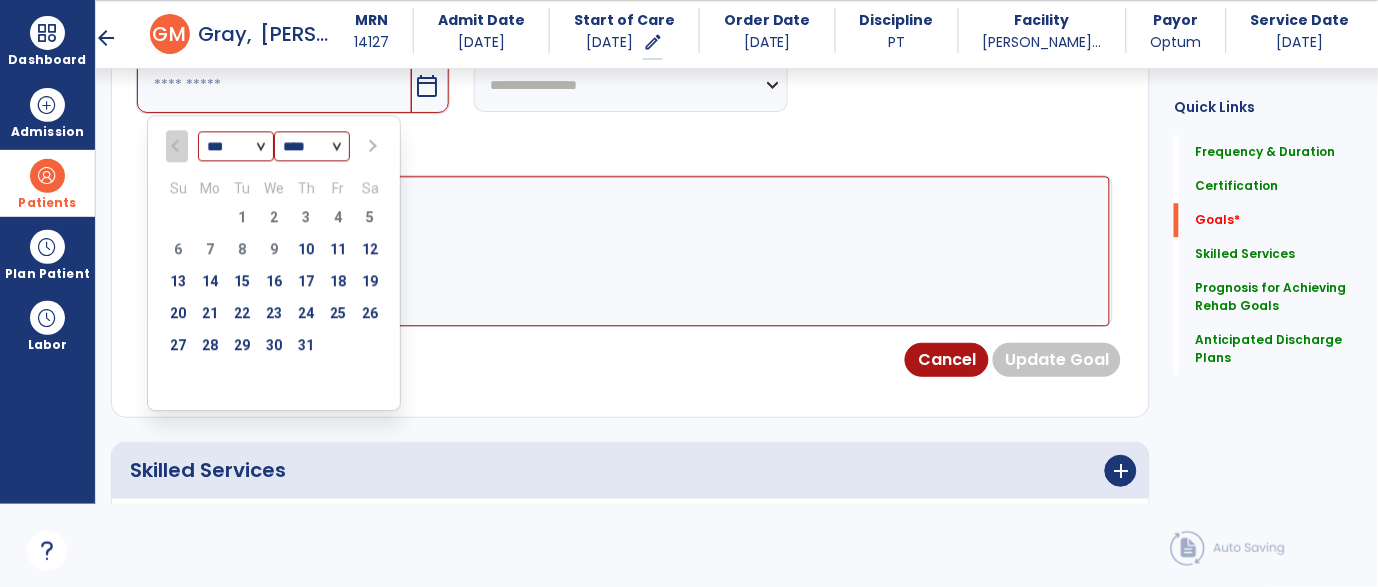 click at bounding box center (370, 146) 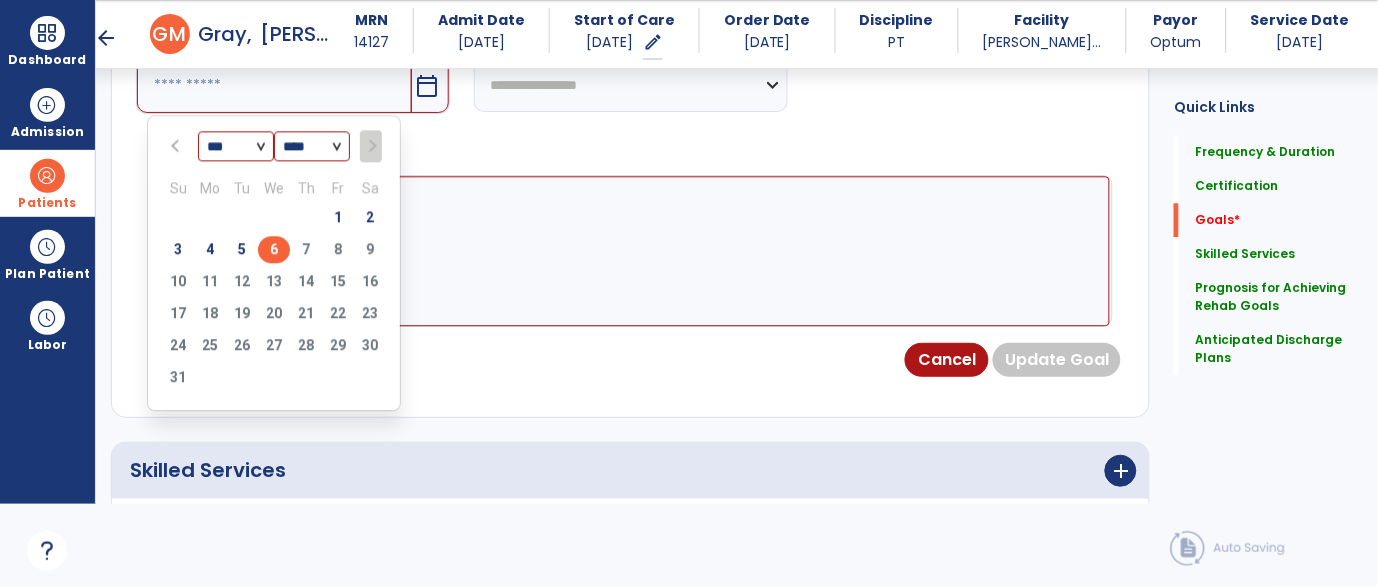 click on "6" at bounding box center [274, 249] 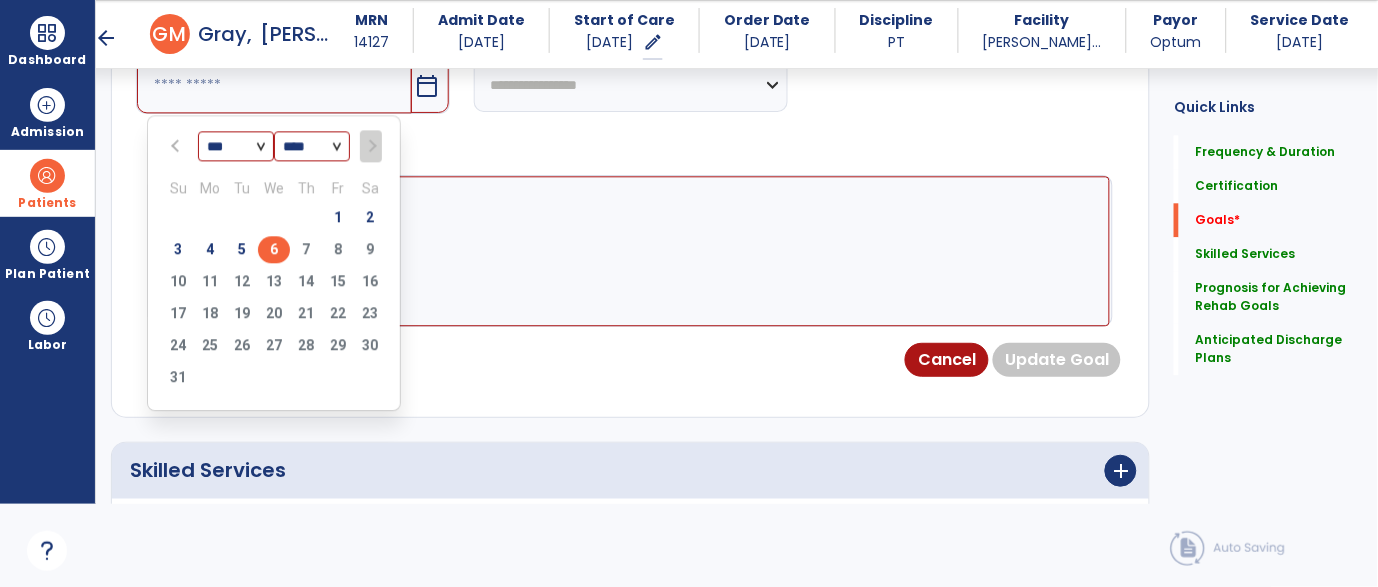 type on "********" 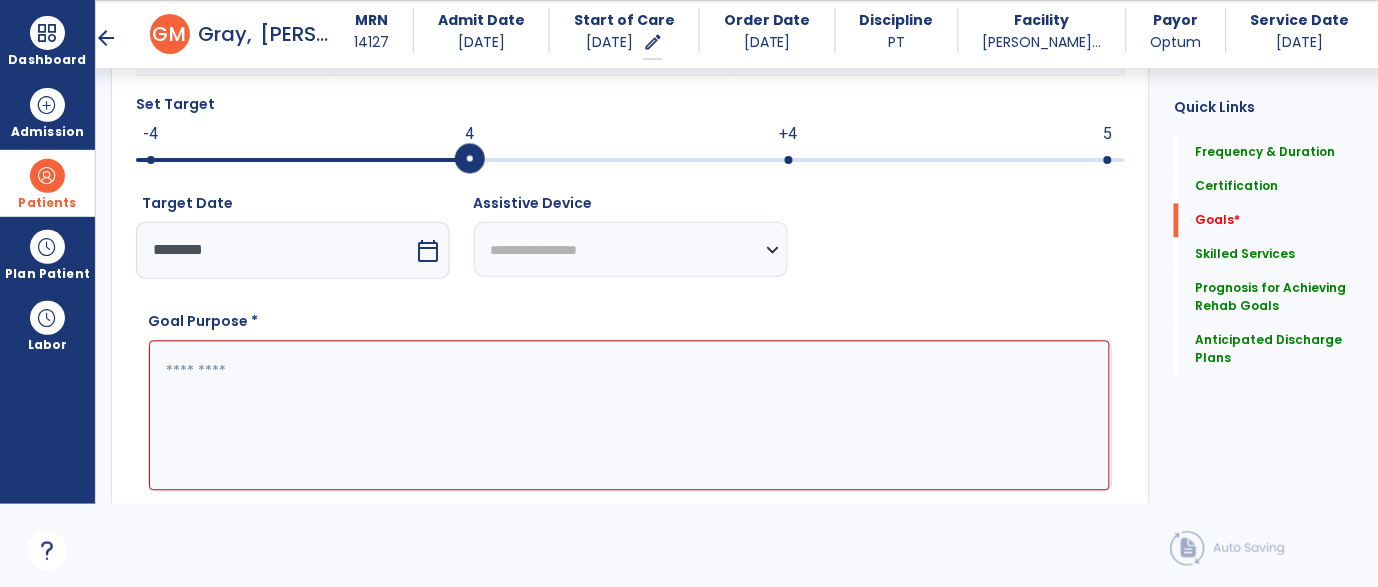 scroll, scrollTop: 702, scrollLeft: 0, axis: vertical 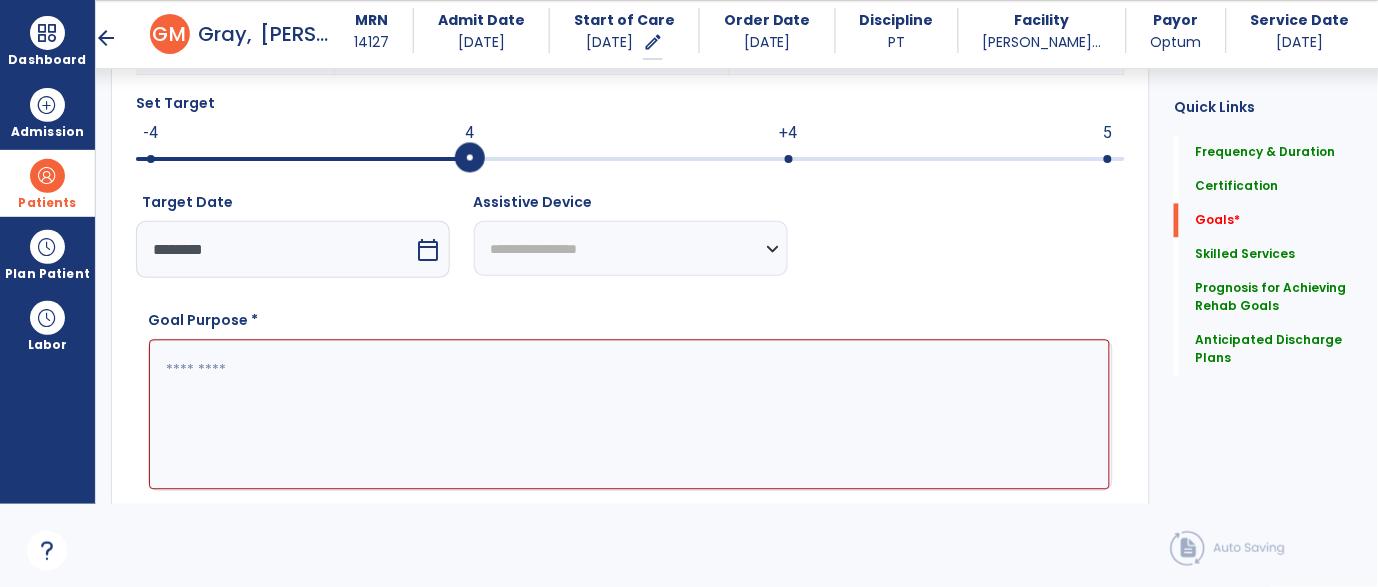 click at bounding box center (629, 415) 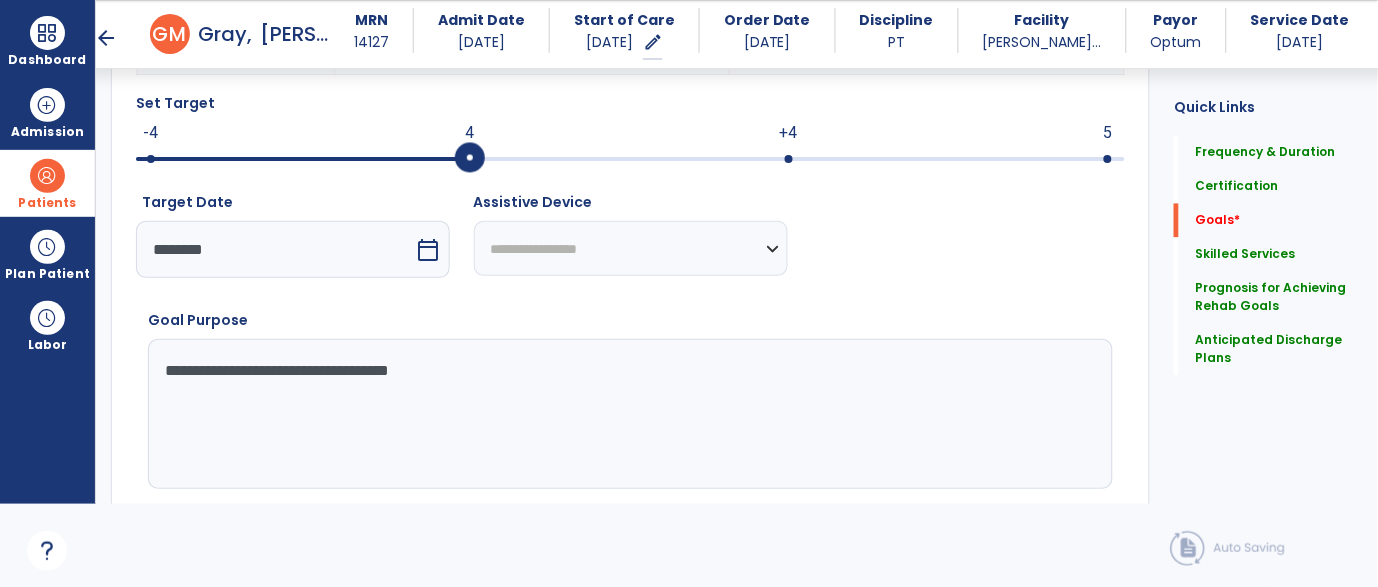 type on "**********" 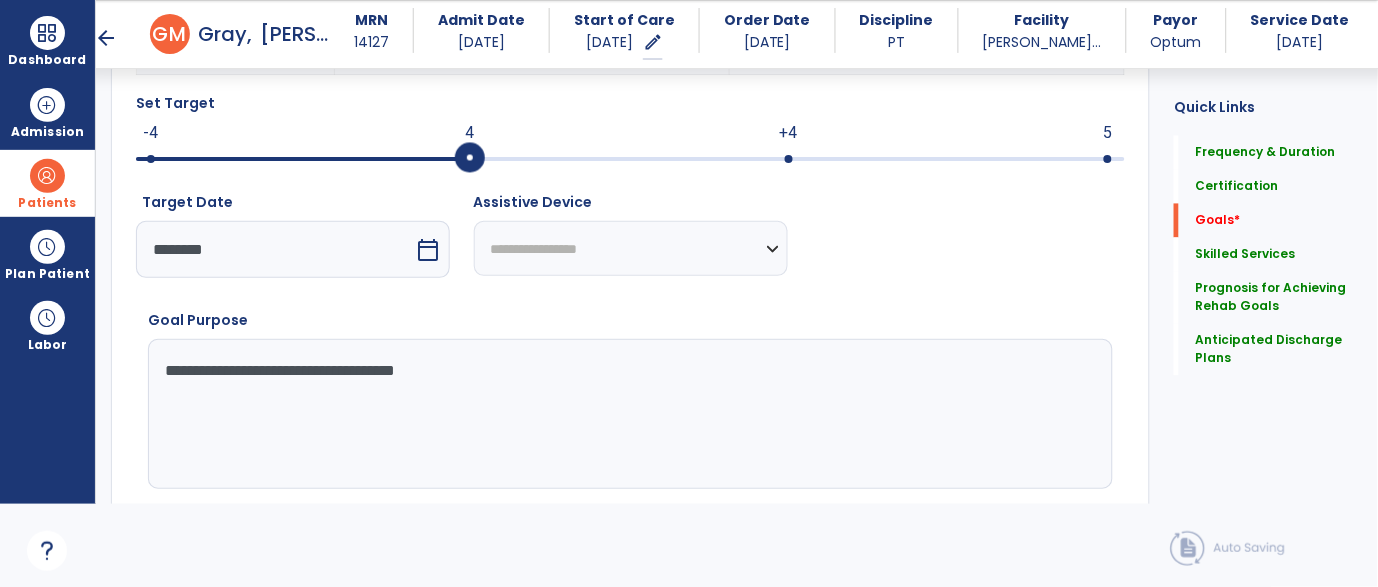 click on "**********" at bounding box center [629, 414] 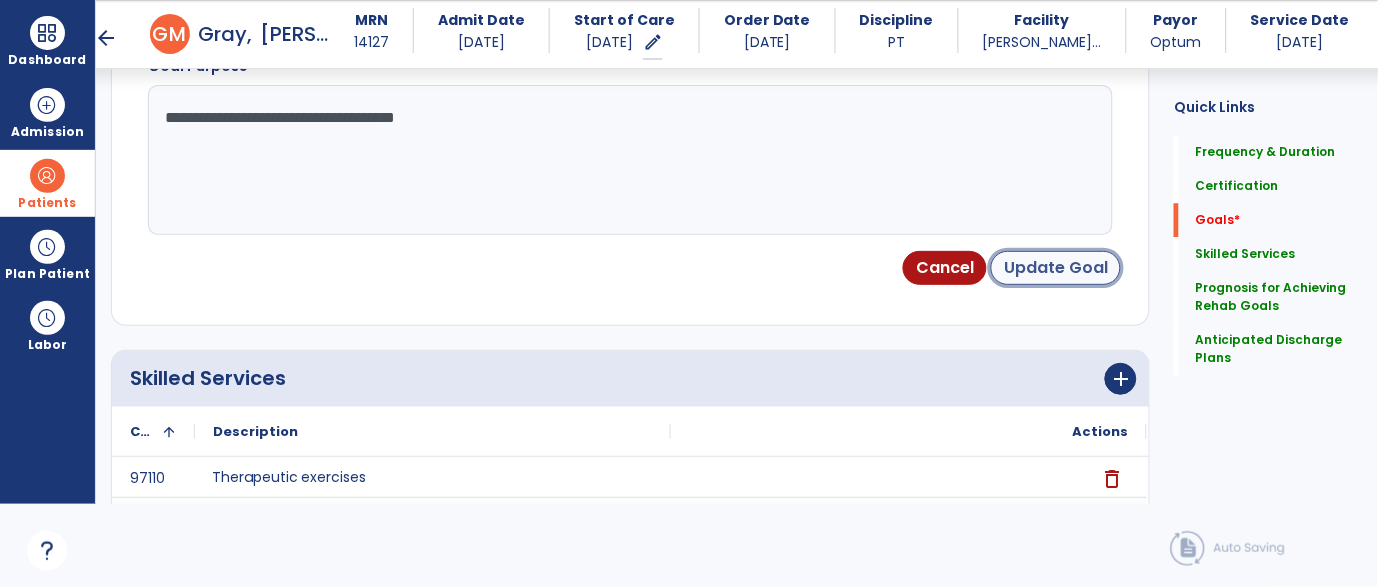 click on "Update Goal" at bounding box center (1056, 268) 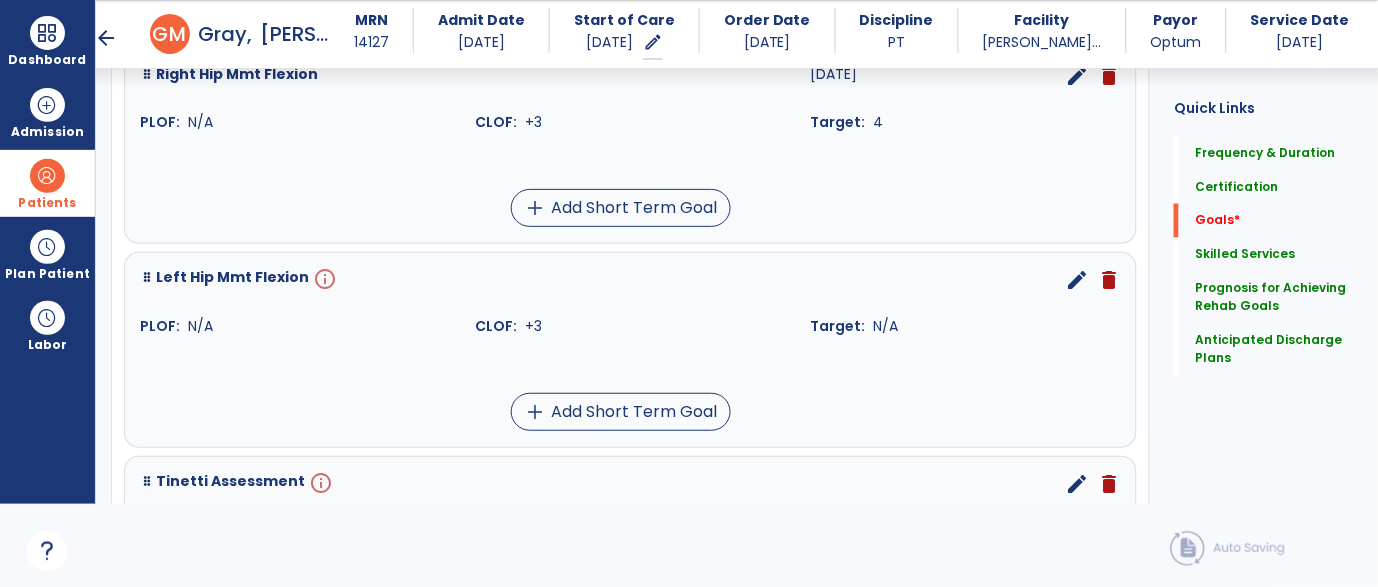 scroll, scrollTop: 591, scrollLeft: 0, axis: vertical 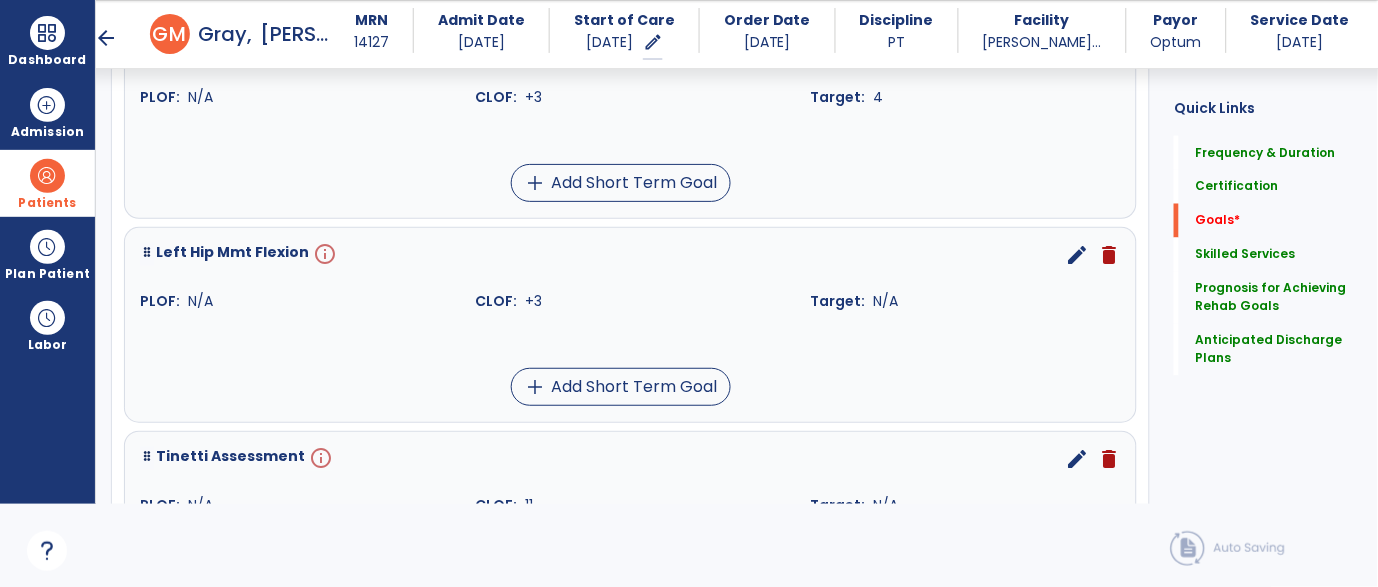 click on "edit" at bounding box center (1077, 255) 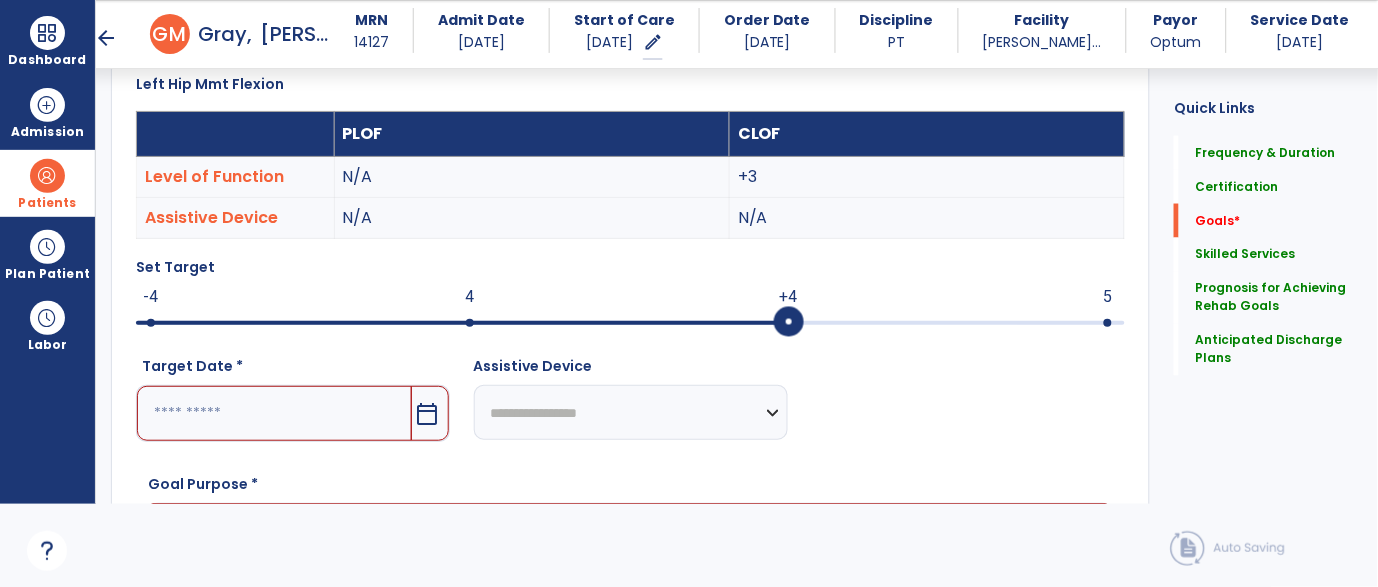 scroll, scrollTop: 532, scrollLeft: 0, axis: vertical 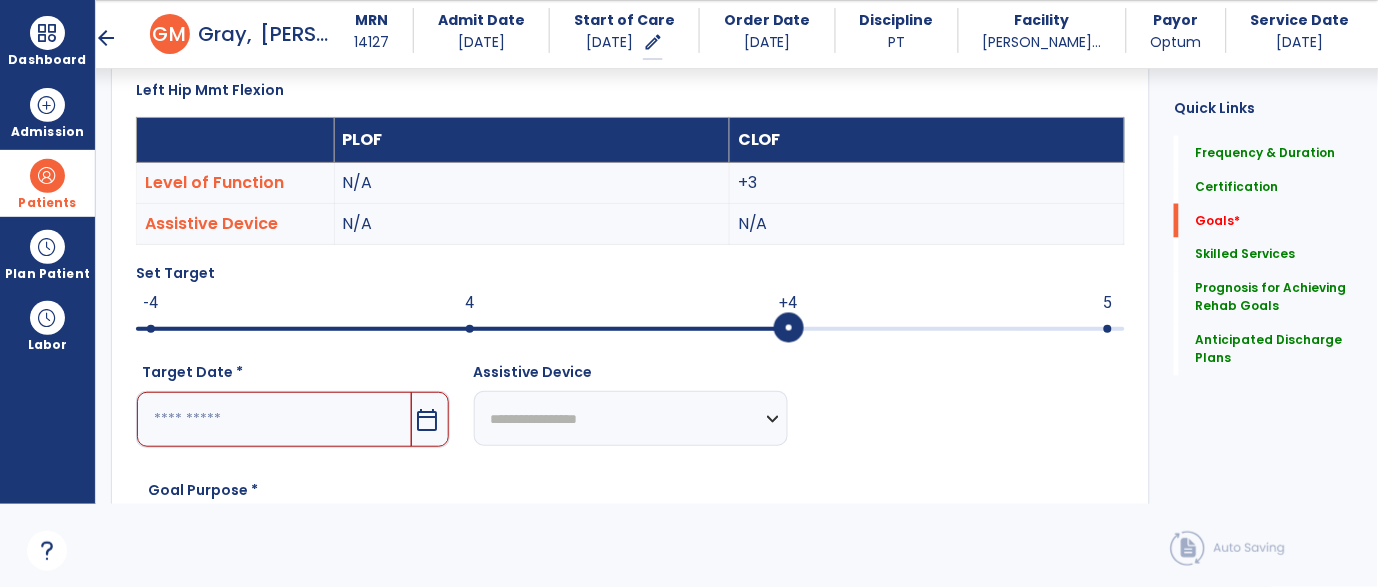 click at bounding box center [462, 329] 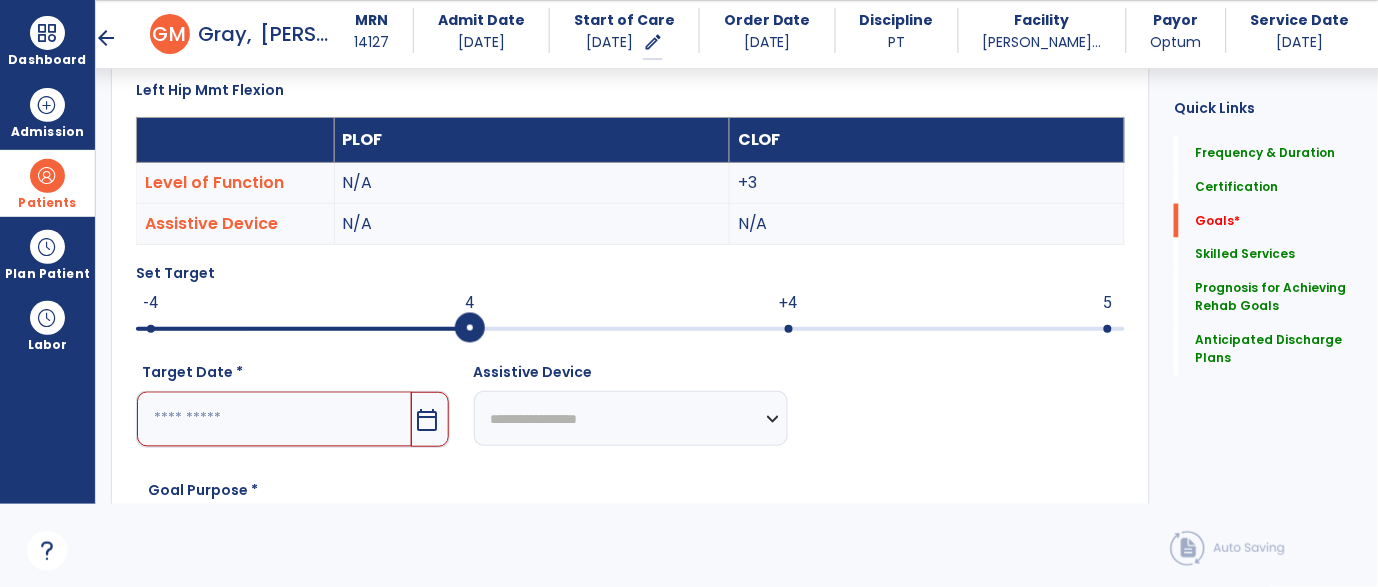 click at bounding box center [274, 419] 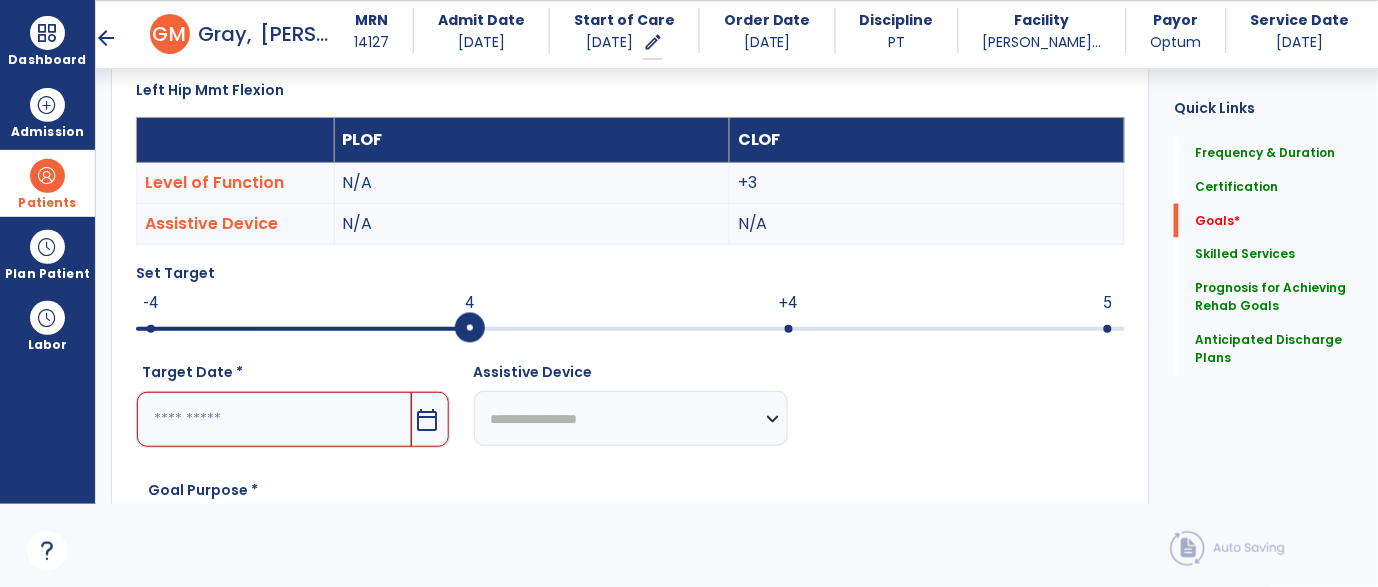 scroll, scrollTop: 866, scrollLeft: 0, axis: vertical 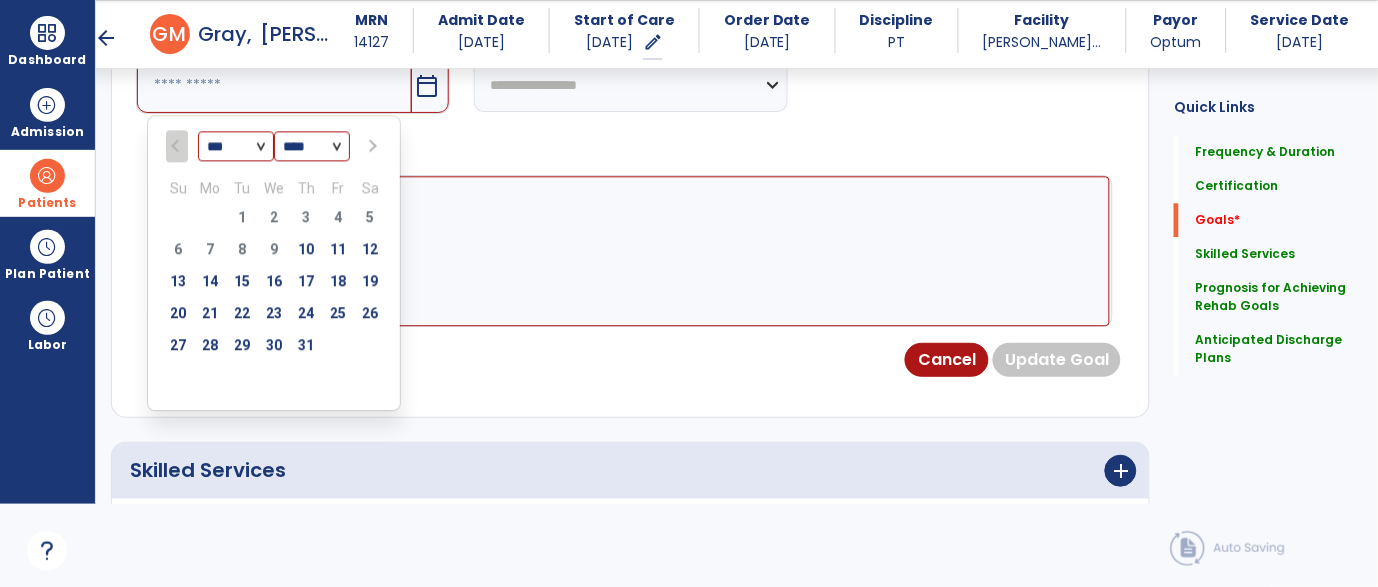 click at bounding box center (370, 146) 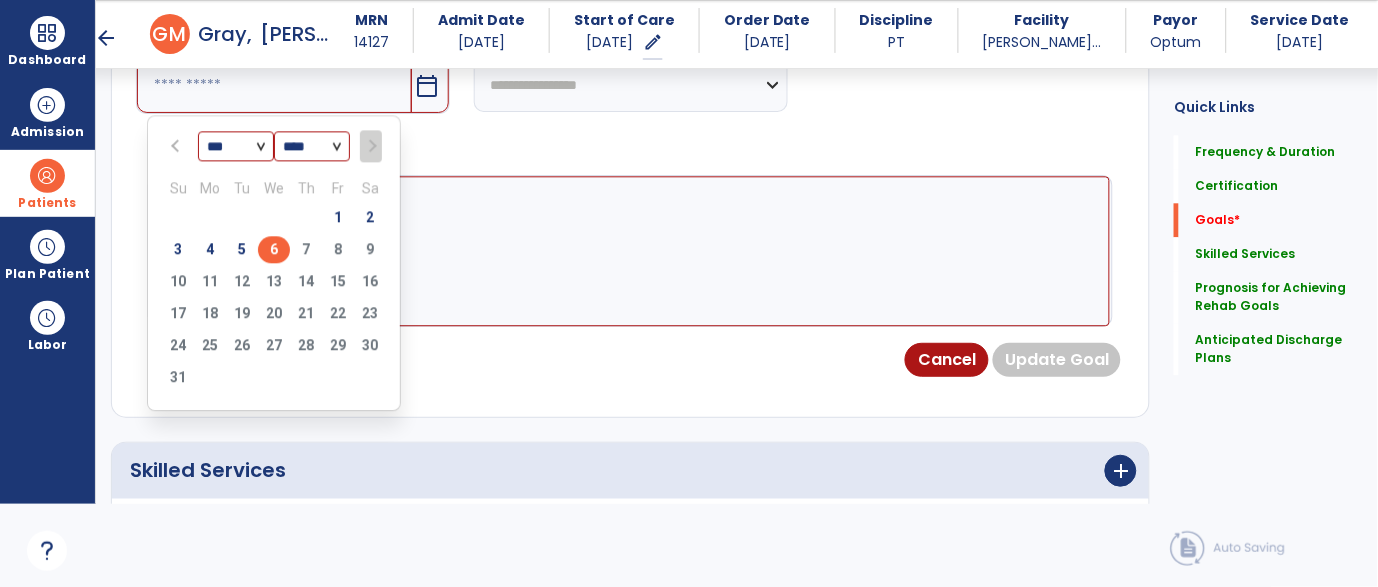 click on "6" at bounding box center (274, 249) 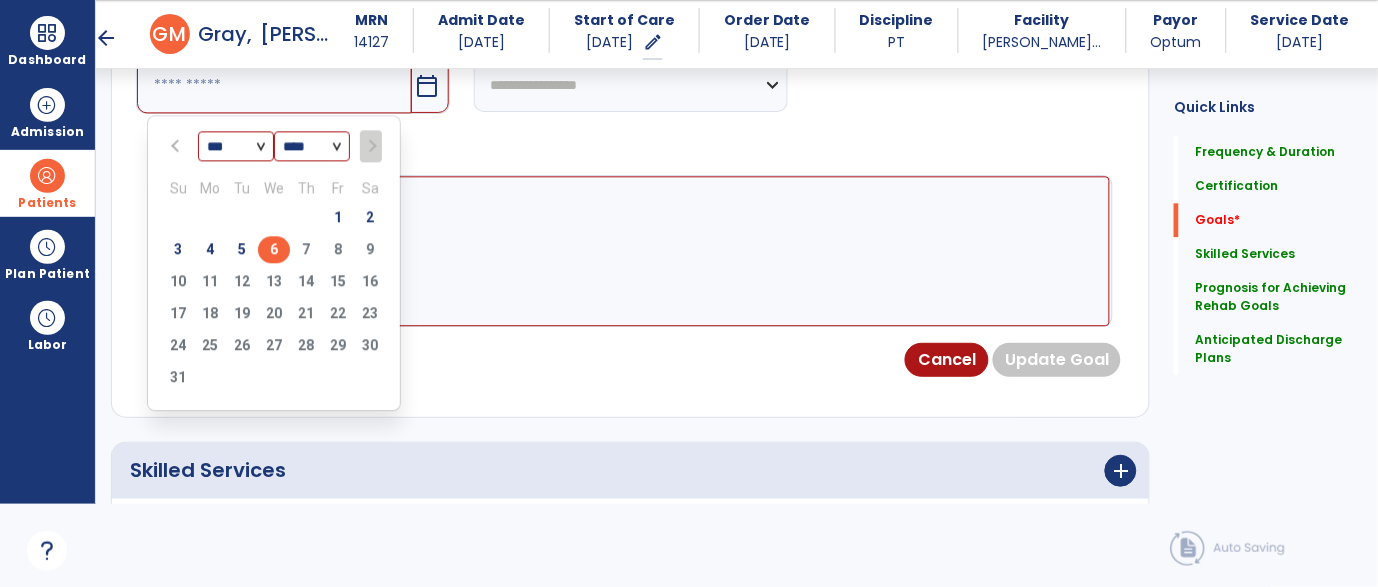 type on "********" 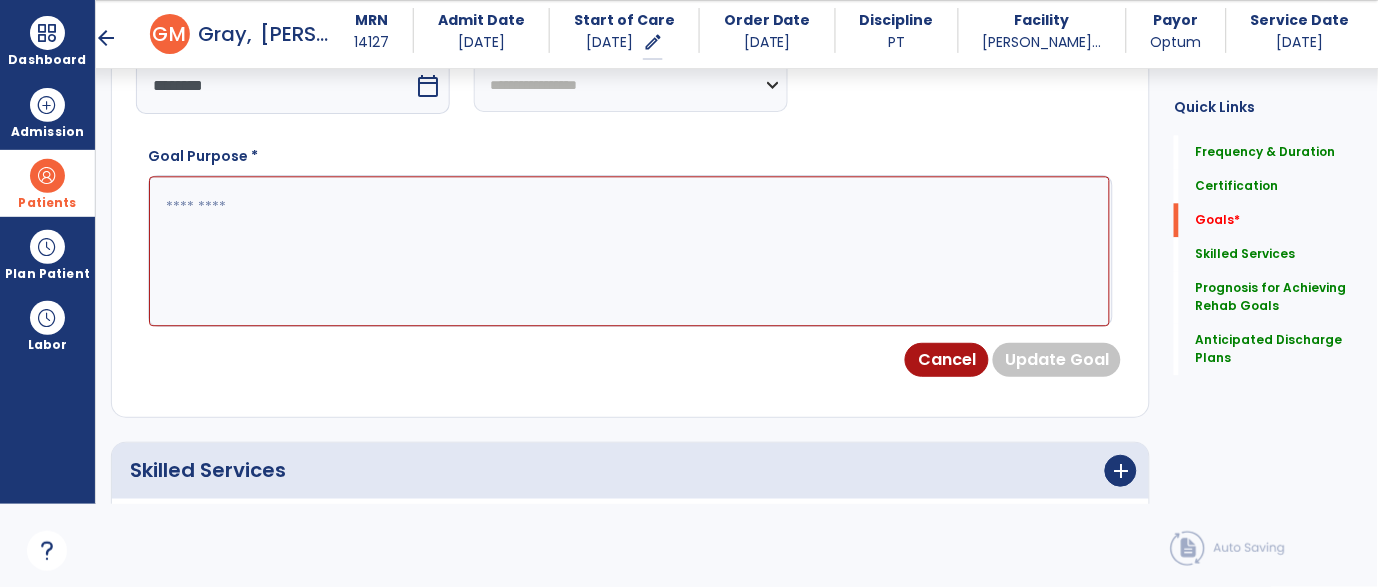 click at bounding box center (629, 251) 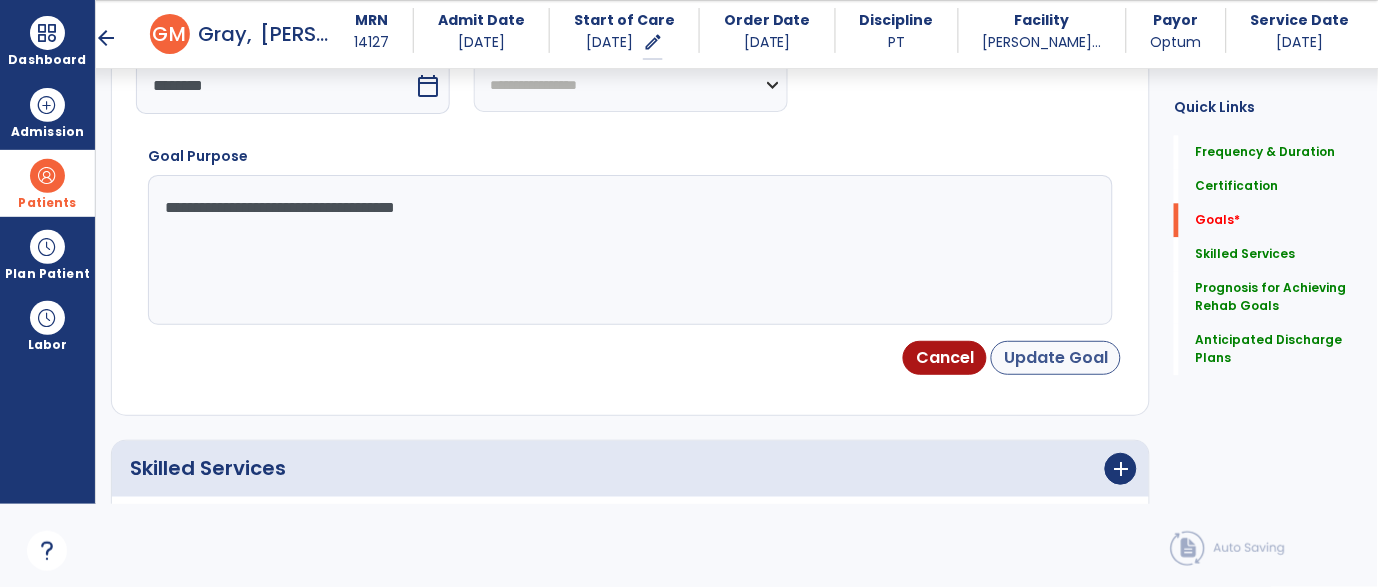 type on "**********" 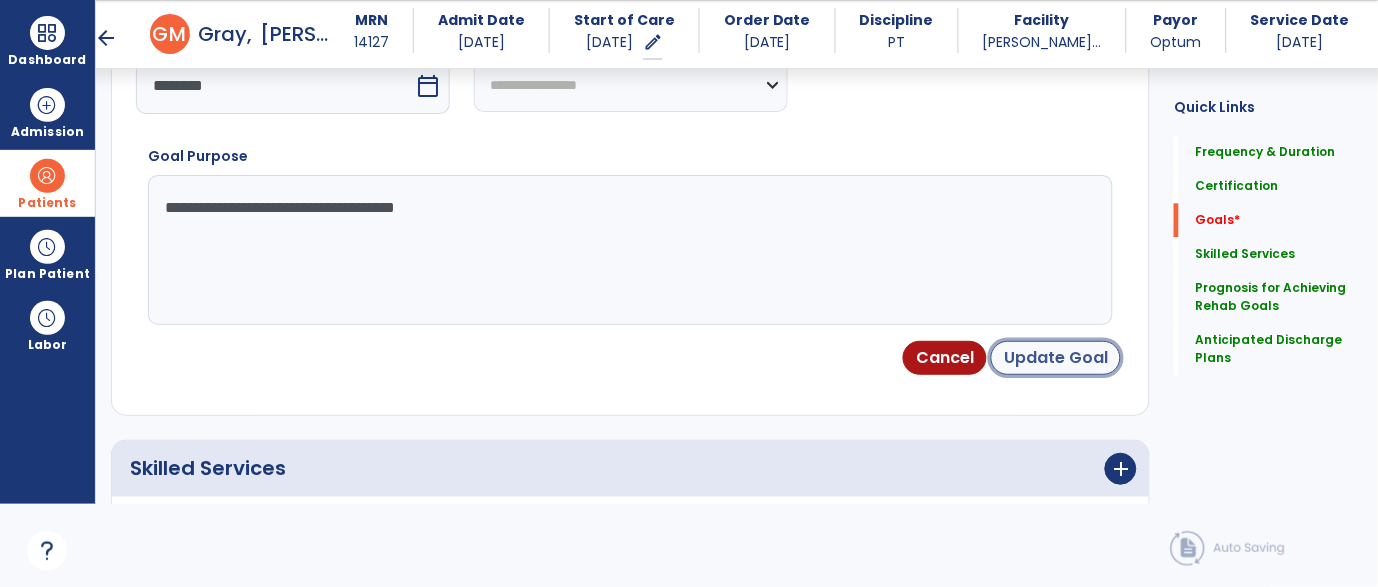 click on "Update Goal" at bounding box center (1056, 358) 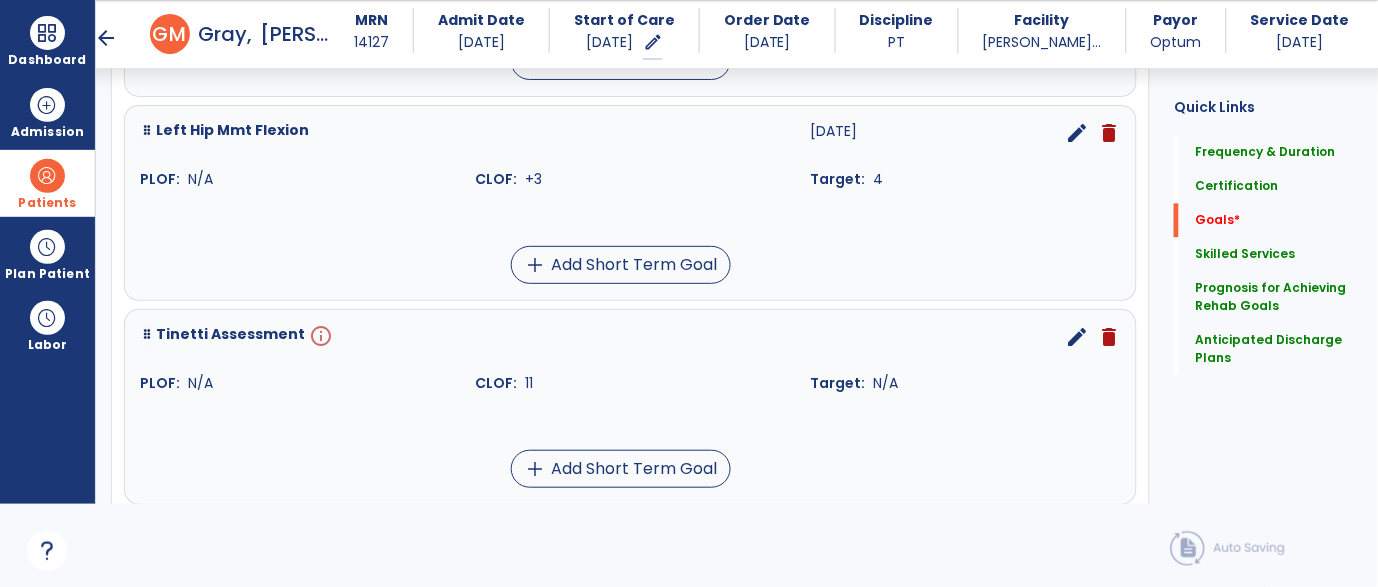 scroll, scrollTop: 732, scrollLeft: 0, axis: vertical 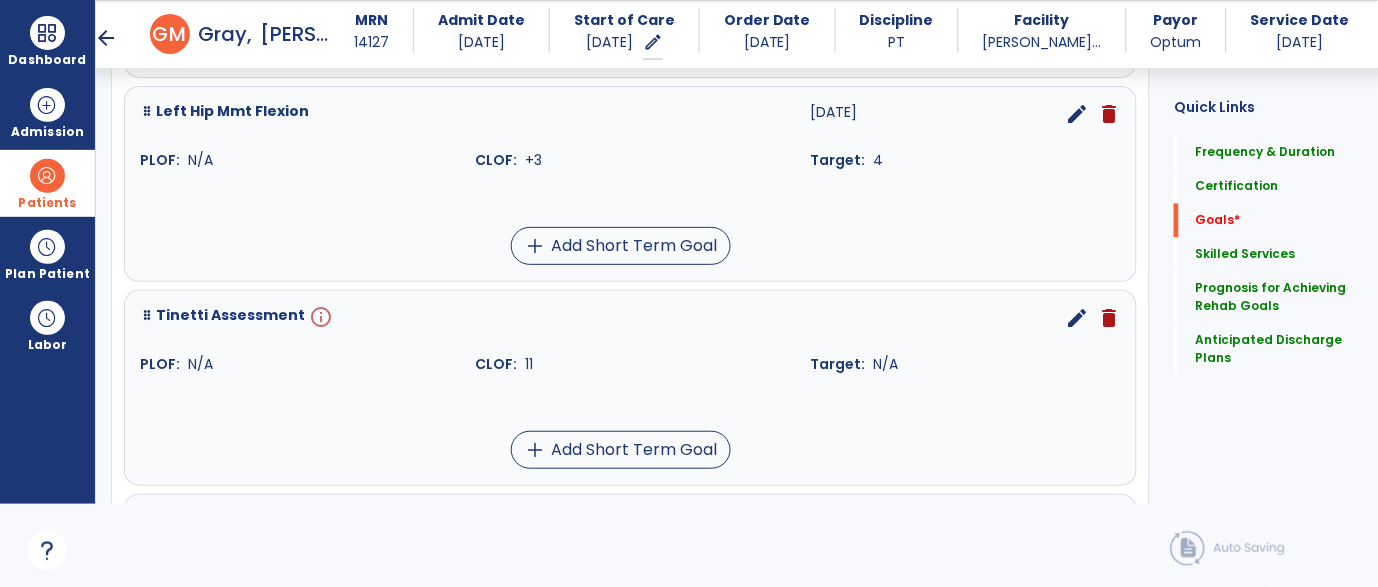 click on "edit" at bounding box center [1077, 318] 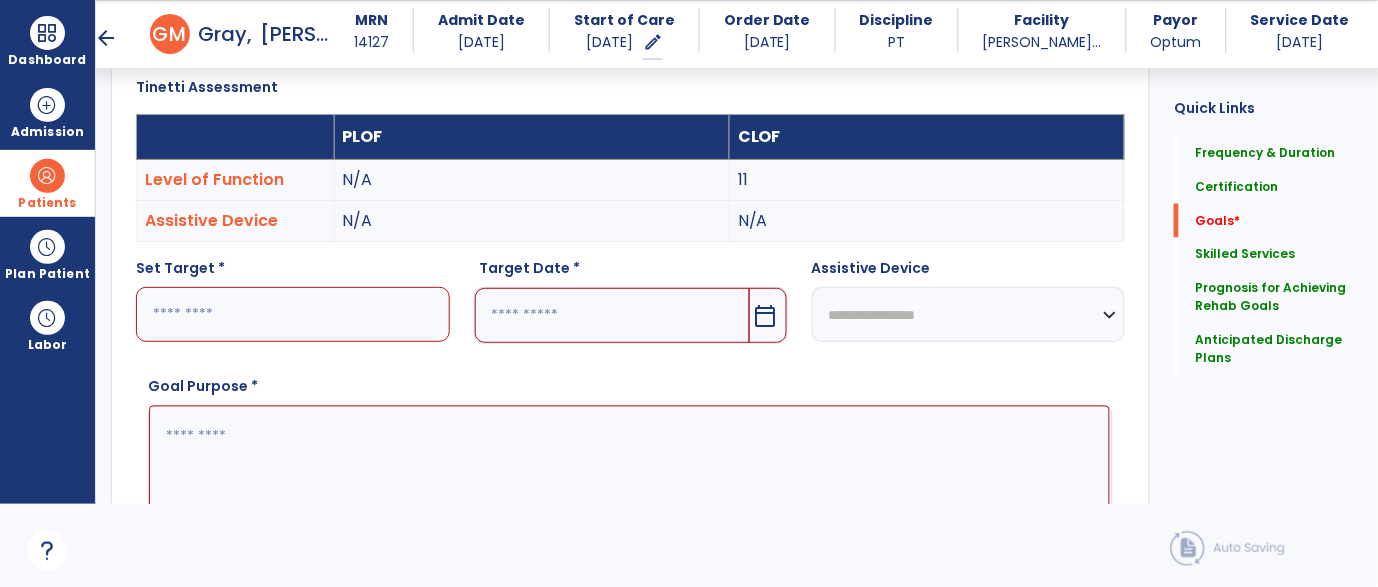 scroll, scrollTop: 532, scrollLeft: 0, axis: vertical 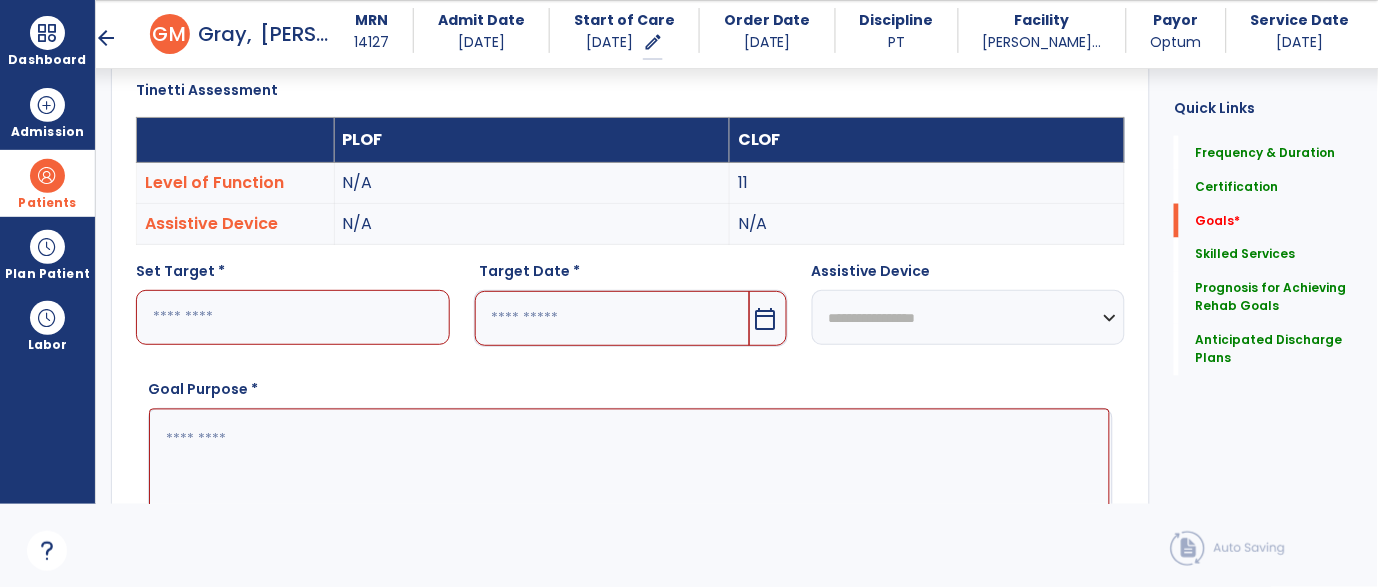 click at bounding box center [293, 317] 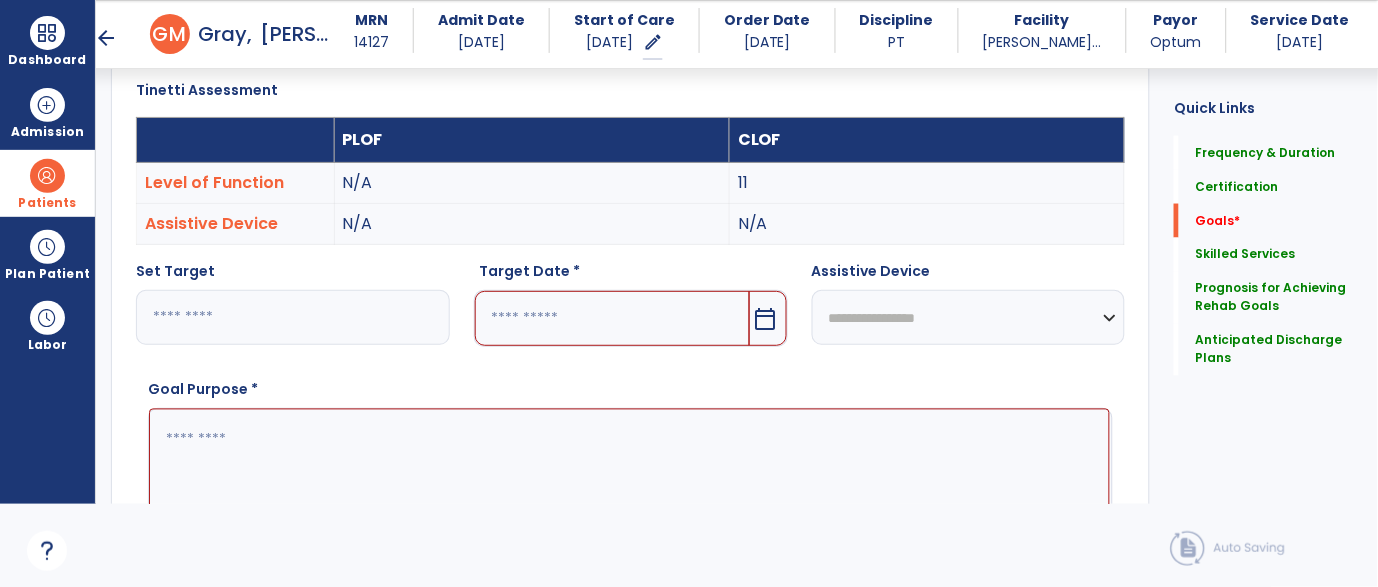 type on "**" 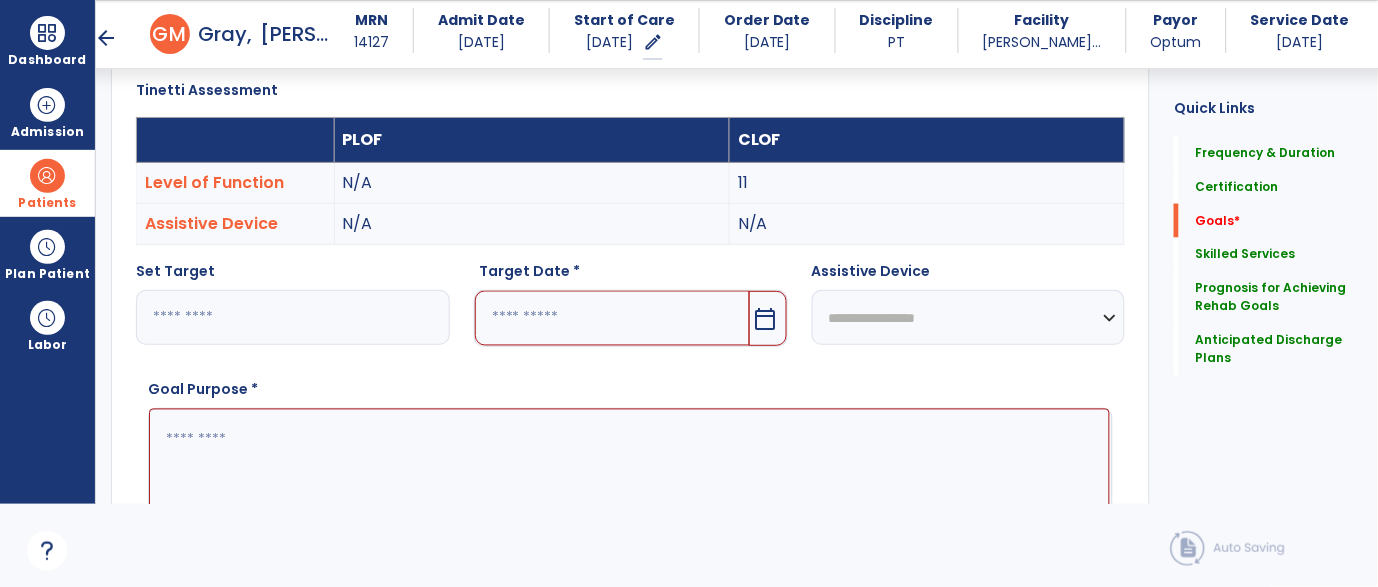 click at bounding box center [612, 318] 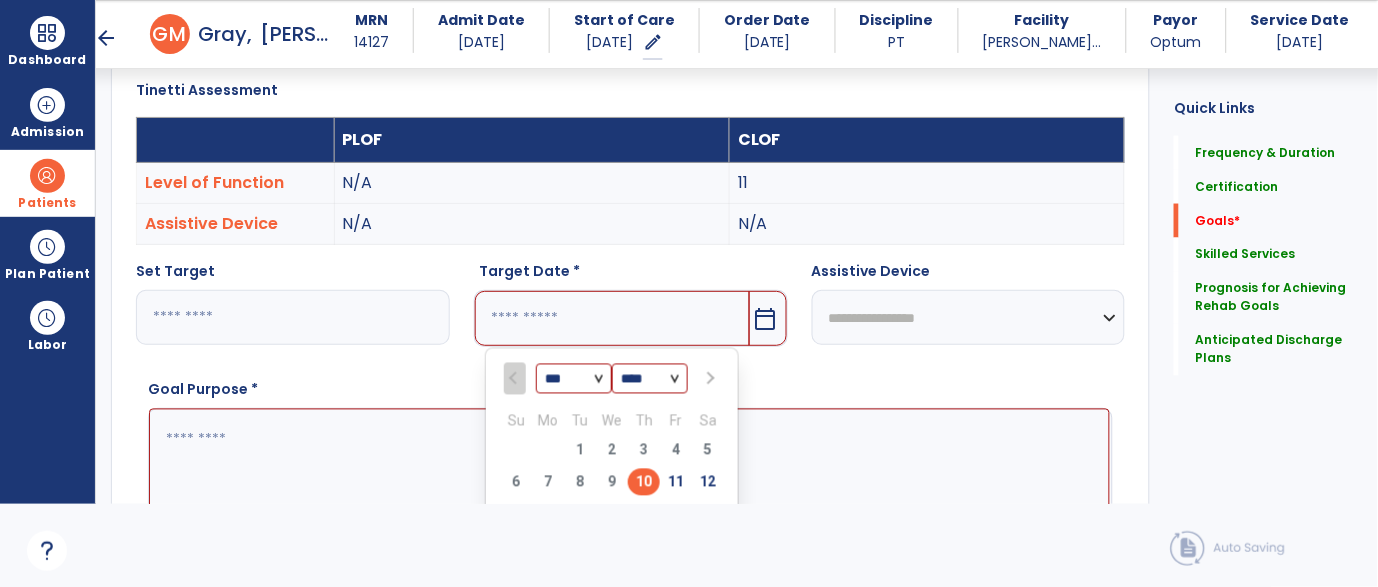 click at bounding box center (708, 379) 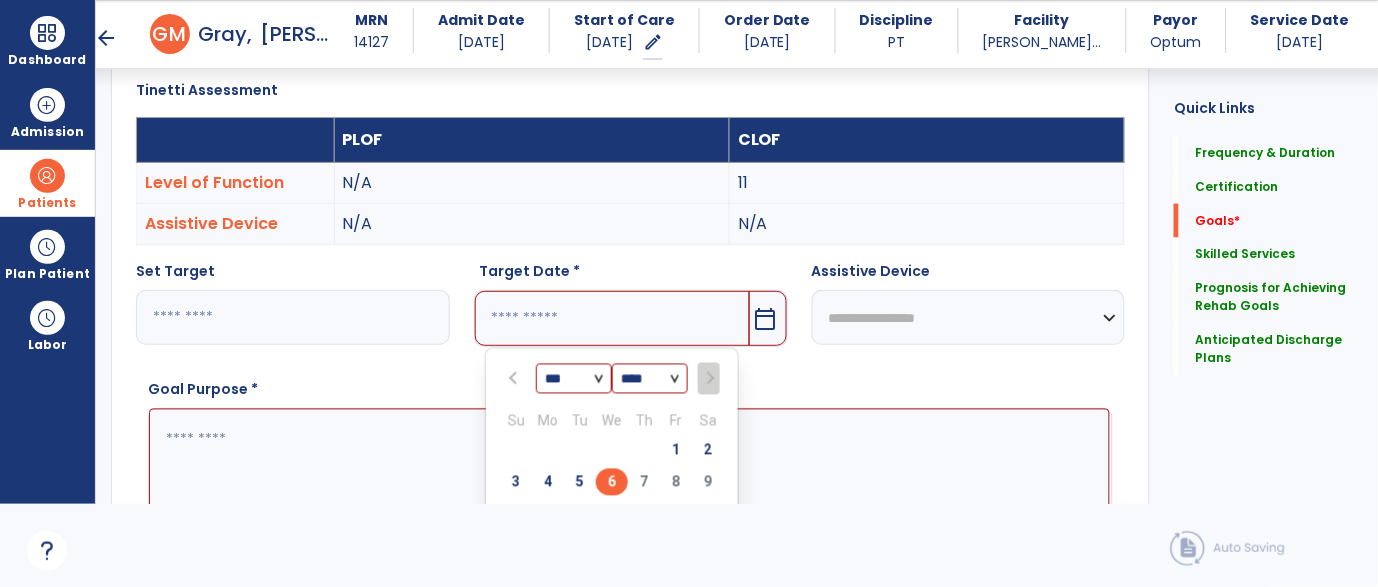 click on "6" at bounding box center (612, 482) 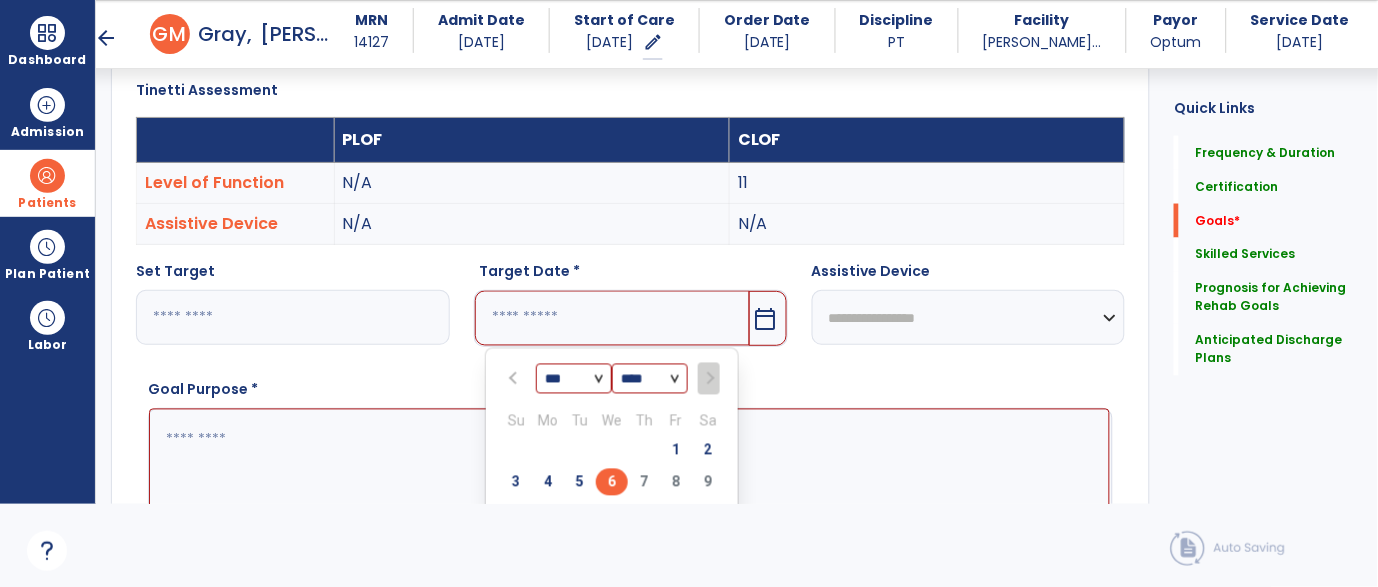 type on "********" 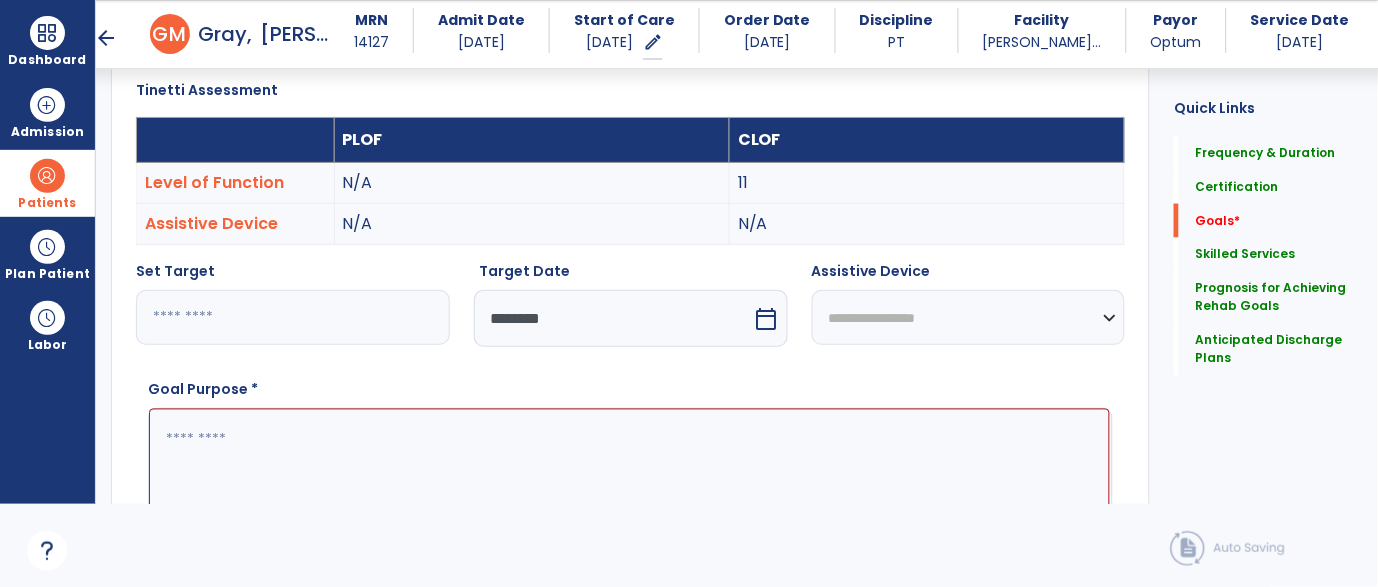 click on "**********" at bounding box center (969, 317) 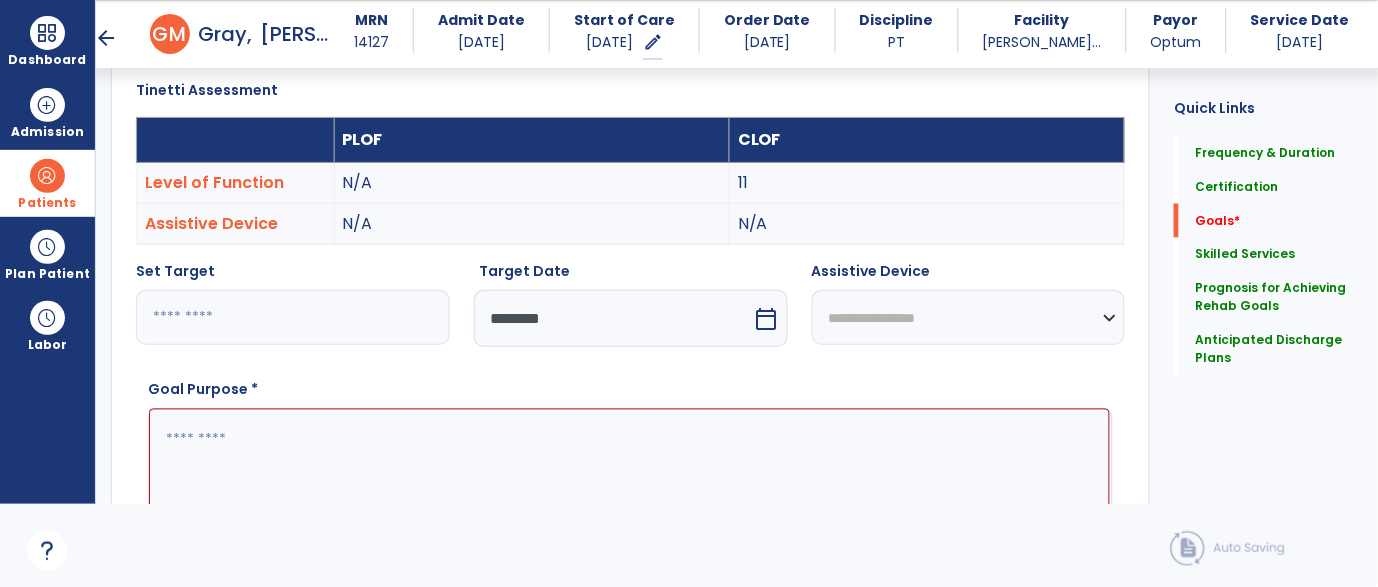 select on "**********" 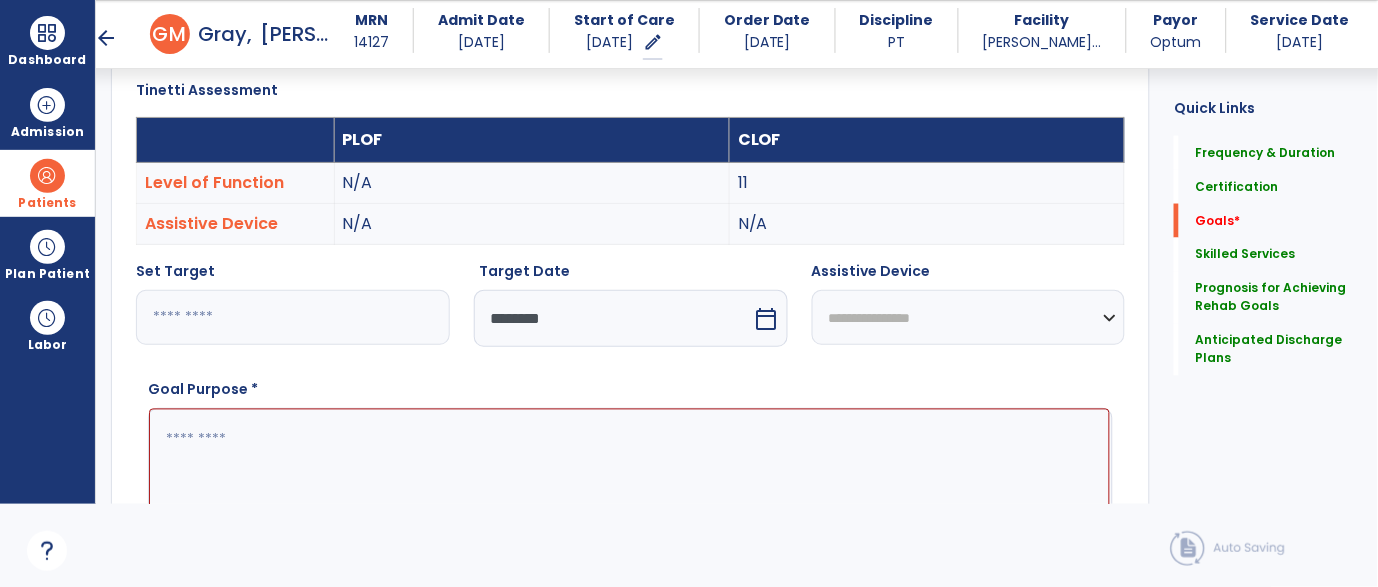 click on "**********" at bounding box center [969, 317] 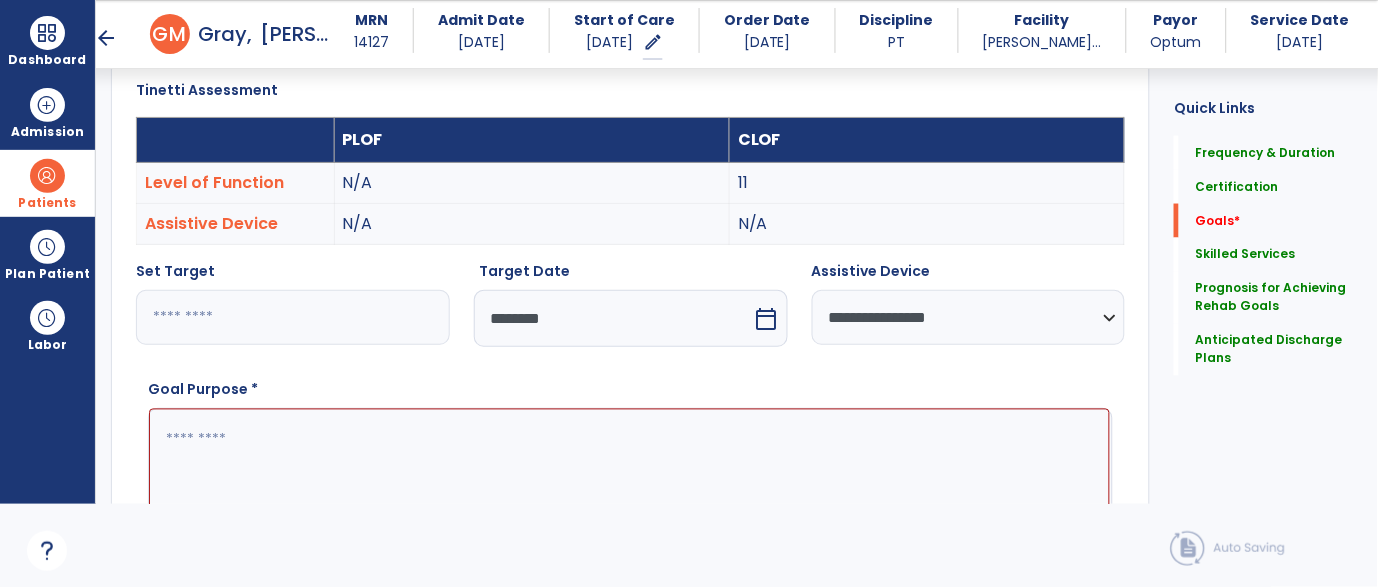 click at bounding box center [629, 484] 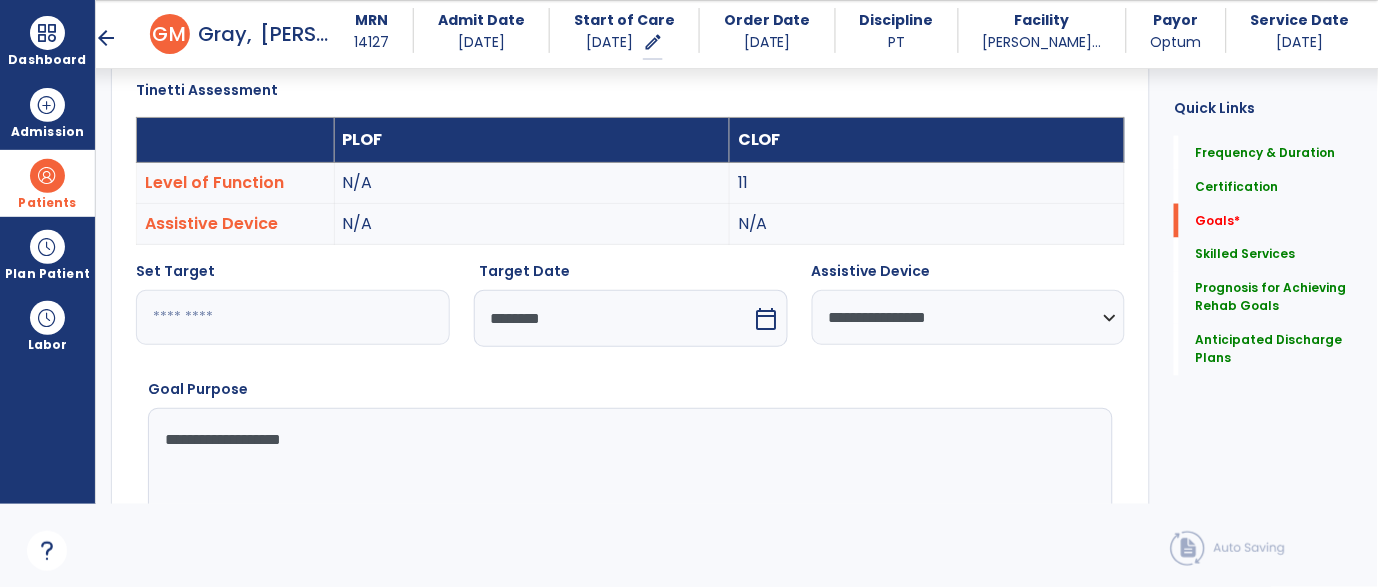 type on "**********" 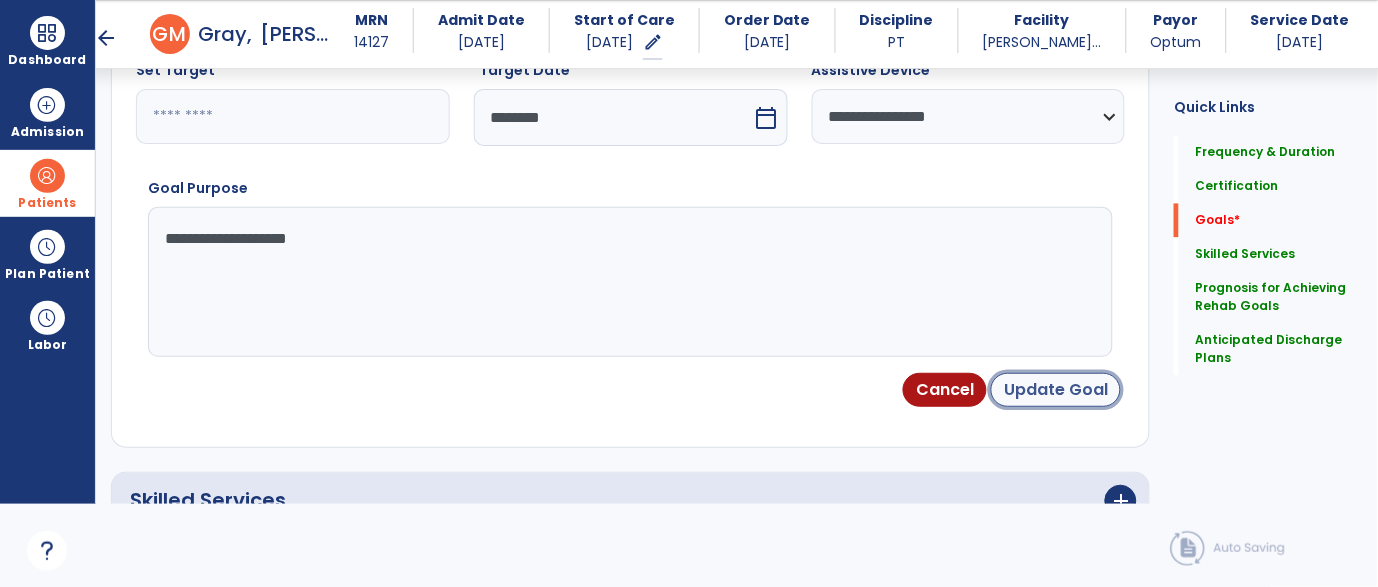 click on "Update Goal" at bounding box center (1056, 390) 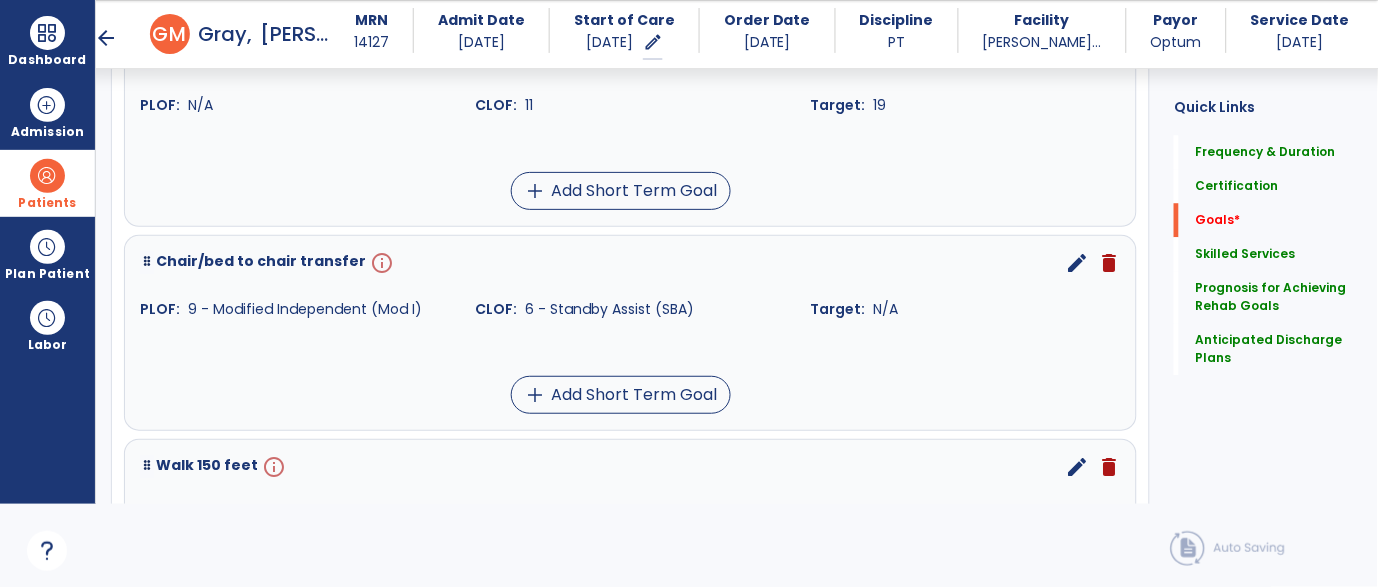 scroll, scrollTop: 1010, scrollLeft: 0, axis: vertical 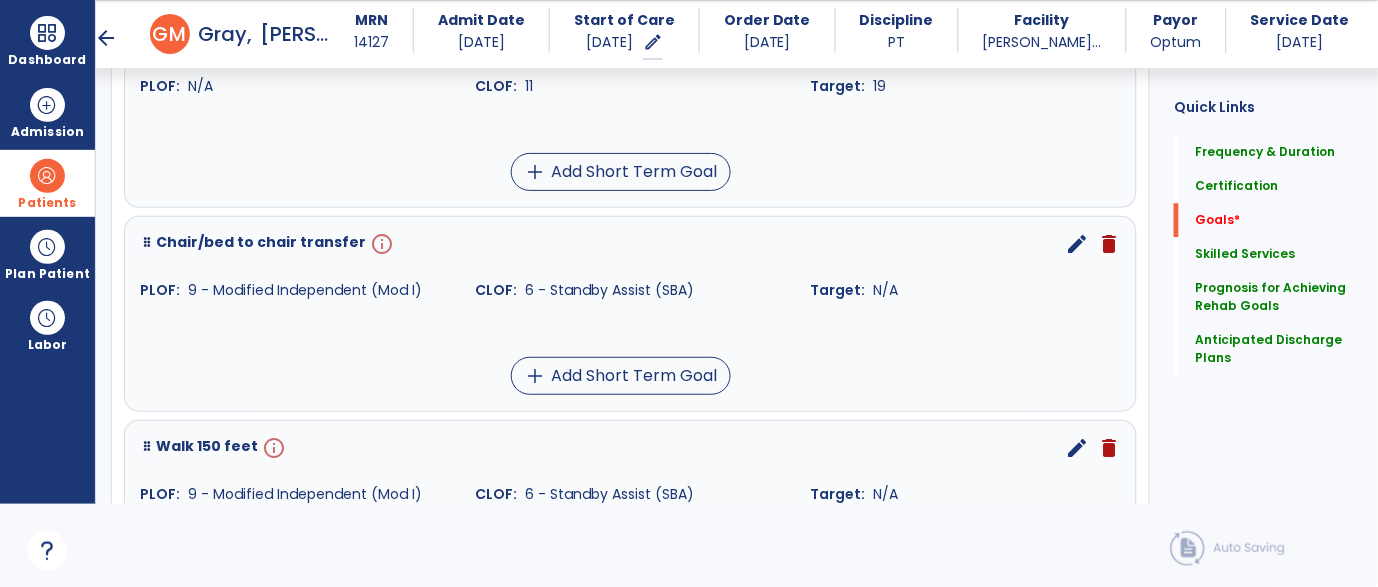click on "edit" at bounding box center (1077, 244) 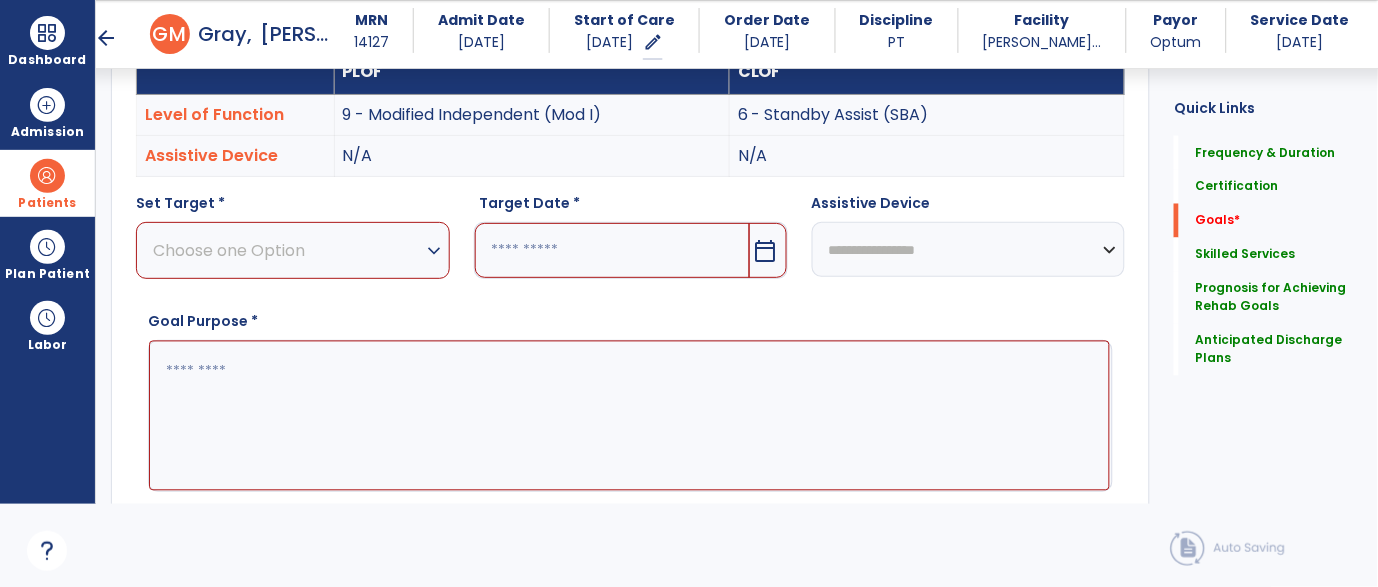 scroll, scrollTop: 532, scrollLeft: 0, axis: vertical 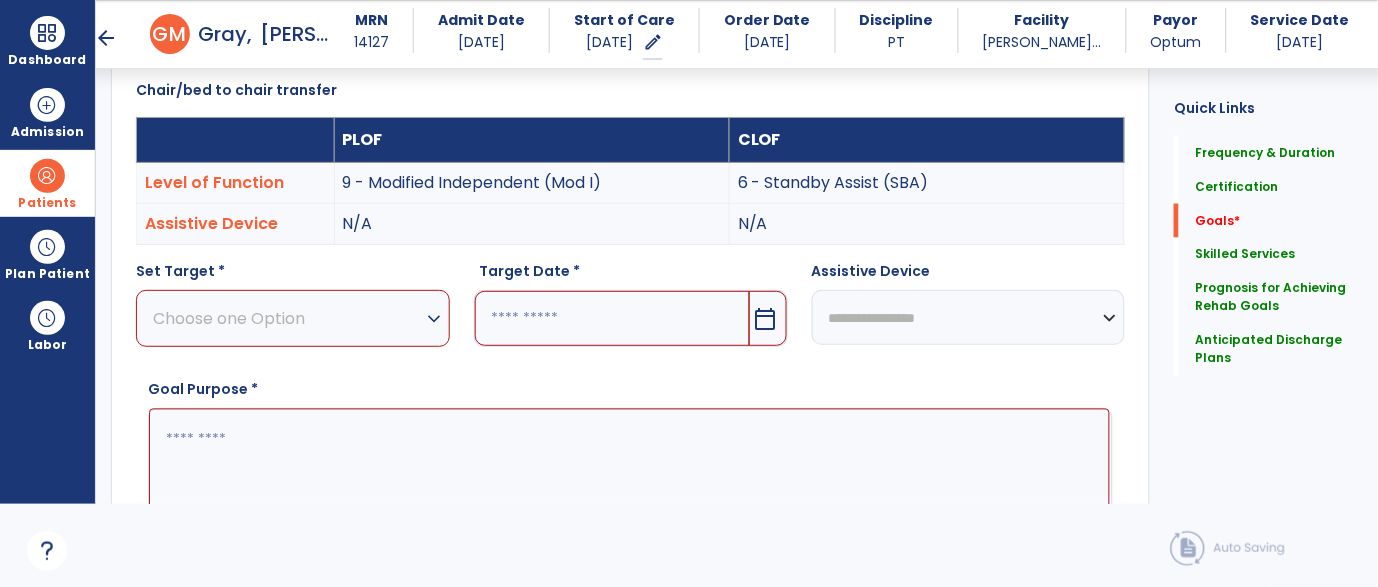 click on "Choose one Option   expand_more" at bounding box center [293, 318] 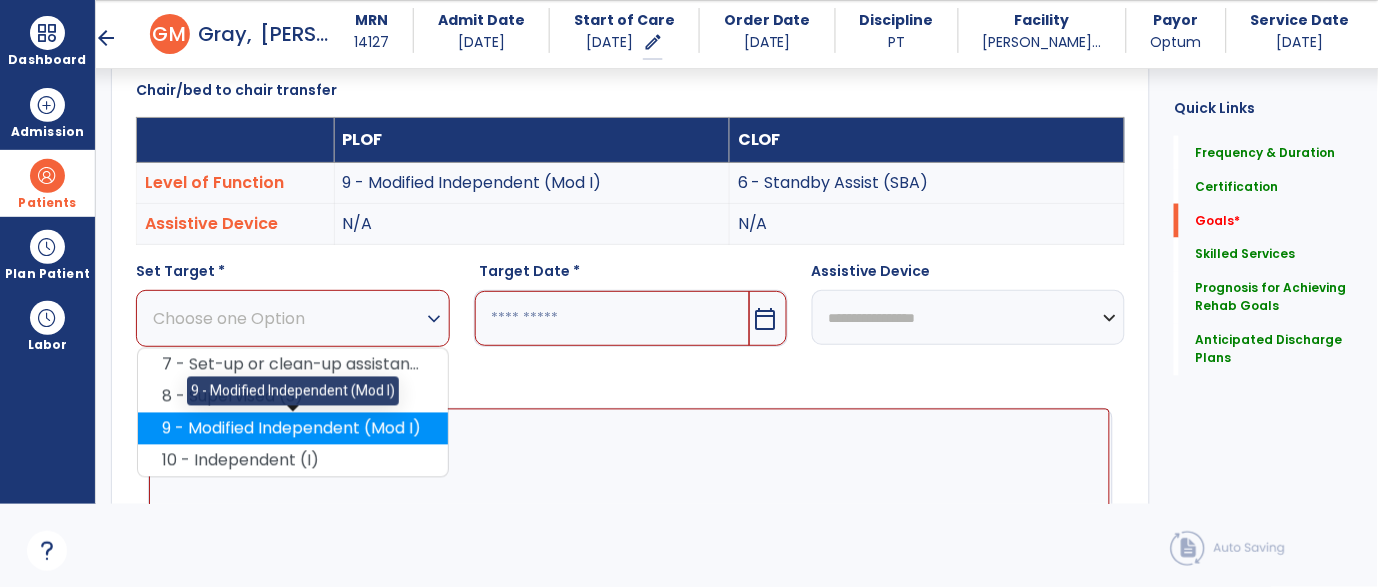 click on "9 - Modified Independent (Mod I)" at bounding box center [293, 429] 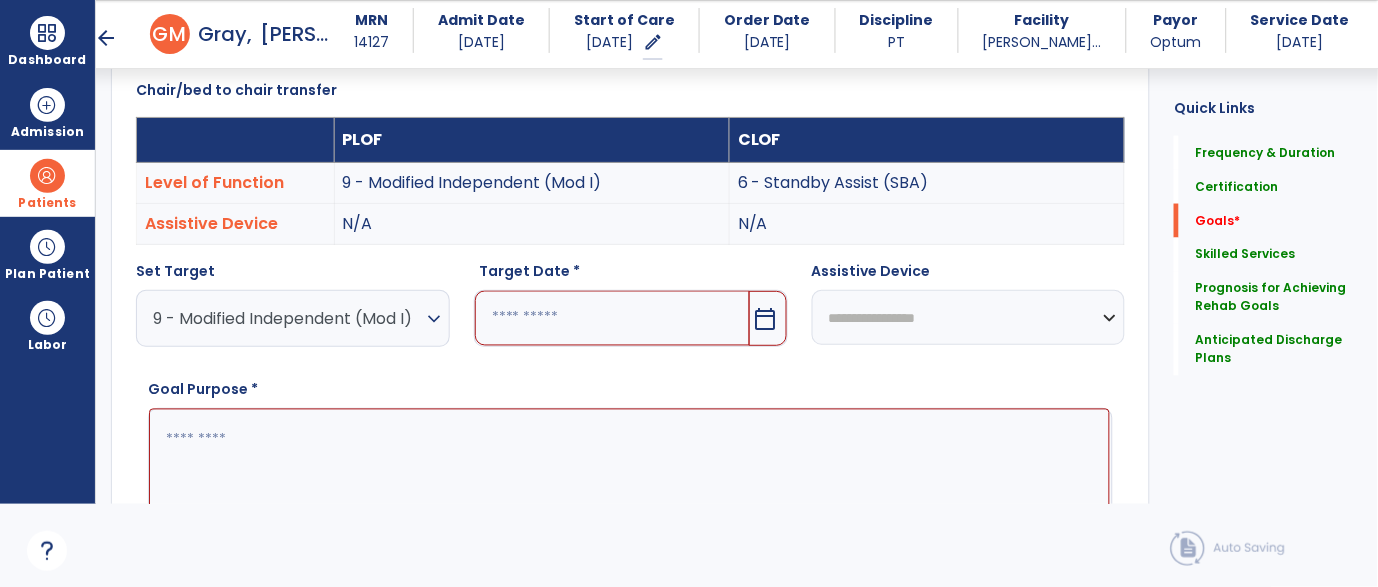 click at bounding box center [612, 318] 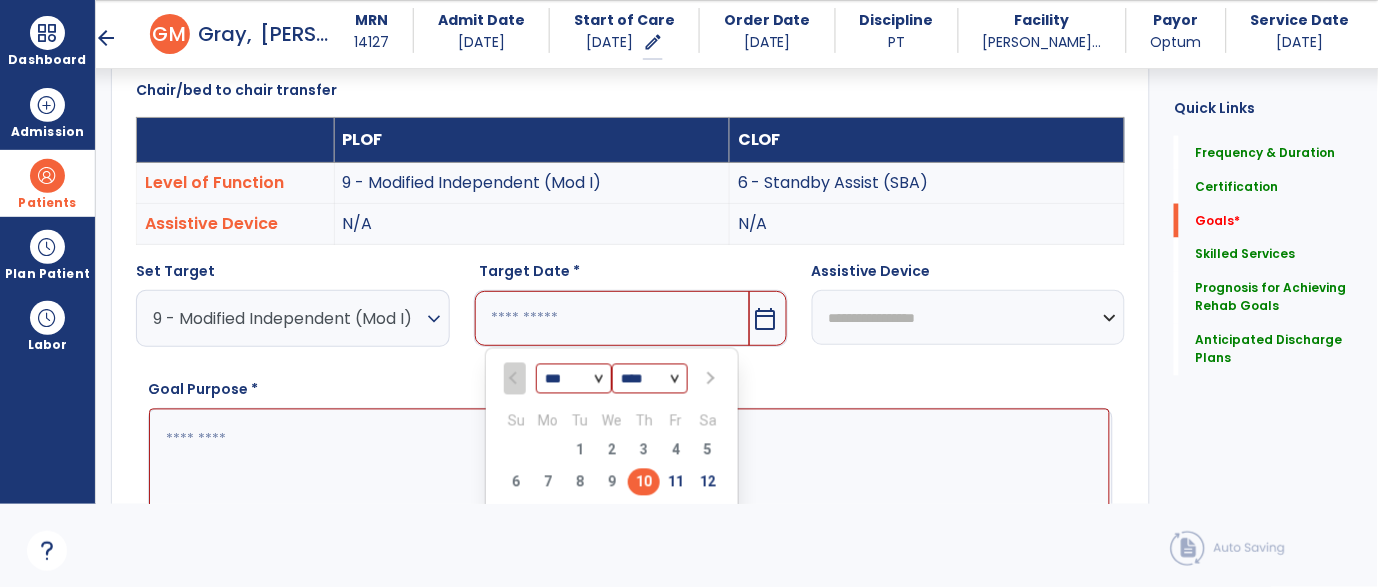 click at bounding box center [709, 379] 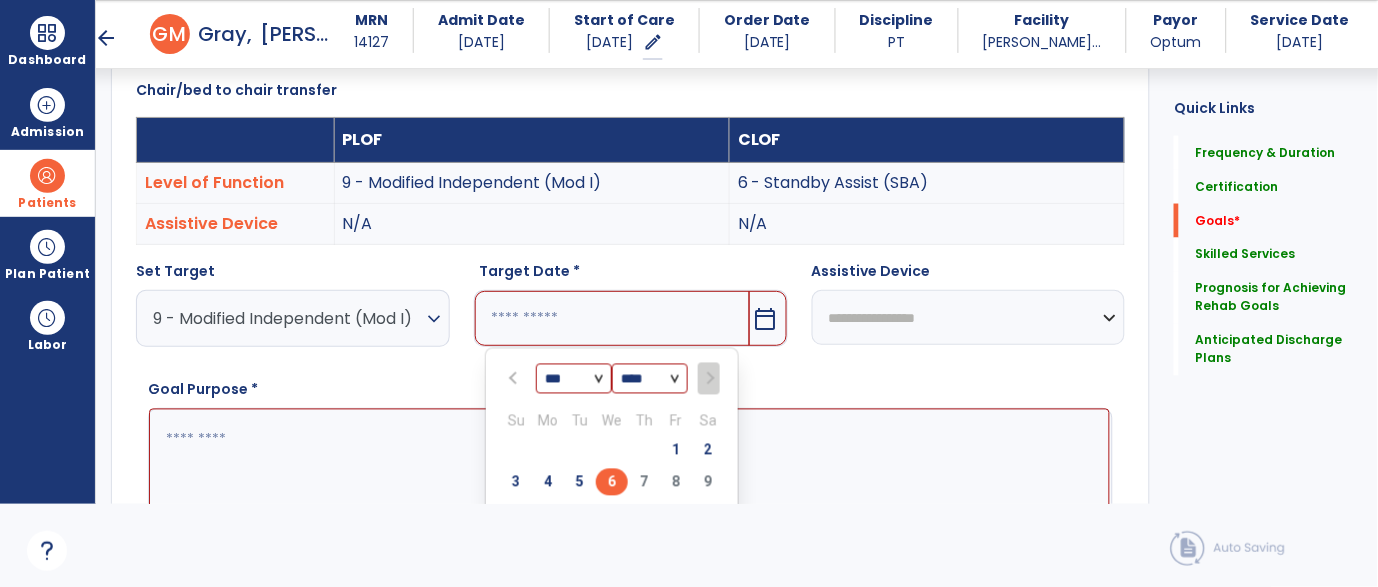click on "6" at bounding box center [612, 482] 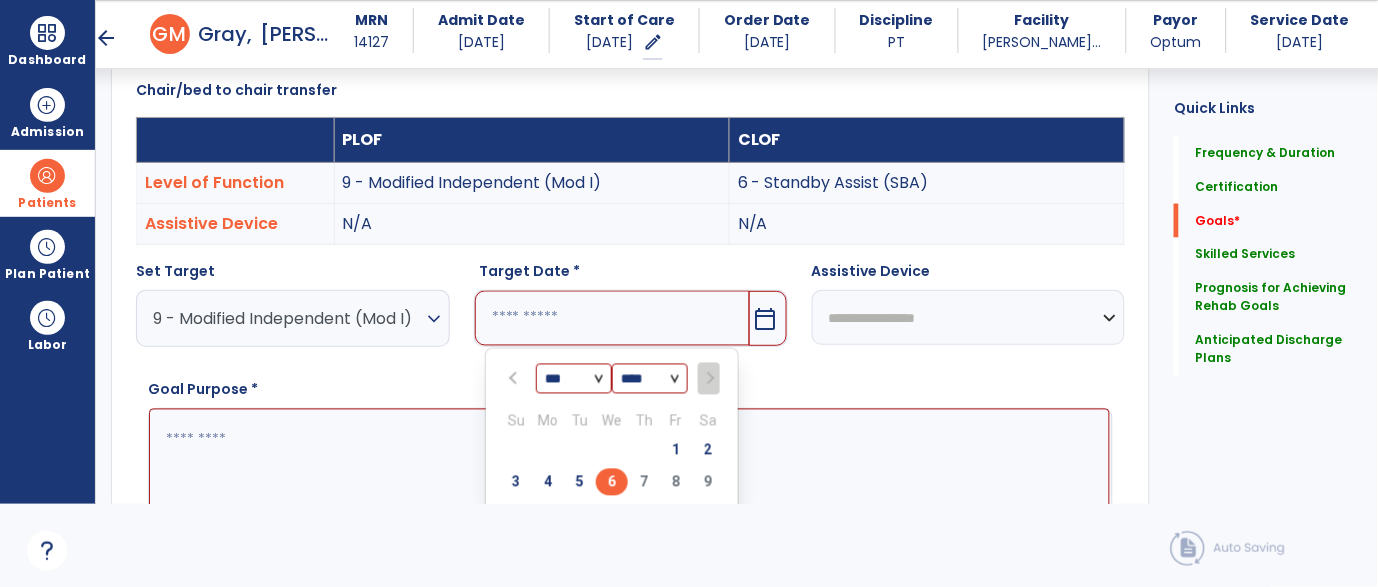type on "********" 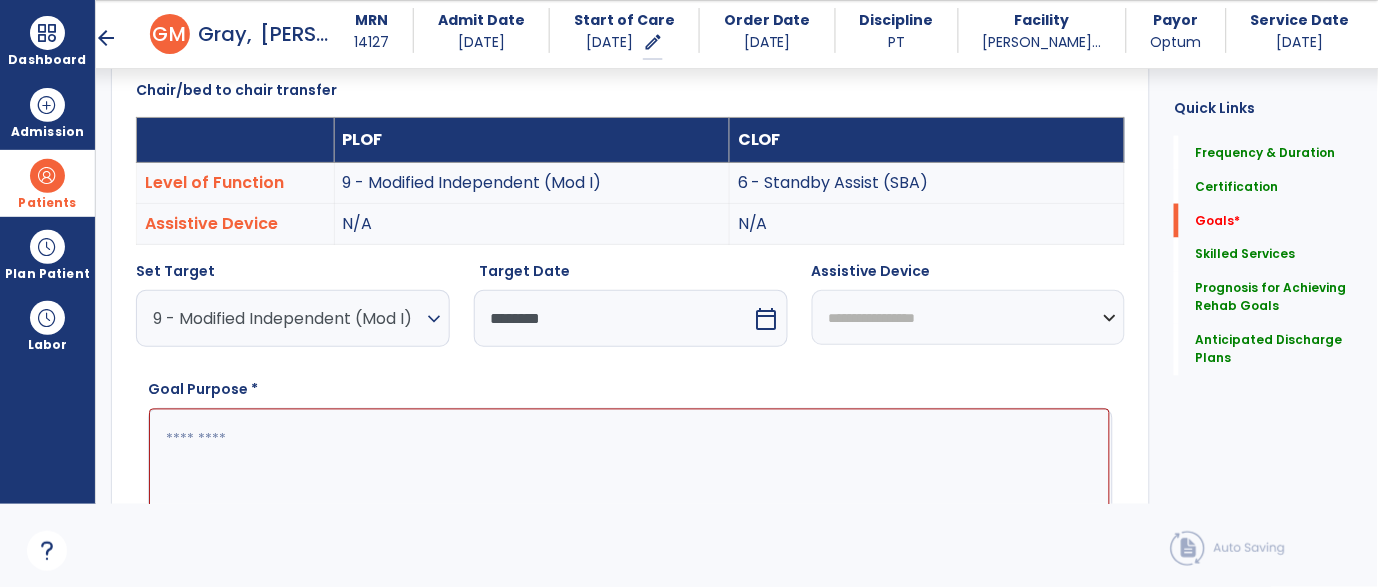 click at bounding box center [629, 484] 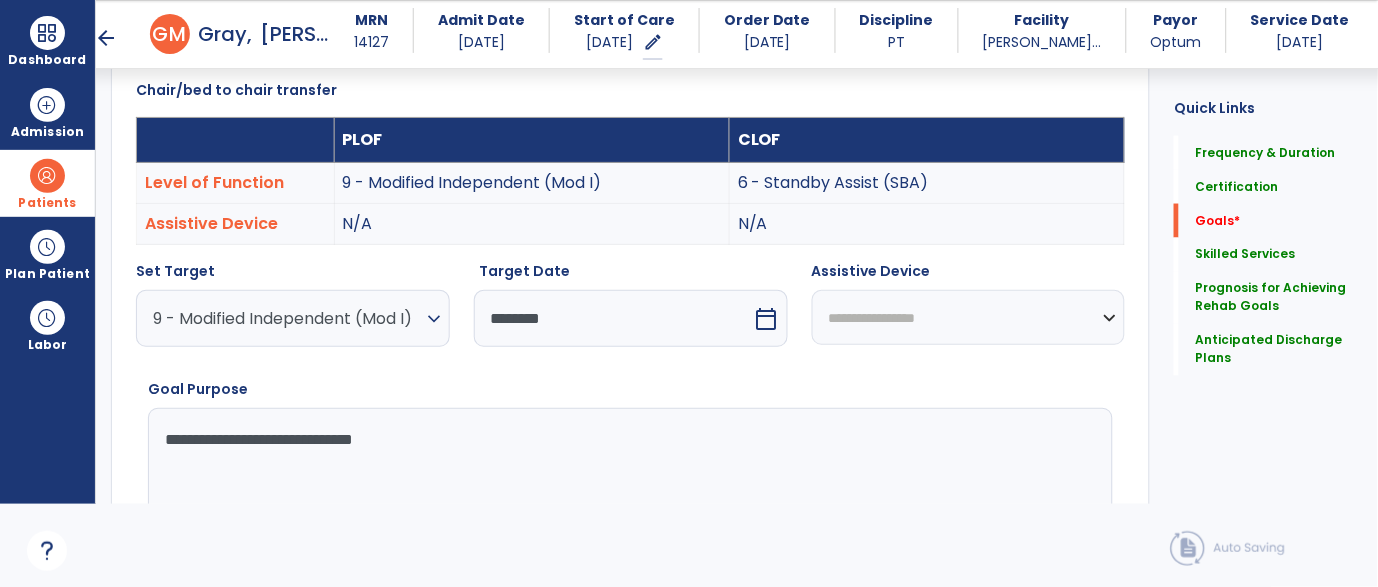 type on "**********" 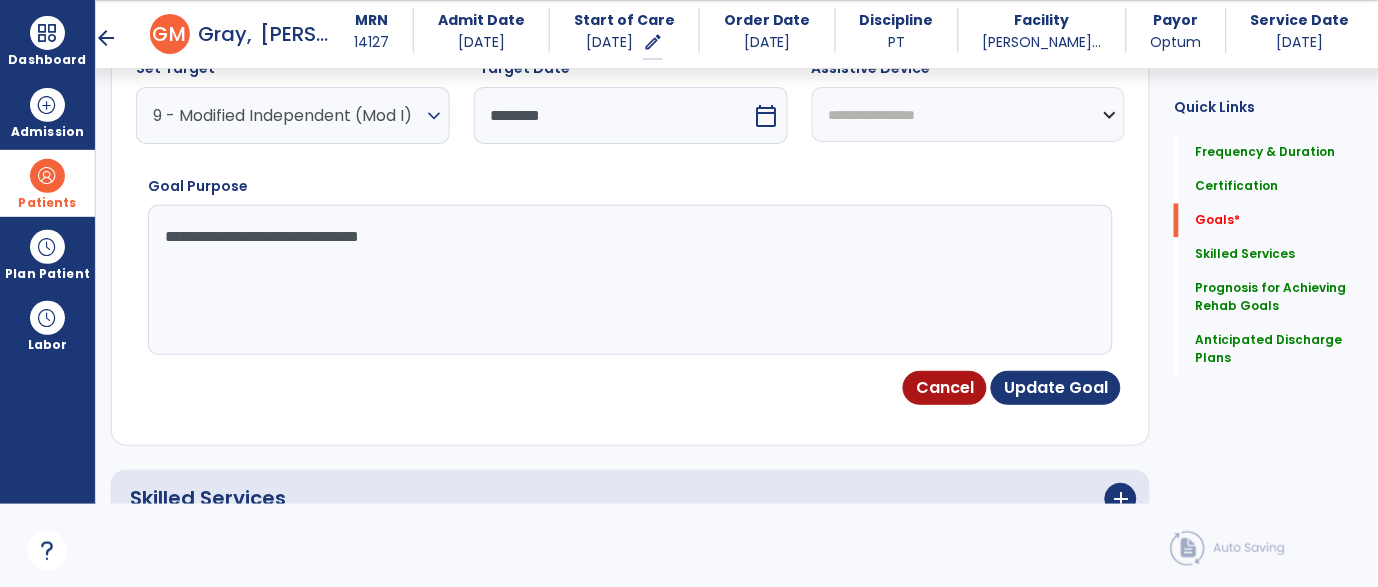 scroll, scrollTop: 764, scrollLeft: 0, axis: vertical 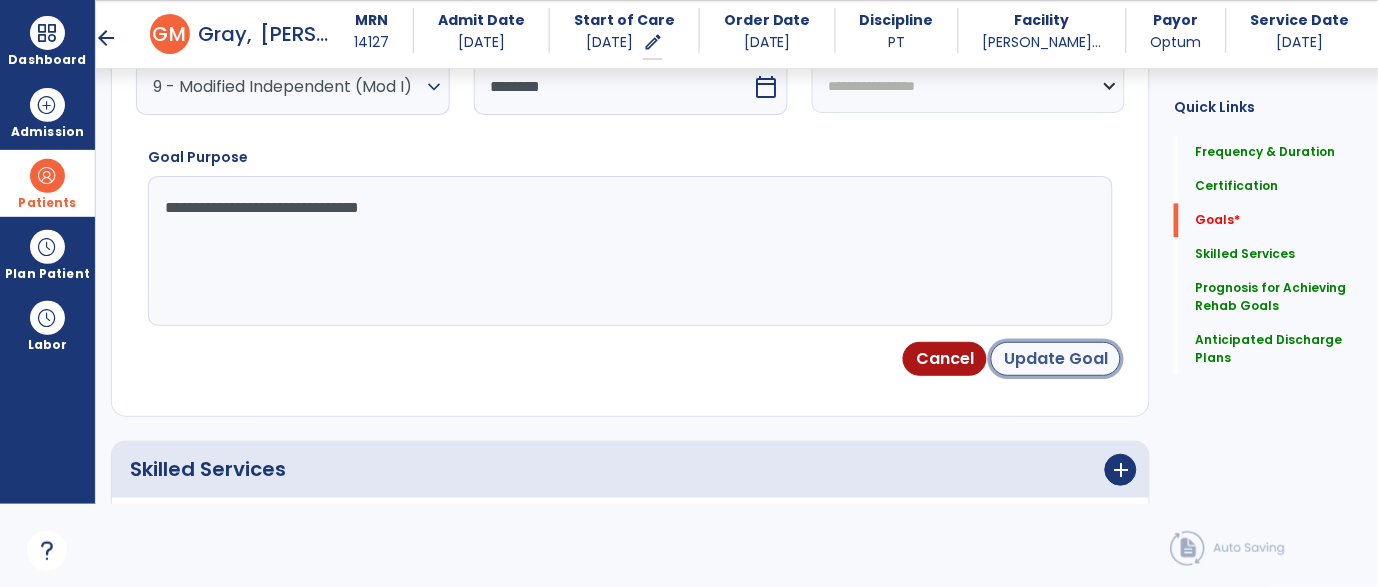 click on "Update Goal" at bounding box center (1056, 359) 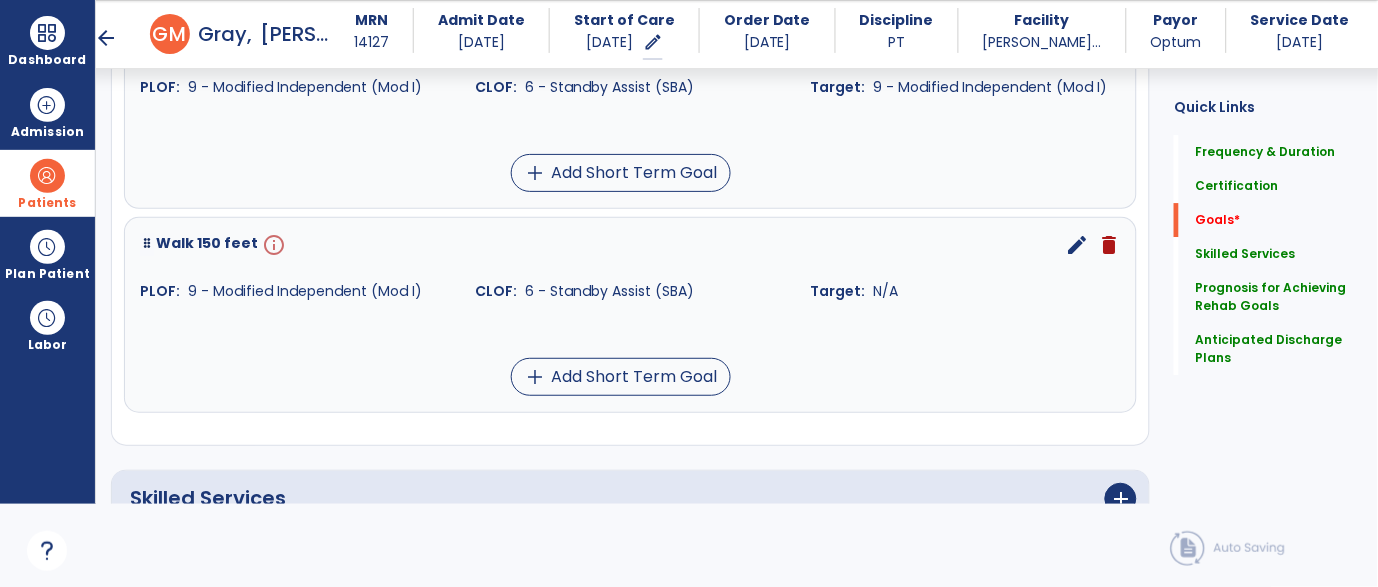 scroll, scrollTop: 1237, scrollLeft: 0, axis: vertical 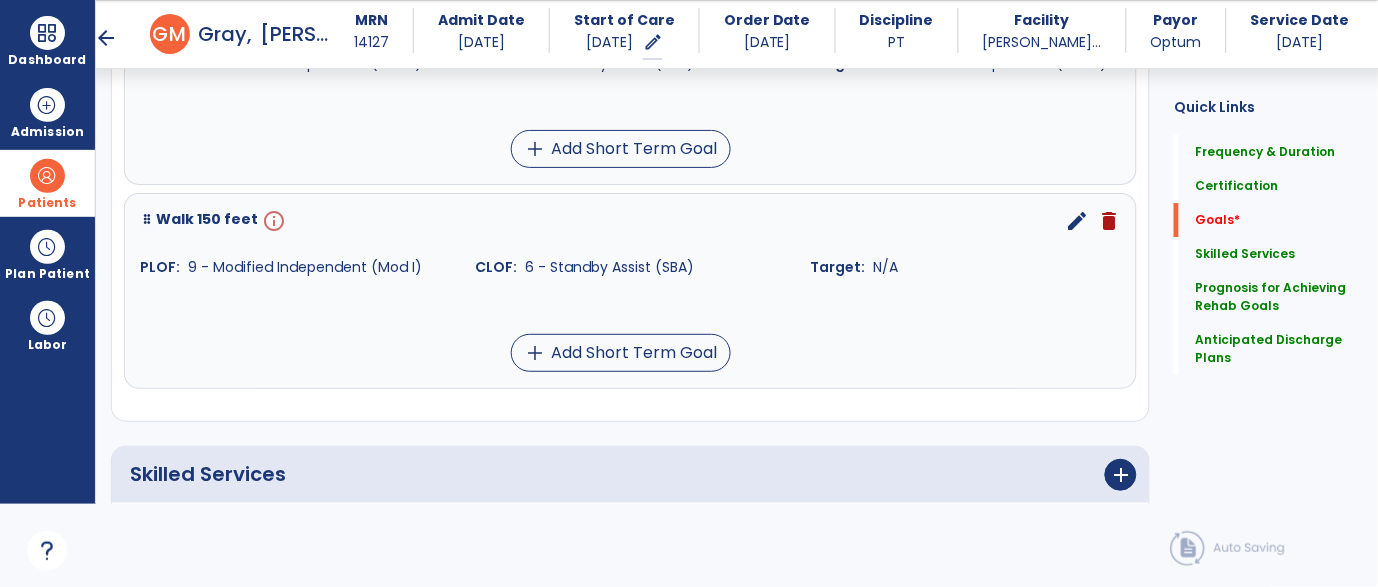 click on "edit" at bounding box center (1077, 221) 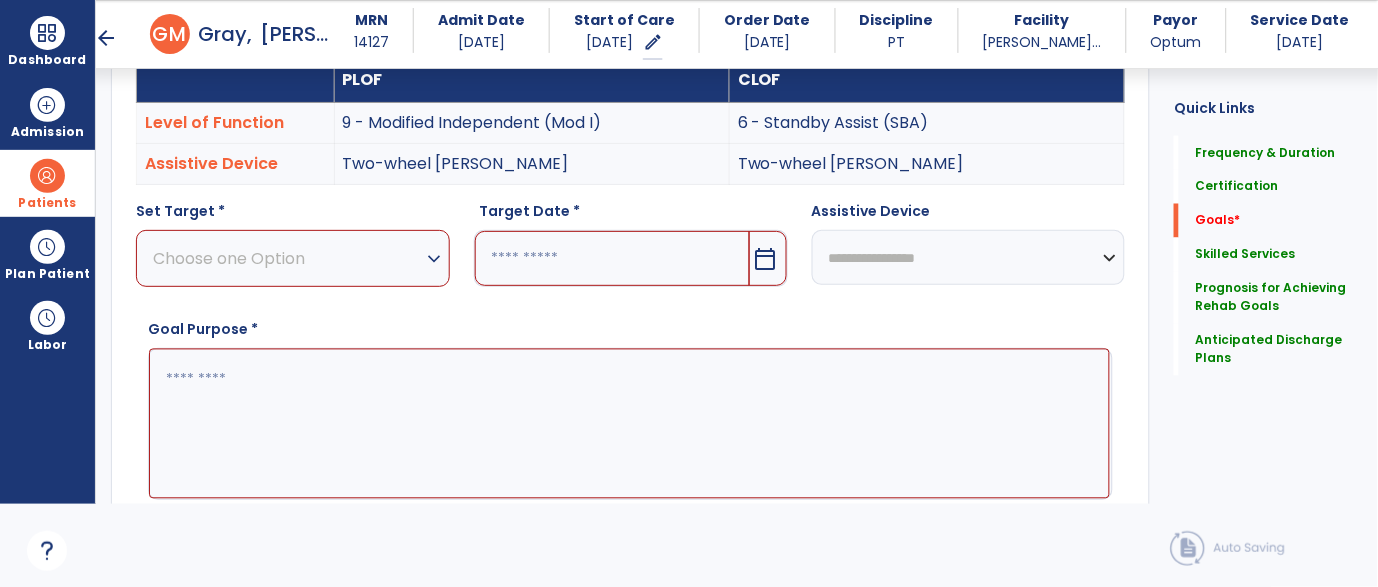 scroll, scrollTop: 532, scrollLeft: 0, axis: vertical 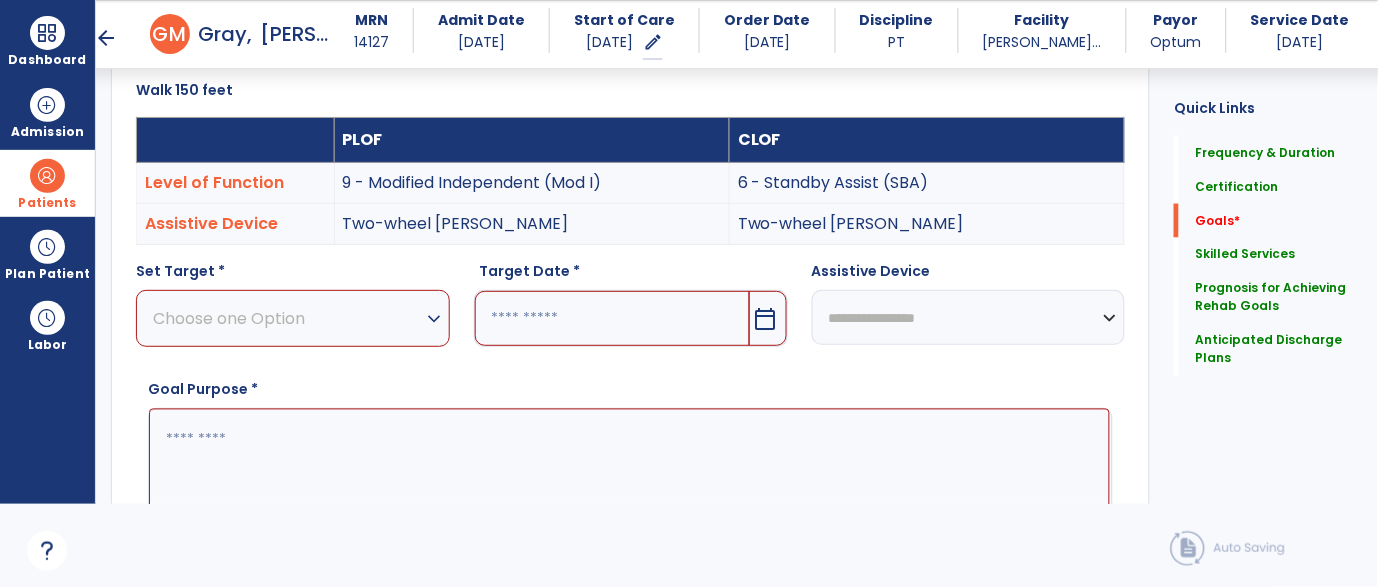 click on "Choose one Option" at bounding box center (288, 318) 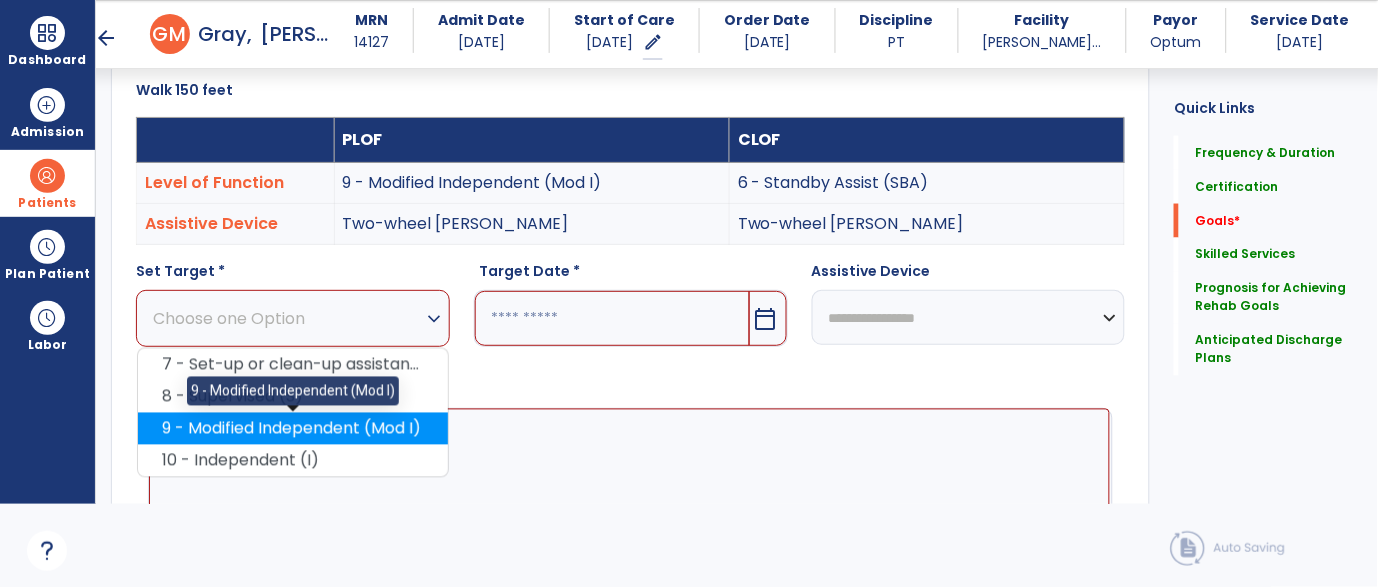 click on "9 - Modified Independent (Mod I)" at bounding box center [293, 429] 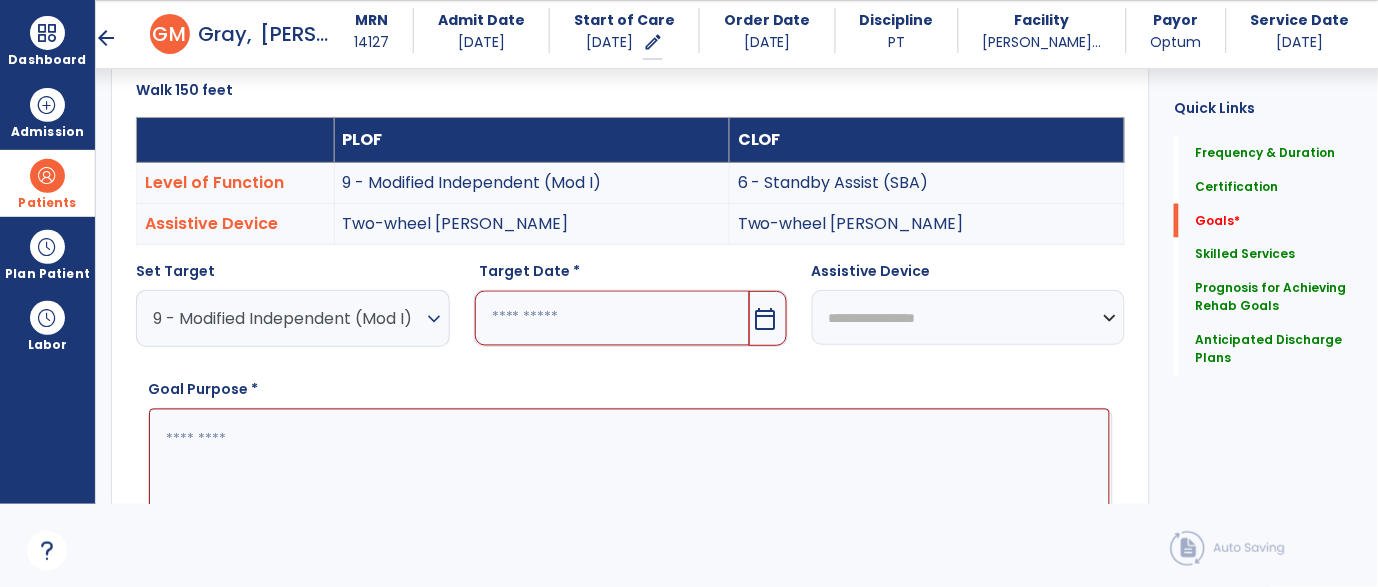 click at bounding box center (612, 318) 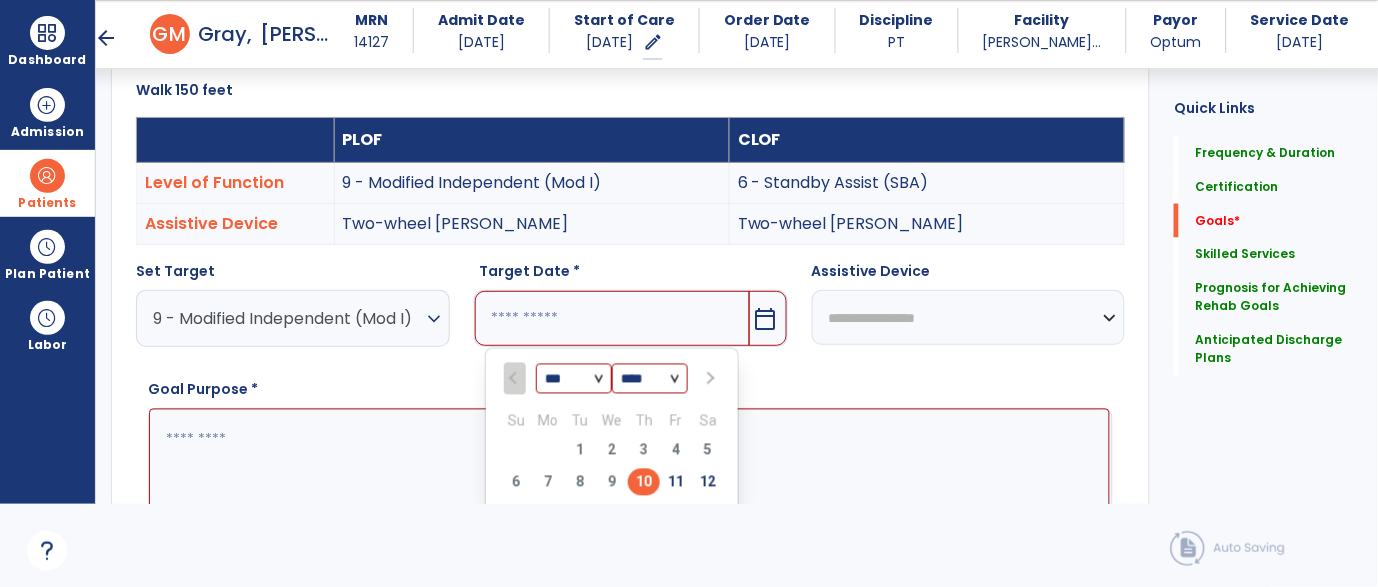 click at bounding box center (709, 379) 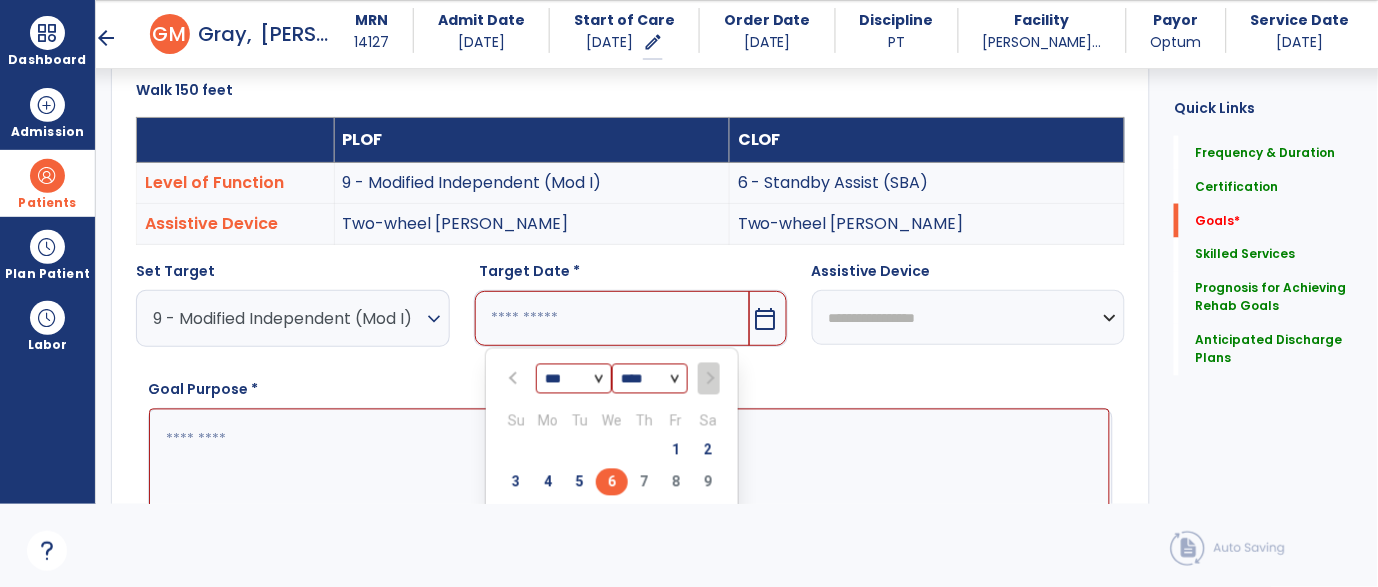 click on "6" at bounding box center [612, 482] 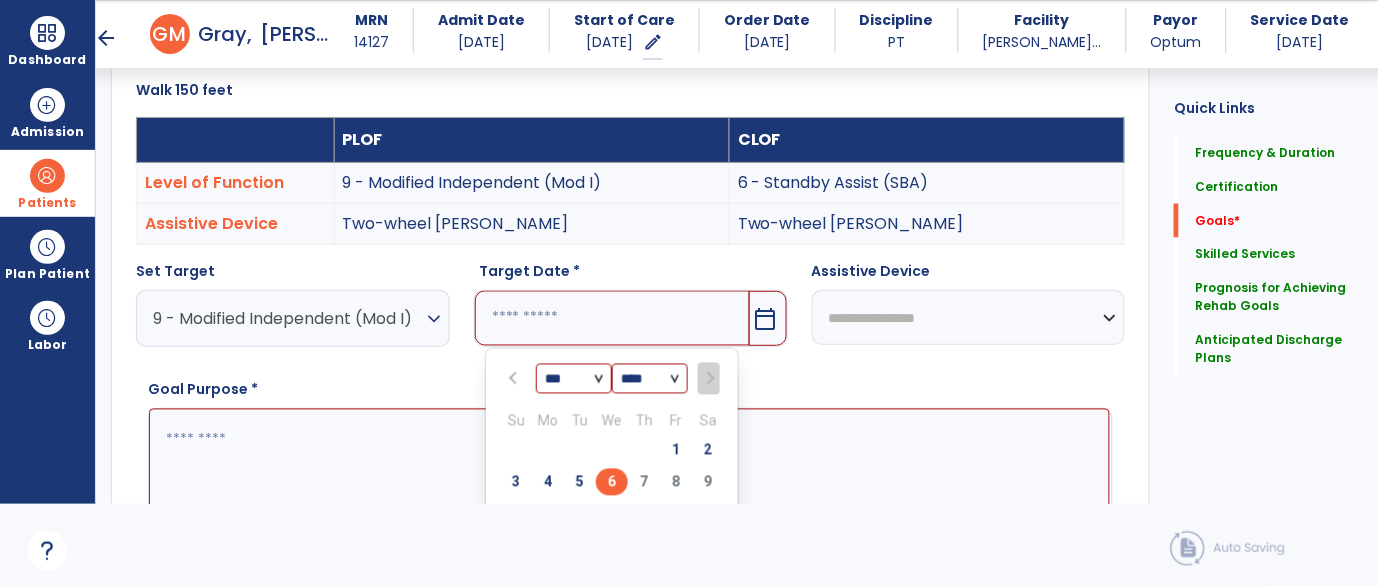 type on "********" 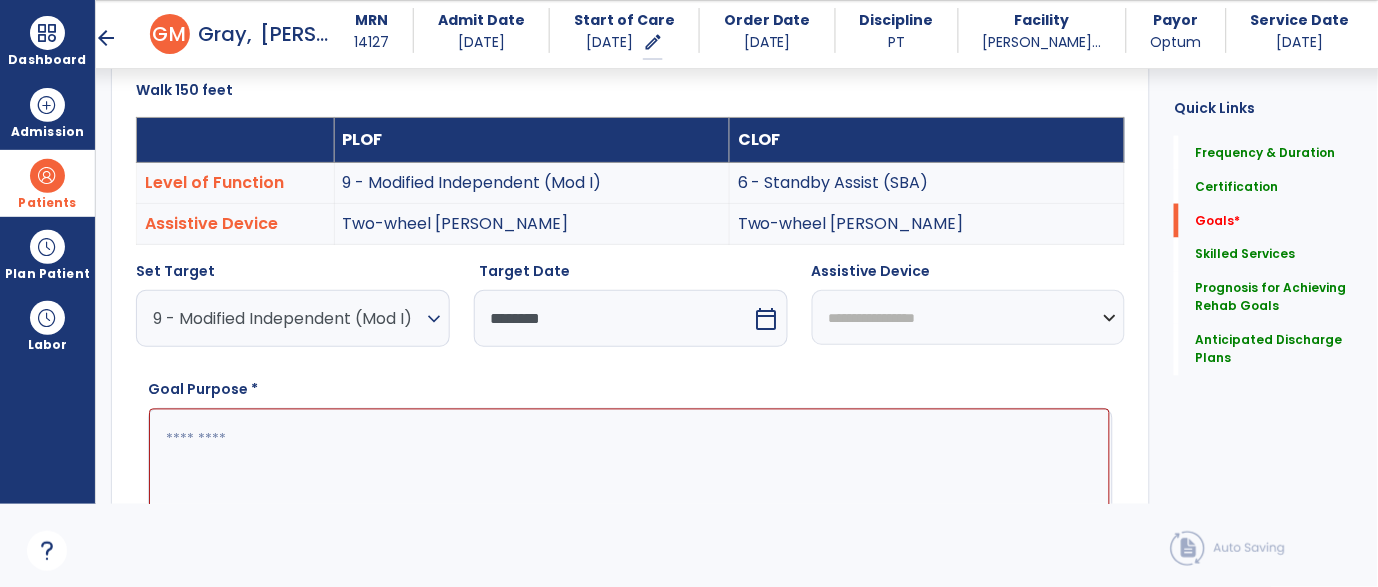 click on "**********" at bounding box center (969, 317) 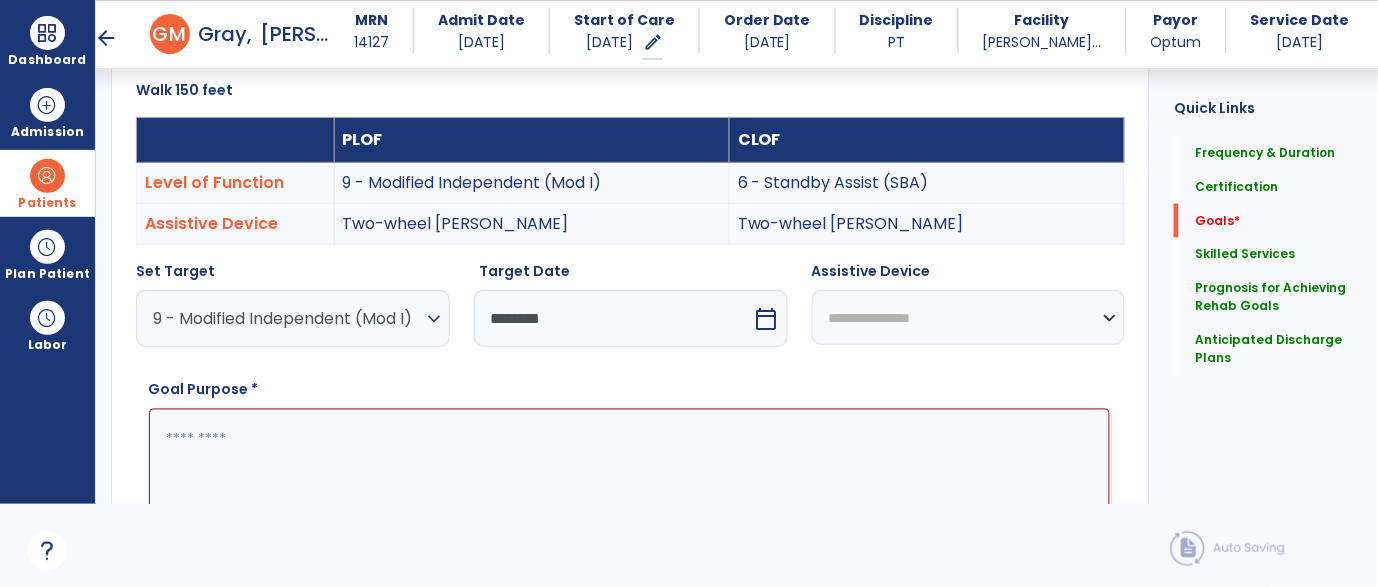 click on "**********" at bounding box center [969, 317] 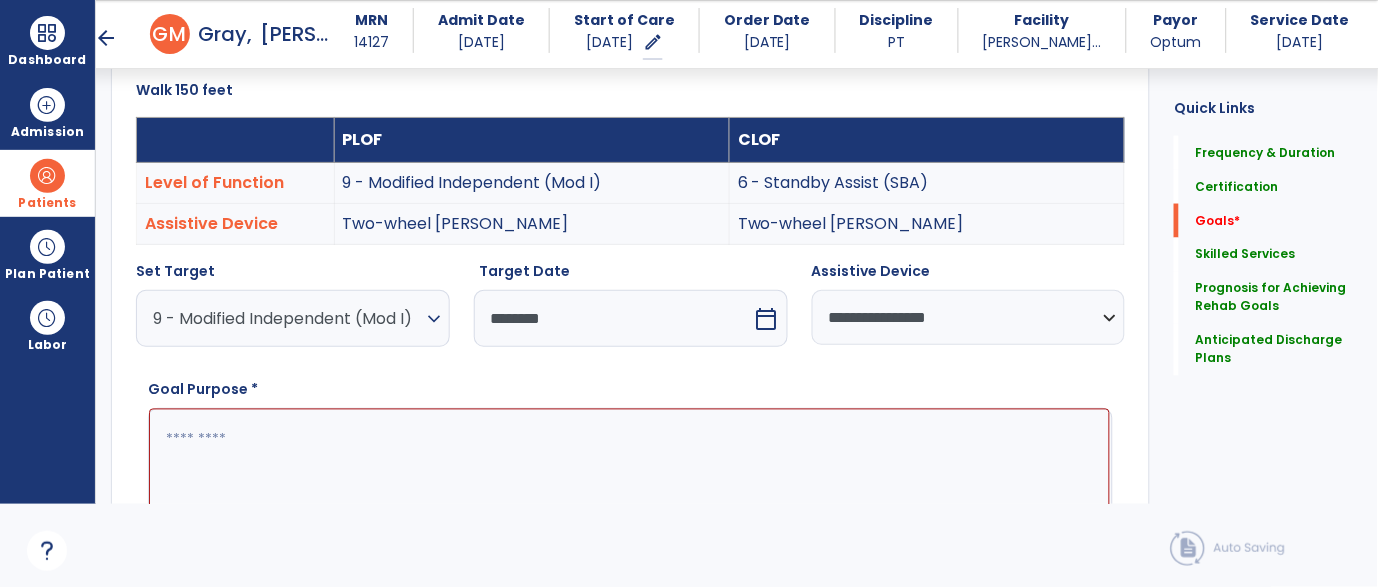 click at bounding box center [629, 484] 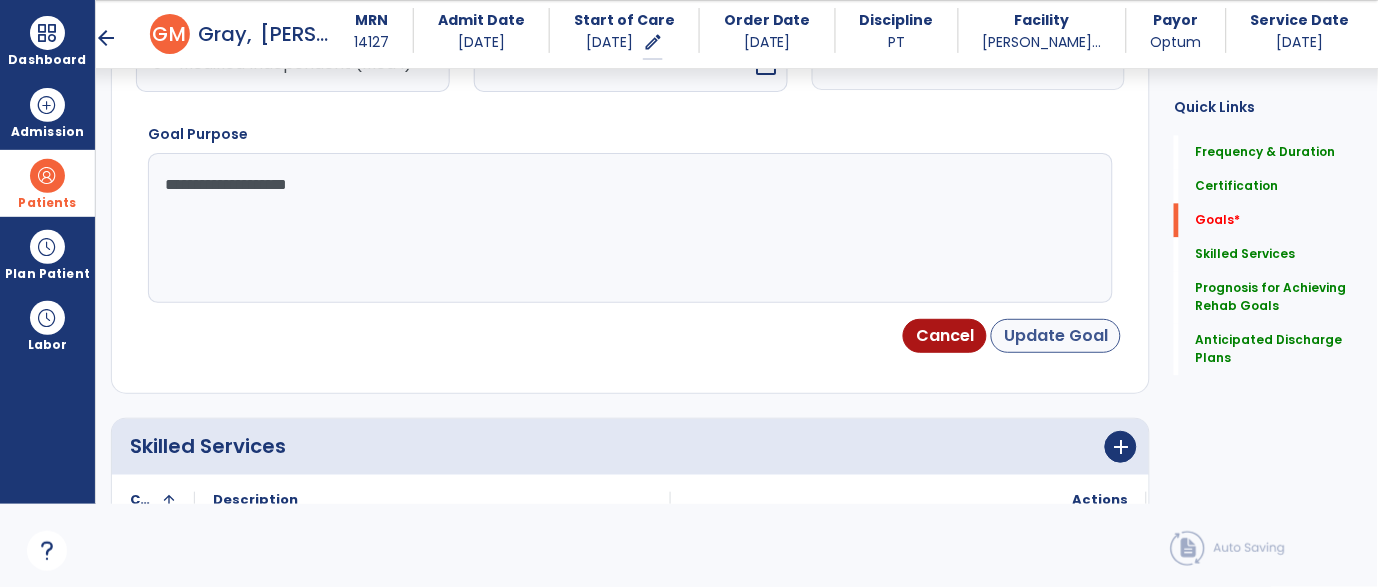 type on "**********" 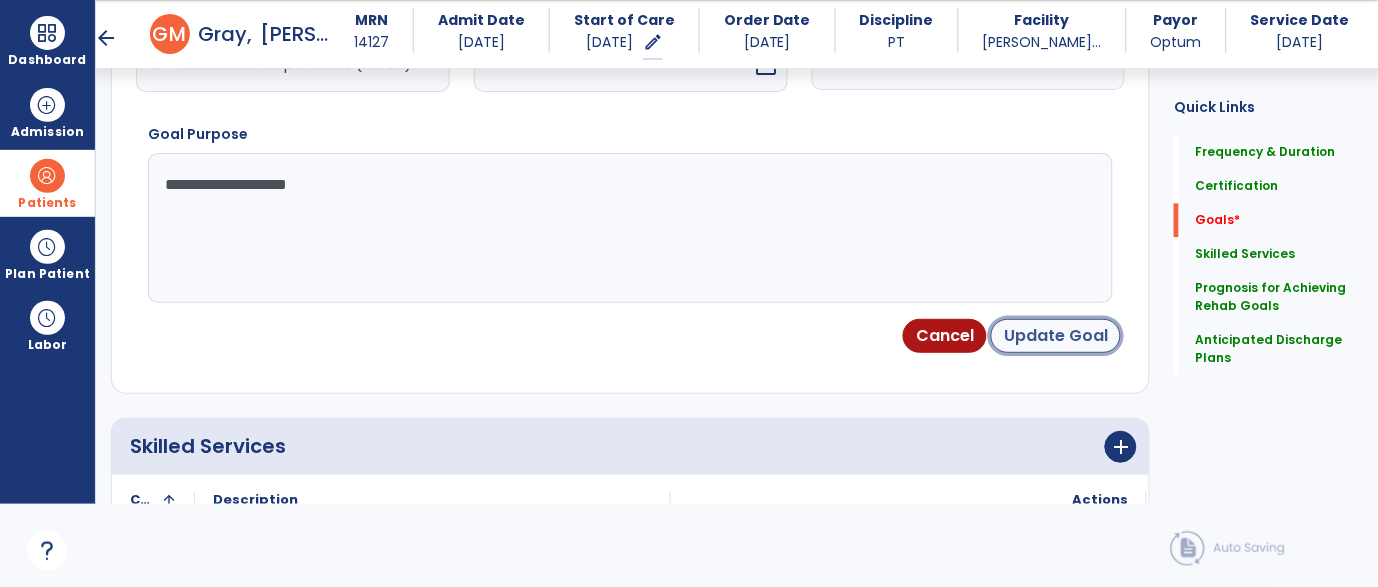 click on "Update Goal" at bounding box center (1056, 336) 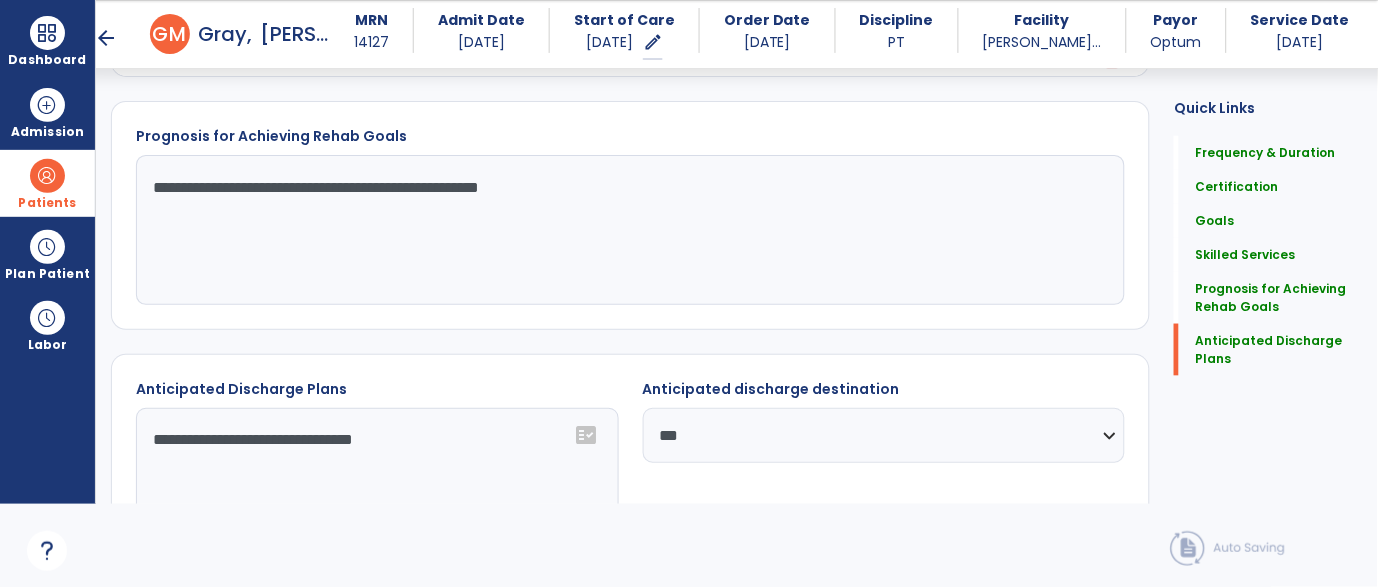 scroll, scrollTop: 2102, scrollLeft: 0, axis: vertical 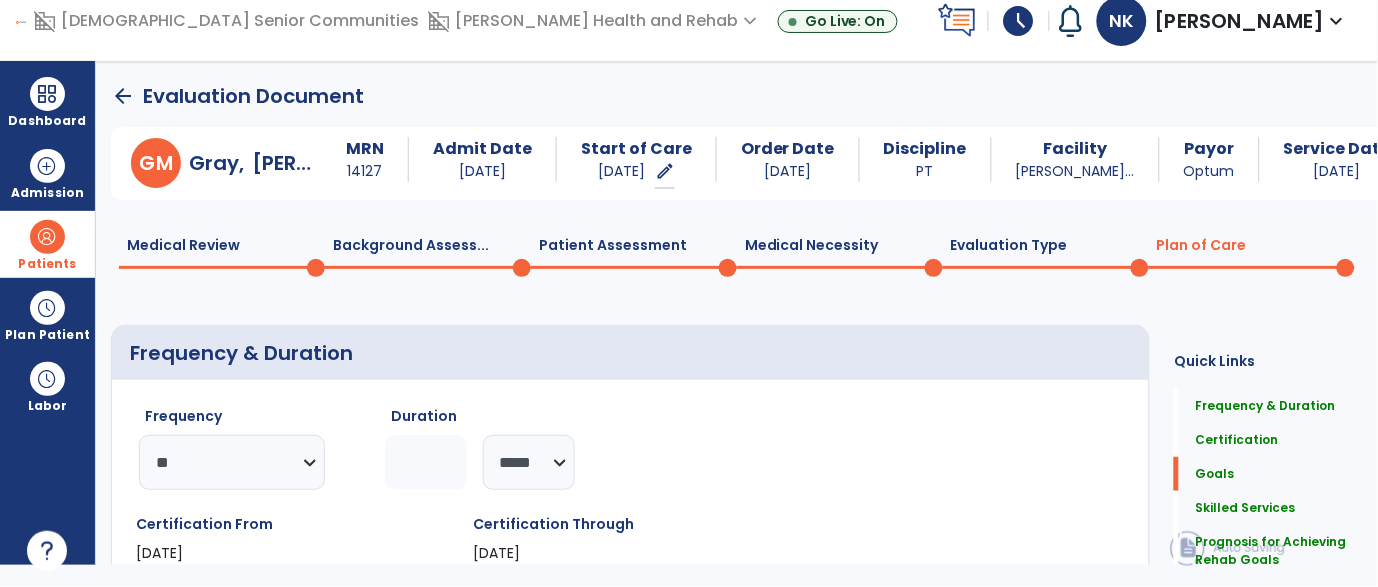 click on "Evaluation Type  0" 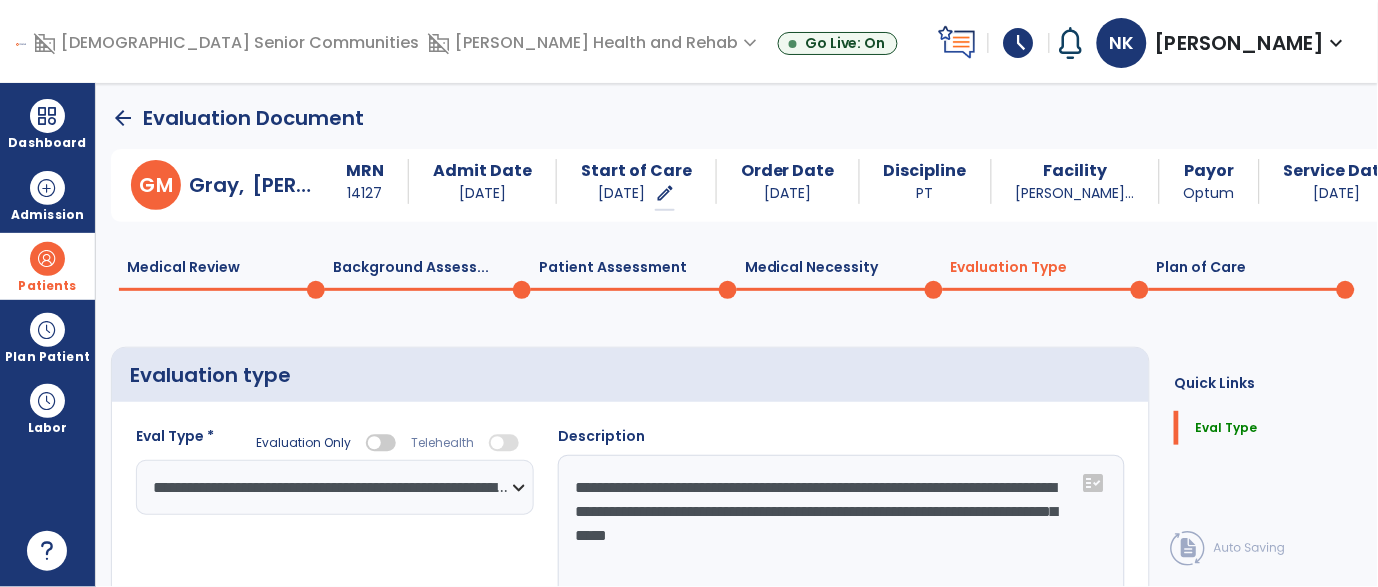 scroll, scrollTop: 0, scrollLeft: 0, axis: both 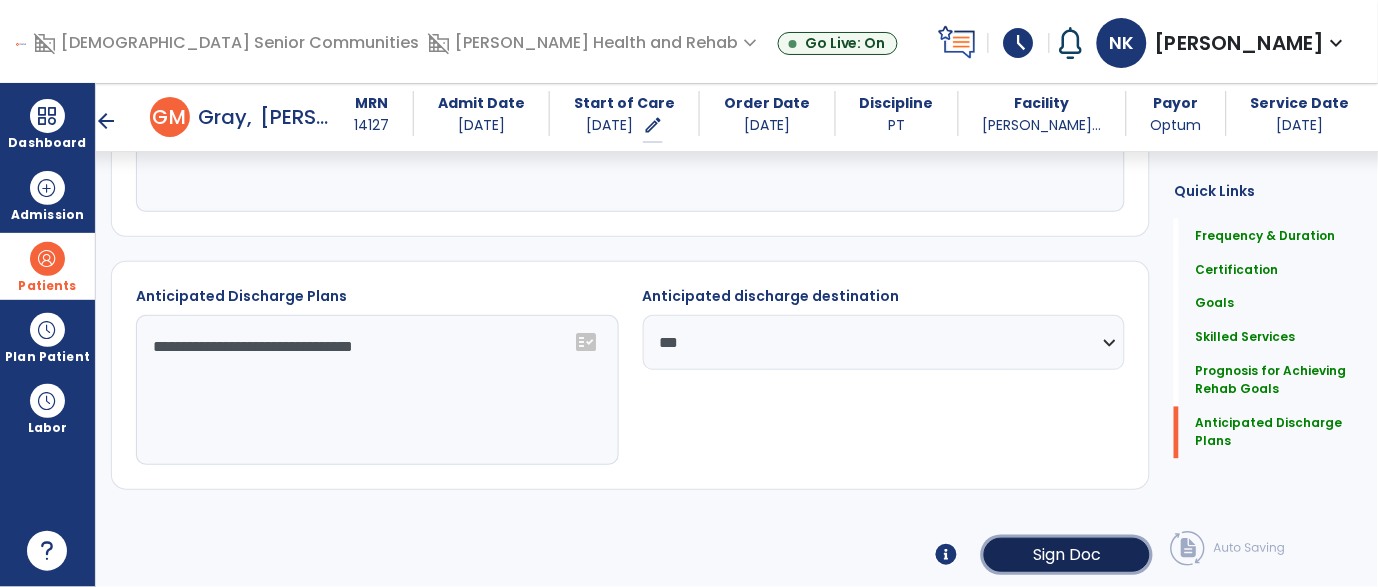 click on "Sign Doc" 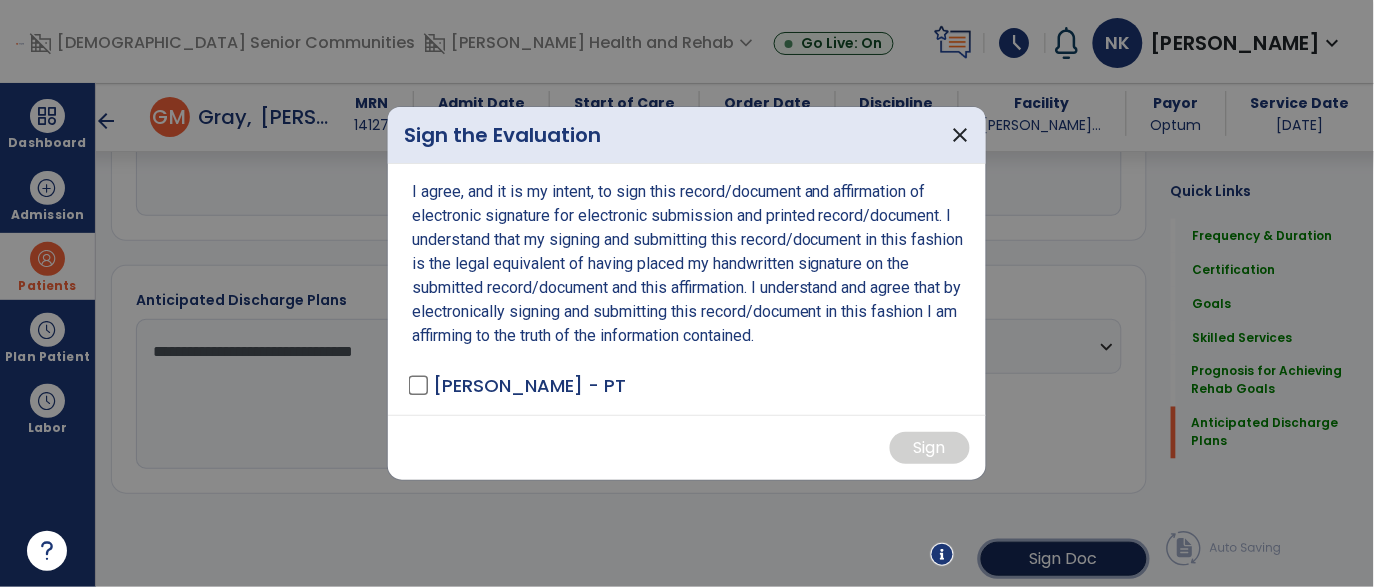 scroll, scrollTop: 2130, scrollLeft: 0, axis: vertical 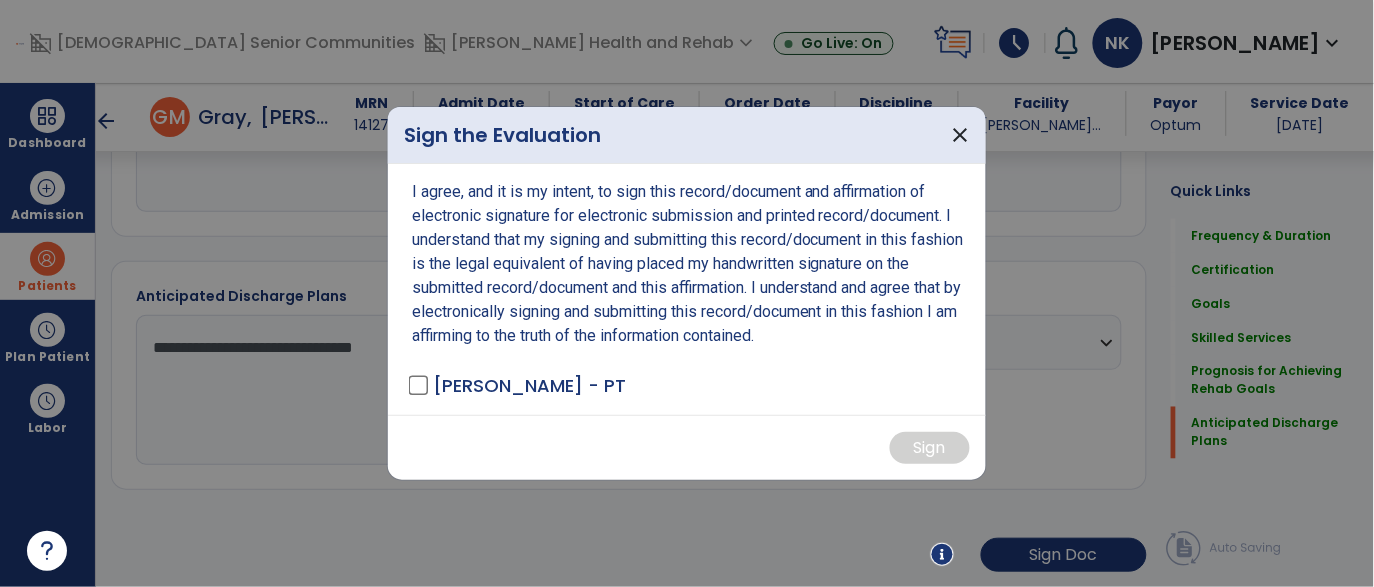 click on "[PERSON_NAME]  - PT" at bounding box center (519, 385) 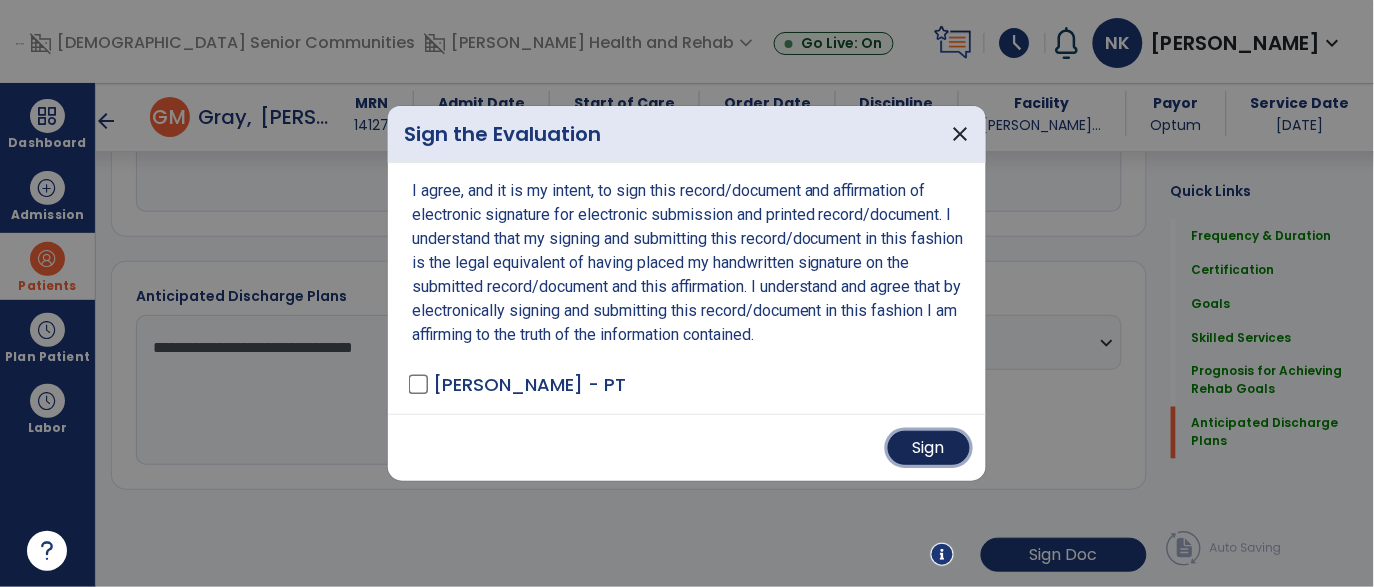 click on "Sign" at bounding box center [929, 448] 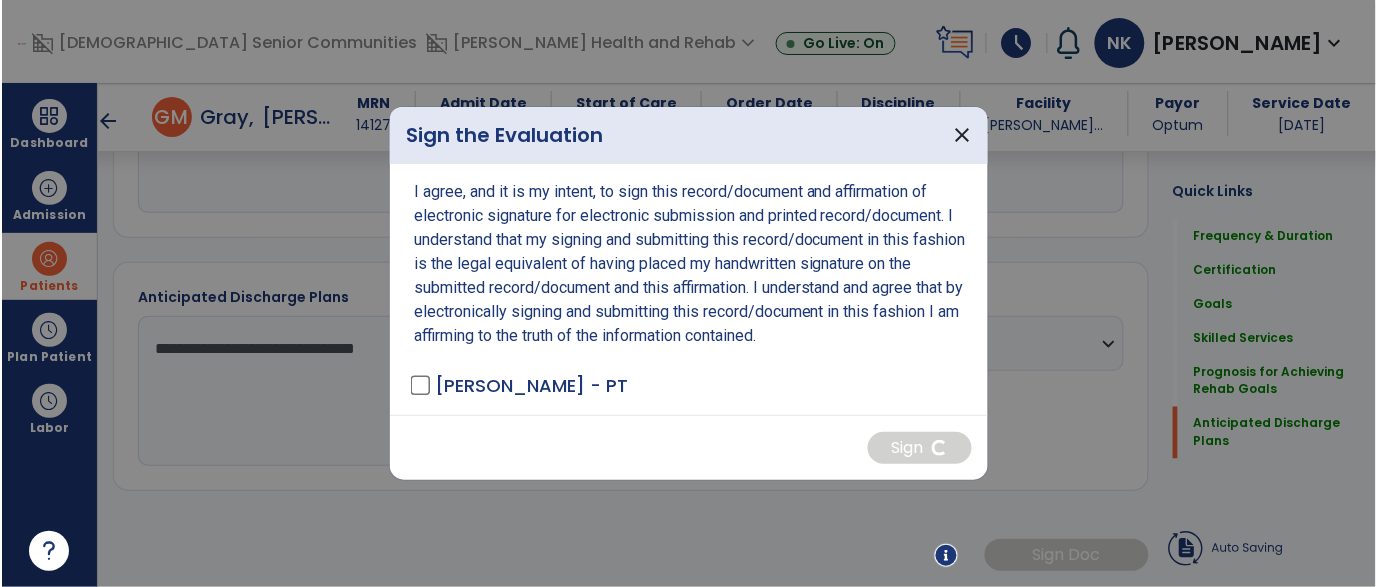 scroll, scrollTop: 2128, scrollLeft: 0, axis: vertical 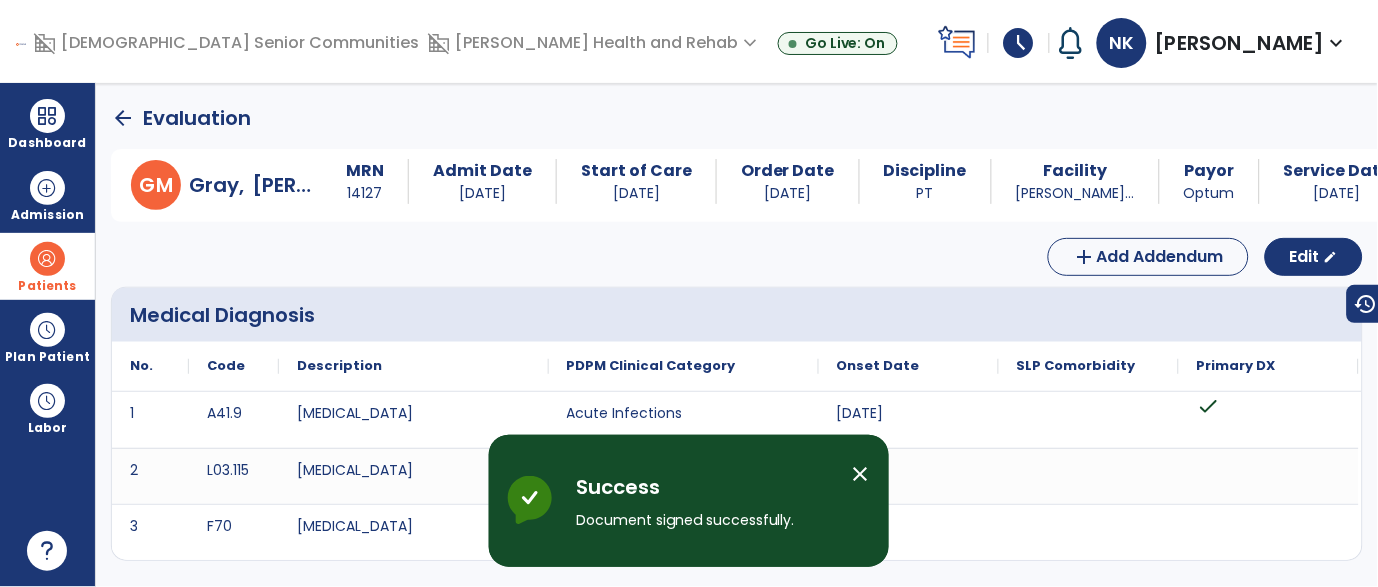 click on "arrow_back" 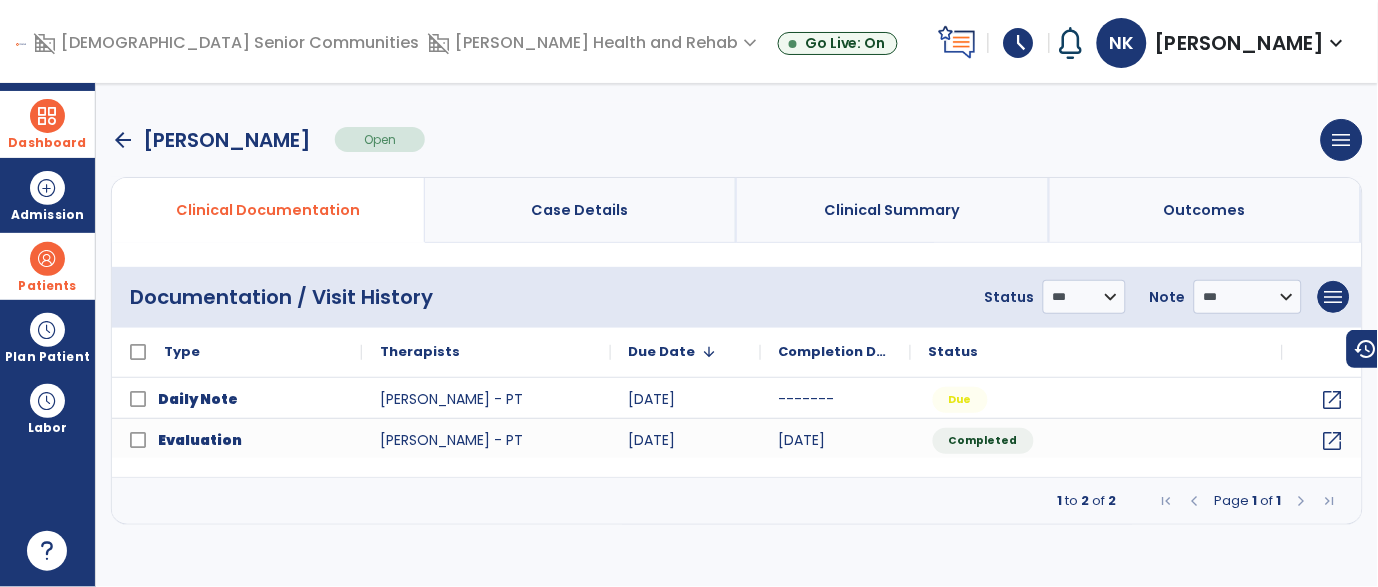 click at bounding box center (47, 116) 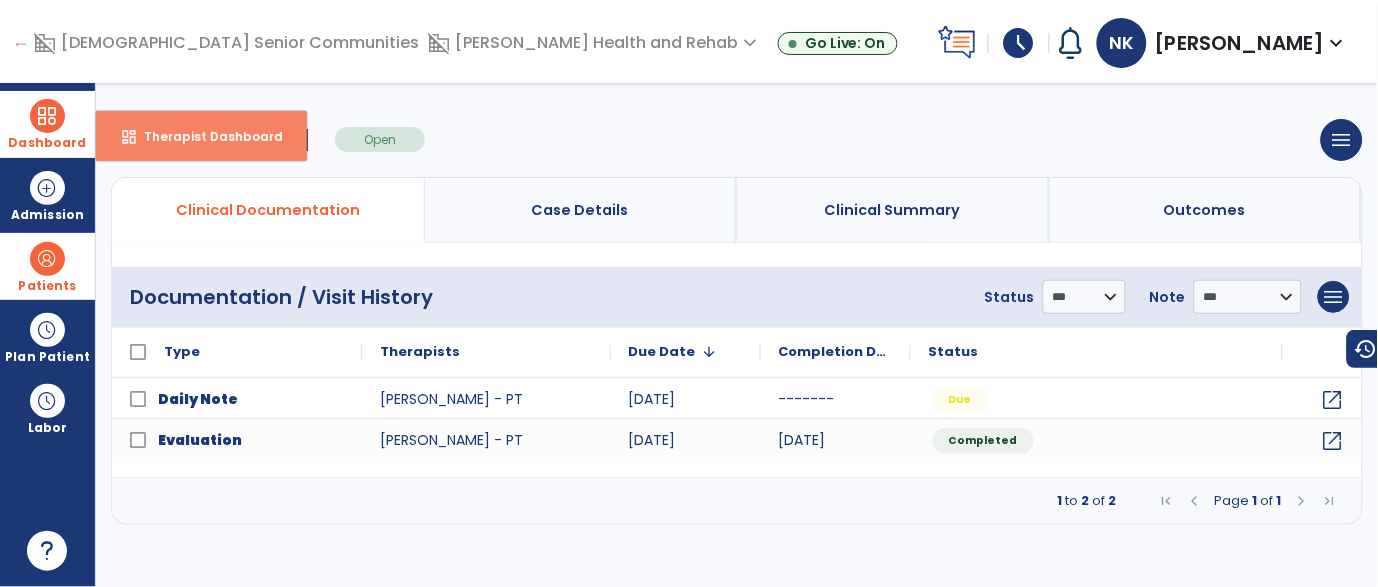 click on "Therapist Dashboard" at bounding box center [205, 136] 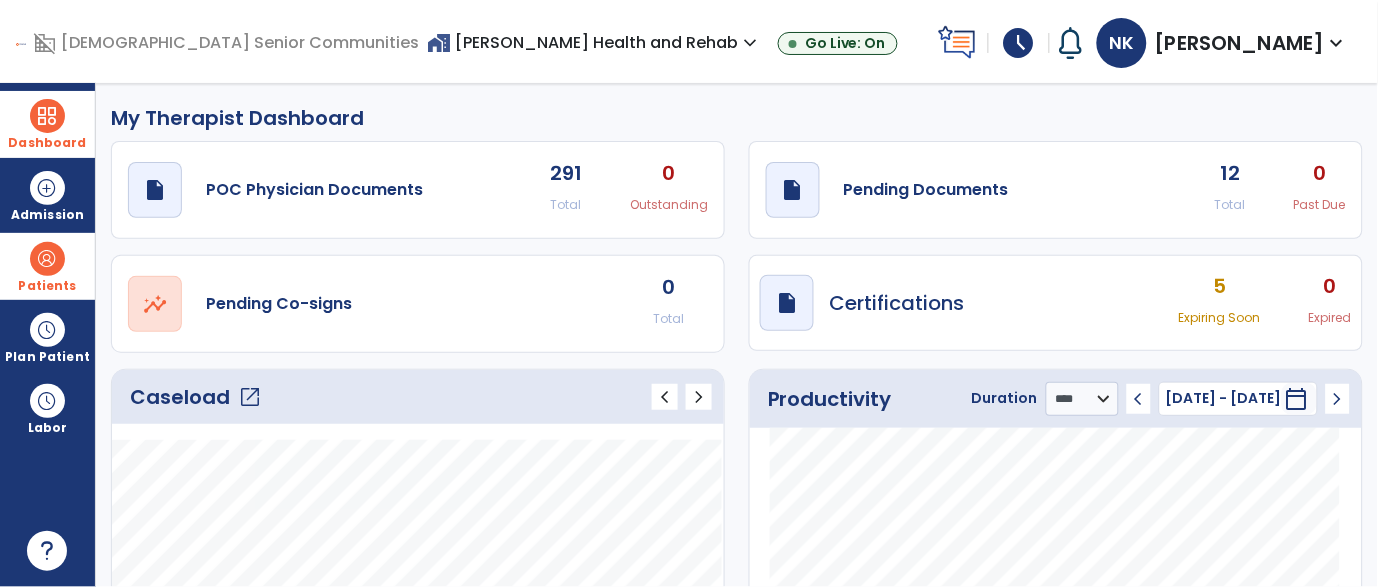 click on "Caseload   open_in_new   chevron_left   chevron_right" 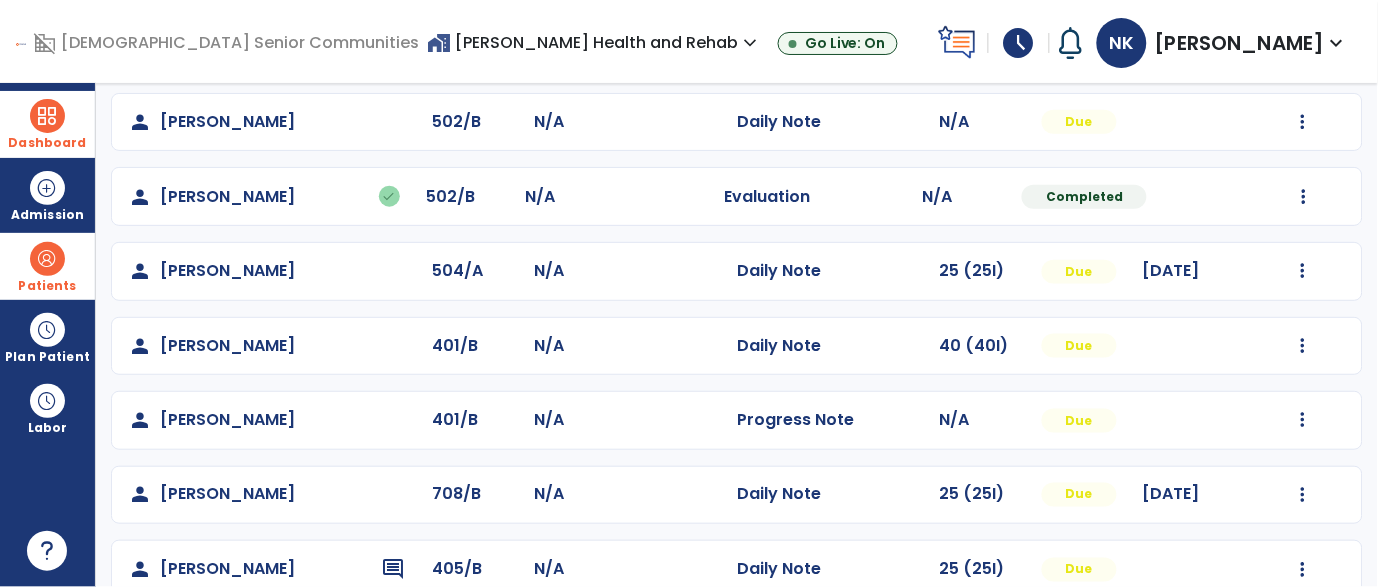 scroll, scrollTop: 391, scrollLeft: 0, axis: vertical 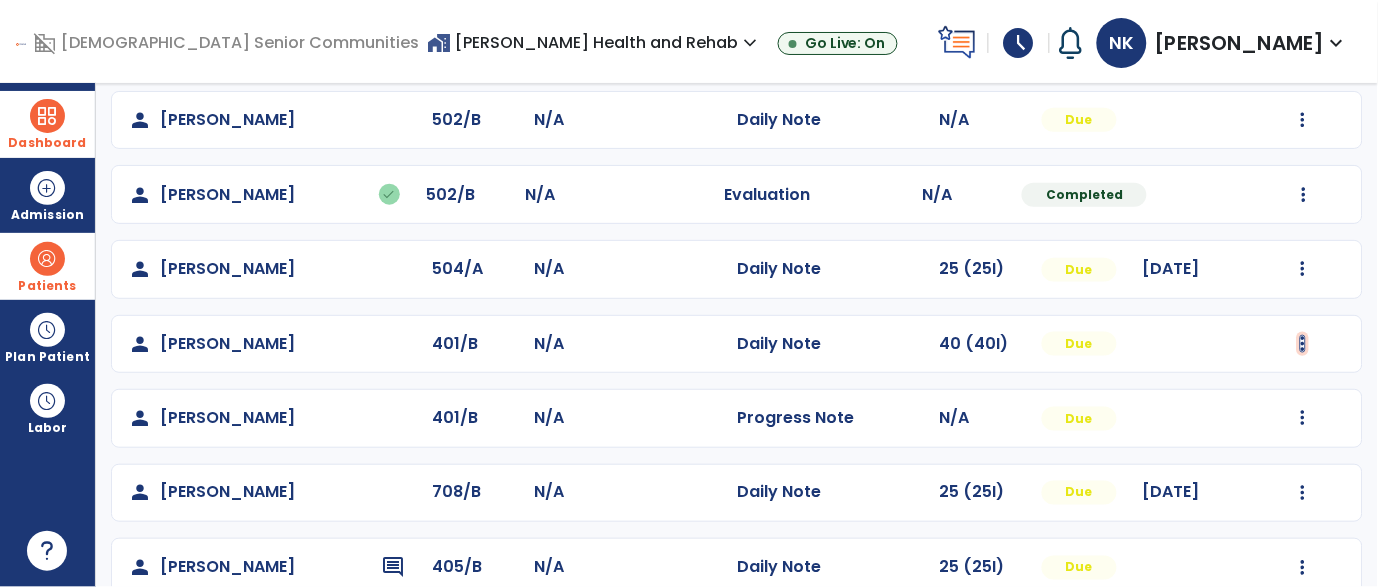 click at bounding box center (1304, -29) 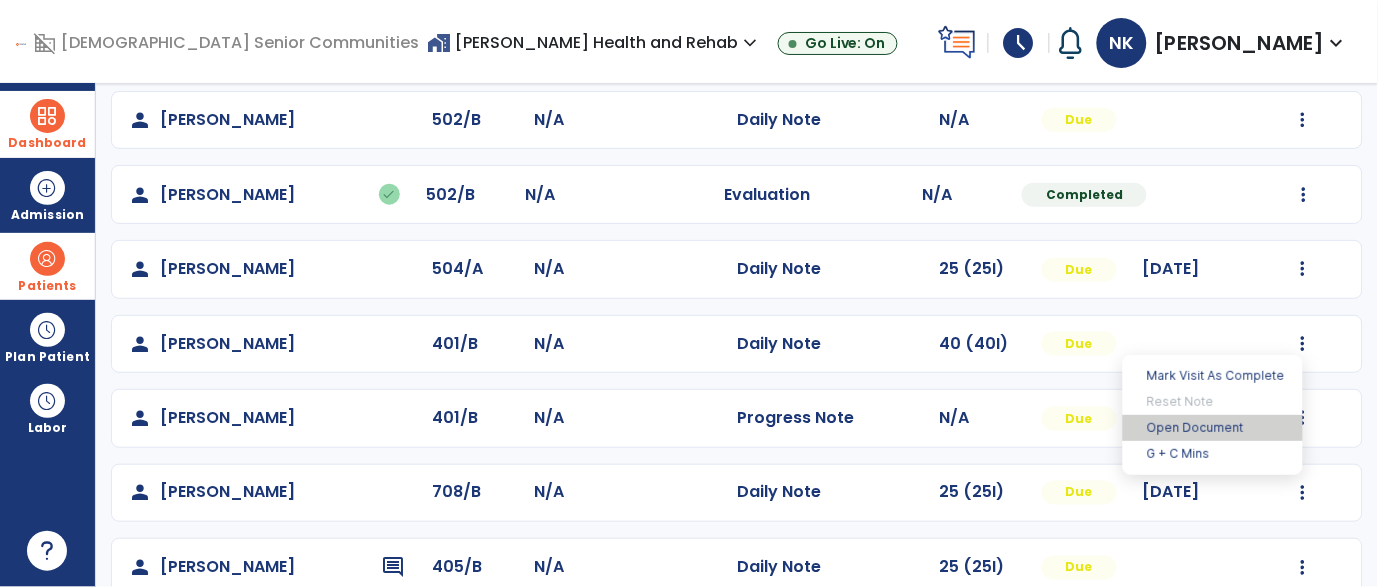 click on "Open Document" at bounding box center (1213, 428) 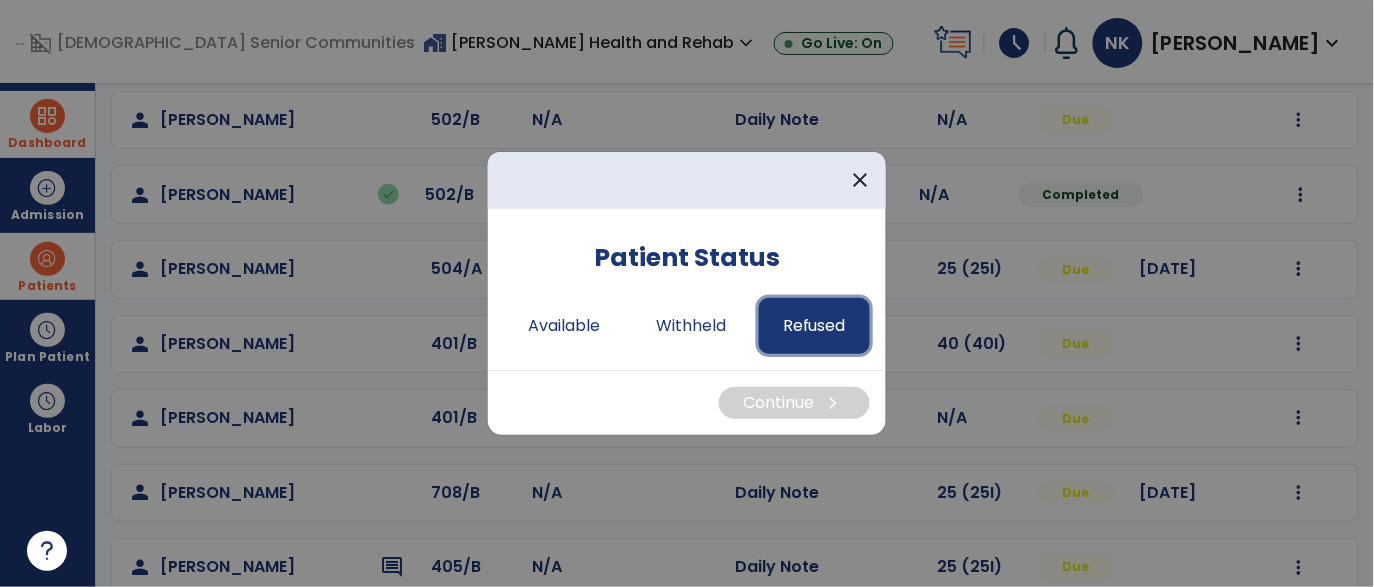 click on "Refused" at bounding box center [814, 326] 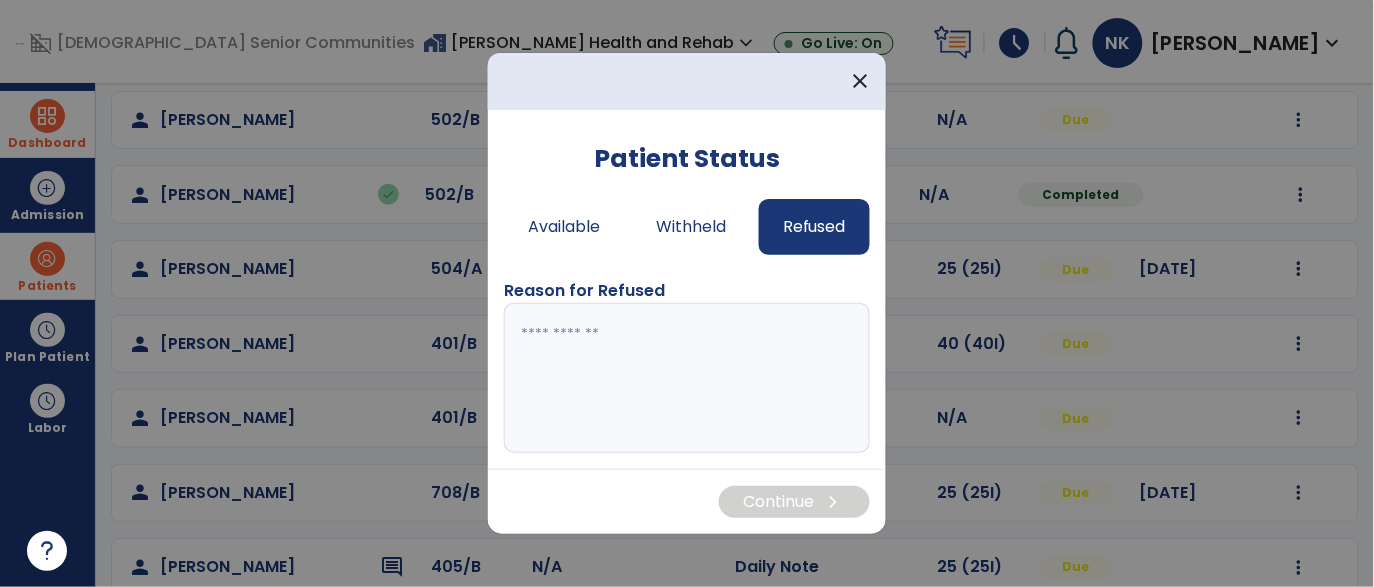 click at bounding box center [687, 378] 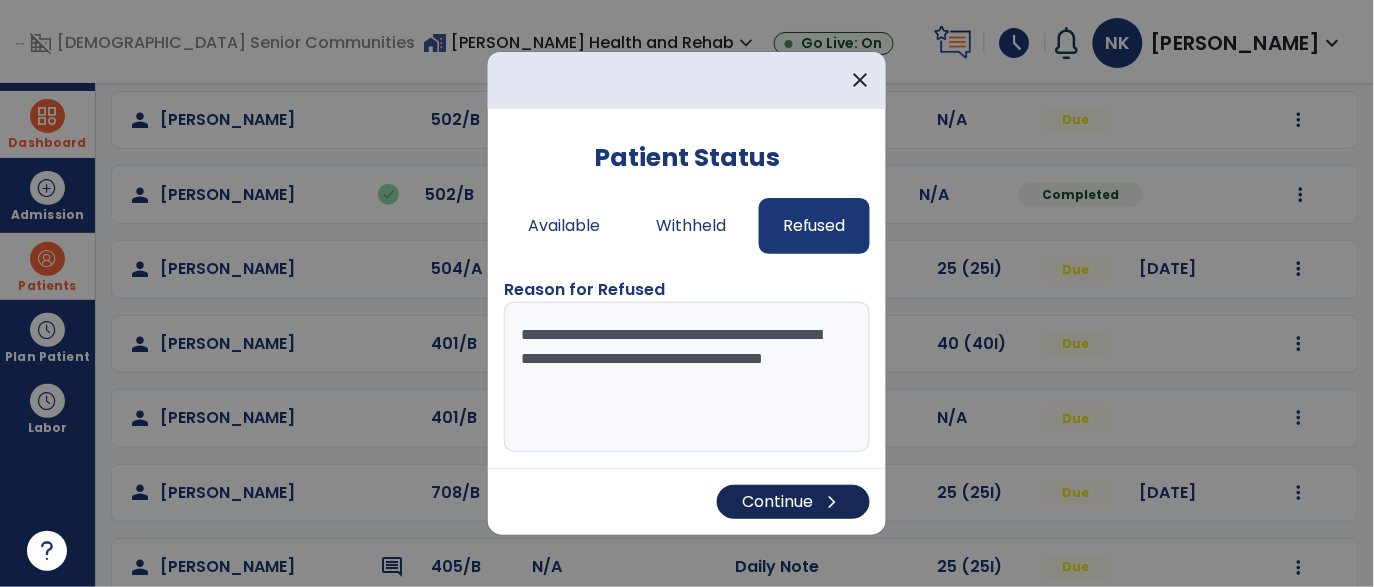 type on "**********" 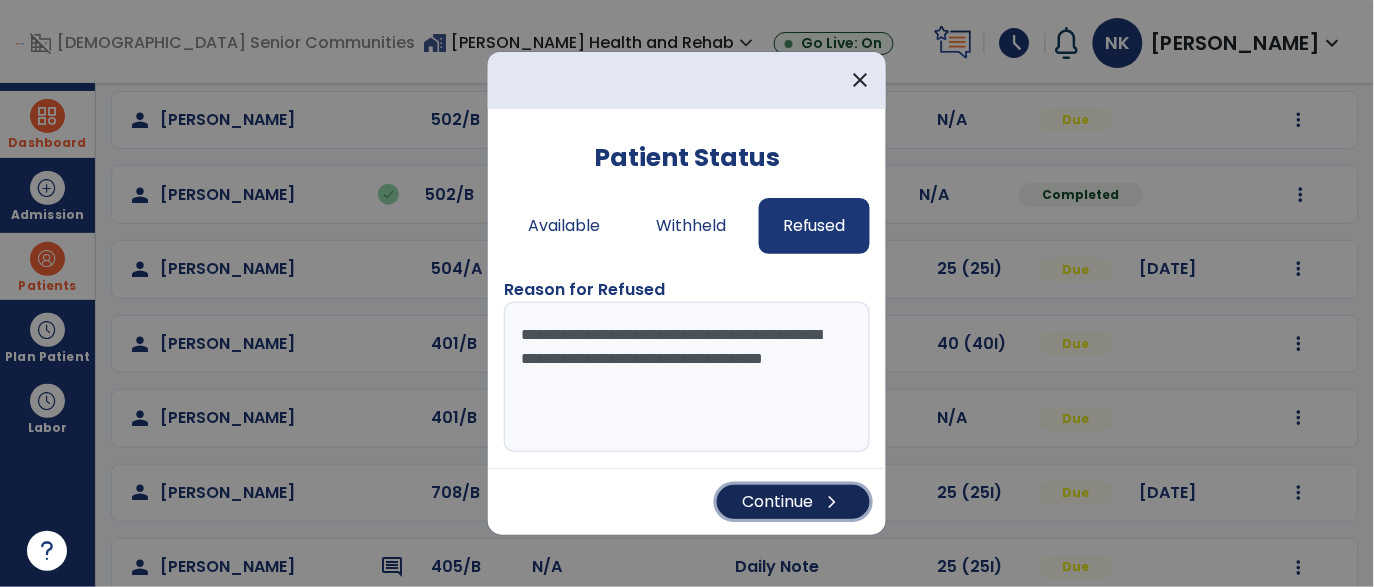 click on "Continue   chevron_right" at bounding box center (793, 502) 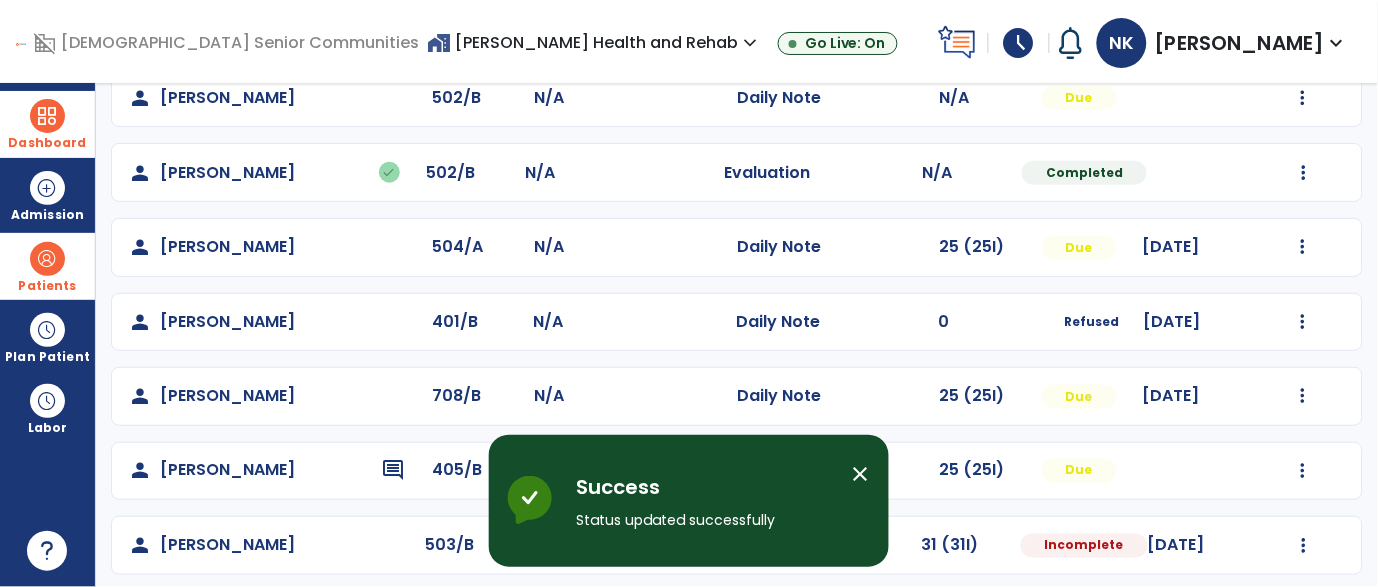 scroll, scrollTop: 422, scrollLeft: 0, axis: vertical 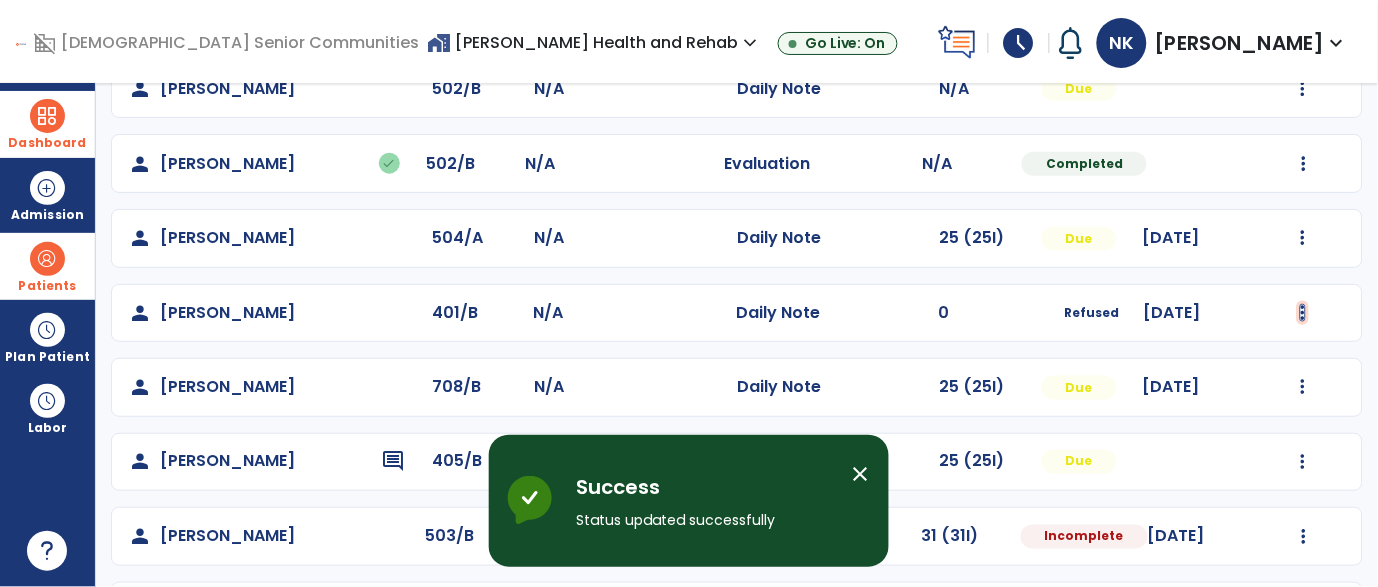 click at bounding box center [1304, -60] 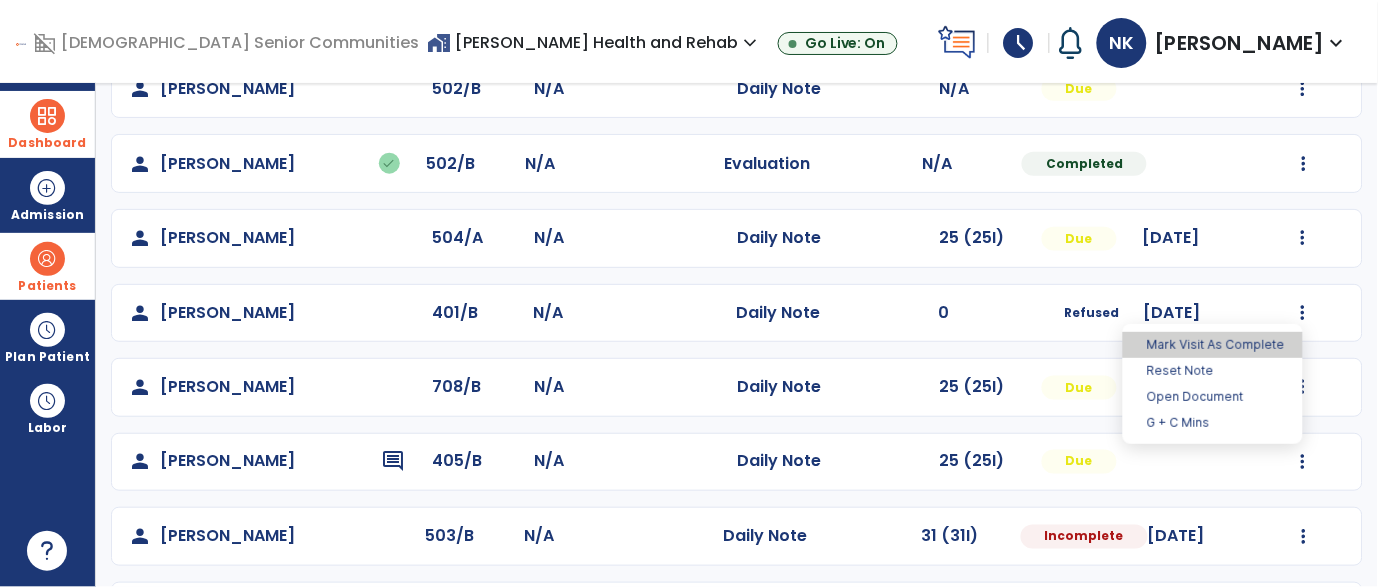 click on "Mark Visit As Complete" at bounding box center (1213, 345) 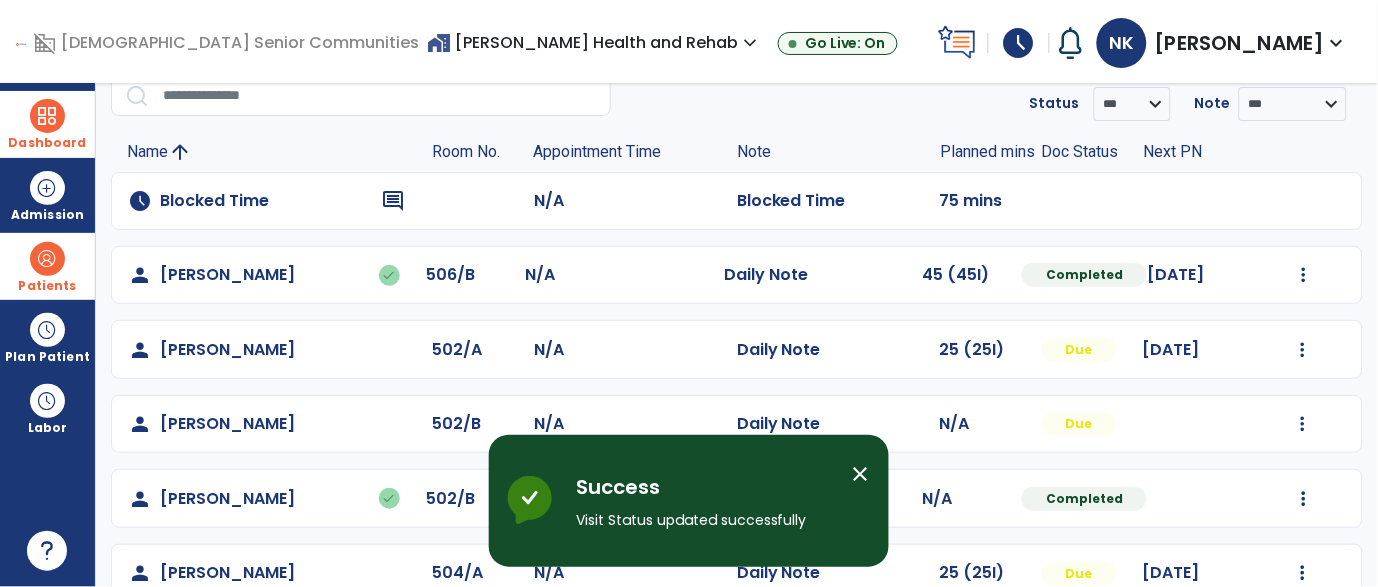 scroll, scrollTop: 650, scrollLeft: 0, axis: vertical 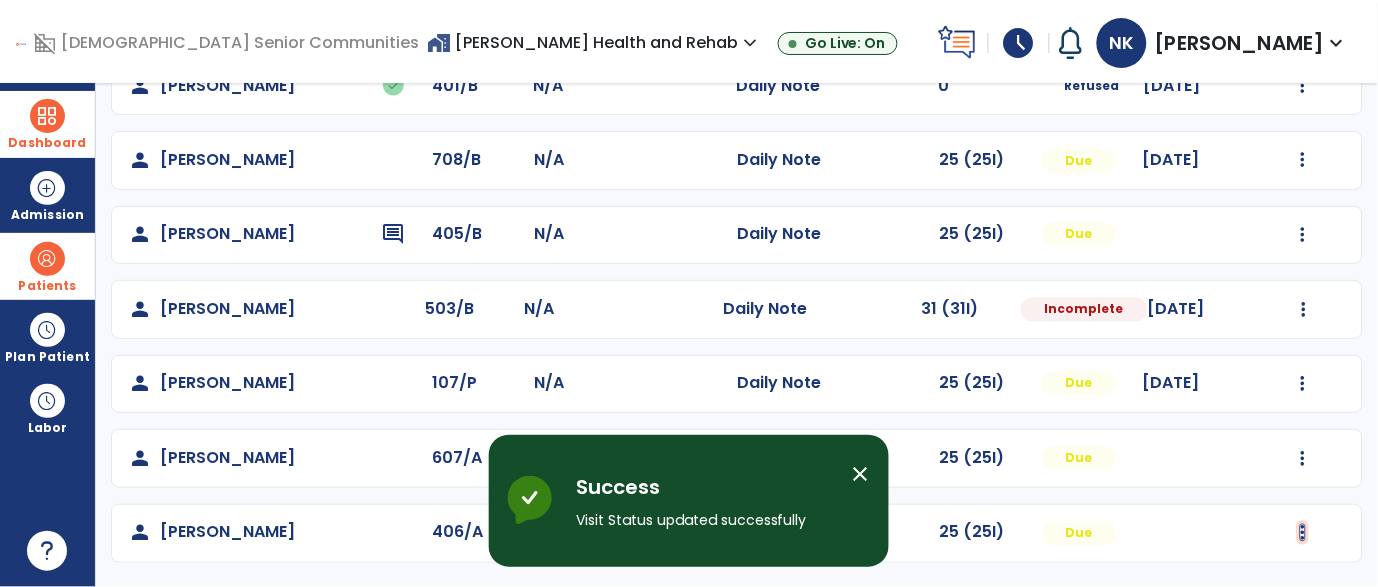 click at bounding box center (1304, -287) 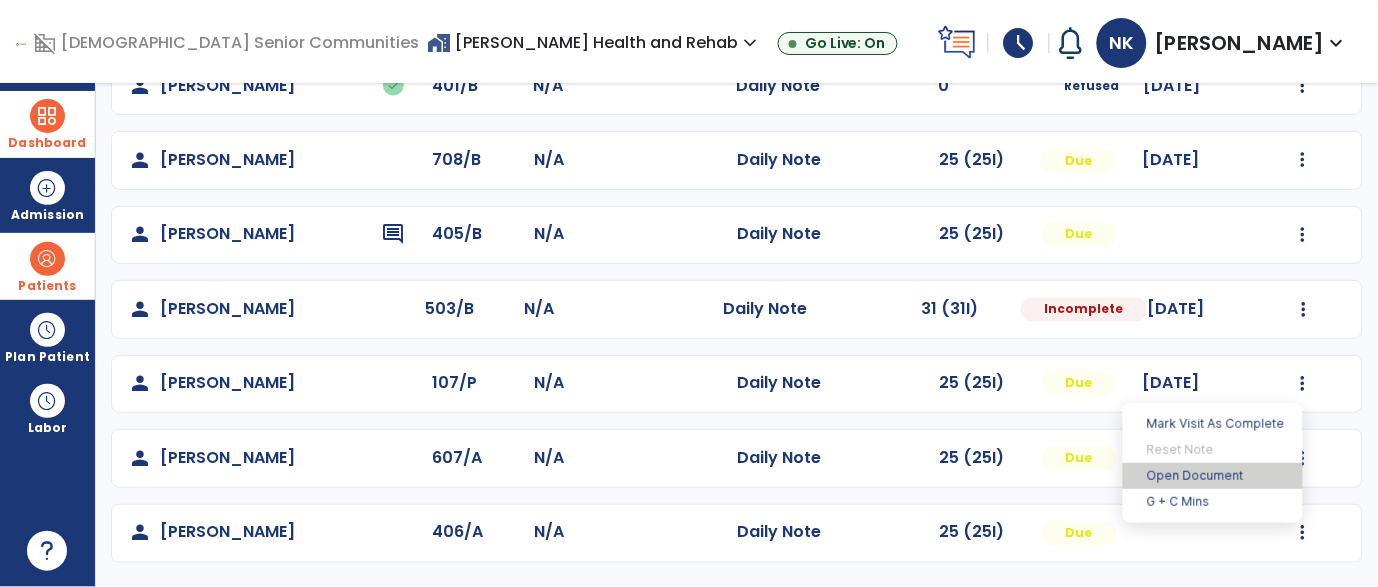 click on "Open Document" at bounding box center (1213, 476) 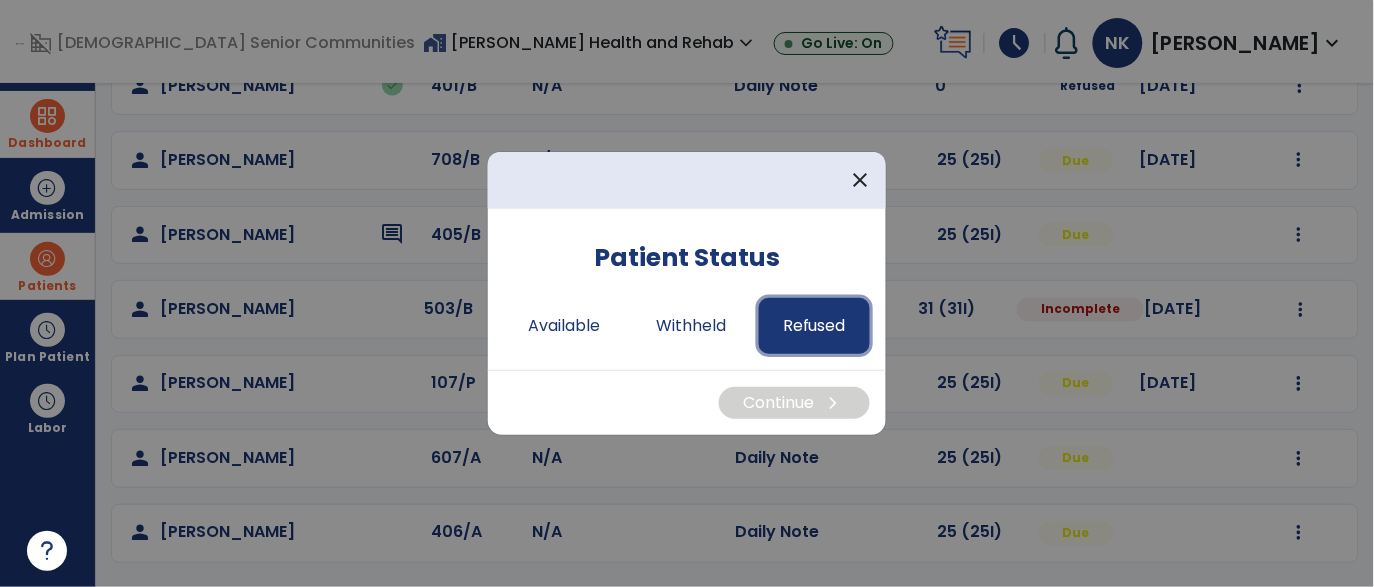 click on "Refused" at bounding box center [814, 326] 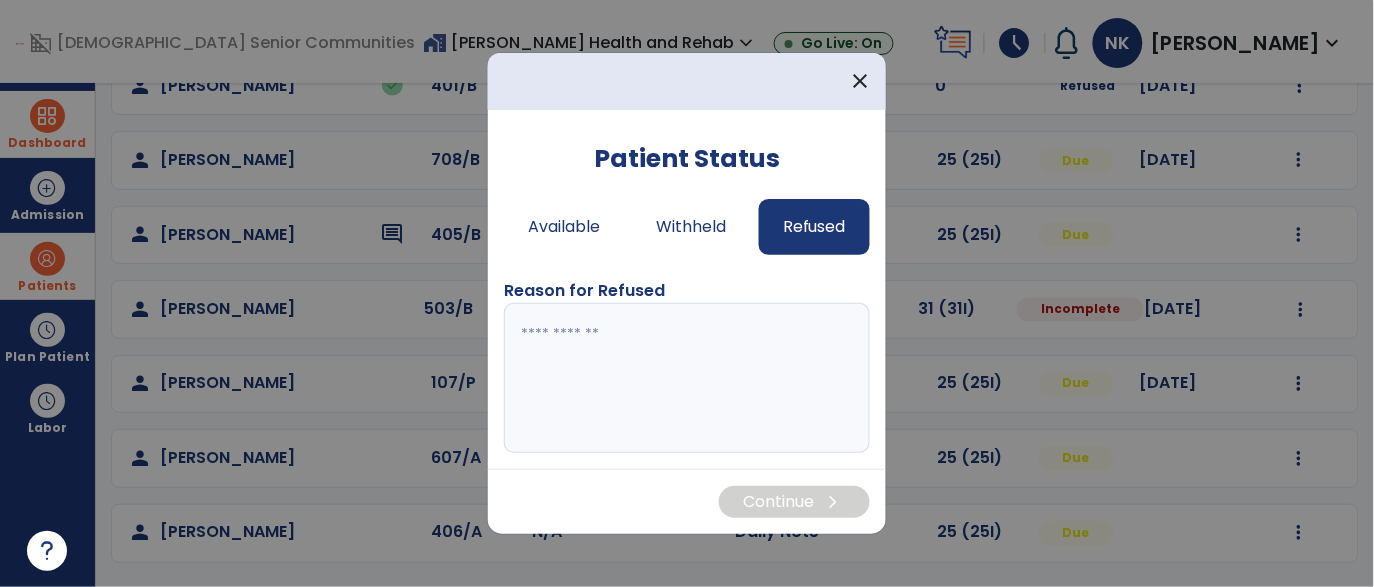 click at bounding box center (687, 378) 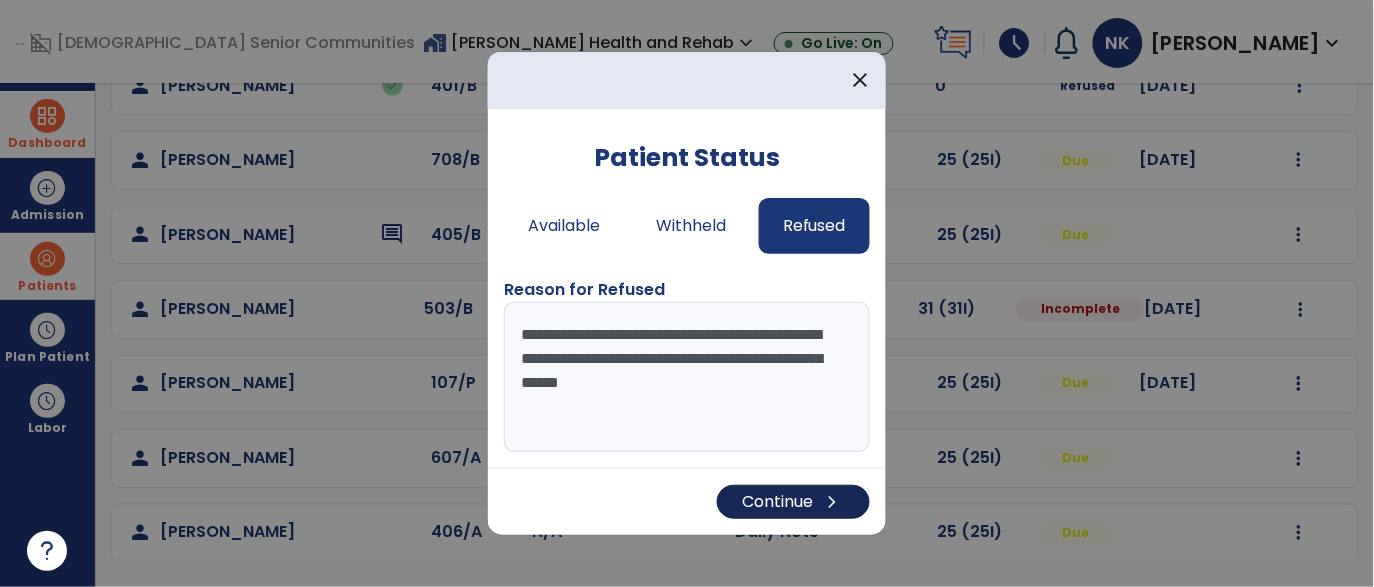 type on "**********" 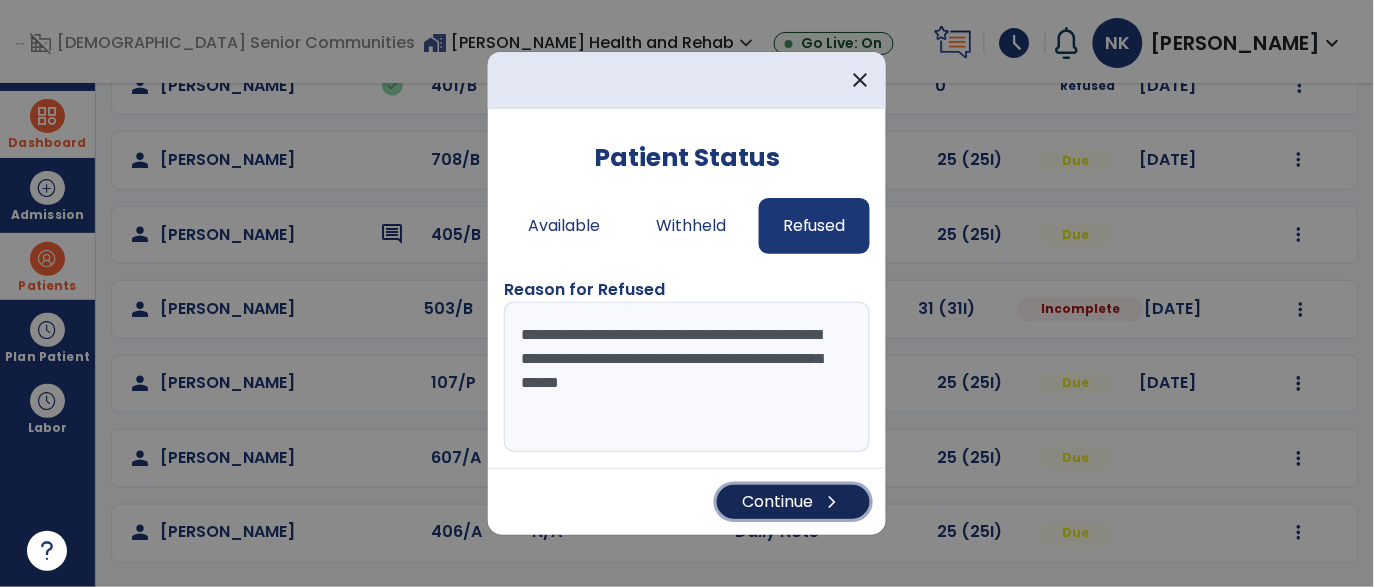 click on "chevron_right" at bounding box center (833, 502) 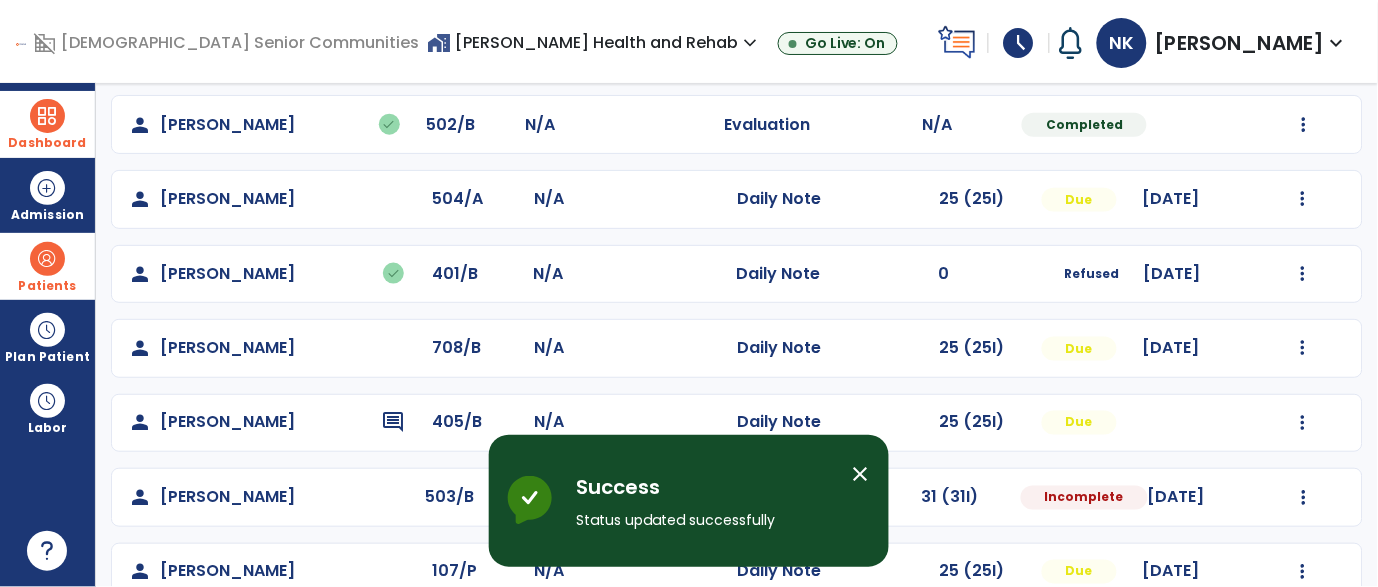 scroll, scrollTop: 650, scrollLeft: 0, axis: vertical 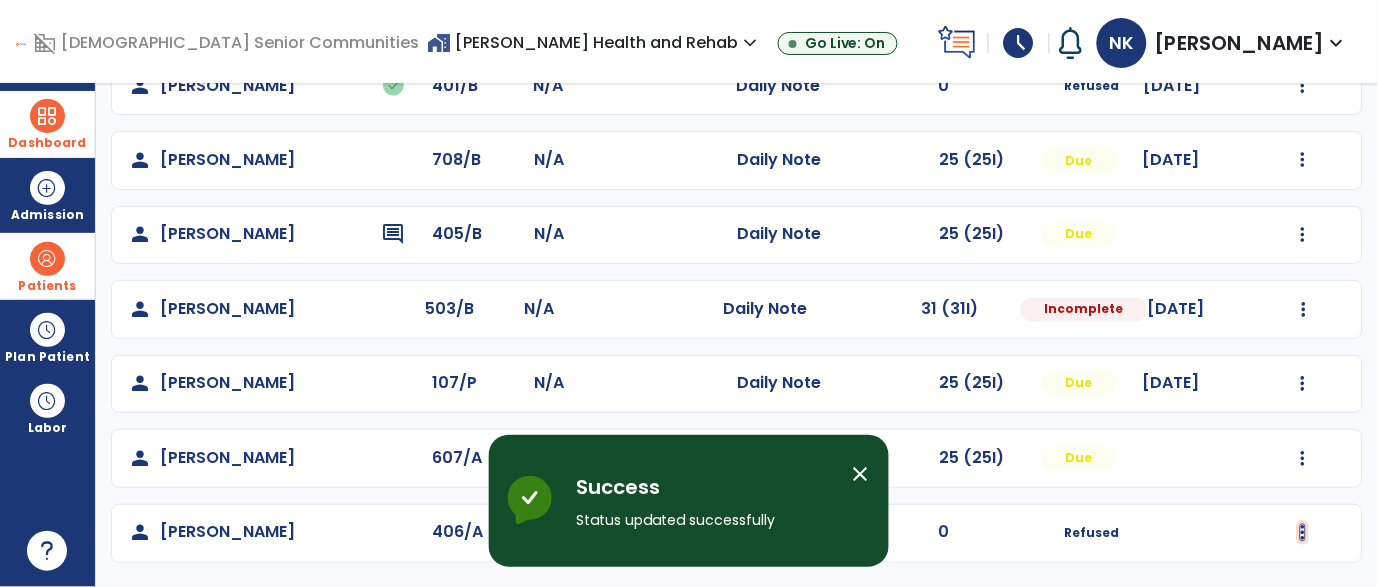 click at bounding box center (1304, -287) 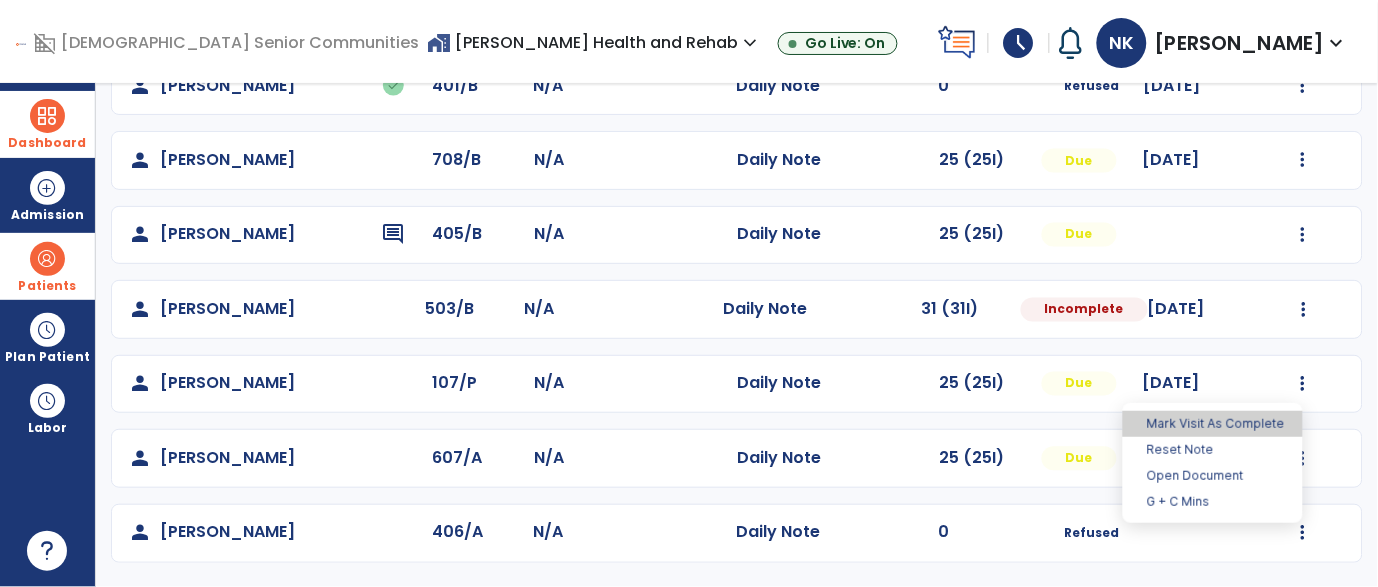 click on "Mark Visit As Complete" at bounding box center (1213, 424) 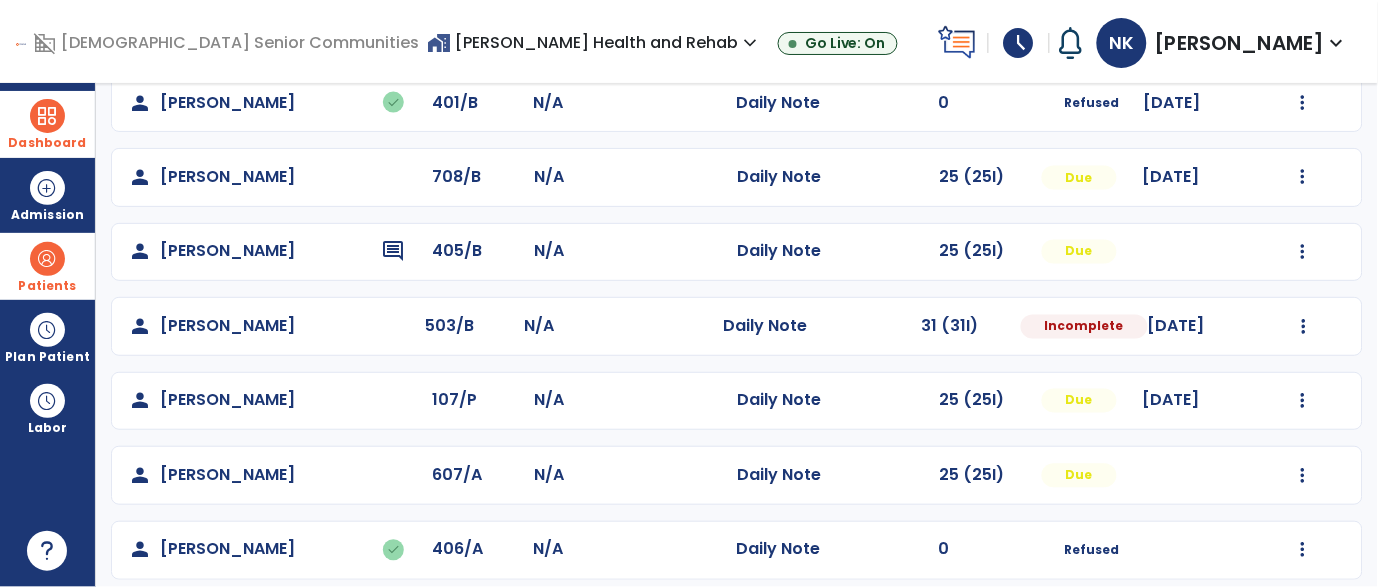 scroll, scrollTop: 650, scrollLeft: 0, axis: vertical 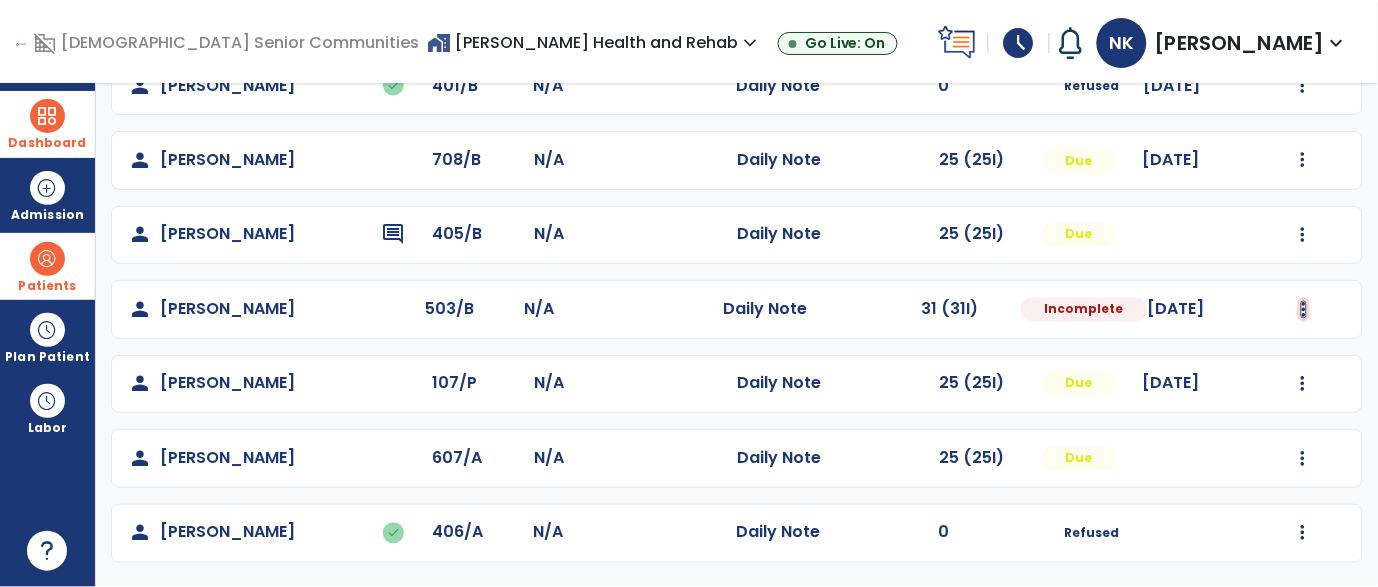 click at bounding box center (1304, -287) 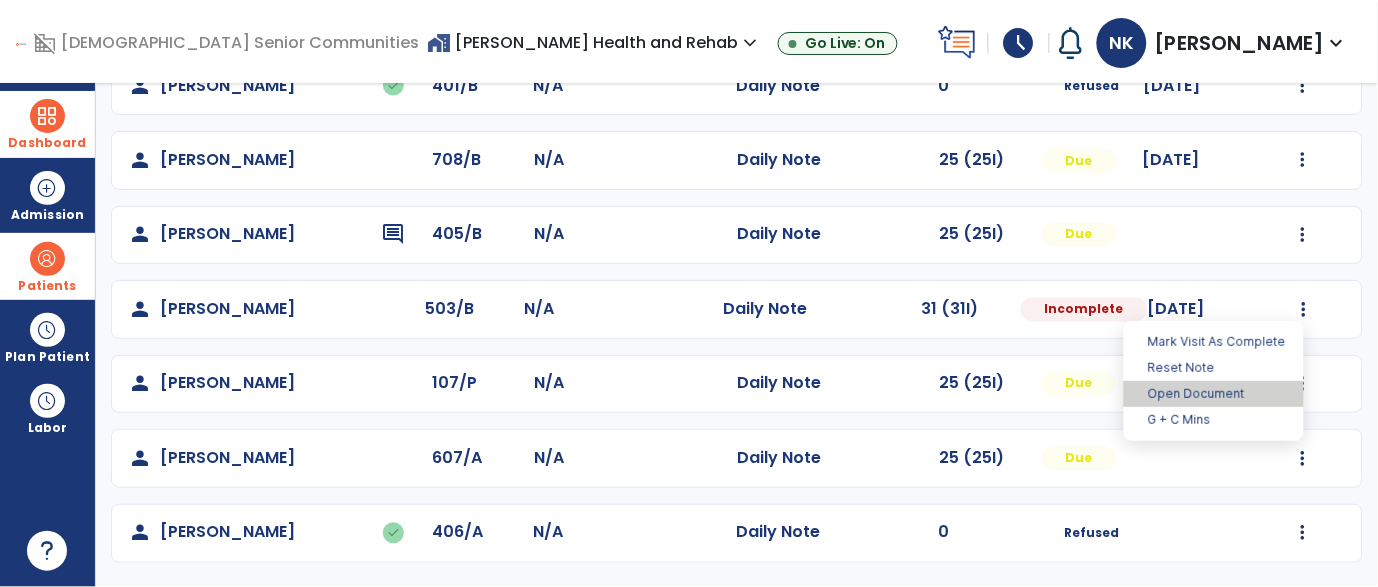 click on "Open Document" at bounding box center (1214, 394) 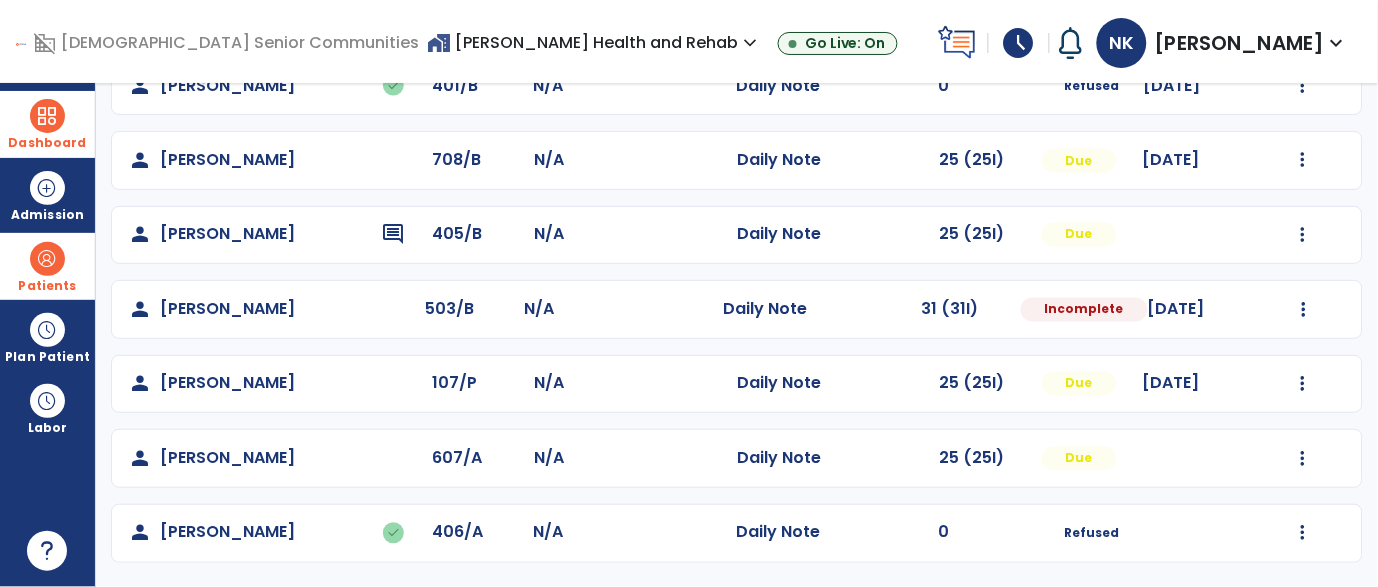 select on "*" 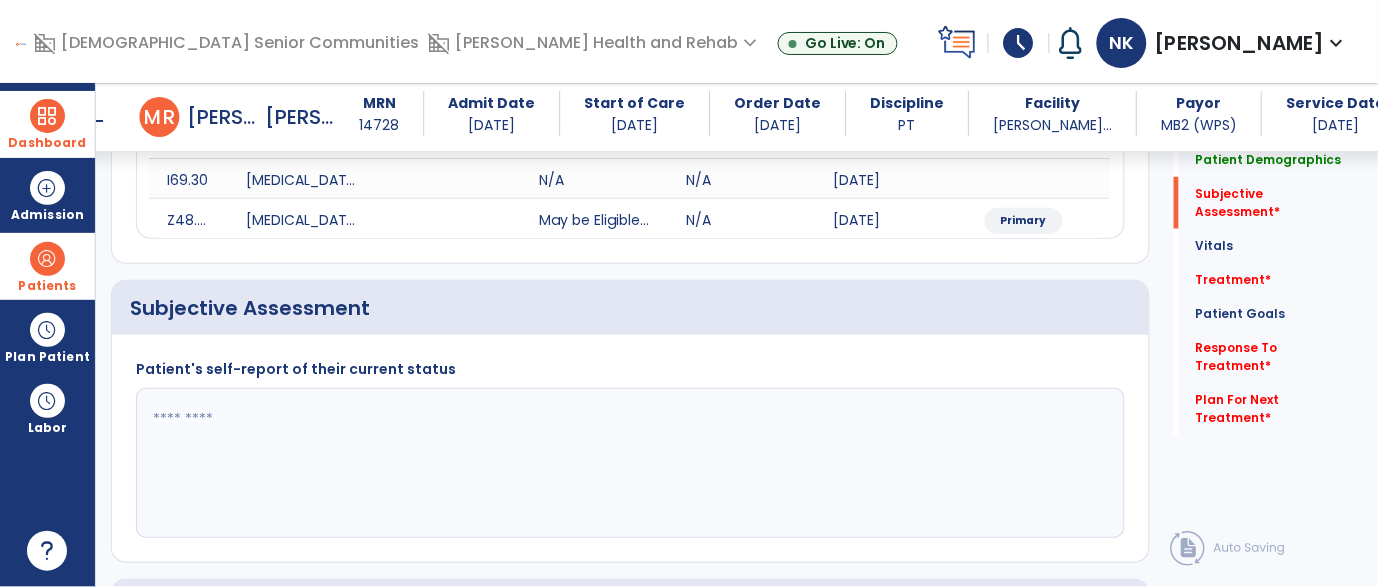 scroll, scrollTop: 413, scrollLeft: 0, axis: vertical 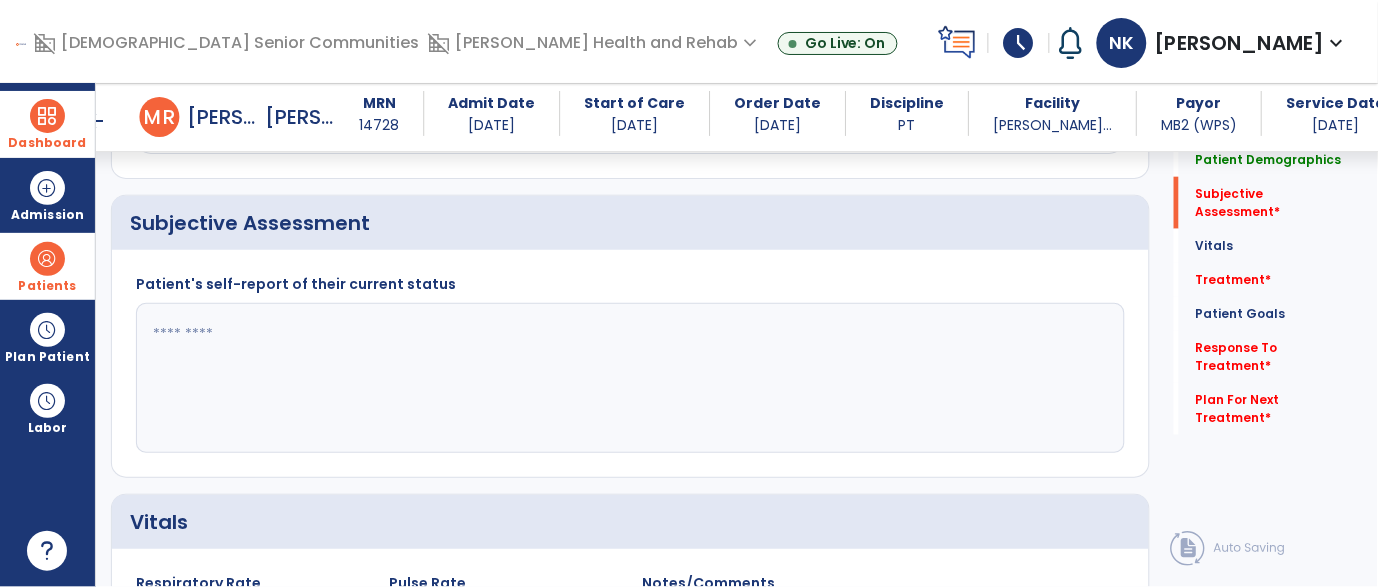 click 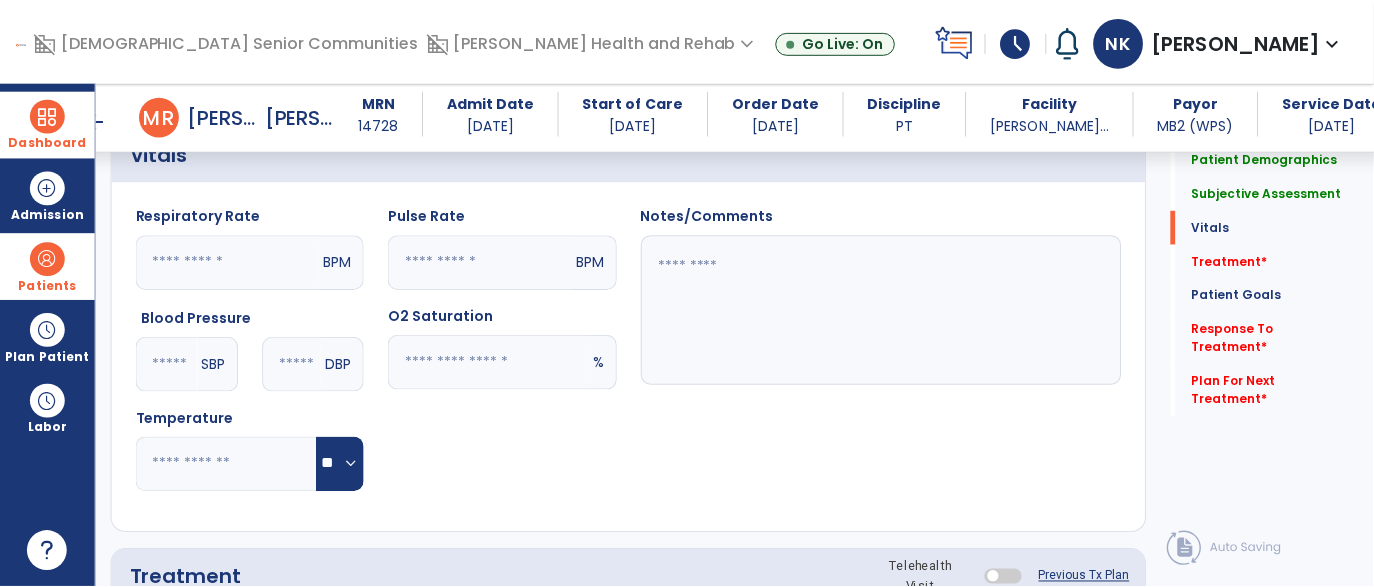 scroll, scrollTop: 1041, scrollLeft: 0, axis: vertical 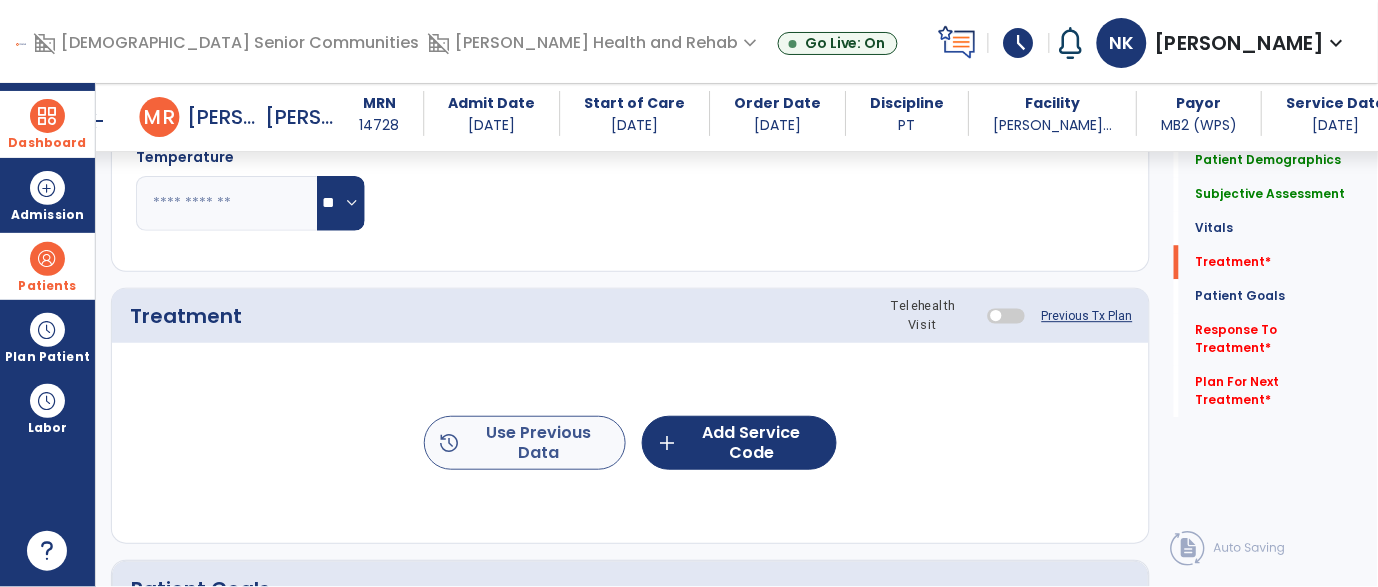 type on "**********" 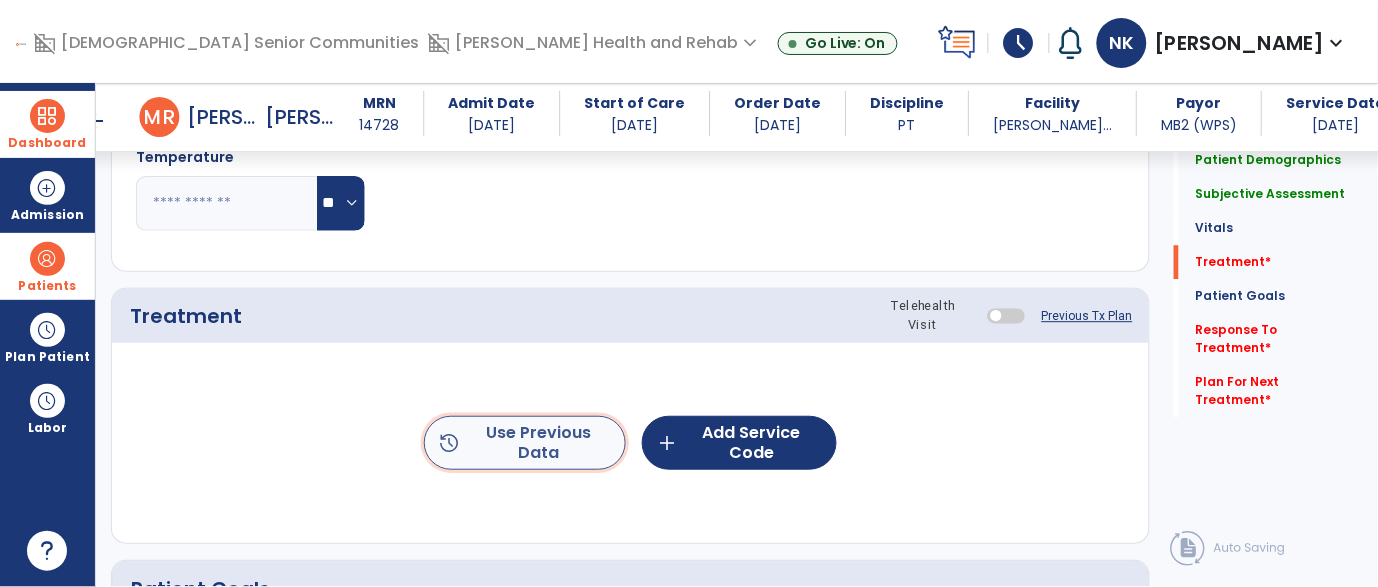 click on "history  Use Previous Data" 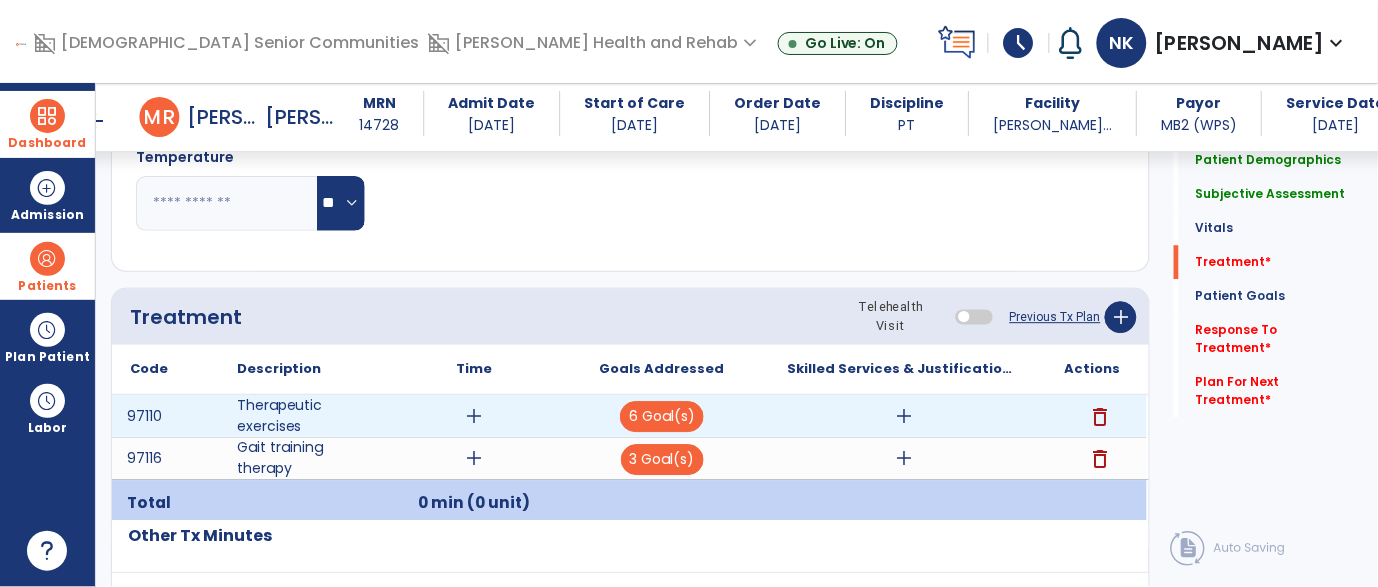 click on "add" at bounding box center (474, 416) 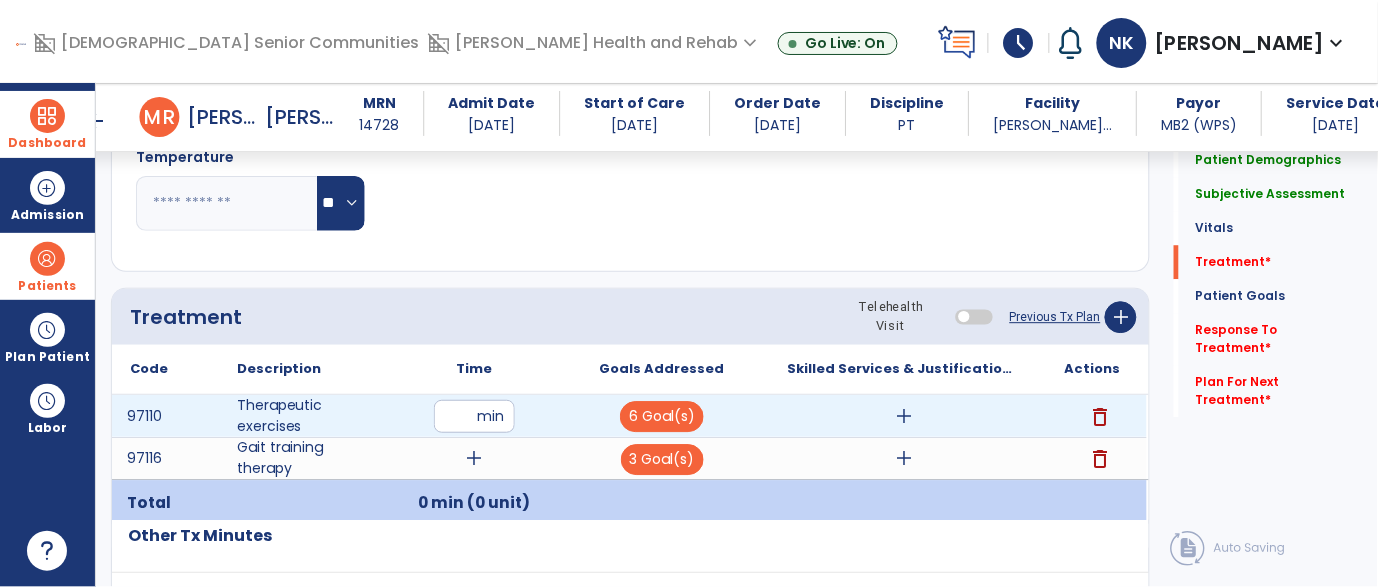 type on "**" 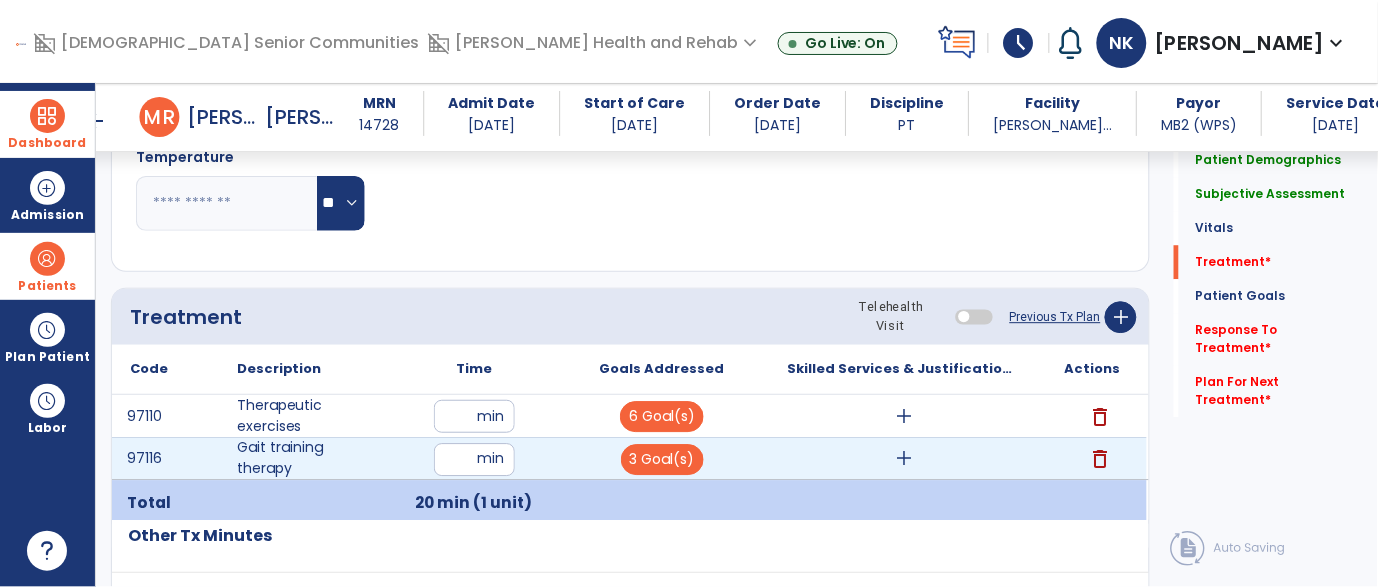 type on "**" 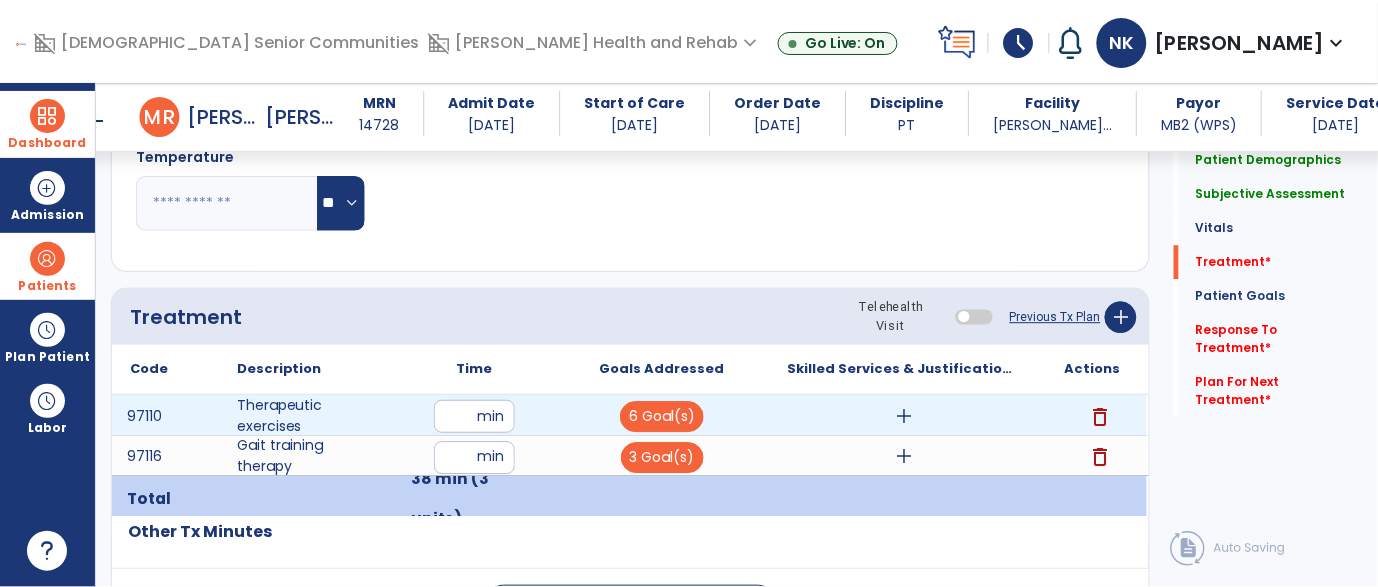 click on "add" at bounding box center [904, 416] 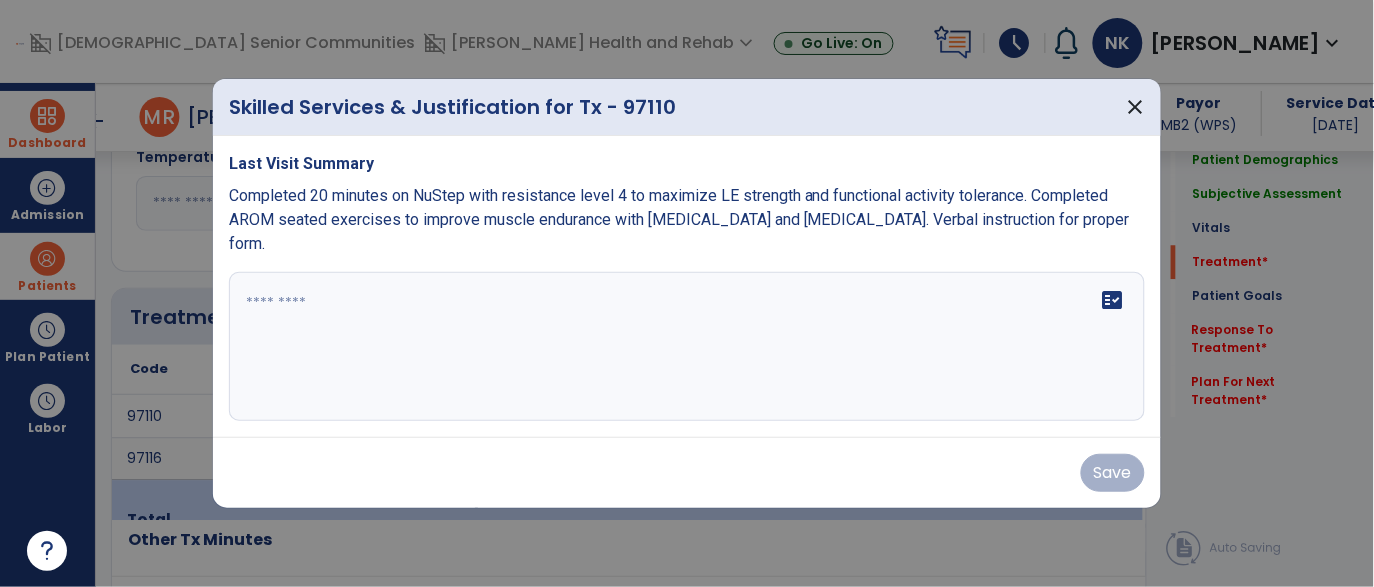 scroll, scrollTop: 1041, scrollLeft: 0, axis: vertical 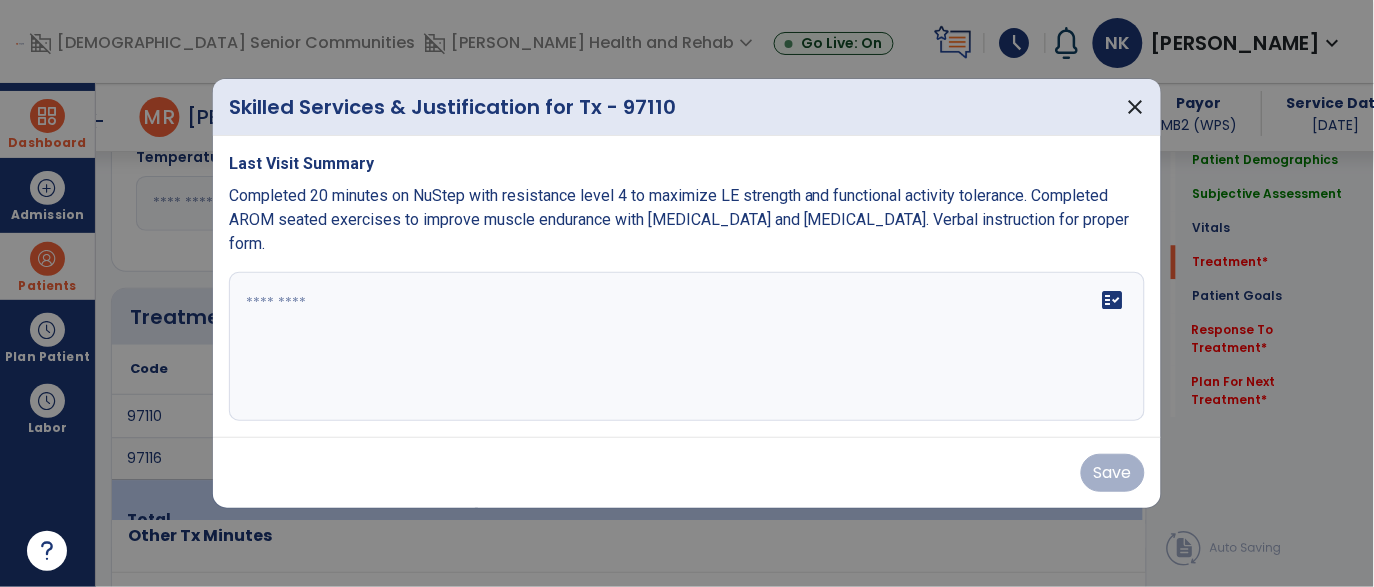 click on "Completed 20 minutes on NuStep with resistance level 4 to maximize LE strength and functional activity tolerance. Completed AROM seated exercises to improve muscle endurance with hip flexors and quadriceps. Verbal instruction for proper form." at bounding box center (679, 219) 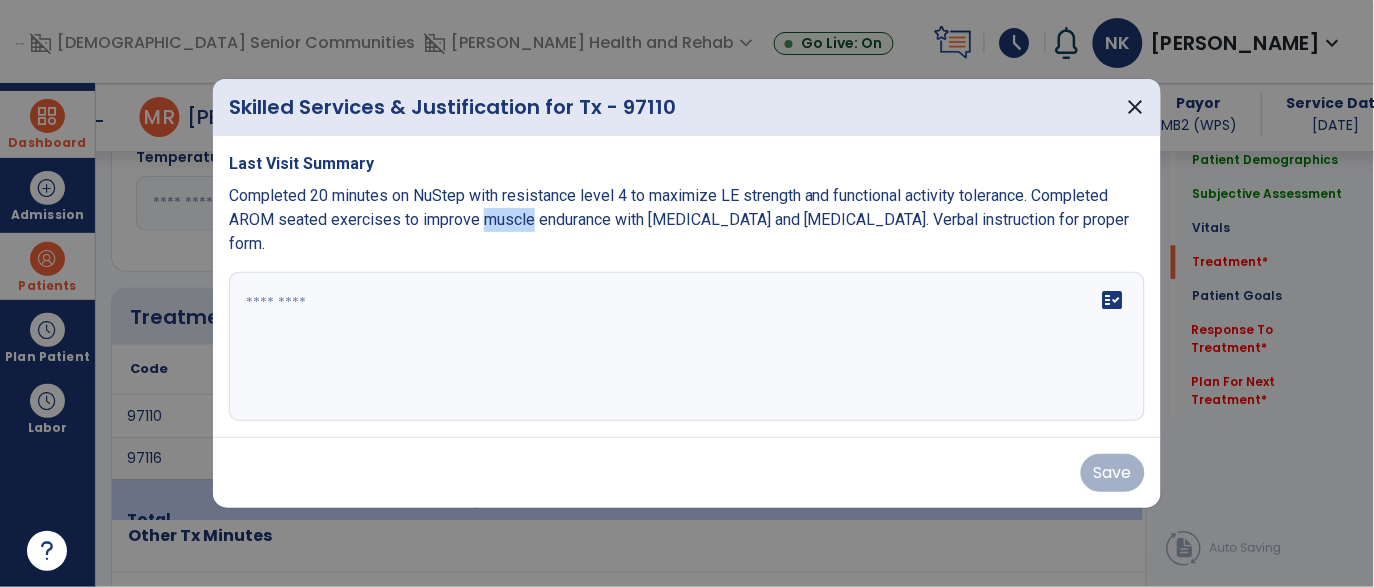 click on "Completed 20 minutes on NuStep with resistance level 4 to maximize LE strength and functional activity tolerance. Completed AROM seated exercises to improve muscle endurance with hip flexors and quadriceps. Verbal instruction for proper form." at bounding box center [679, 219] 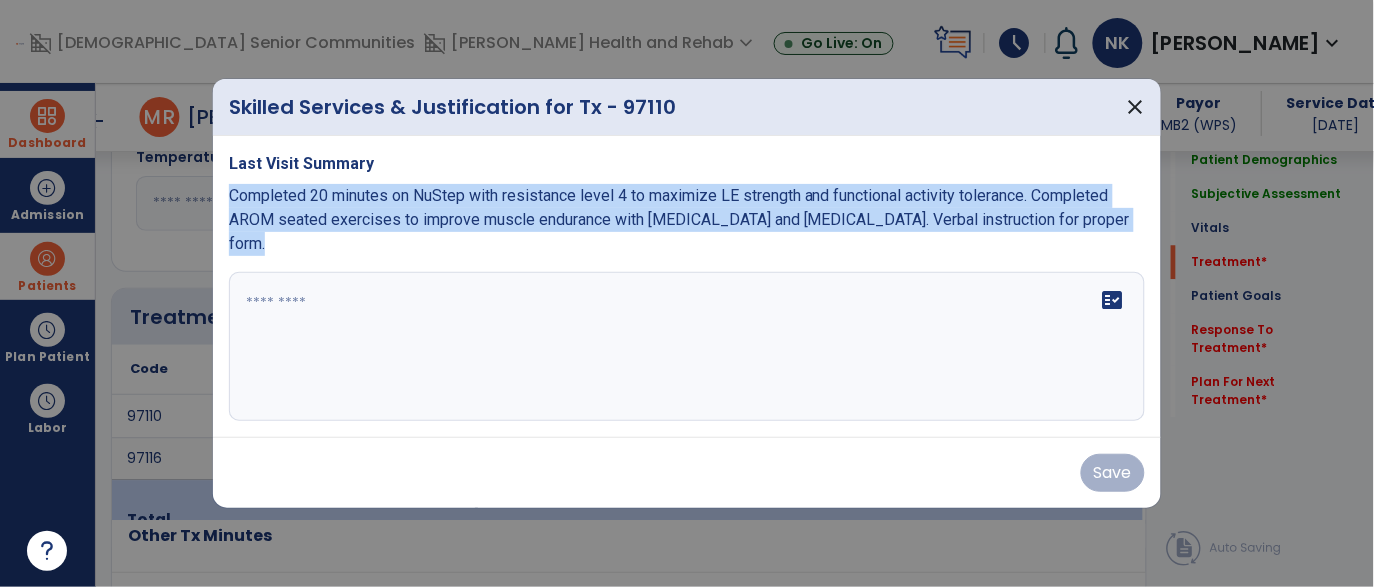 copy on "Completed 20 minutes on NuStep with resistance level 4 to maximize LE strength and functional activity tolerance. Completed AROM seated exercises to improve muscle endurance with hip flexors and quadriceps. Verbal instruction for proper form." 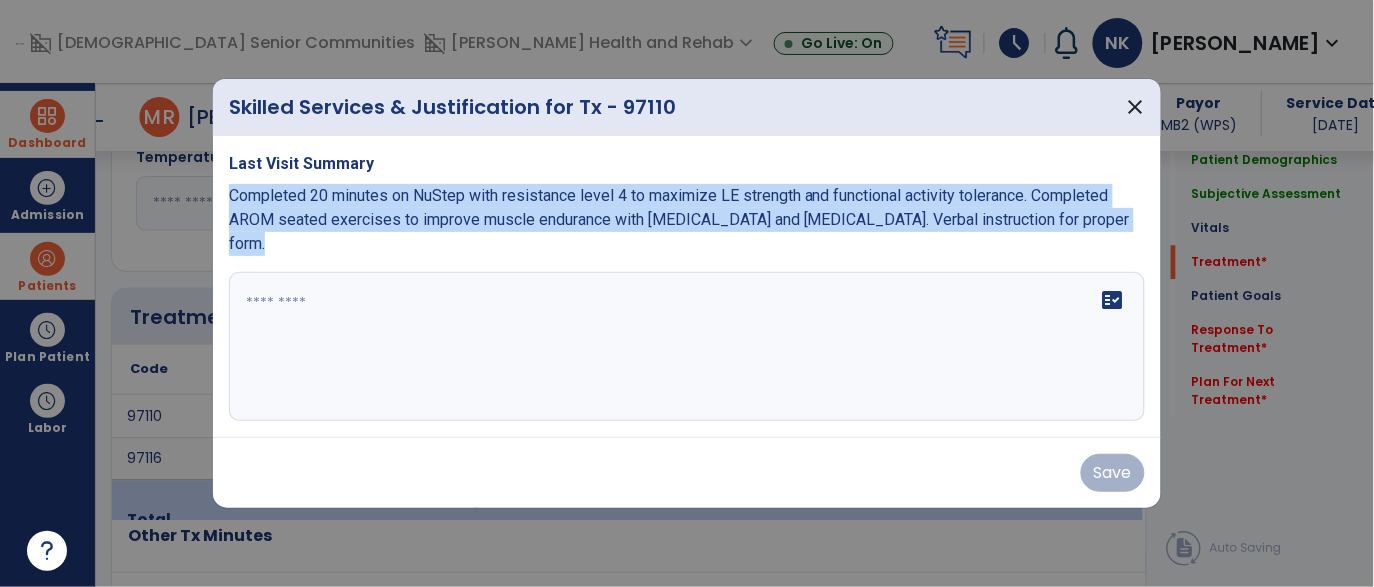 click at bounding box center [687, 347] 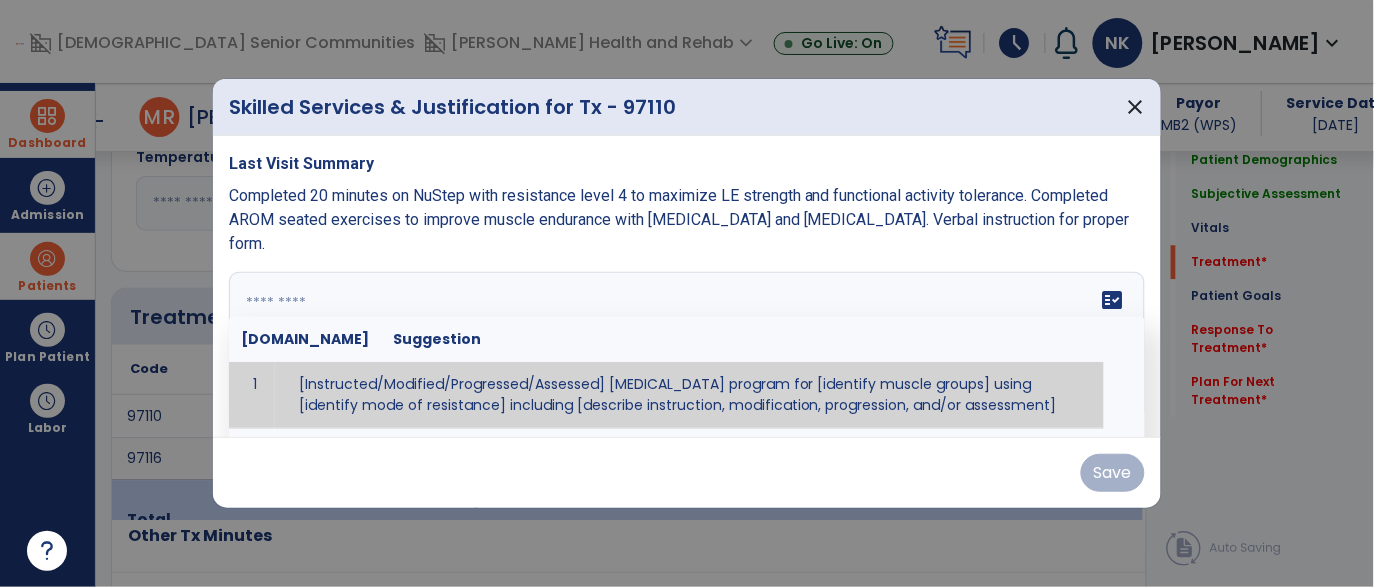 paste on "**********" 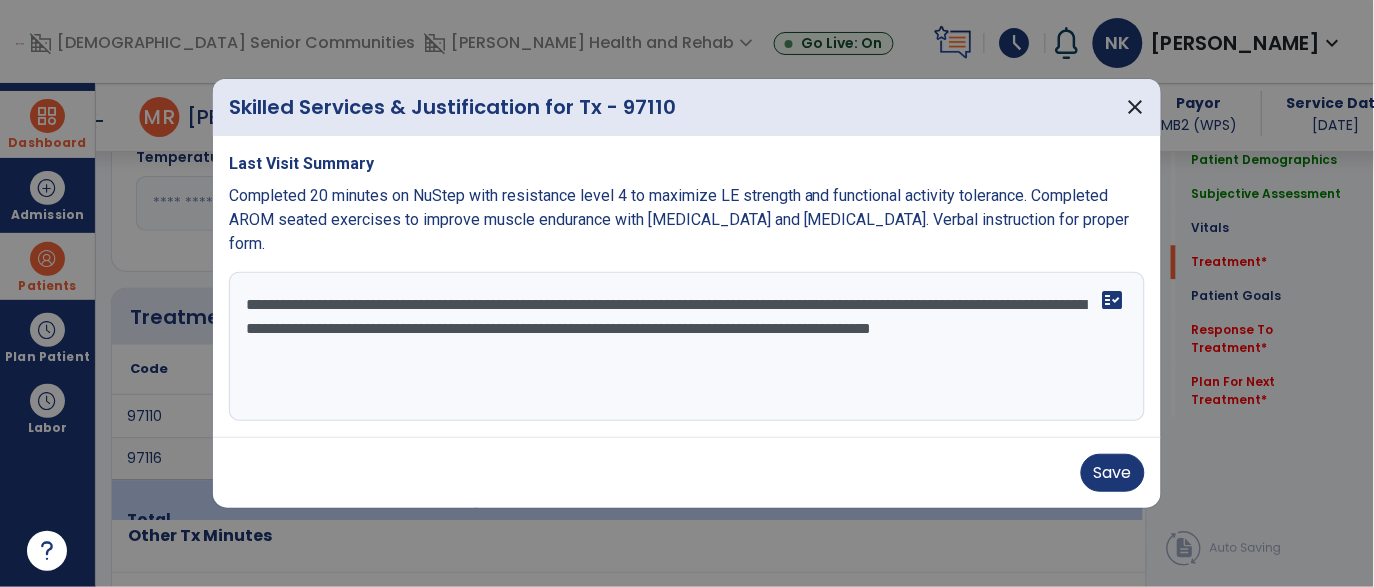 drag, startPoint x: 332, startPoint y: 317, endPoint x: 650, endPoint y: 361, distance: 321.0296 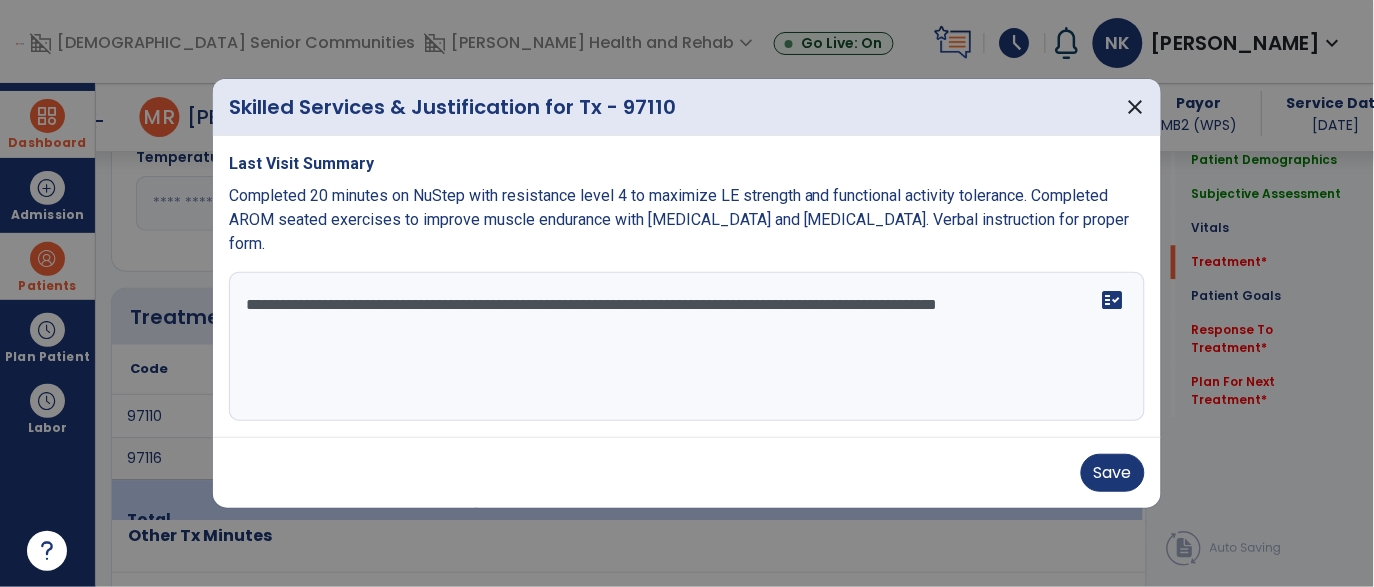 click on "**********" at bounding box center [687, 347] 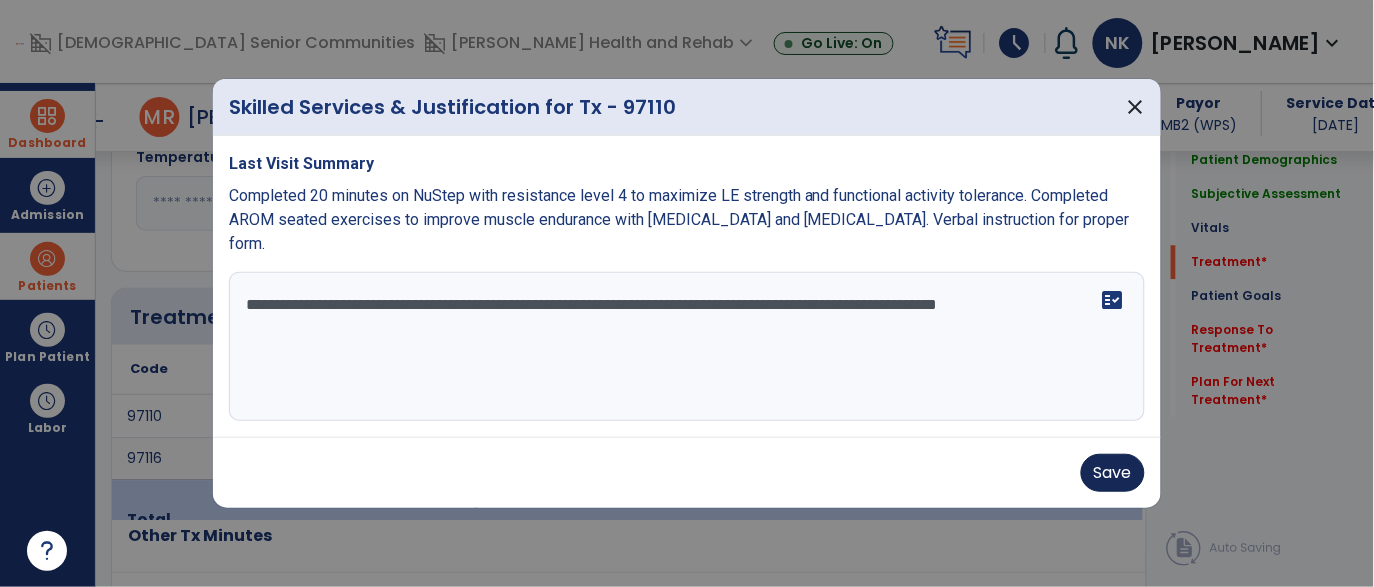 type on "**********" 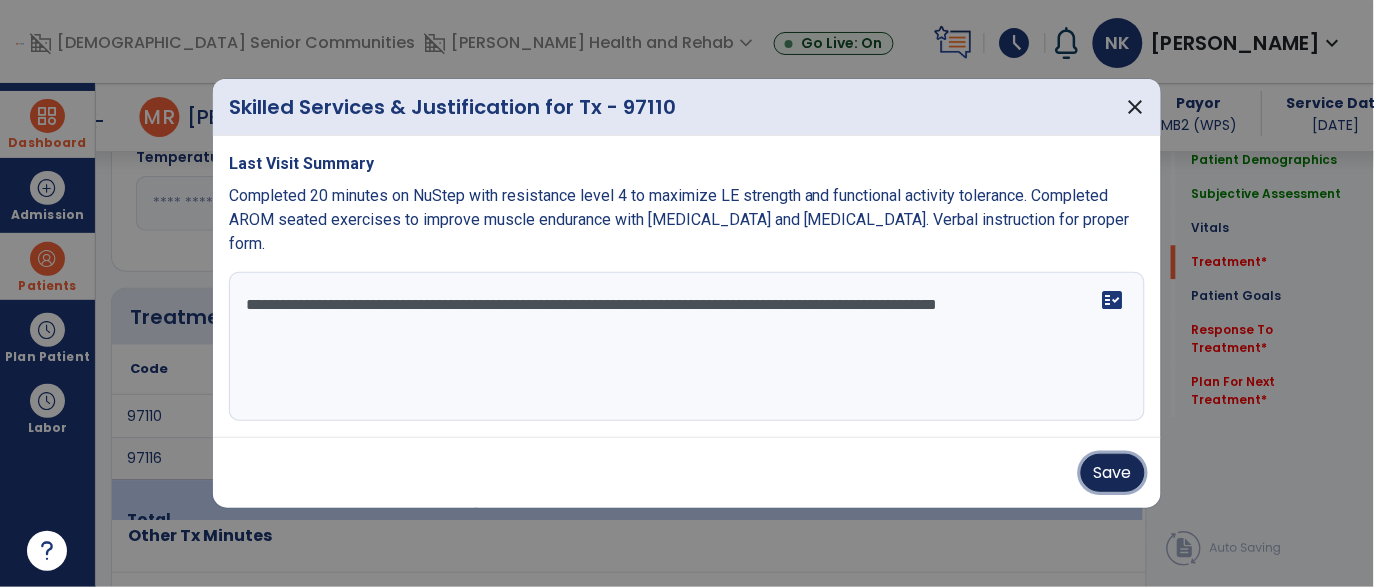 click on "Save" at bounding box center [1113, 473] 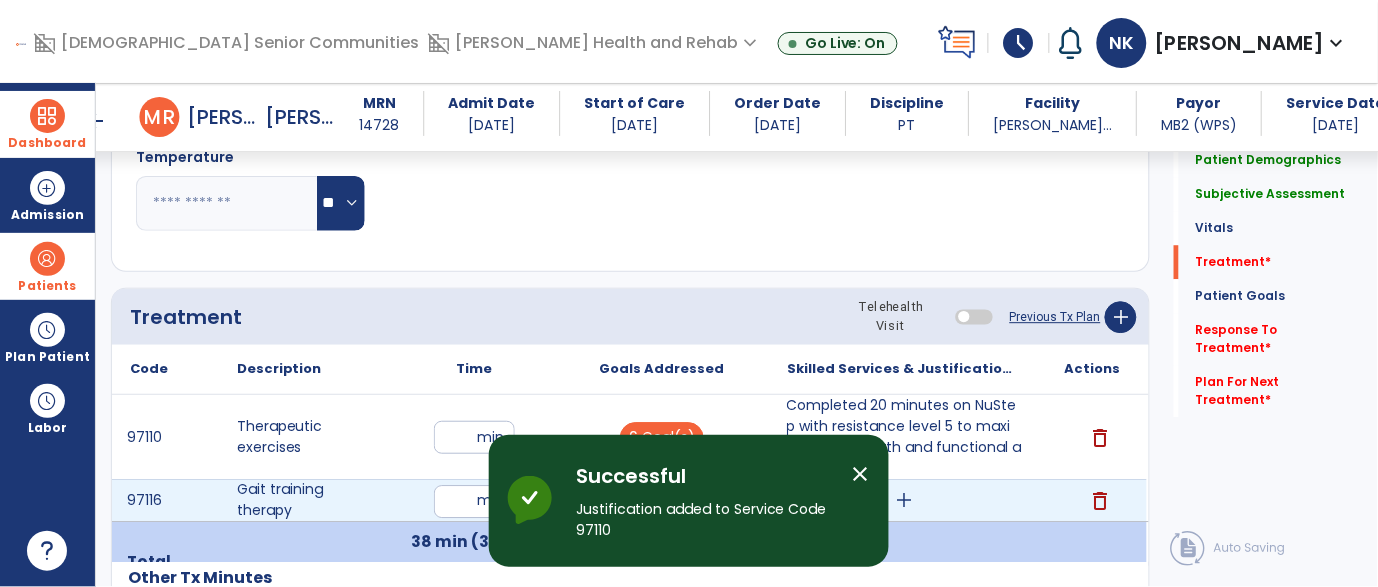 click on "add" at bounding box center (904, 500) 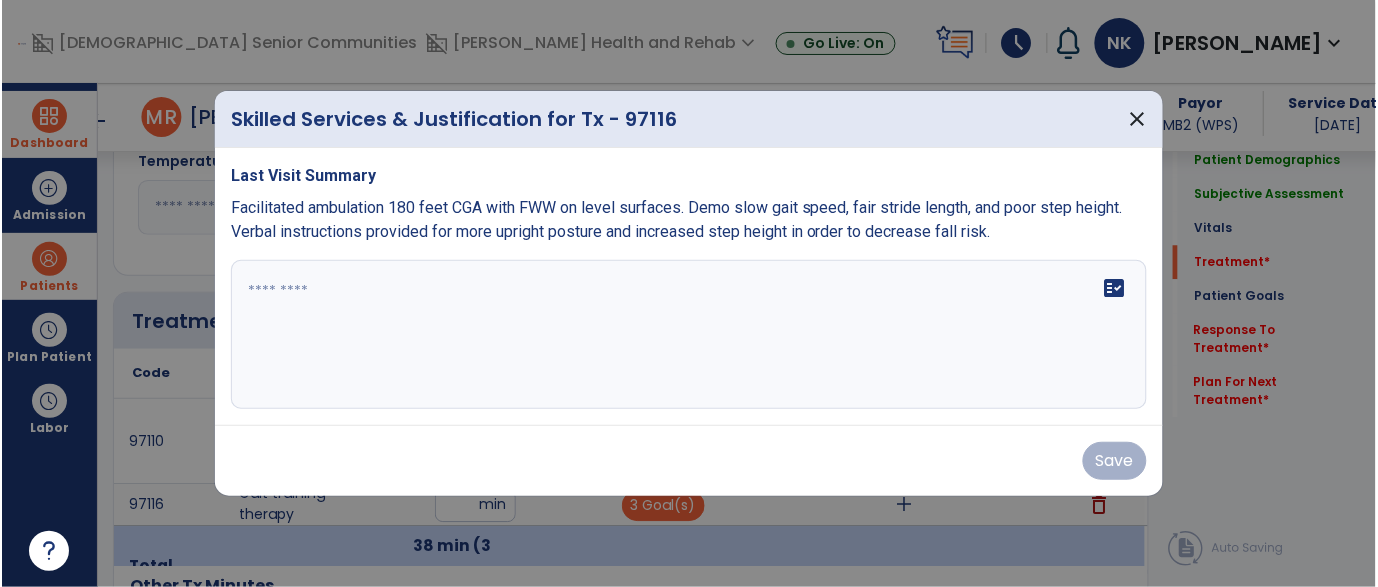 scroll, scrollTop: 1041, scrollLeft: 0, axis: vertical 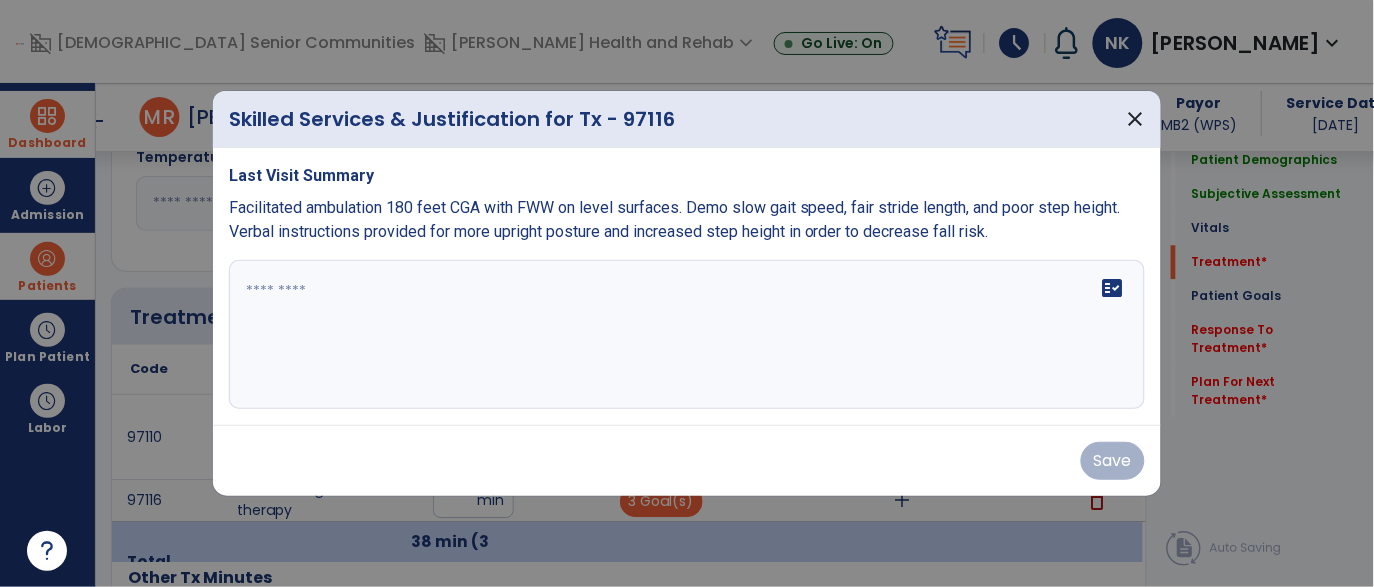 click on "Facilitated ambulation 180 feet CGA with FWW on level surfaces. Demo slow gait speed, fair stride length, and poor step height. Verbal instructions provided for more upright posture and increased step height in order to decrease fall risk." at bounding box center [675, 219] 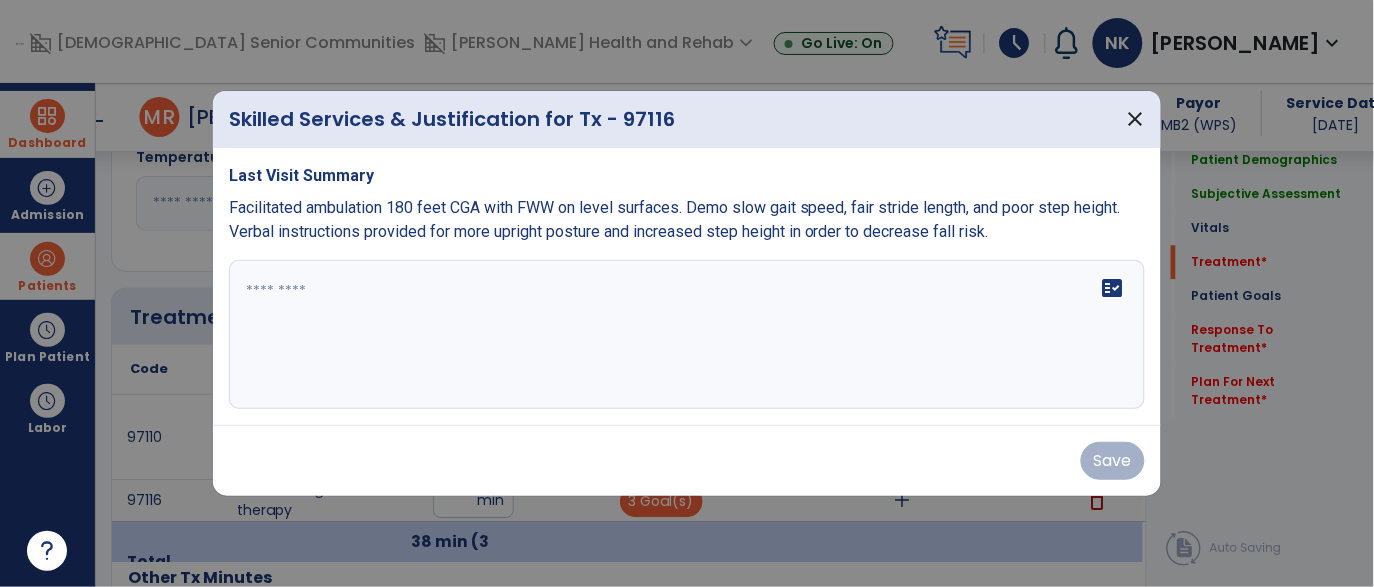 click on "Facilitated ambulation 180 feet CGA with FWW on level surfaces. Demo slow gait speed, fair stride length, and poor step height. Verbal instructions provided for more upright posture and increased step height in order to decrease fall risk." at bounding box center [675, 219] 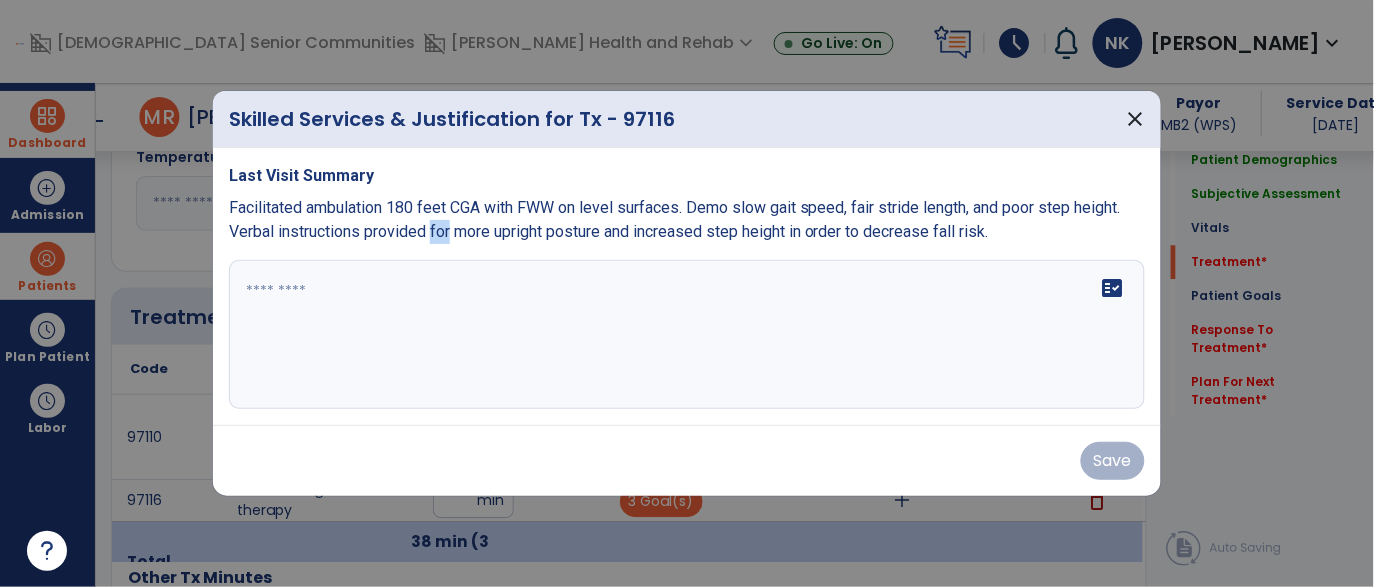 click on "Facilitated ambulation 180 feet CGA with FWW on level surfaces. Demo slow gait speed, fair stride length, and poor step height. Verbal instructions provided for more upright posture and increased step height in order to decrease fall risk." at bounding box center [675, 219] 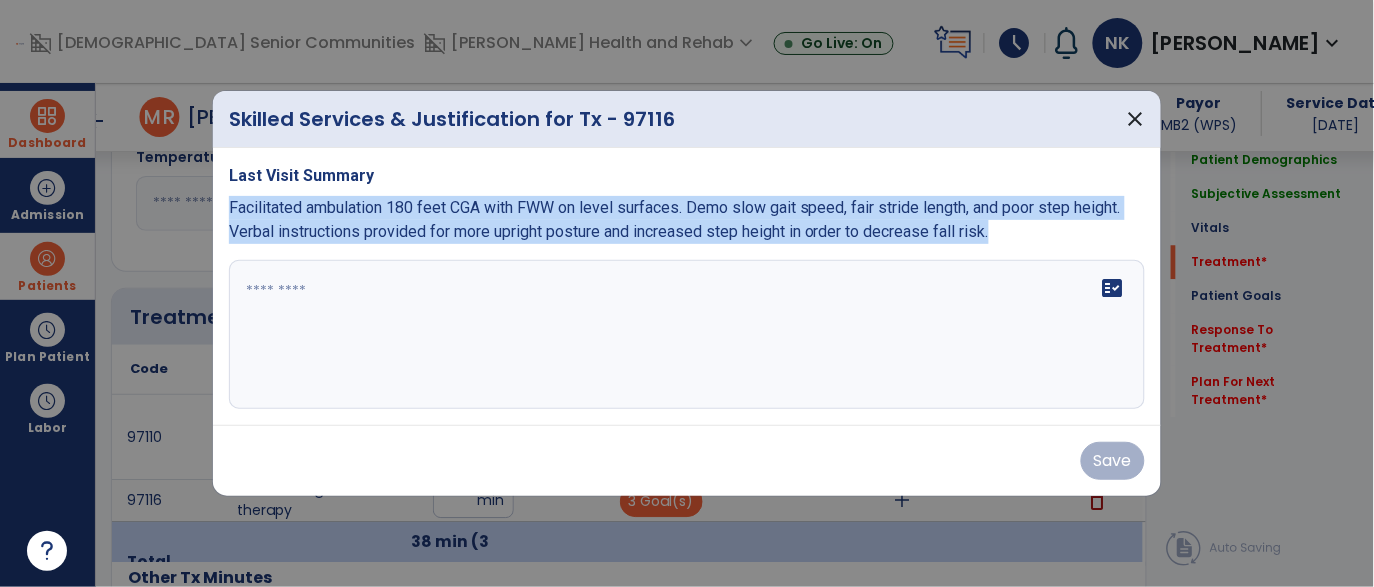 copy on "Facilitated ambulation 180 feet CGA with FWW on level surfaces. Demo slow gait speed, fair stride length, and poor step height. Verbal instructions provided for more upright posture and increased step height in order to decrease fall risk." 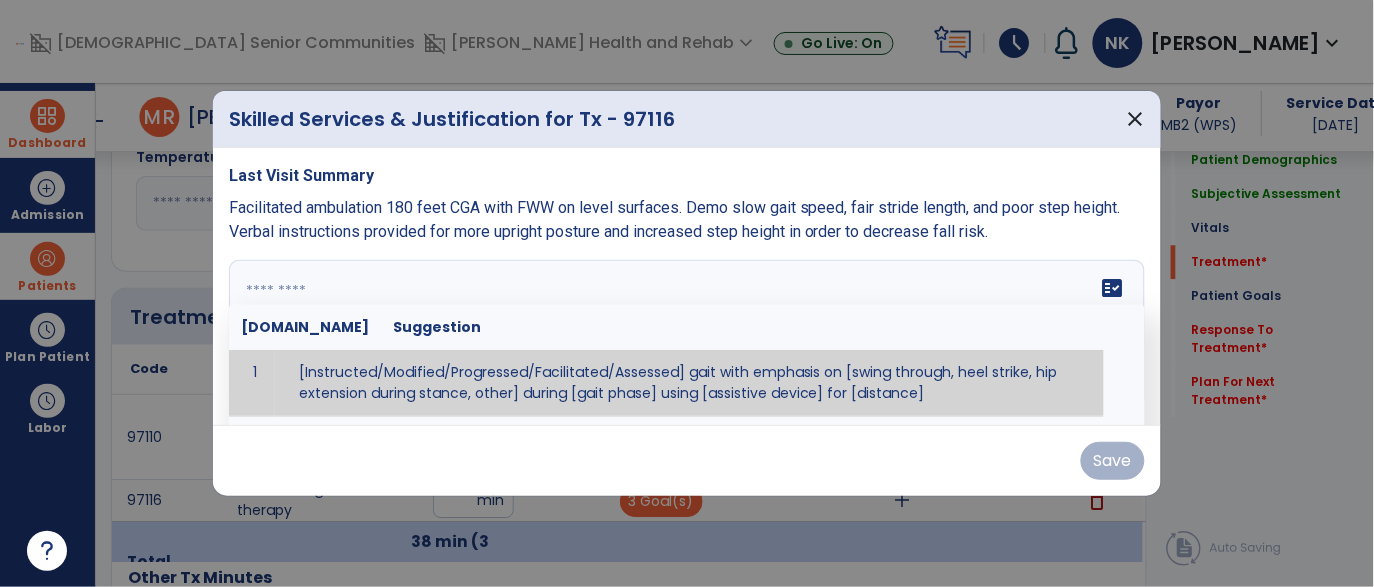 paste on "**********" 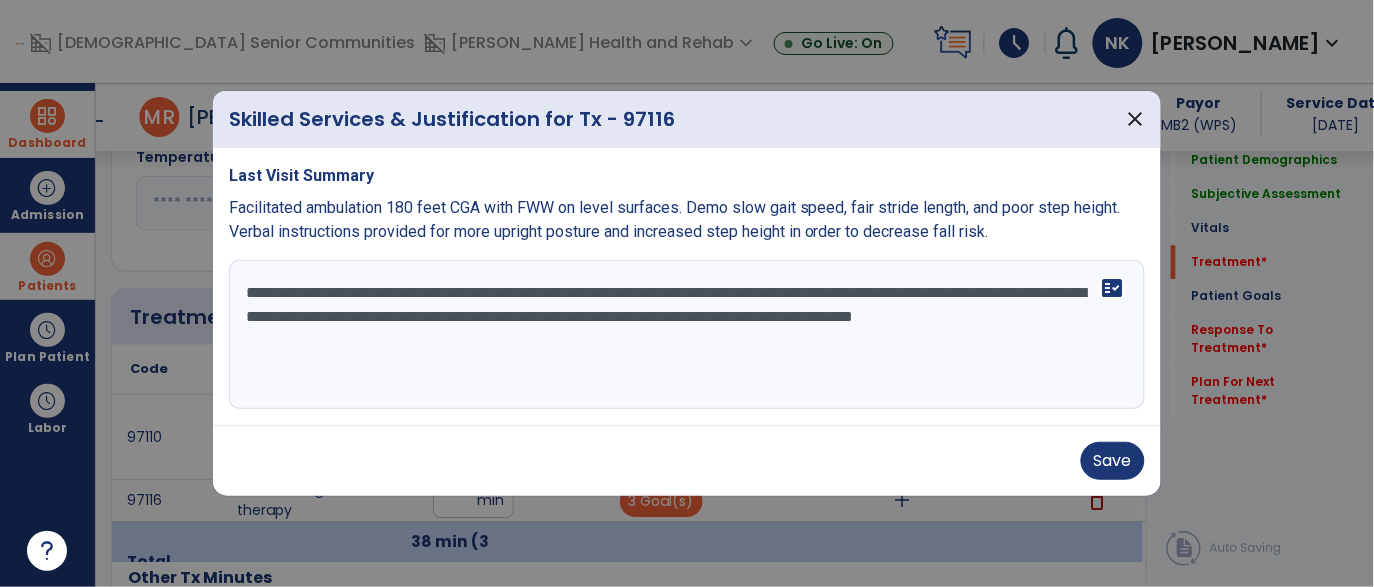click on "**********" at bounding box center [687, 335] 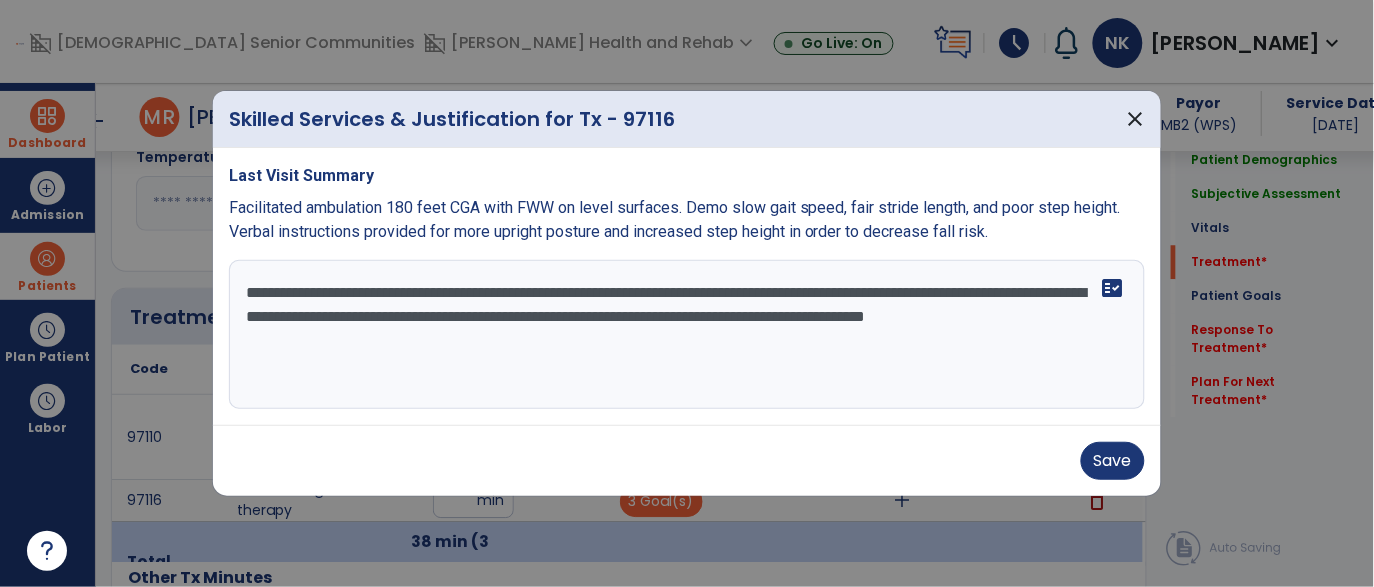 type on "**********" 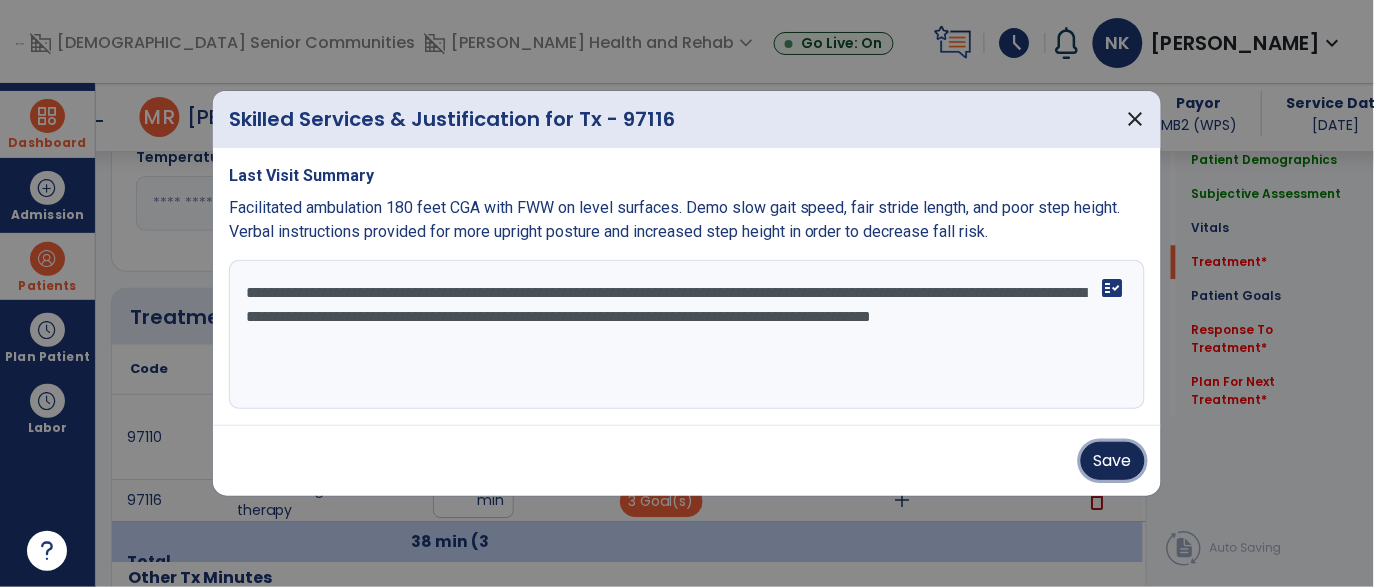 click on "Save" at bounding box center (1113, 461) 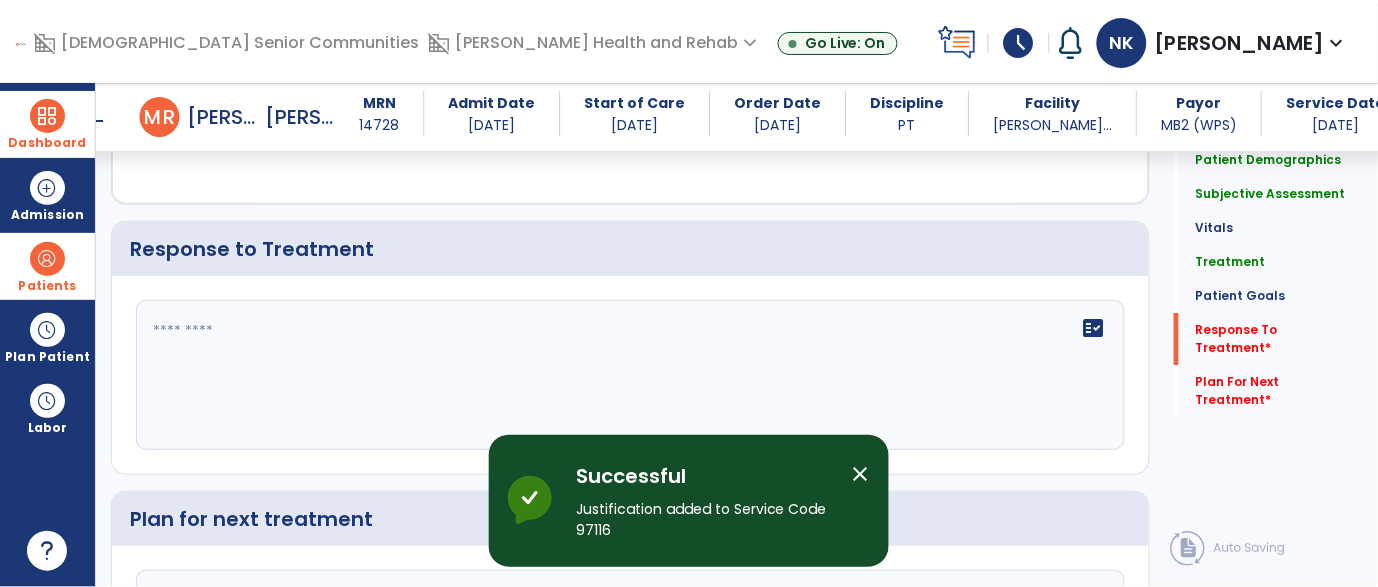 scroll, scrollTop: 2817, scrollLeft: 0, axis: vertical 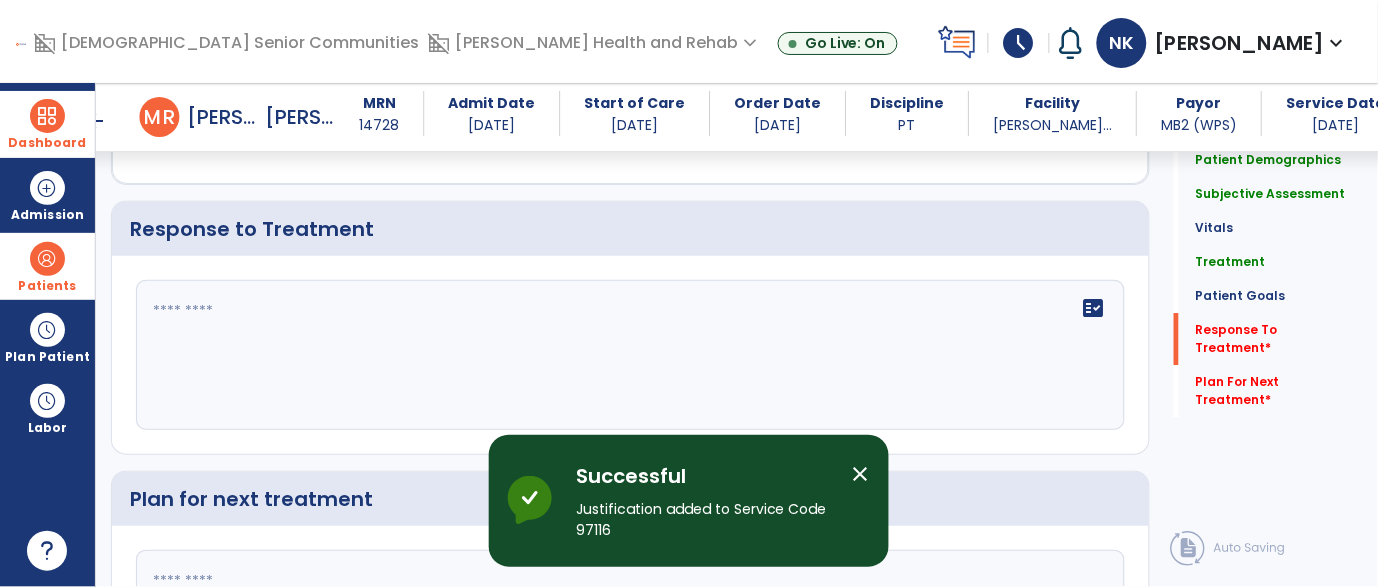click 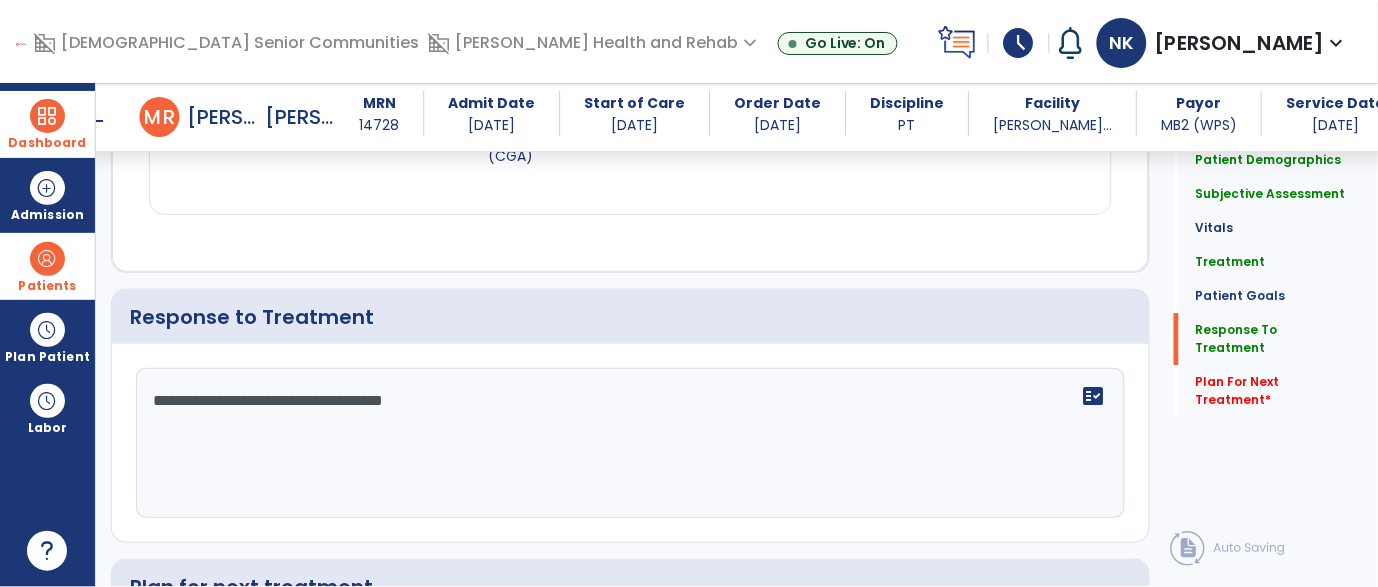 scroll, scrollTop: 2817, scrollLeft: 0, axis: vertical 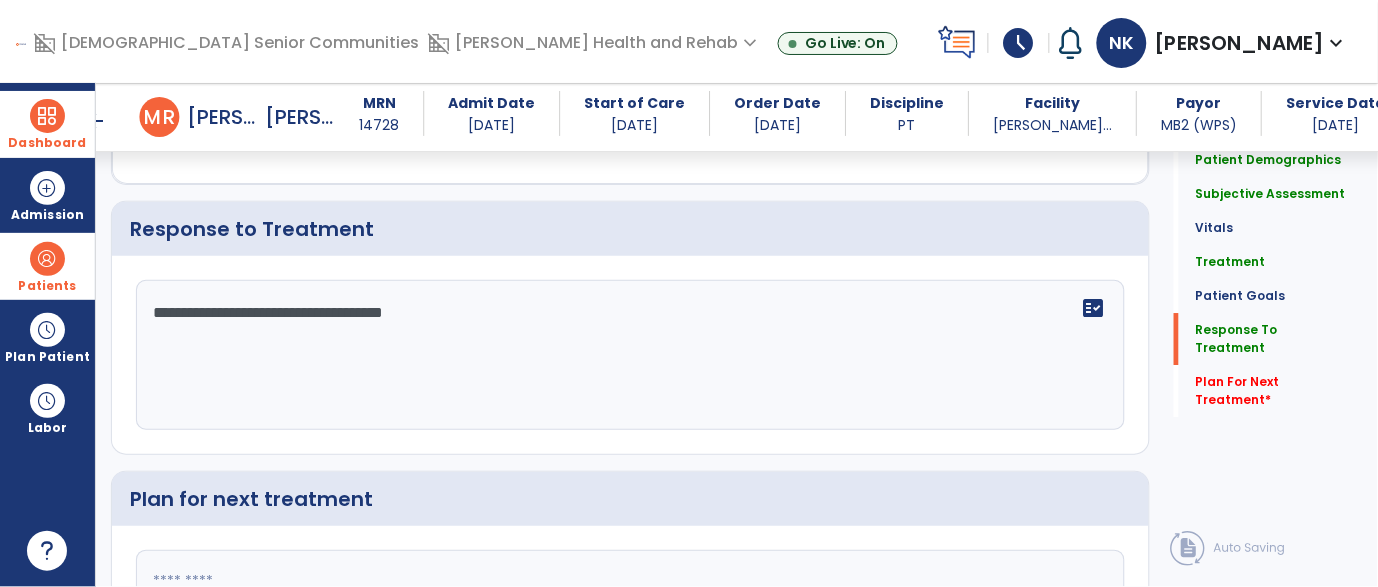 type on "**********" 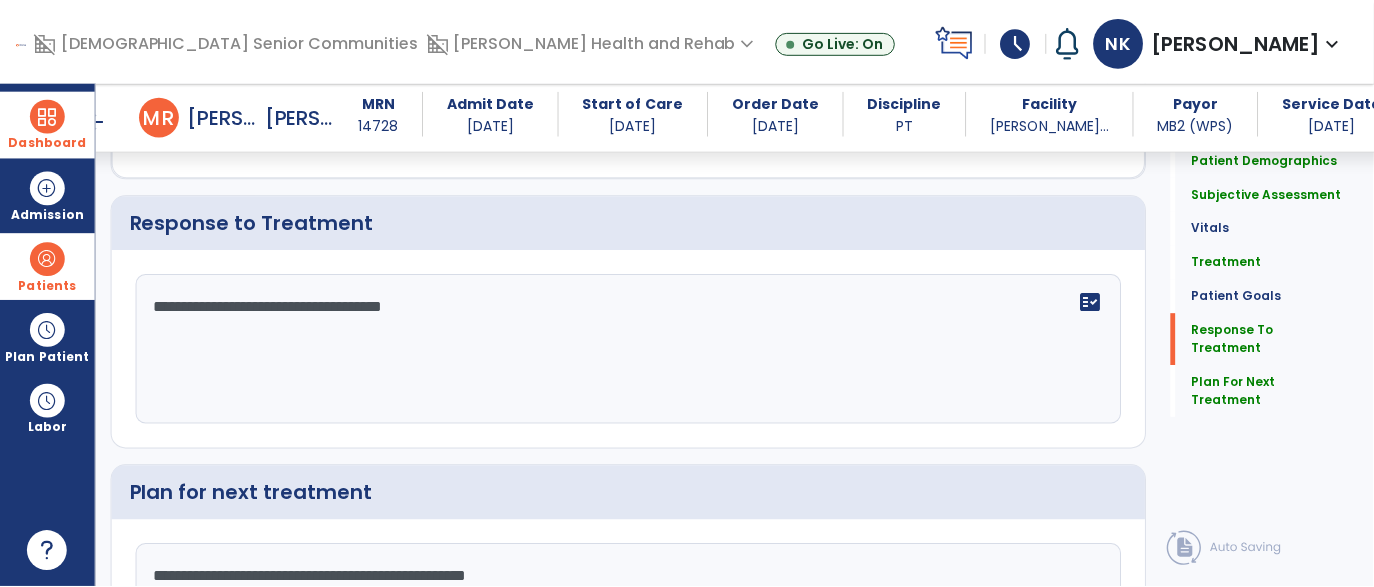 scroll, scrollTop: 3020, scrollLeft: 0, axis: vertical 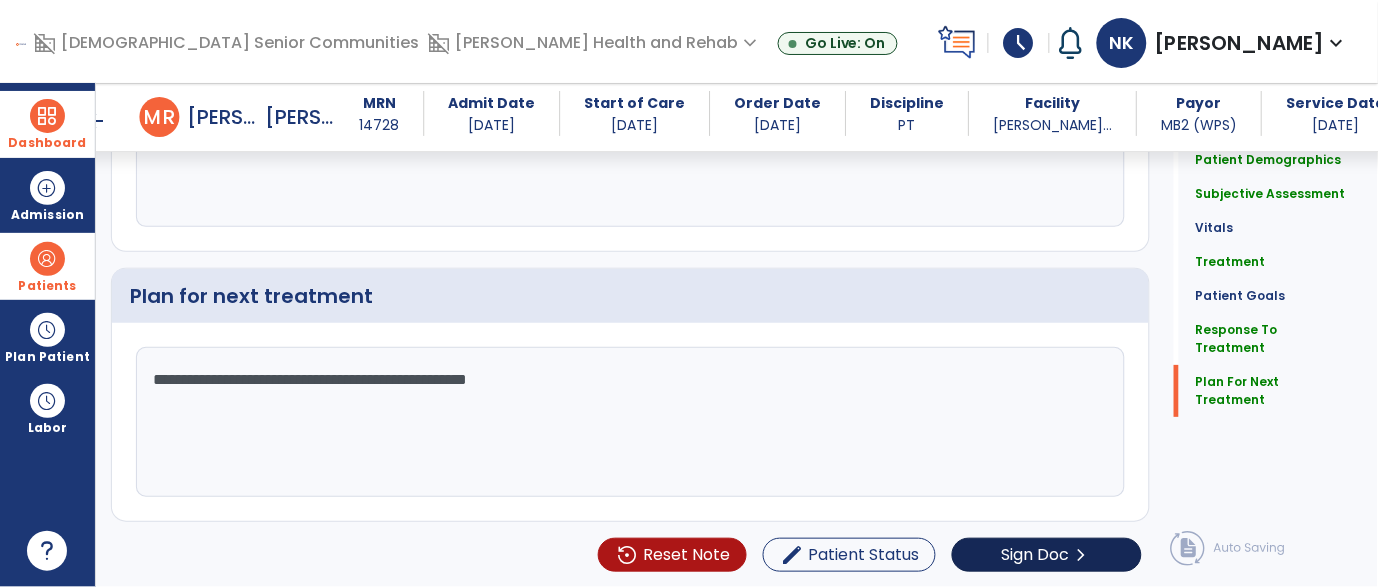 type on "**********" 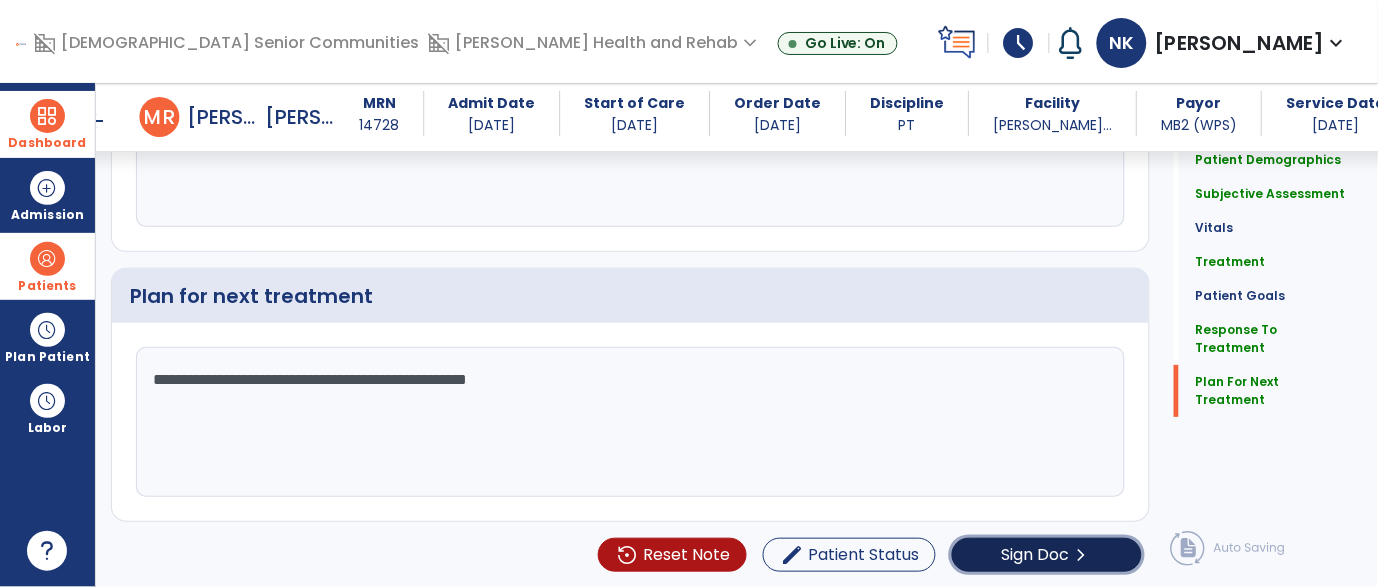 click on "Sign Doc" 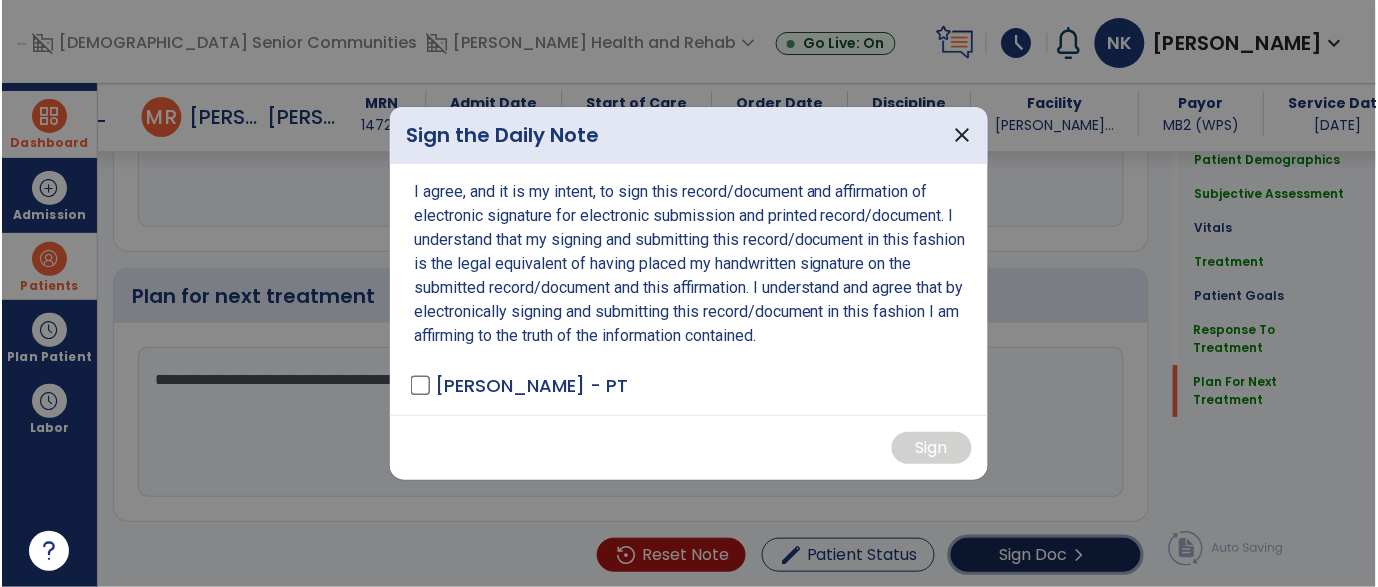scroll, scrollTop: 3020, scrollLeft: 0, axis: vertical 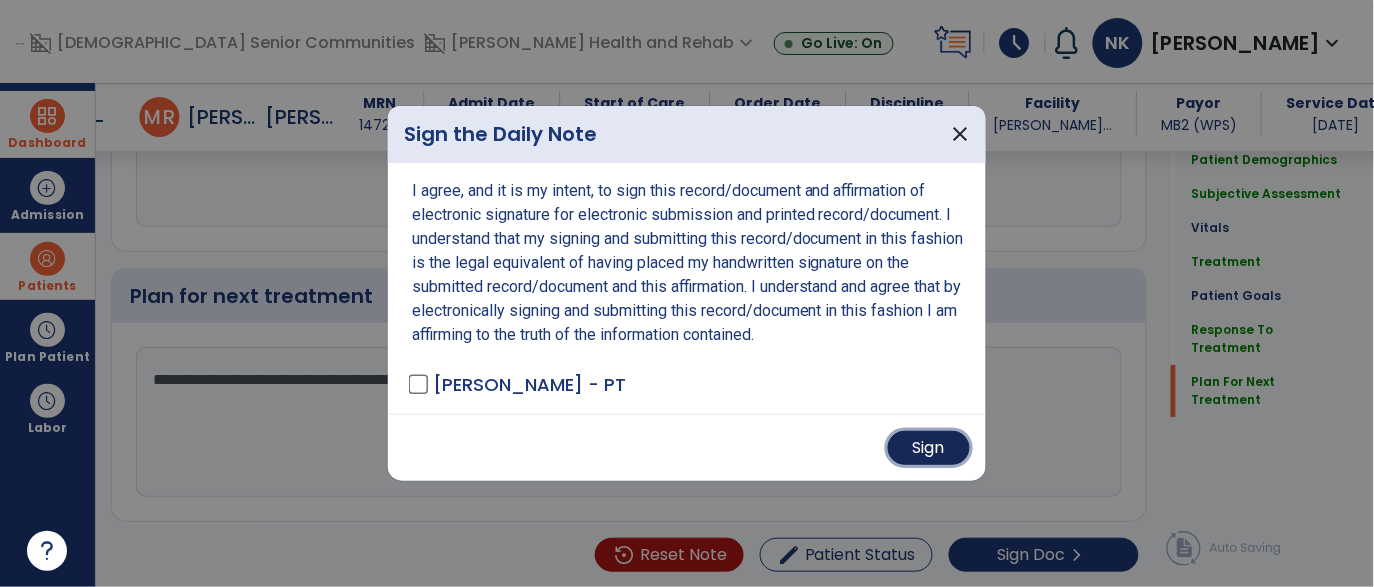 click on "Sign" at bounding box center (929, 448) 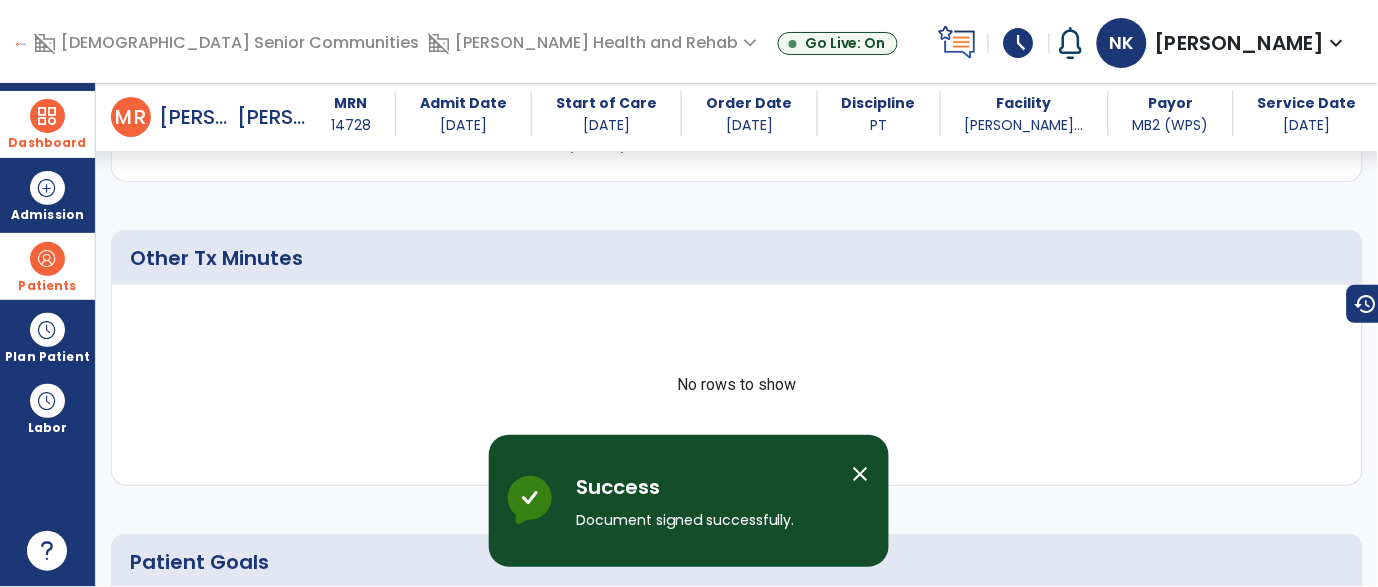 scroll, scrollTop: 0, scrollLeft: 0, axis: both 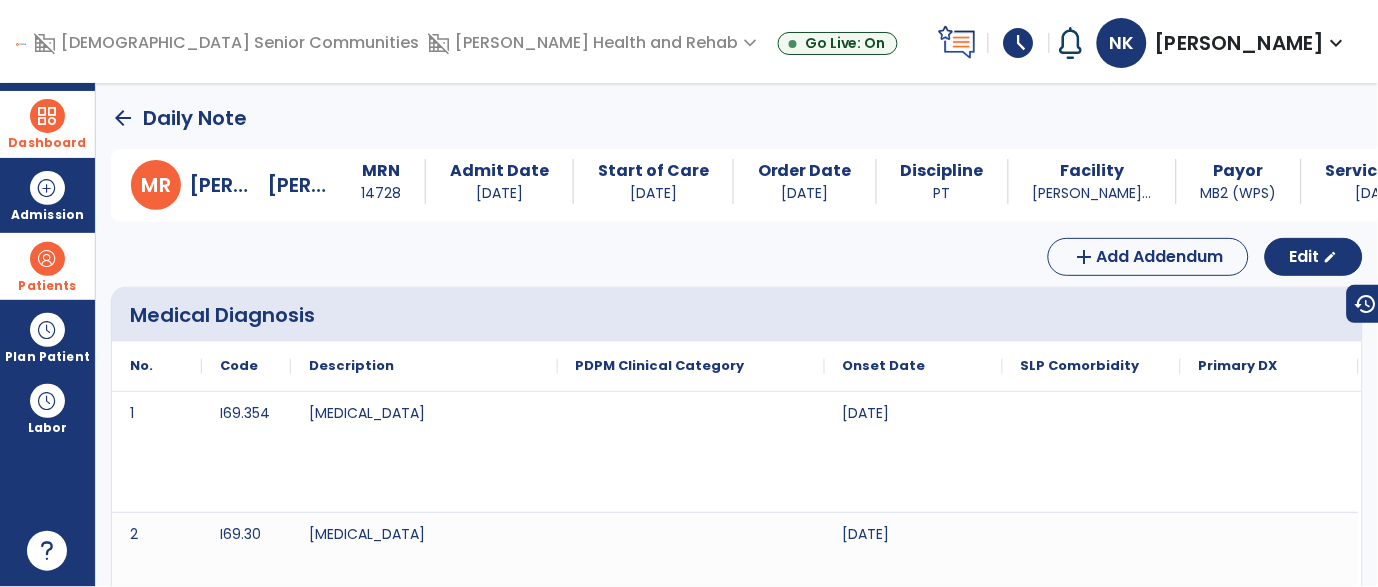 click on "arrow_back" 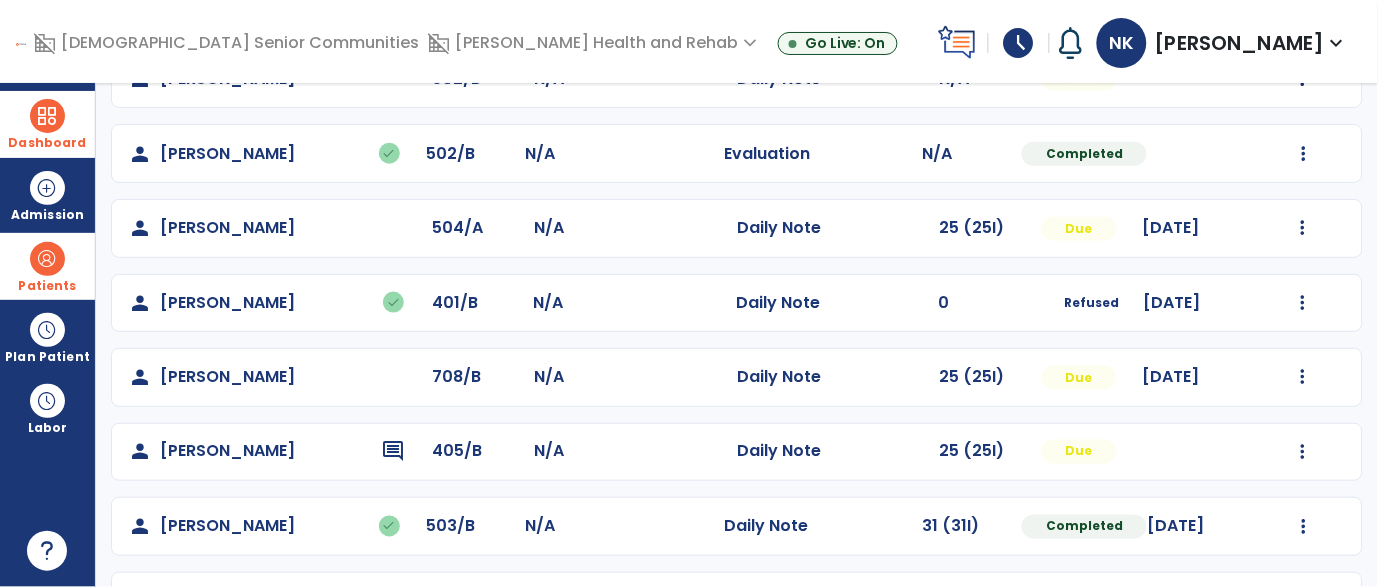 scroll, scrollTop: 435, scrollLeft: 0, axis: vertical 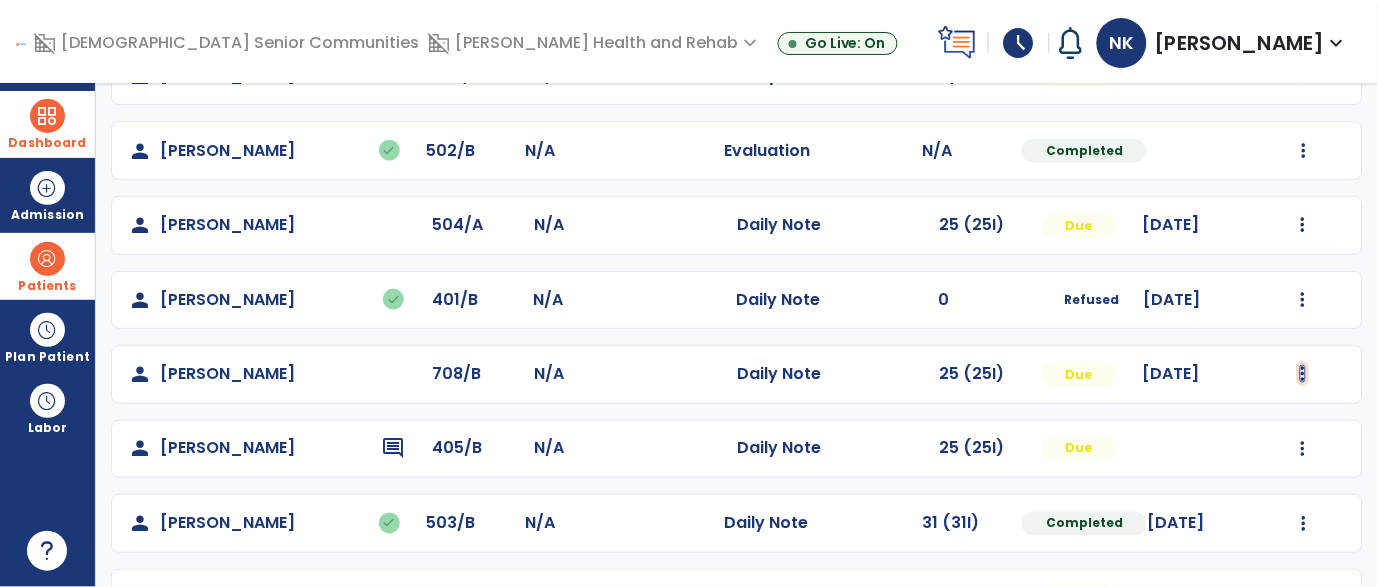 click at bounding box center [1304, -73] 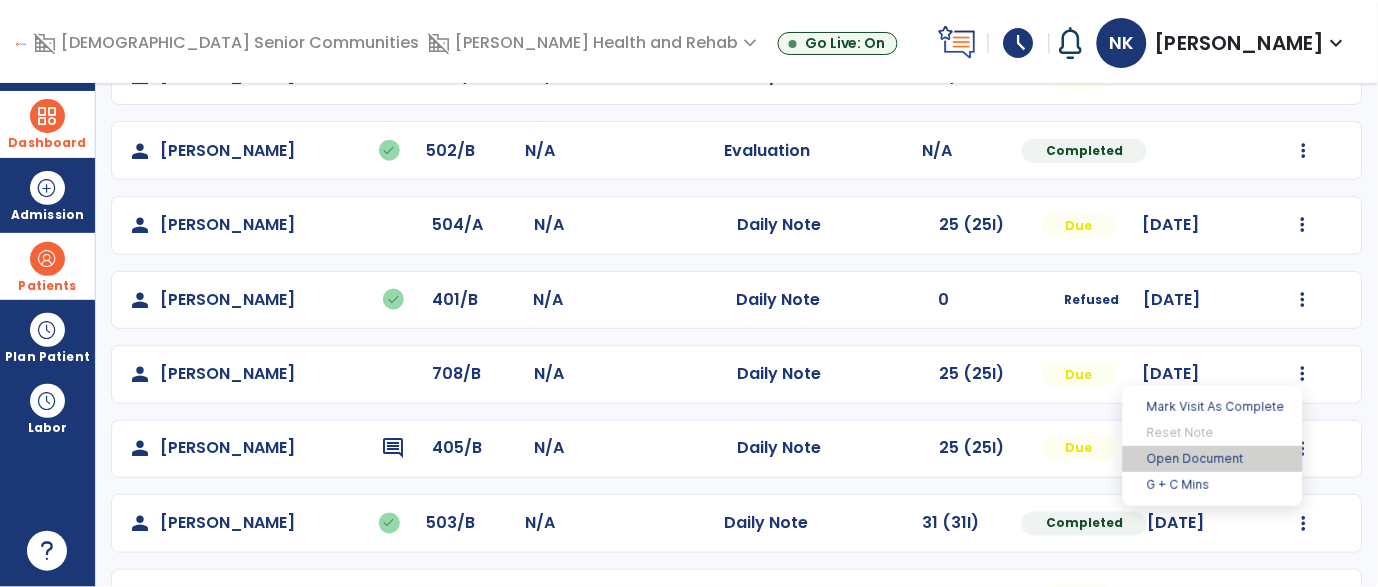click on "Open Document" at bounding box center [1213, 459] 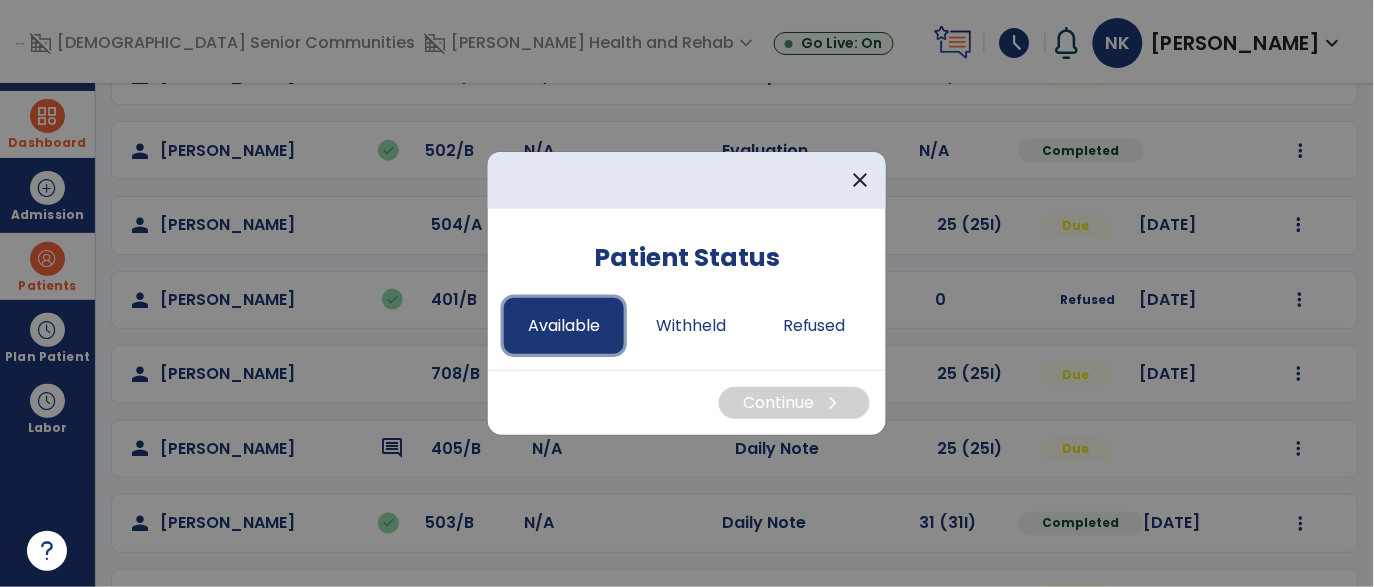 click on "Available" at bounding box center (564, 326) 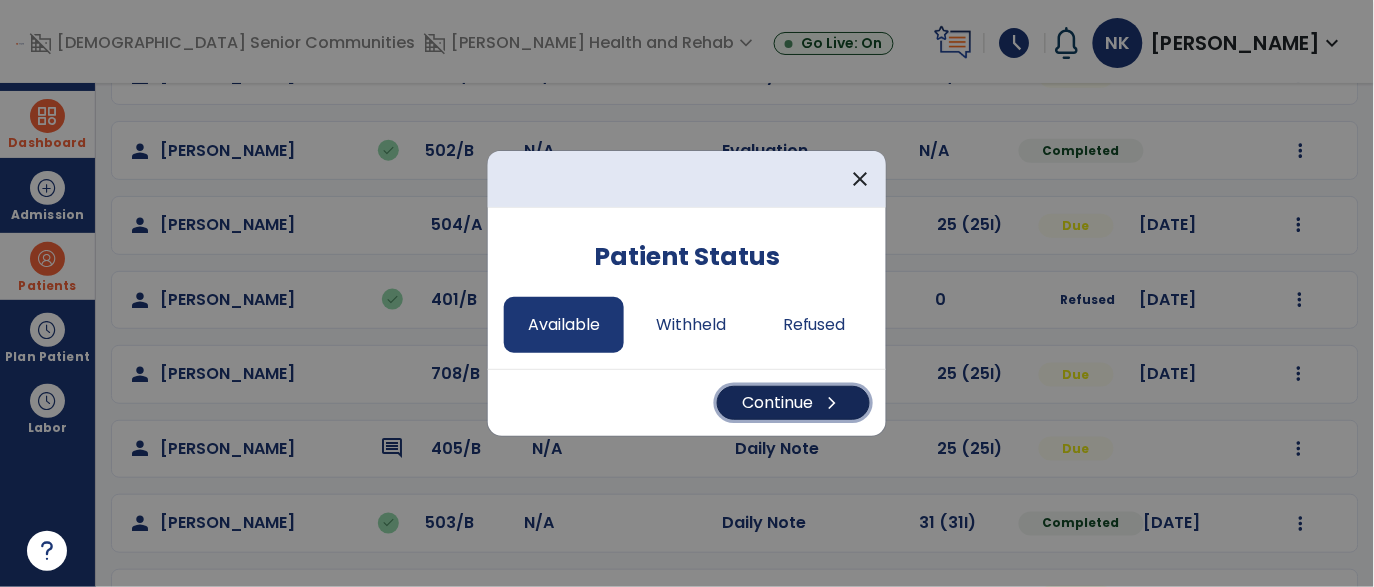 click on "Continue   chevron_right" at bounding box center (793, 403) 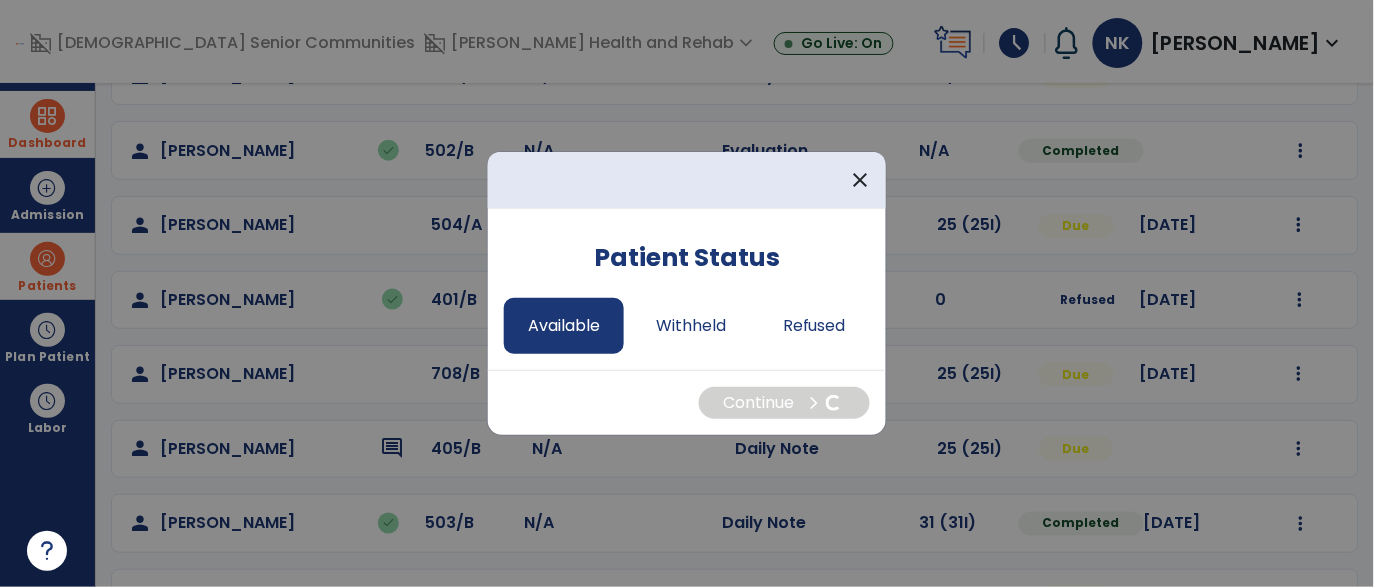 select on "*" 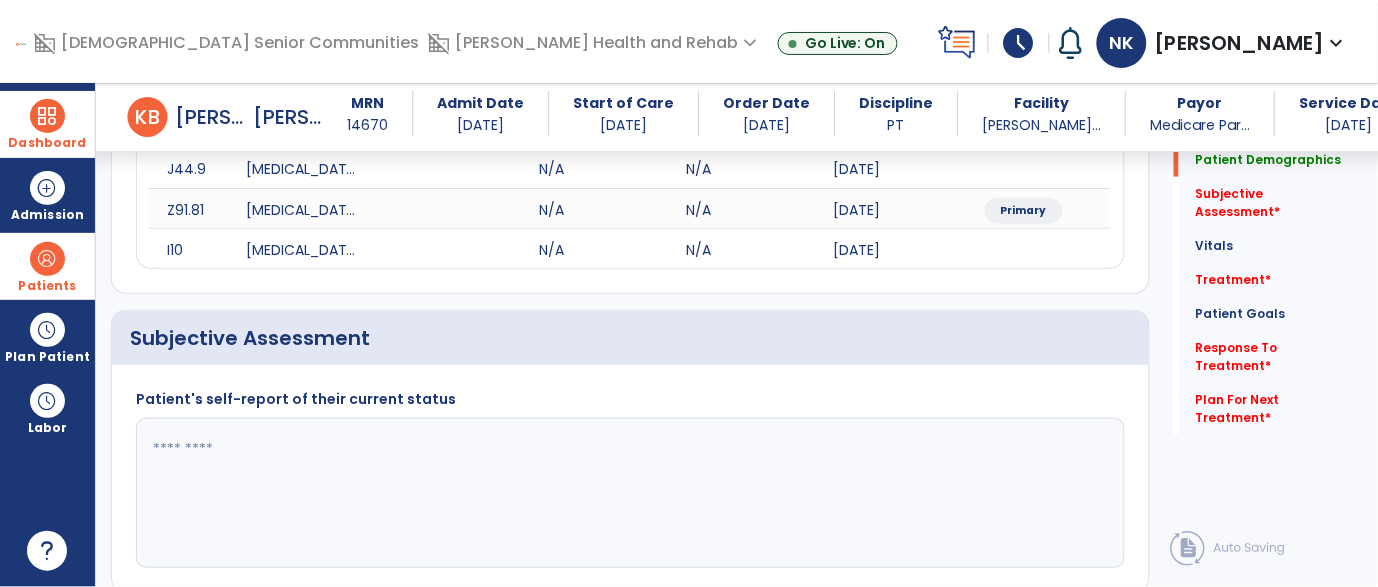 scroll, scrollTop: 303, scrollLeft: 0, axis: vertical 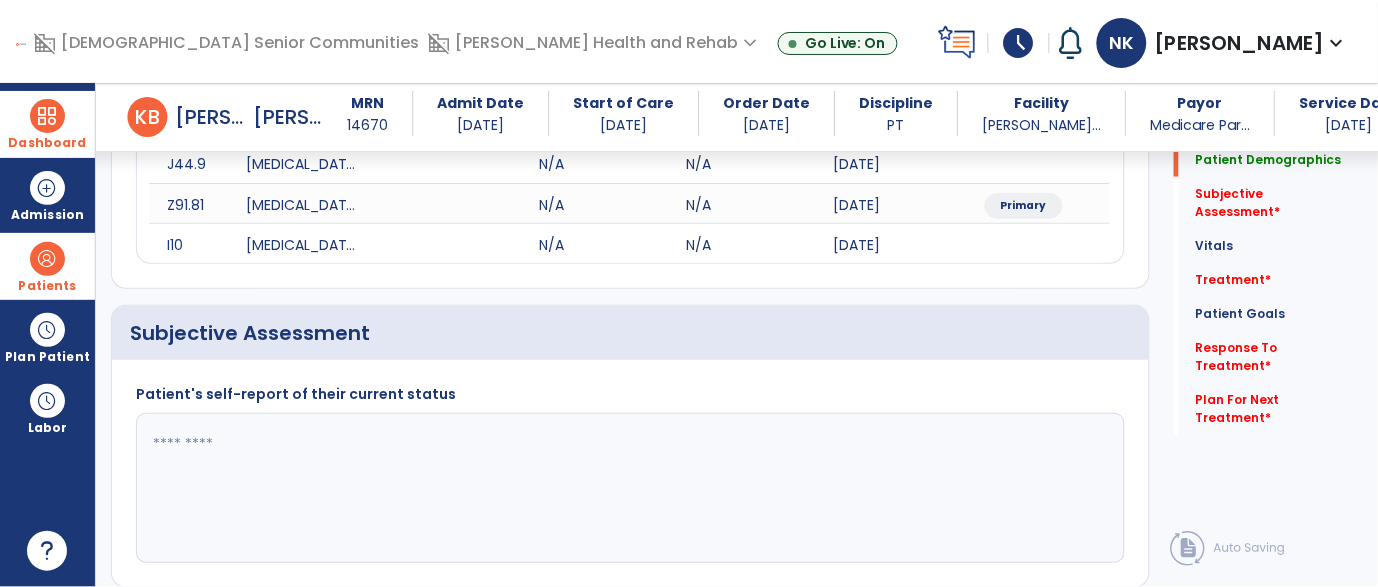 click 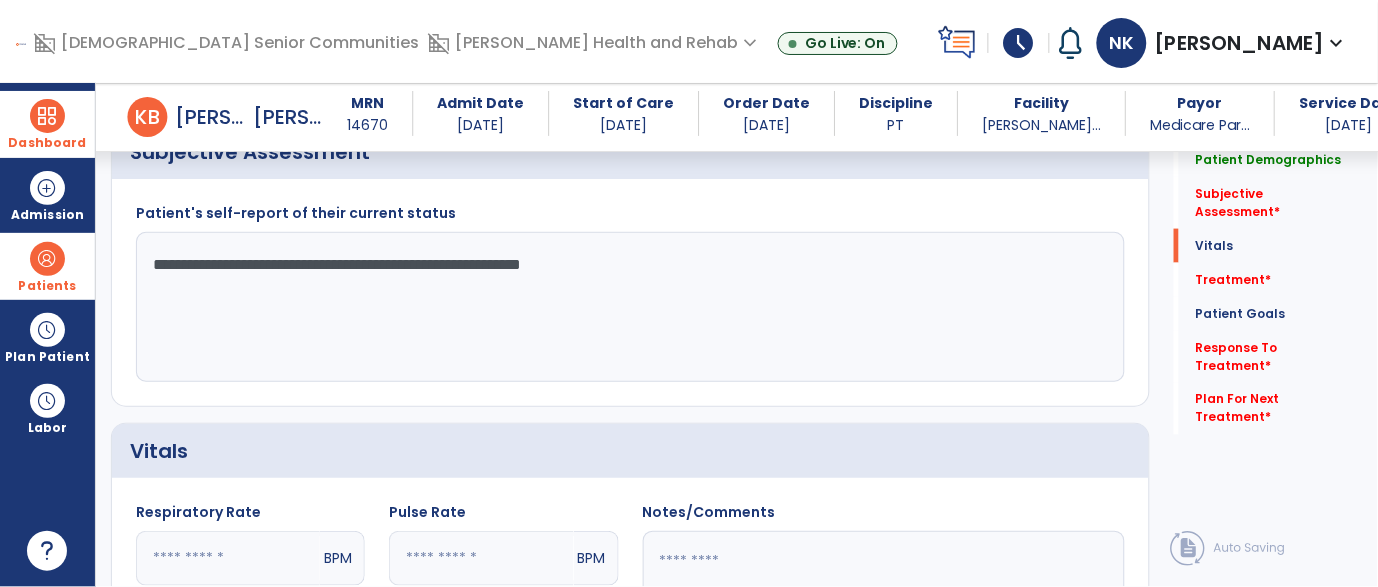 scroll, scrollTop: 630, scrollLeft: 0, axis: vertical 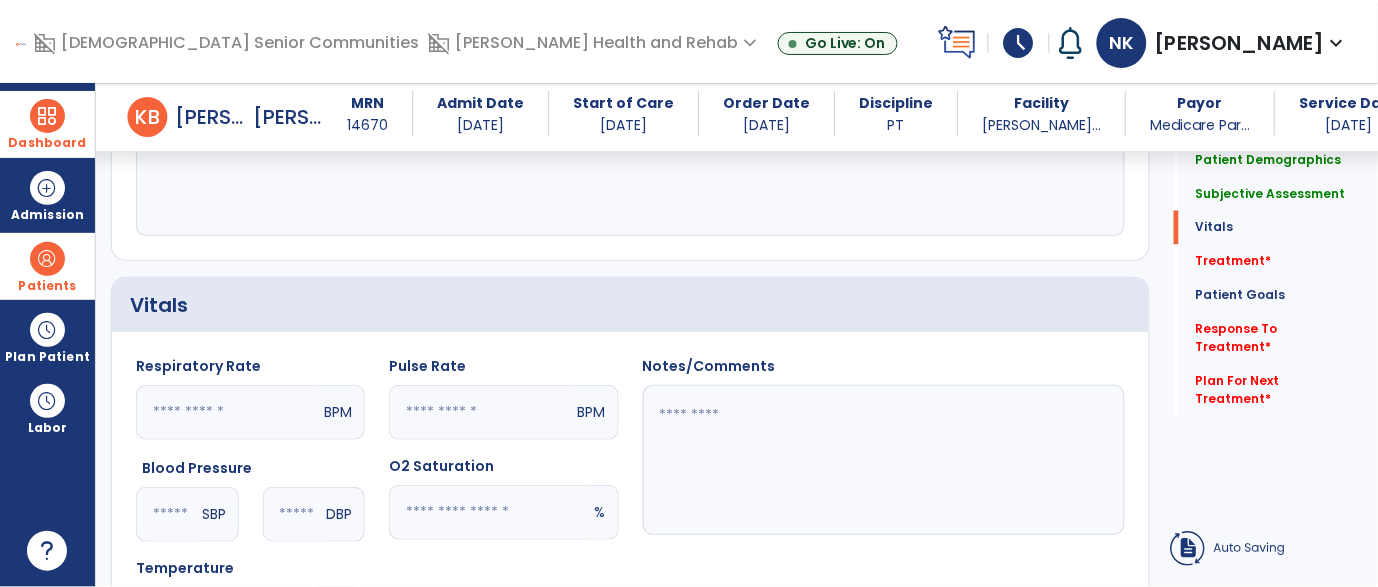 type on "**********" 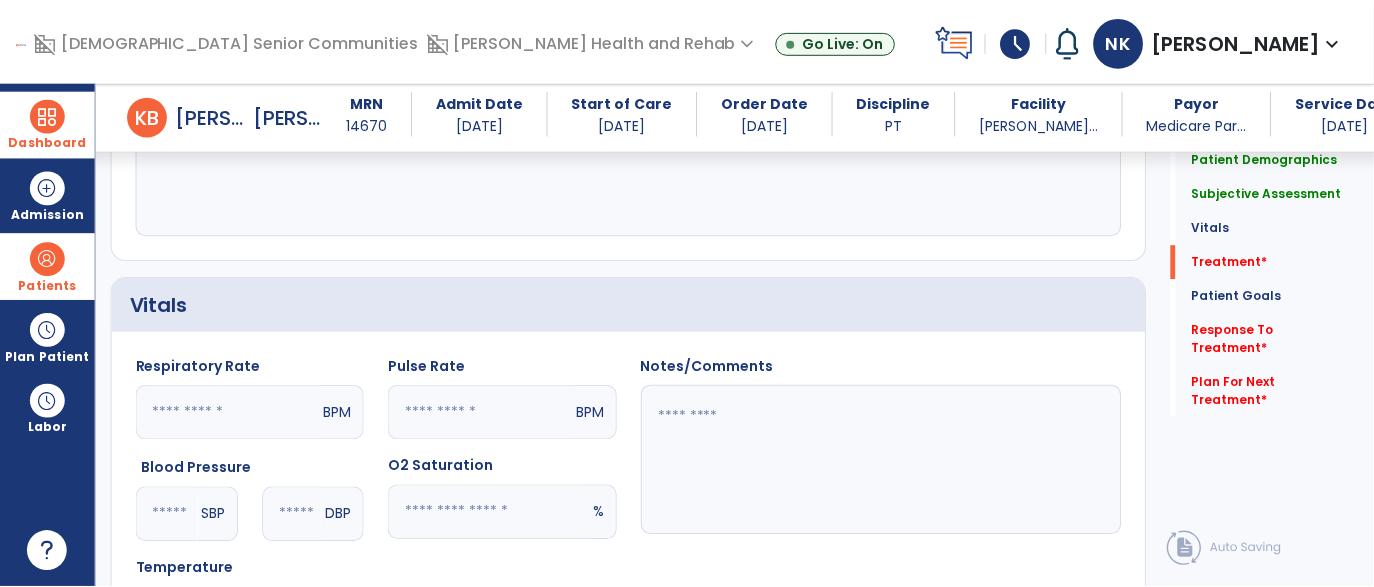 scroll, scrollTop: 1041, scrollLeft: 0, axis: vertical 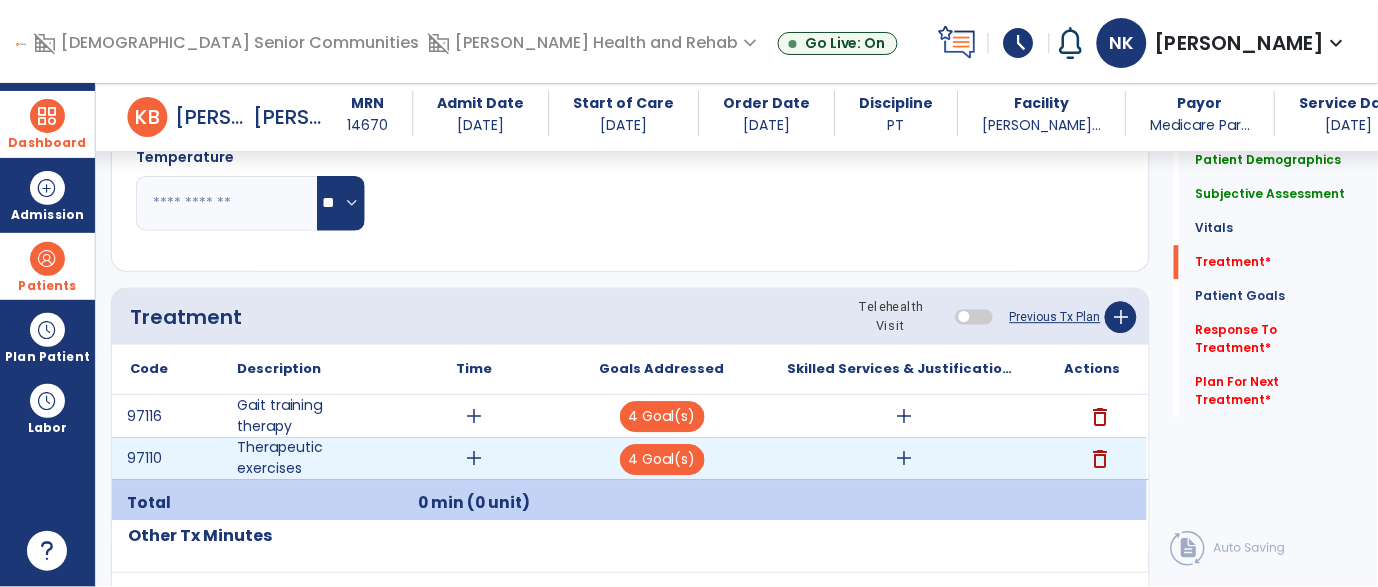 click on "add" at bounding box center [474, 458] 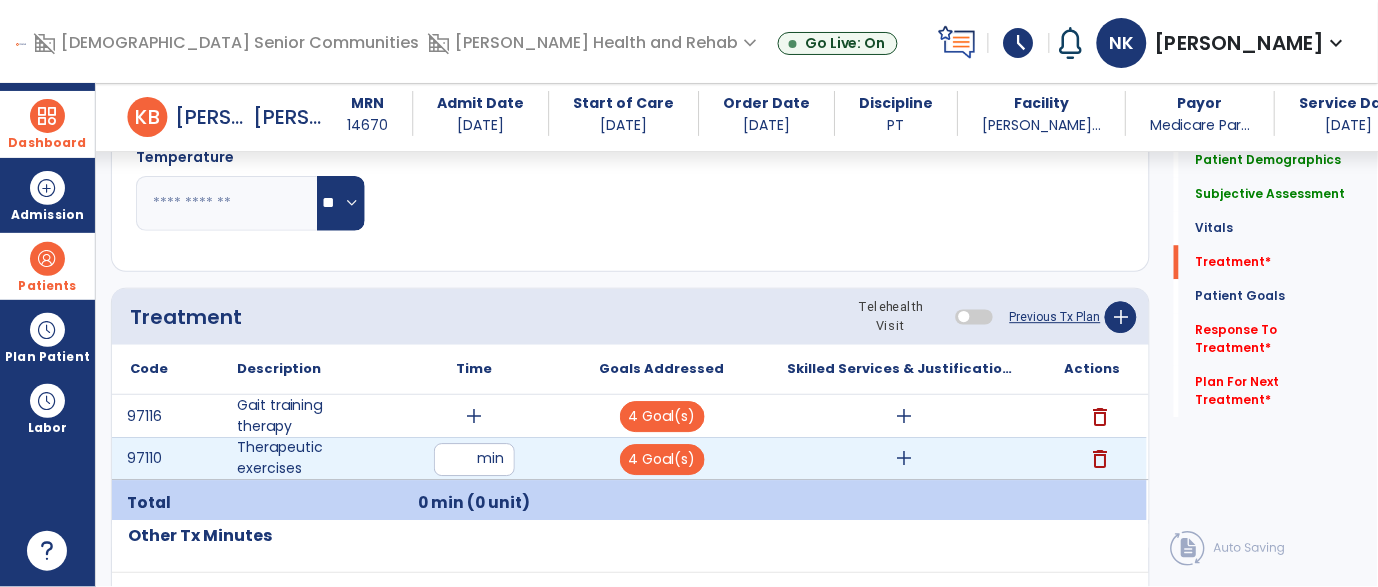 type on "**" 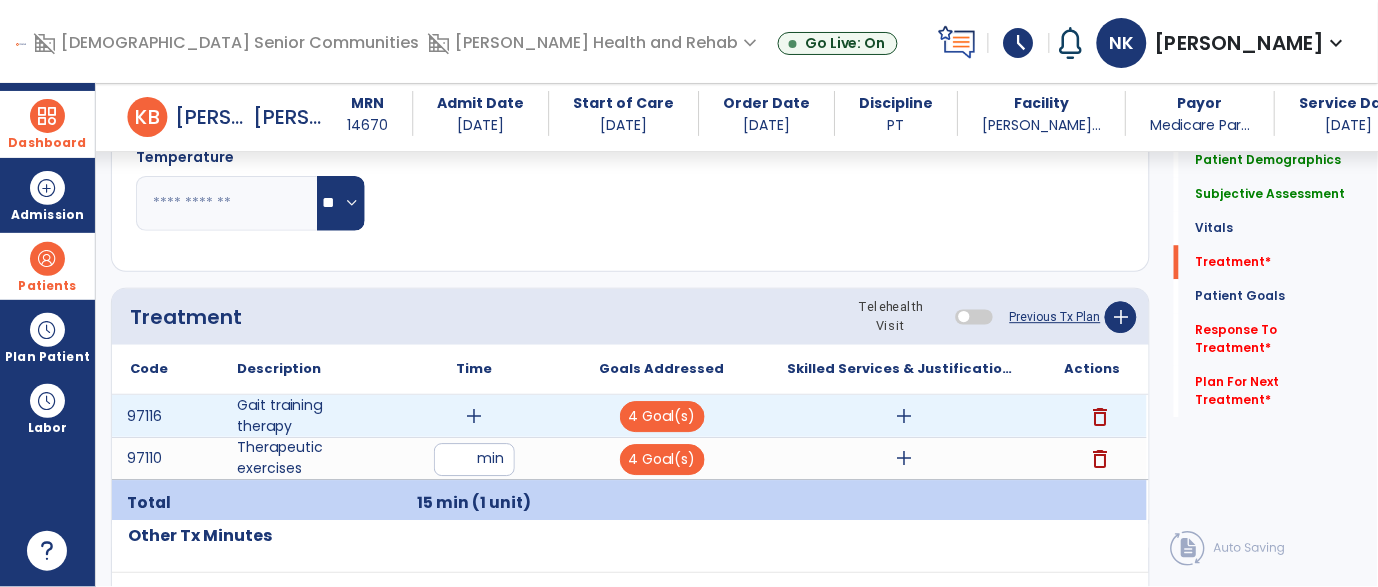 click on "add" at bounding box center (474, 416) 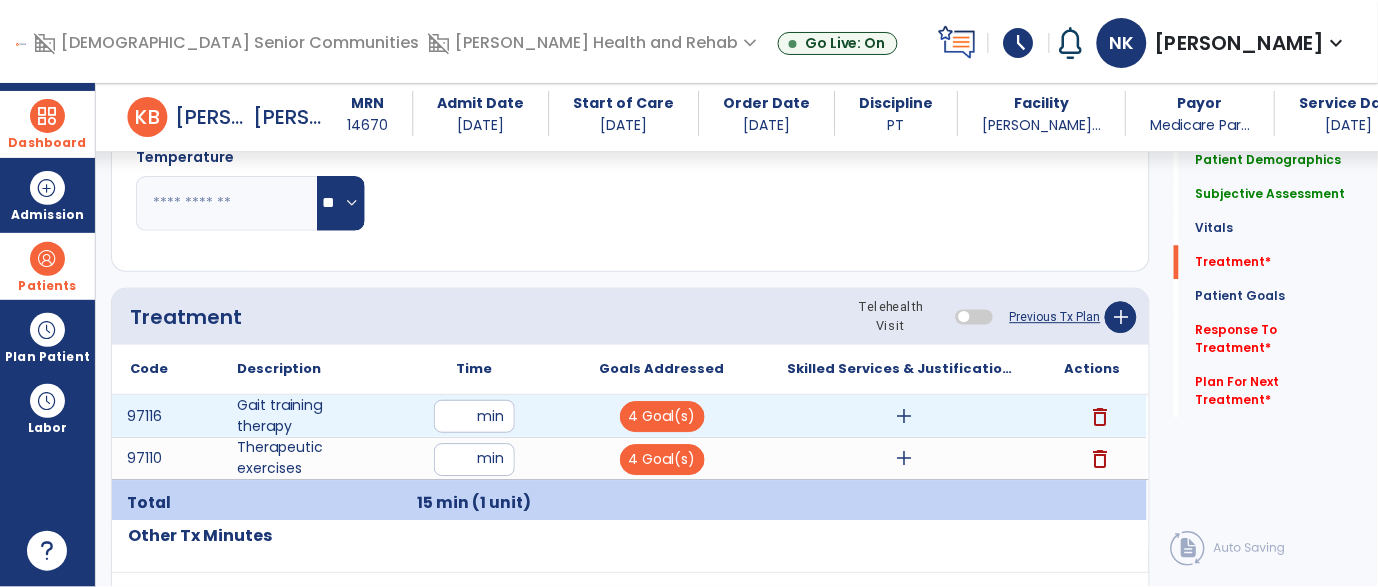 type on "**" 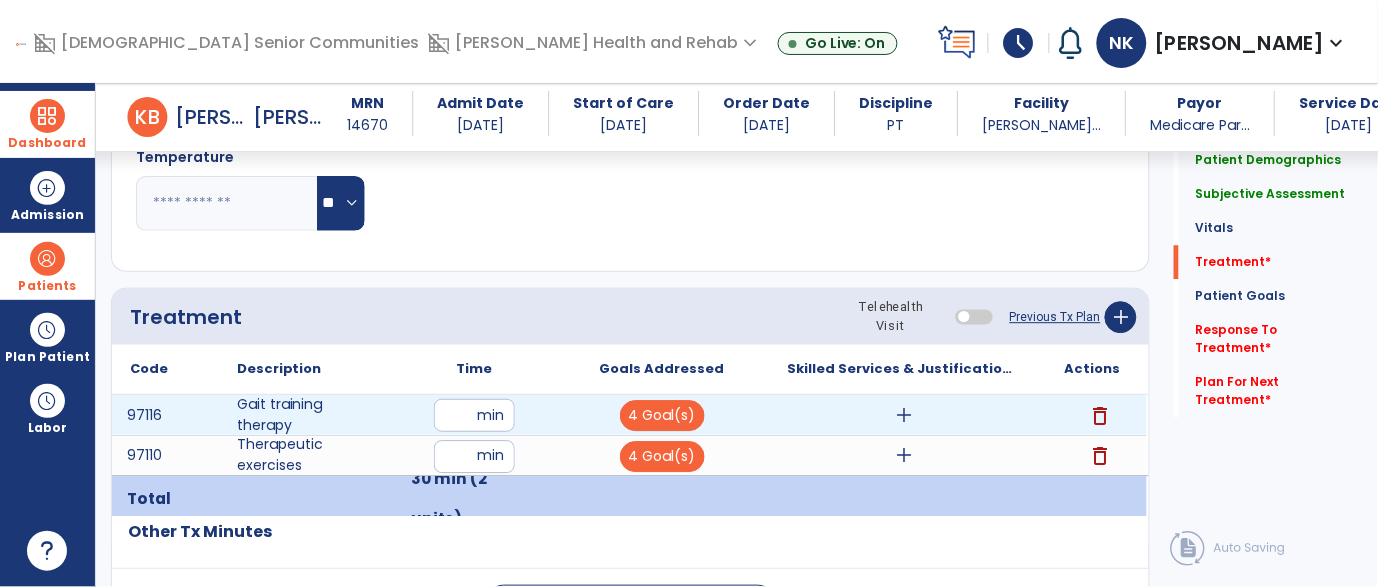 click on "add" at bounding box center (904, 415) 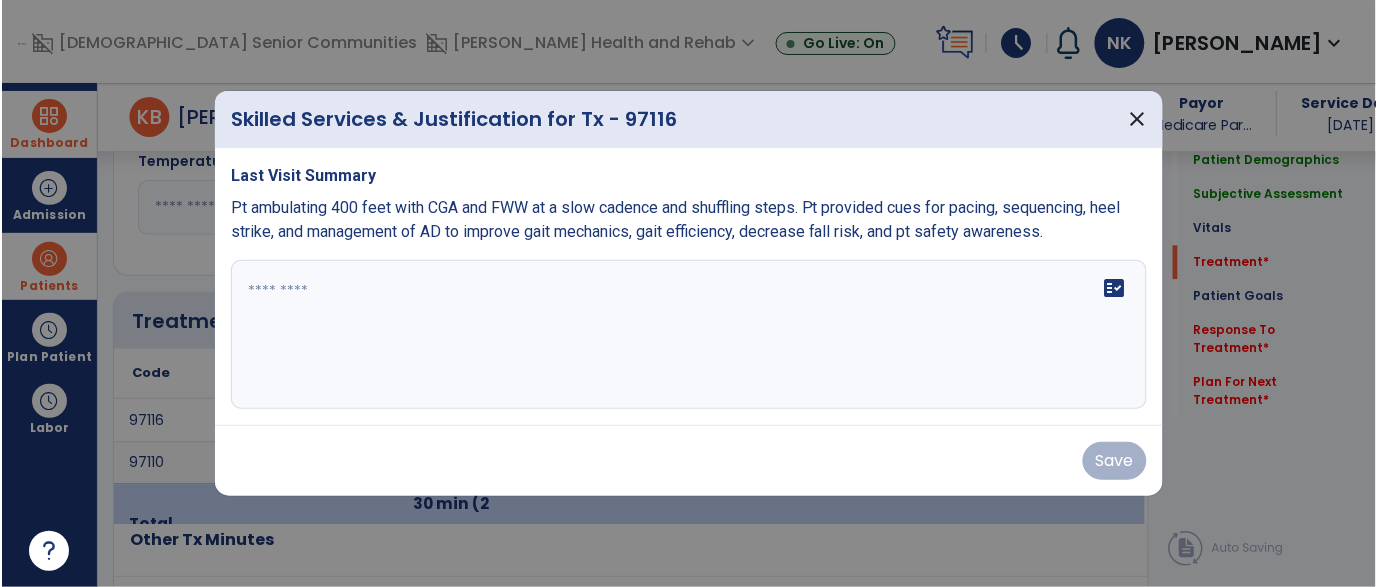 scroll, scrollTop: 1041, scrollLeft: 0, axis: vertical 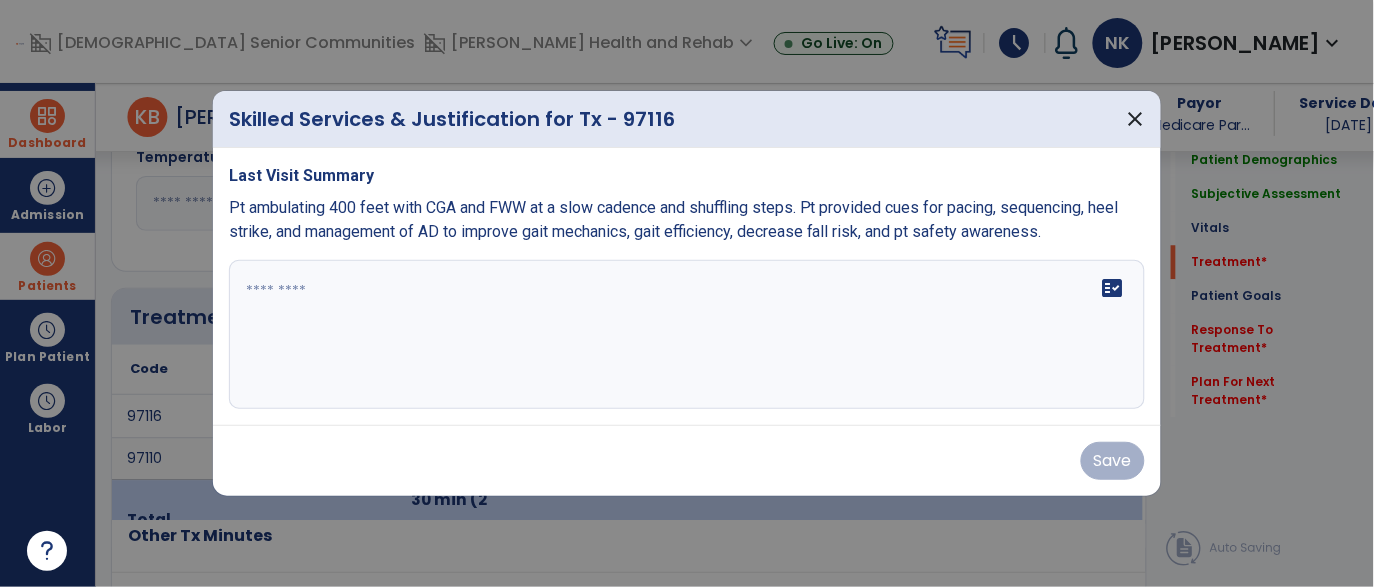 click on "Pt ambulating 400 feet with CGA and FWW at a slow cadence and shuffling steps. Pt provided cues for pacing, sequencing, heel strike, and management of AD to improve gait mechanics, gait efficiency, decrease fall risk, and pt safety awareness." at bounding box center (674, 219) 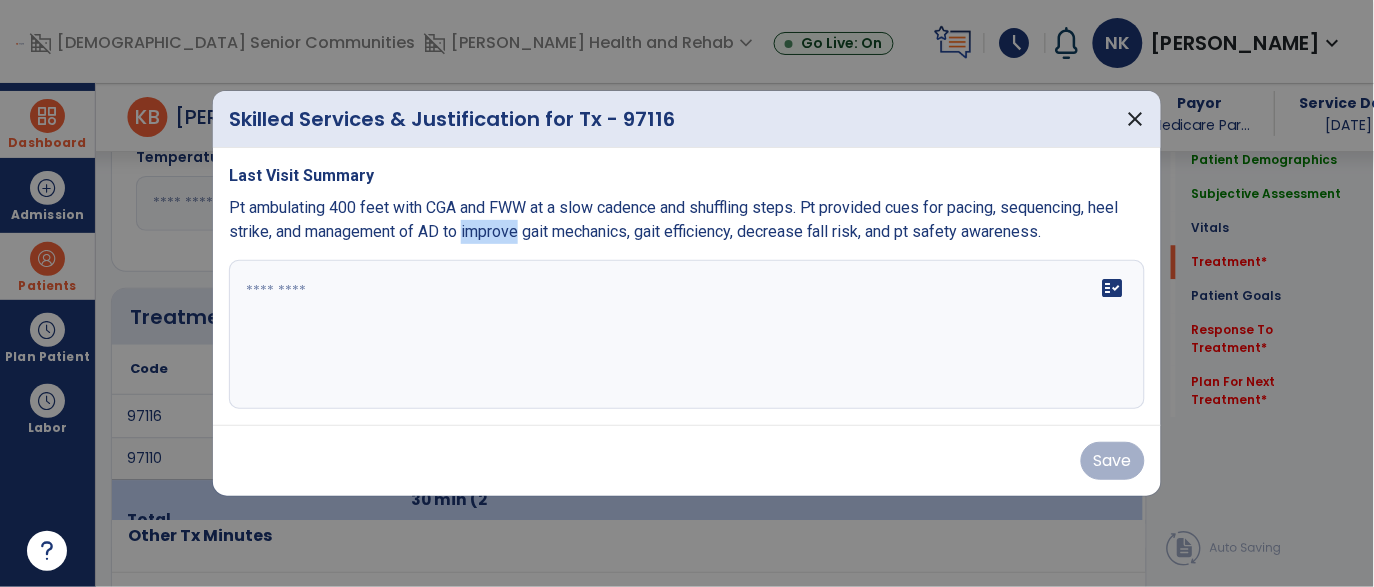 click on "Pt ambulating 400 feet with CGA and FWW at a slow cadence and shuffling steps. Pt provided cues for pacing, sequencing, heel strike, and management of AD to improve gait mechanics, gait efficiency, decrease fall risk, and pt safety awareness." at bounding box center [674, 219] 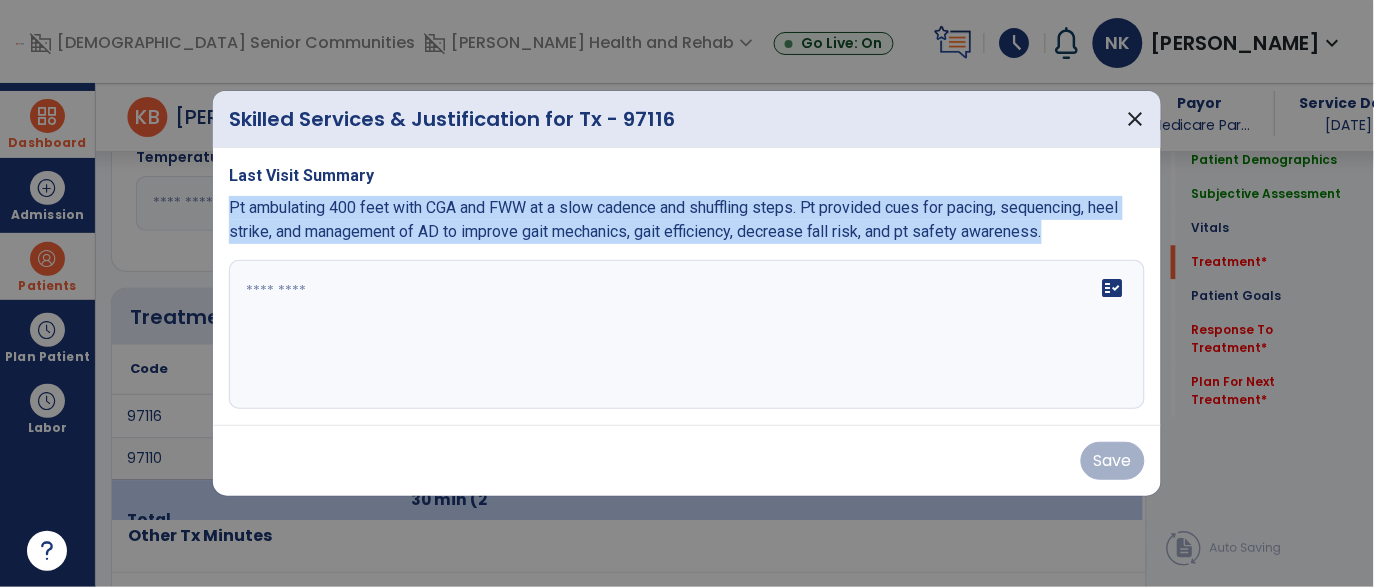 copy on "Pt ambulating 400 feet with CGA and FWW at a slow cadence and shuffling steps. Pt provided cues for pacing, sequencing, heel strike, and management of AD to improve gait mechanics, gait efficiency, decrease fall risk, and pt safety awareness." 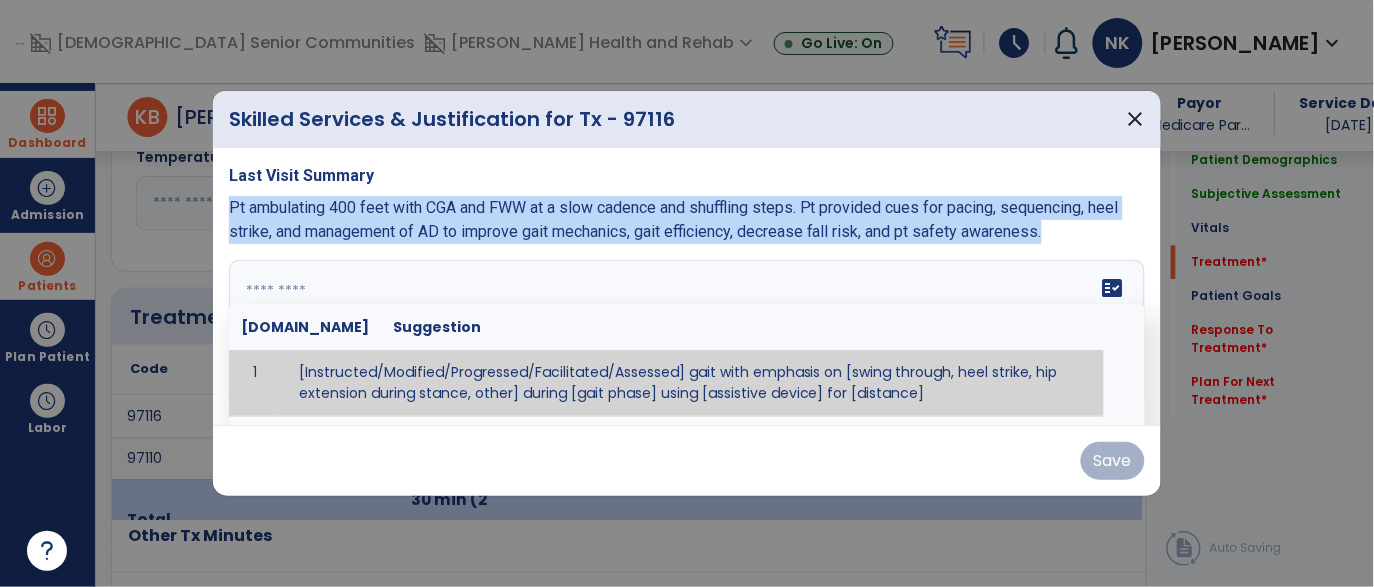 click at bounding box center (685, 335) 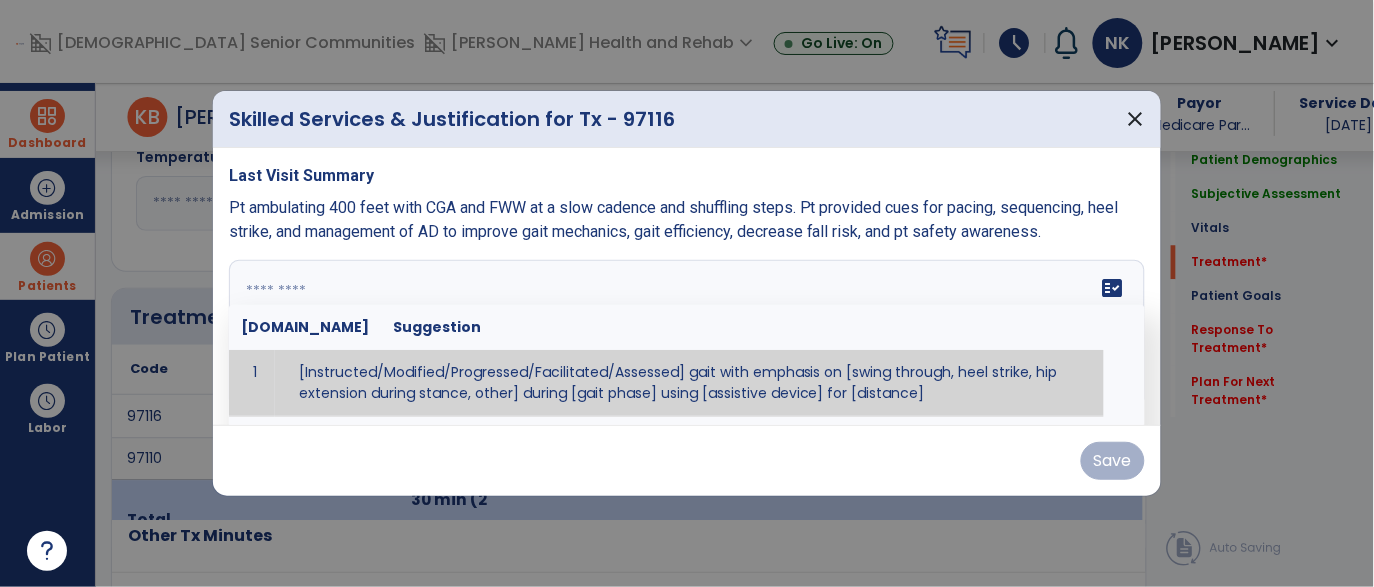 paste on "**********" 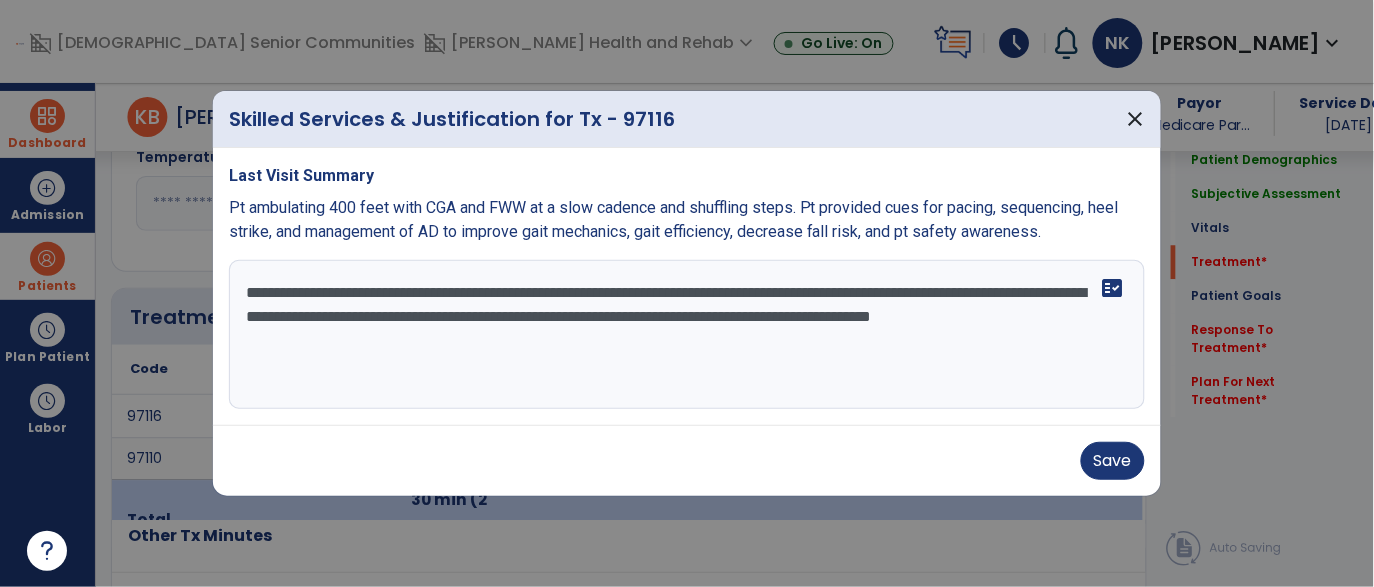click on "**********" at bounding box center (687, 335) 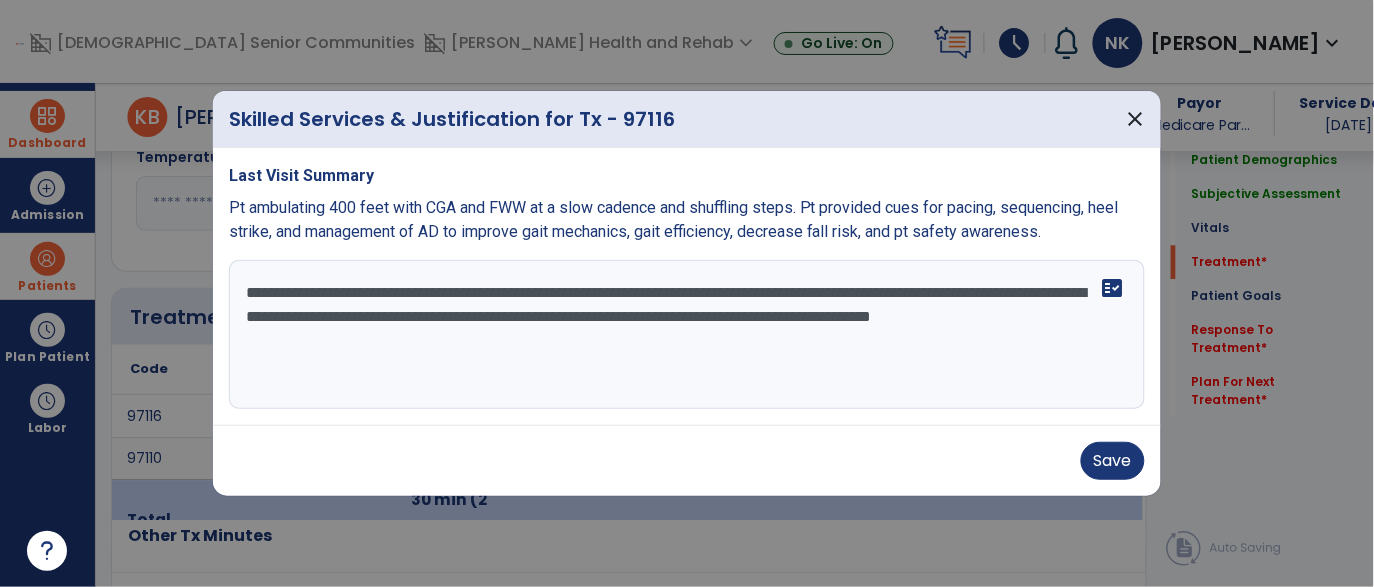 click on "**********" at bounding box center [687, 335] 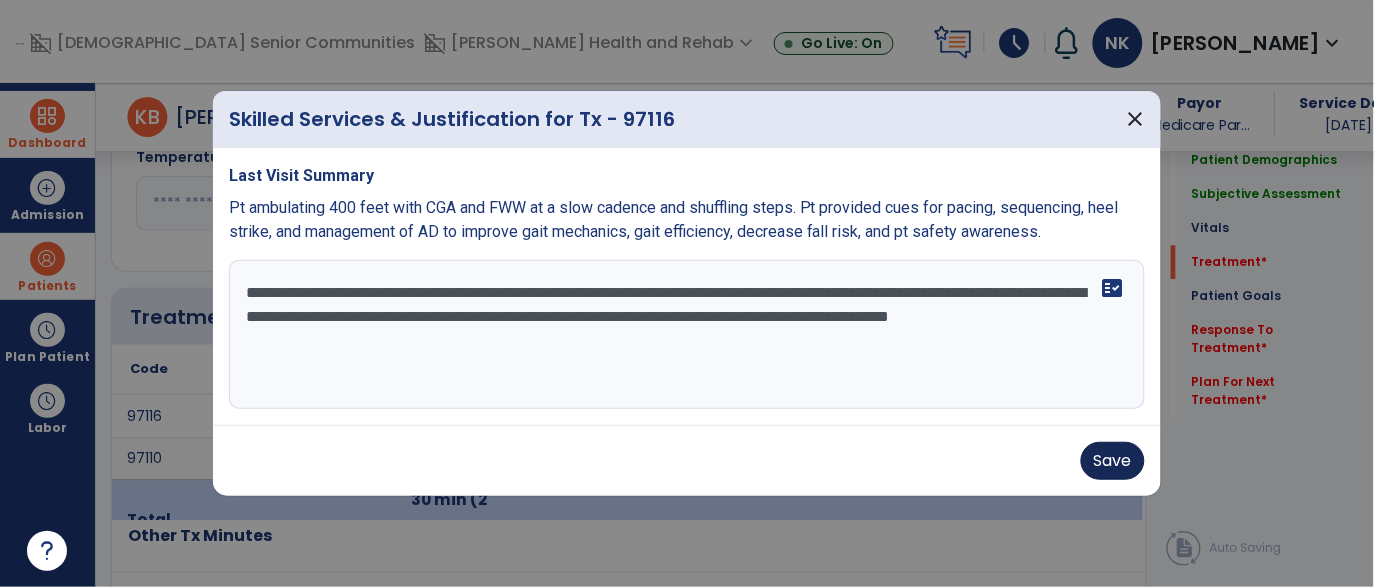 type on "**********" 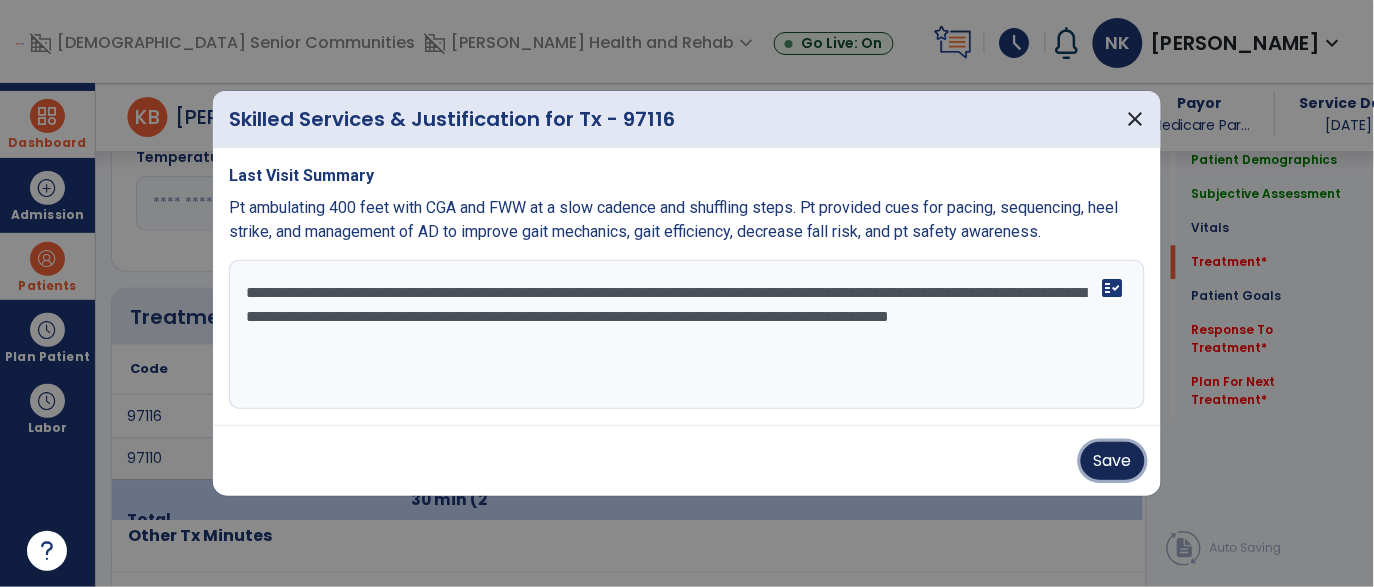 click on "Save" at bounding box center [1113, 461] 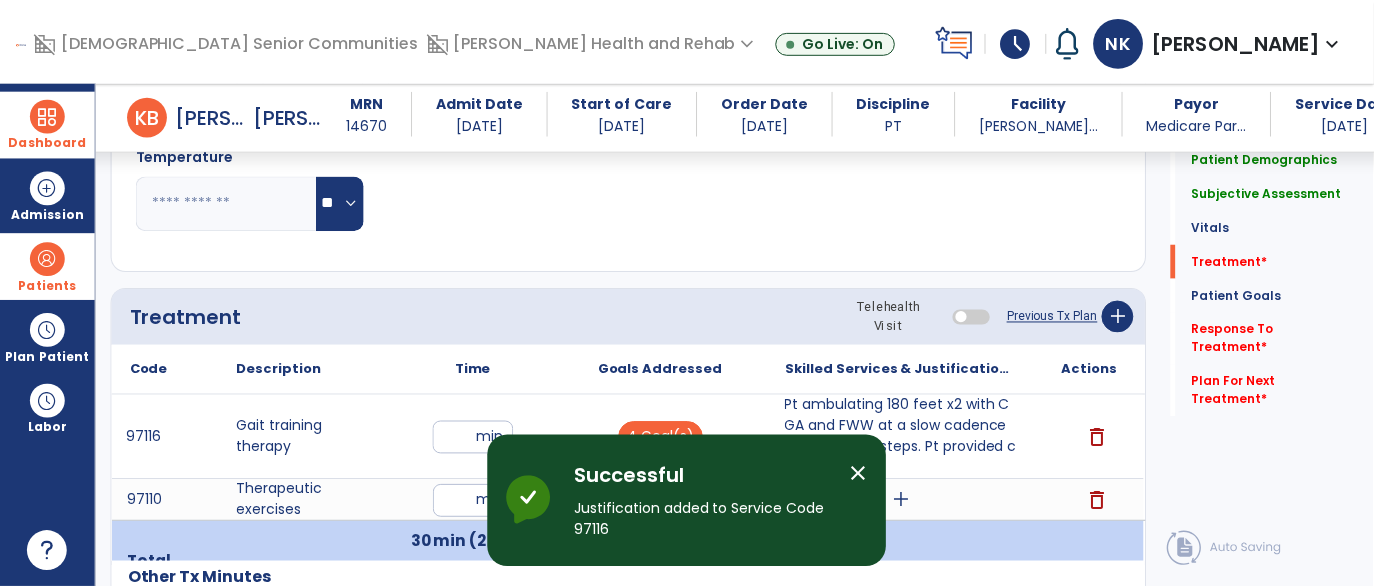 scroll, scrollTop: 1189, scrollLeft: 0, axis: vertical 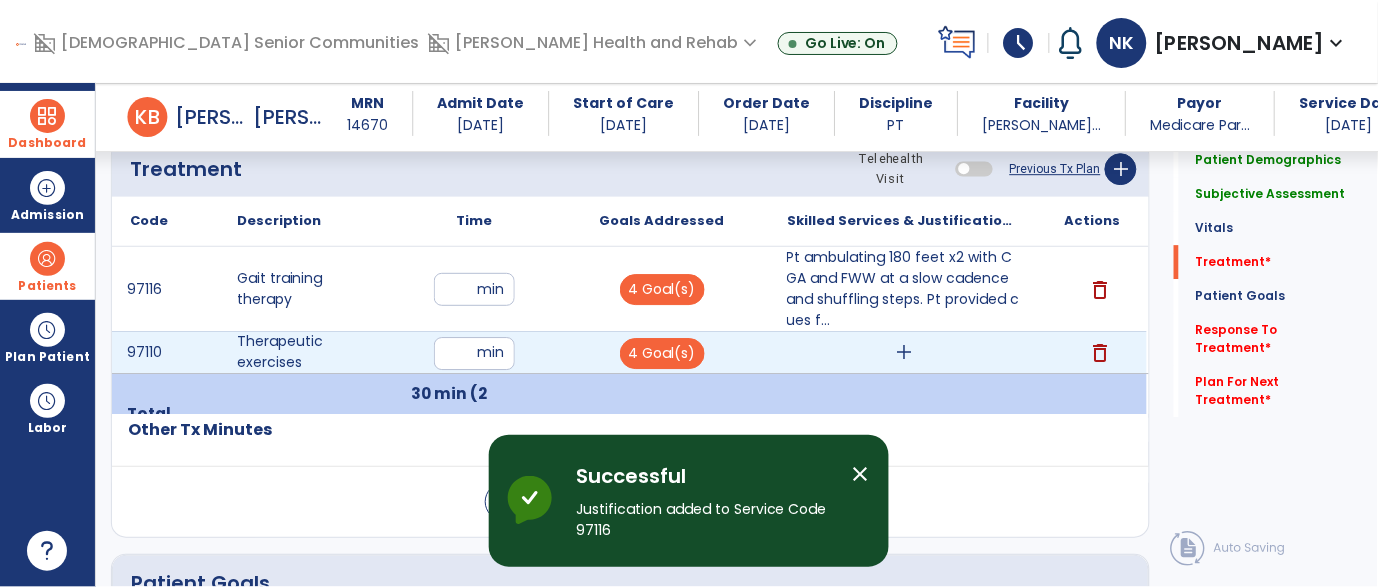 click on "add" at bounding box center [904, 352] 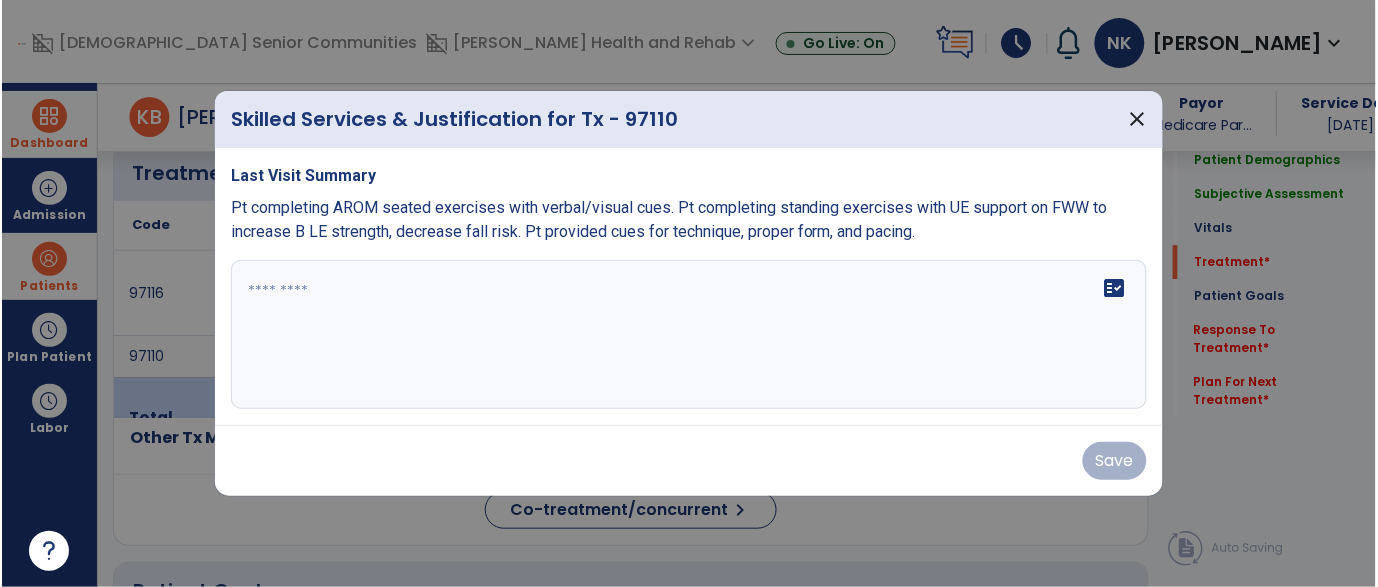 scroll, scrollTop: 1189, scrollLeft: 0, axis: vertical 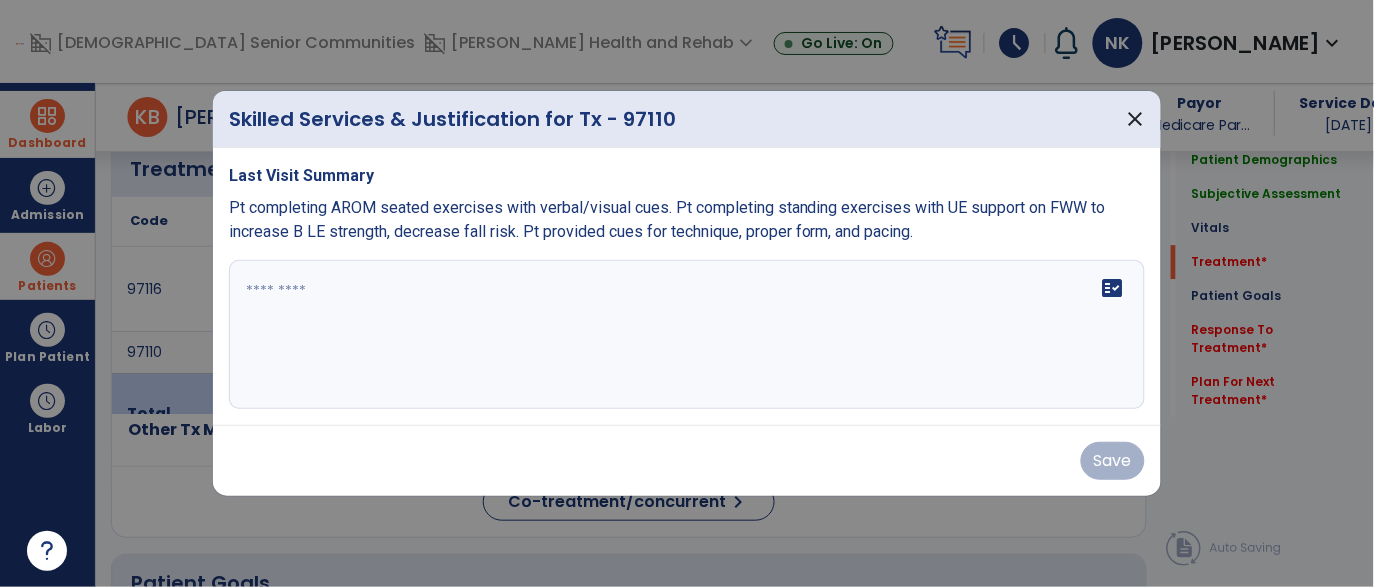 click on "Pt completing AROM seated exercises with verbal/visual cues. Pt completing standing exercises with UE support on FWW to increase B LE strength, decrease fall risk. Pt provided cues for technique, proper form, and pacing." at bounding box center (667, 219) 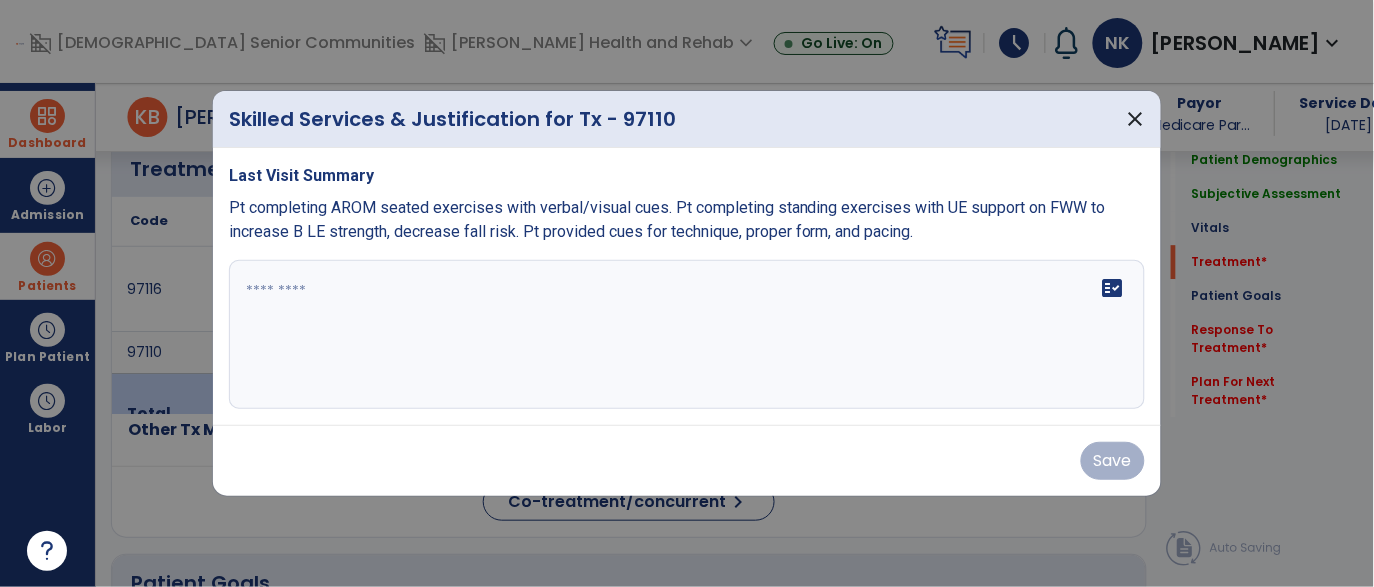 click on "Pt completing AROM seated exercises with verbal/visual cues. Pt completing standing exercises with UE support on FWW to increase B LE strength, decrease fall risk. Pt provided cues for technique, proper form, and pacing." at bounding box center [667, 219] 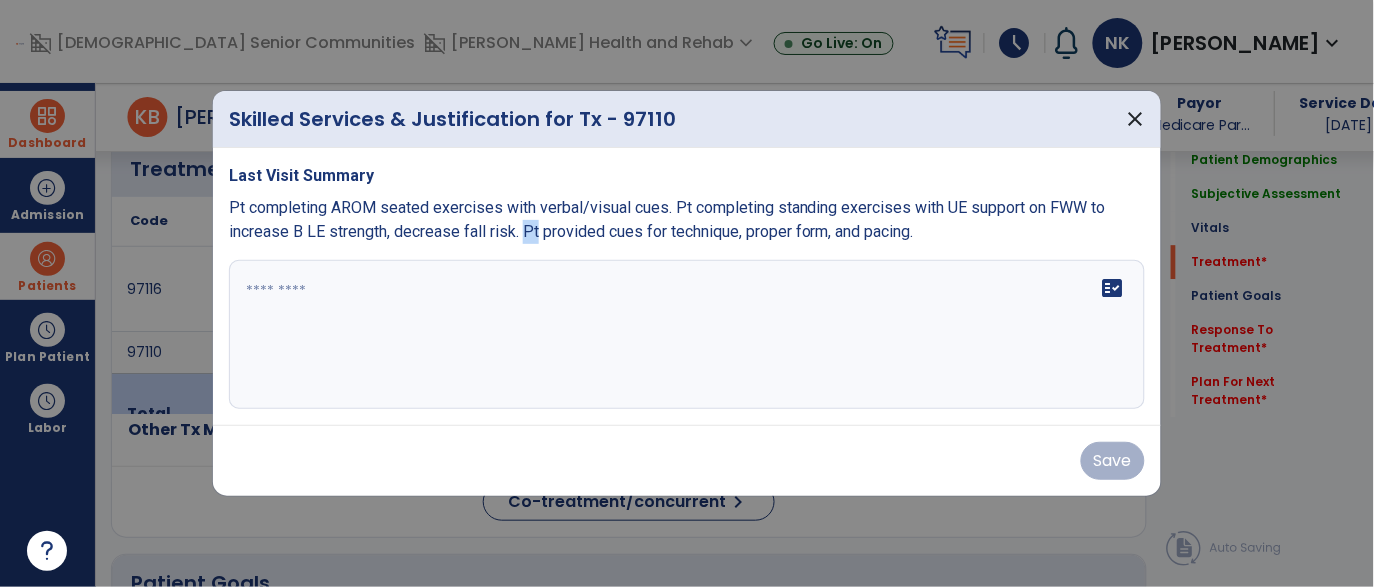 click on "Pt completing AROM seated exercises with verbal/visual cues. Pt completing standing exercises with UE support on FWW to increase B LE strength, decrease fall risk. Pt provided cues for technique, proper form, and pacing." at bounding box center (667, 219) 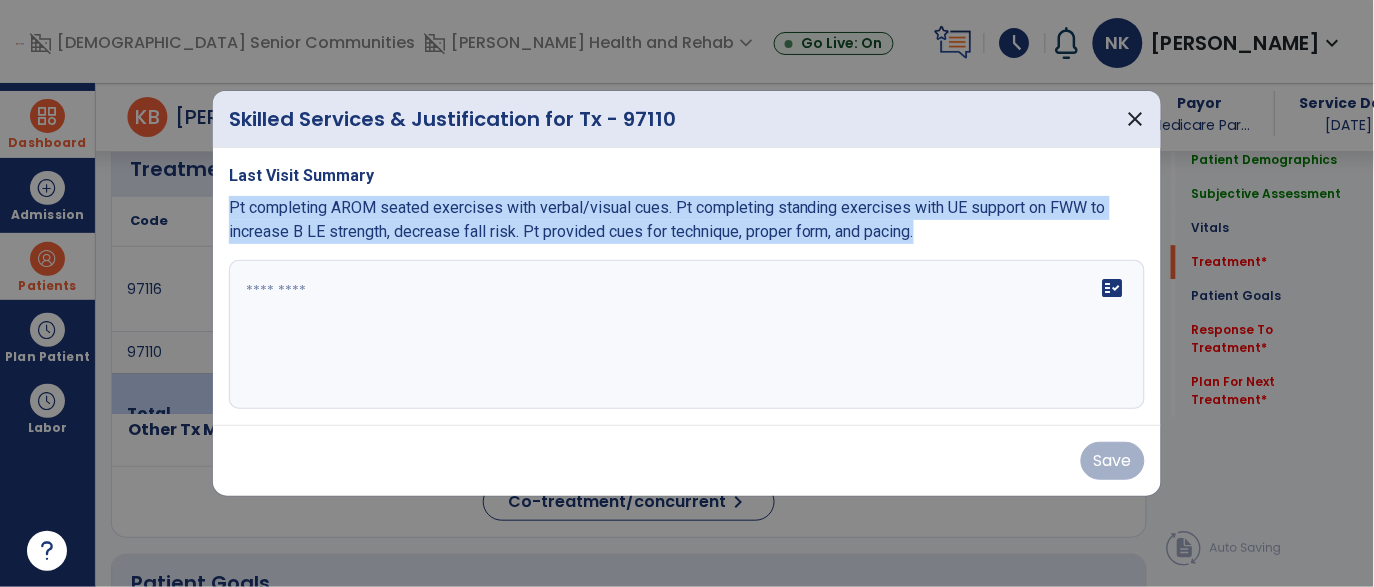 click on "fact_check" at bounding box center [687, 335] 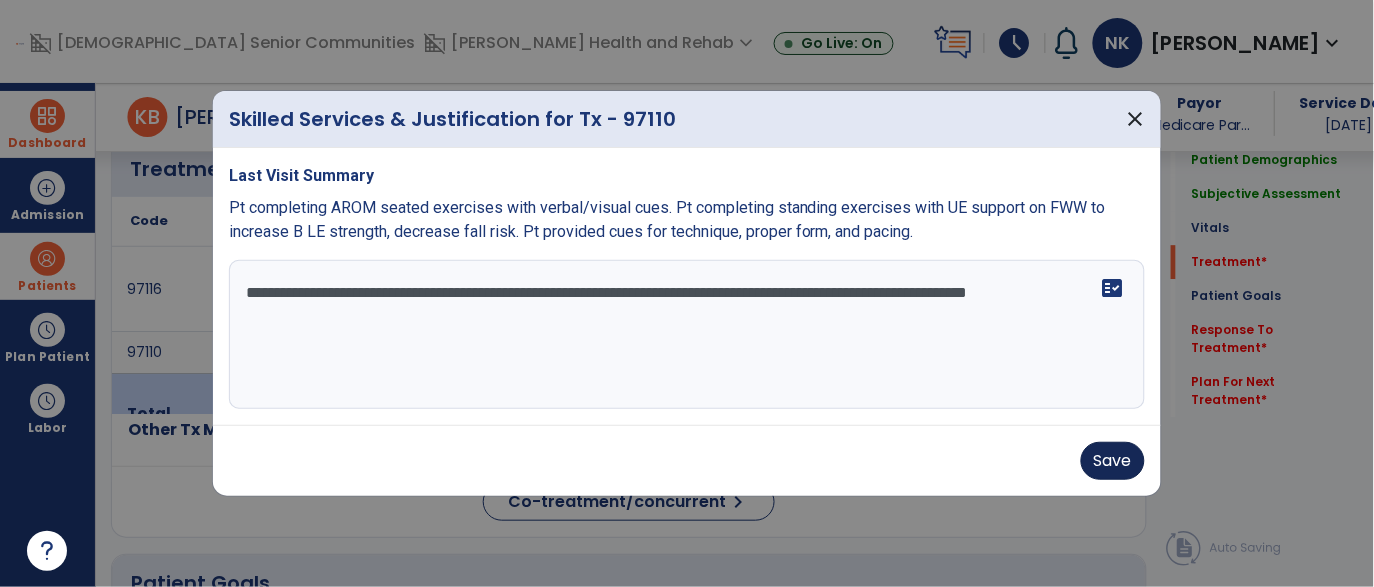 type on "**********" 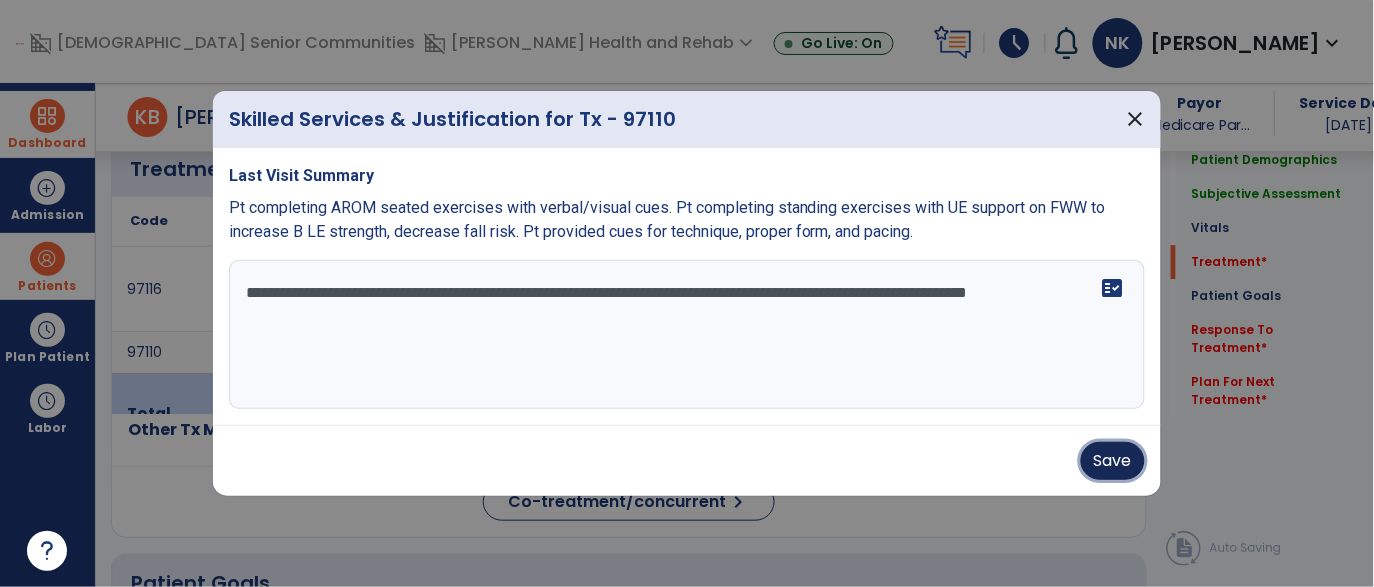 click on "Save" at bounding box center [1113, 461] 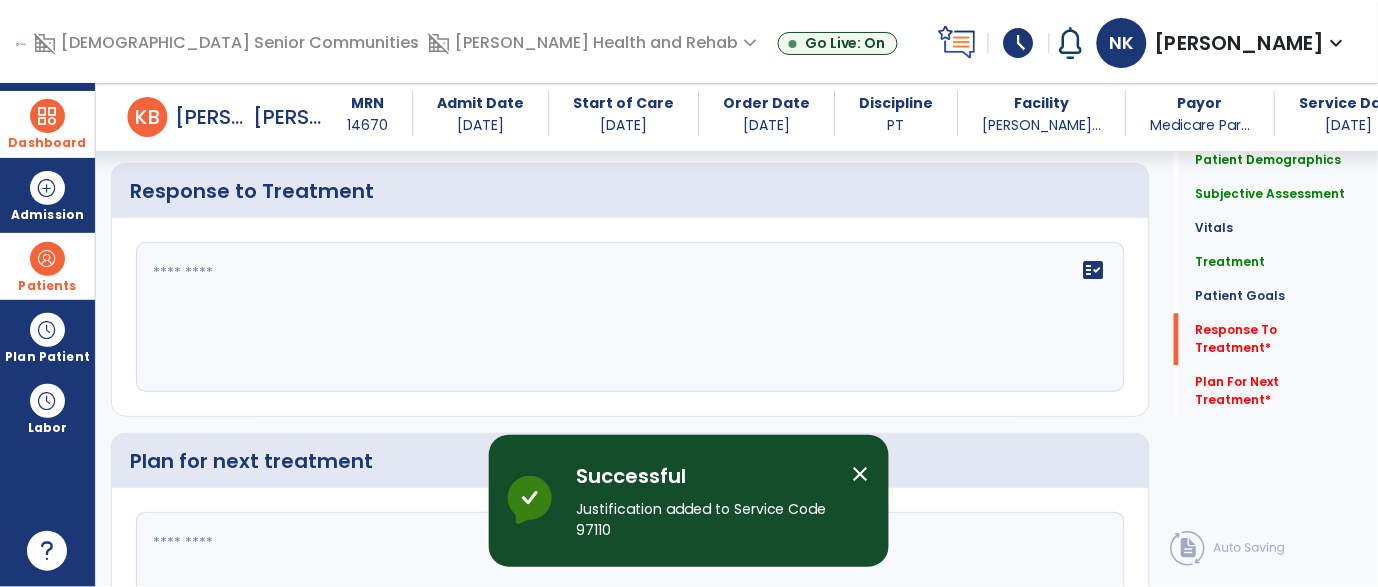 scroll, scrollTop: 2498, scrollLeft: 0, axis: vertical 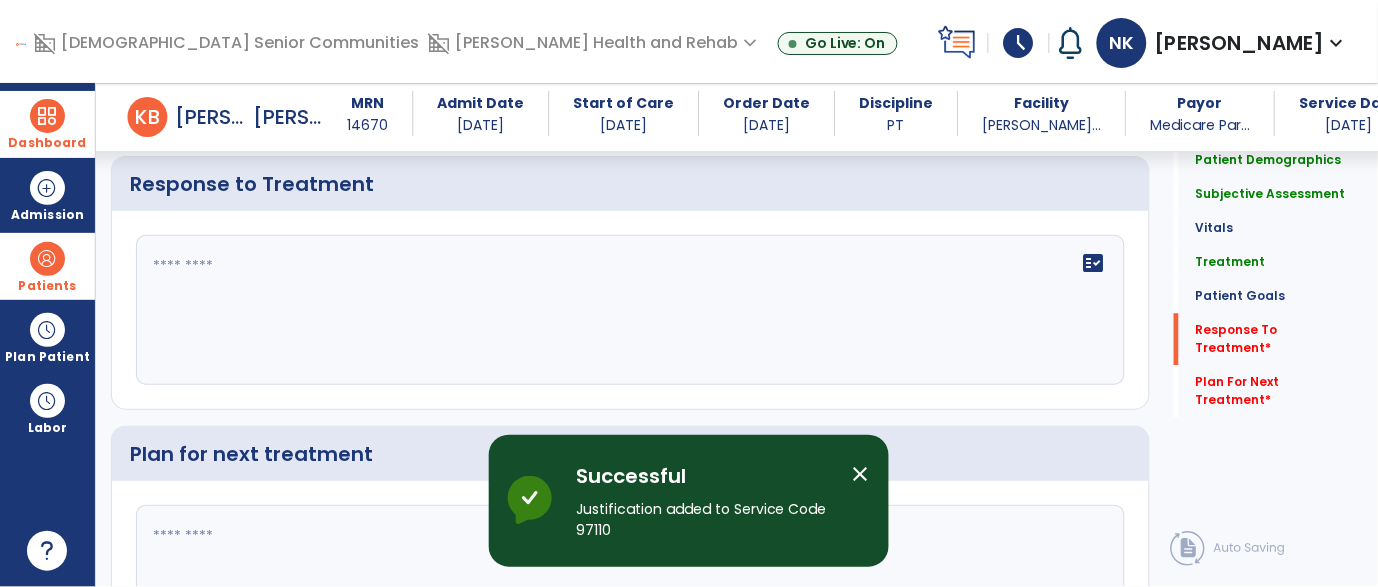 click on "fact_check" 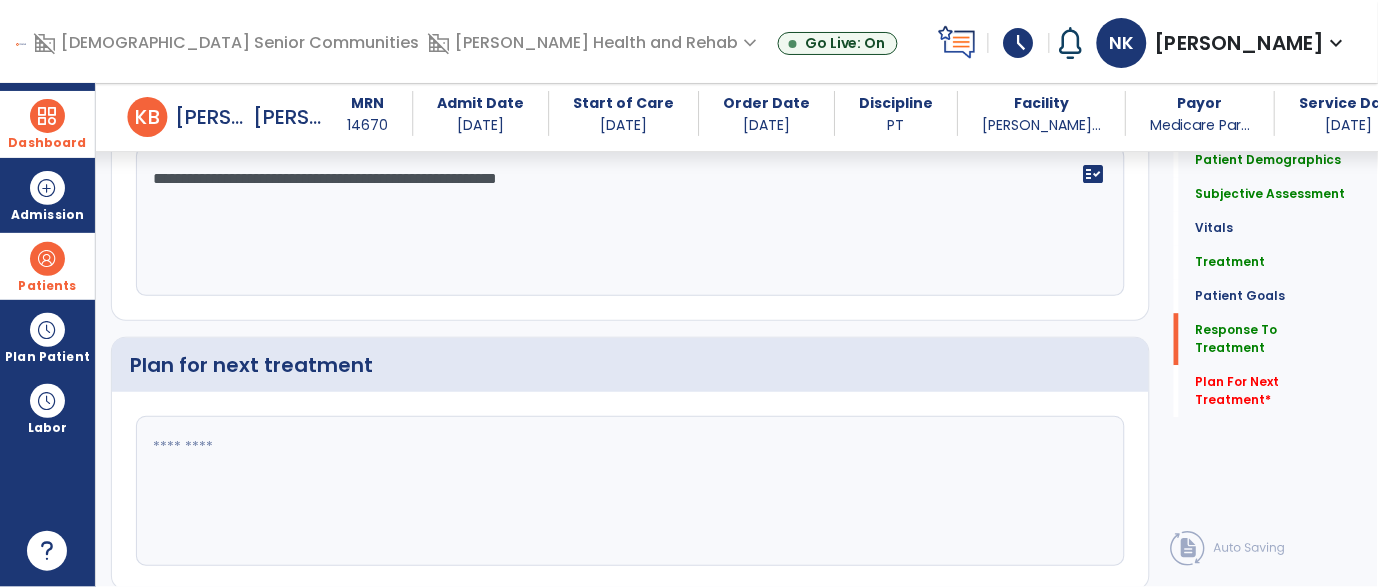 scroll, scrollTop: 2594, scrollLeft: 0, axis: vertical 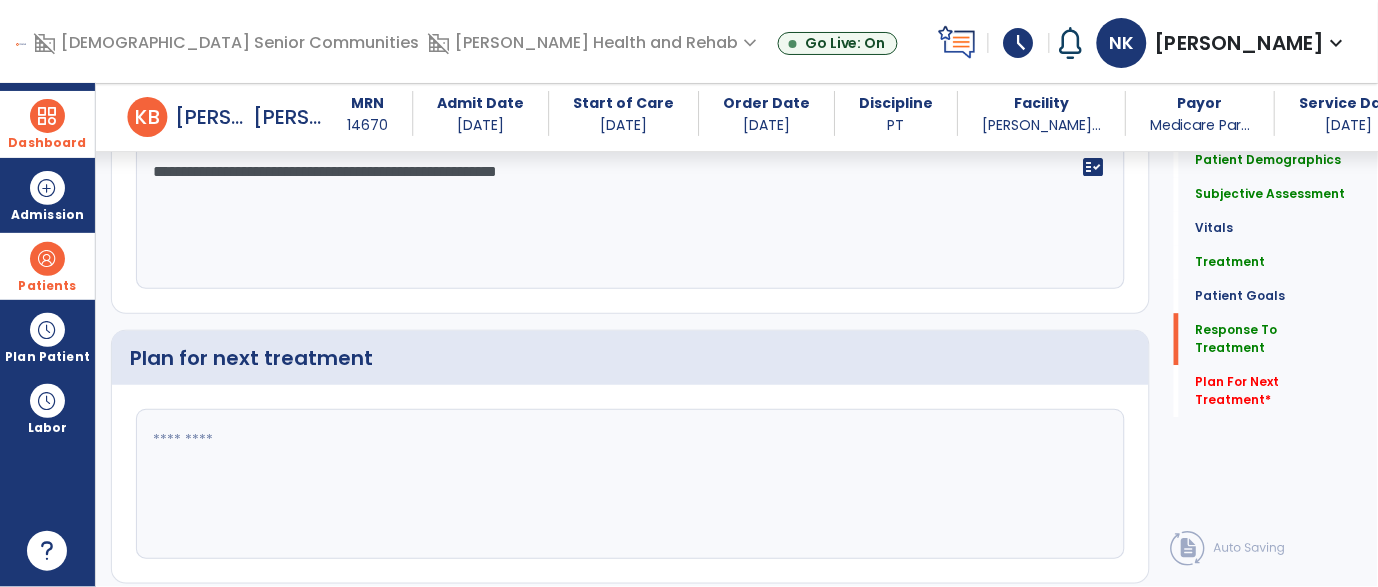 type on "**********" 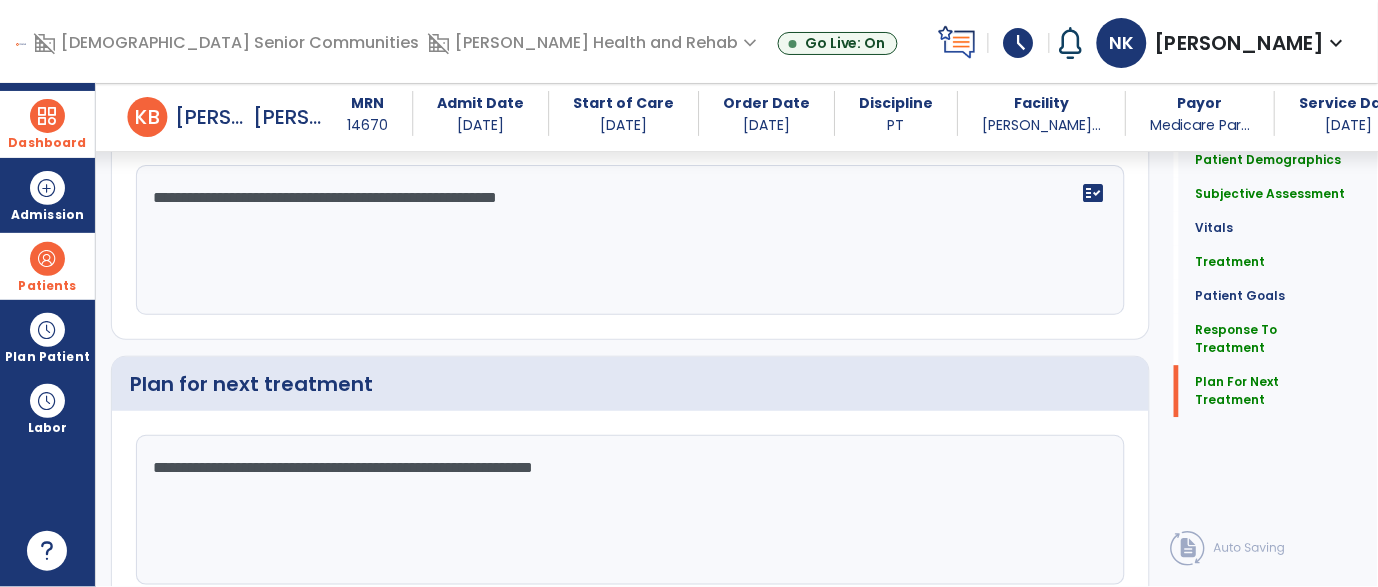 type on "**********" 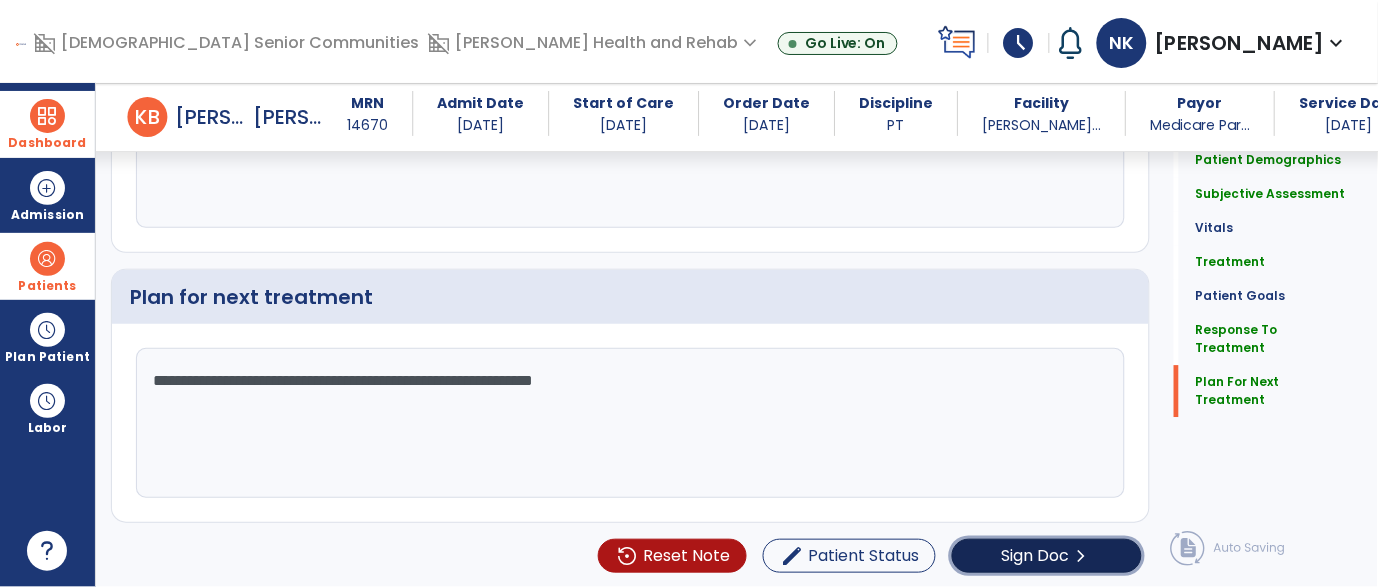 click on "Sign Doc" 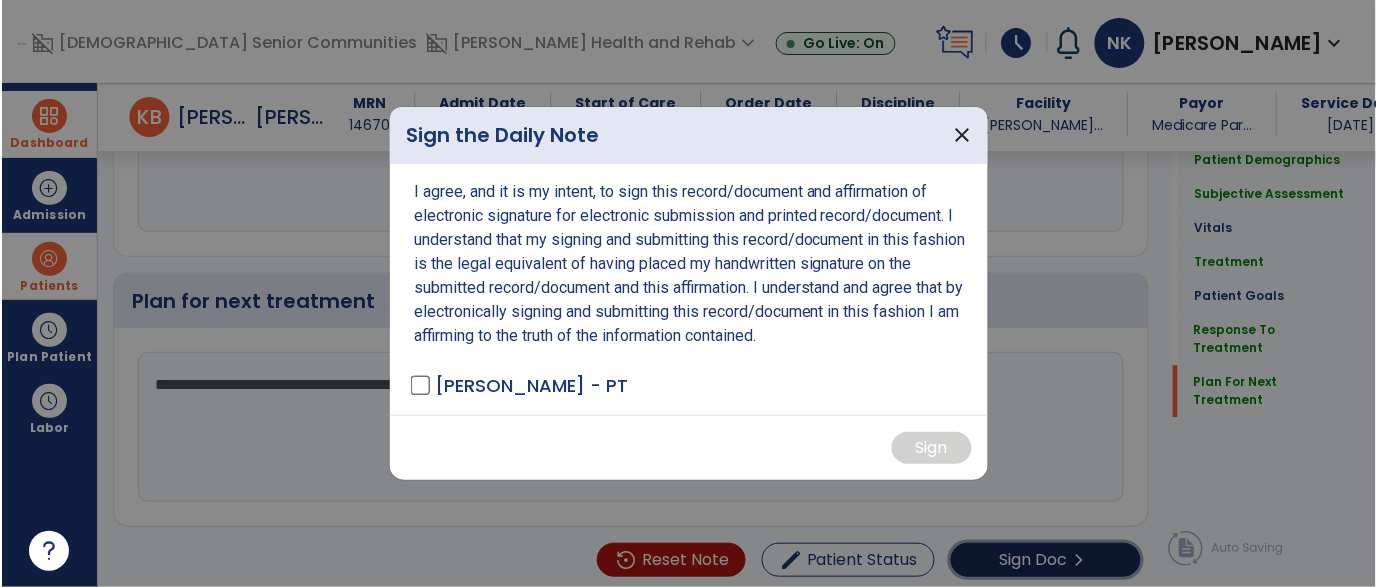 scroll, scrollTop: 2655, scrollLeft: 0, axis: vertical 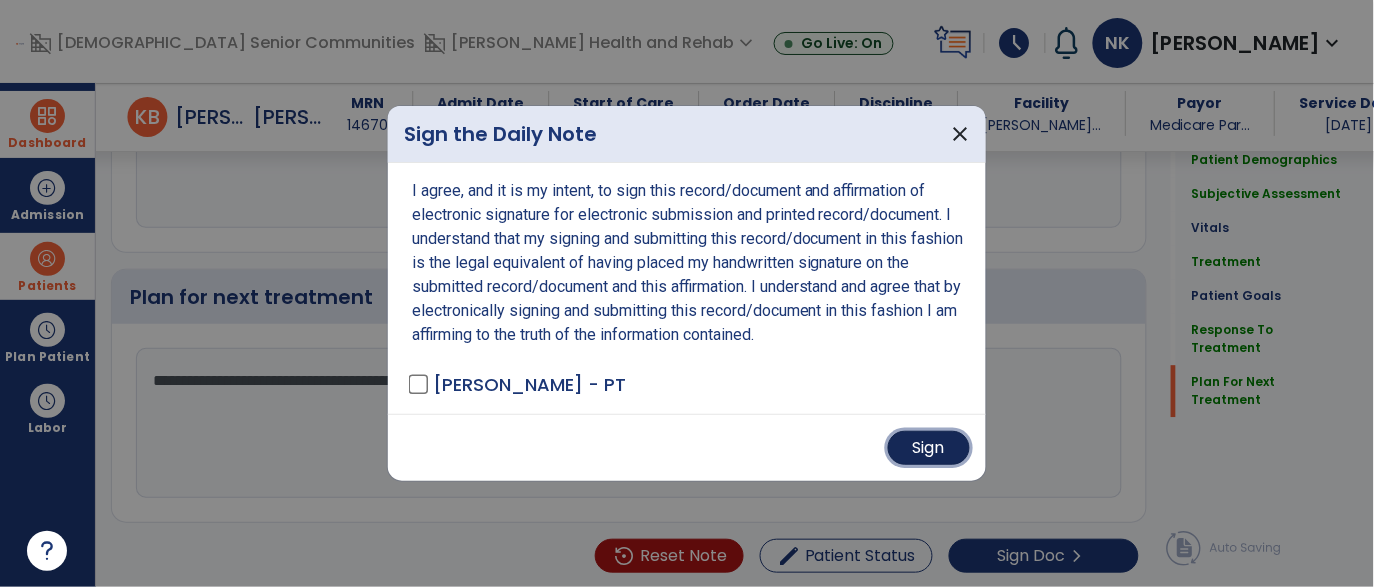 click on "Sign" at bounding box center [929, 448] 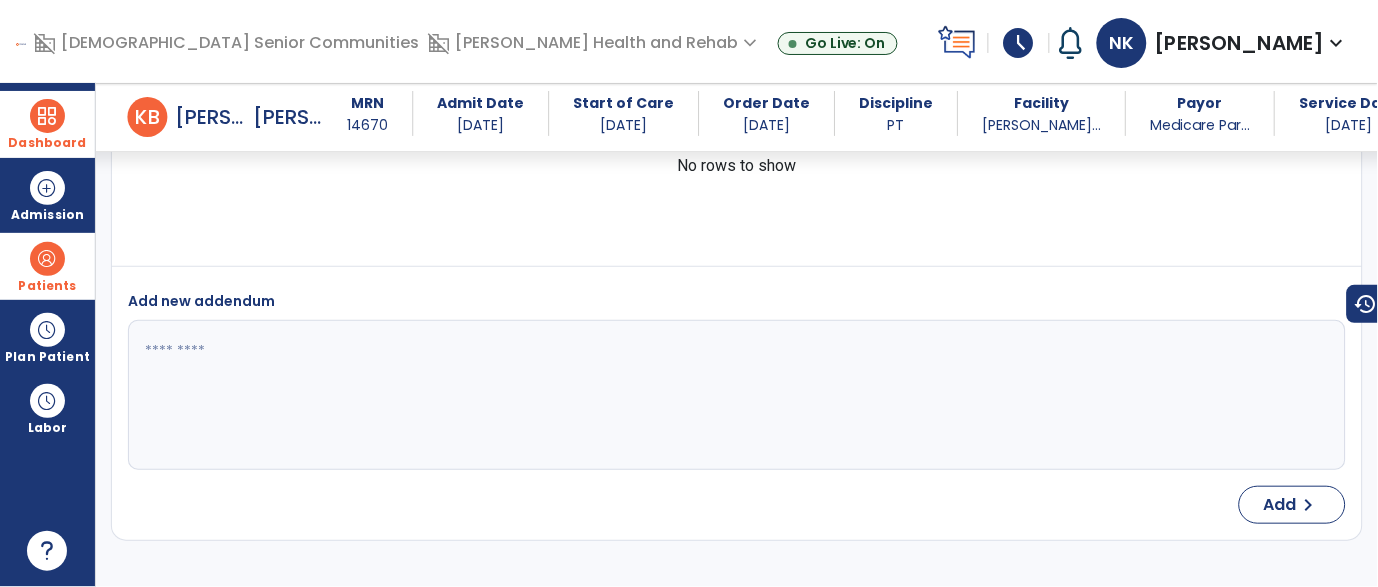 scroll, scrollTop: 0, scrollLeft: 0, axis: both 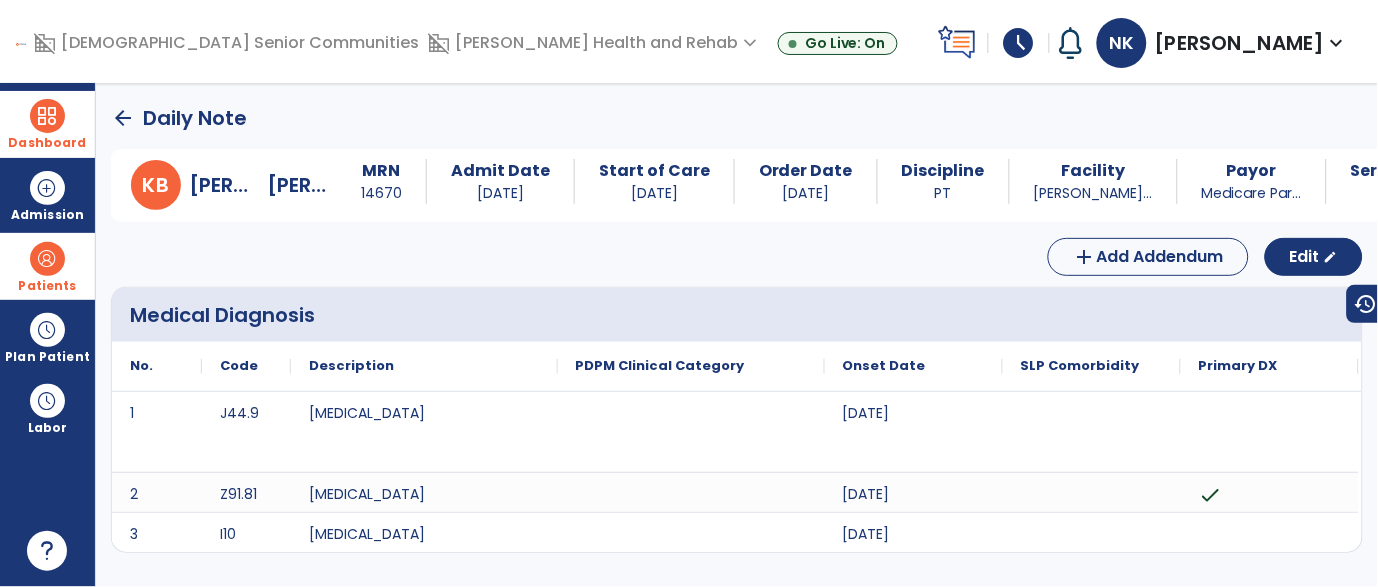 click on "arrow_back" 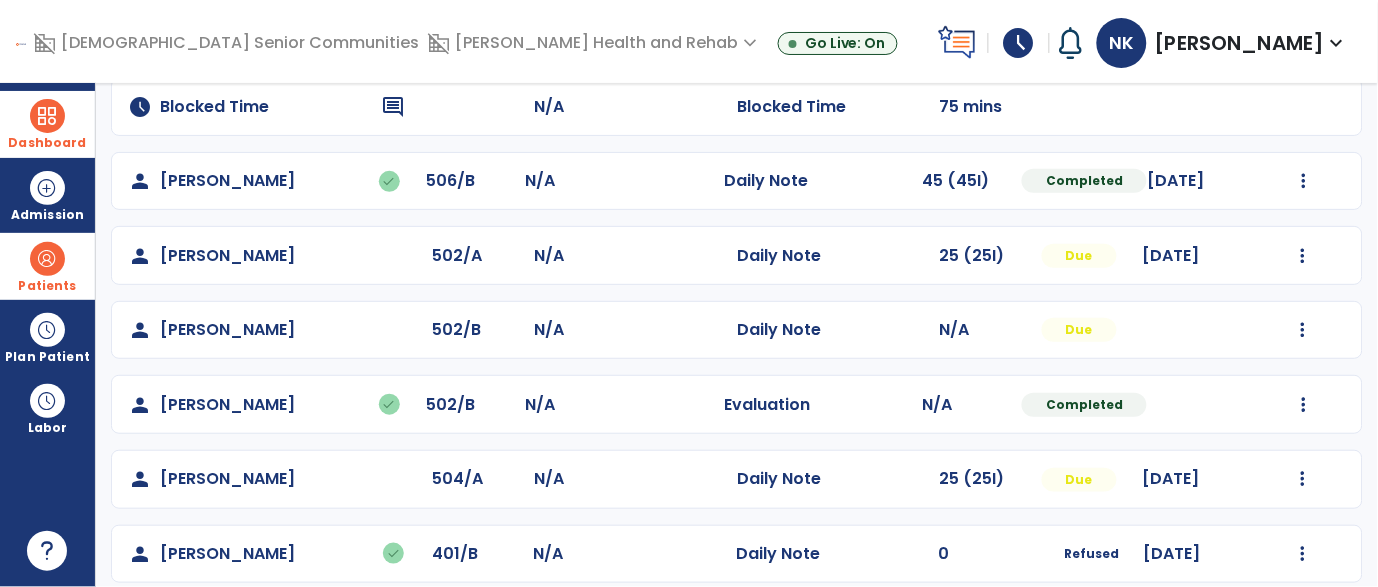 scroll, scrollTop: 145, scrollLeft: 0, axis: vertical 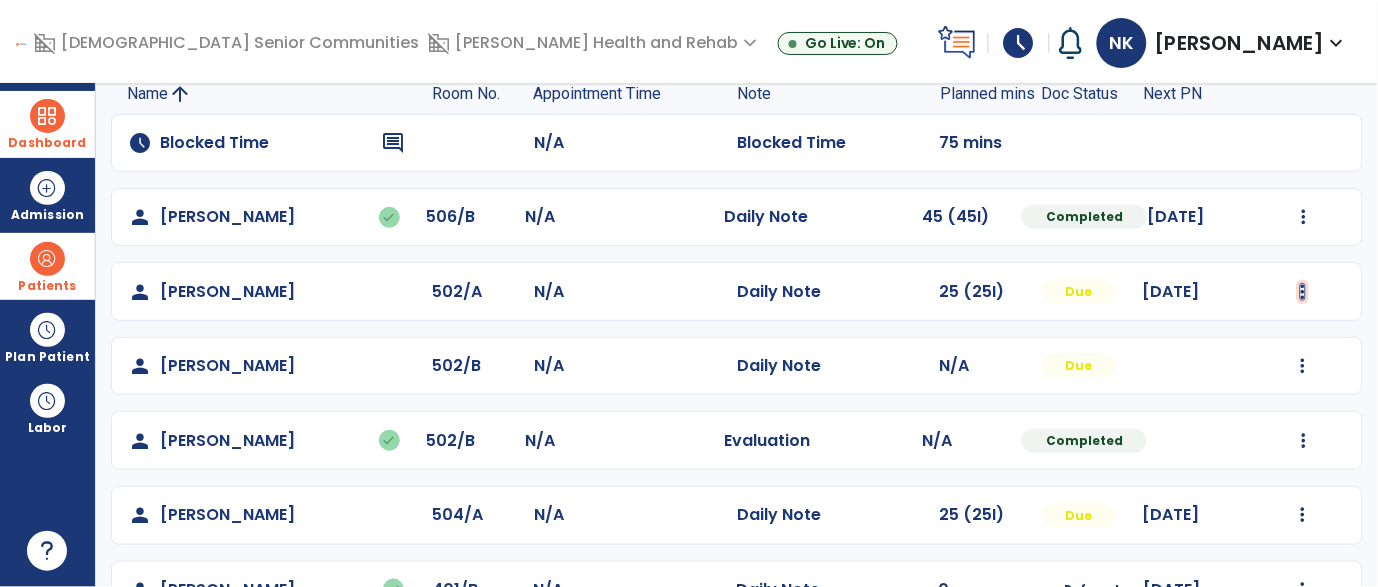 click at bounding box center [1304, 217] 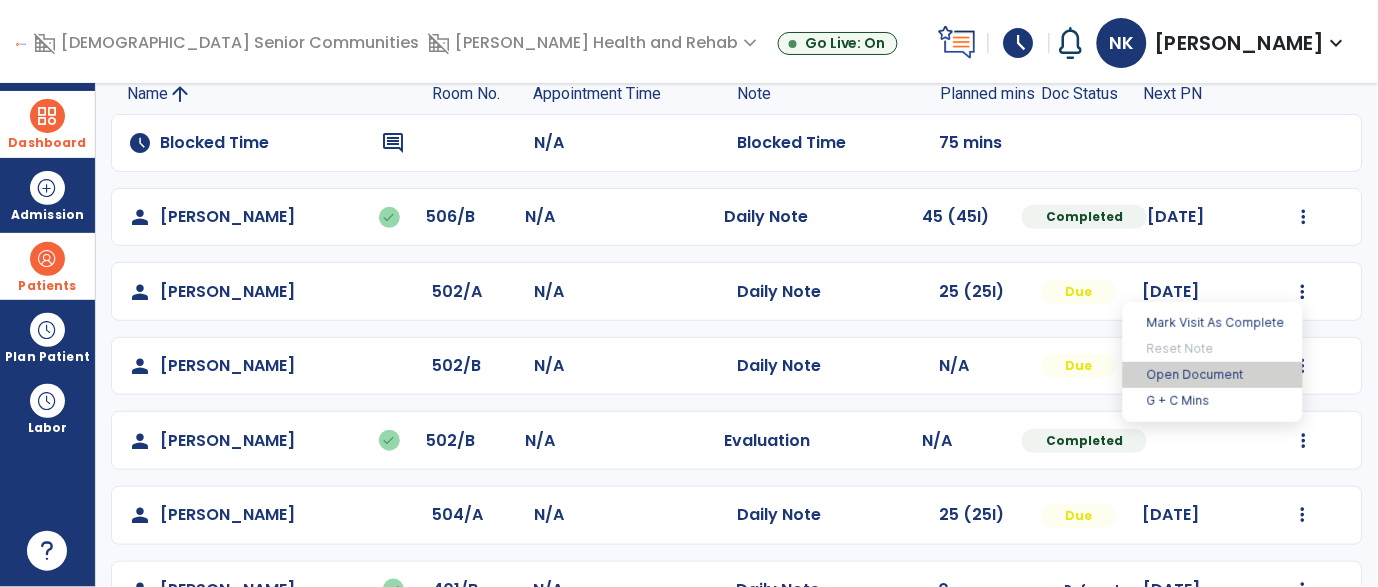 click on "Open Document" at bounding box center [1213, 375] 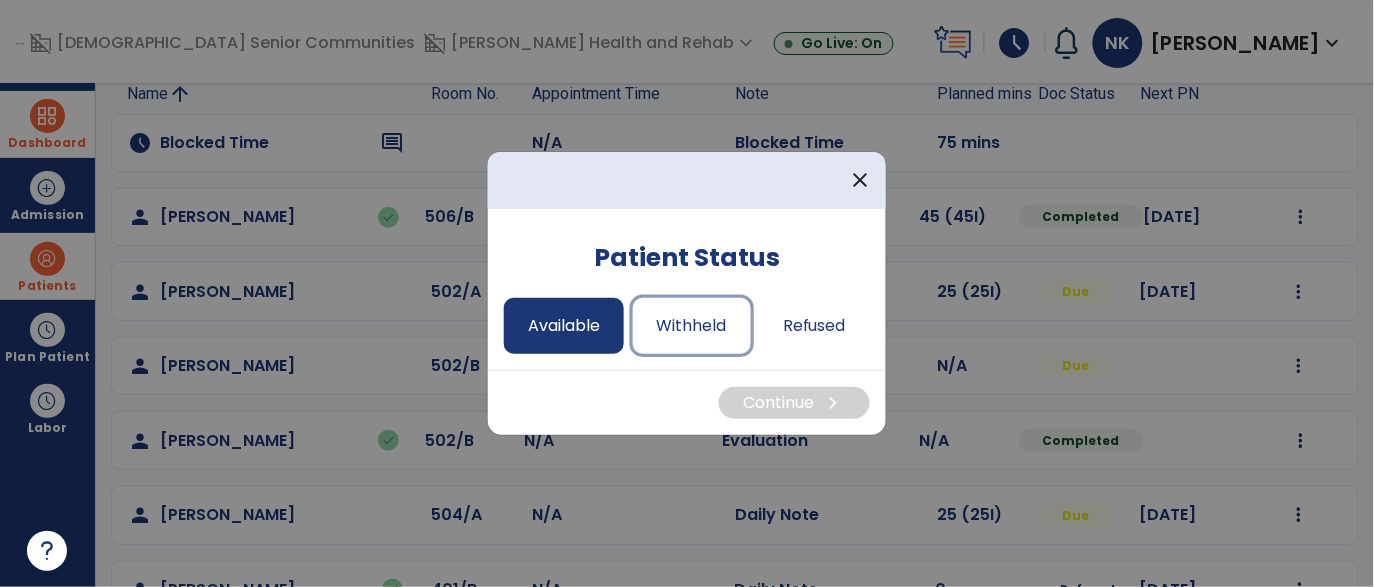 drag, startPoint x: 642, startPoint y: 313, endPoint x: 602, endPoint y: 324, distance: 41.484936 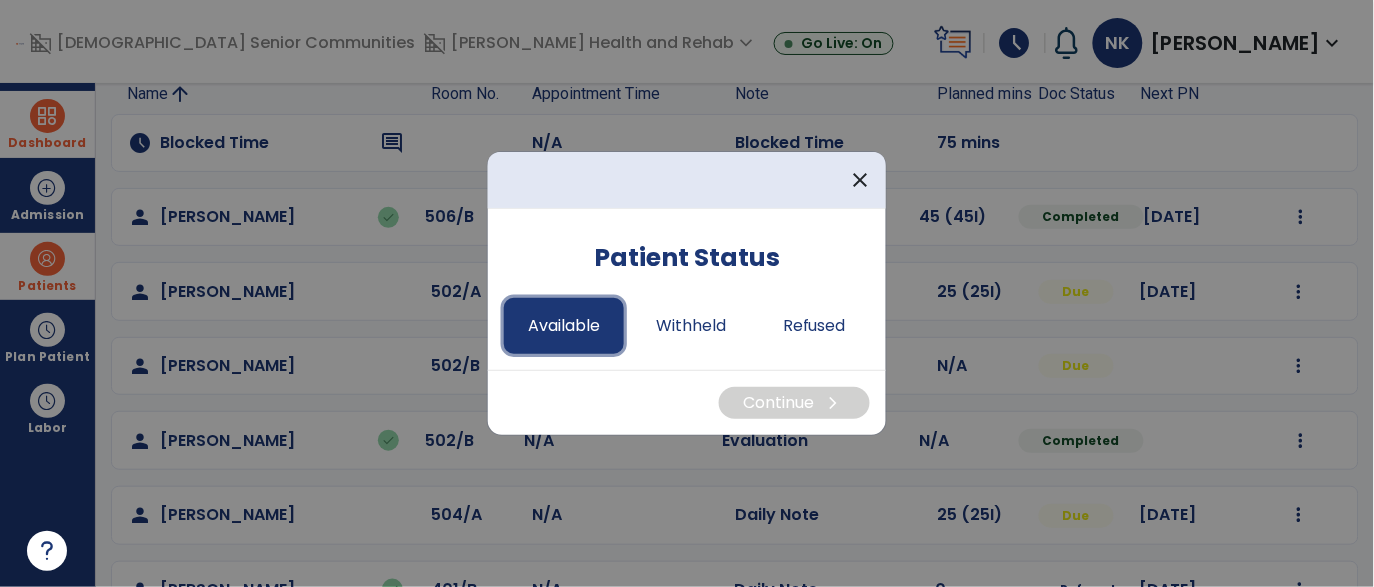 click on "Available" at bounding box center (564, 326) 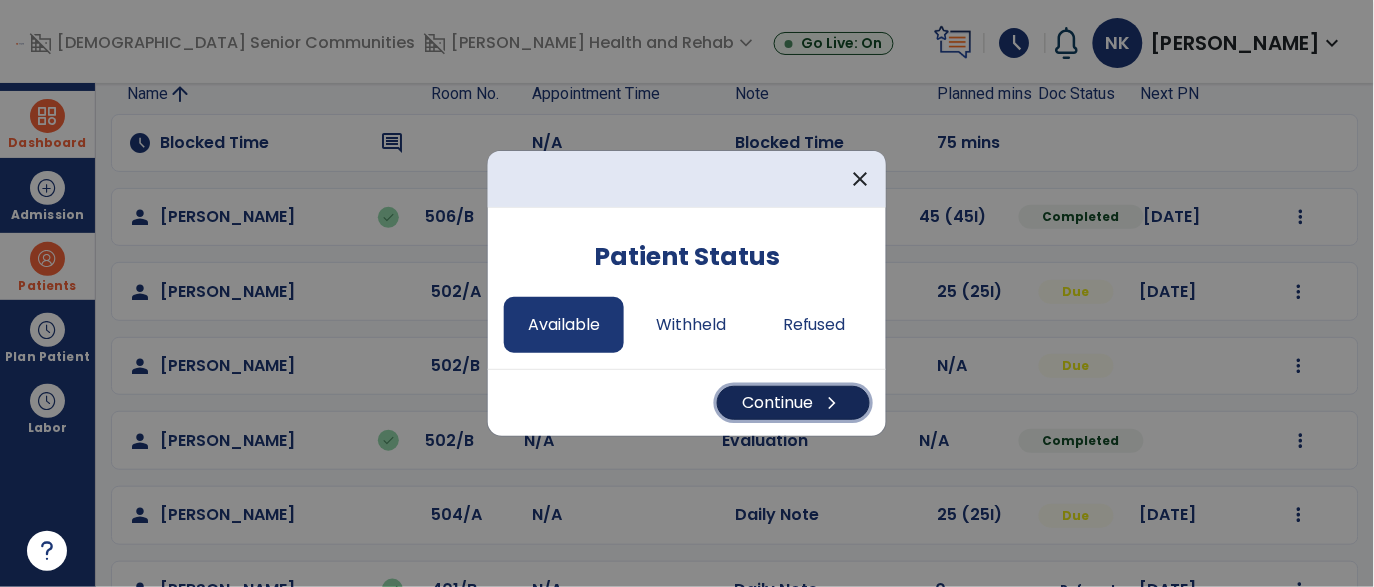click on "Continue   chevron_right" at bounding box center [793, 403] 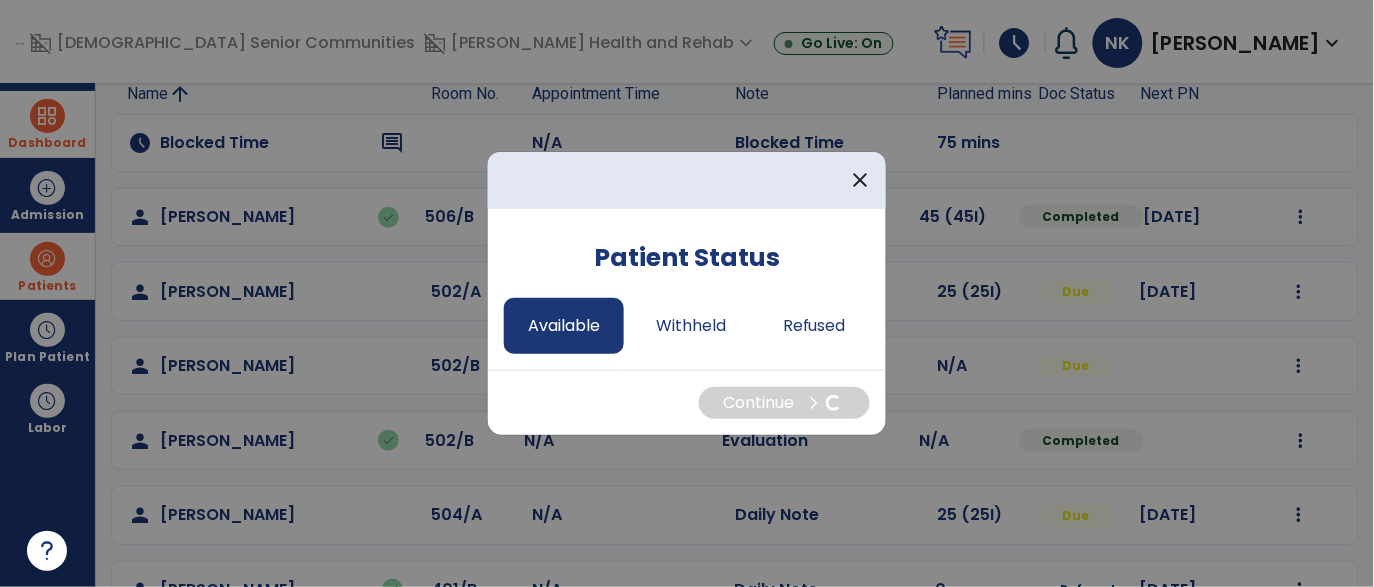 select on "*" 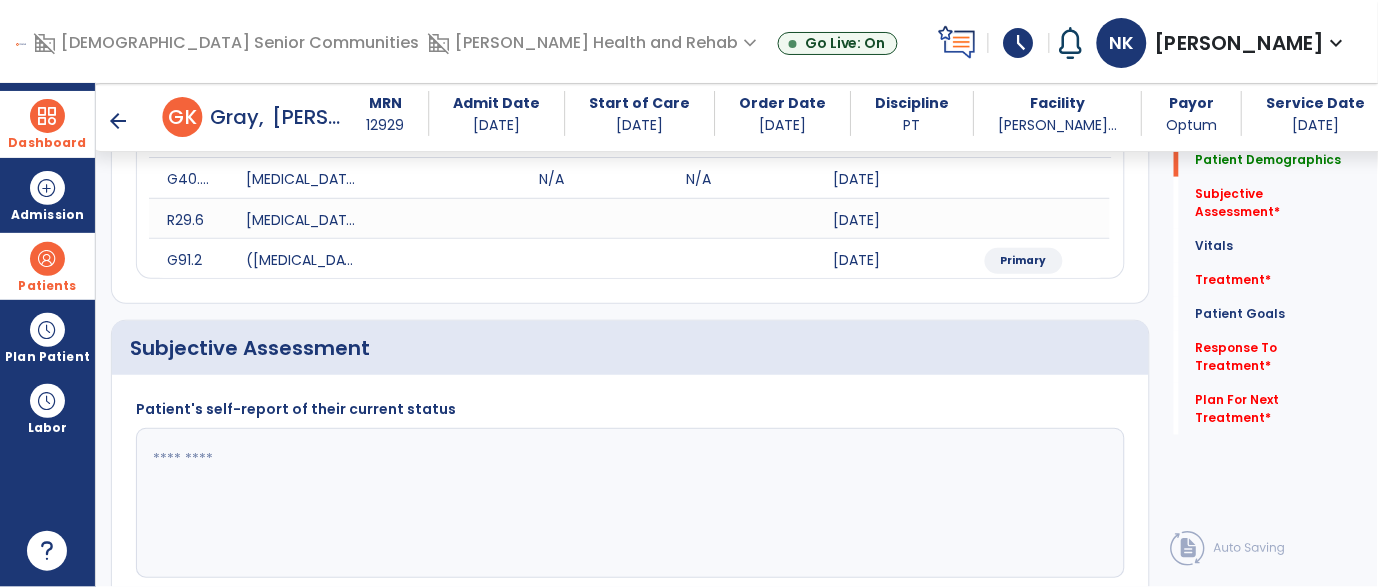scroll, scrollTop: 289, scrollLeft: 0, axis: vertical 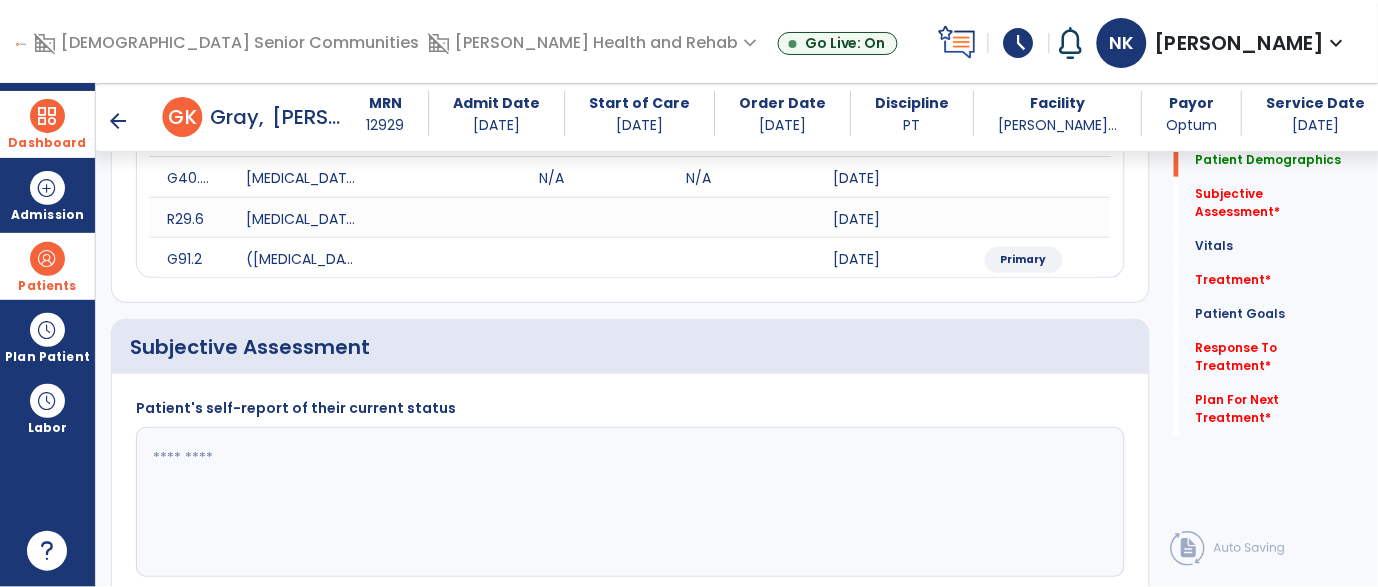 click 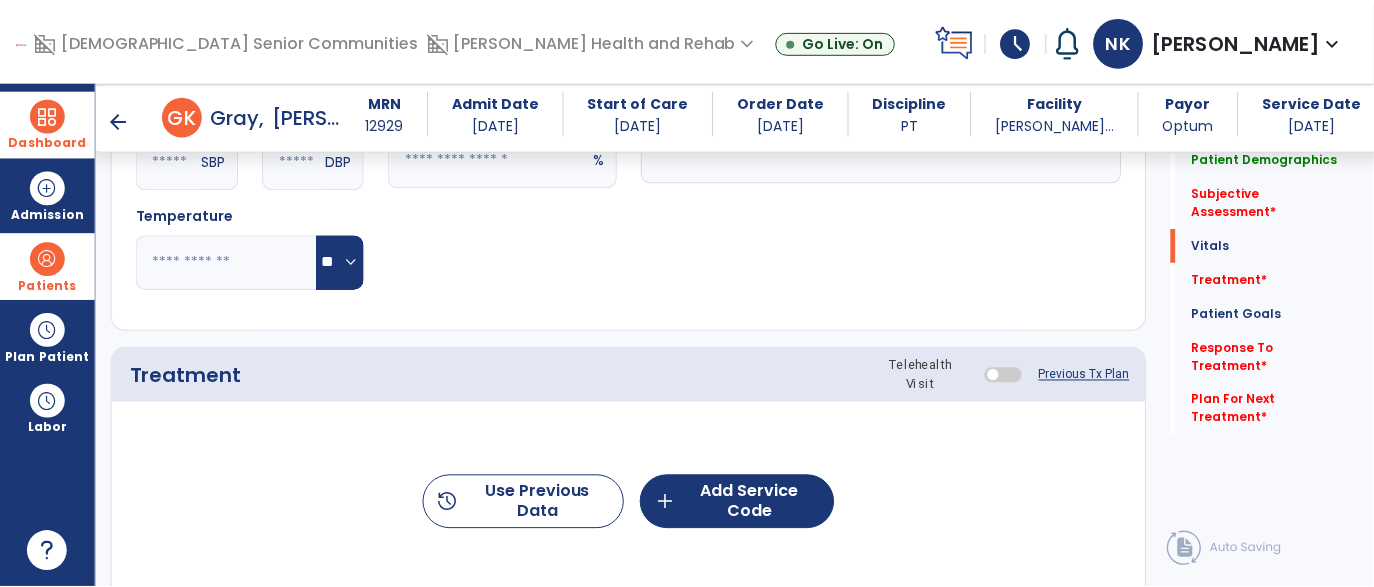 scroll, scrollTop: 986, scrollLeft: 0, axis: vertical 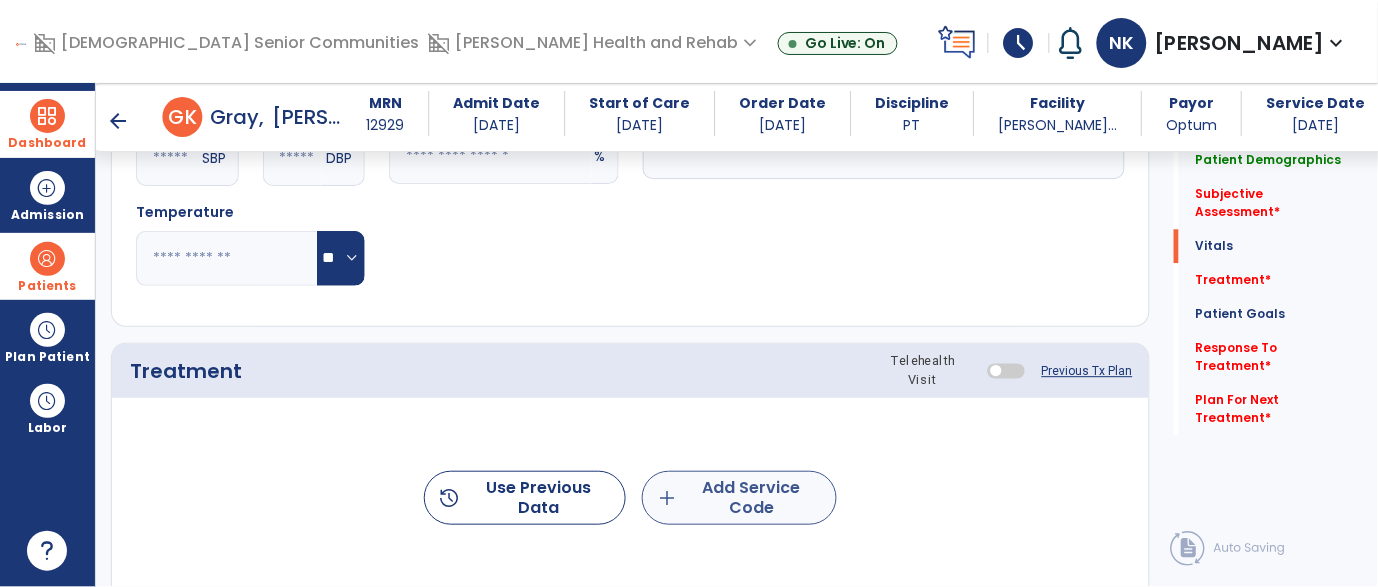 type on "**********" 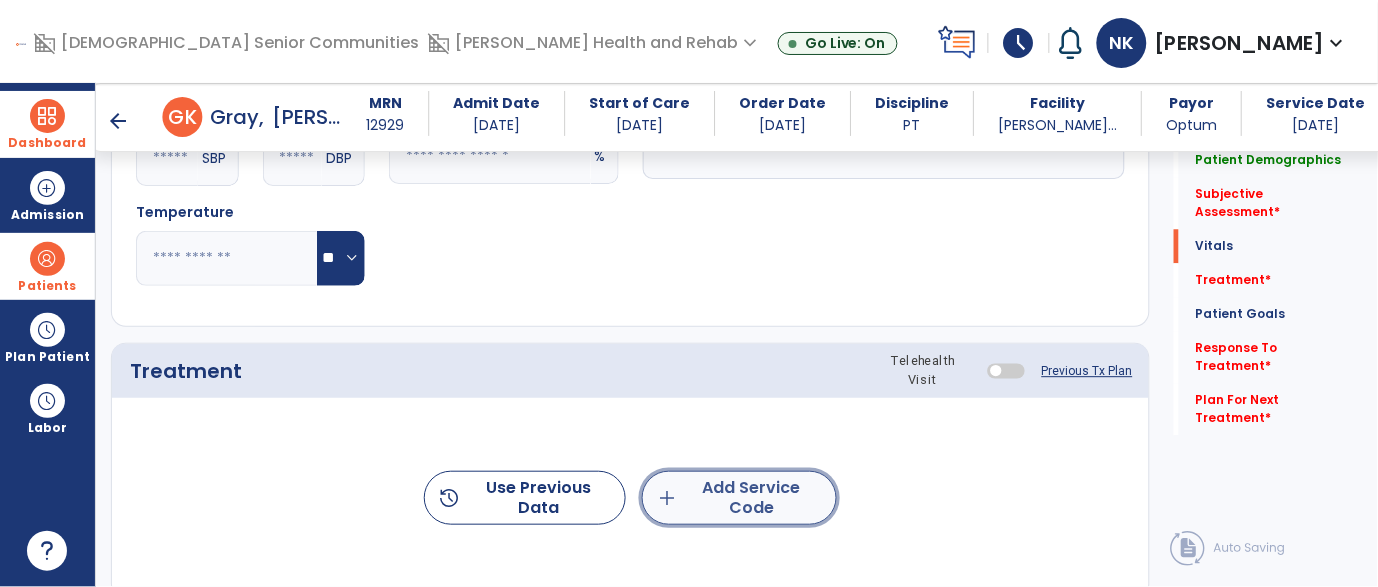 click on "add  Add Service Code" 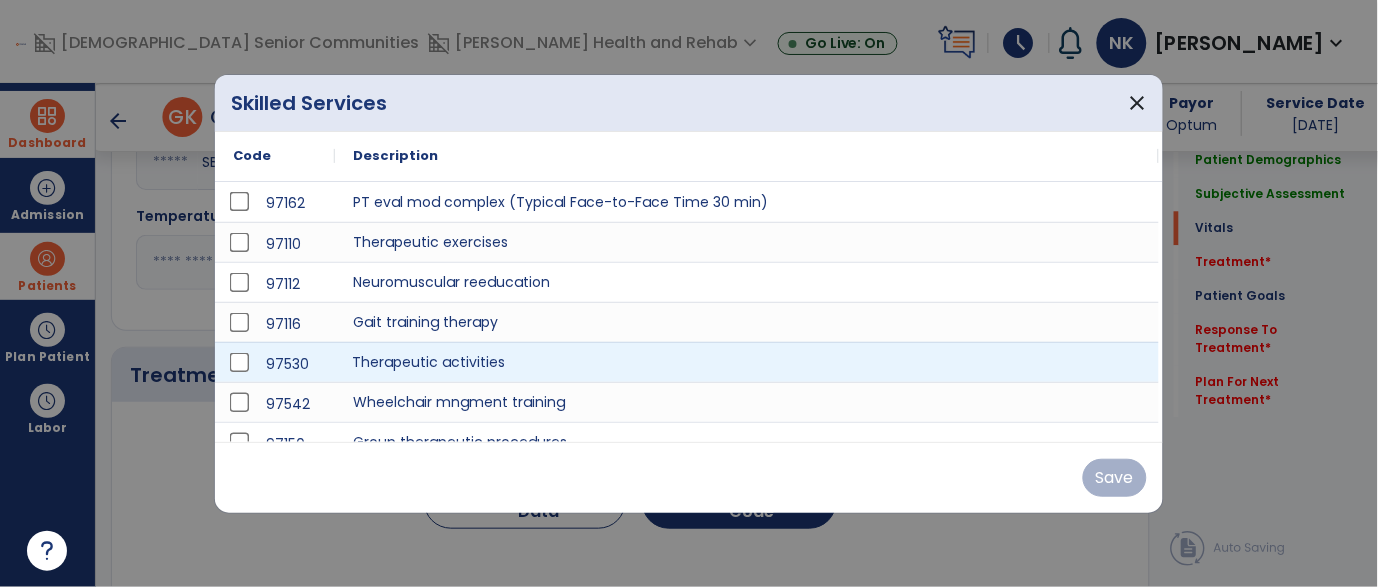 click on "Therapeutic activities" at bounding box center (747, 362) 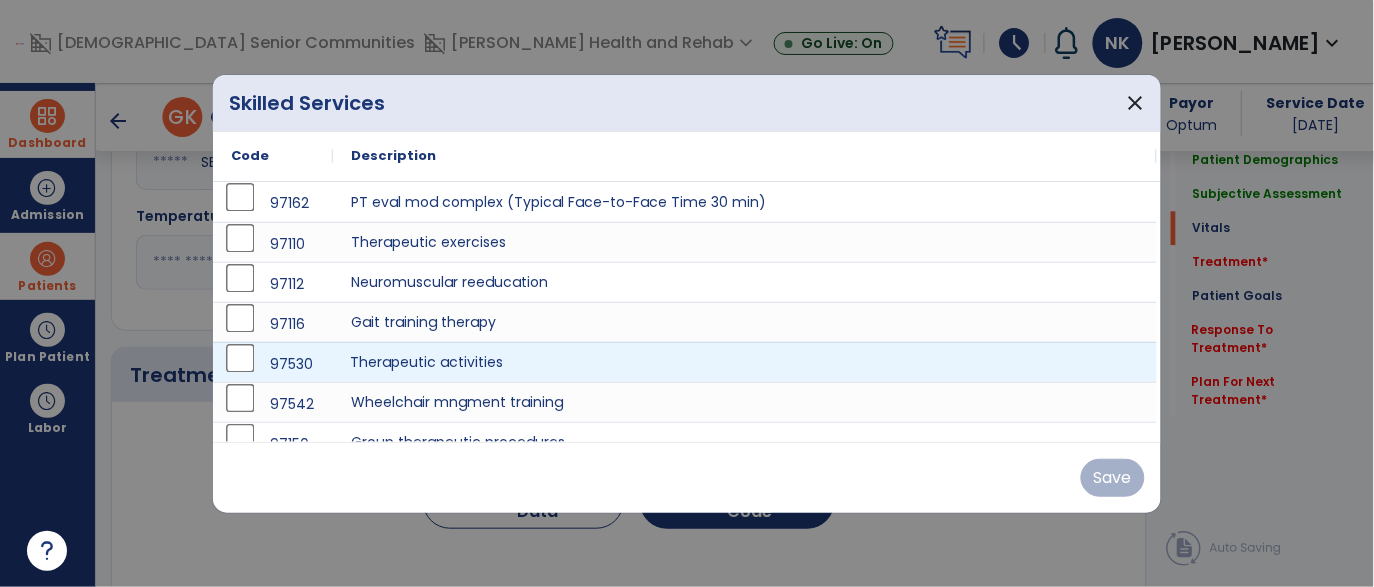 scroll, scrollTop: 986, scrollLeft: 0, axis: vertical 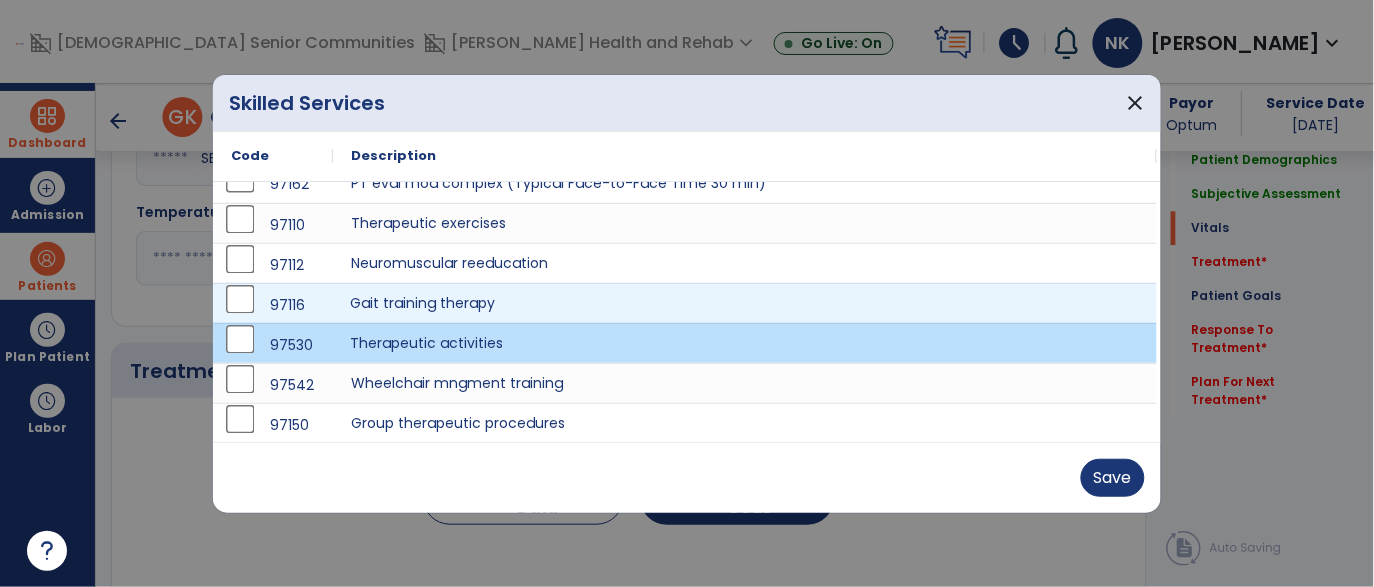 click on "Gait training therapy" at bounding box center [745, 303] 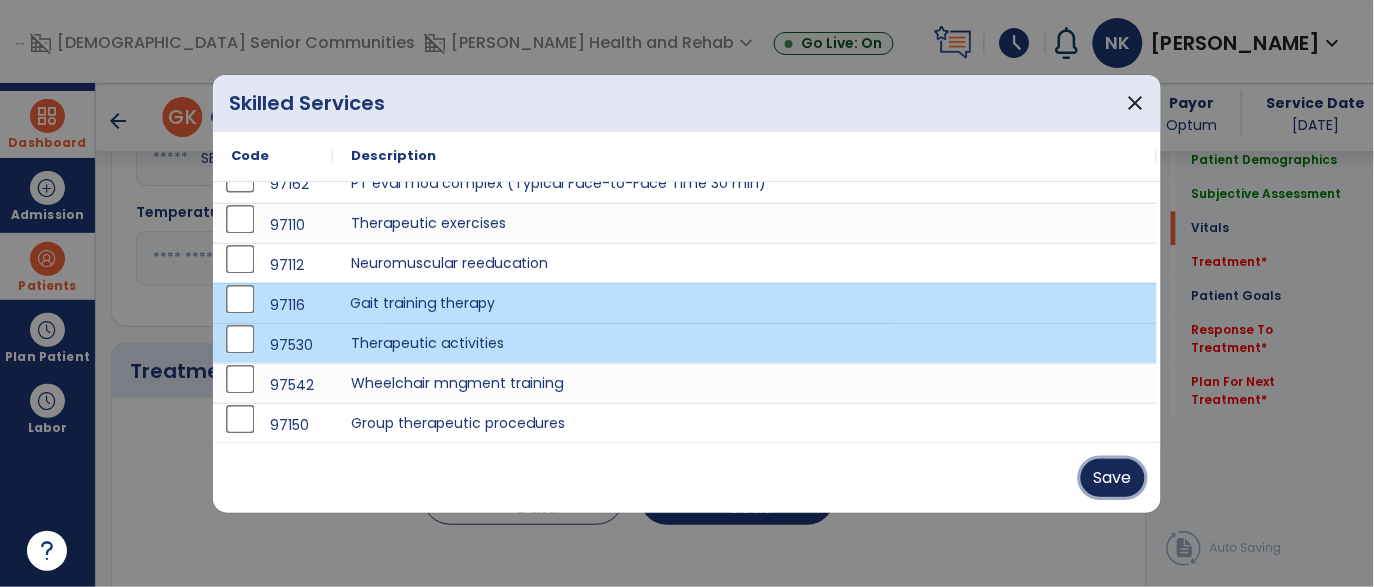 click on "Save" at bounding box center [1113, 478] 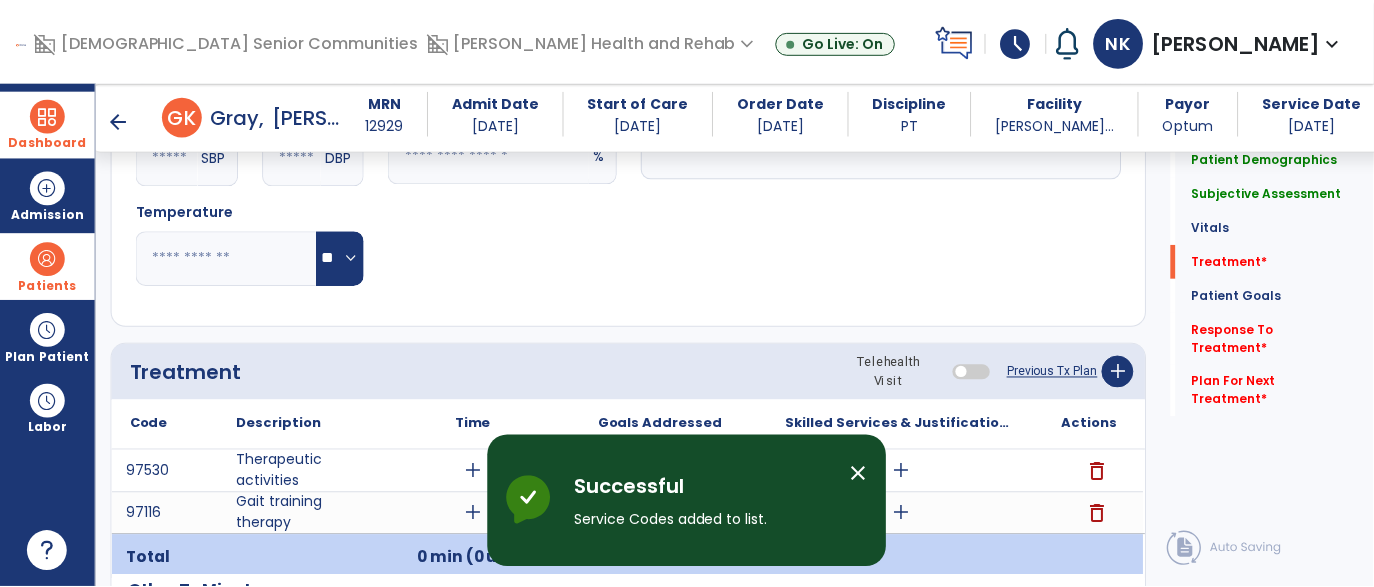 scroll, scrollTop: 1101, scrollLeft: 0, axis: vertical 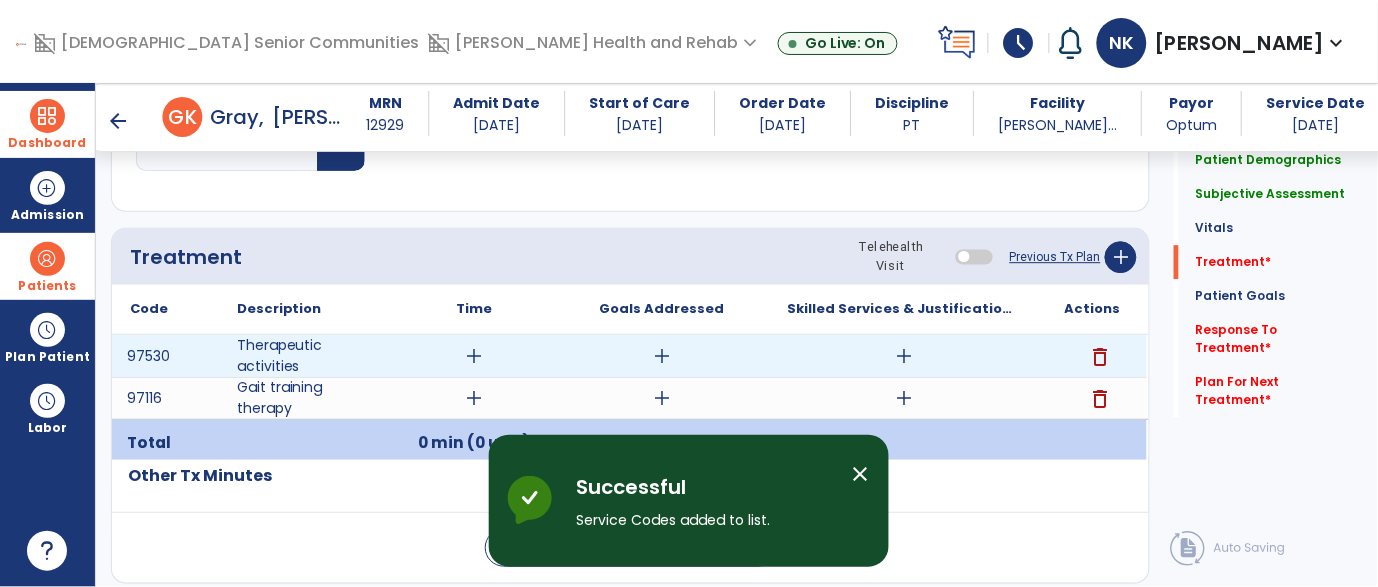 click on "add" at bounding box center [474, 356] 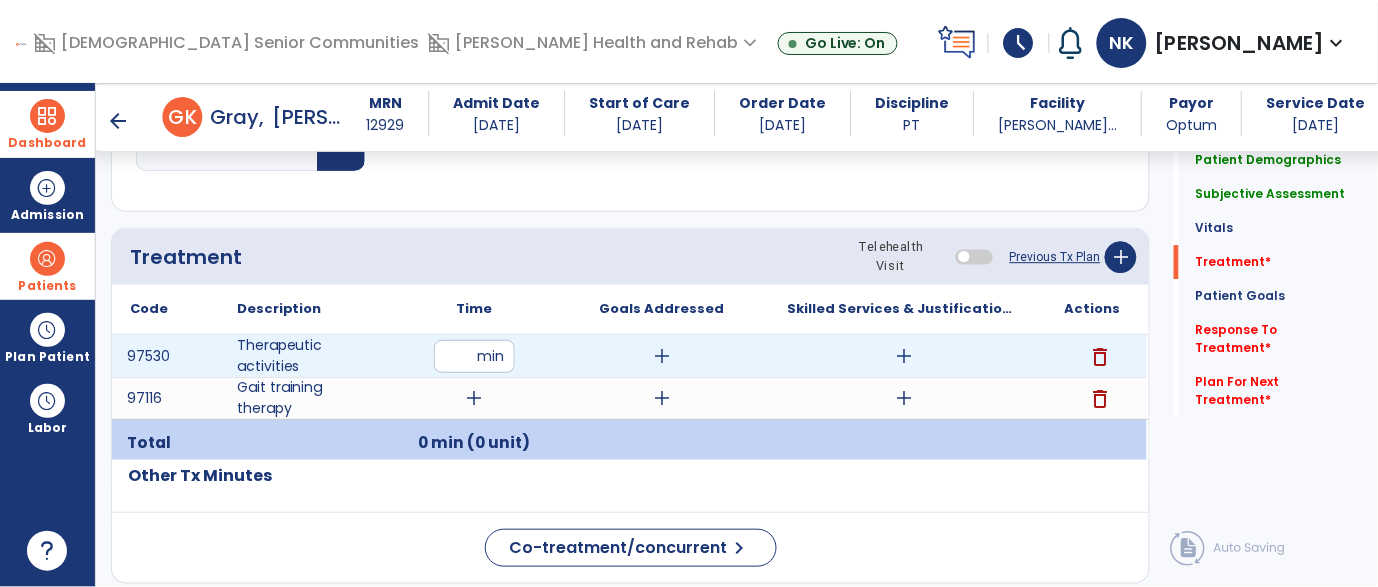 type on "**" 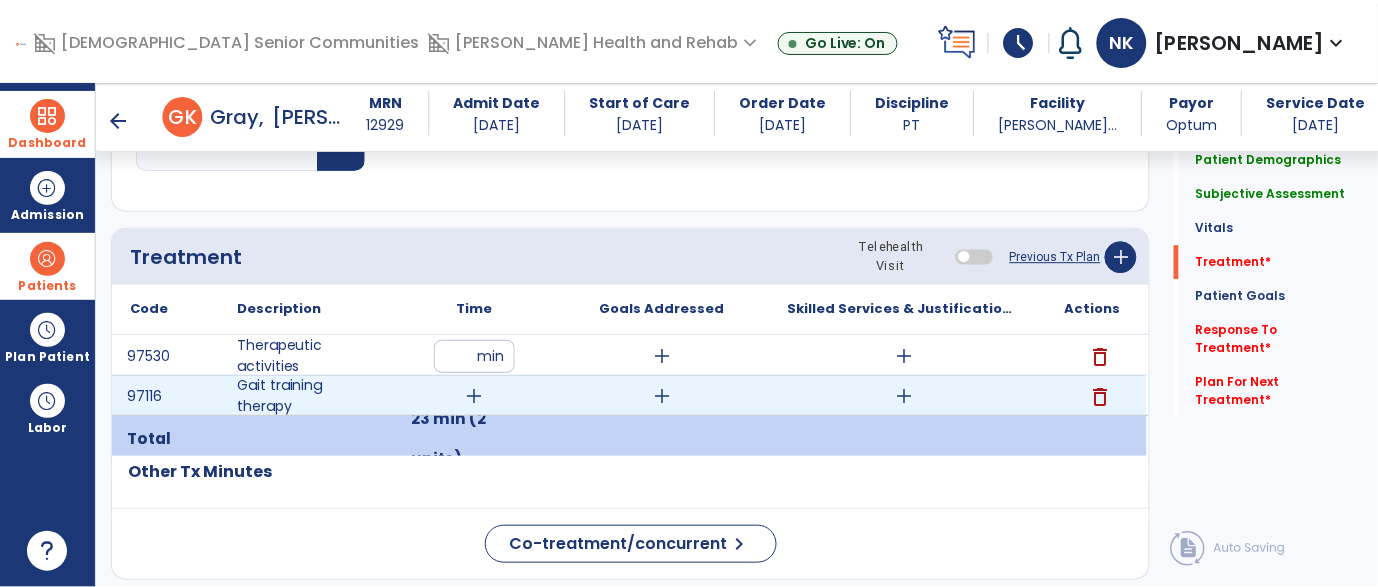 click on "add" at bounding box center [474, 396] 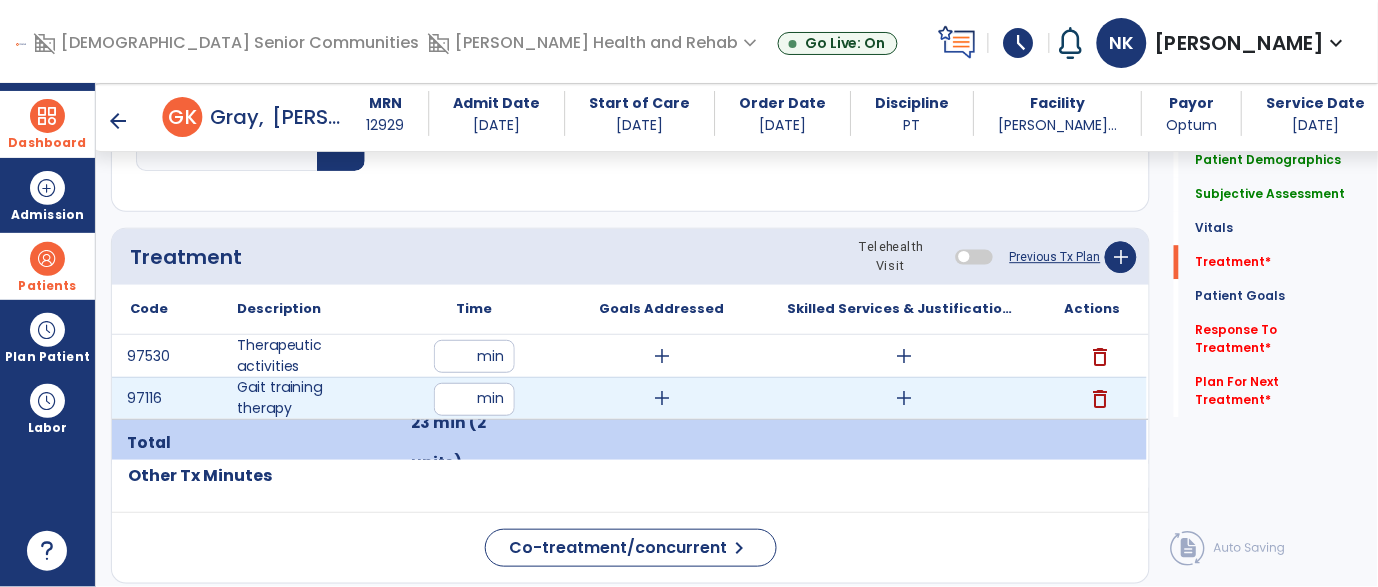 type on "*" 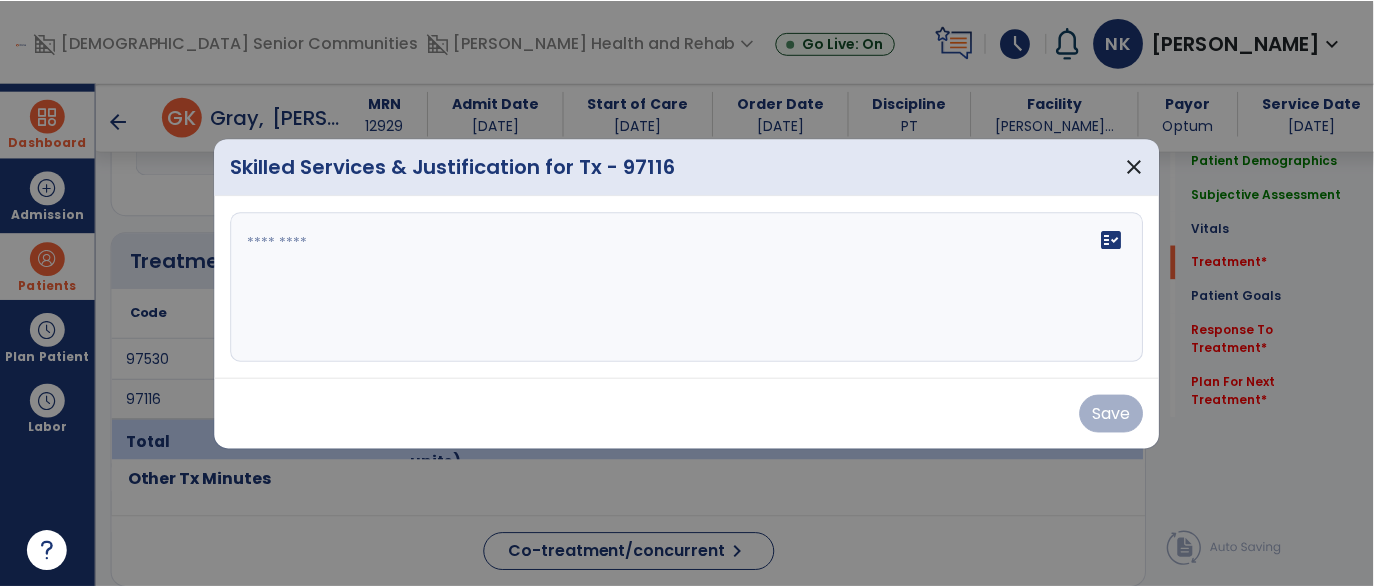 scroll, scrollTop: 4, scrollLeft: 0, axis: vertical 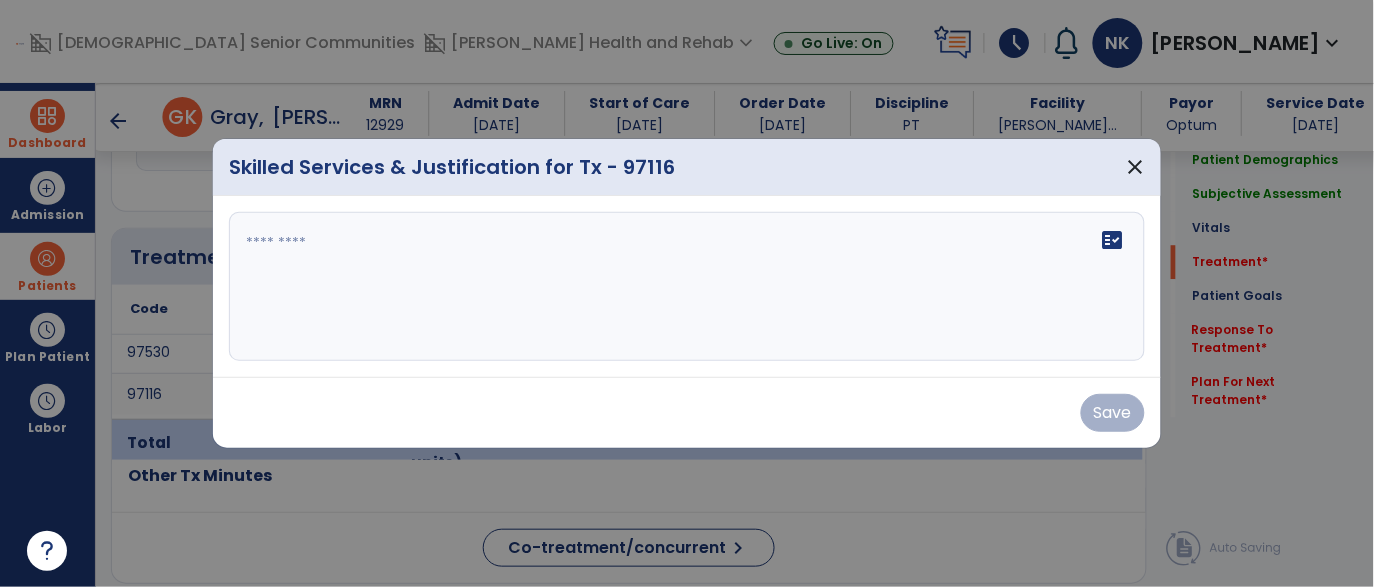 click on "fact_check" at bounding box center [687, 287] 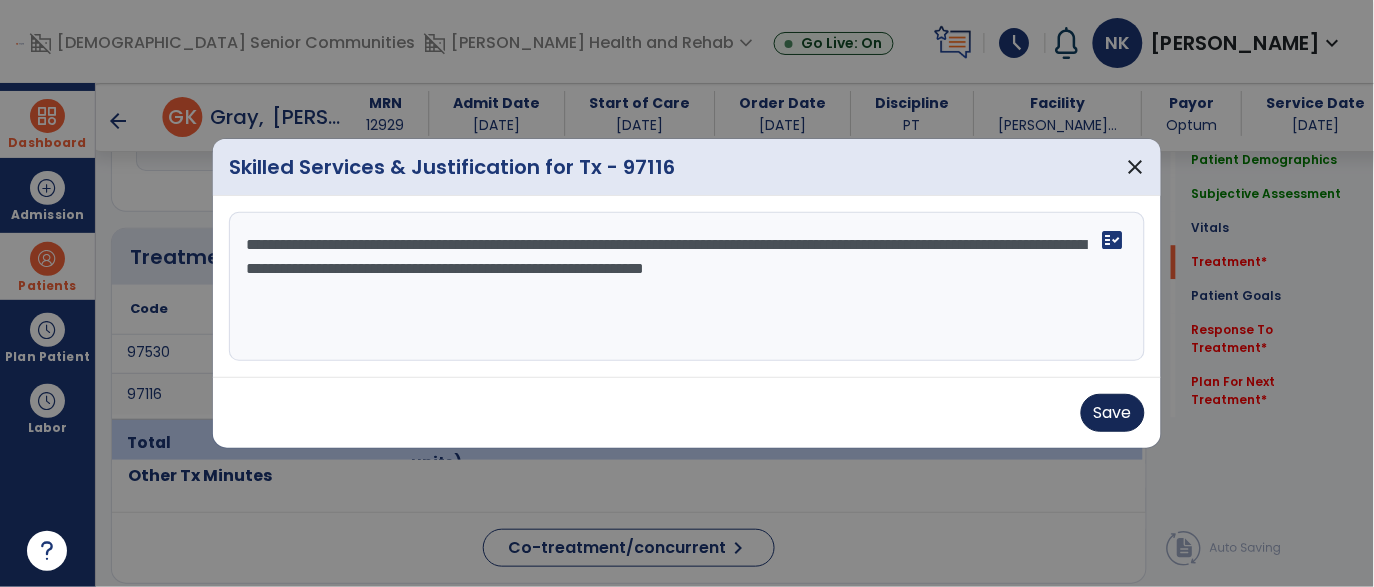 type on "**********" 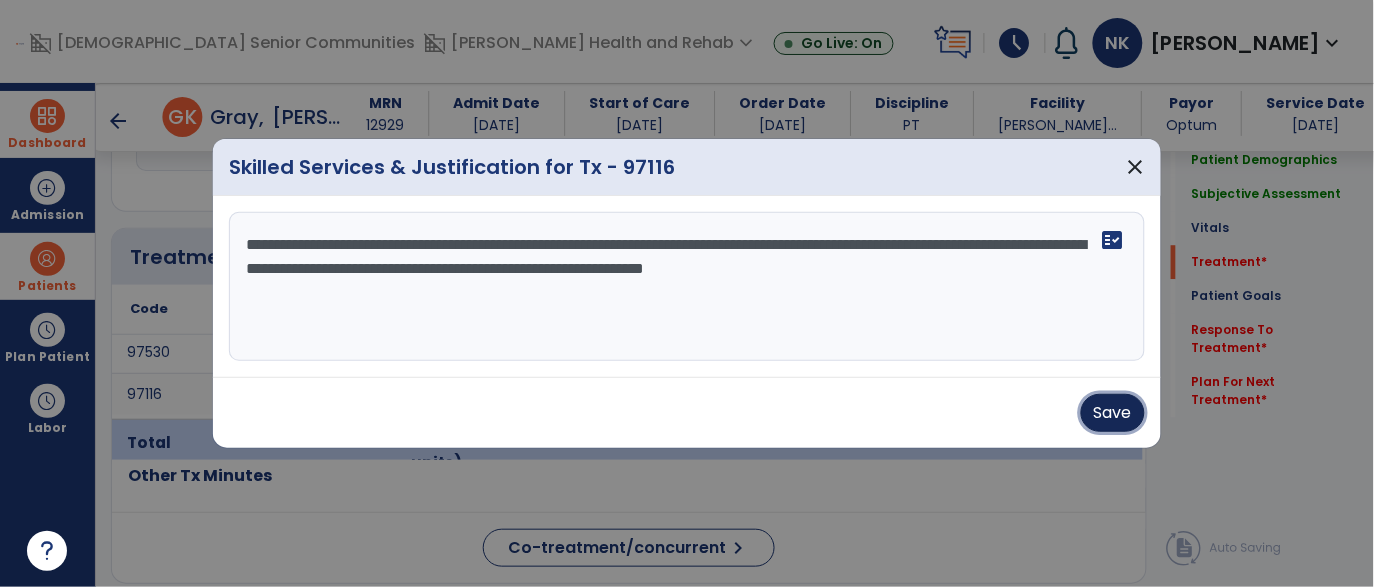 click on "Save" at bounding box center [1113, 413] 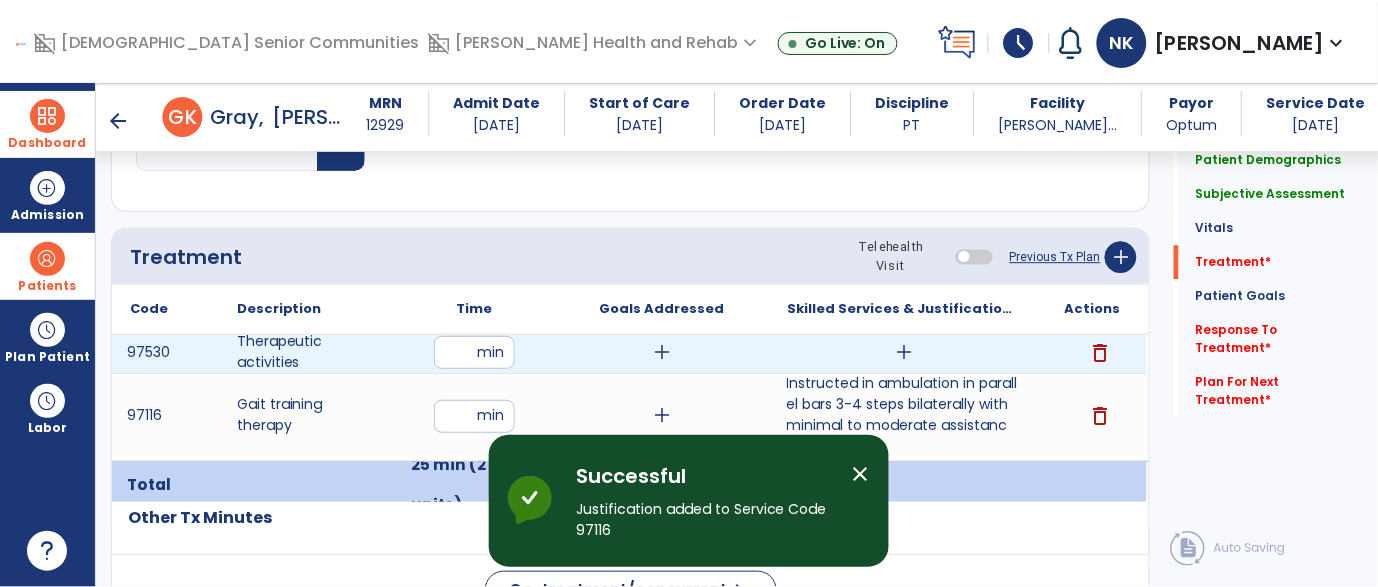 click on "add" at bounding box center (904, 352) 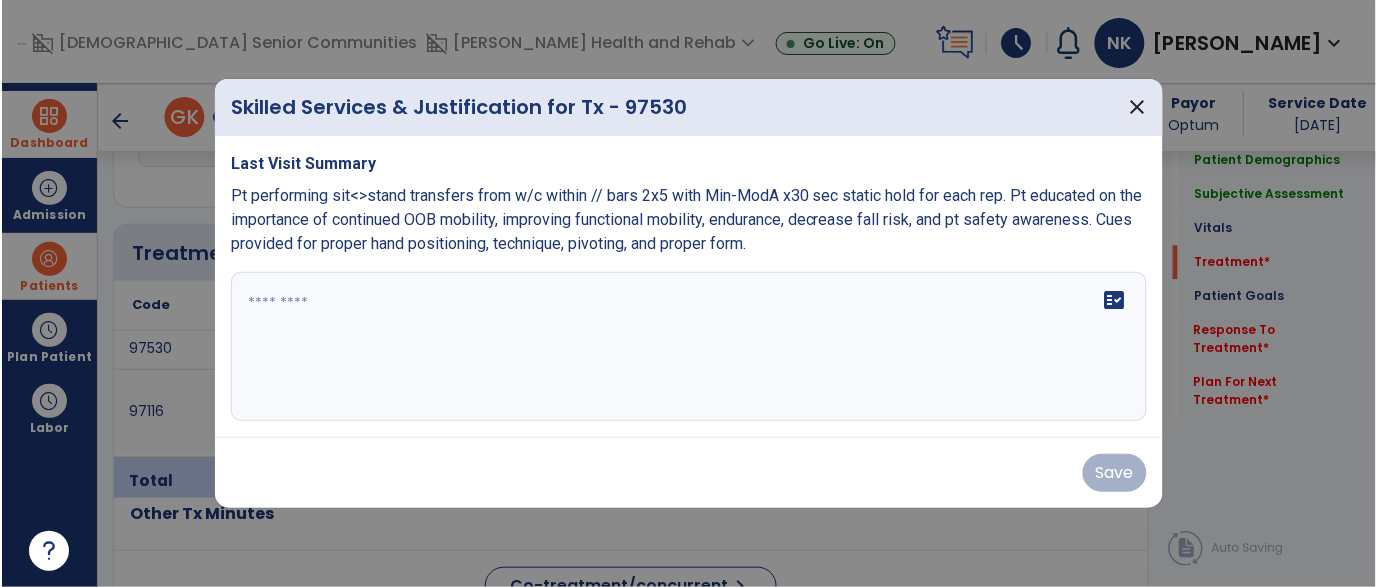 scroll, scrollTop: 1101, scrollLeft: 0, axis: vertical 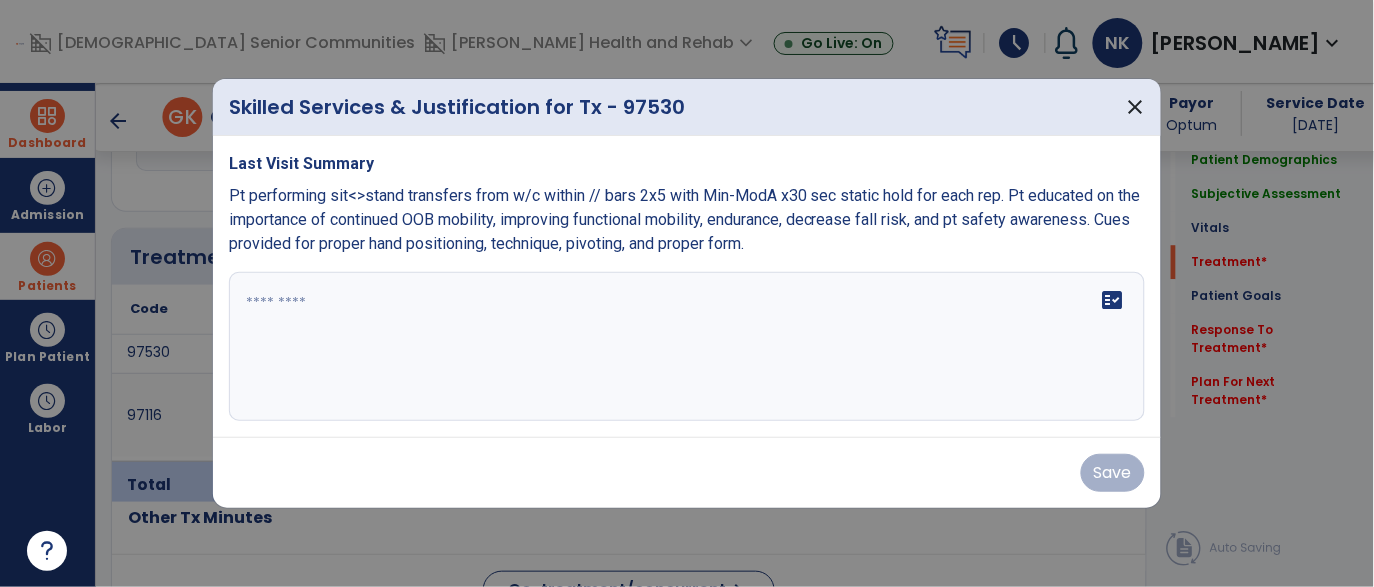 click at bounding box center (687, 347) 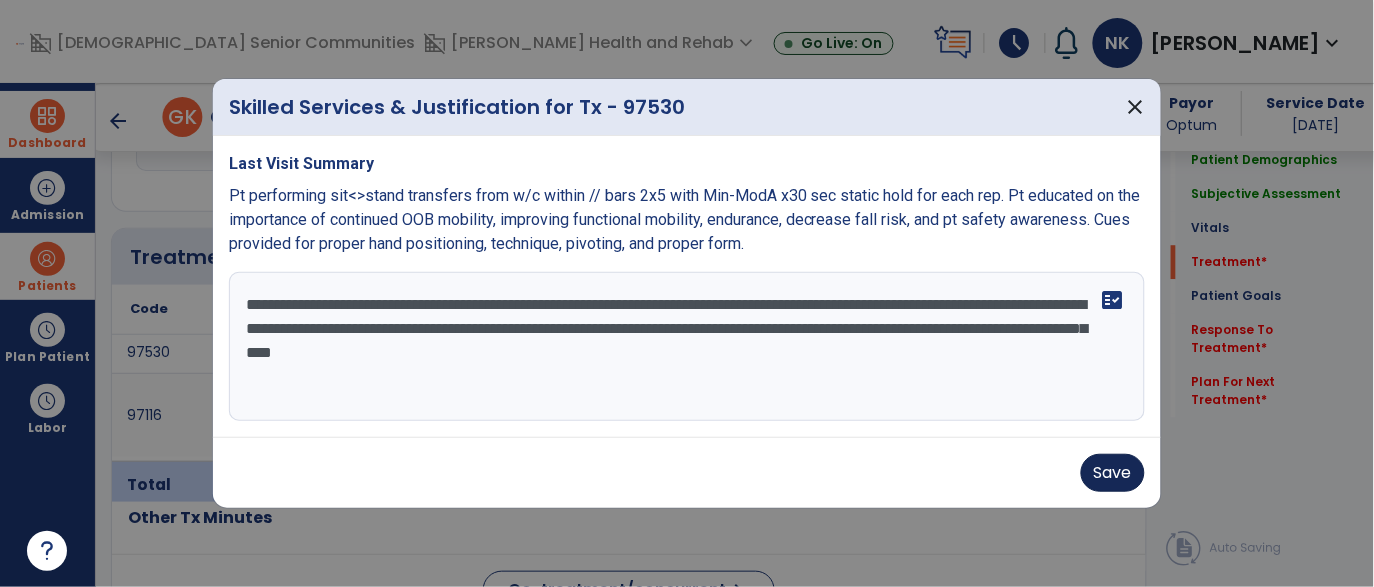 type on "**********" 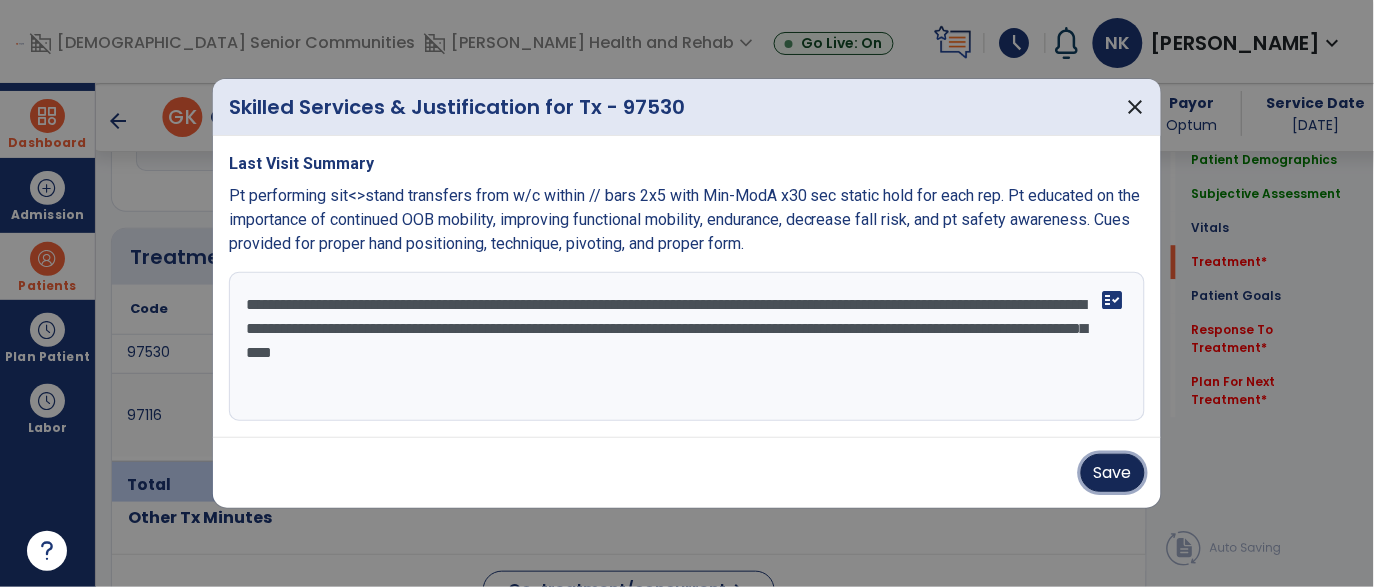 click on "Save" at bounding box center [1113, 473] 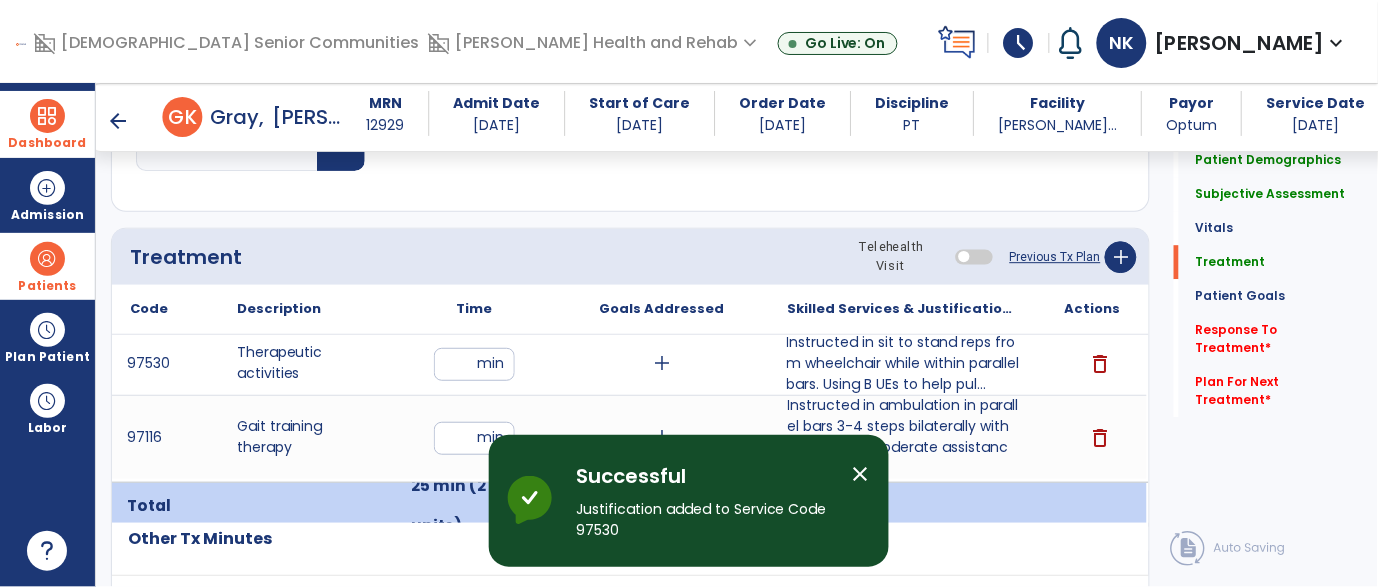 scroll, scrollTop: 3, scrollLeft: 0, axis: vertical 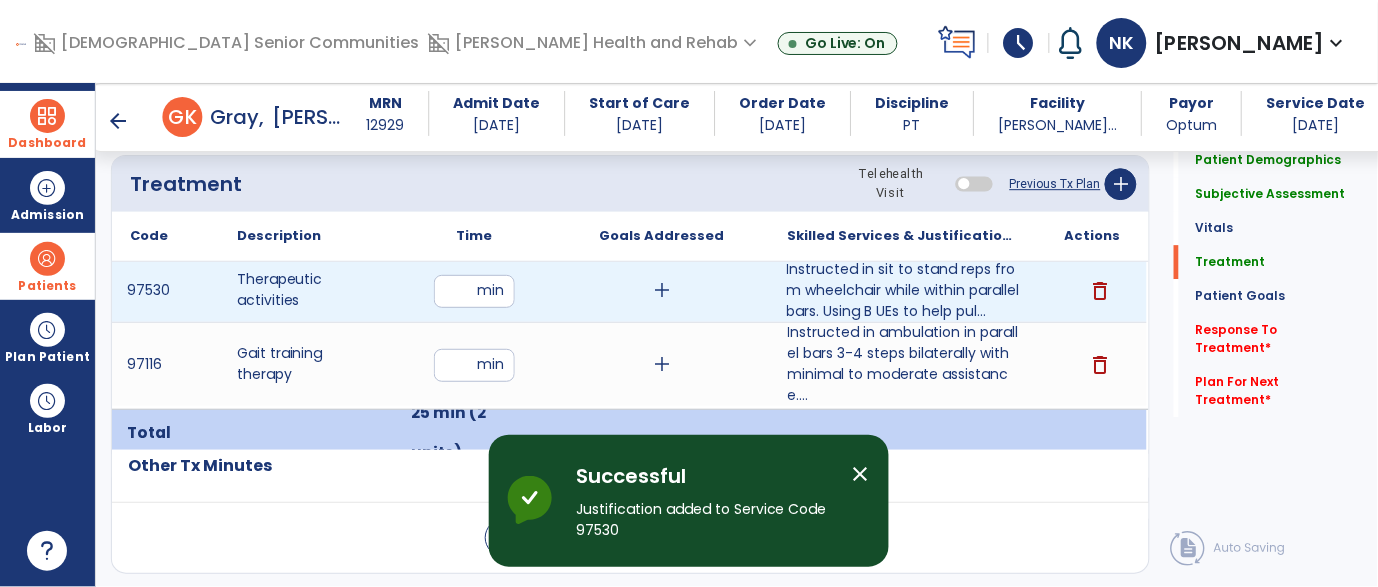 click on "add" at bounding box center [662, 290] 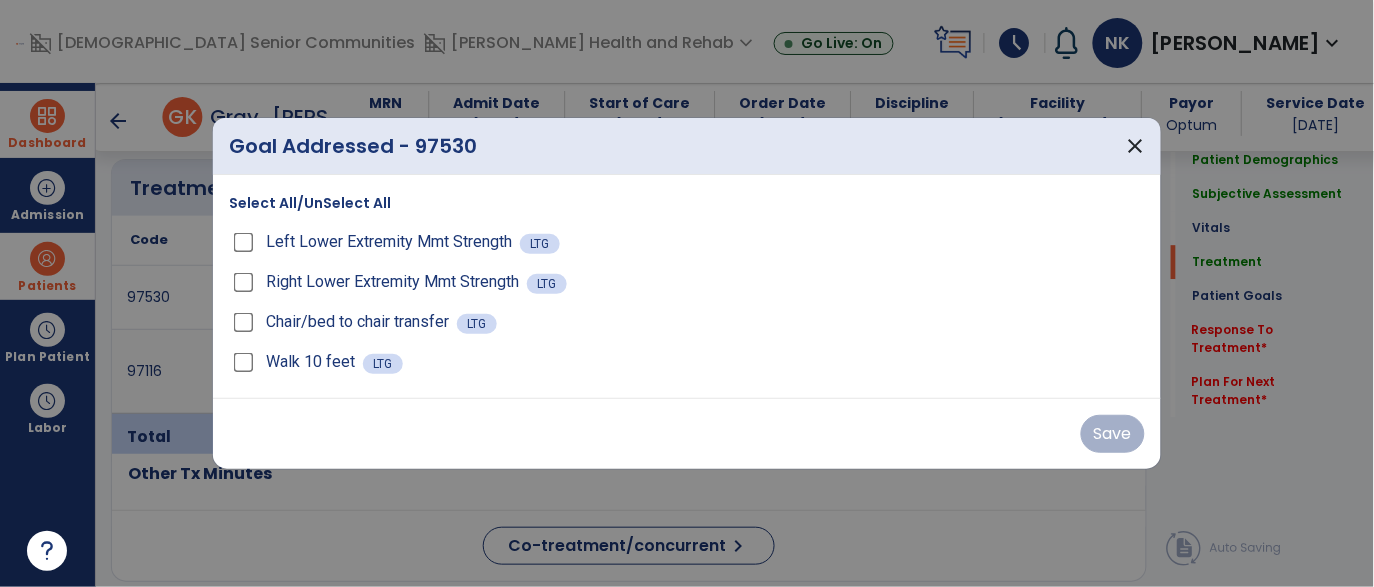 scroll, scrollTop: 1174, scrollLeft: 0, axis: vertical 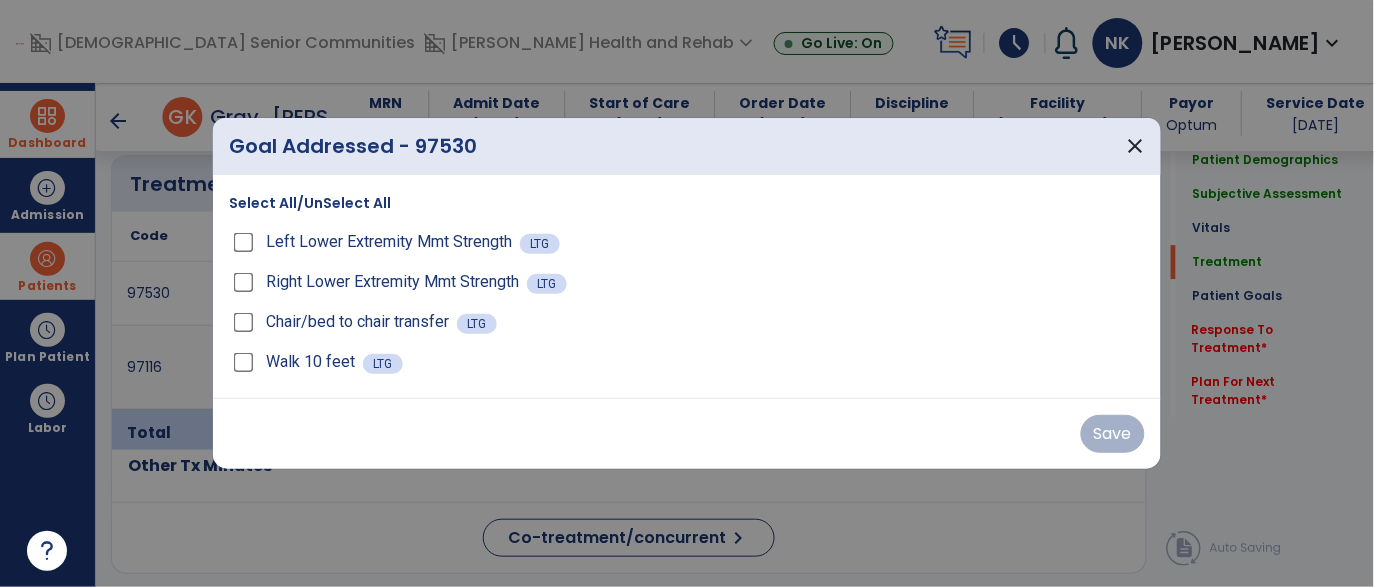 click on "Select All/UnSelect All" at bounding box center [310, 203] 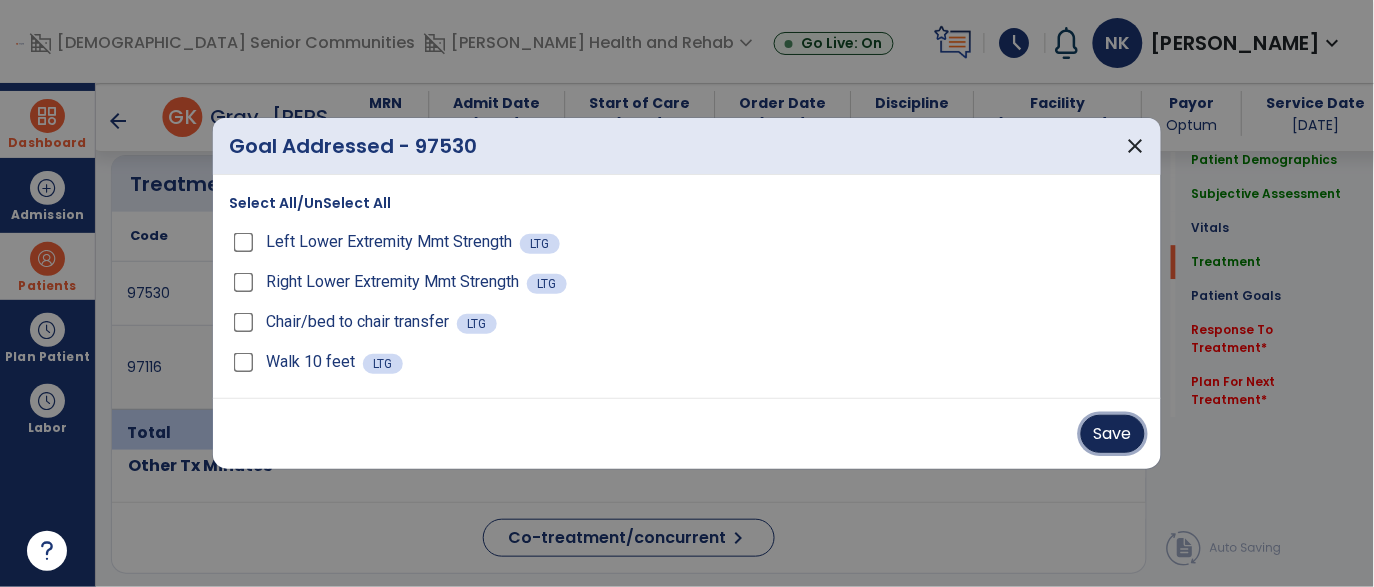click on "Save" at bounding box center (1113, 434) 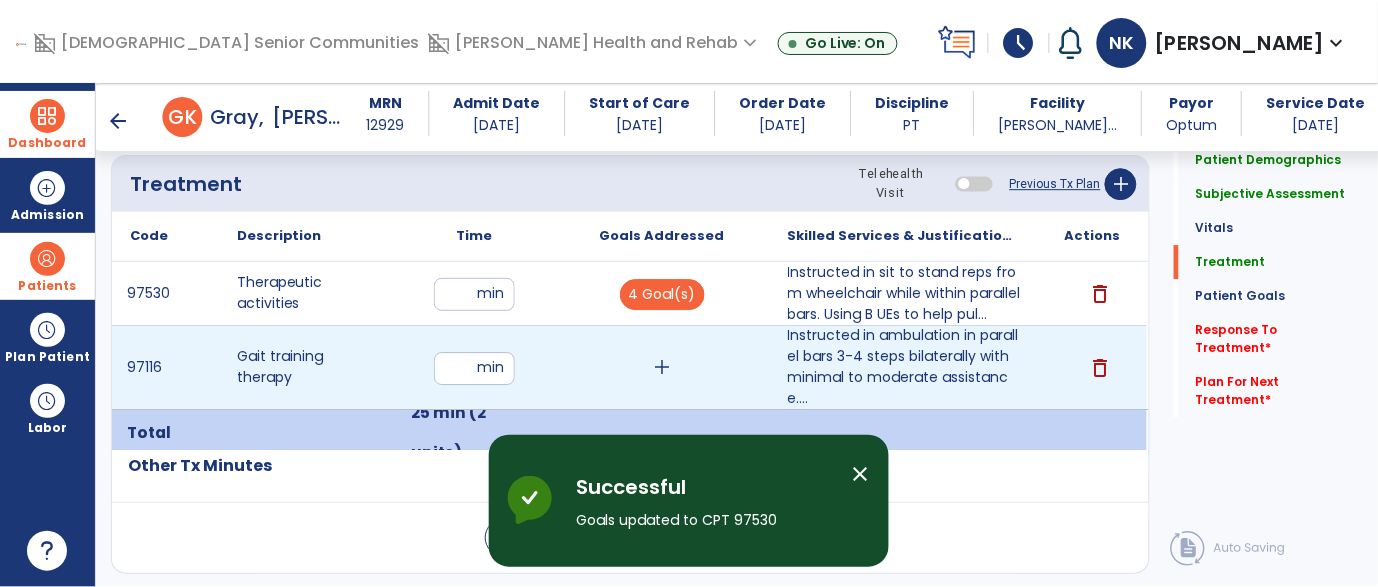 click on "add" at bounding box center (662, 367) 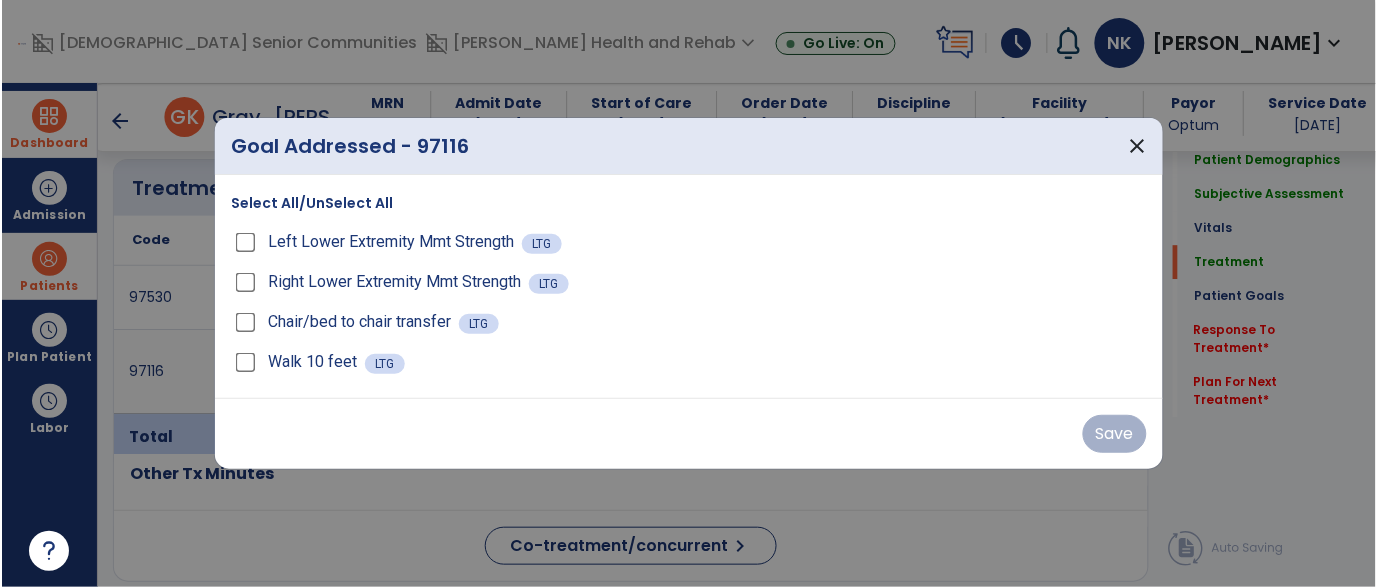 scroll, scrollTop: 1174, scrollLeft: 0, axis: vertical 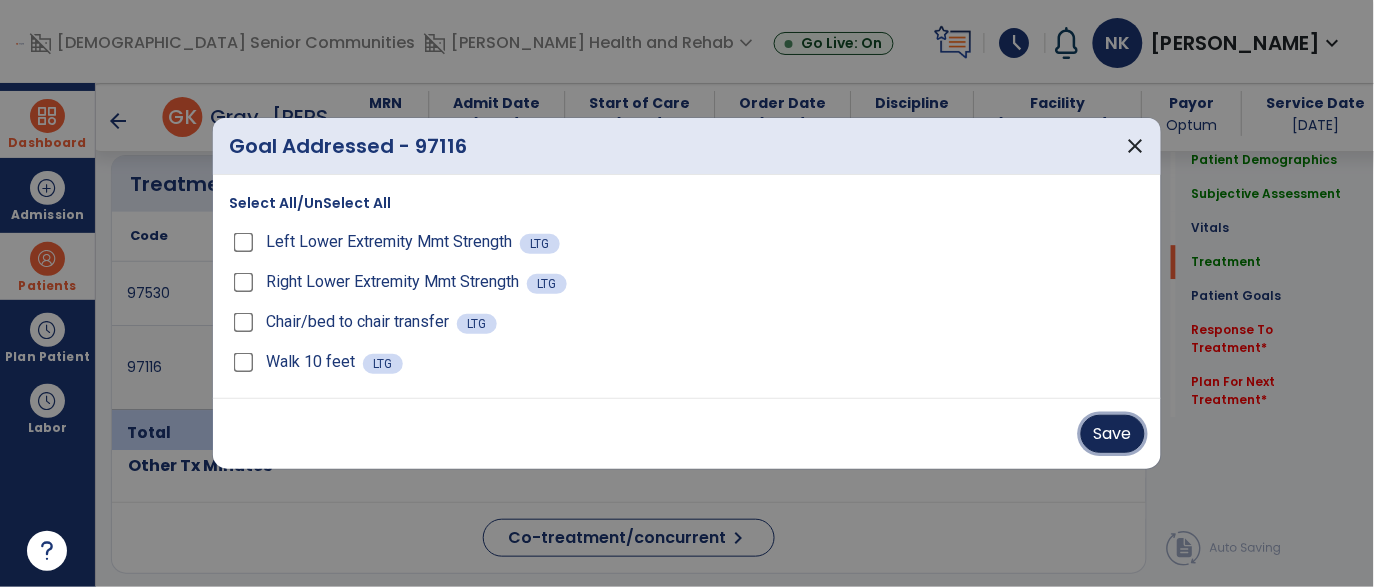 click on "Save" at bounding box center [1113, 434] 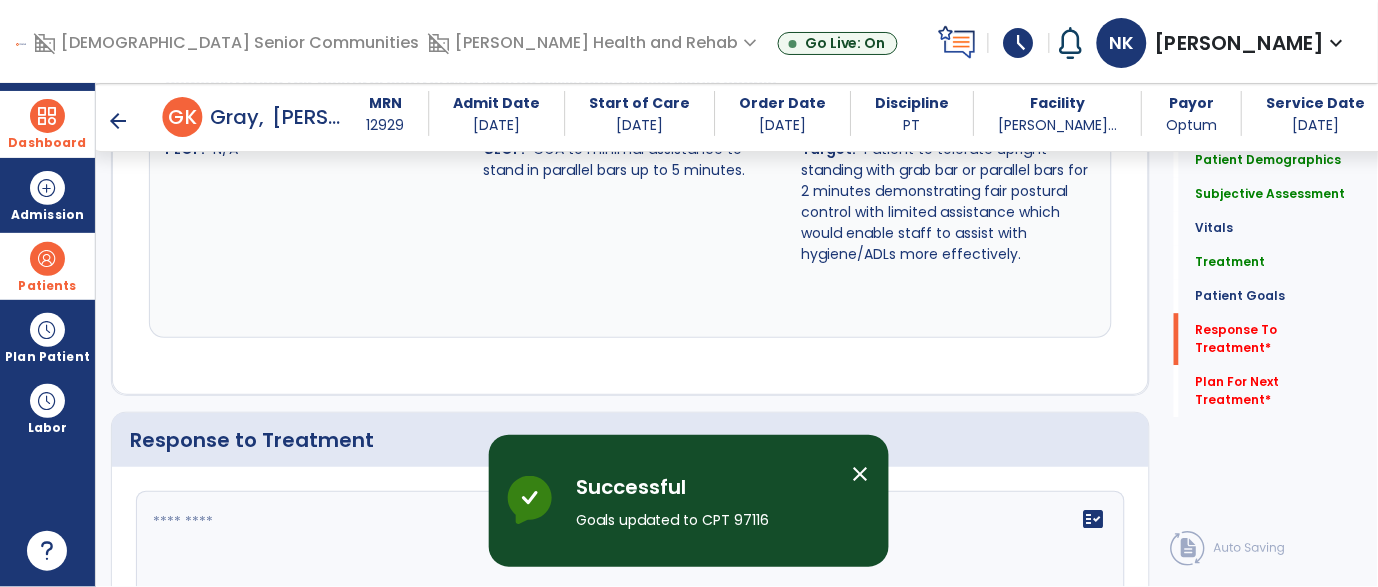 scroll, scrollTop: 2740, scrollLeft: 0, axis: vertical 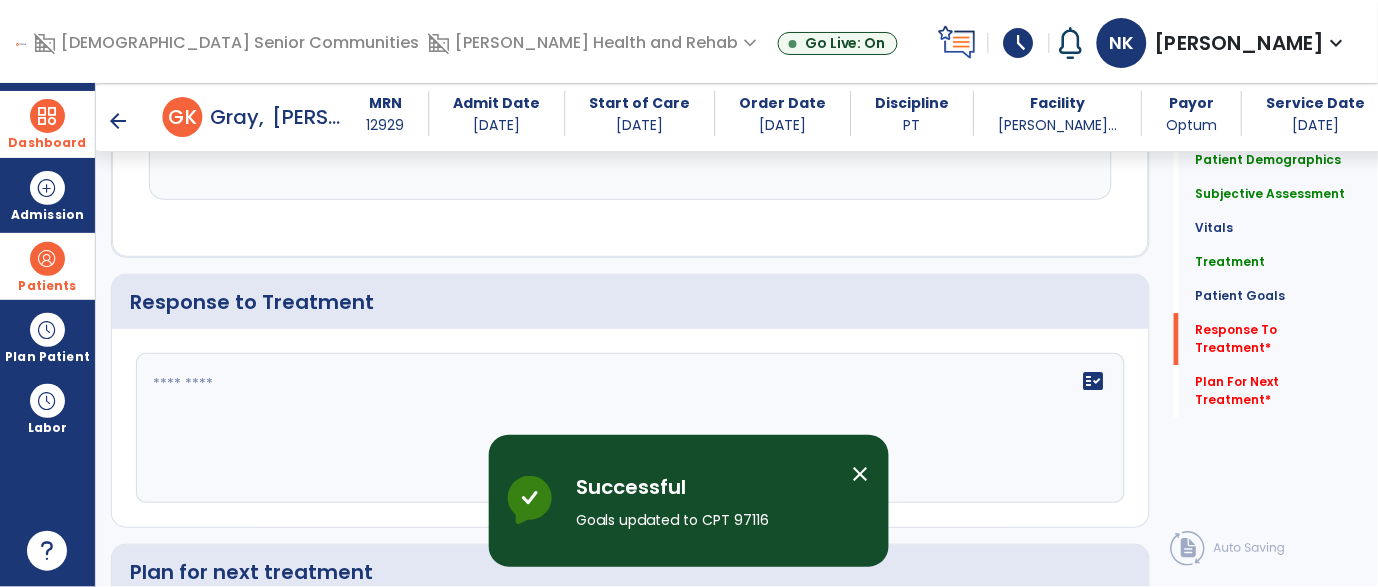 click 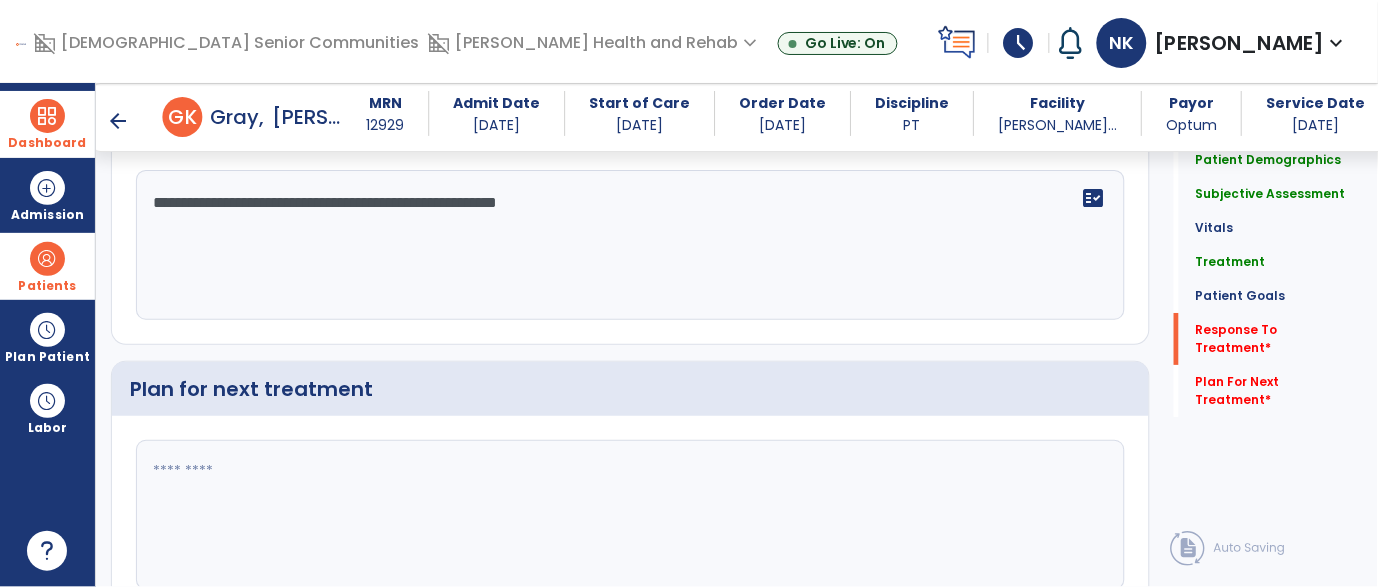 scroll, scrollTop: 2972, scrollLeft: 0, axis: vertical 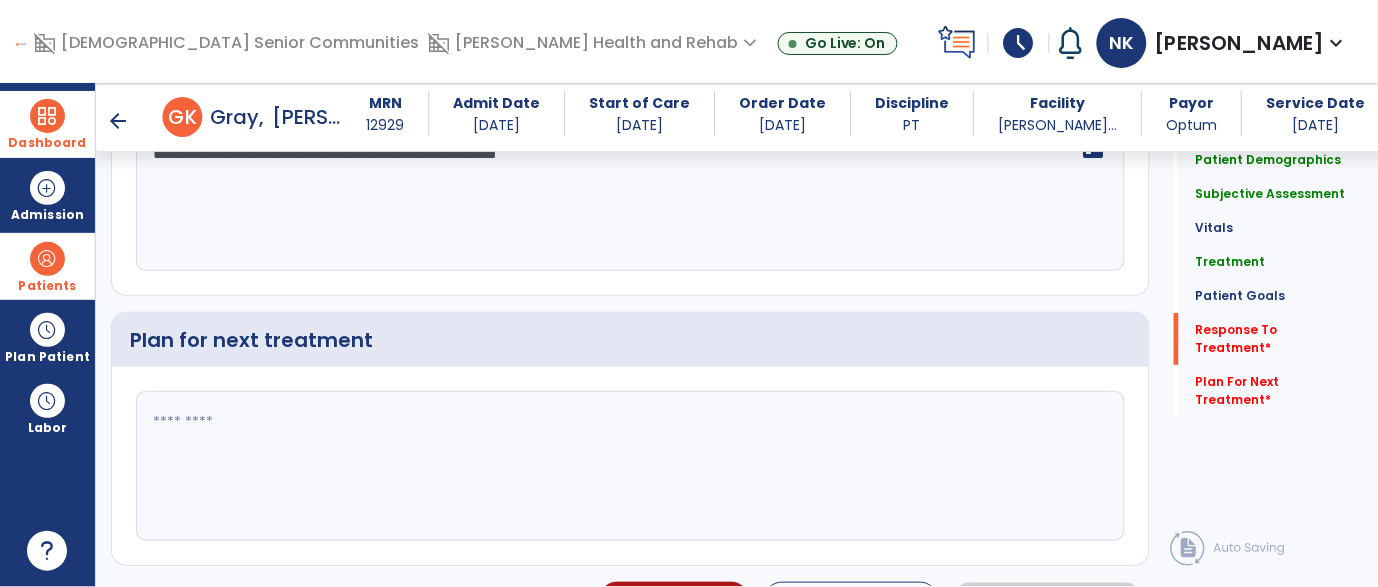 type on "**********" 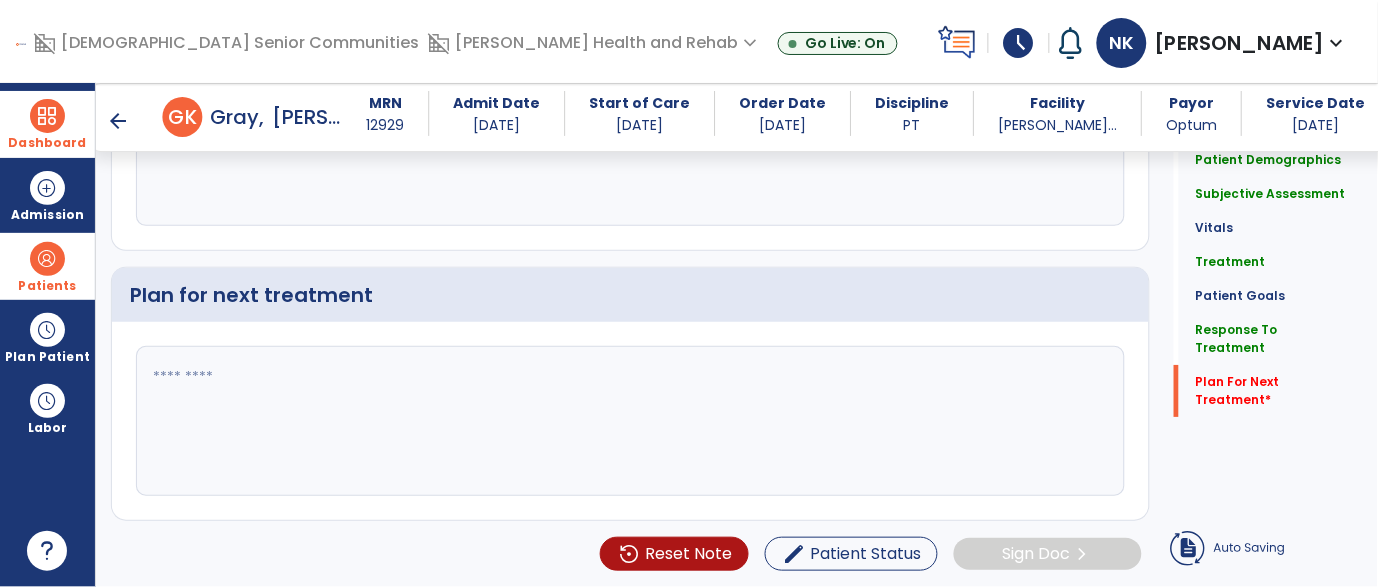click 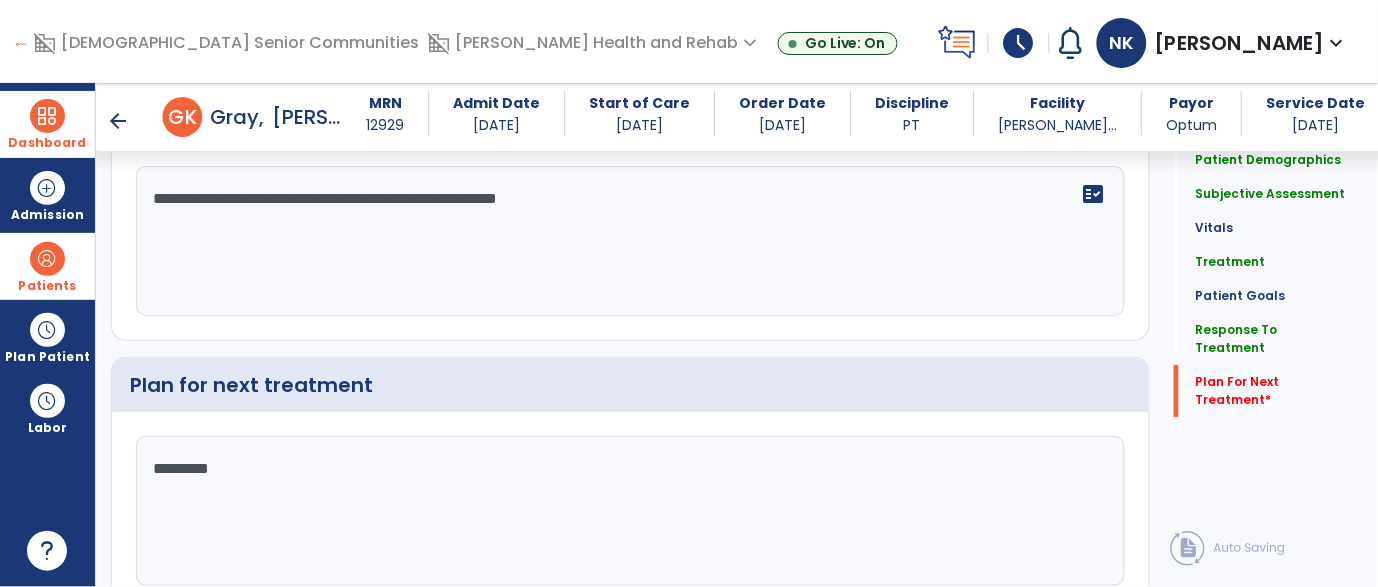 scroll, scrollTop: 2993, scrollLeft: 0, axis: vertical 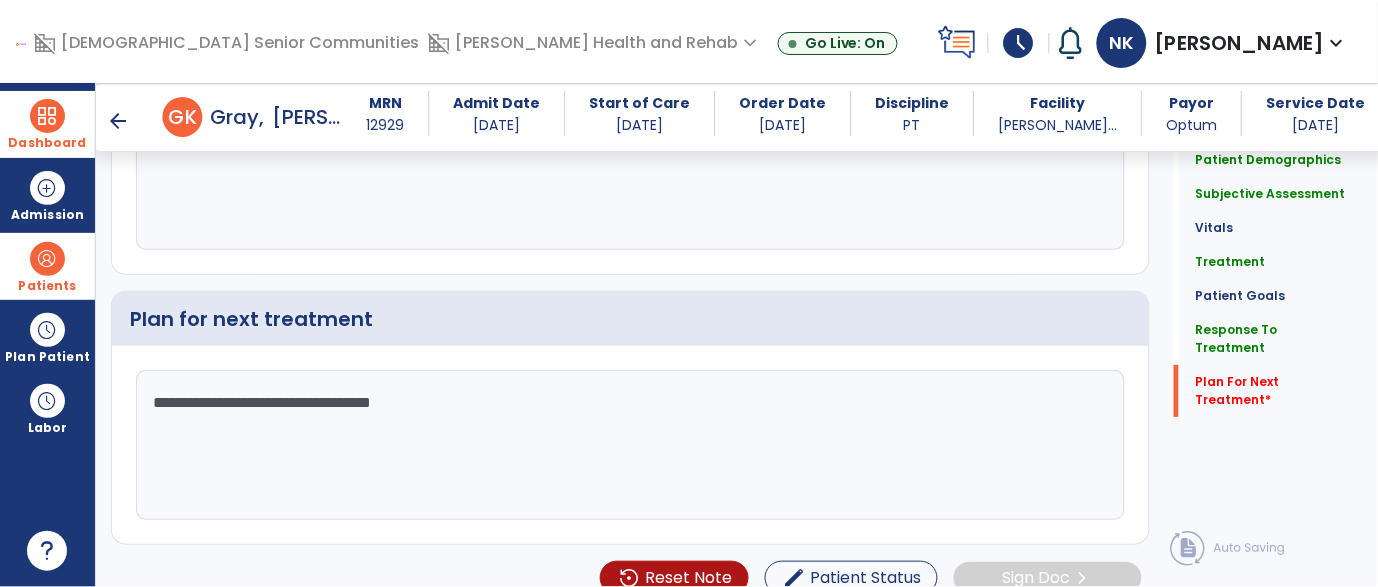 type on "**********" 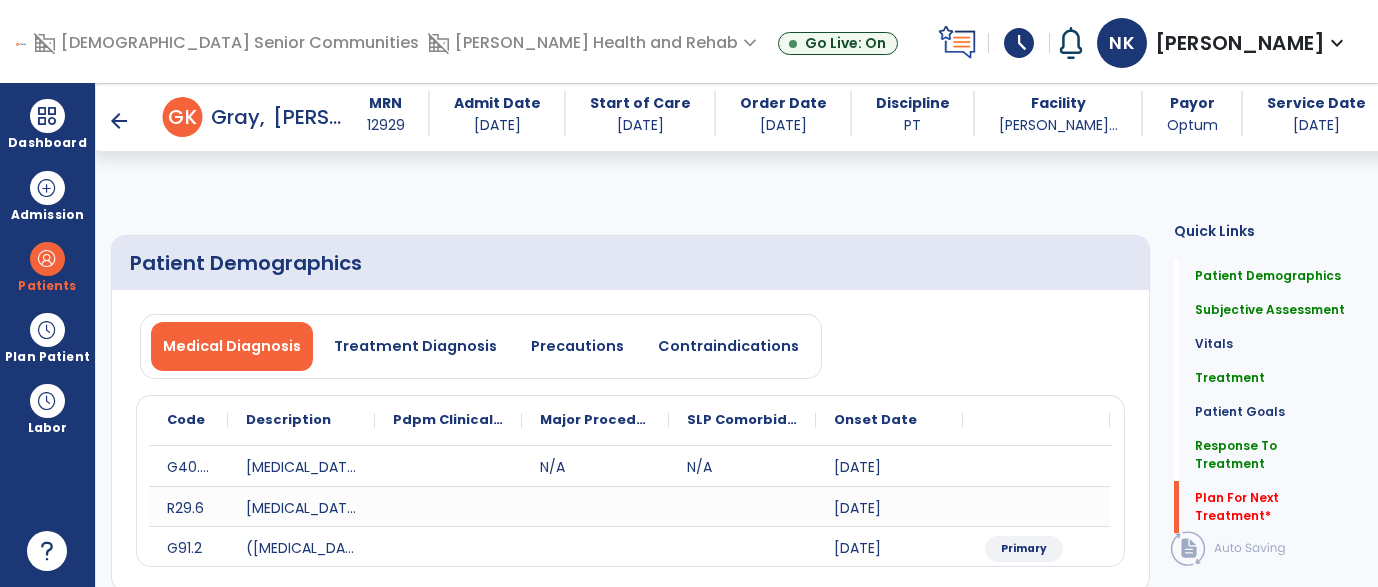 select on "*" 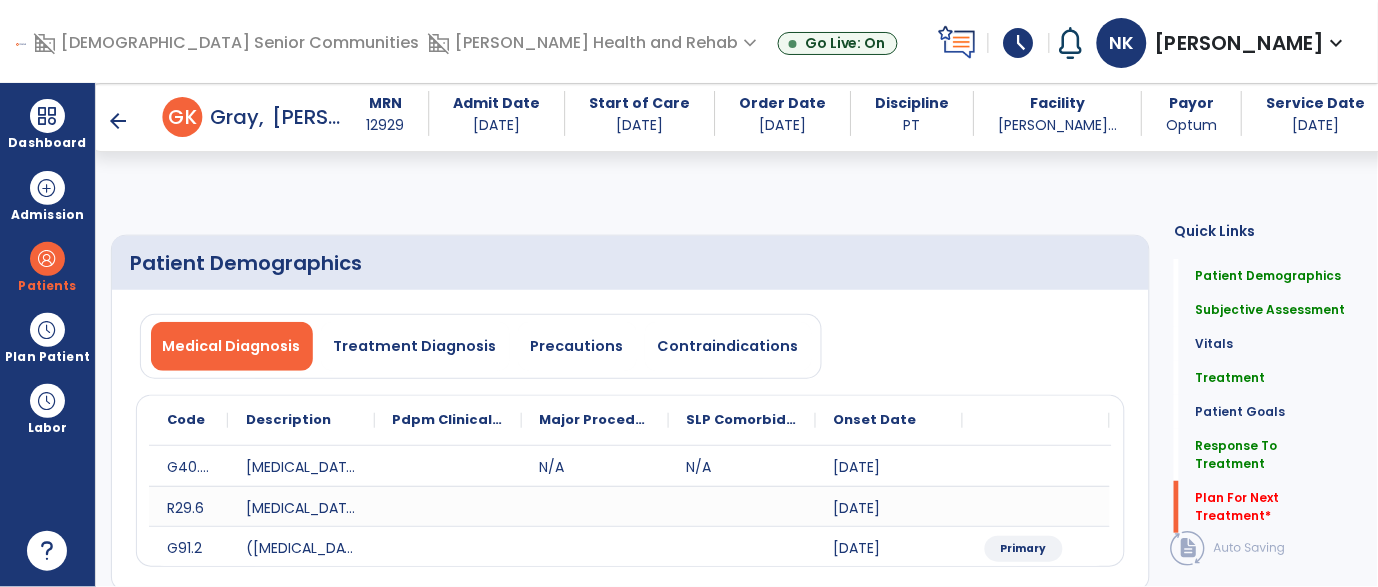 scroll, scrollTop: 2993, scrollLeft: 0, axis: vertical 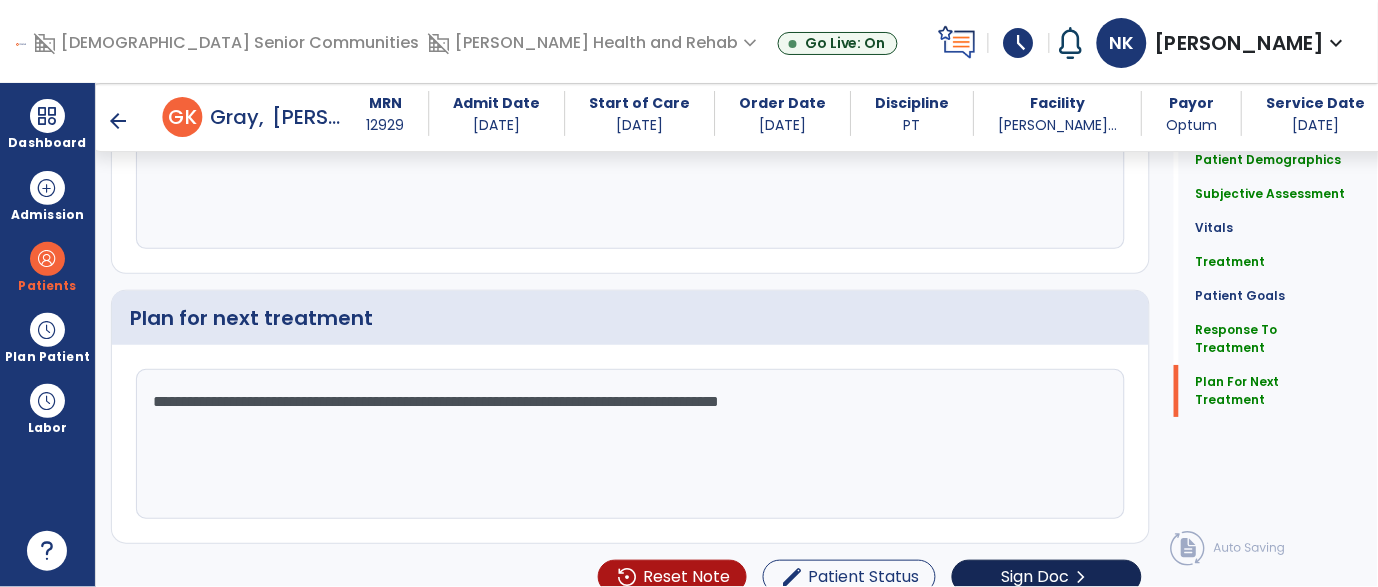 type on "**********" 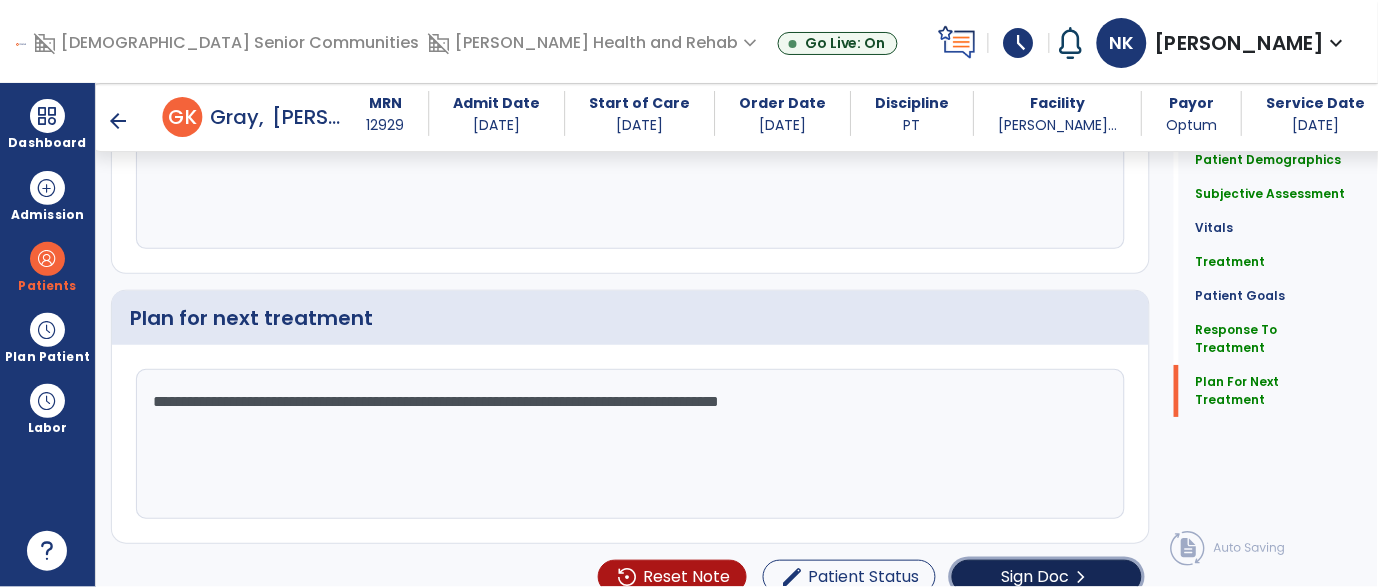 click on "Sign Doc" 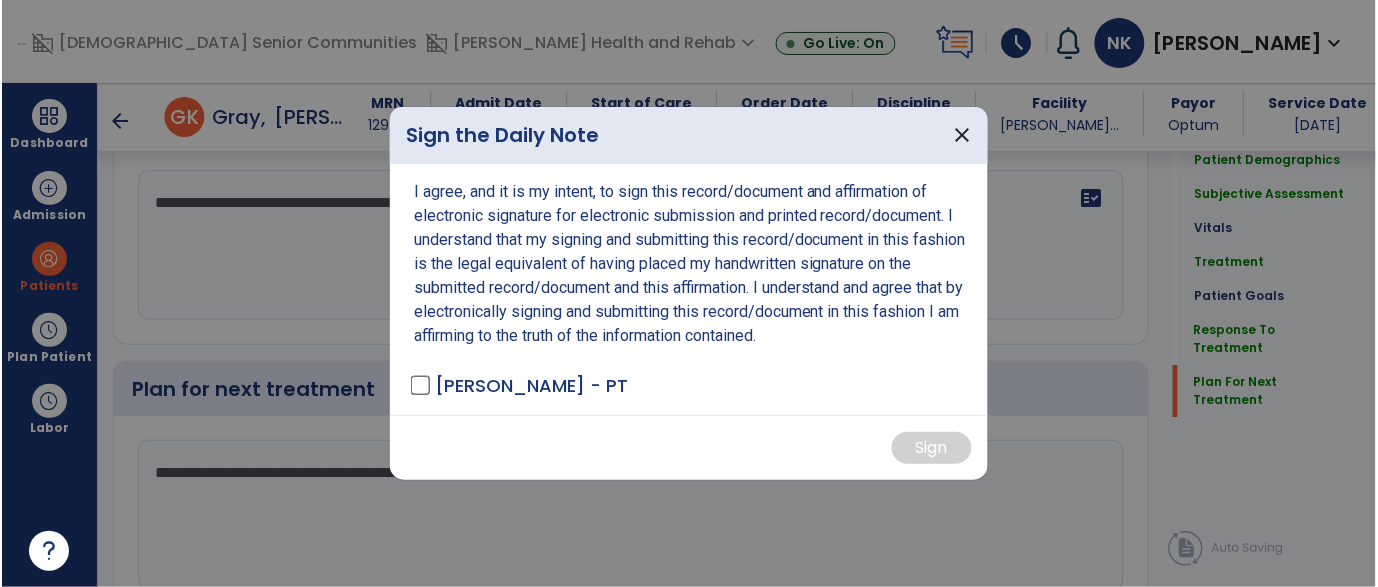 scroll, scrollTop: 2993, scrollLeft: 0, axis: vertical 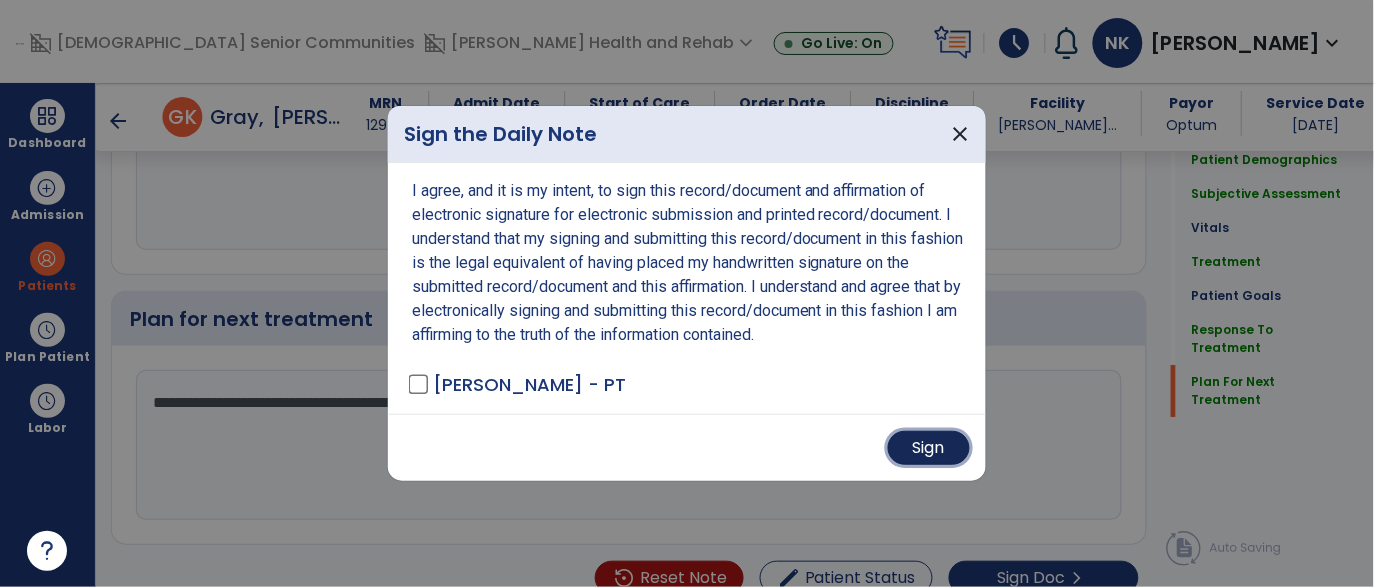 click on "Sign" at bounding box center [929, 448] 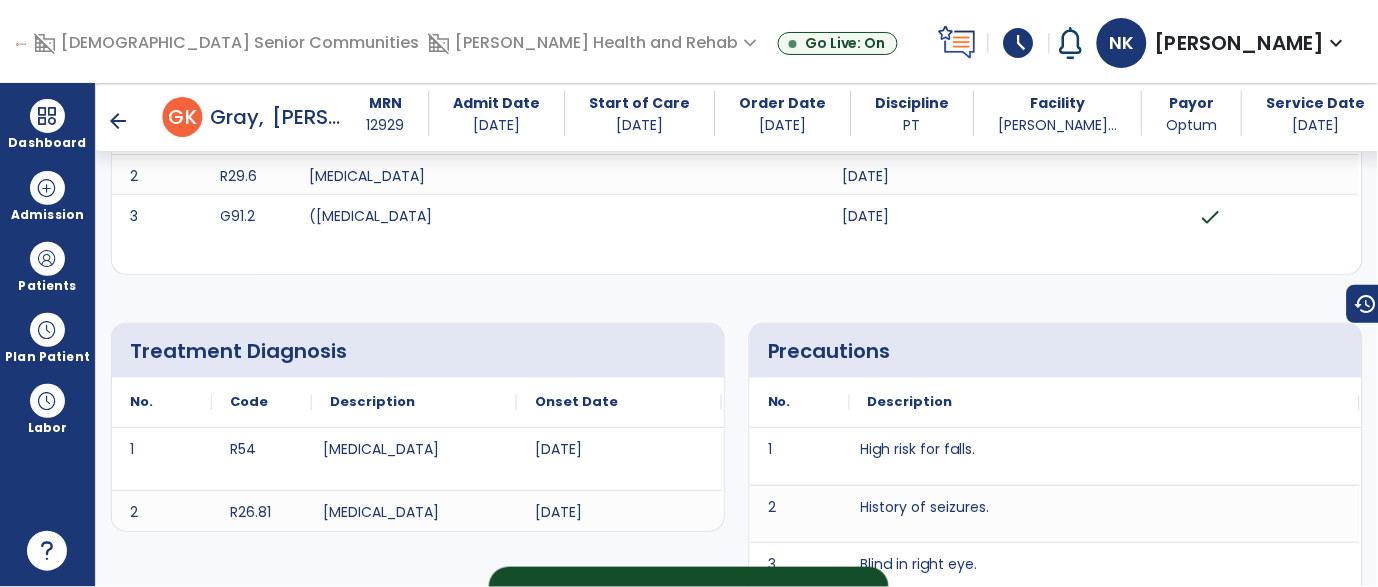 scroll, scrollTop: 0, scrollLeft: 0, axis: both 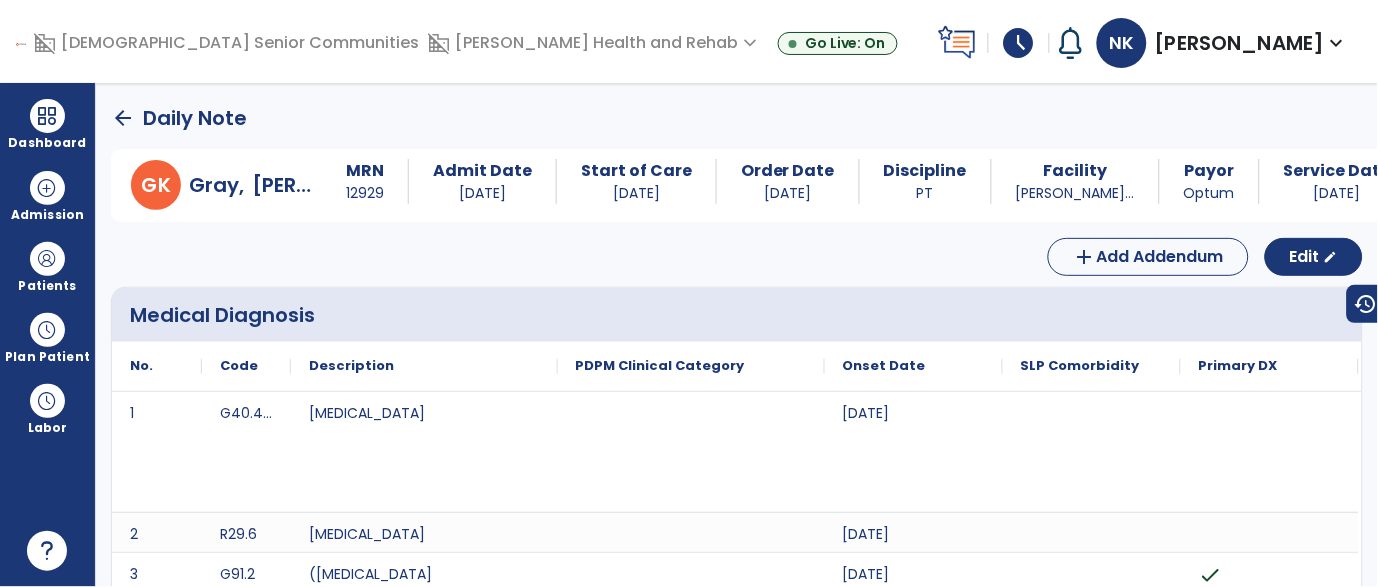 click on "arrow_back" 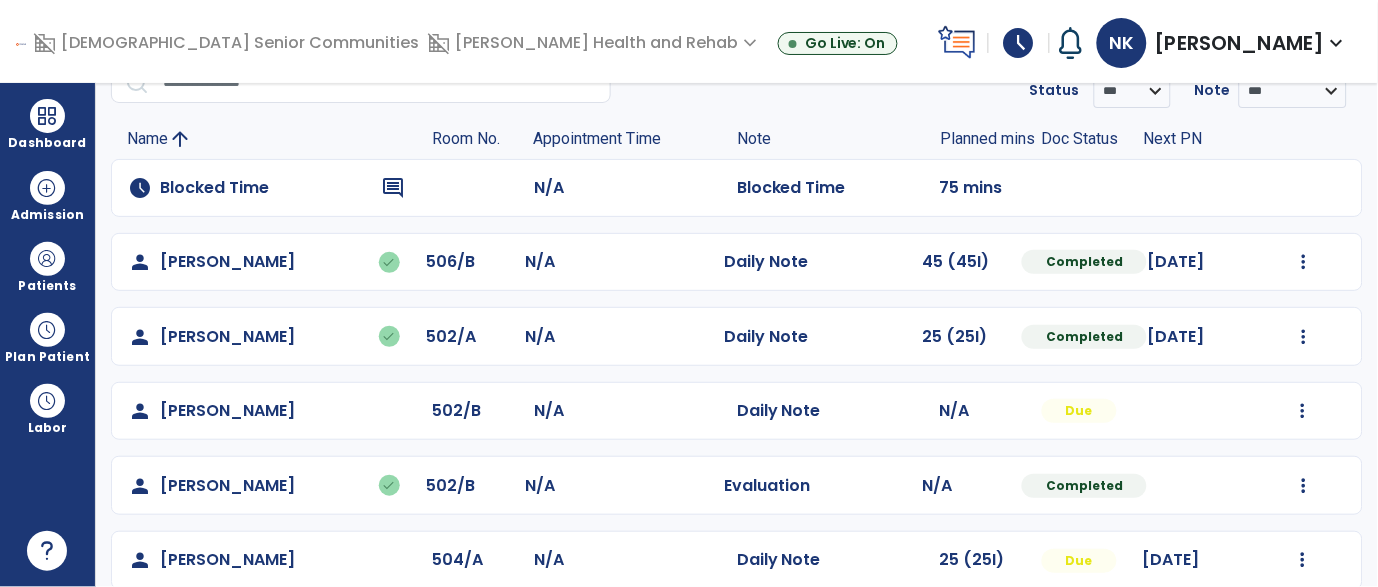 scroll, scrollTop: 112, scrollLeft: 0, axis: vertical 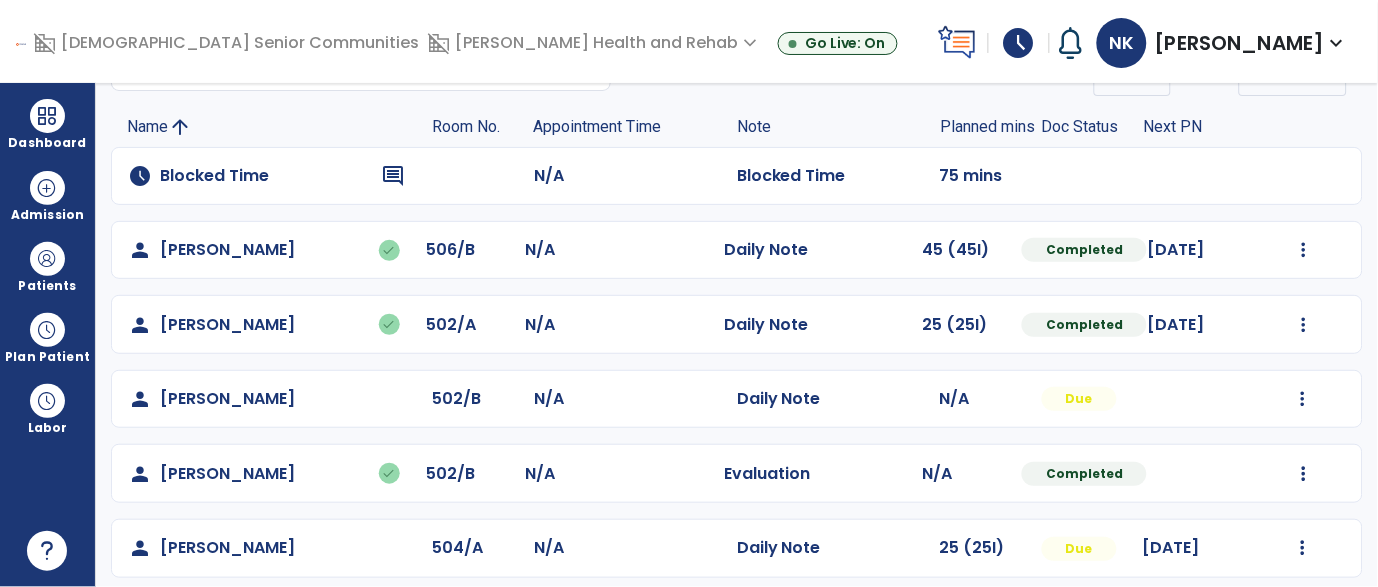 click on "Mark Visit As Complete   Reset Note   Open Document   G + C Mins" 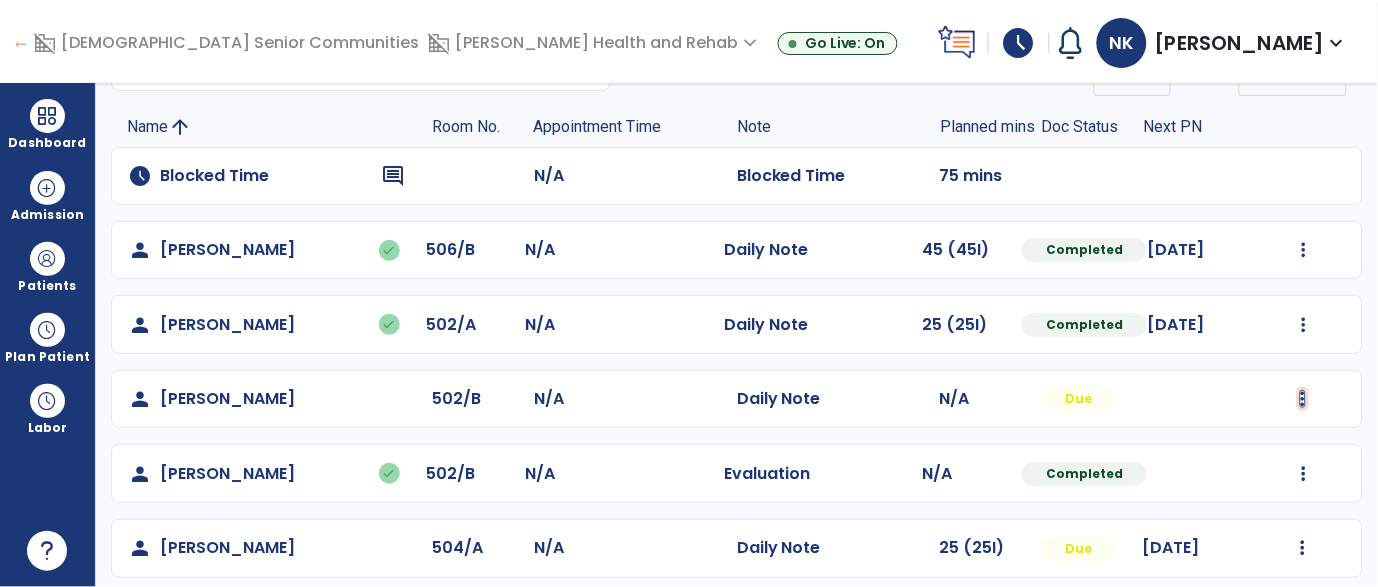 click at bounding box center [1304, 250] 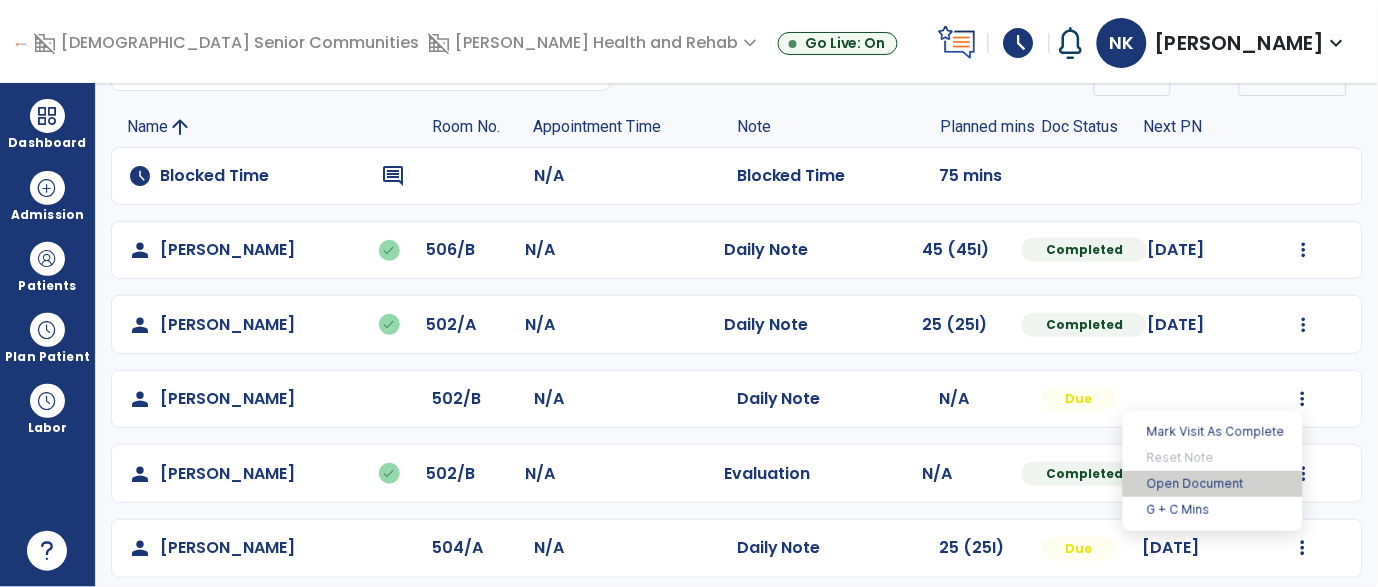 click on "Open Document" at bounding box center (1213, 484) 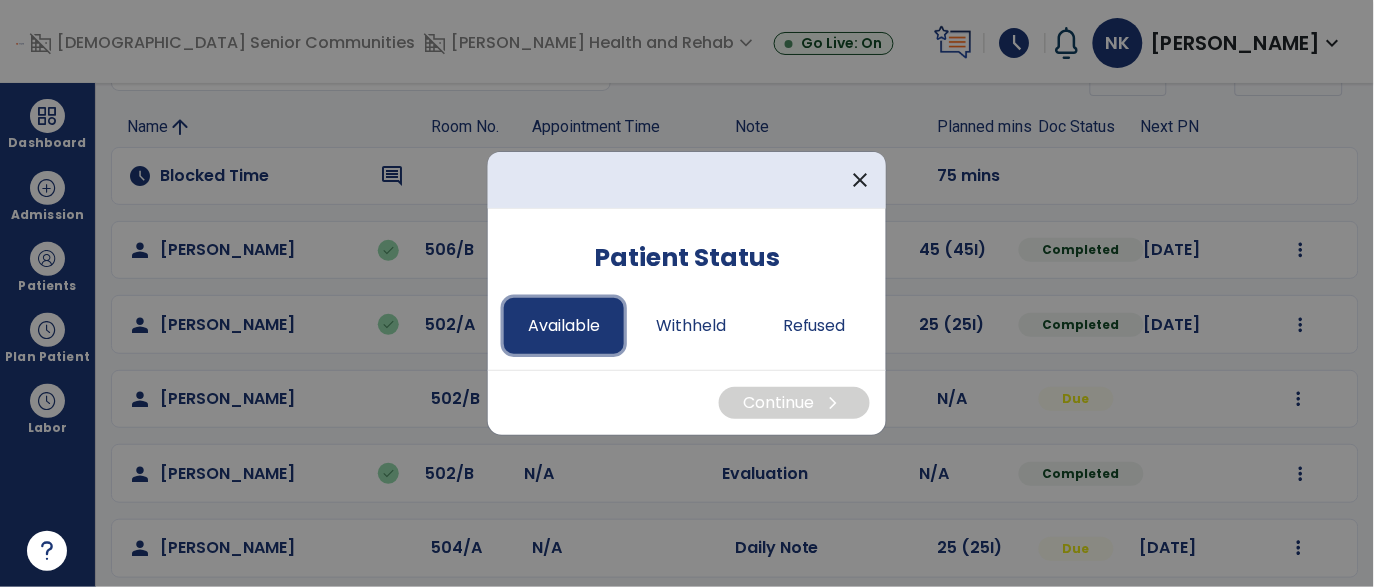 click on "Available" at bounding box center (564, 326) 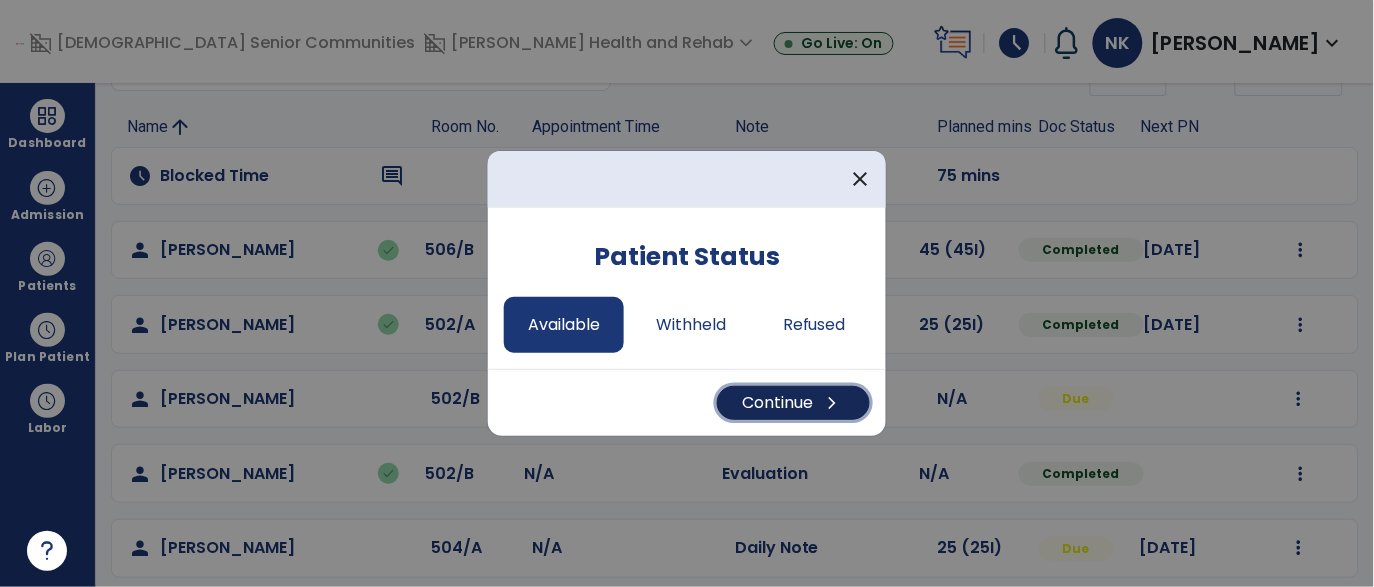 click on "Continue   chevron_right" at bounding box center (793, 403) 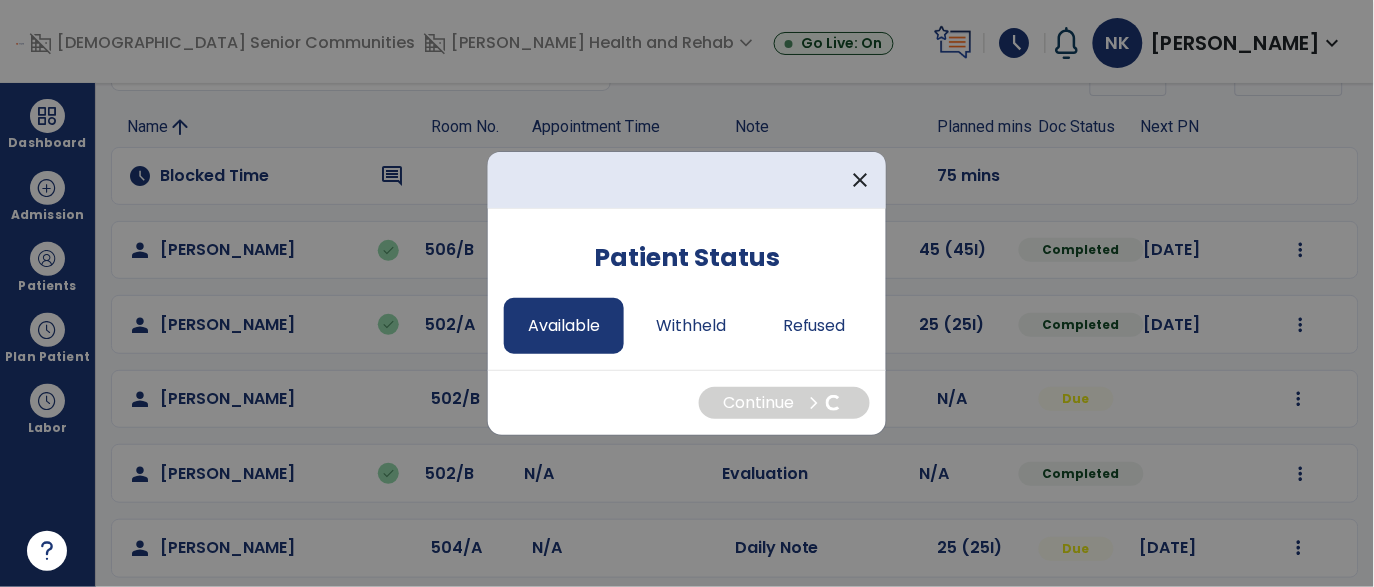 select on "*" 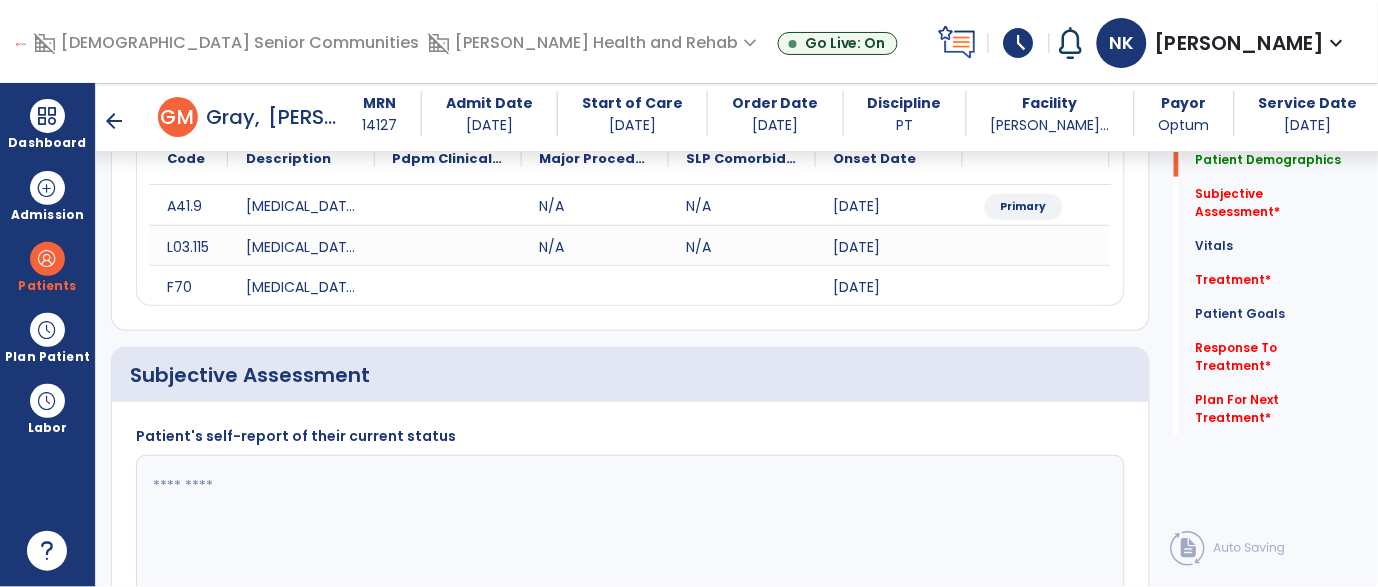 scroll, scrollTop: 264, scrollLeft: 0, axis: vertical 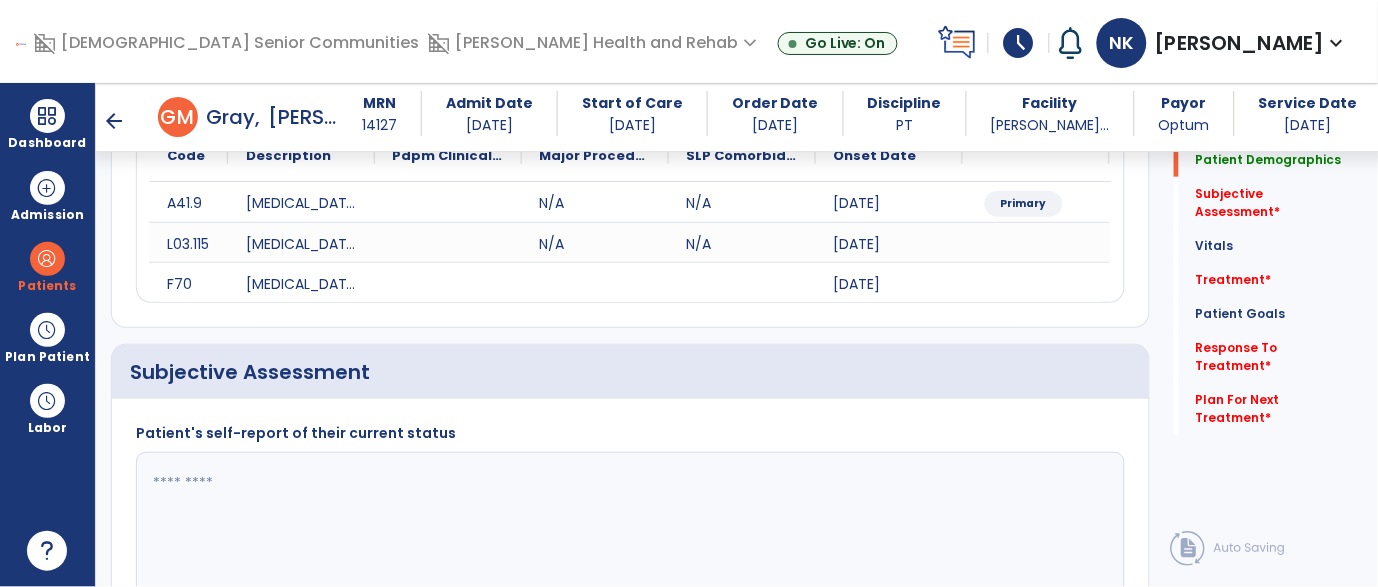 click 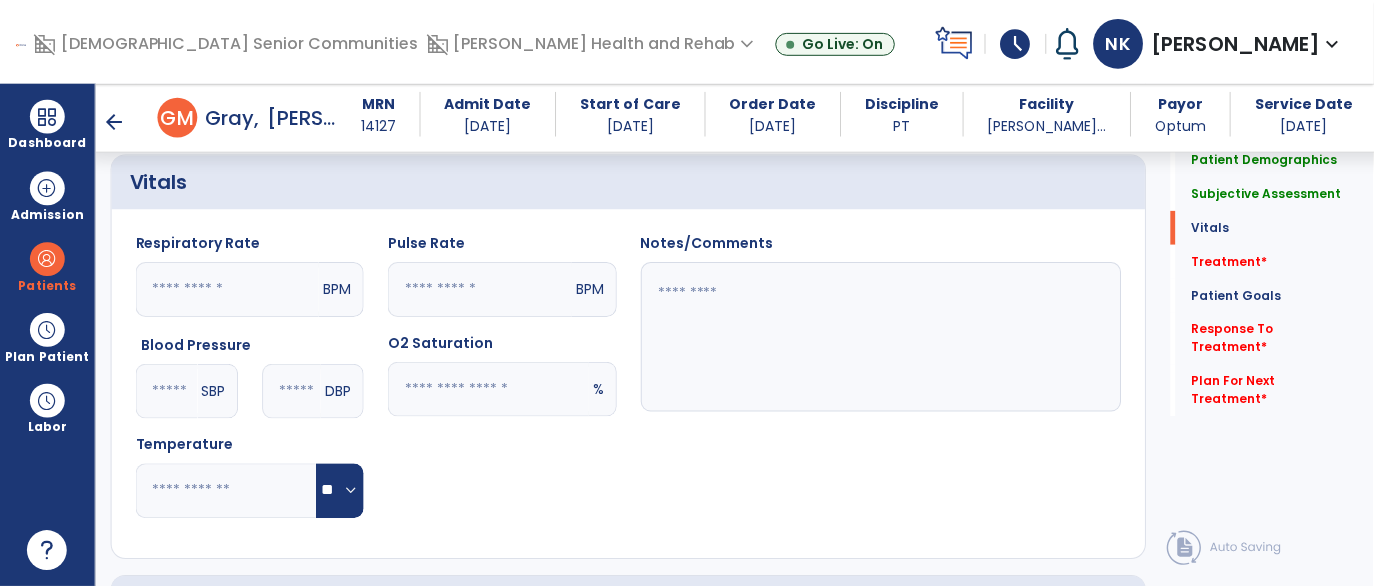 scroll, scrollTop: 938, scrollLeft: 0, axis: vertical 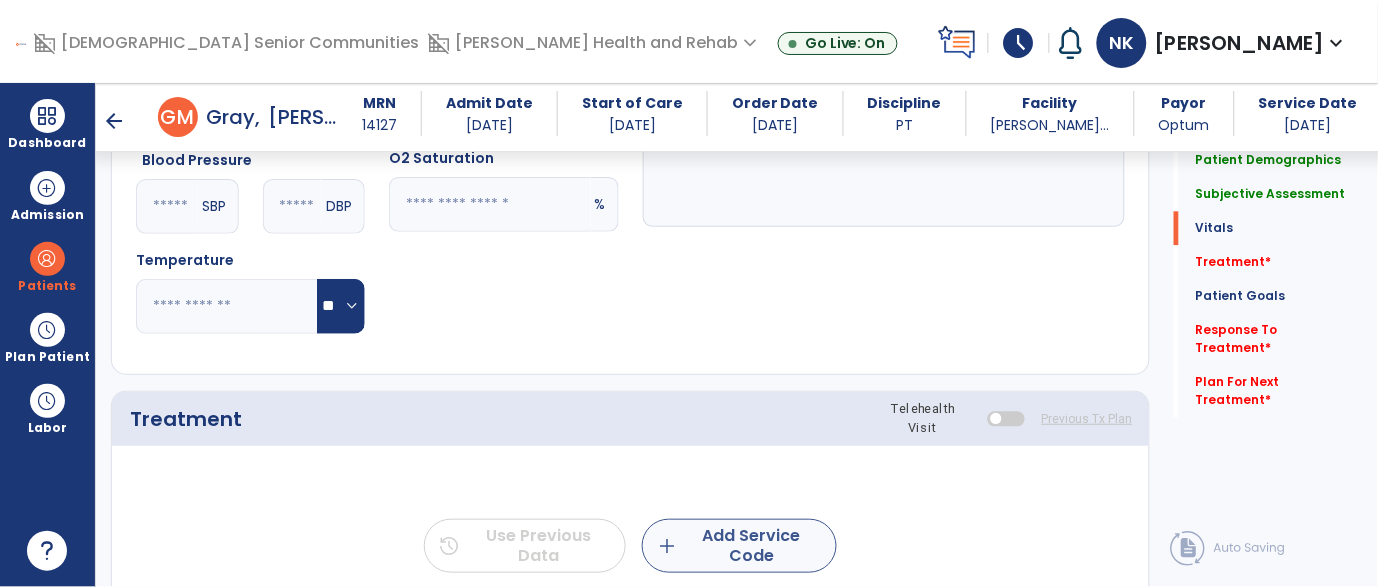 type on "**********" 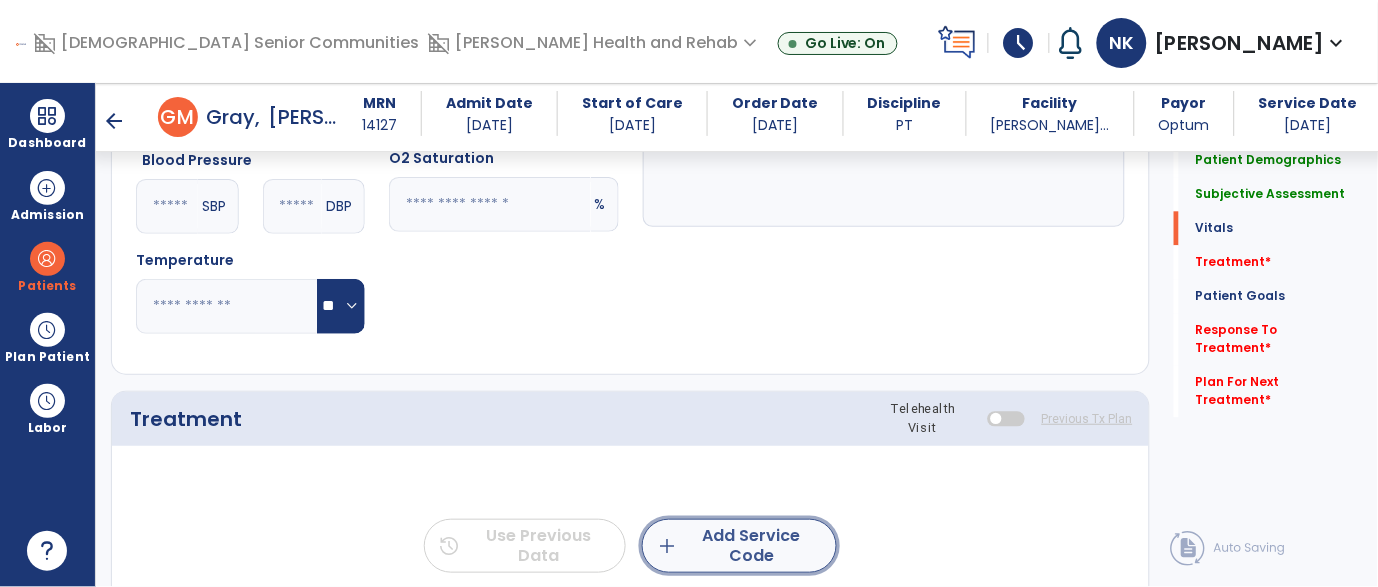click on "add  Add Service Code" 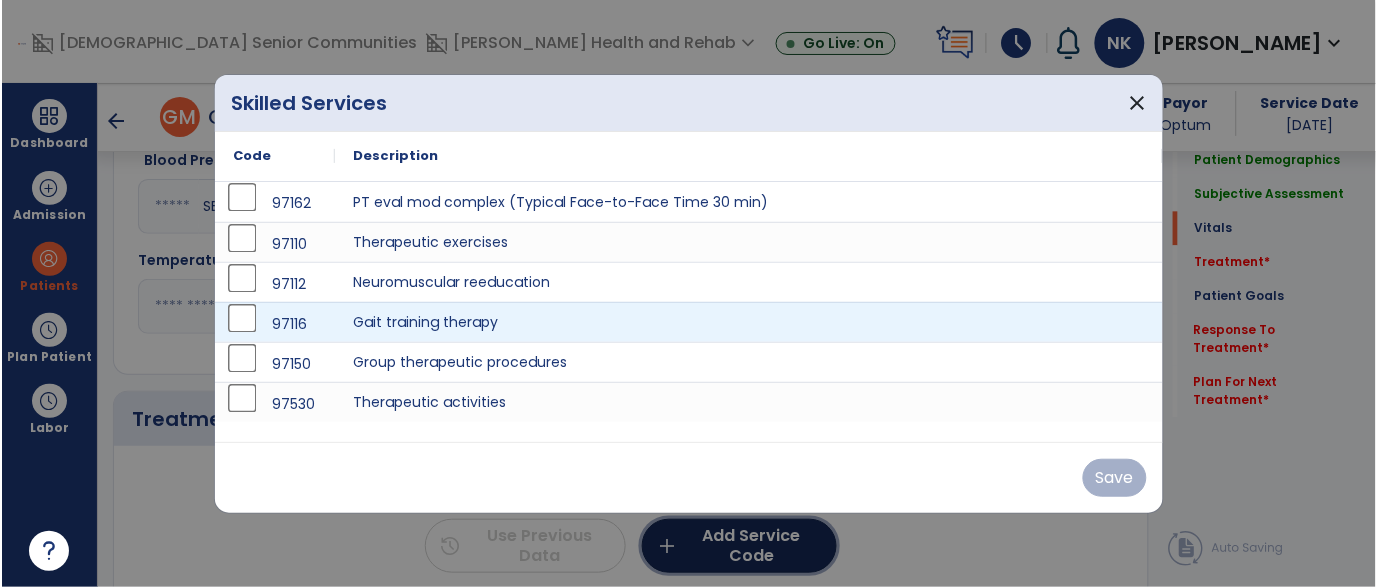 scroll, scrollTop: 938, scrollLeft: 0, axis: vertical 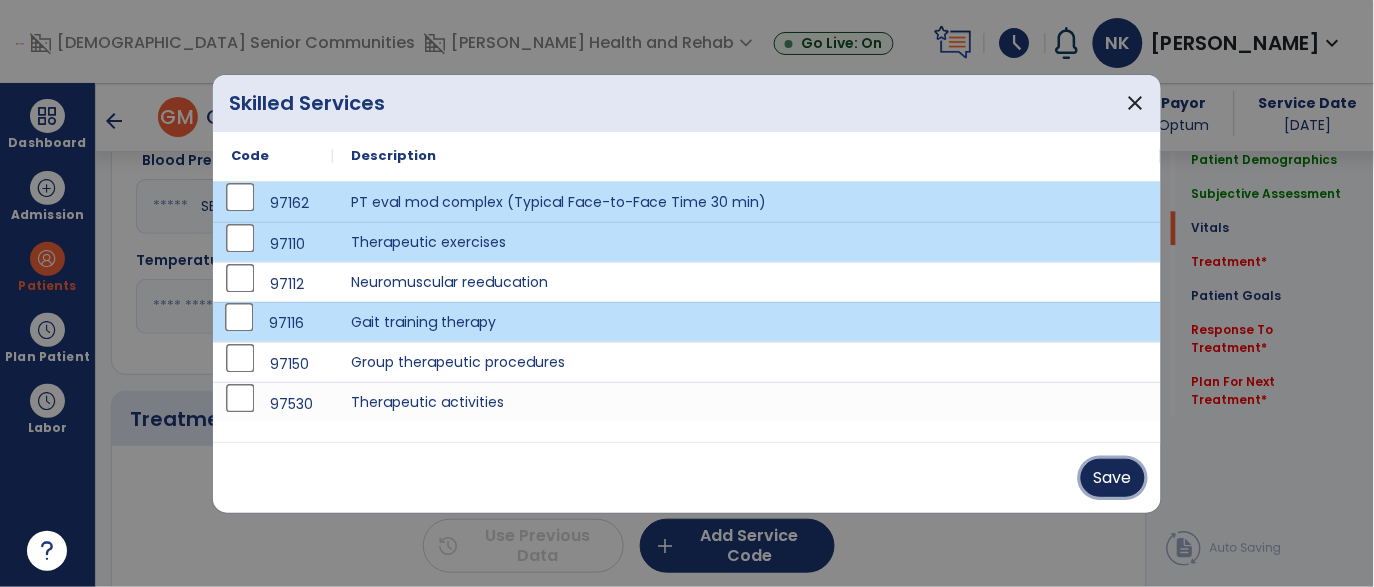 click on "Save" at bounding box center (1113, 478) 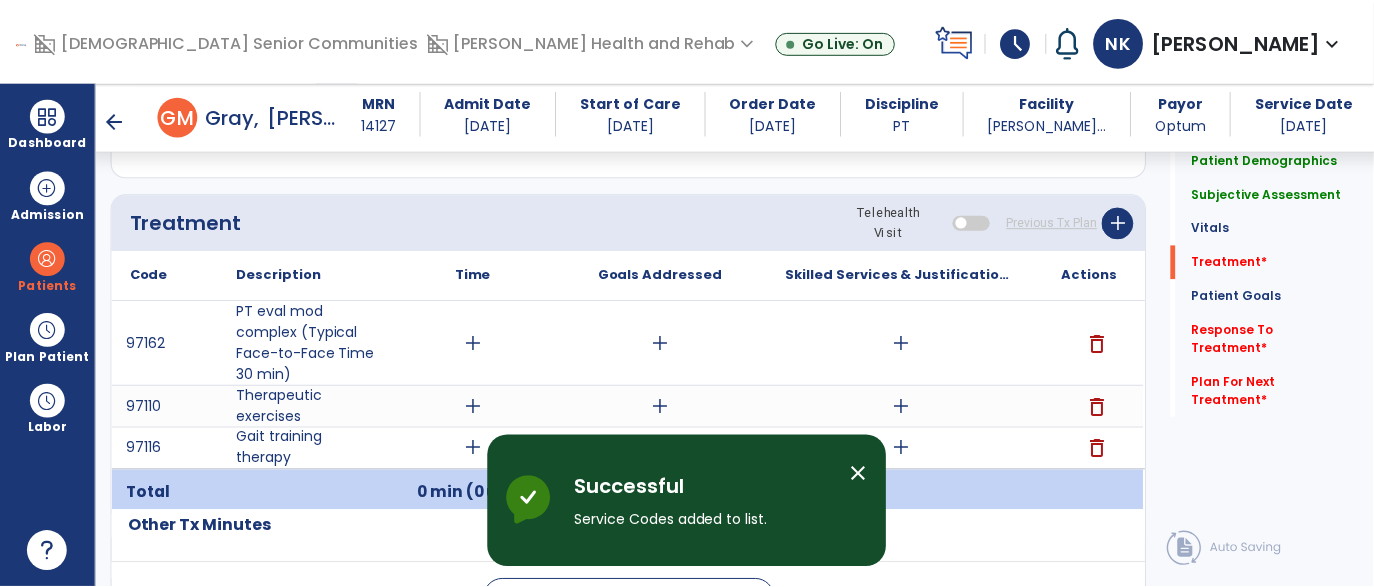 scroll, scrollTop: 1147, scrollLeft: 0, axis: vertical 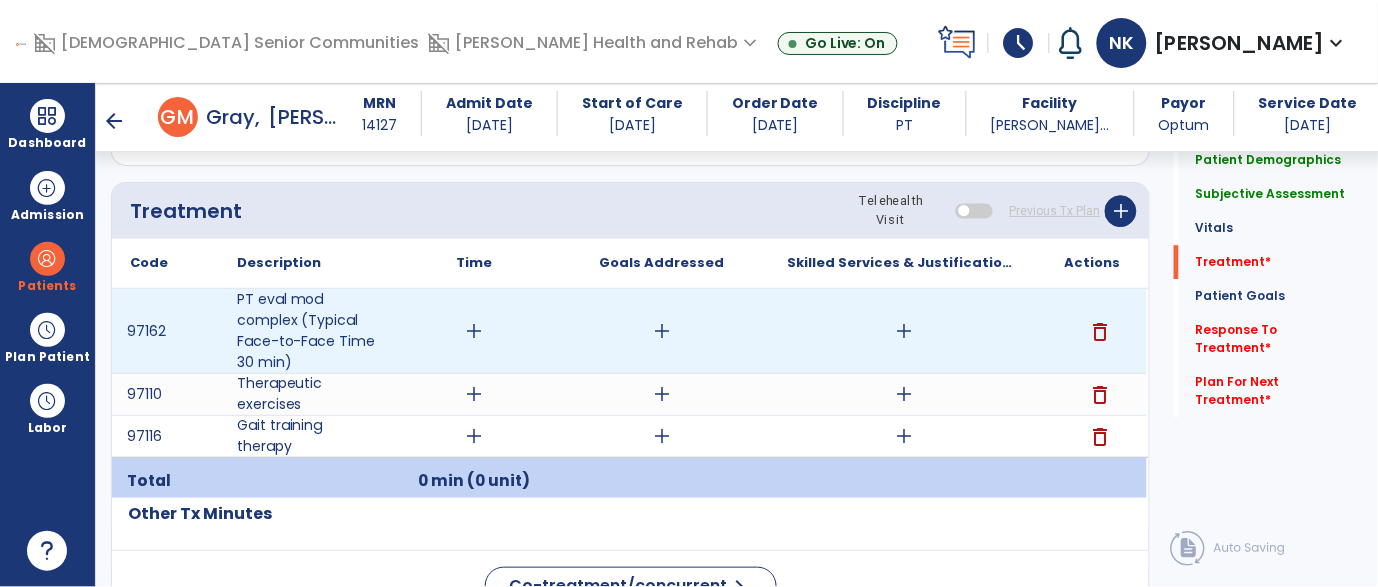 click on "add" at bounding box center [662, 331] 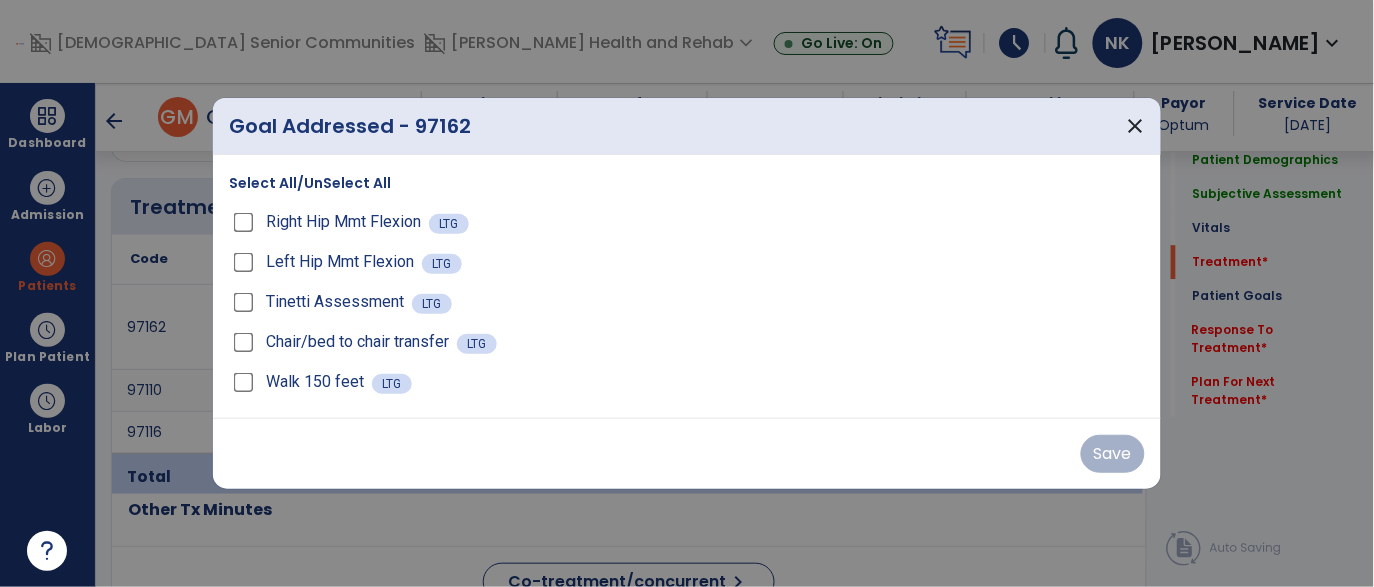 scroll, scrollTop: 1147, scrollLeft: 0, axis: vertical 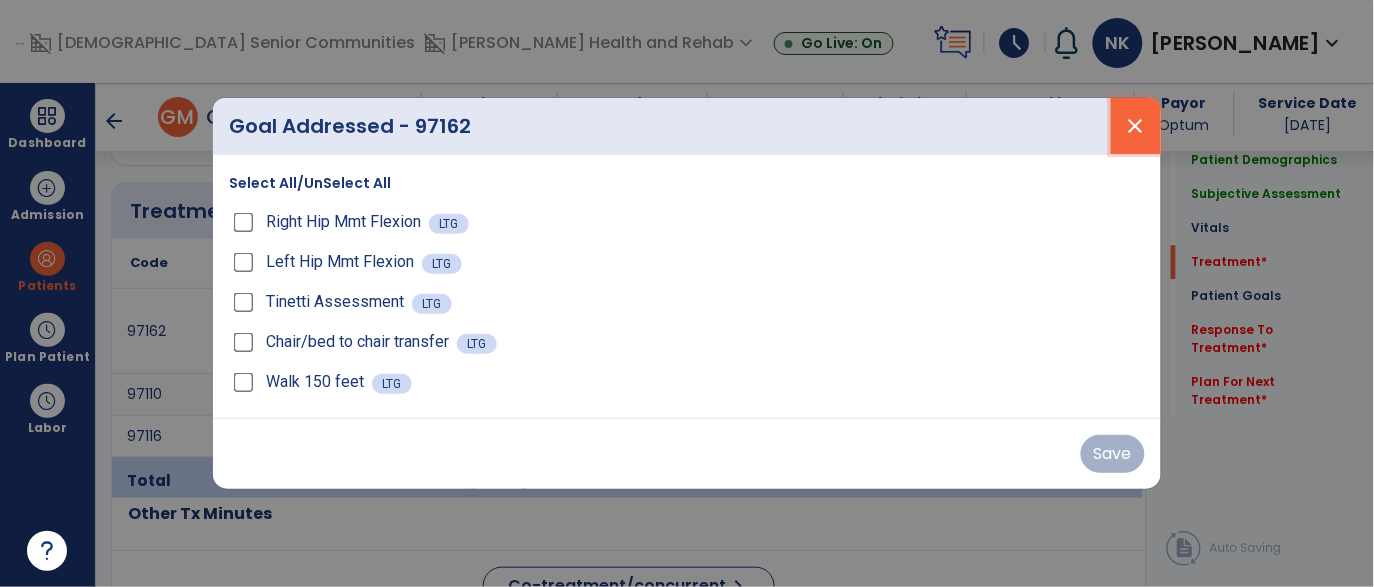 click on "close" at bounding box center [1136, 126] 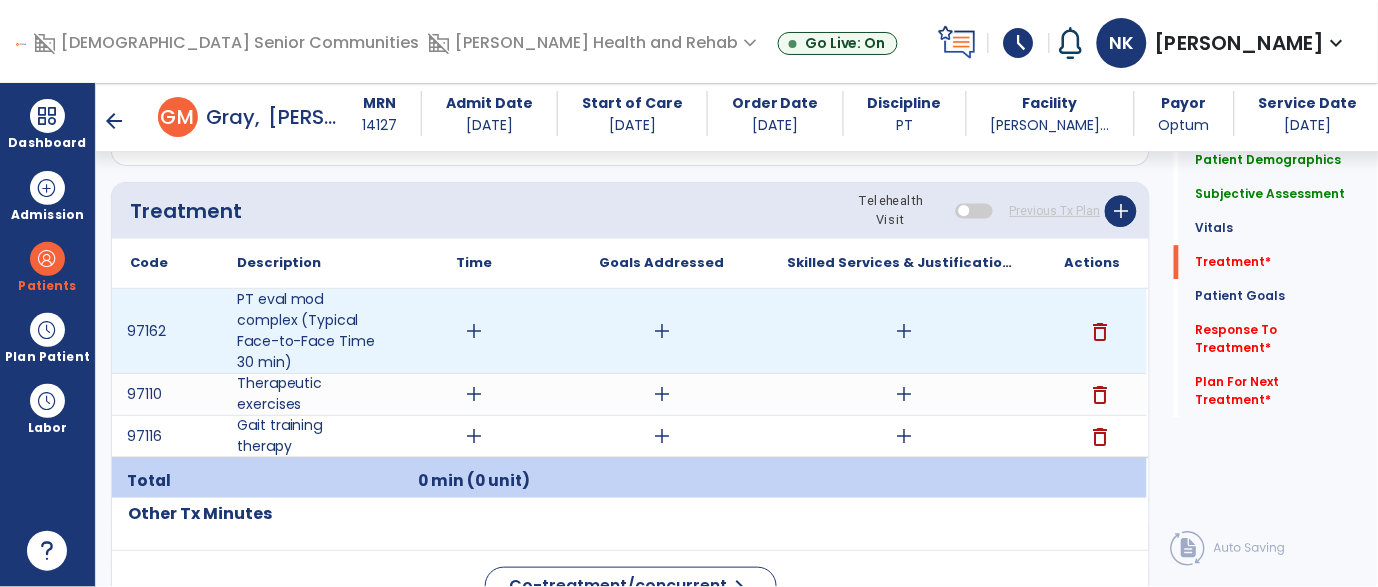 click on "add" at bounding box center [474, 331] 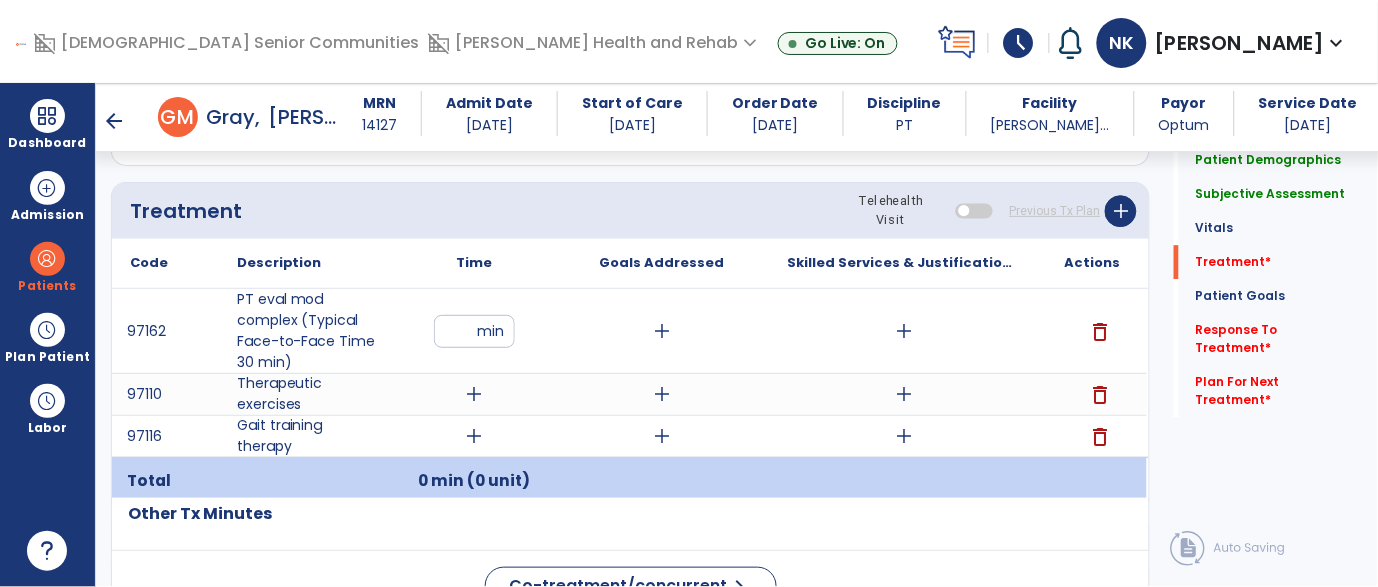 type on "**" 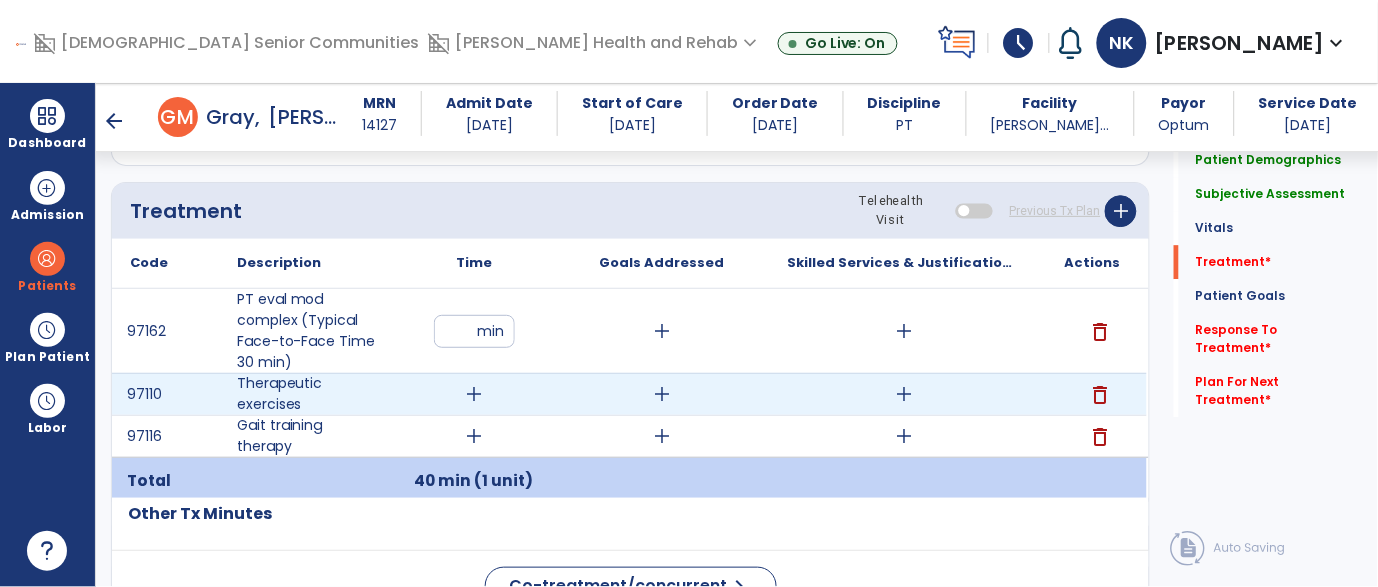 click on "add" at bounding box center (474, 394) 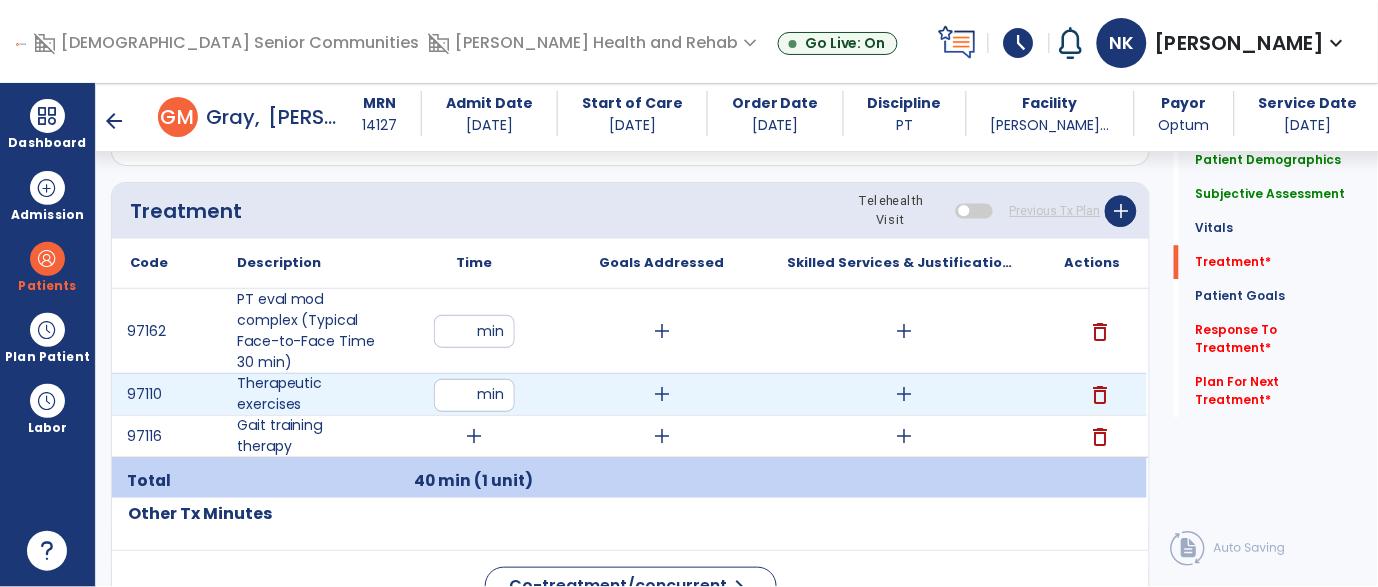 type on "**" 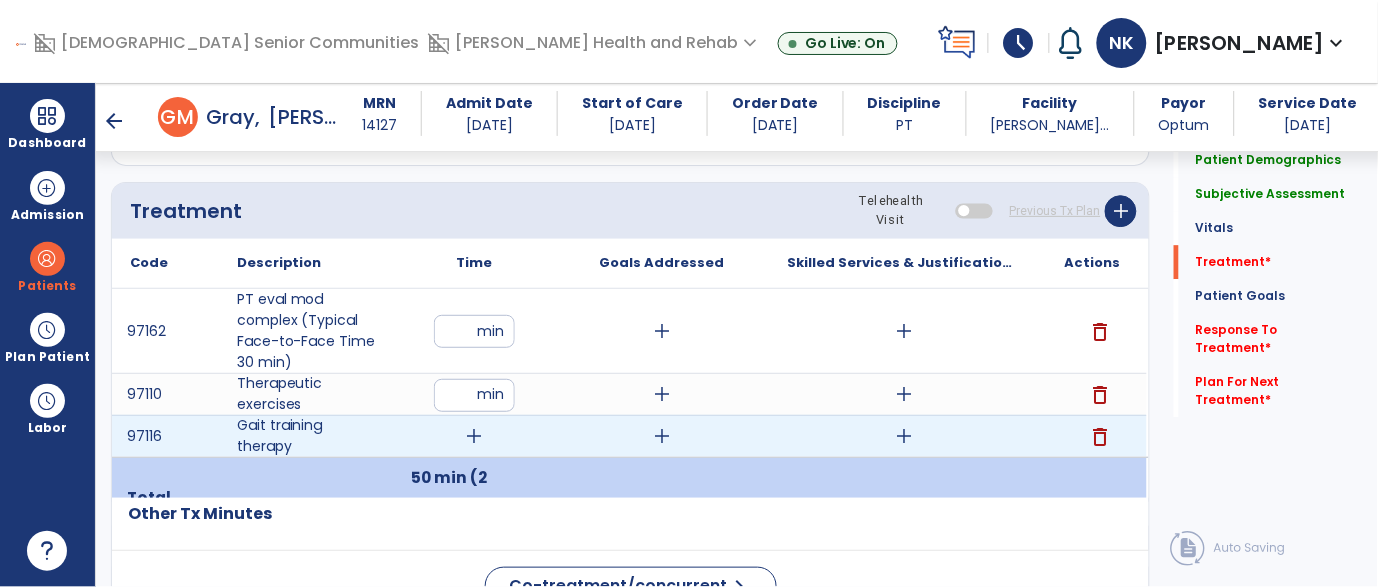 click on "add" at bounding box center [474, 436] 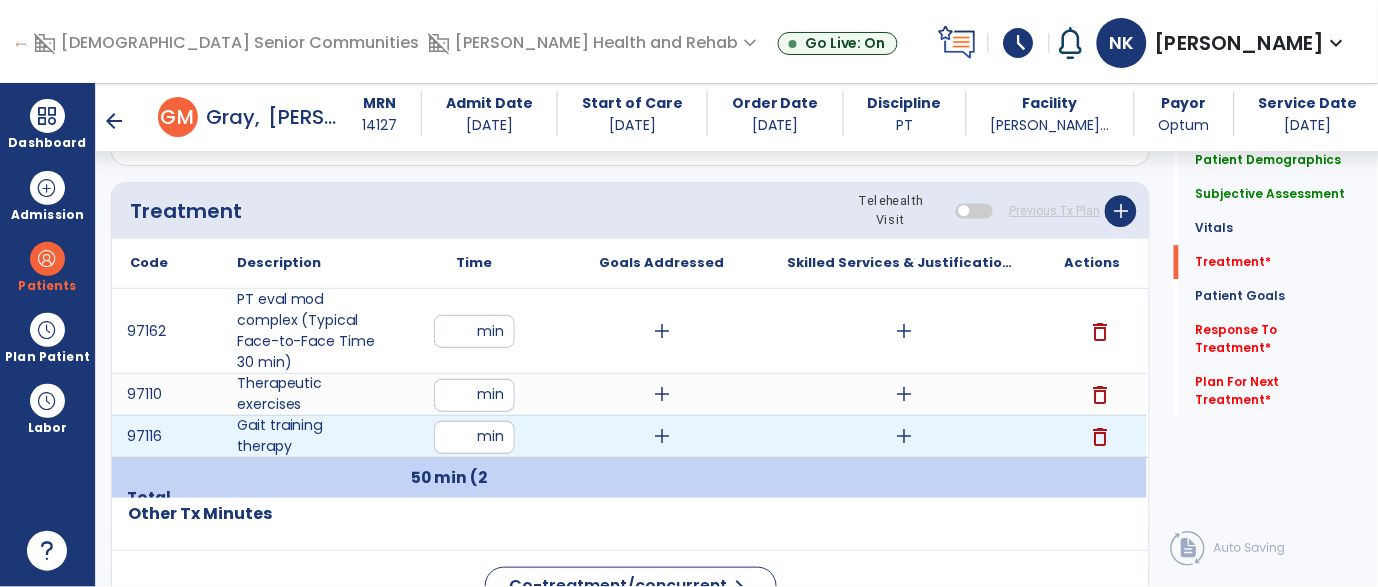 type on "**" 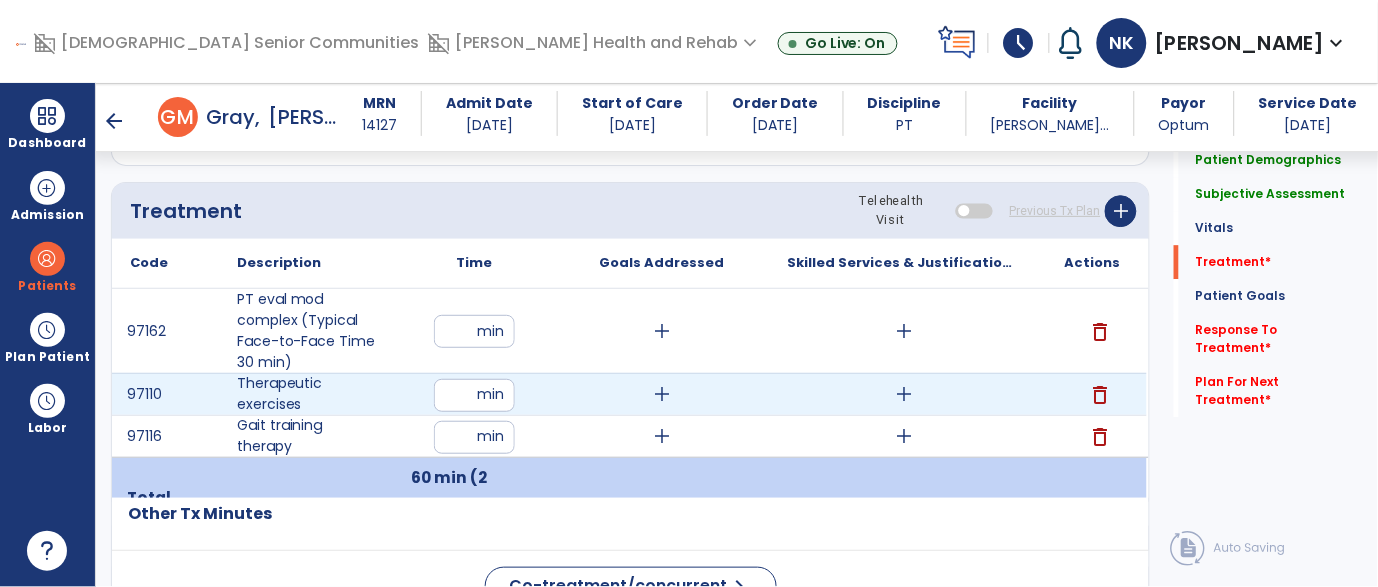 click on "add" at bounding box center [662, 394] 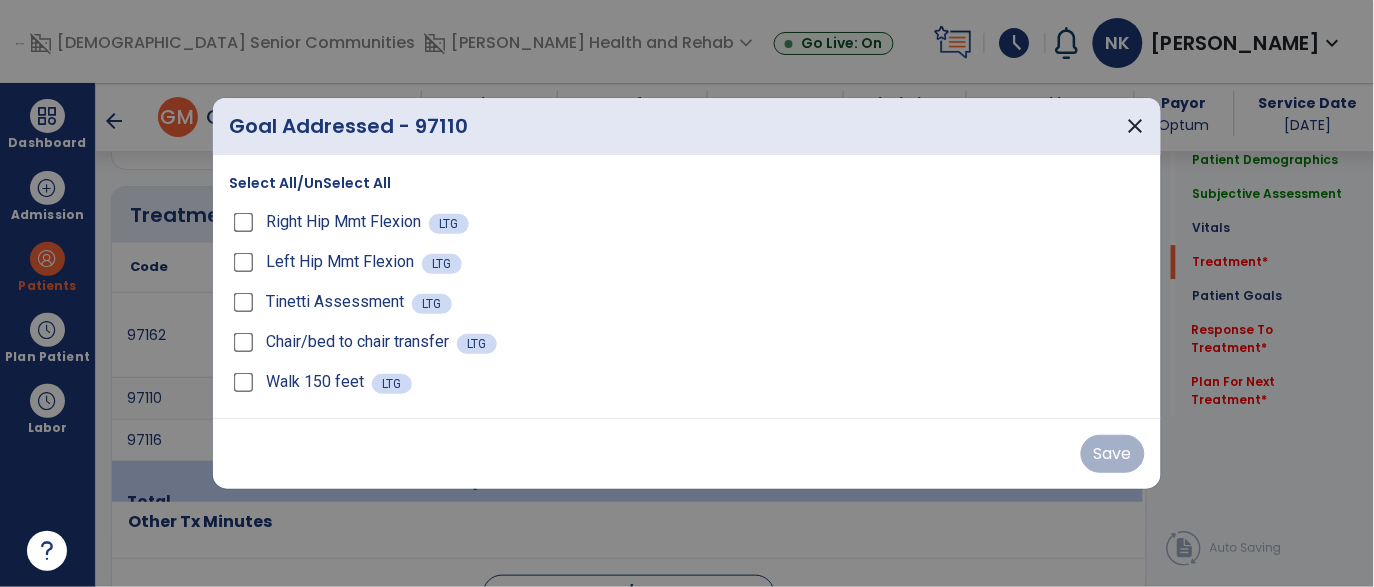 scroll, scrollTop: 1147, scrollLeft: 0, axis: vertical 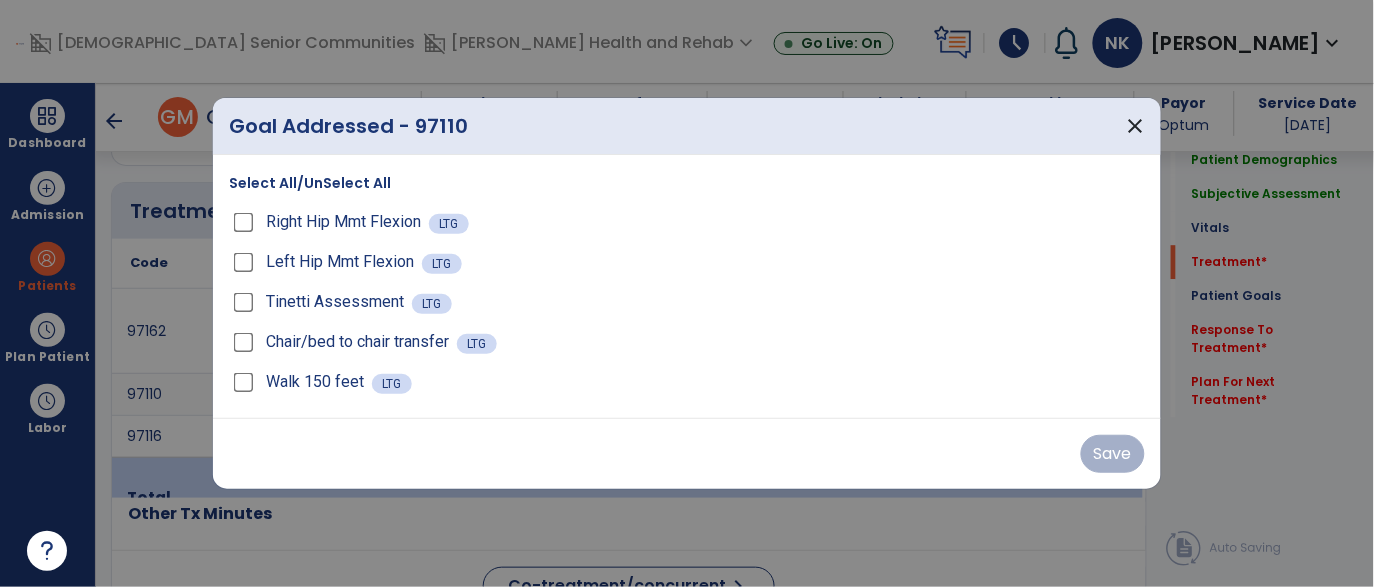 click on "Select All/UnSelect All" at bounding box center (310, 183) 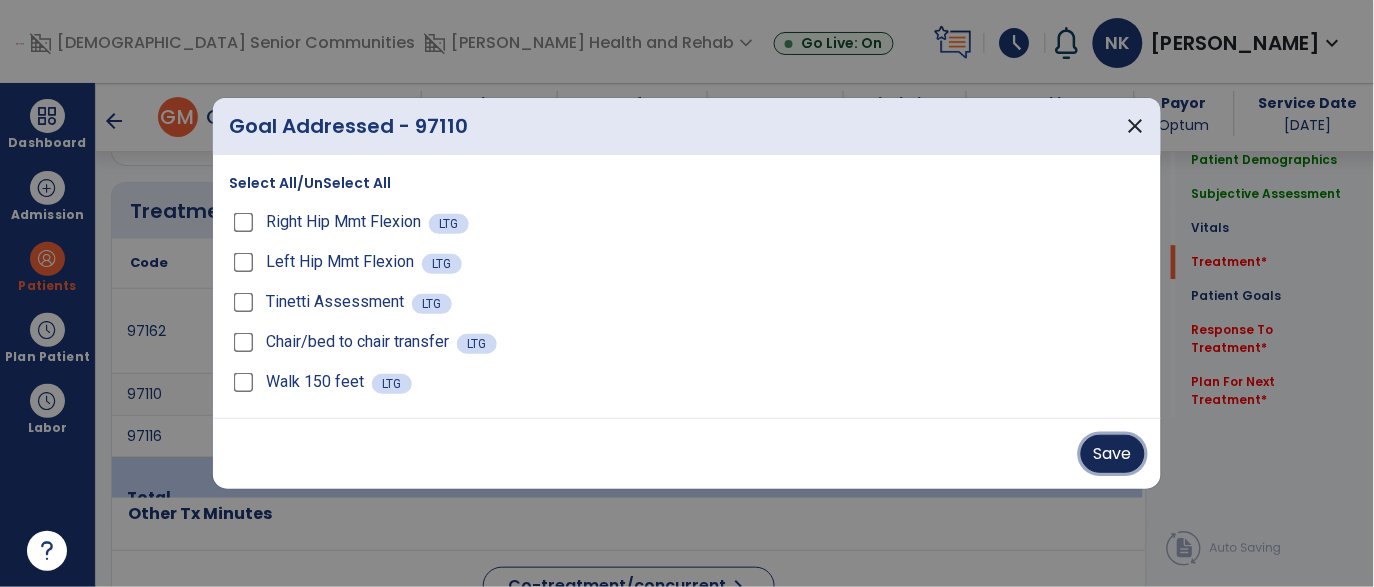 click on "Save" at bounding box center [1113, 454] 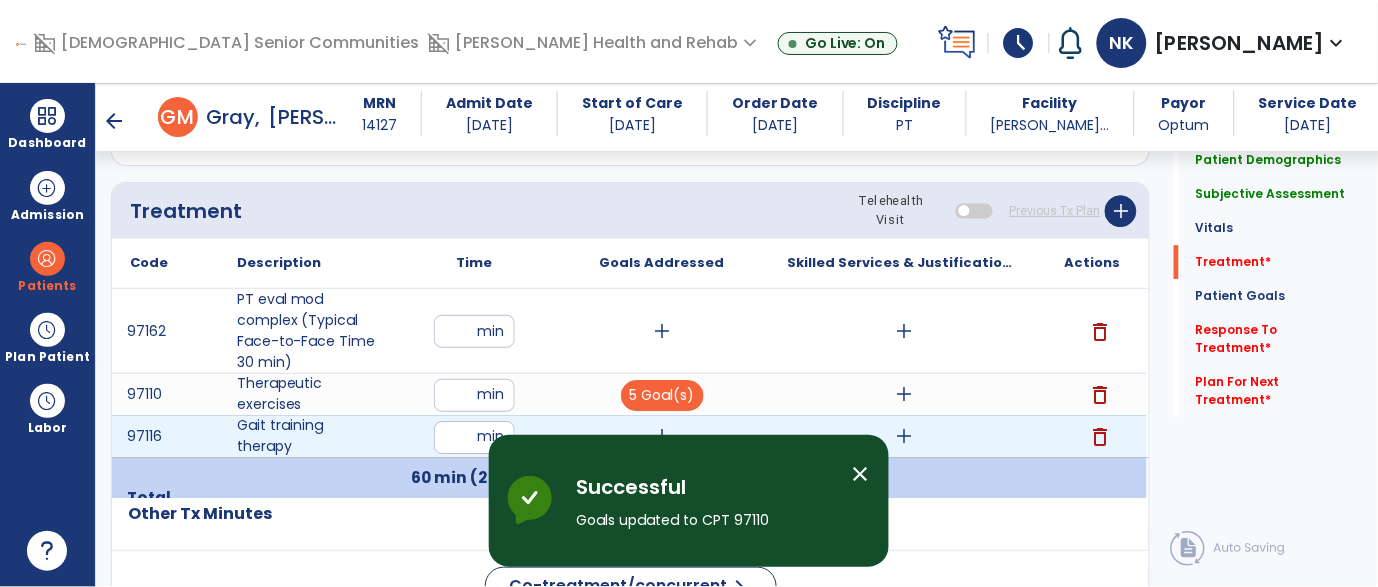 click on "add" at bounding box center [662, 436] 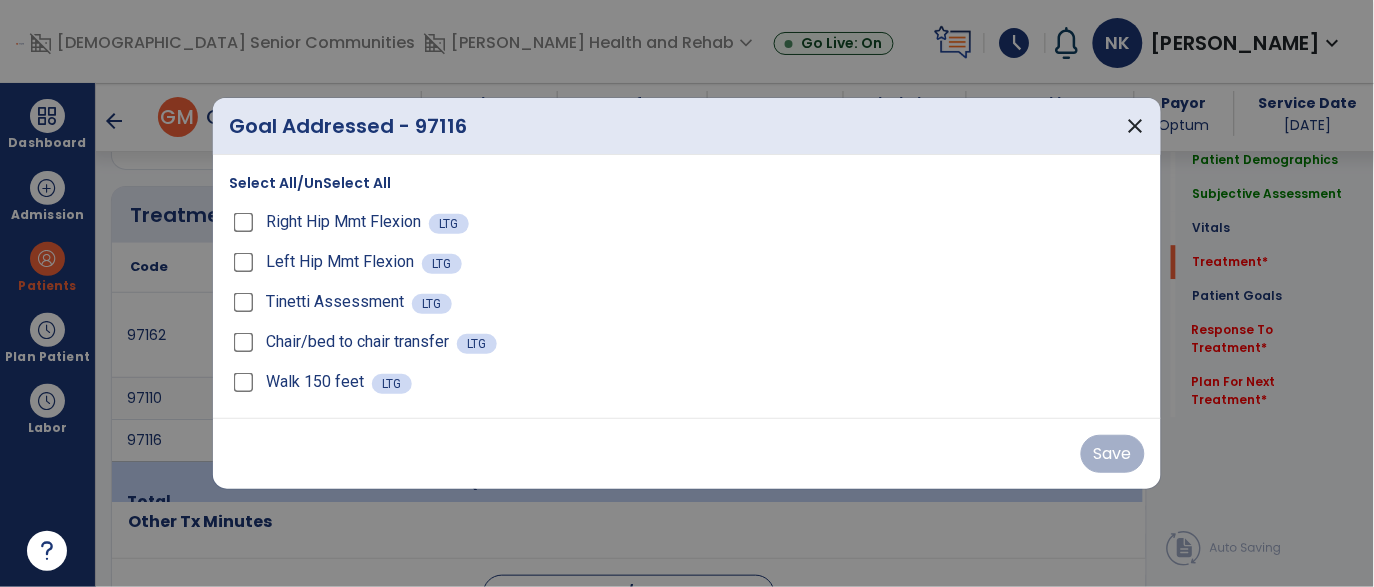 scroll, scrollTop: 1147, scrollLeft: 0, axis: vertical 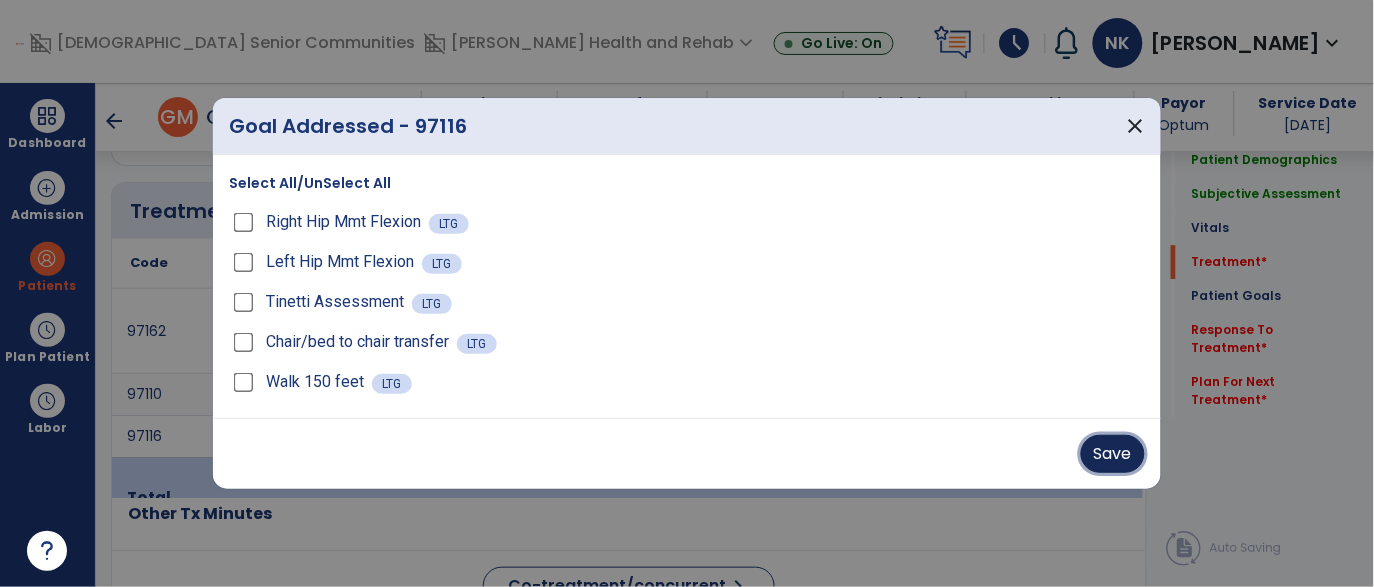click on "Save" at bounding box center [1113, 454] 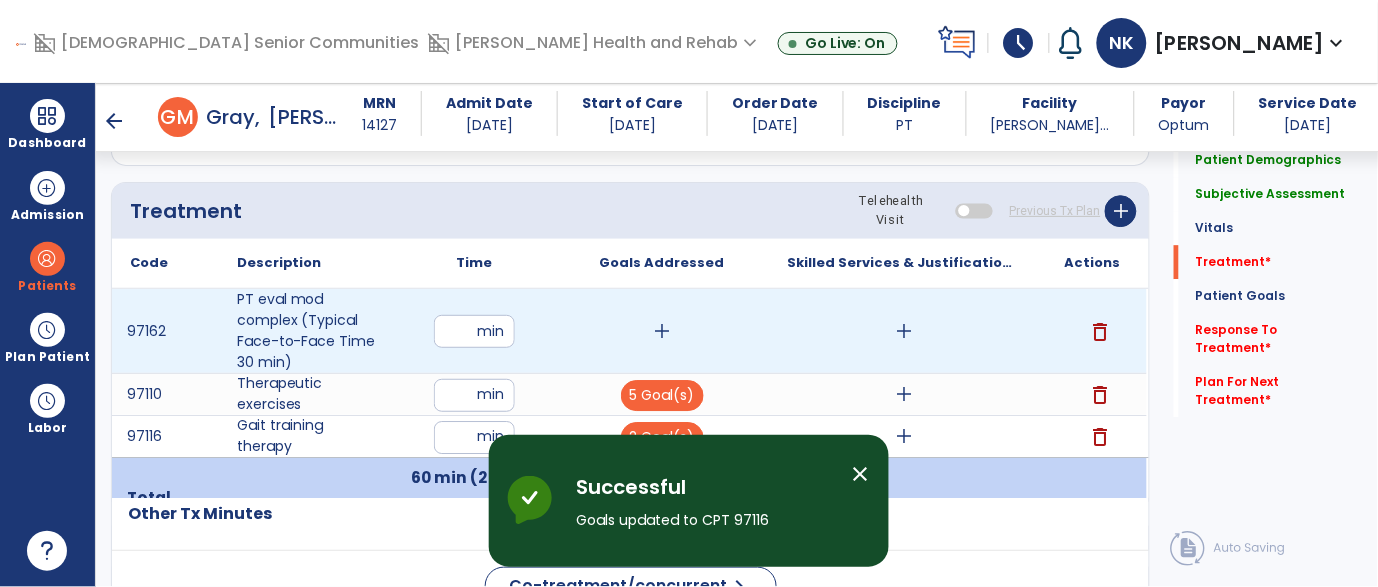 click on "add" at bounding box center [904, 331] 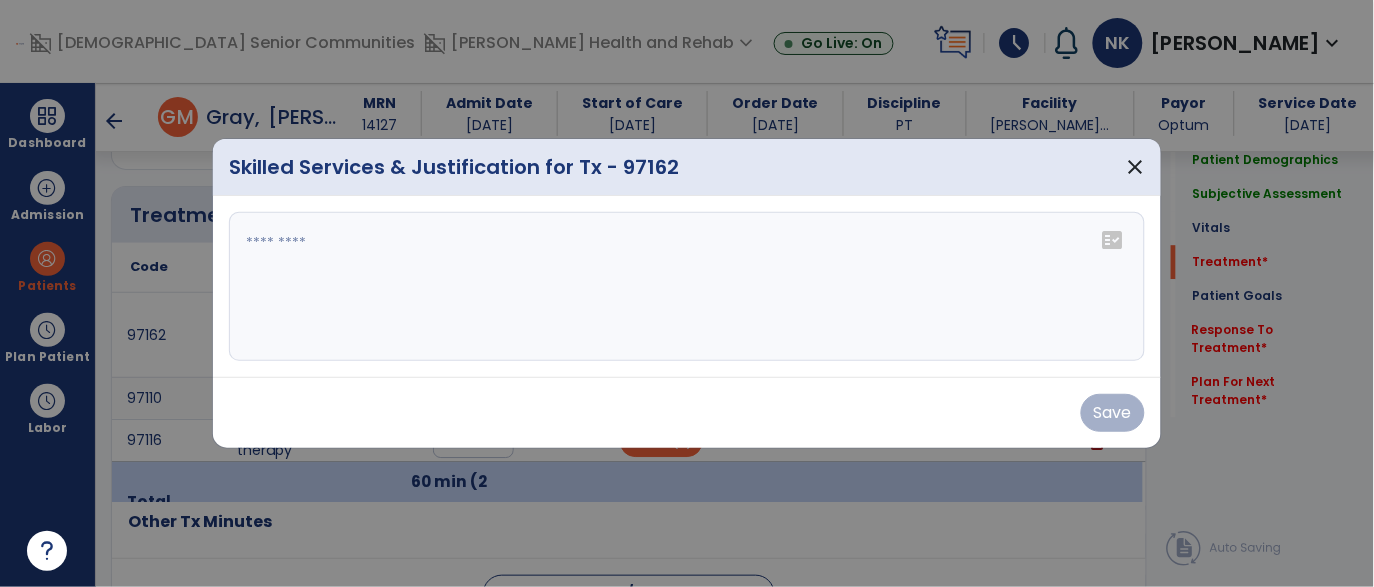 scroll, scrollTop: 1147, scrollLeft: 0, axis: vertical 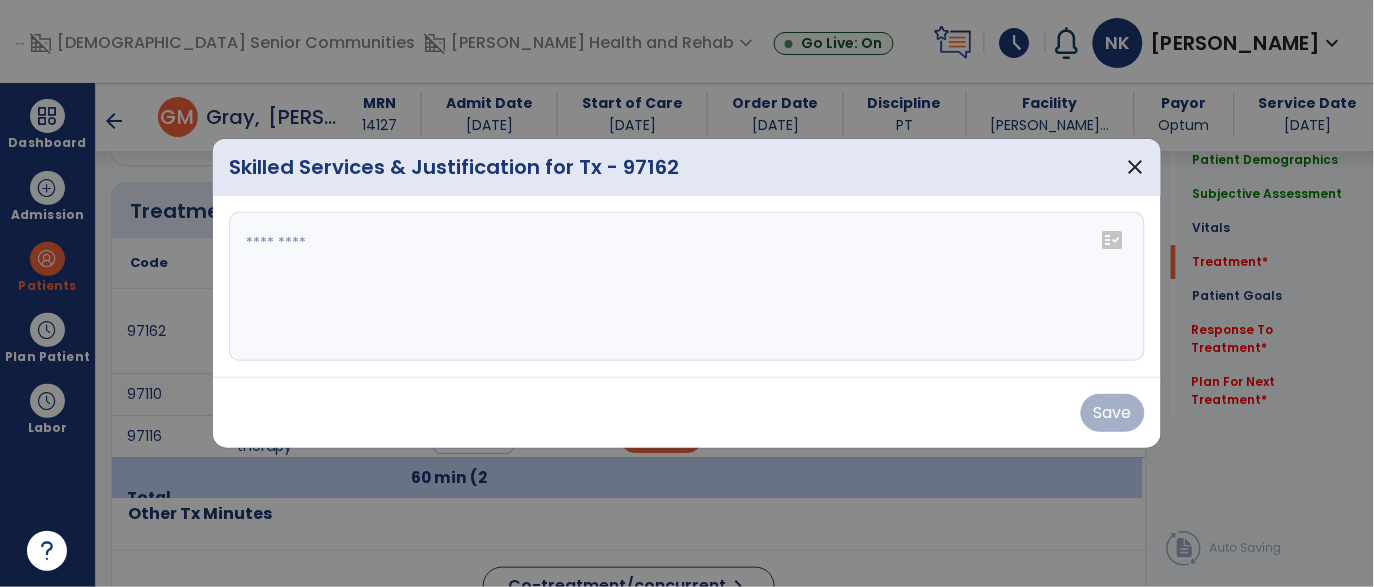 click at bounding box center (687, 287) 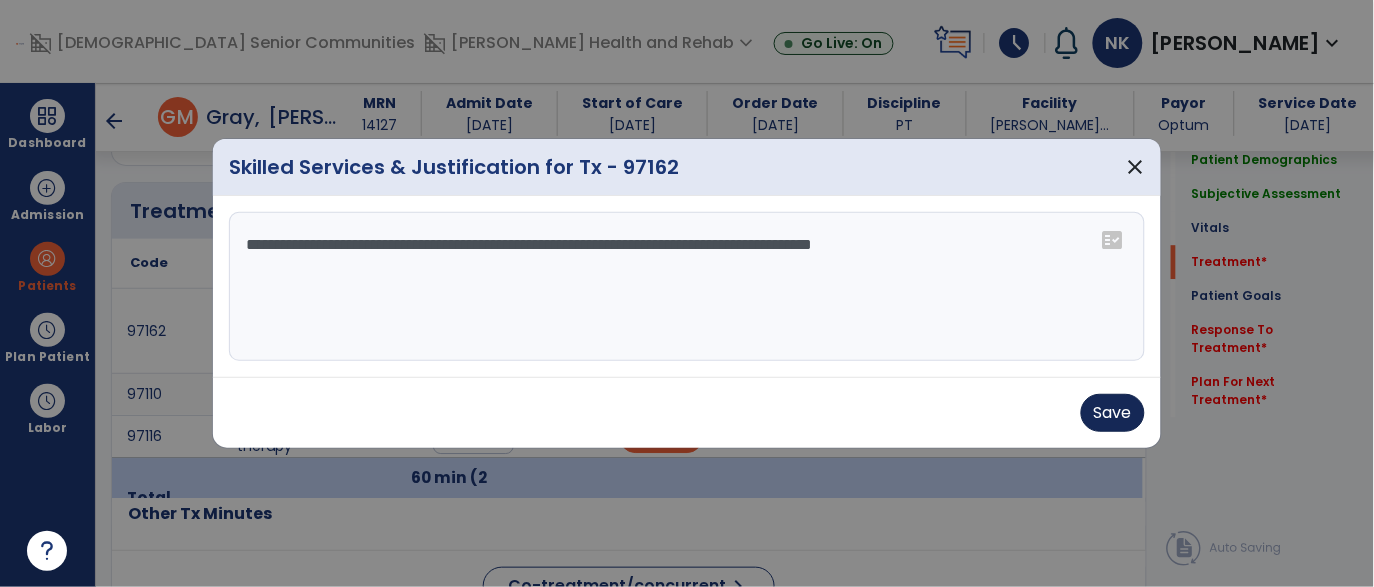 type on "**********" 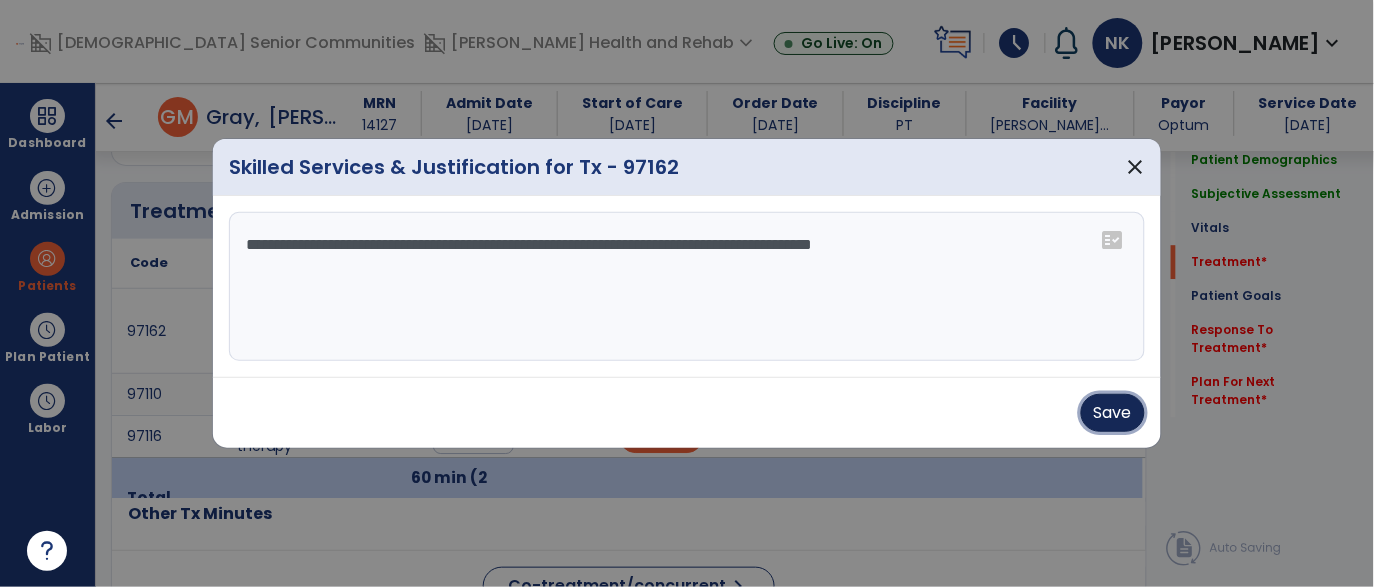 click on "Save" at bounding box center [1113, 413] 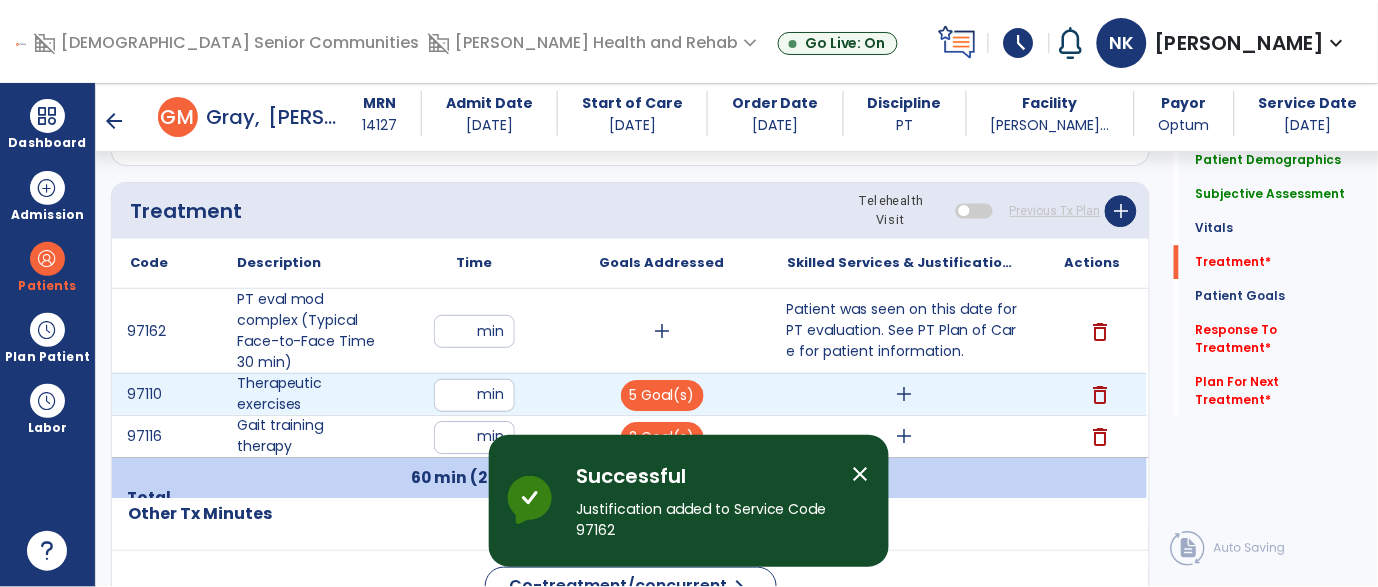click on "add" at bounding box center [904, 394] 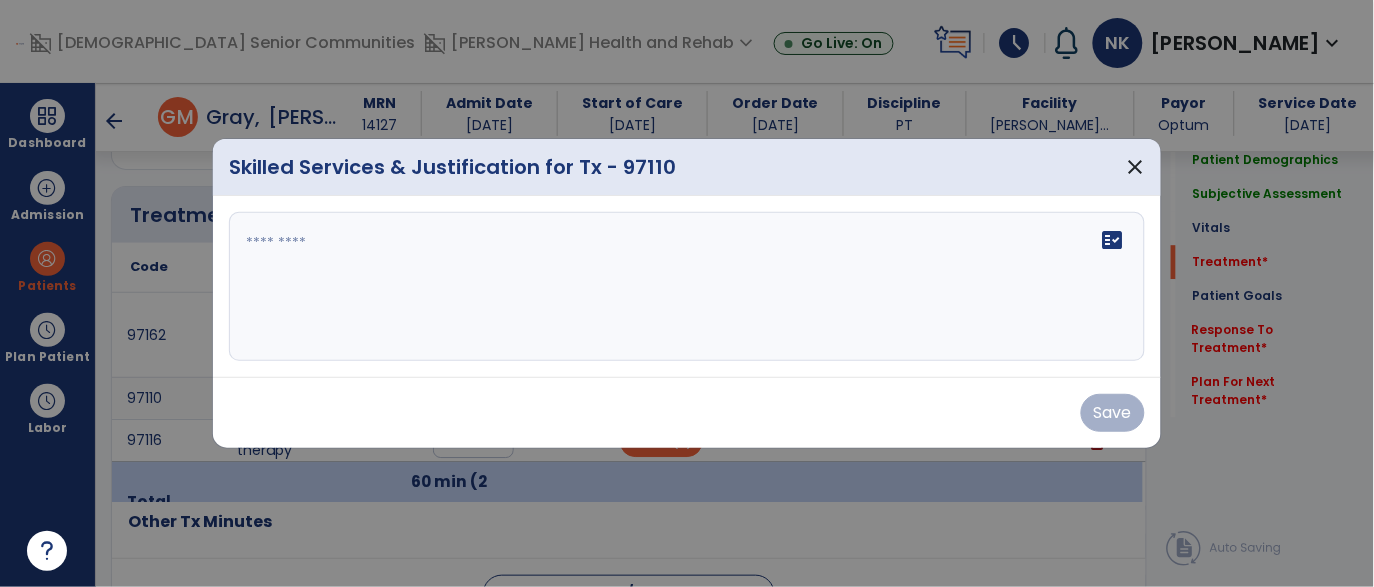 scroll, scrollTop: 1147, scrollLeft: 0, axis: vertical 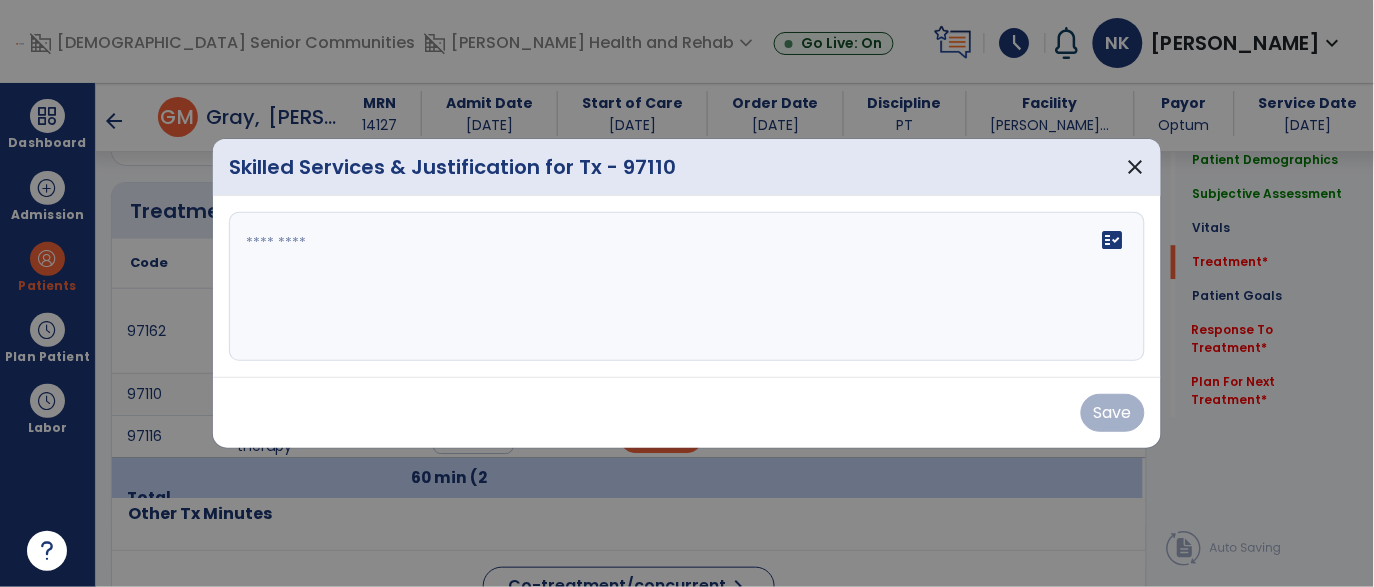 click on "fact_check" at bounding box center (687, 287) 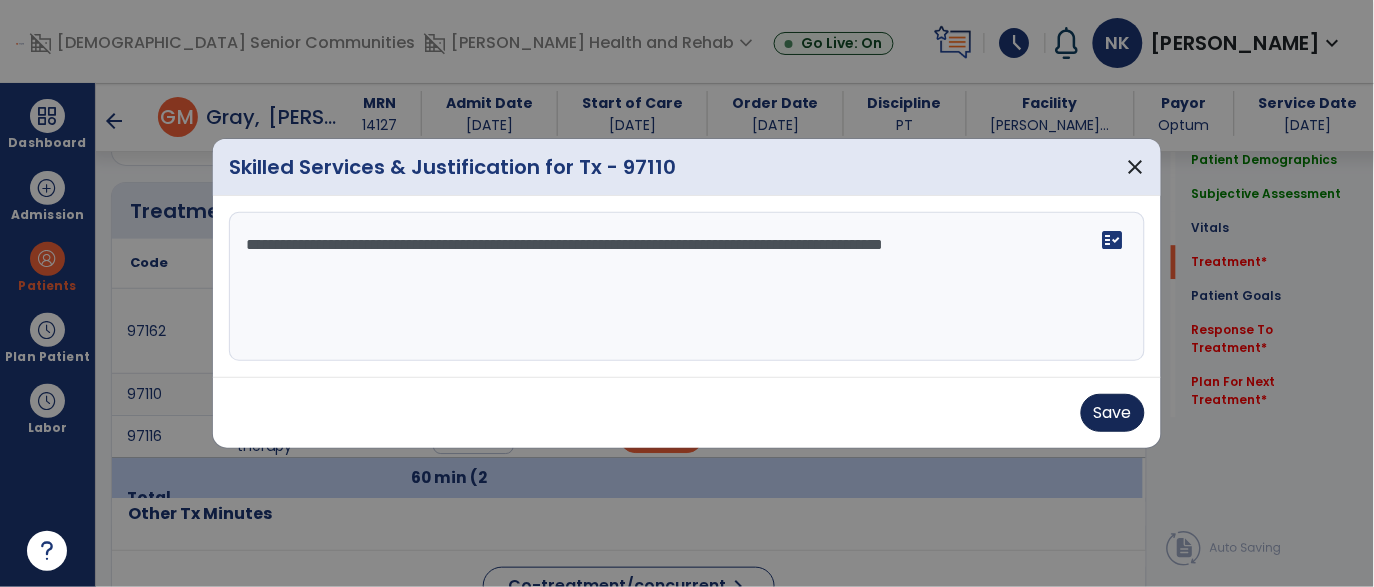 type on "**********" 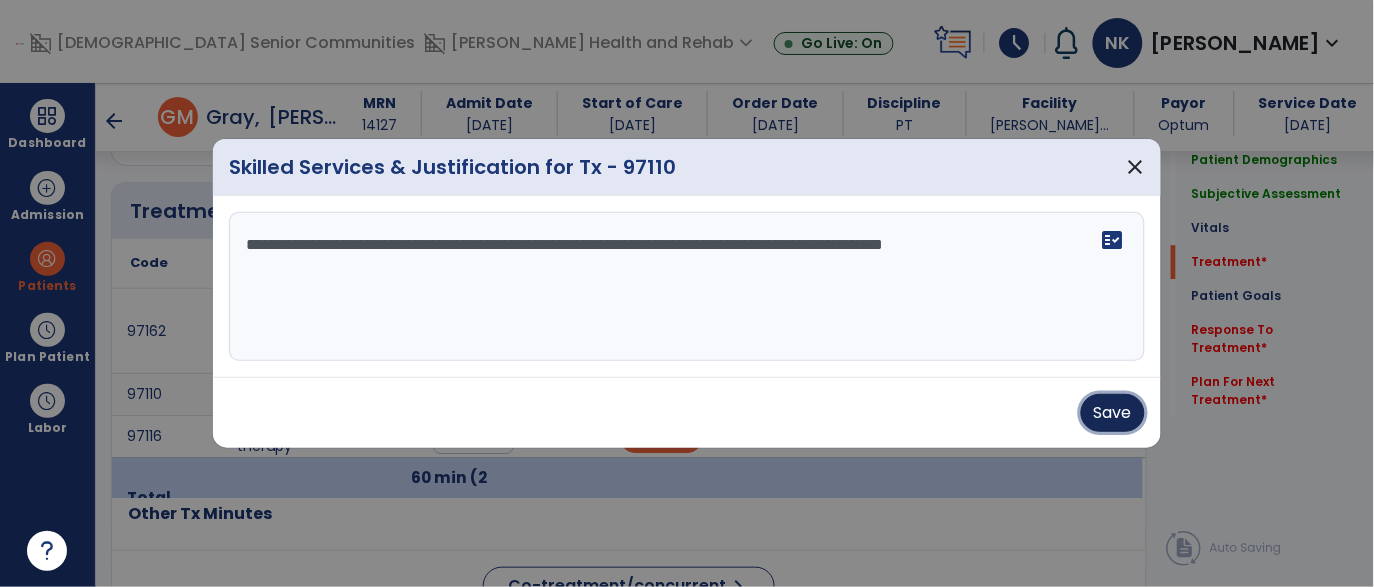 click on "Save" at bounding box center (1113, 413) 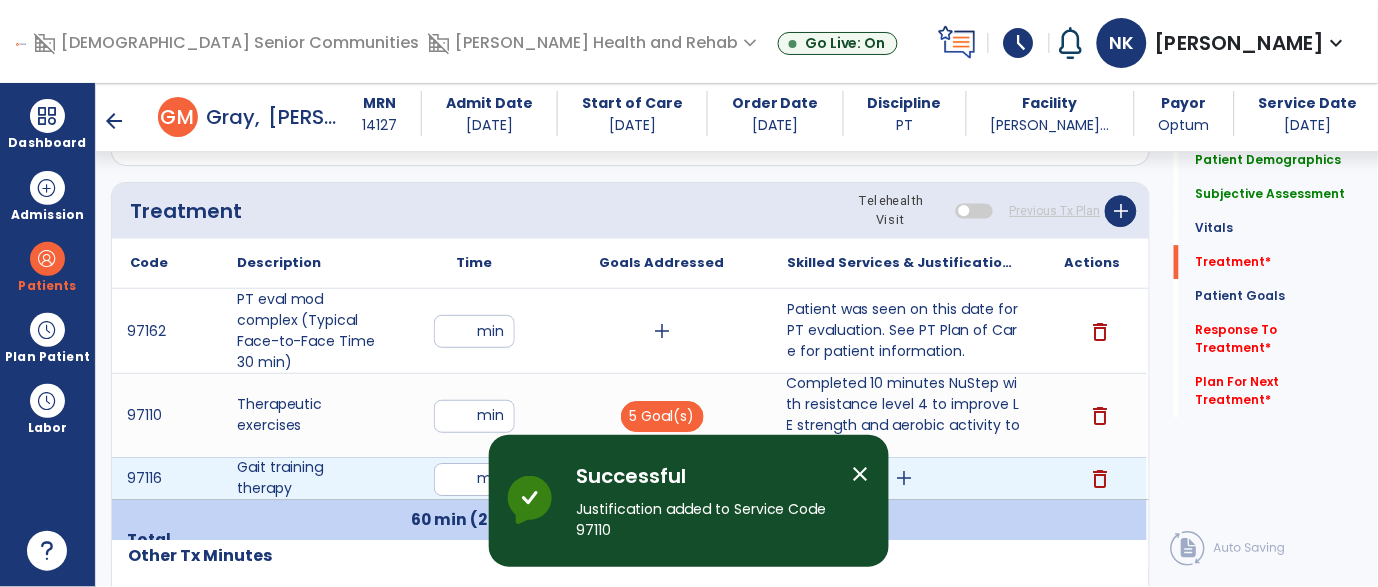 click on "add" at bounding box center (904, 478) 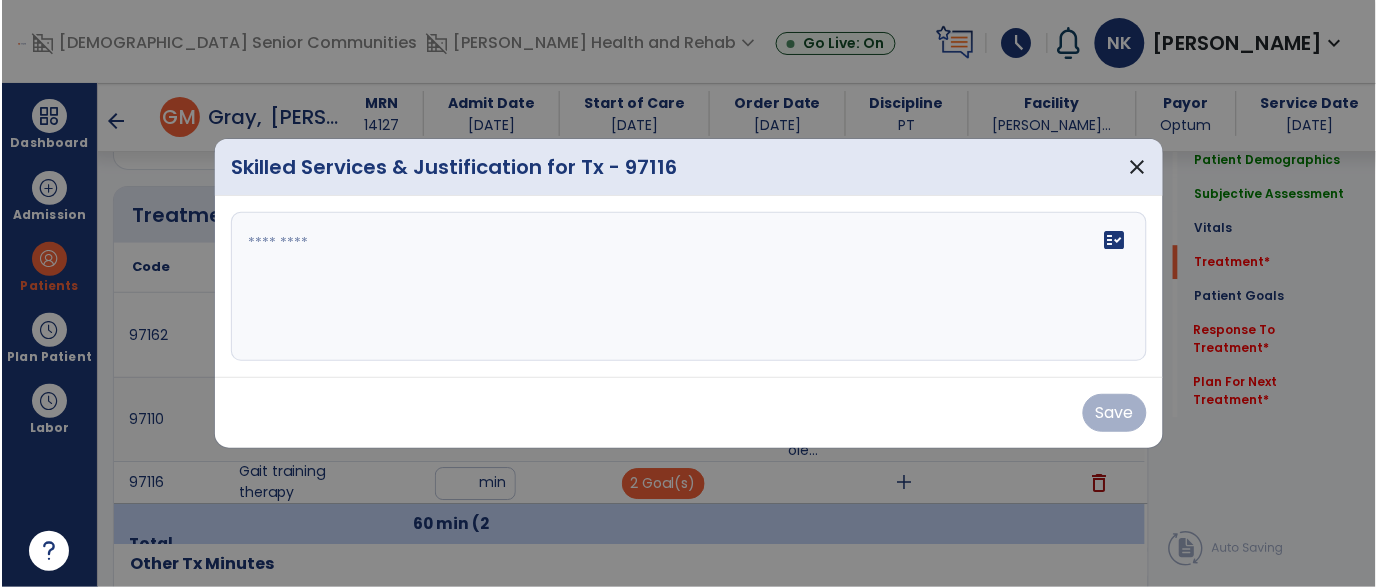 scroll, scrollTop: 1147, scrollLeft: 0, axis: vertical 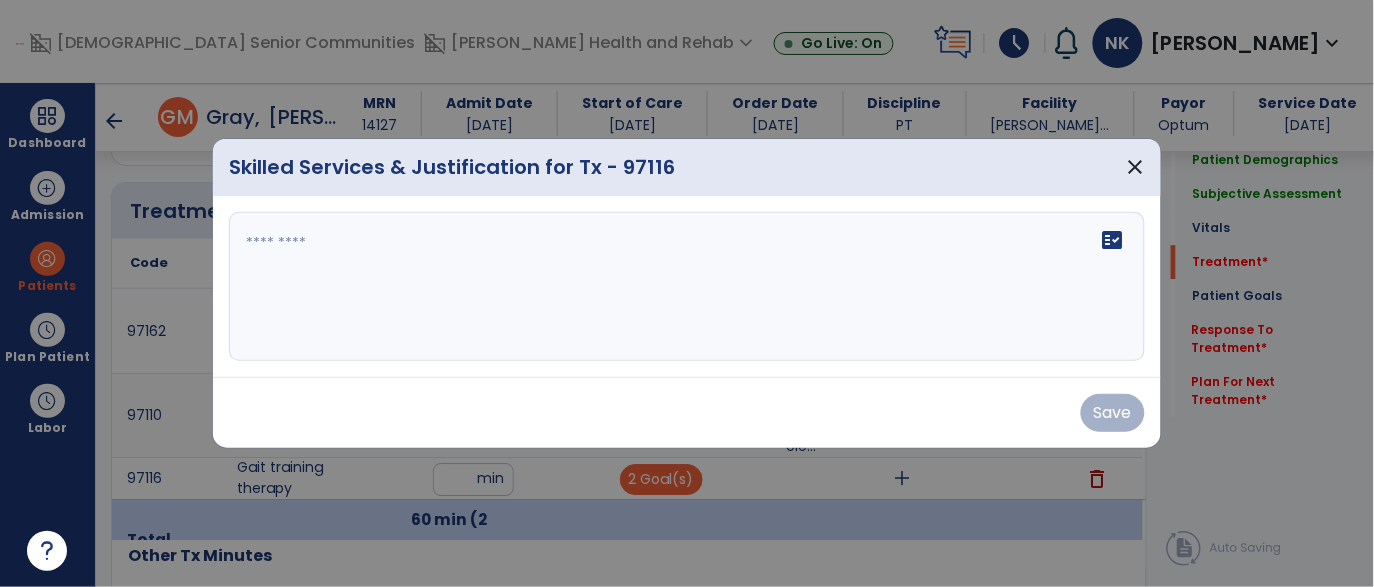 click on "fact_check" at bounding box center (687, 287) 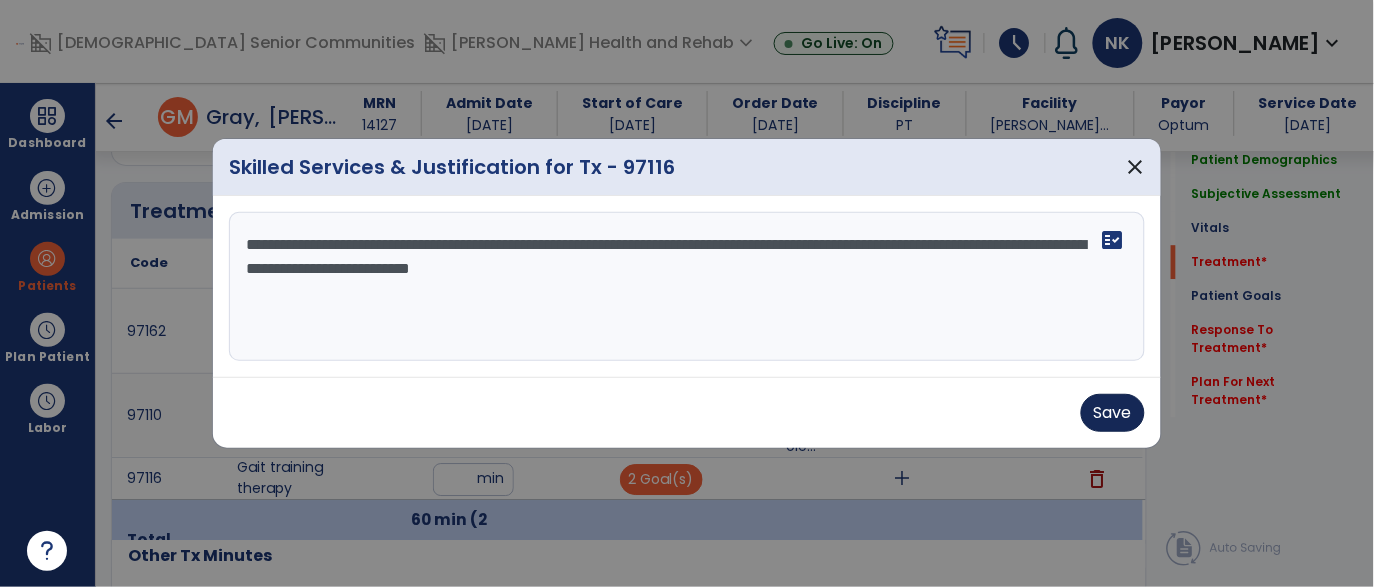 type on "**********" 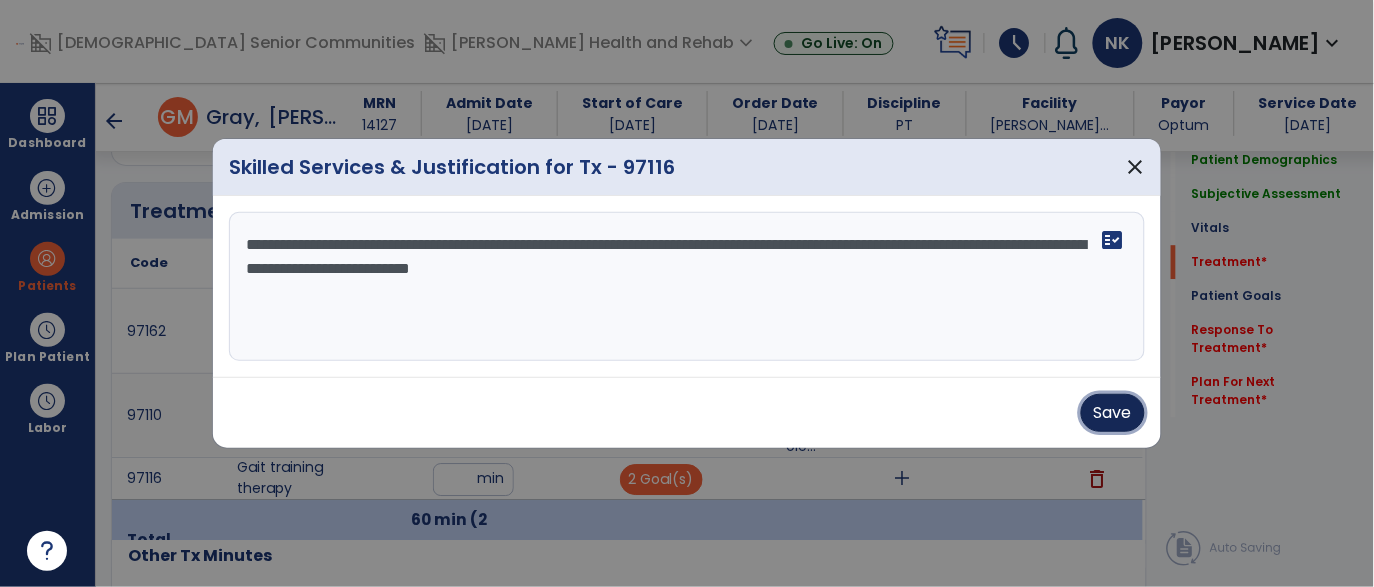 click on "Save" at bounding box center [1113, 413] 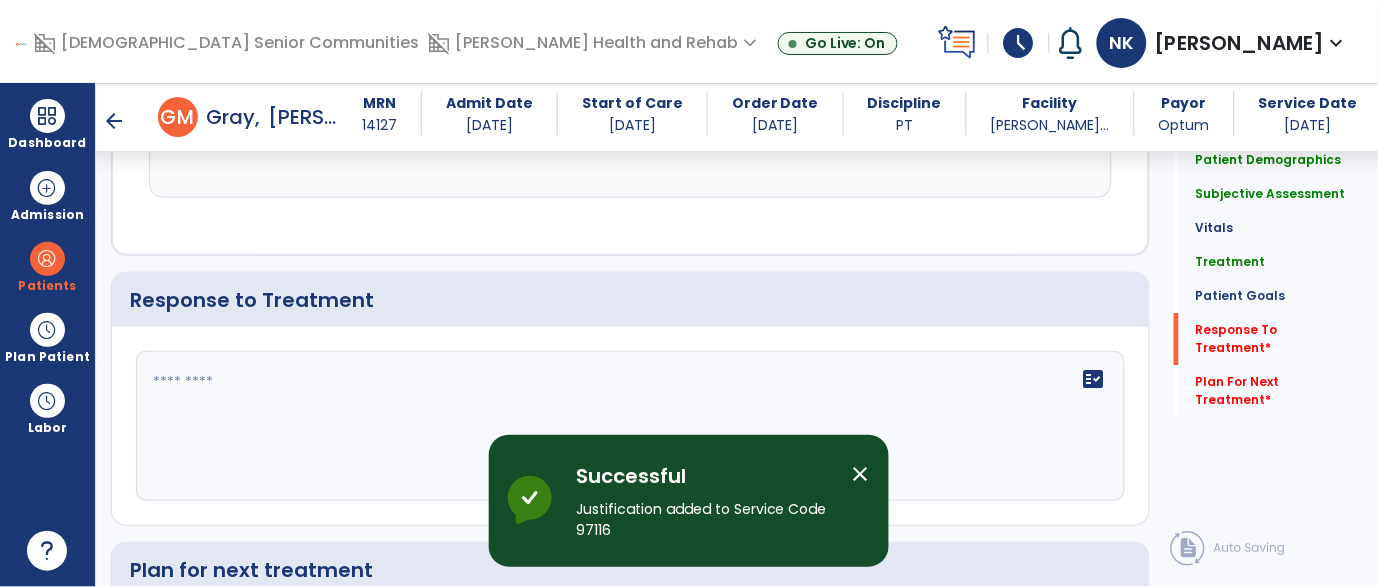 scroll, scrollTop: 2747, scrollLeft: 0, axis: vertical 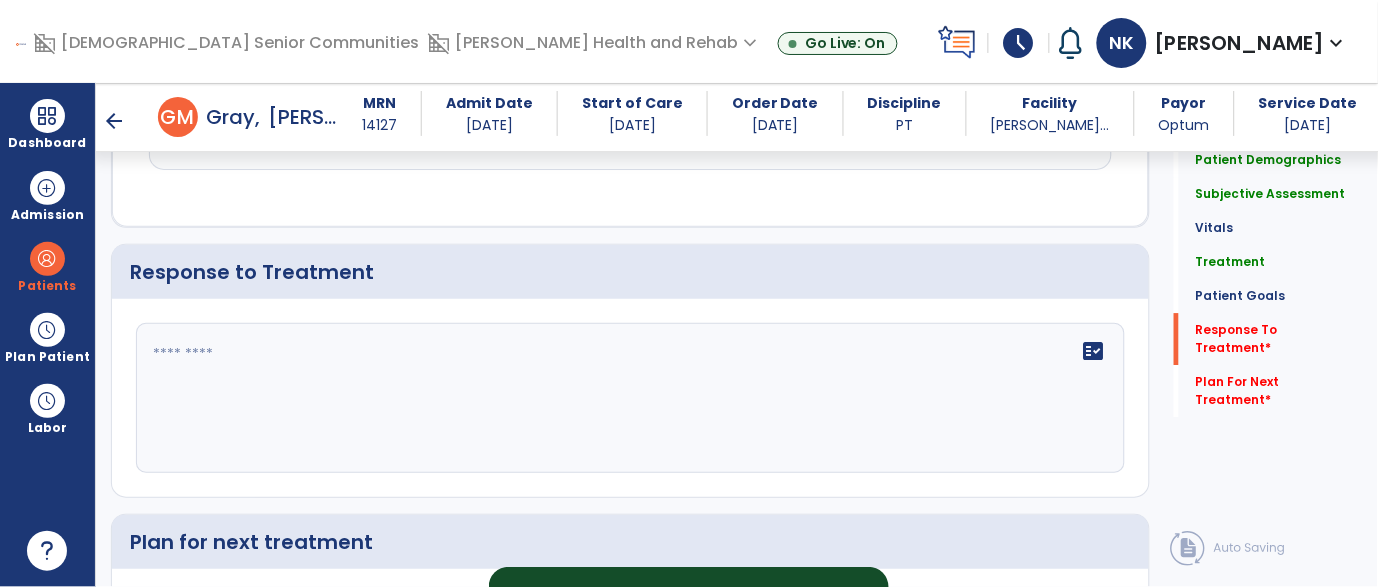 click on "fact_check" 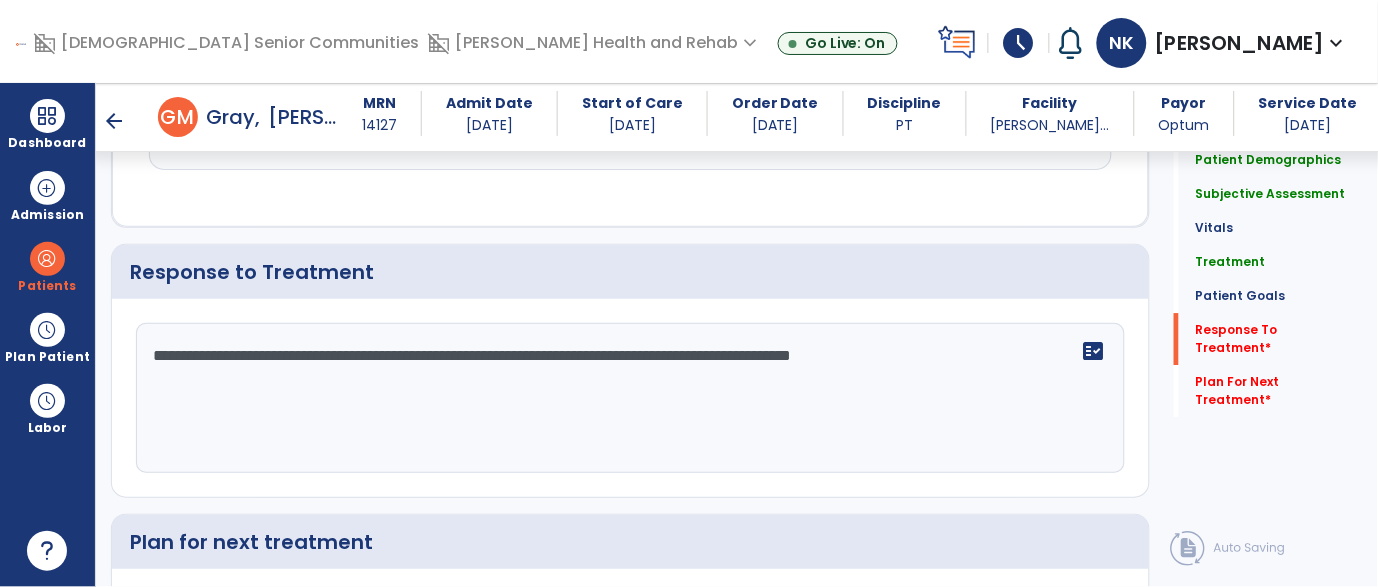 type on "**********" 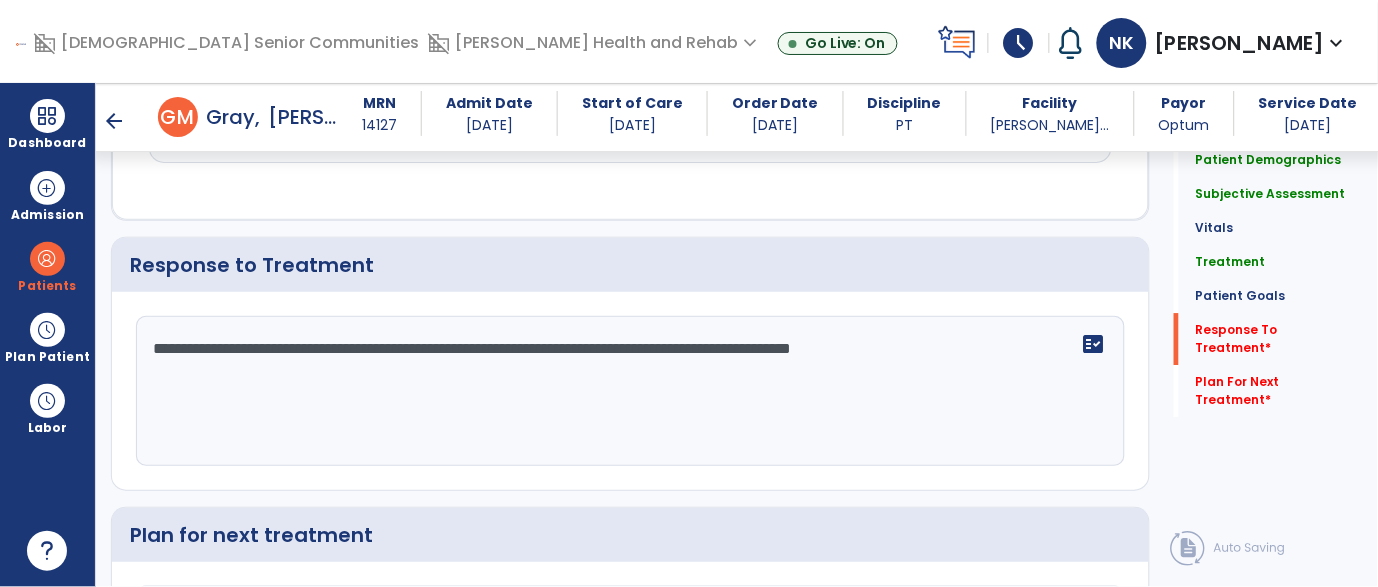 type on "*" 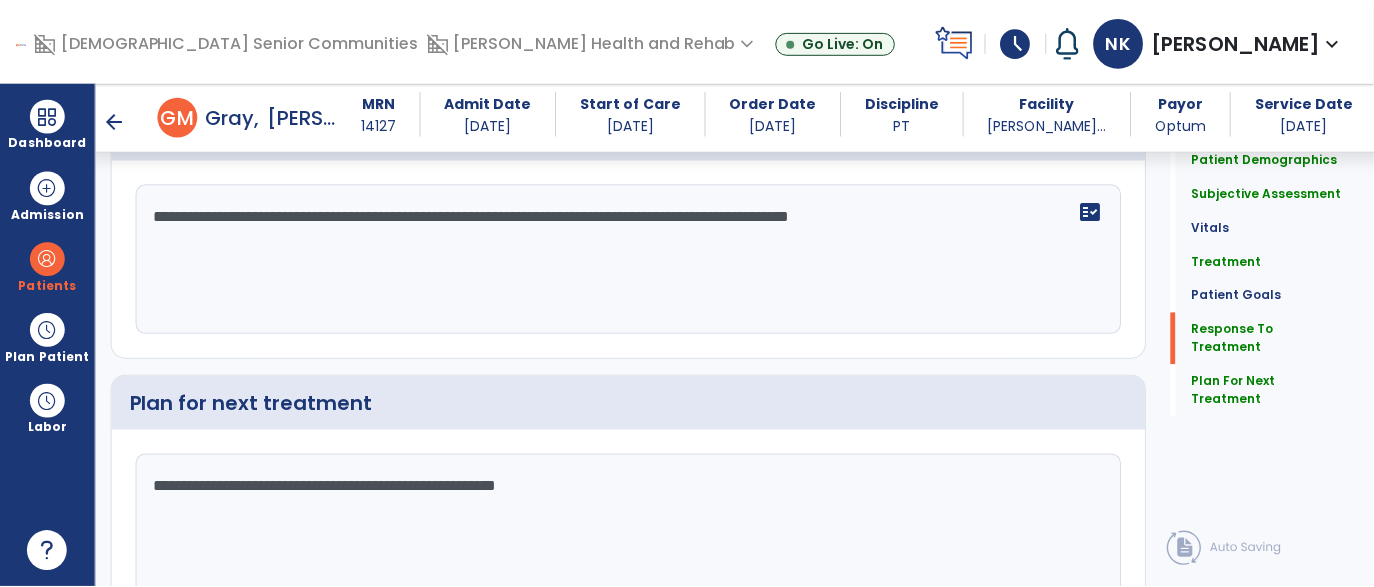 scroll, scrollTop: 2818, scrollLeft: 0, axis: vertical 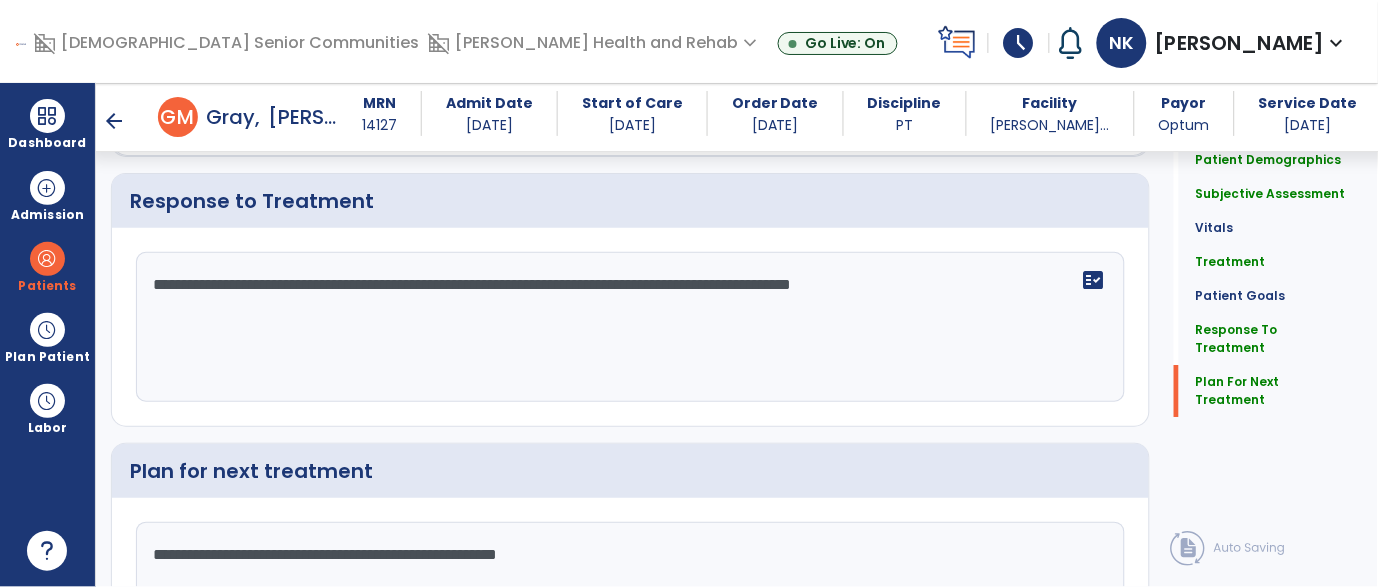 type on "**********" 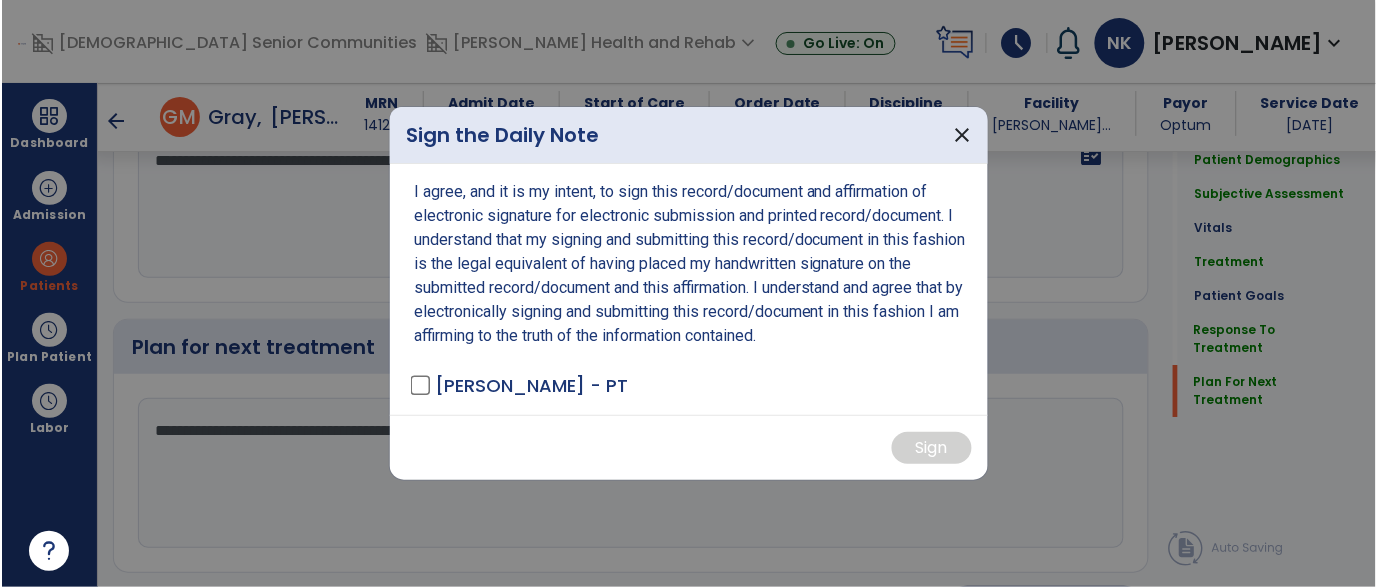 scroll, scrollTop: 2950, scrollLeft: 0, axis: vertical 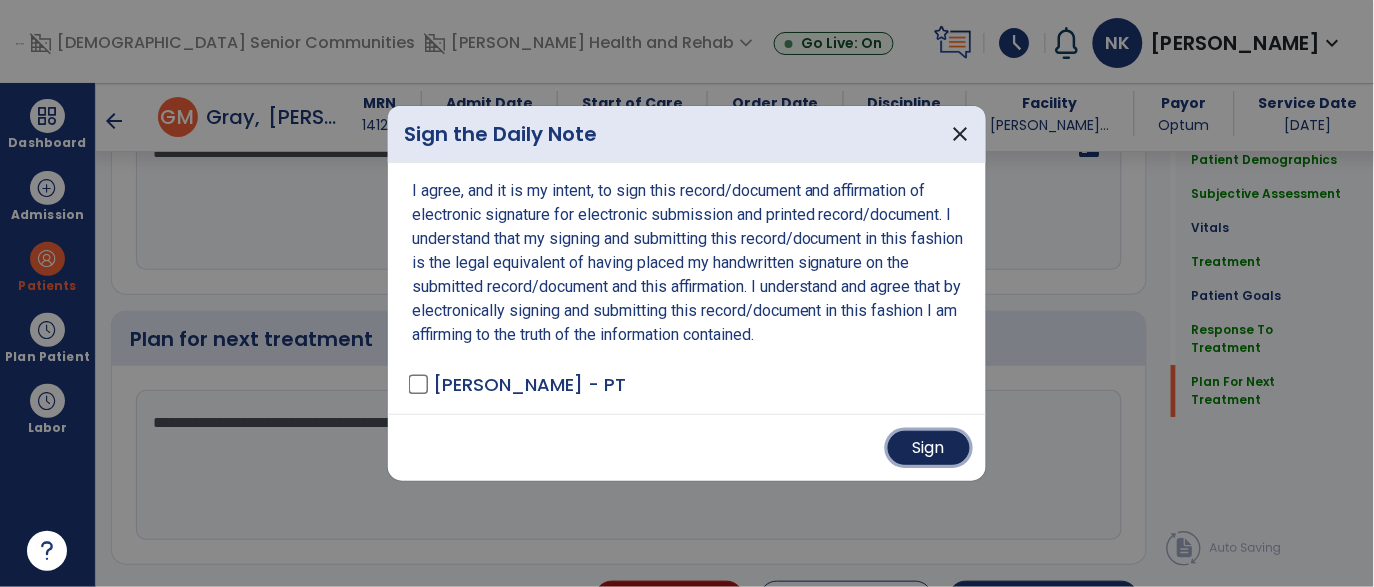 click on "Sign" at bounding box center (929, 448) 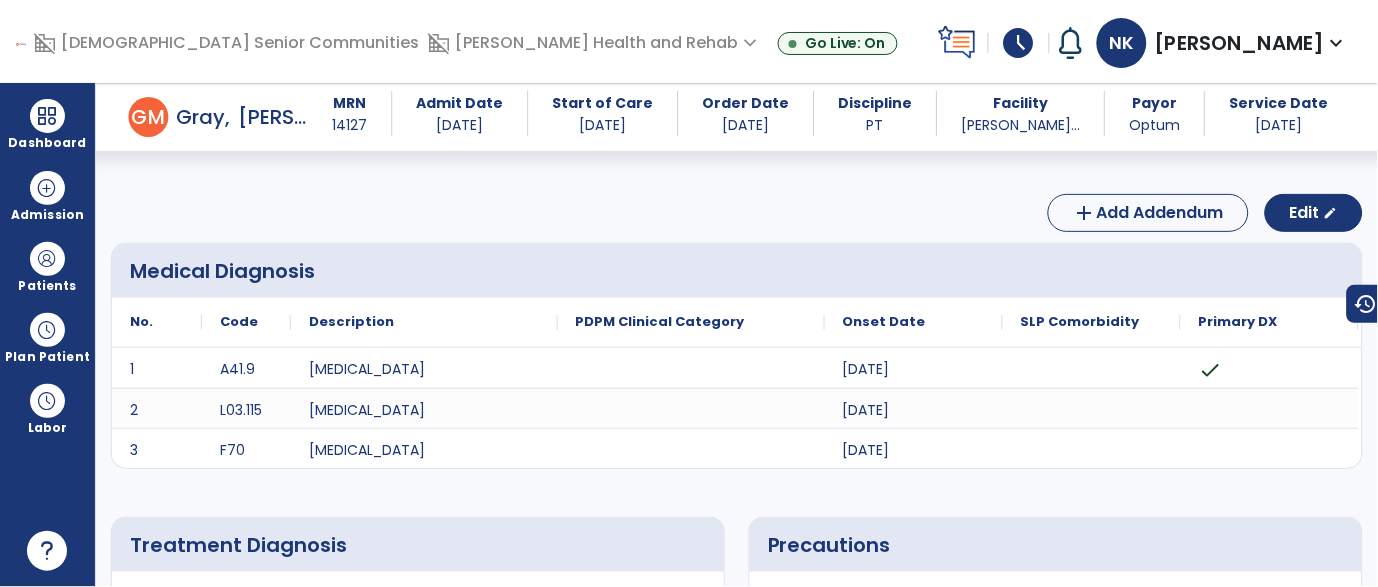 scroll, scrollTop: 0, scrollLeft: 0, axis: both 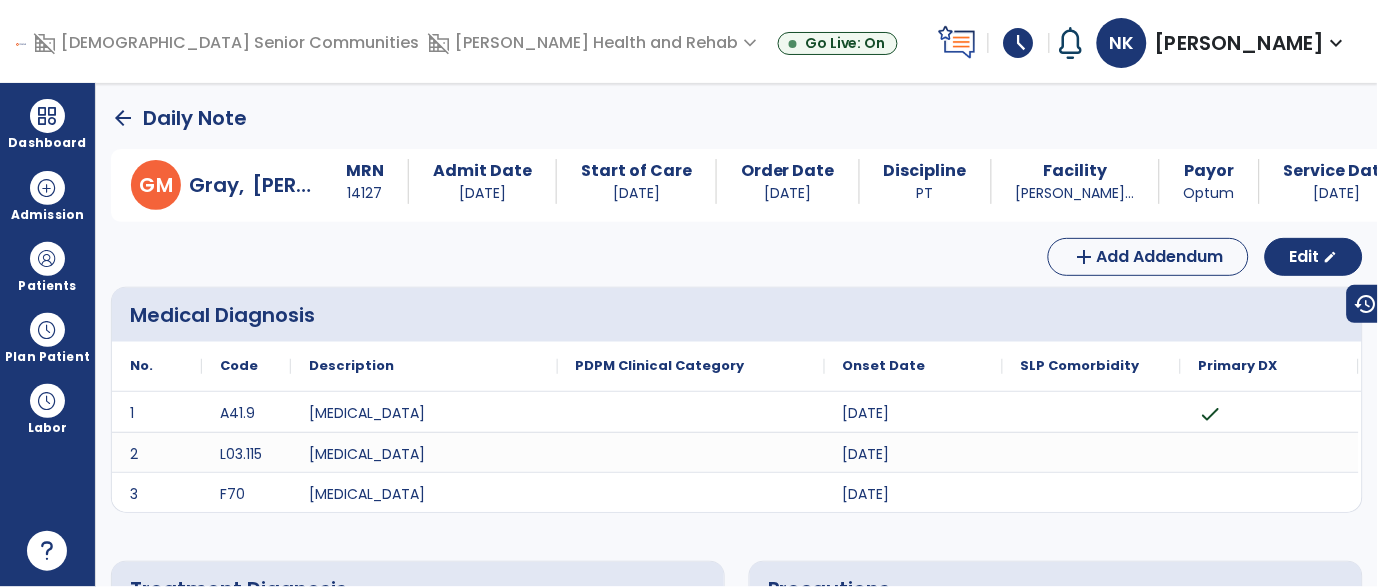 click on "arrow_back" 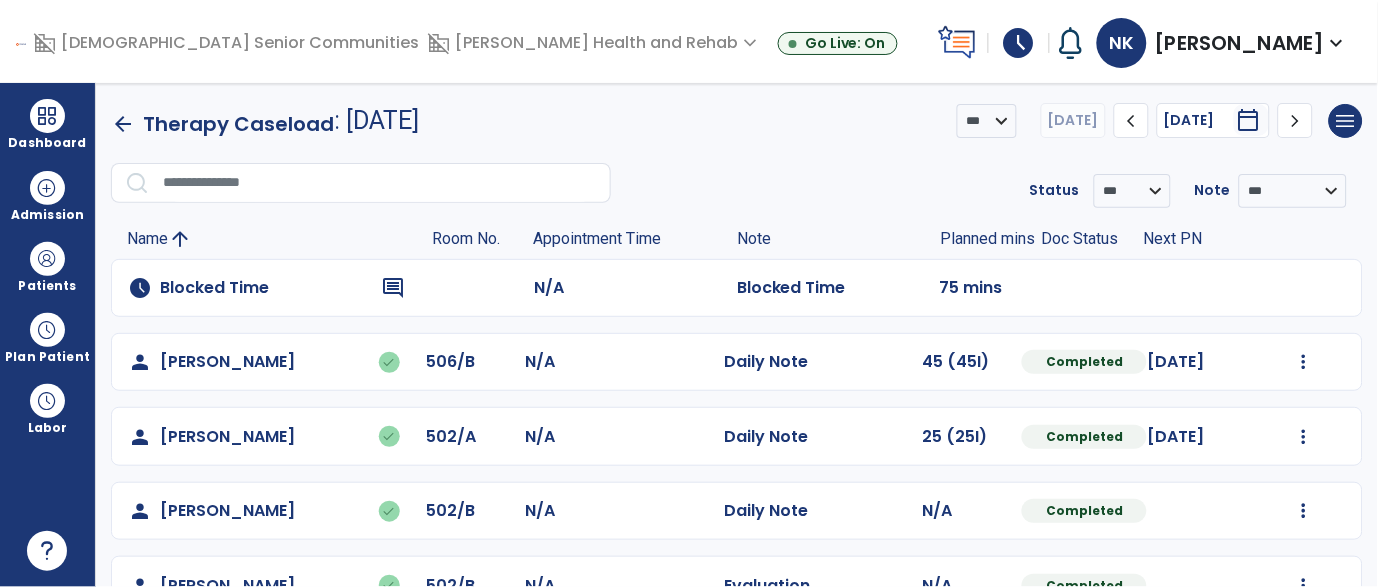click on "chevron_right" 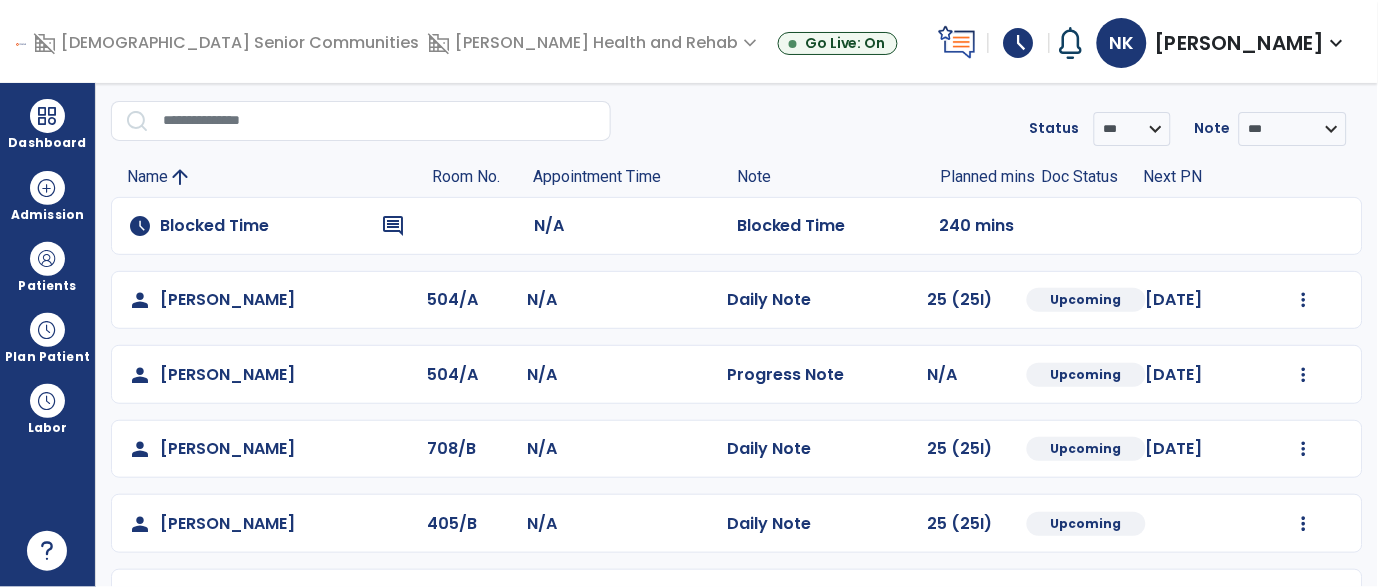 scroll, scrollTop: 0, scrollLeft: 0, axis: both 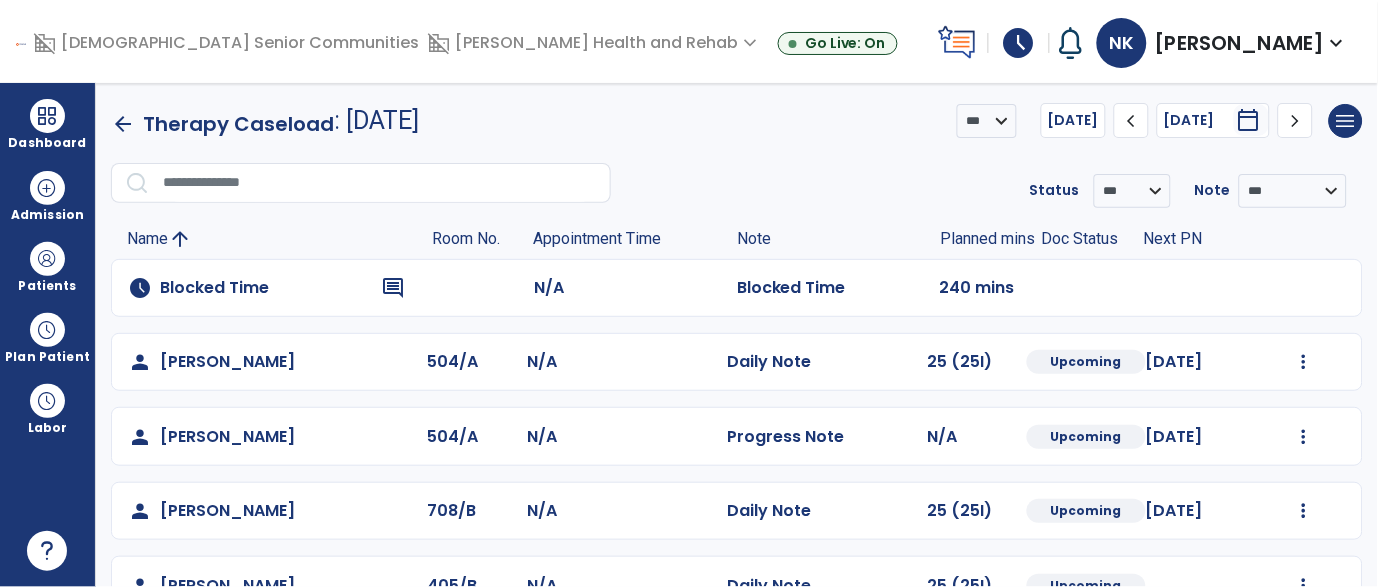 click on "arrow_back" 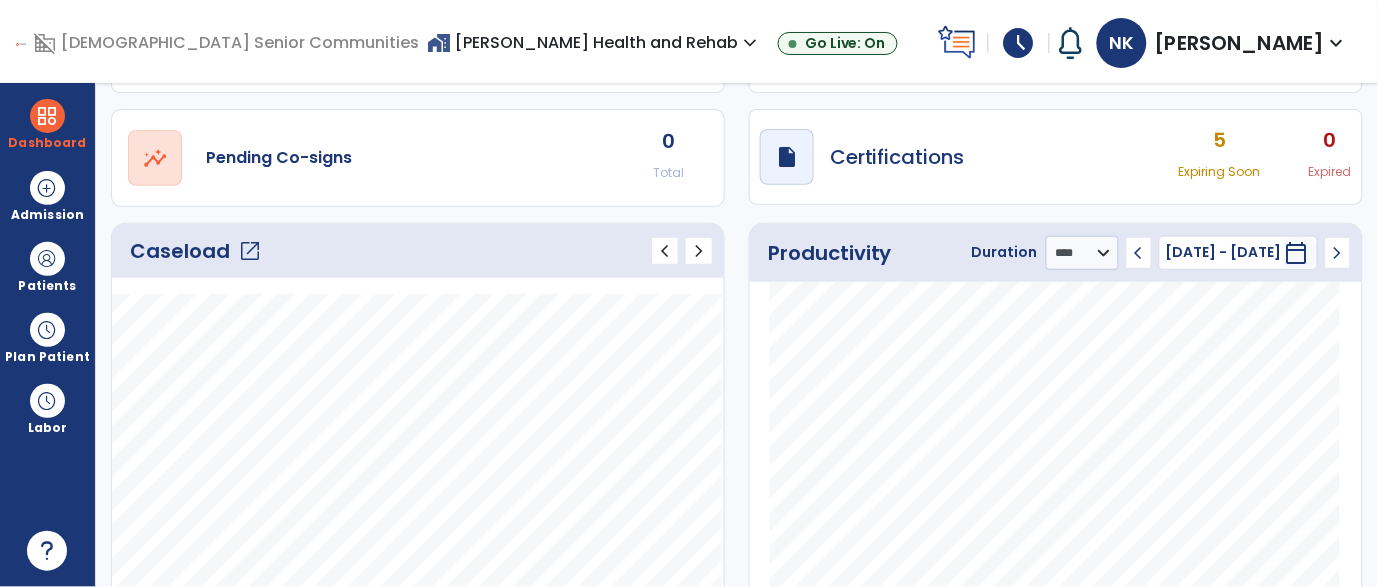 scroll, scrollTop: 0, scrollLeft: 0, axis: both 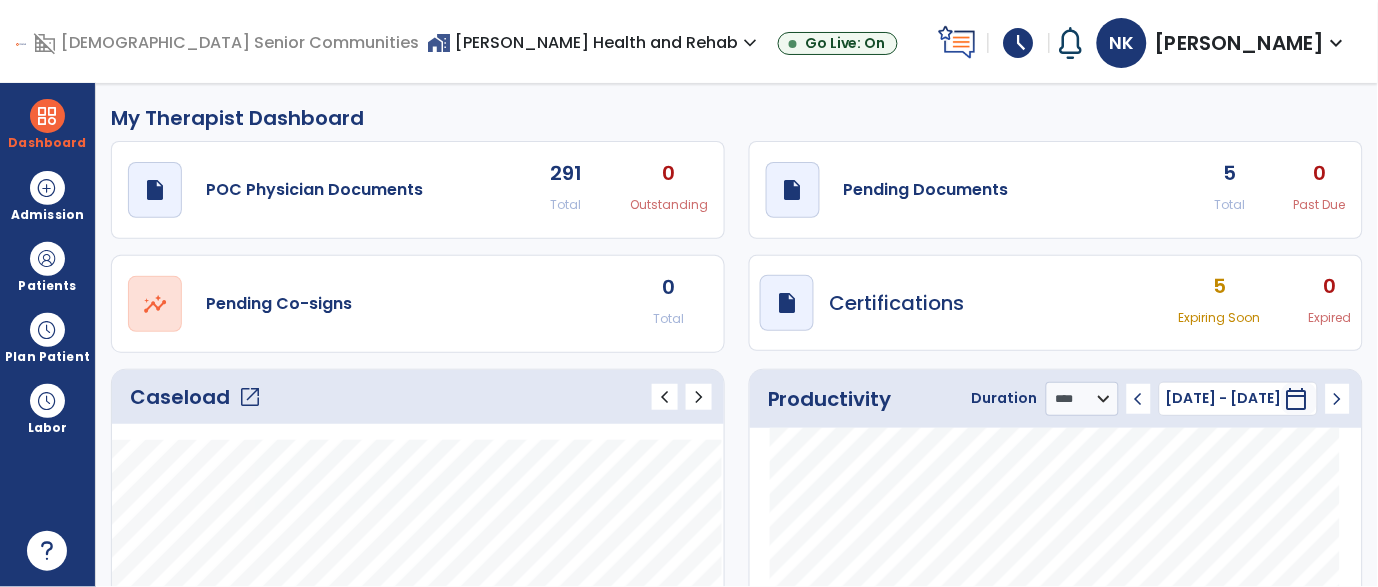 click on "open_in_new" 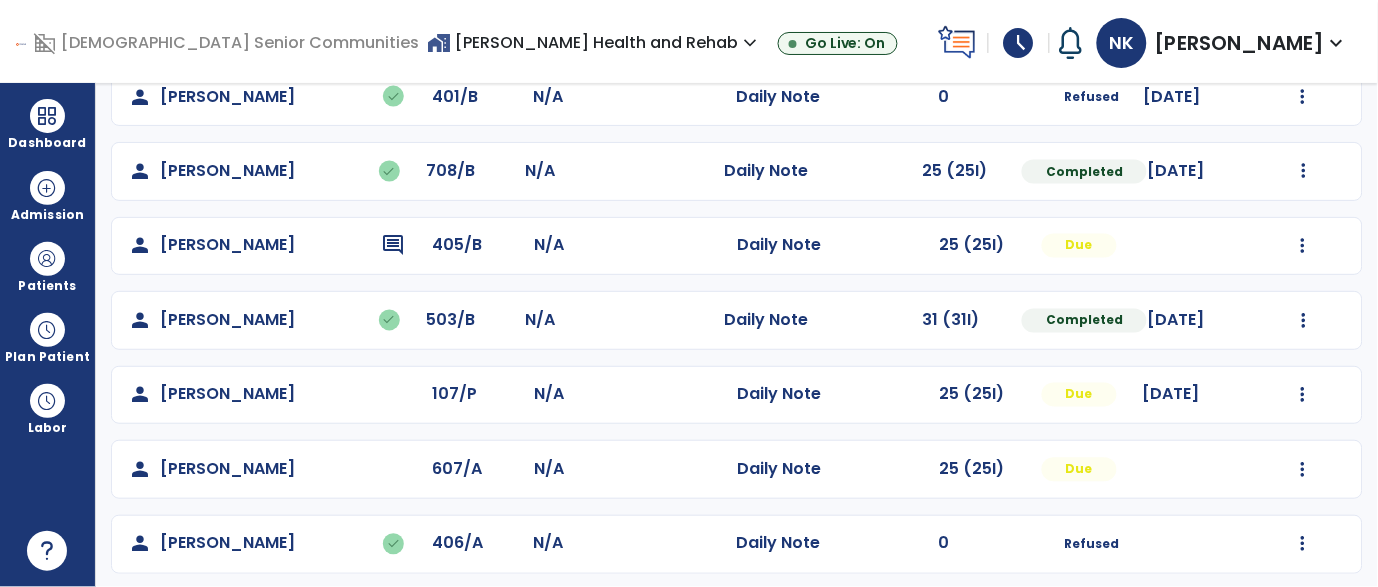 scroll, scrollTop: 650, scrollLeft: 0, axis: vertical 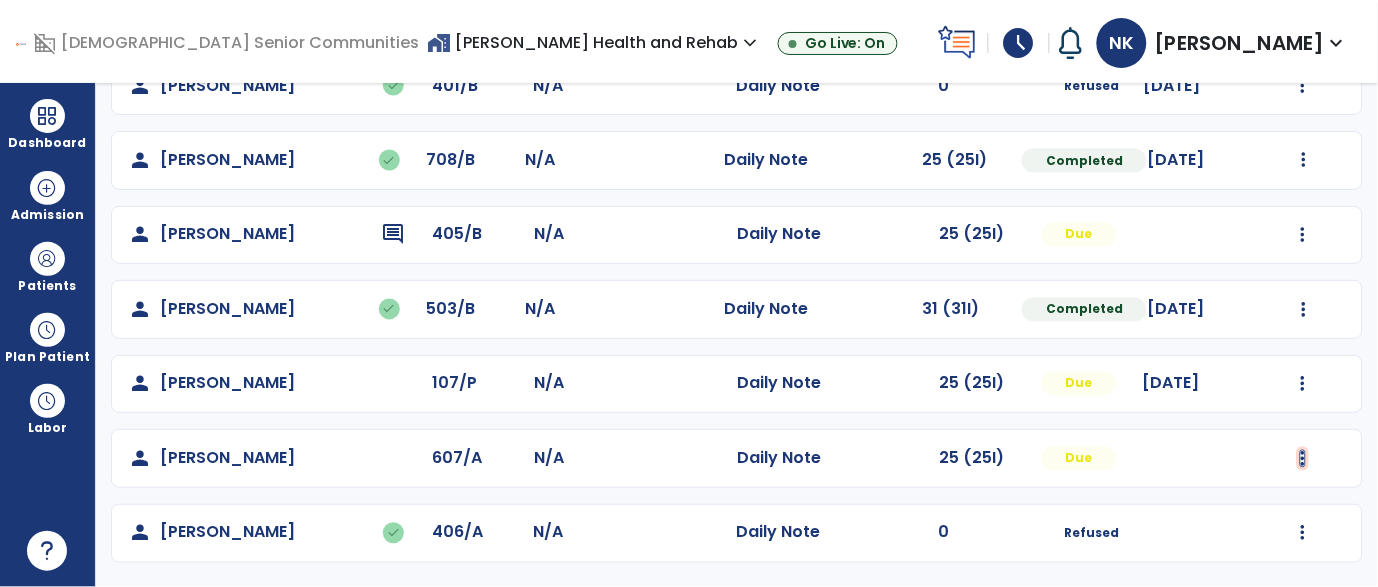 click at bounding box center (1304, -287) 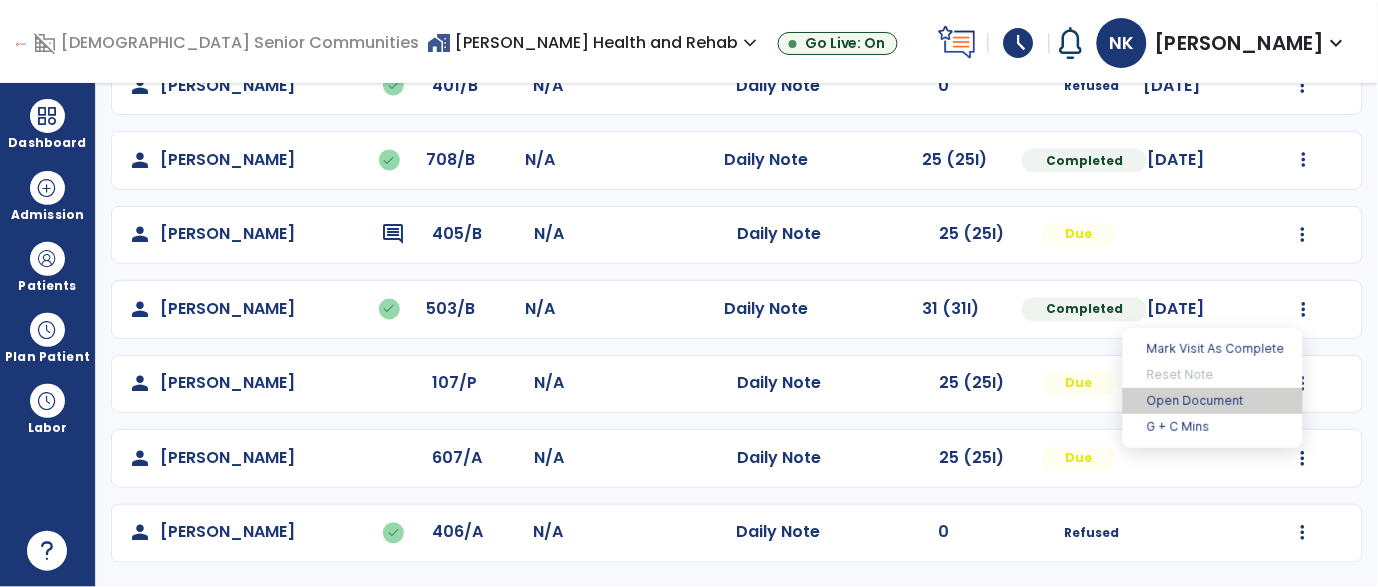 click on "Open Document" at bounding box center (1213, 401) 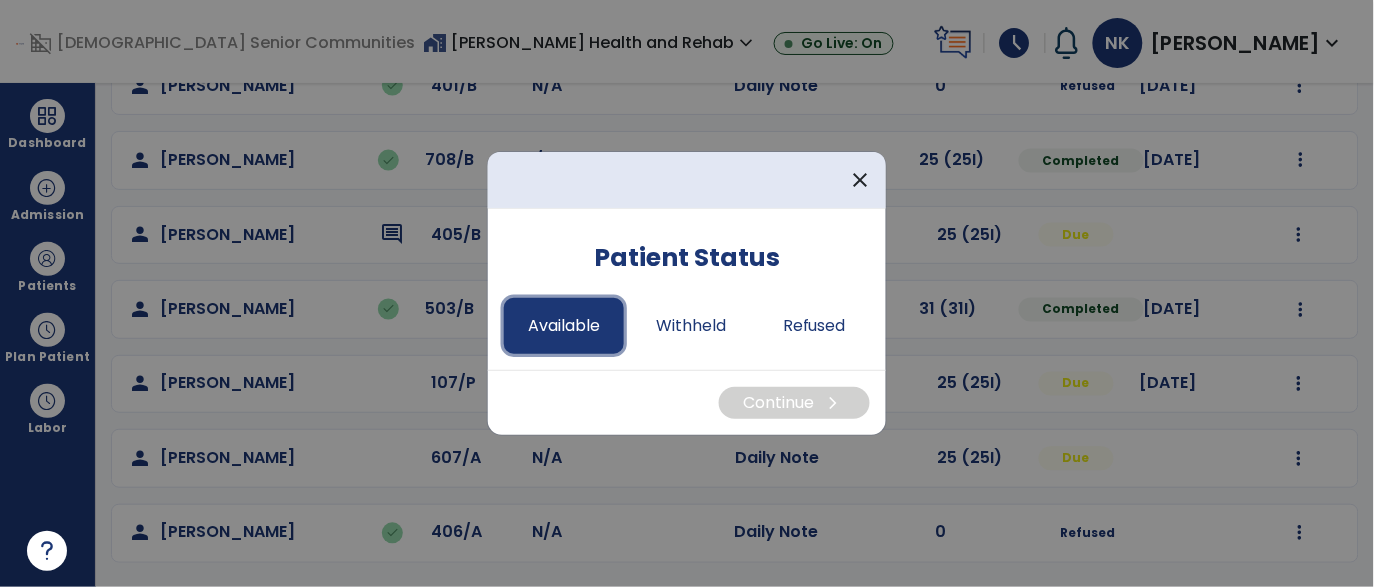click on "Available" at bounding box center (564, 326) 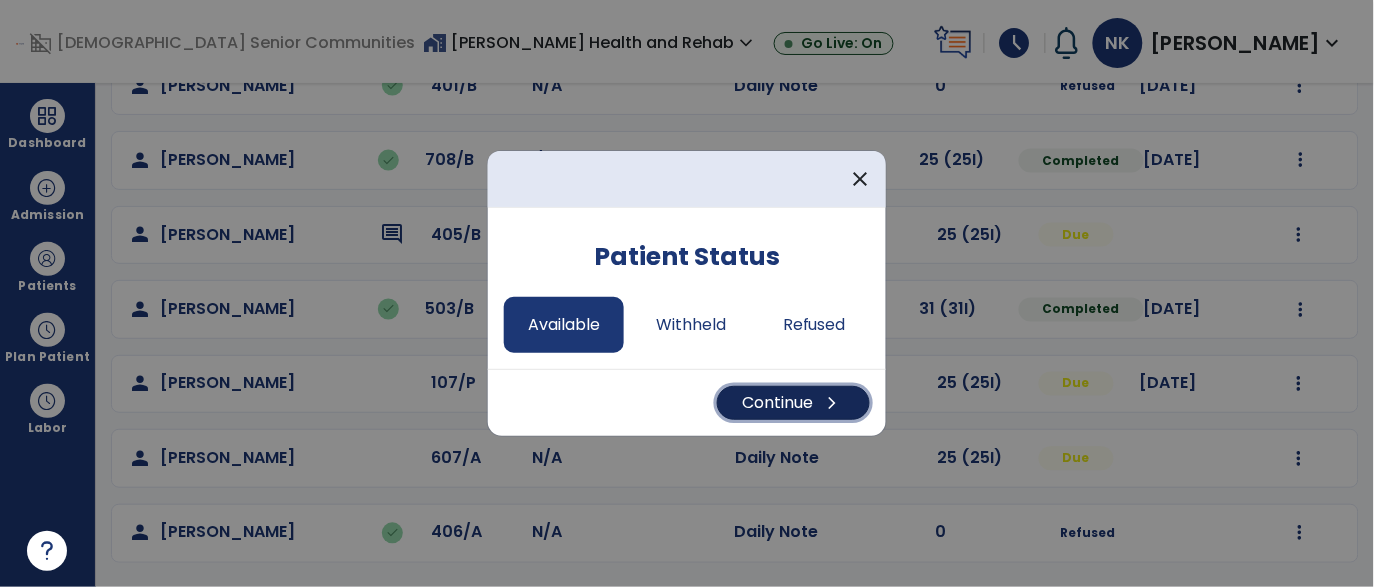 click on "Continue   chevron_right" at bounding box center (793, 403) 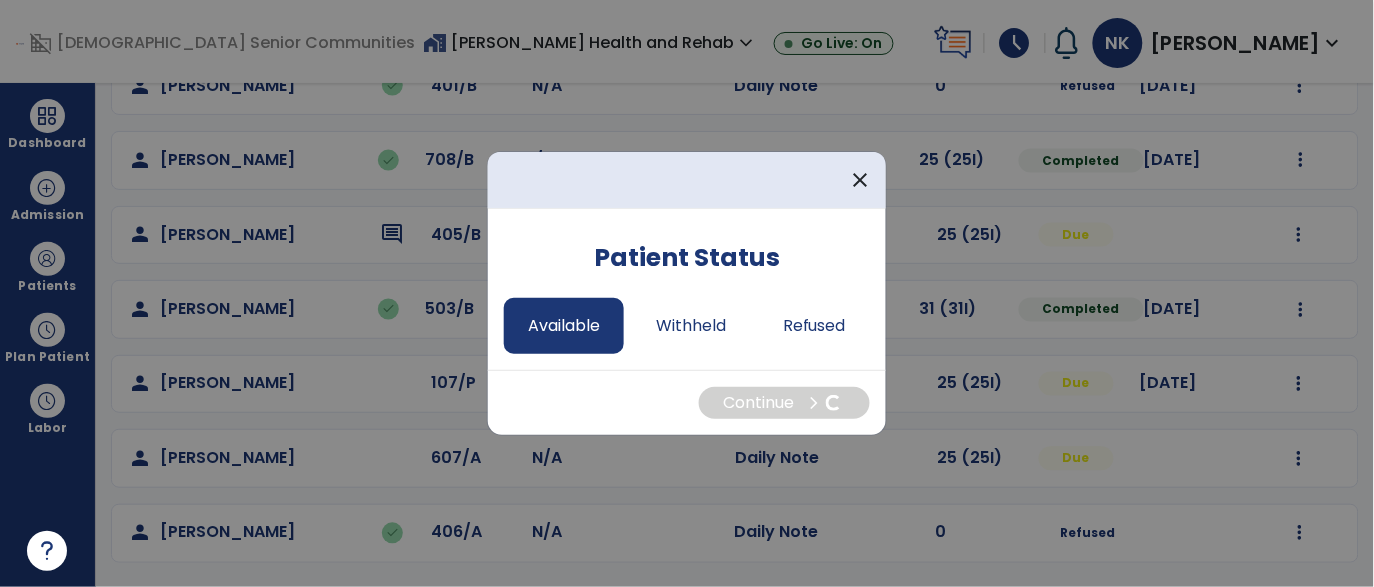 select on "*" 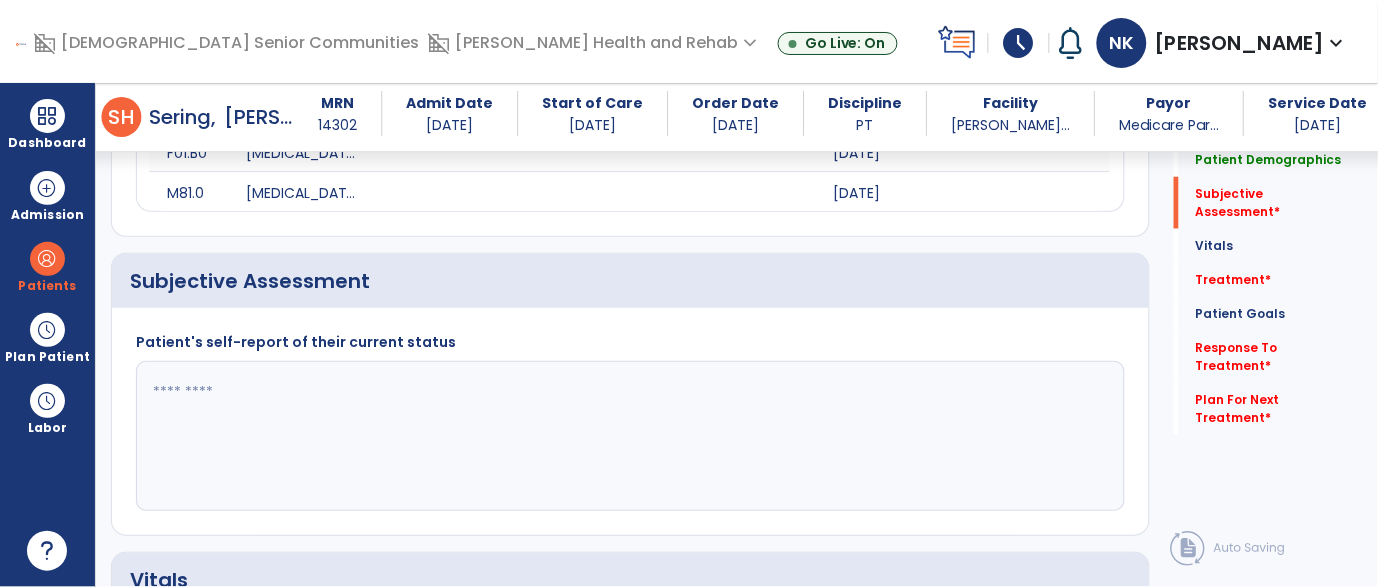 scroll, scrollTop: 357, scrollLeft: 0, axis: vertical 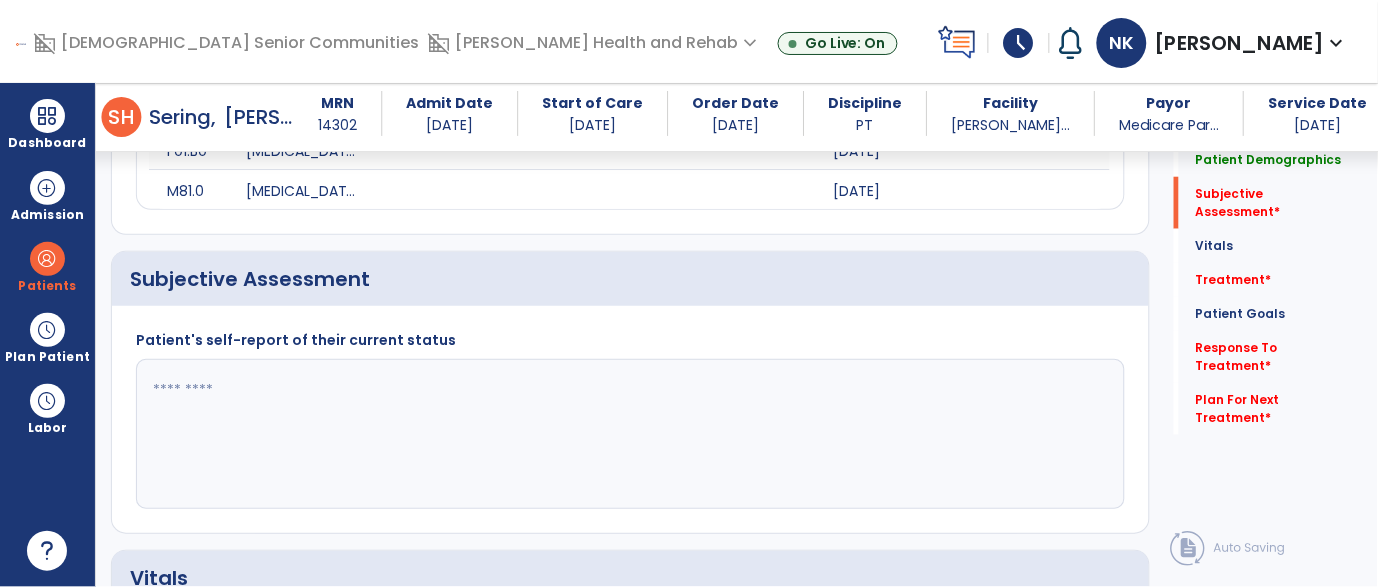 click 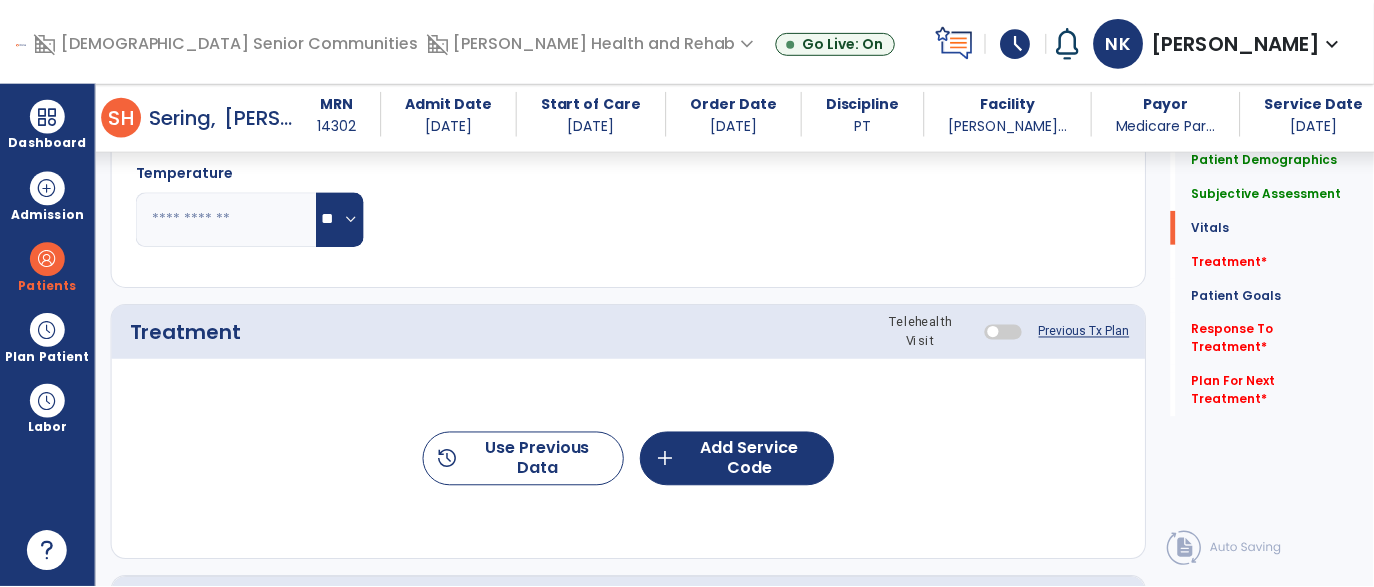 scroll, scrollTop: 1027, scrollLeft: 0, axis: vertical 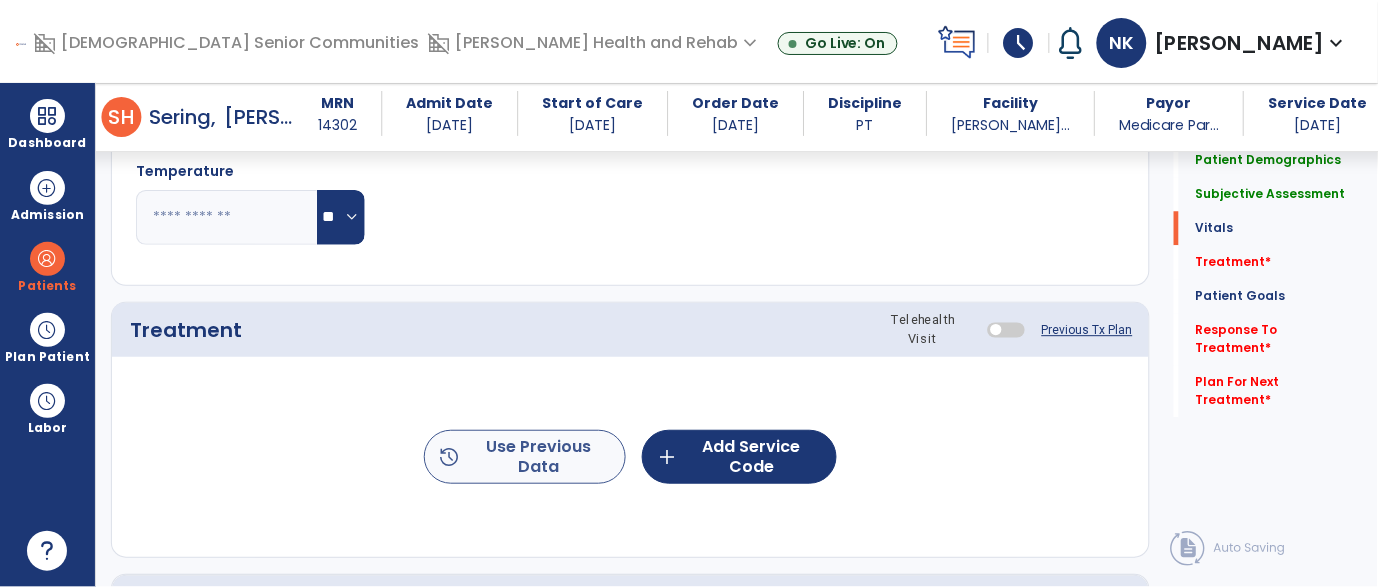 type on "**********" 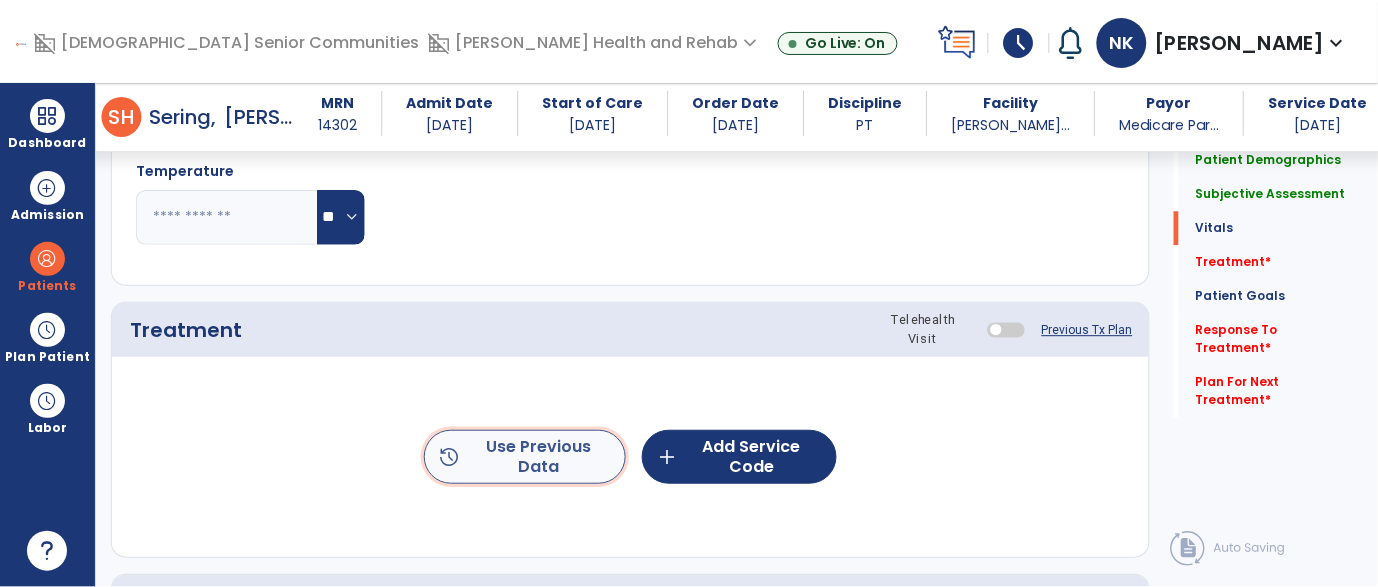 click on "history  Use Previous Data" 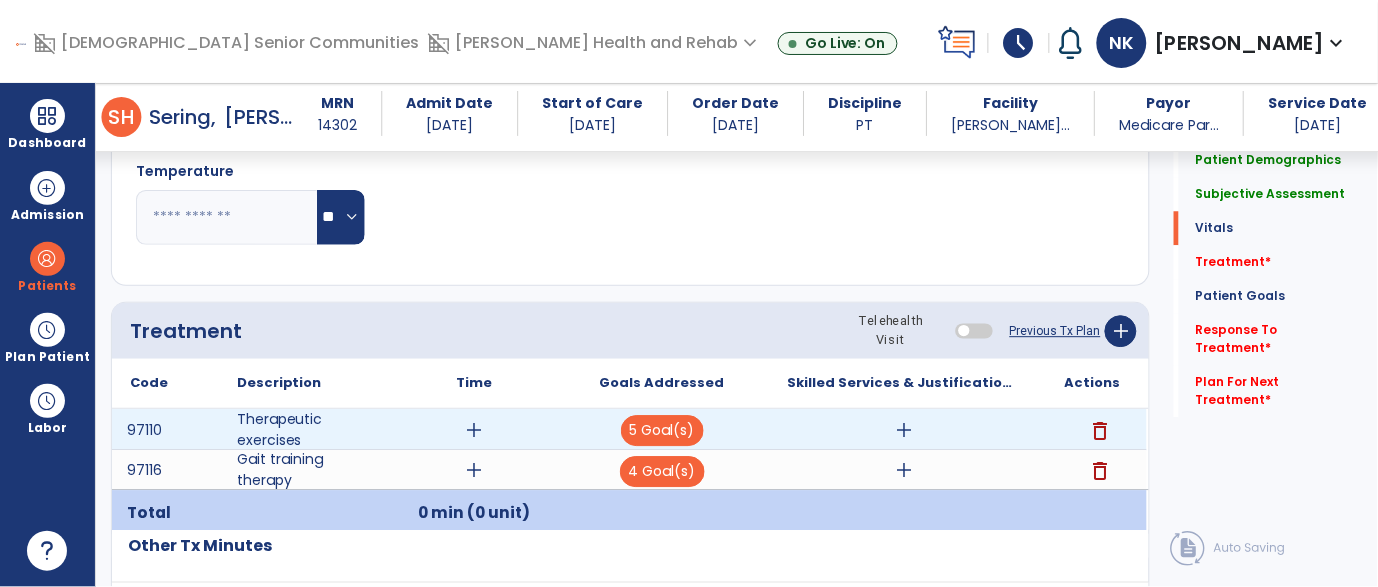click on "add" at bounding box center [474, 430] 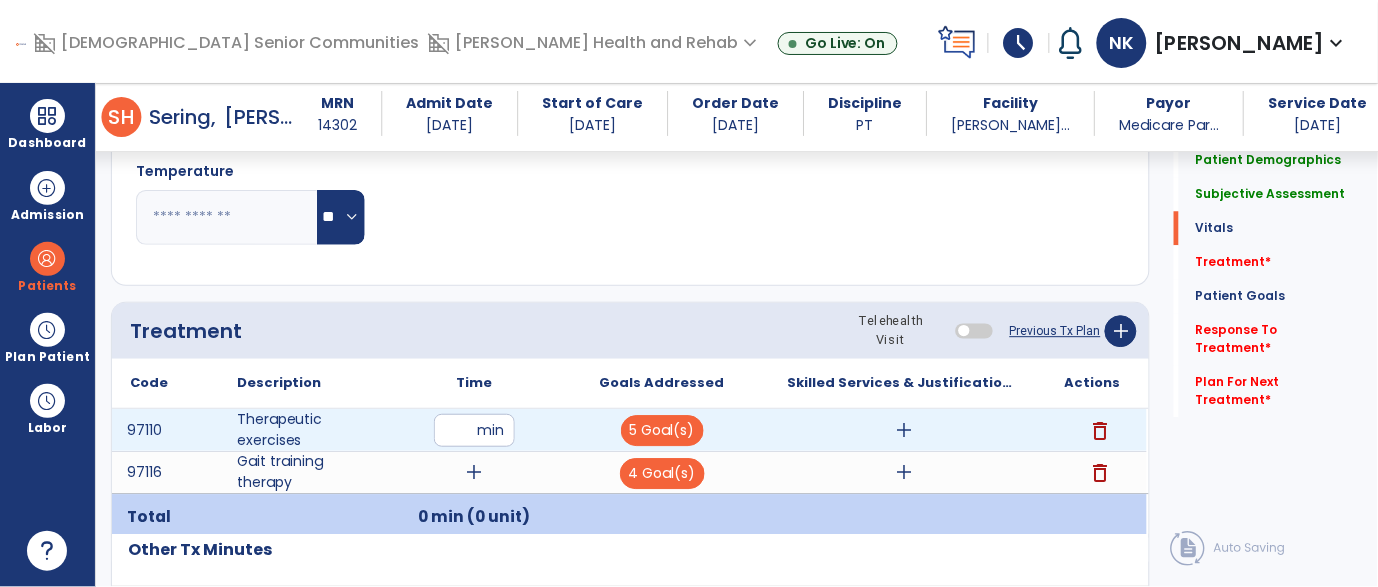 type on "**" 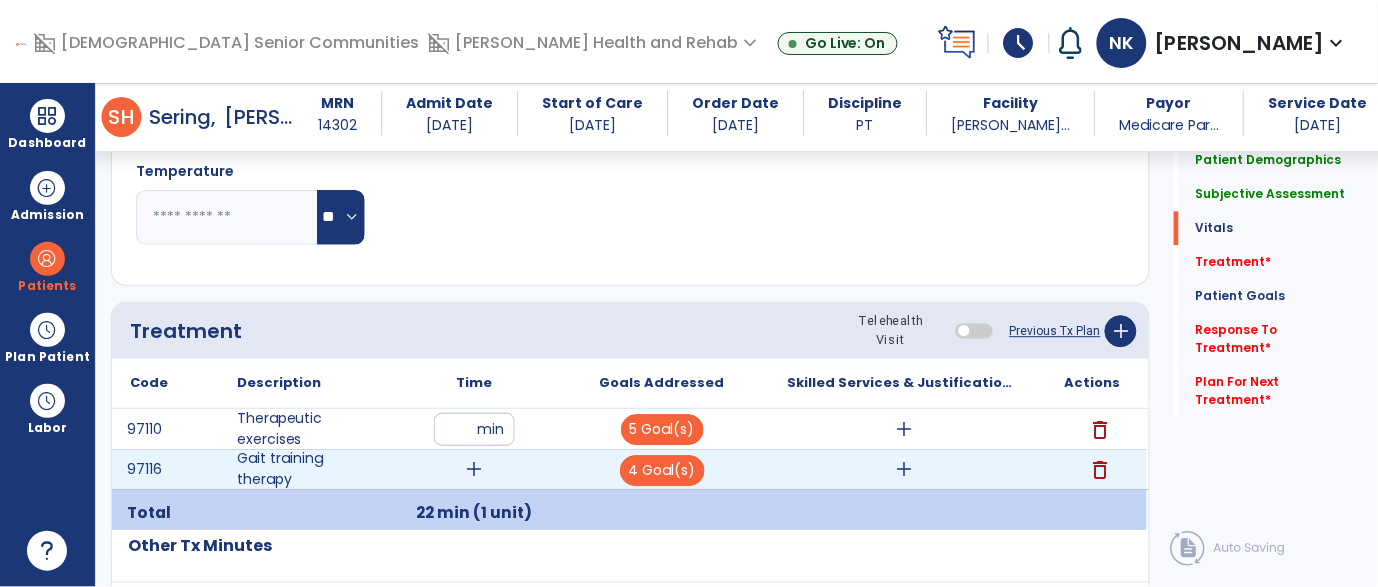 click on "add" at bounding box center (474, 469) 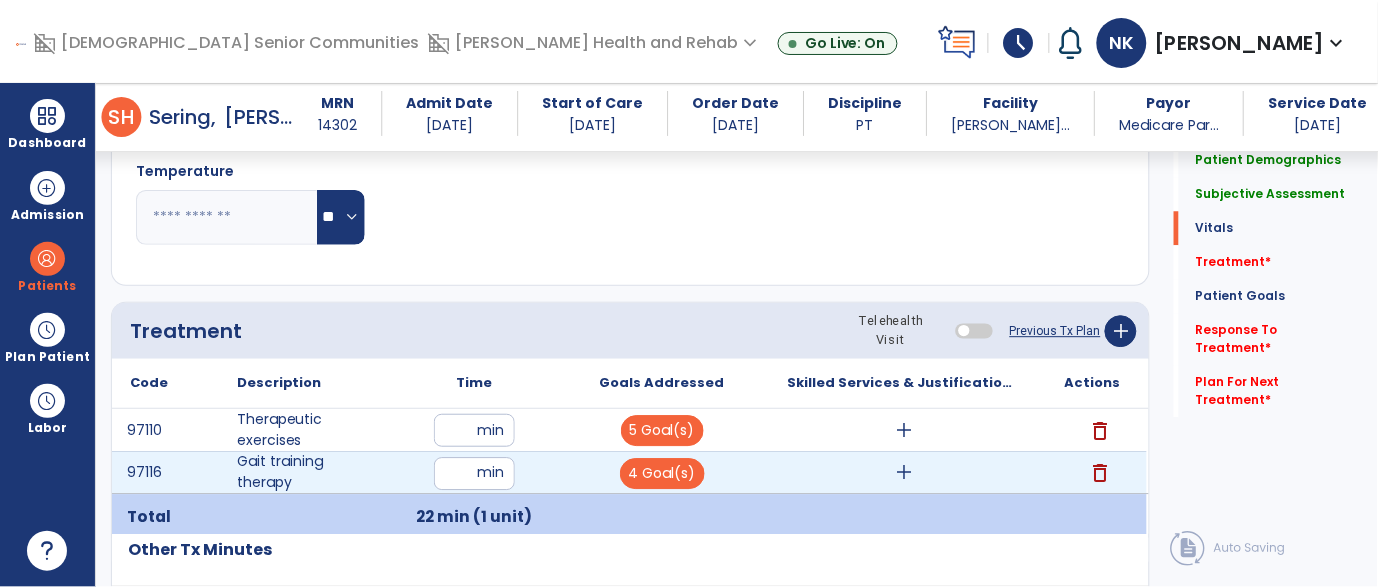 type on "**" 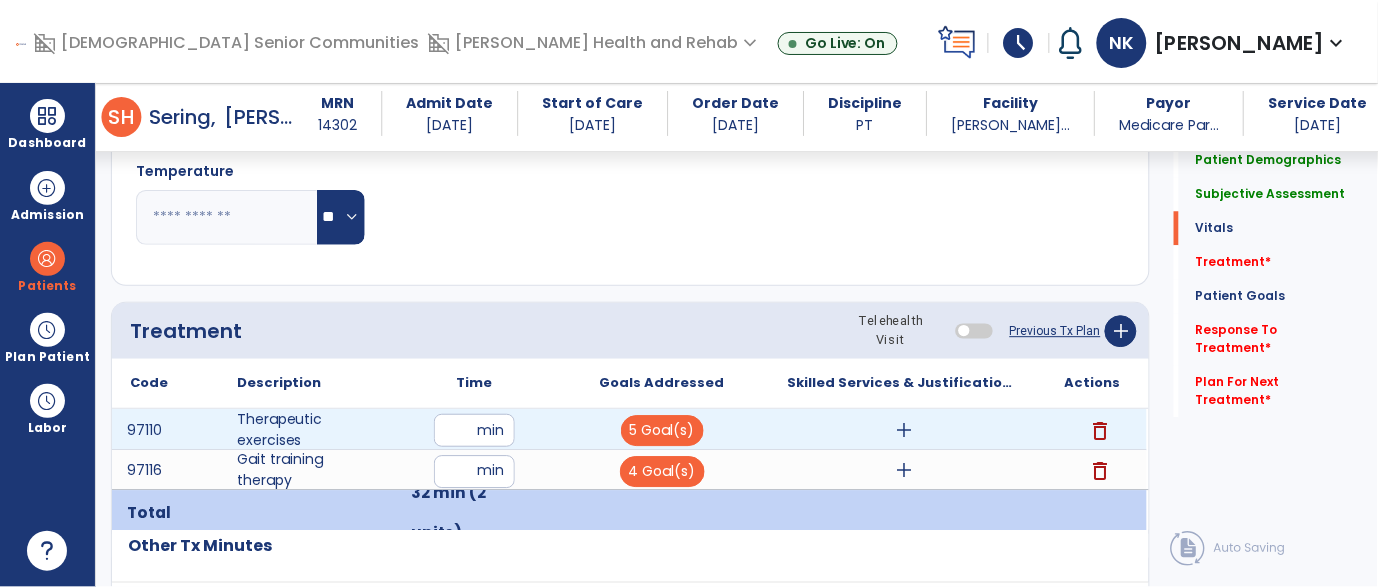 click on "add" at bounding box center (904, 430) 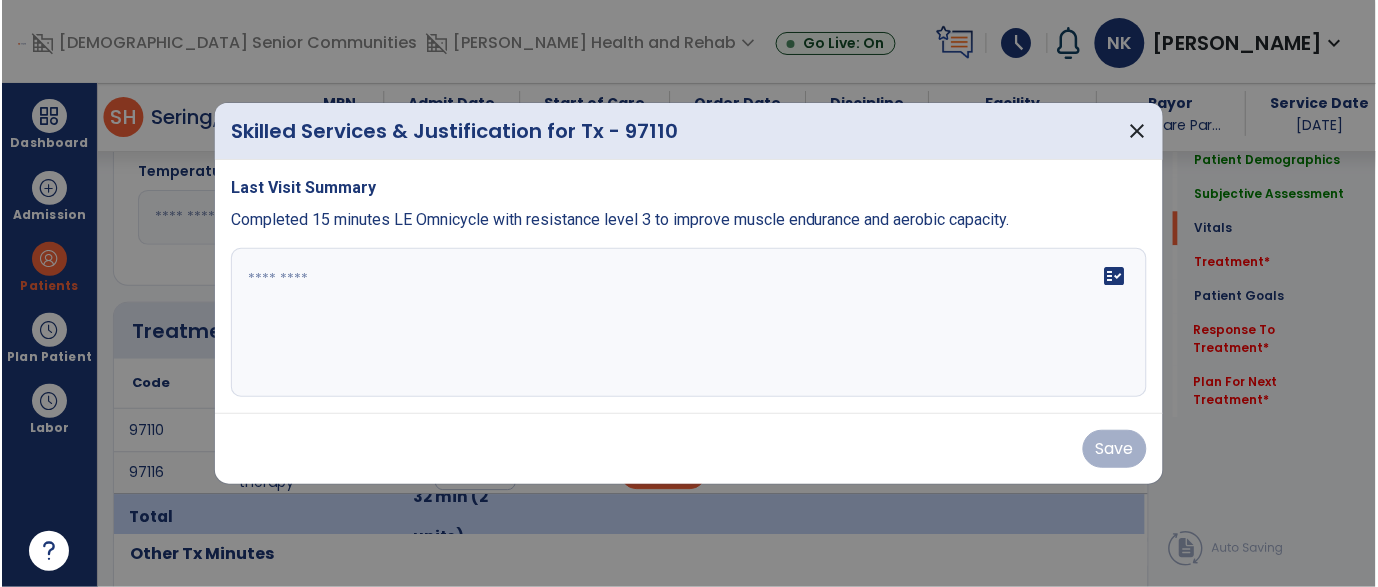 scroll, scrollTop: 1027, scrollLeft: 0, axis: vertical 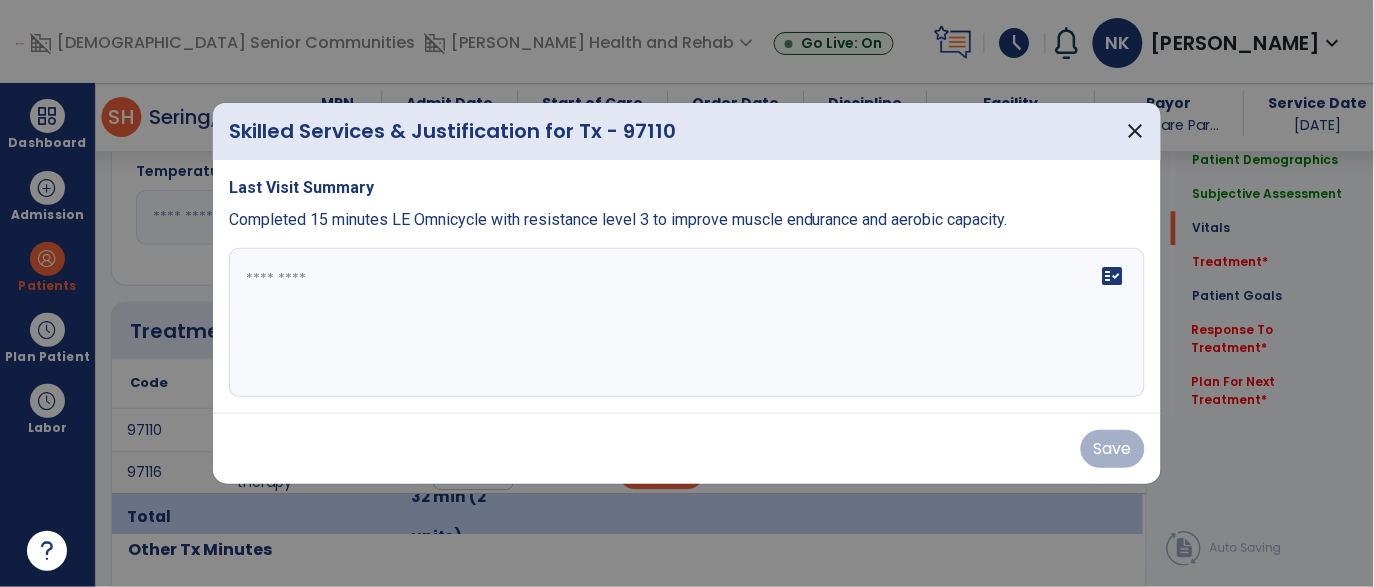 click on "Completed 15 minutes LE Omnicycle with resistance level 3 to improve muscle endurance and aerobic capacity." at bounding box center (618, 219) 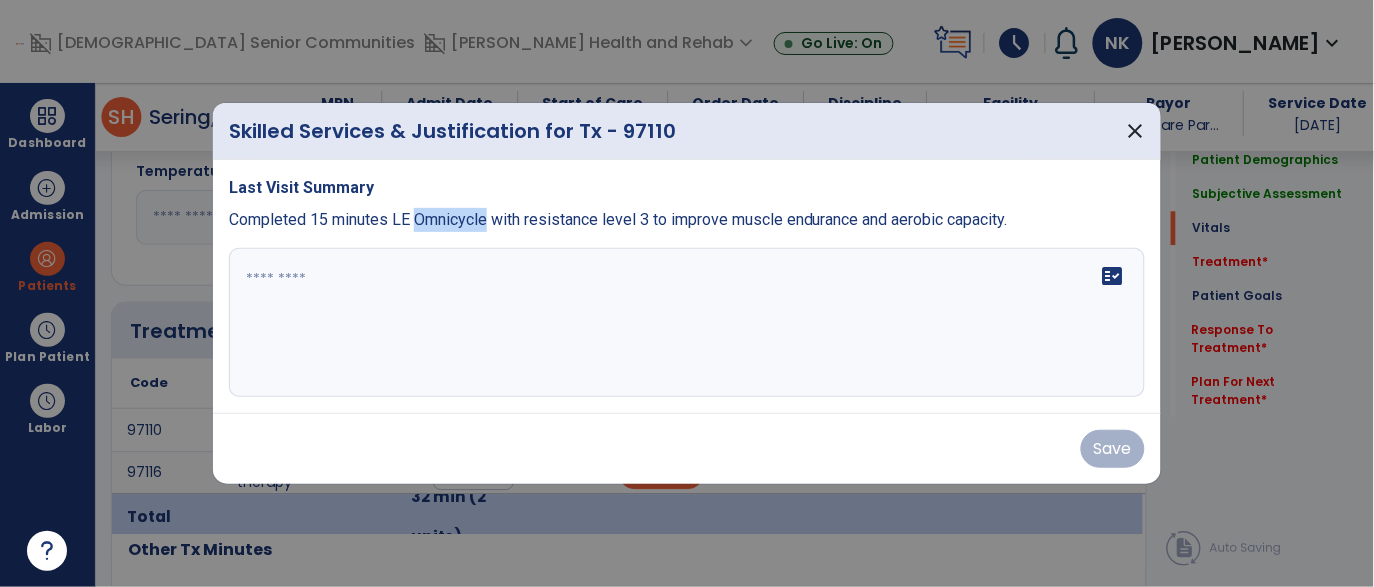 click on "Completed 15 minutes LE Omnicycle with resistance level 3 to improve muscle endurance and aerobic capacity." at bounding box center [618, 219] 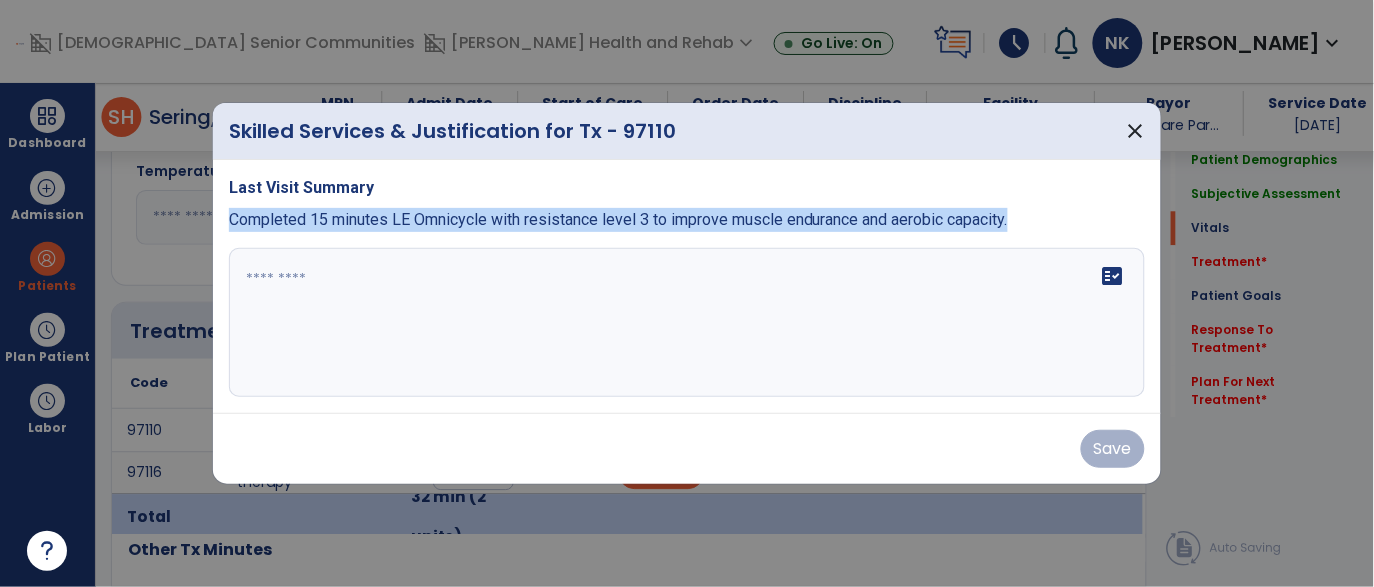 copy on "Completed 15 minutes LE Omnicycle with resistance level 3 to improve muscle endurance and aerobic capacity." 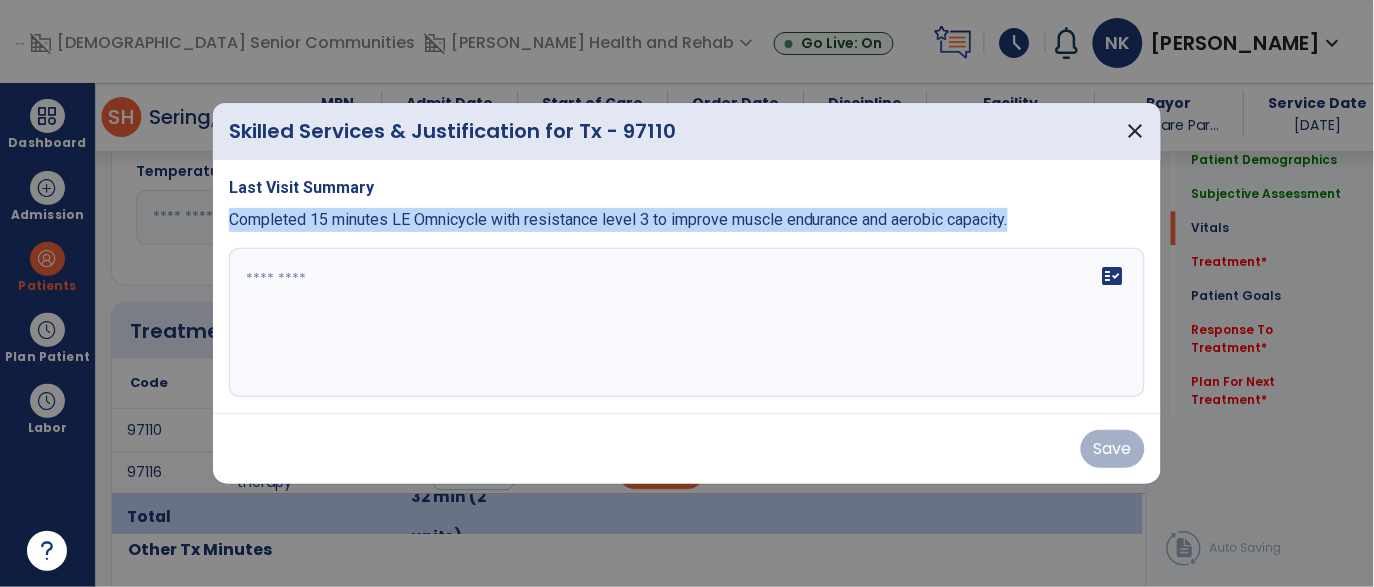 click at bounding box center [687, 323] 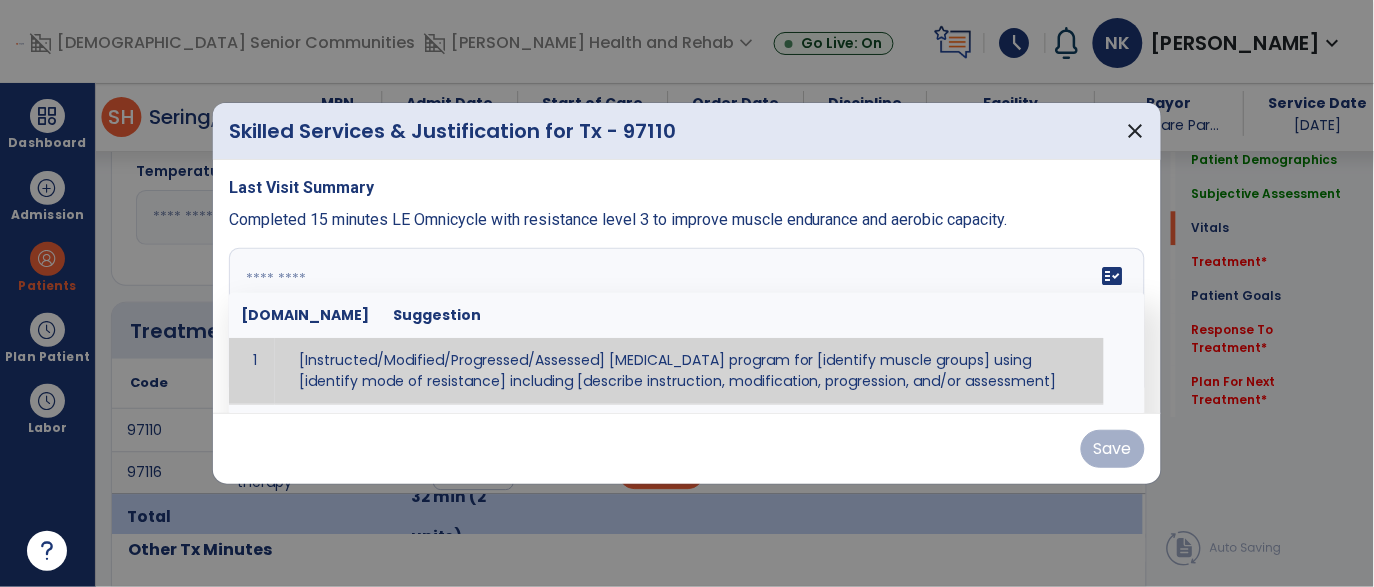 paste on "**********" 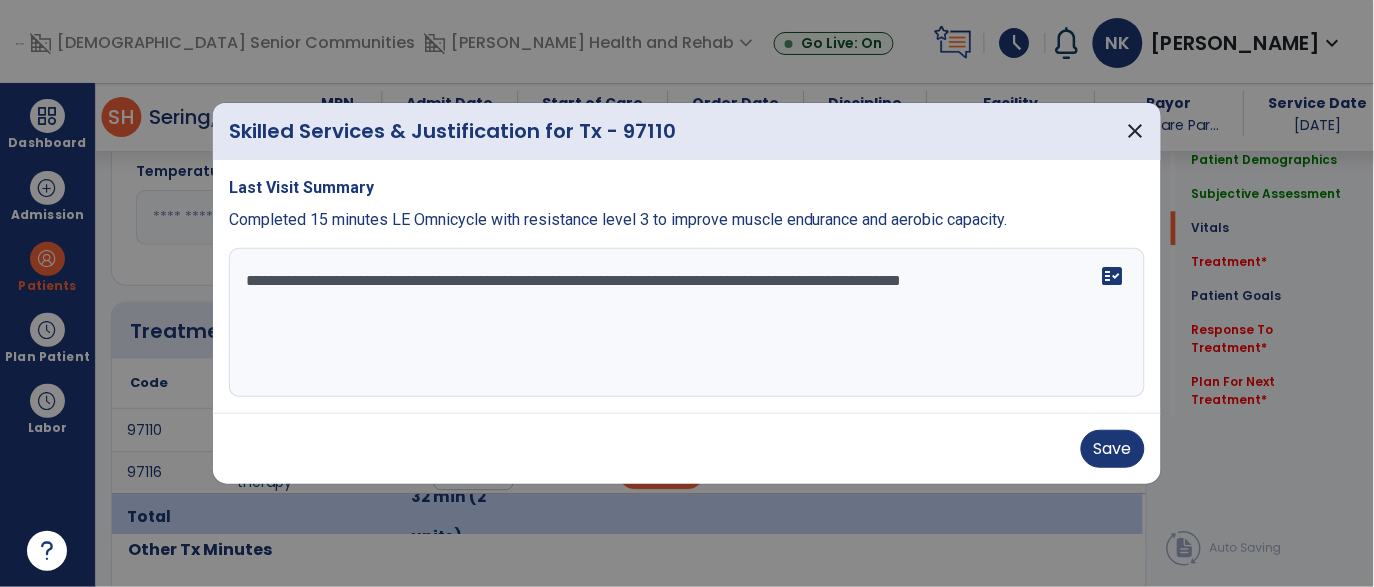 click on "**********" at bounding box center [687, 323] 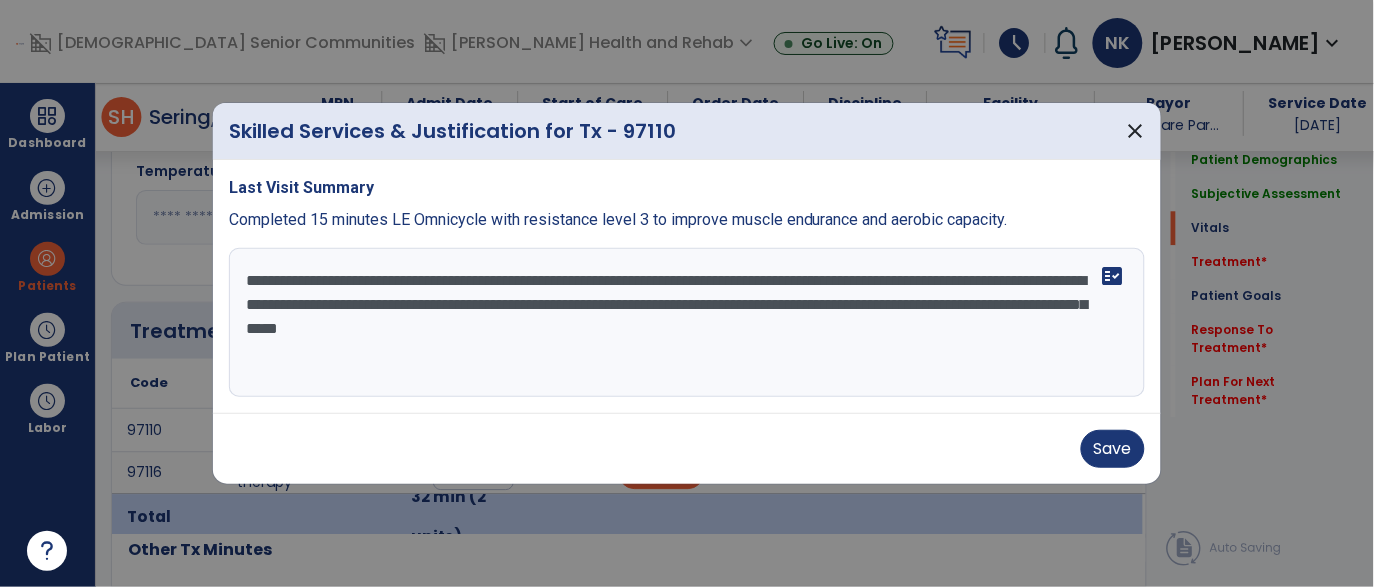 type on "**********" 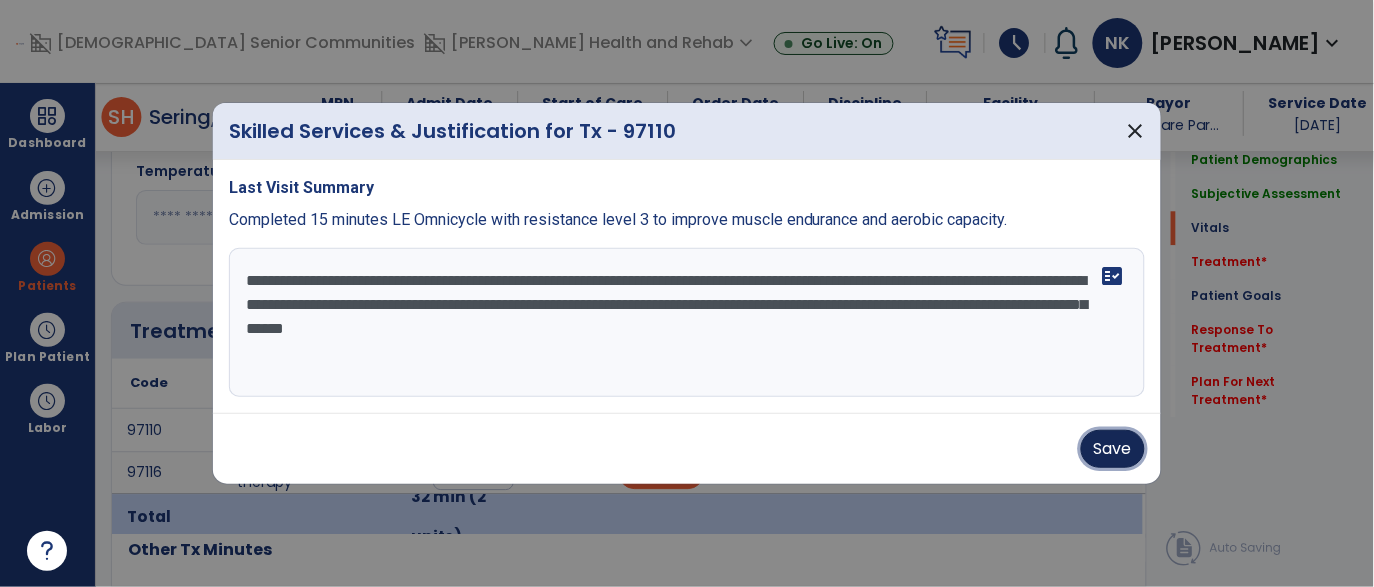 click on "Save" at bounding box center (1113, 449) 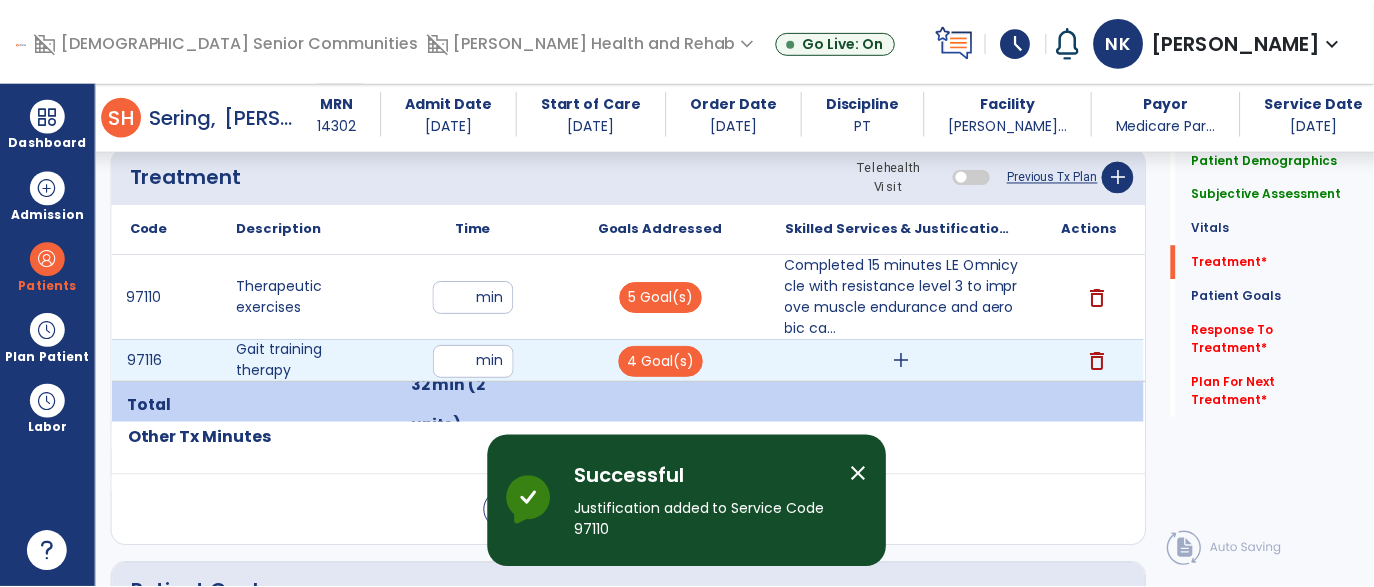 scroll, scrollTop: 1182, scrollLeft: 0, axis: vertical 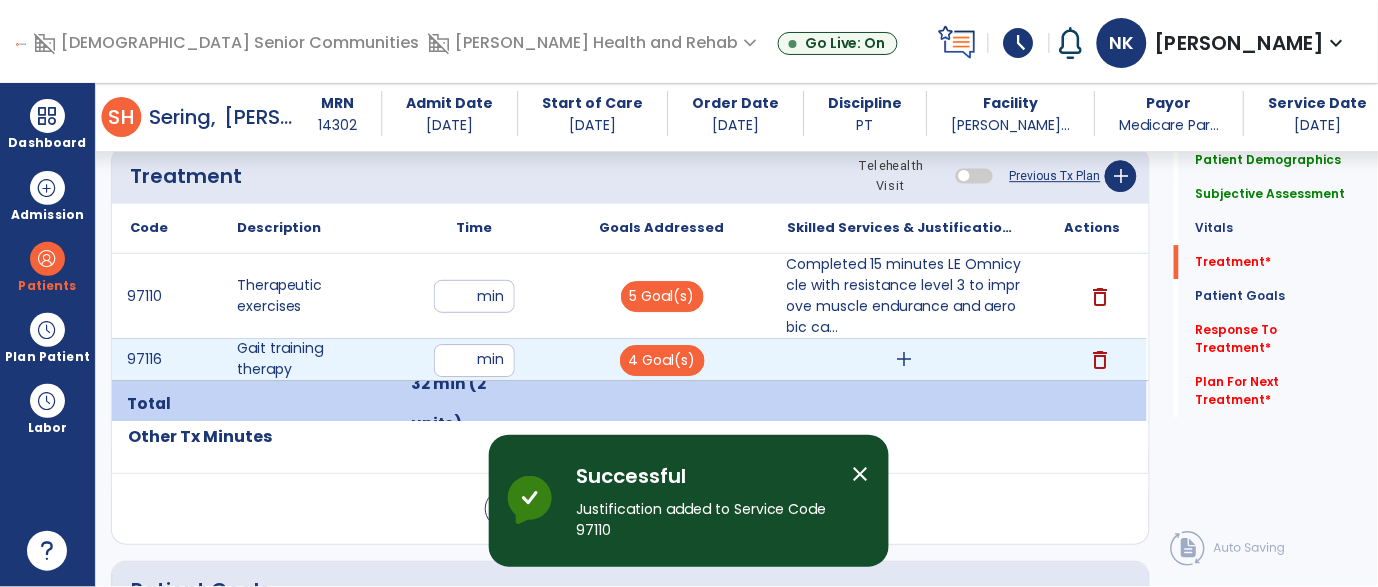 click on "add" at bounding box center [904, 359] 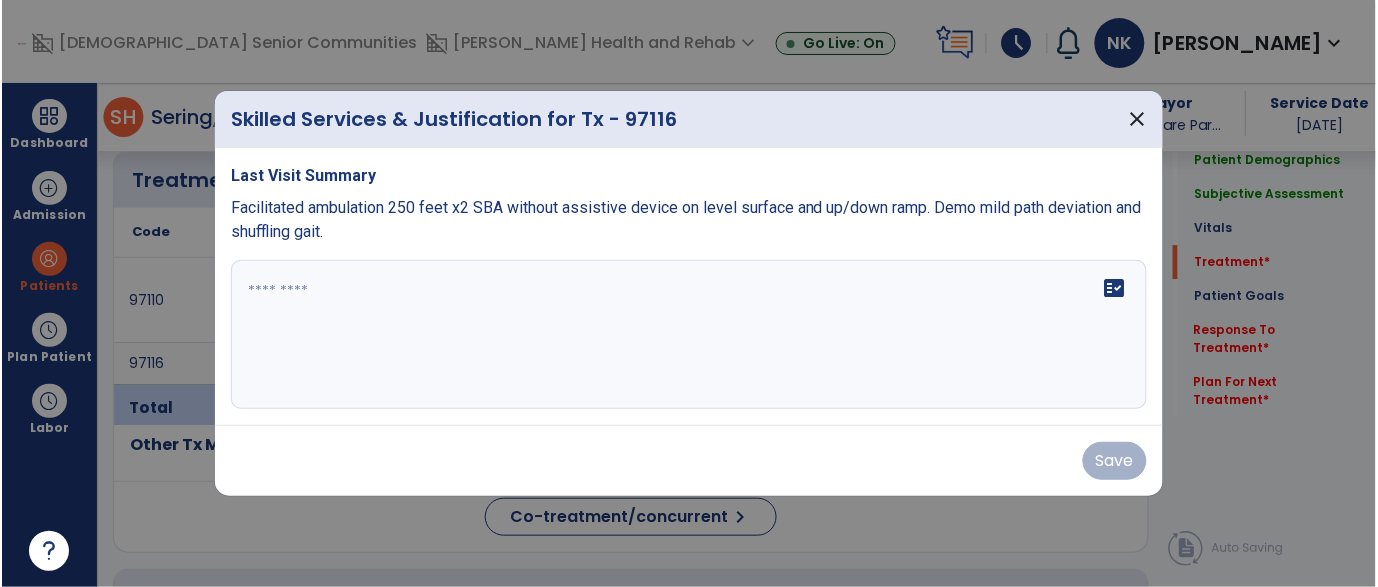 scroll, scrollTop: 1182, scrollLeft: 0, axis: vertical 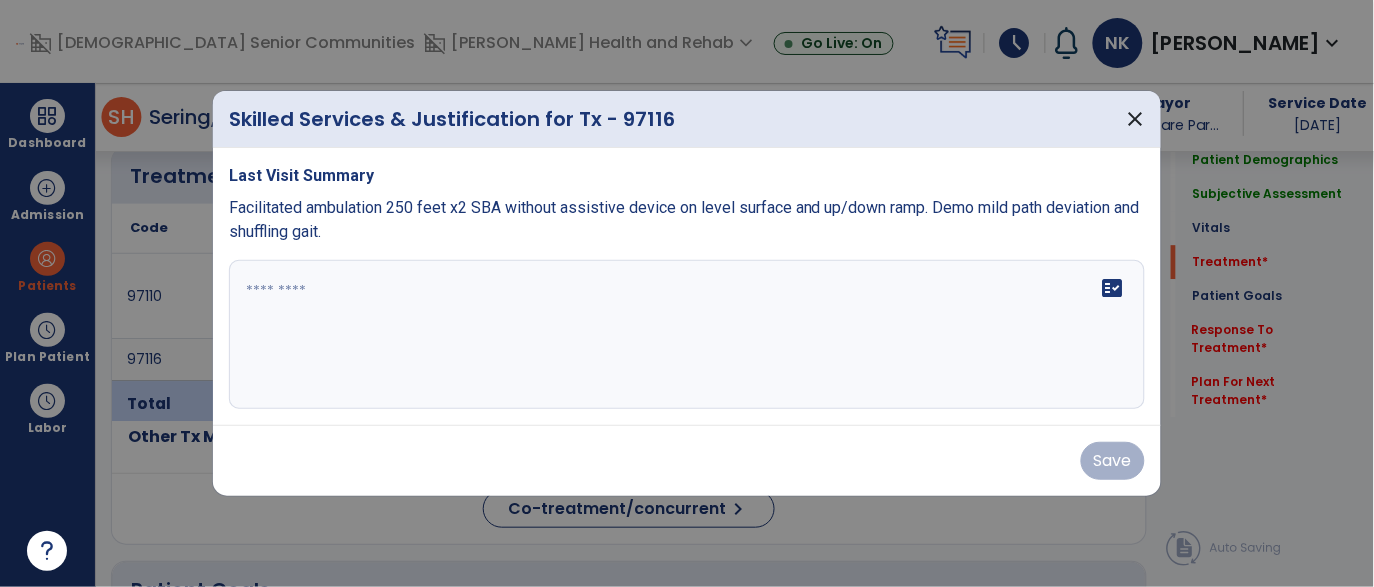 click on "Facilitated ambulation 250 feet x2 SBA without assistive device on level surface and up/down ramp. Demo mild path deviation and shuffling gait." at bounding box center [684, 219] 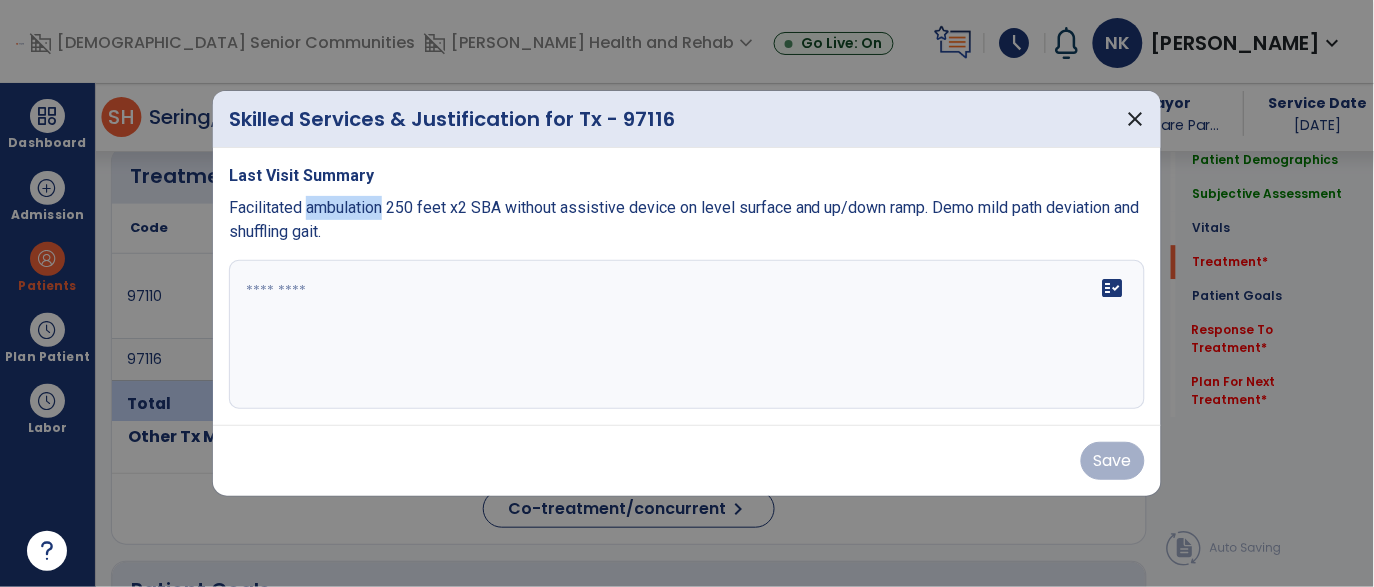 click on "Facilitated ambulation 250 feet x2 SBA without assistive device on level surface and up/down ramp. Demo mild path deviation and shuffling gait." at bounding box center [684, 219] 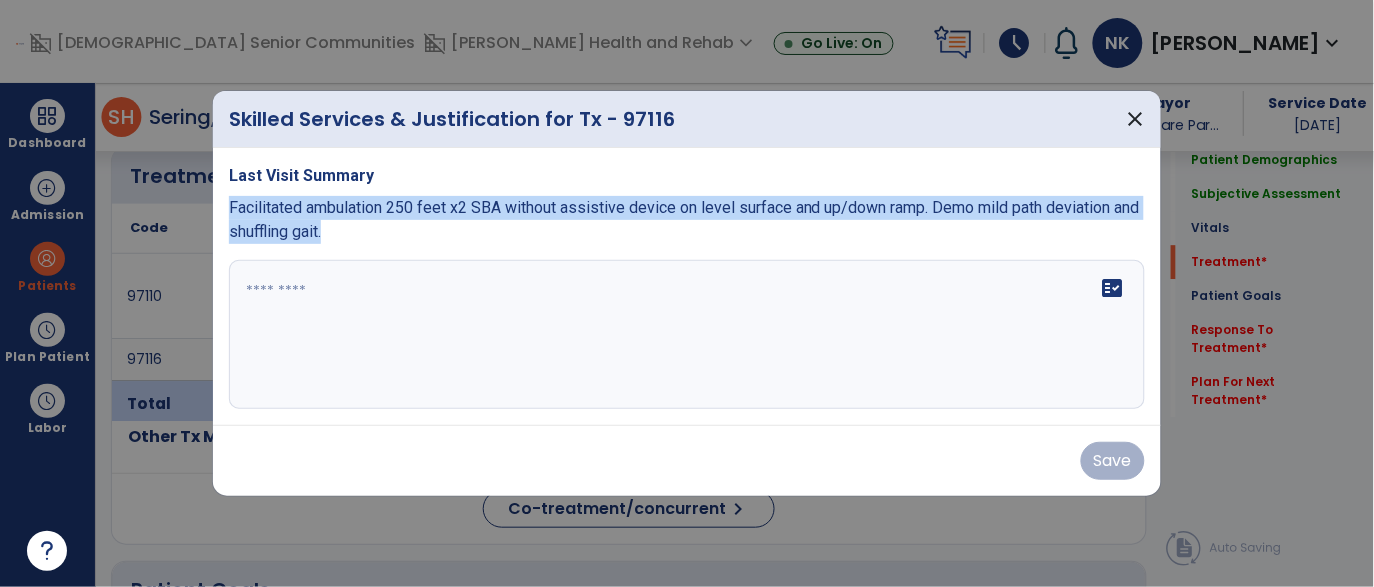 copy on "Facilitated ambulation 250 feet x2 SBA without assistive device on level surface and up/down ramp. Demo mild path deviation and shuffling gait." 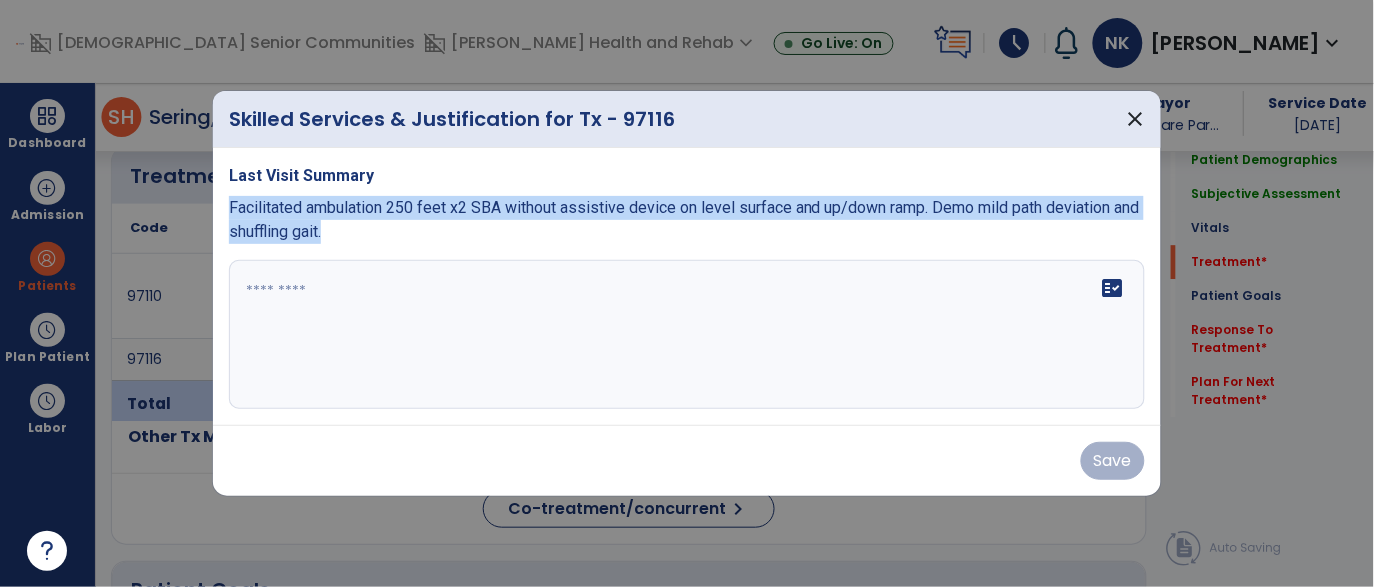 click at bounding box center (687, 335) 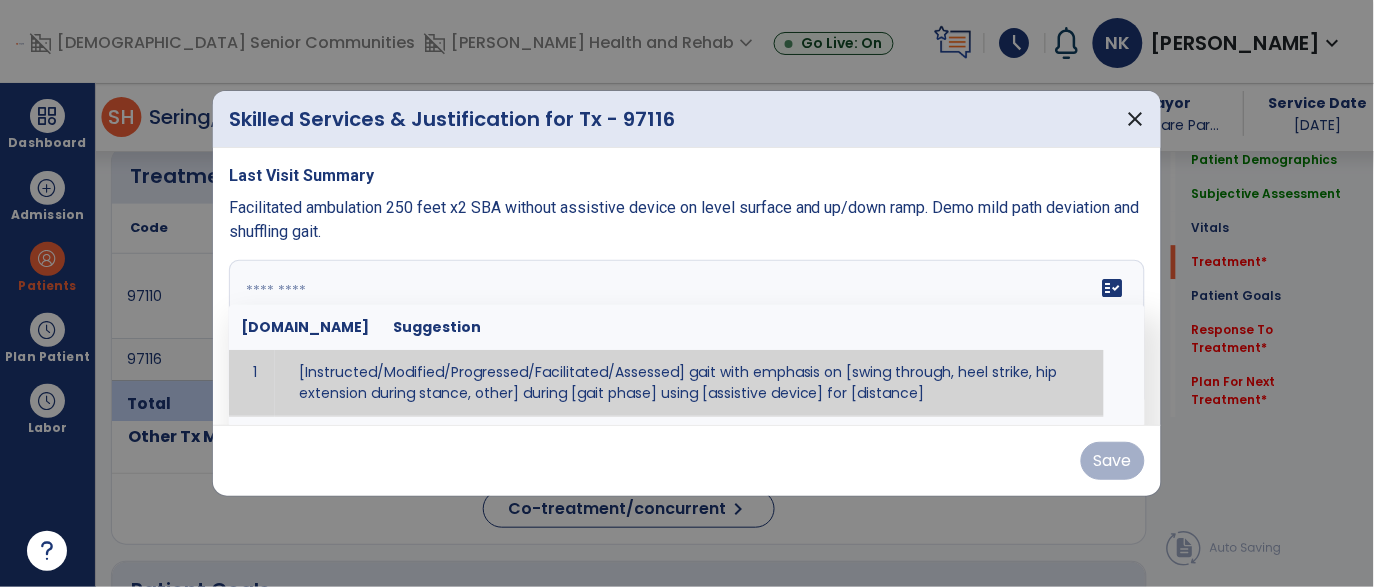 paste on "**********" 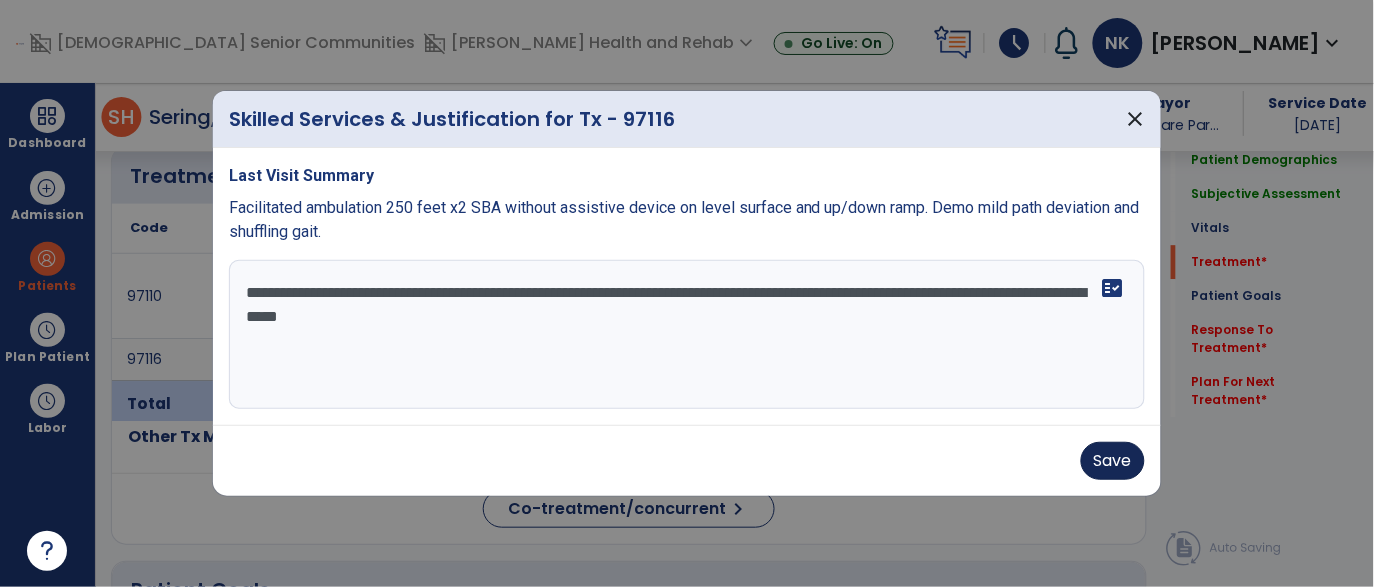 type on "**********" 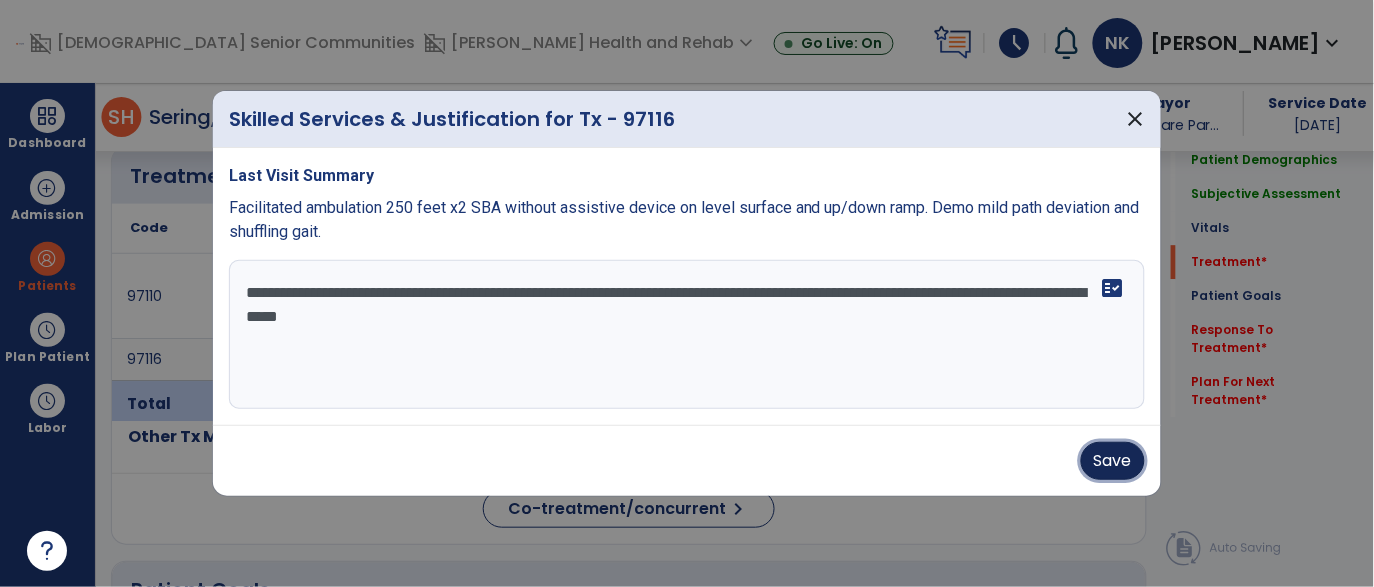 click on "Save" at bounding box center (1113, 461) 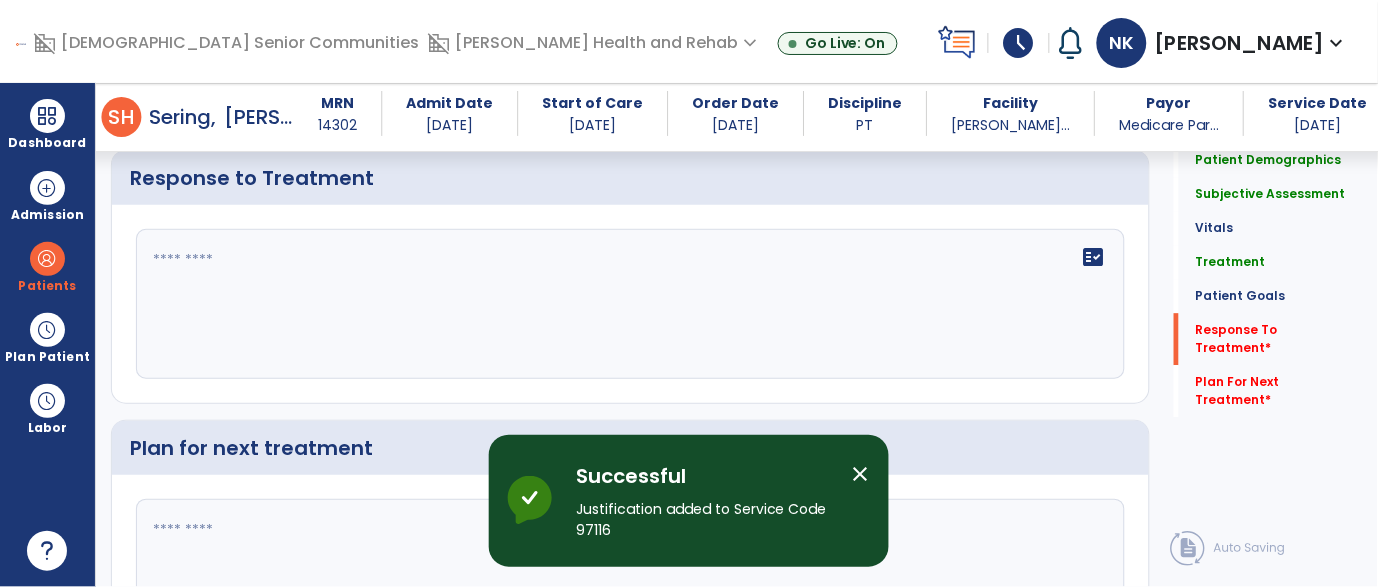 scroll, scrollTop: 2621, scrollLeft: 0, axis: vertical 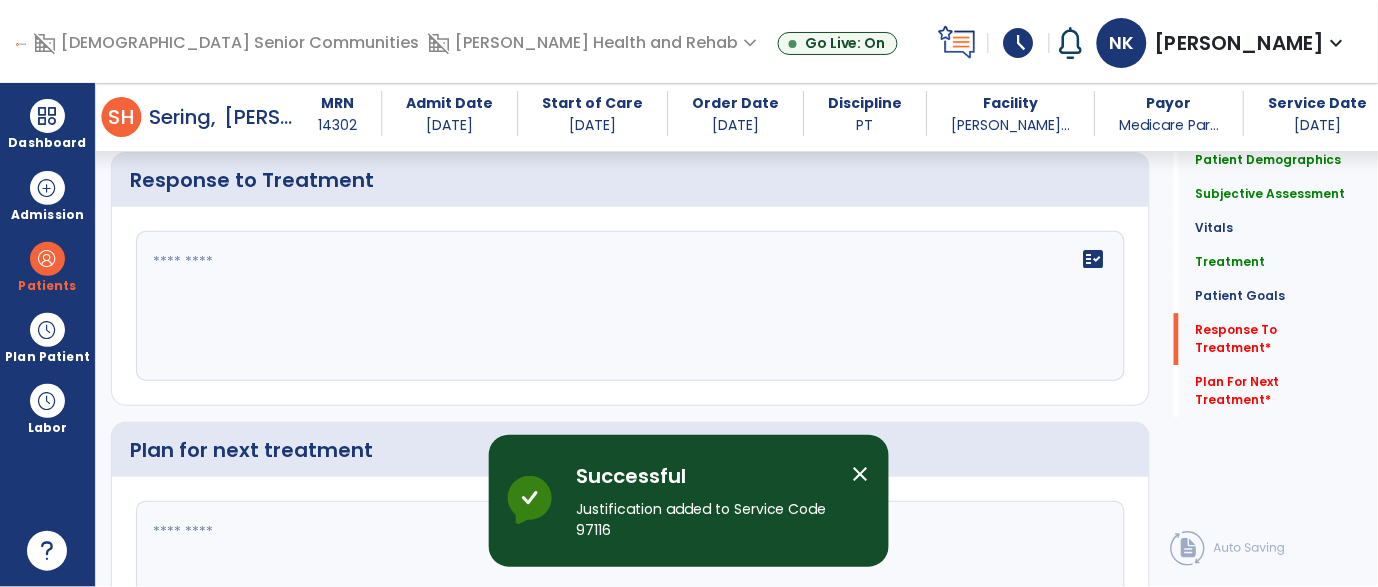 click on "fact_check" 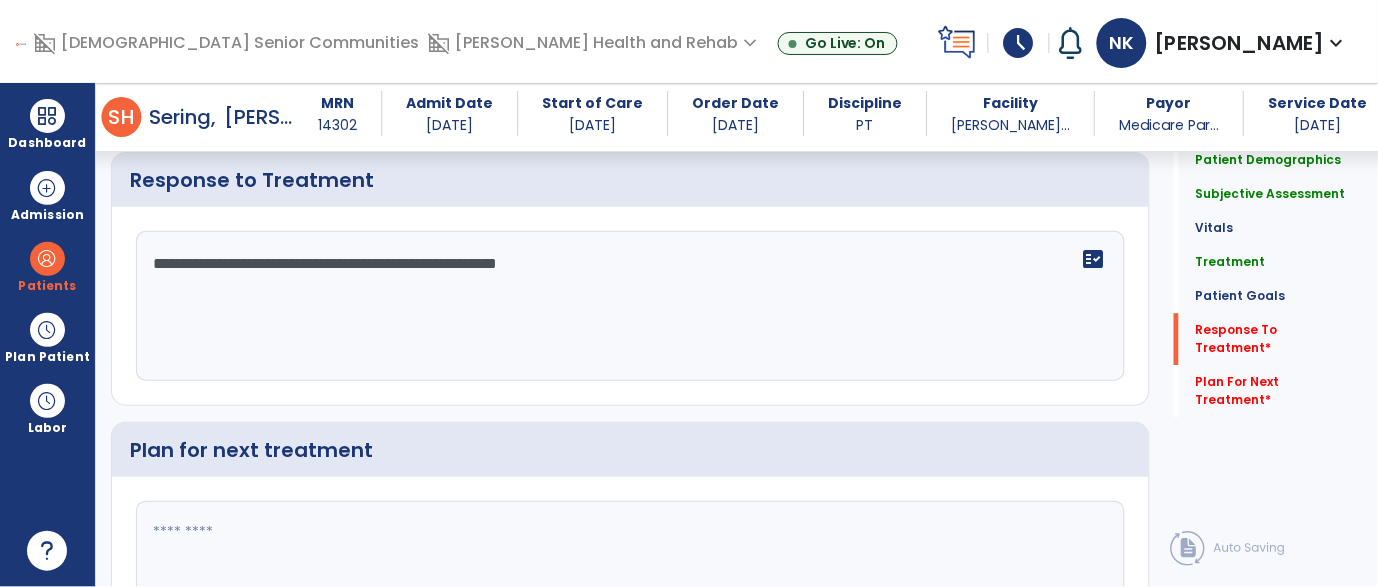 type on "**********" 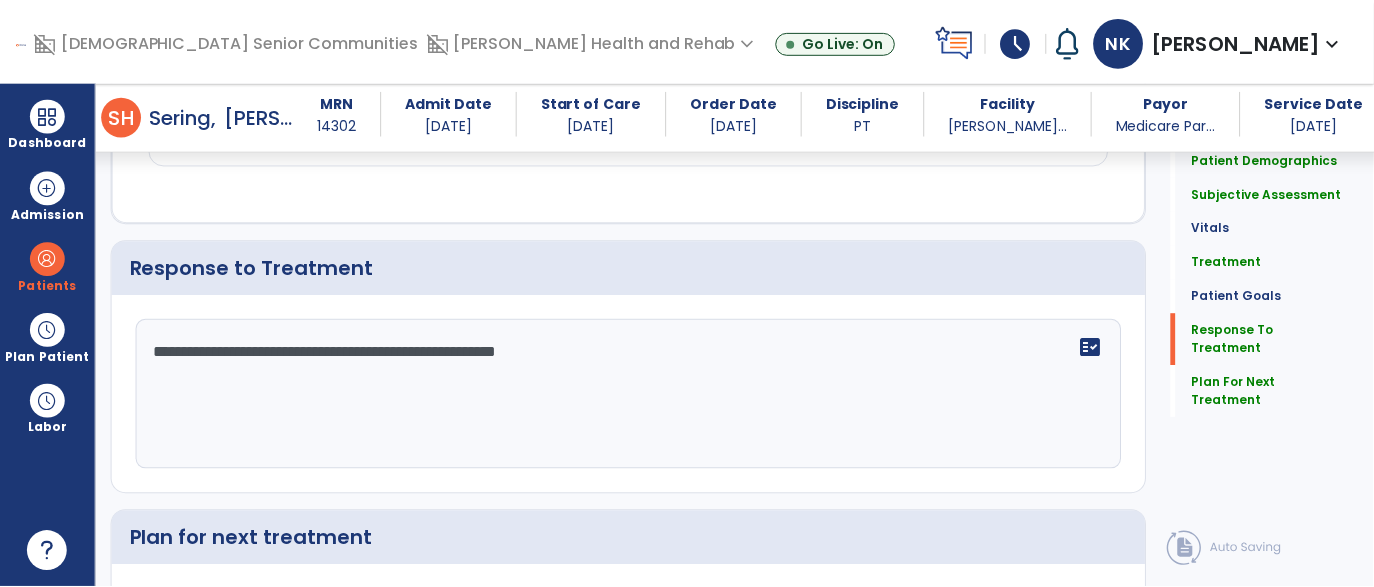 scroll, scrollTop: 2774, scrollLeft: 0, axis: vertical 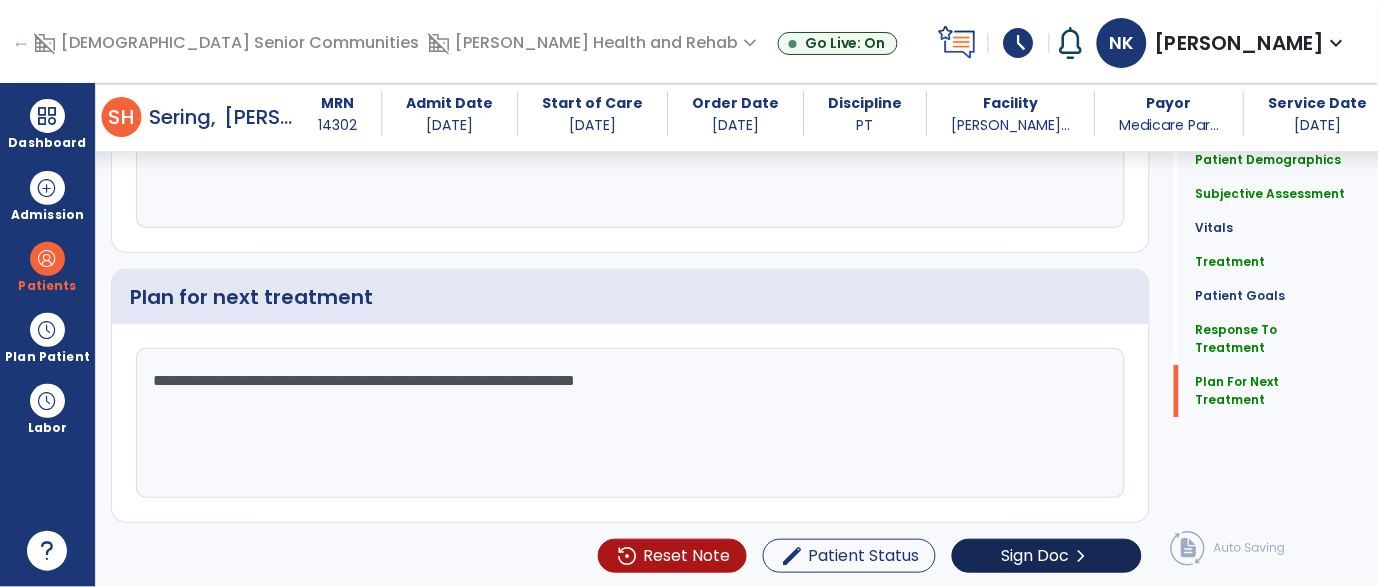 type on "**********" 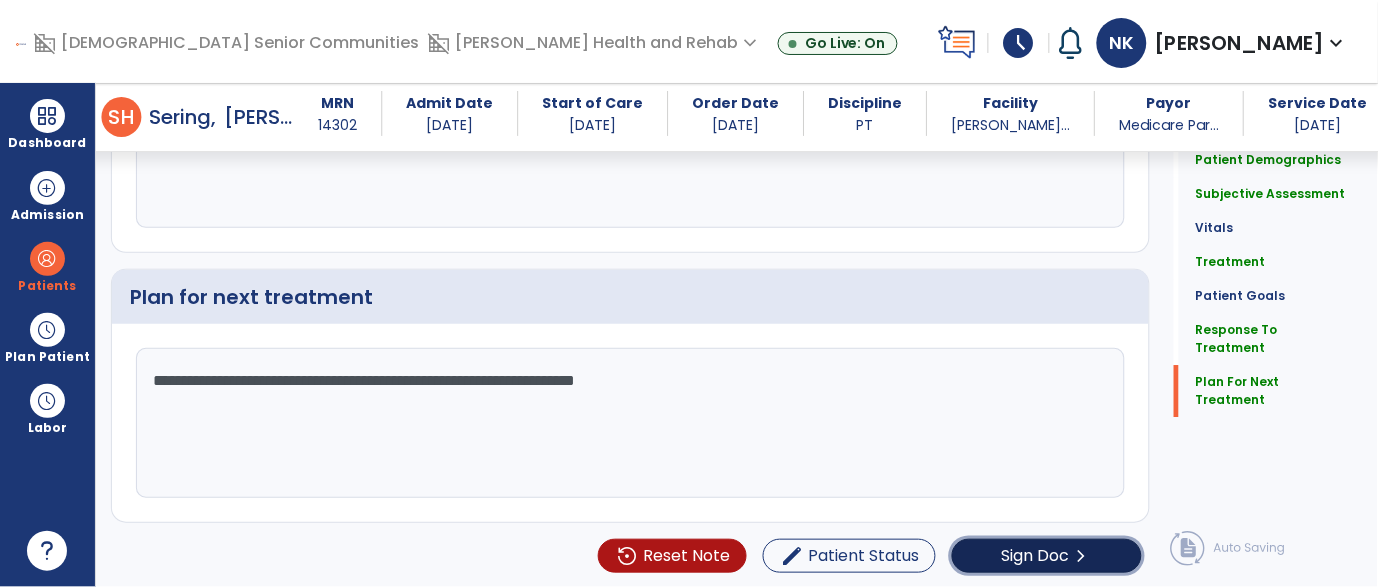 click on "Sign Doc" 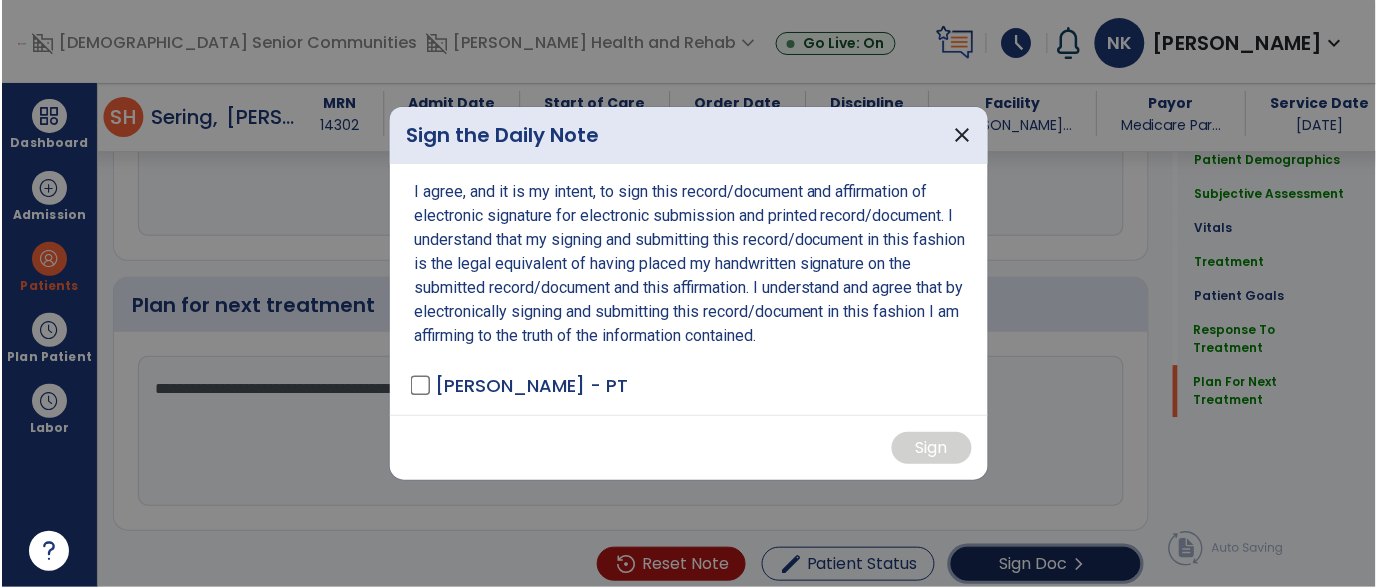 scroll, scrollTop: 2774, scrollLeft: 0, axis: vertical 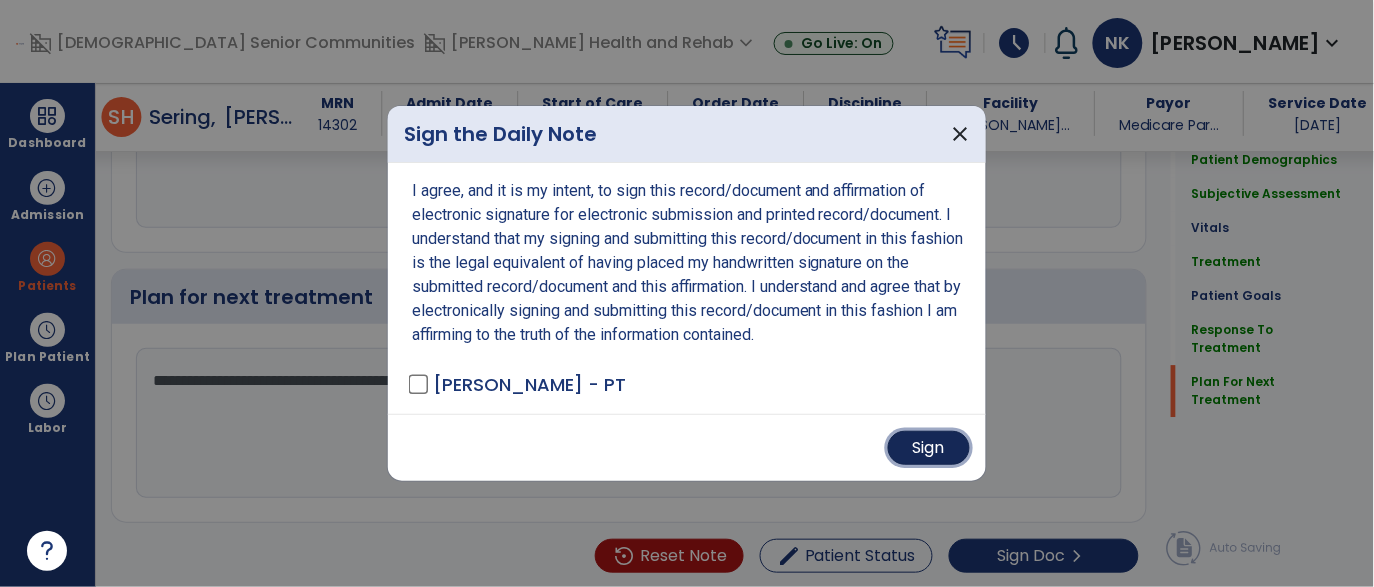 click on "Sign" at bounding box center (929, 448) 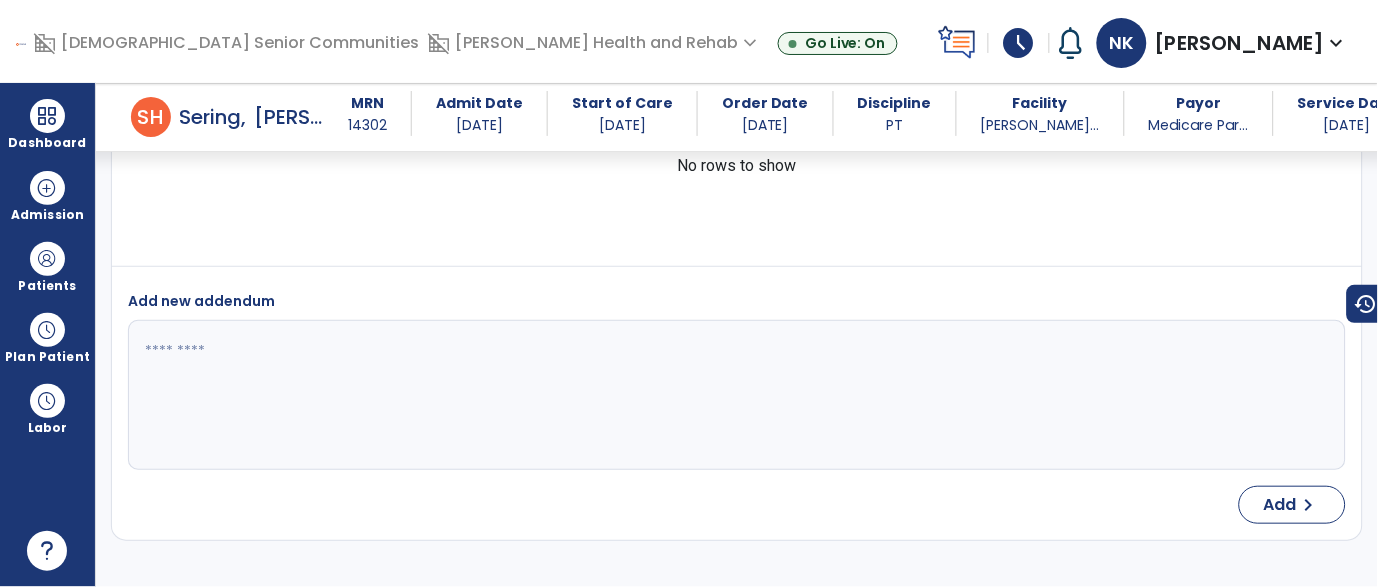 scroll, scrollTop: 0, scrollLeft: 0, axis: both 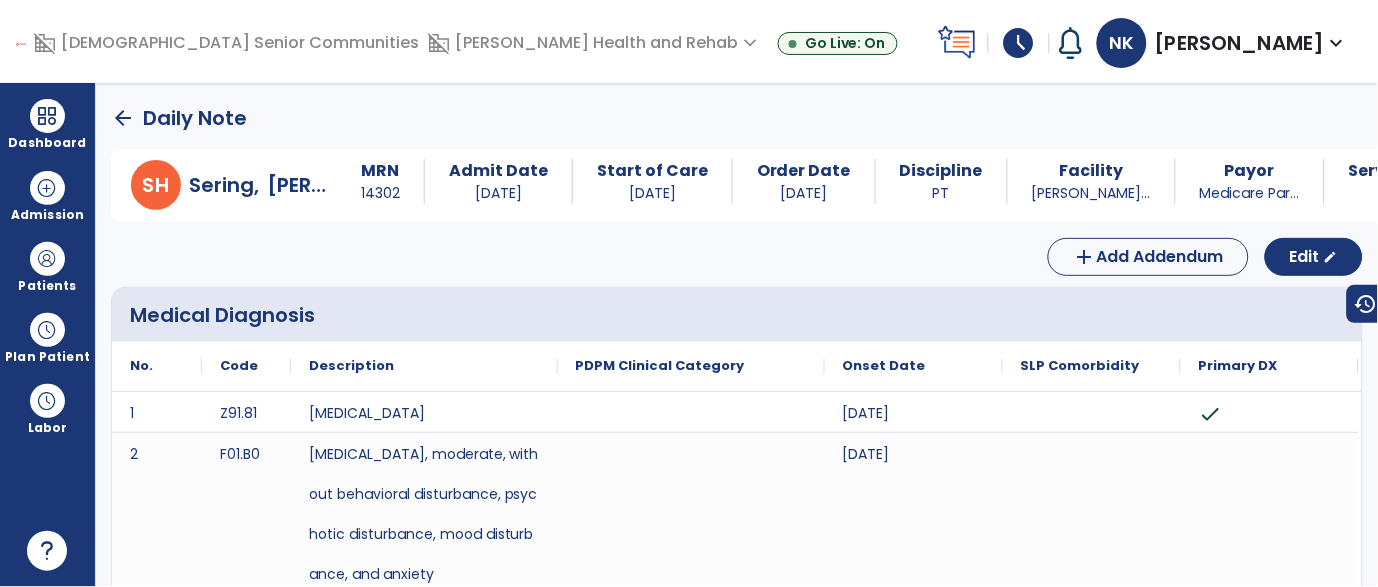 click on "arrow_back" 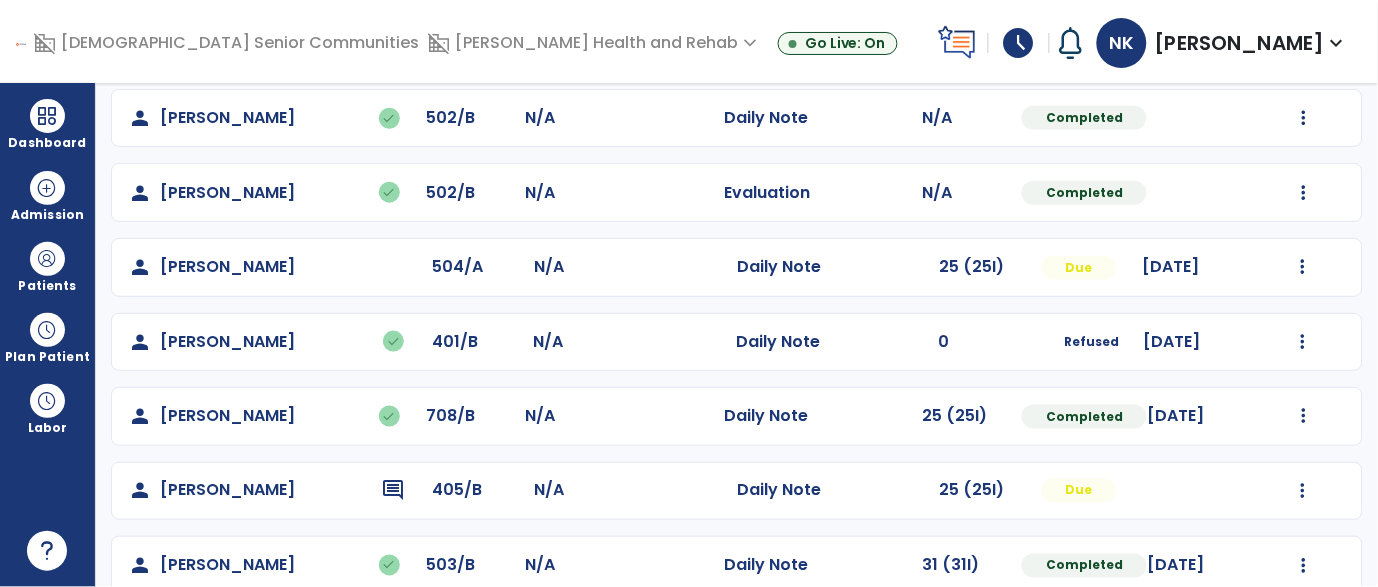 scroll, scrollTop: 395, scrollLeft: 0, axis: vertical 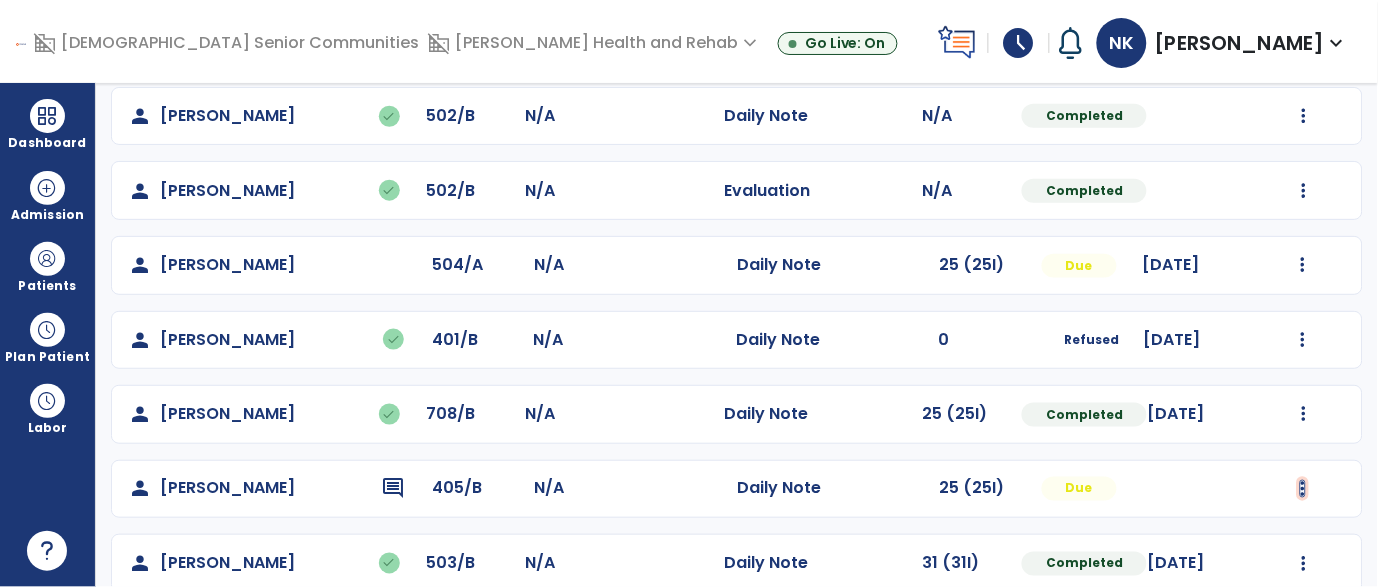 click at bounding box center (1304, -33) 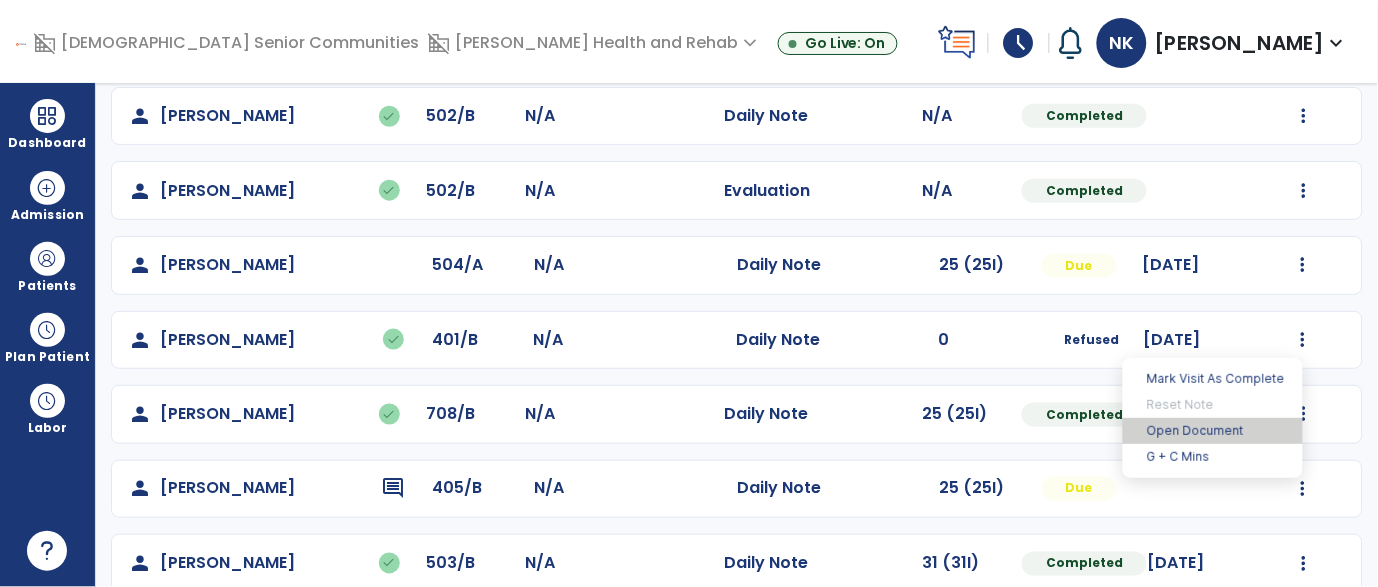 click on "Open Document" at bounding box center (1213, 431) 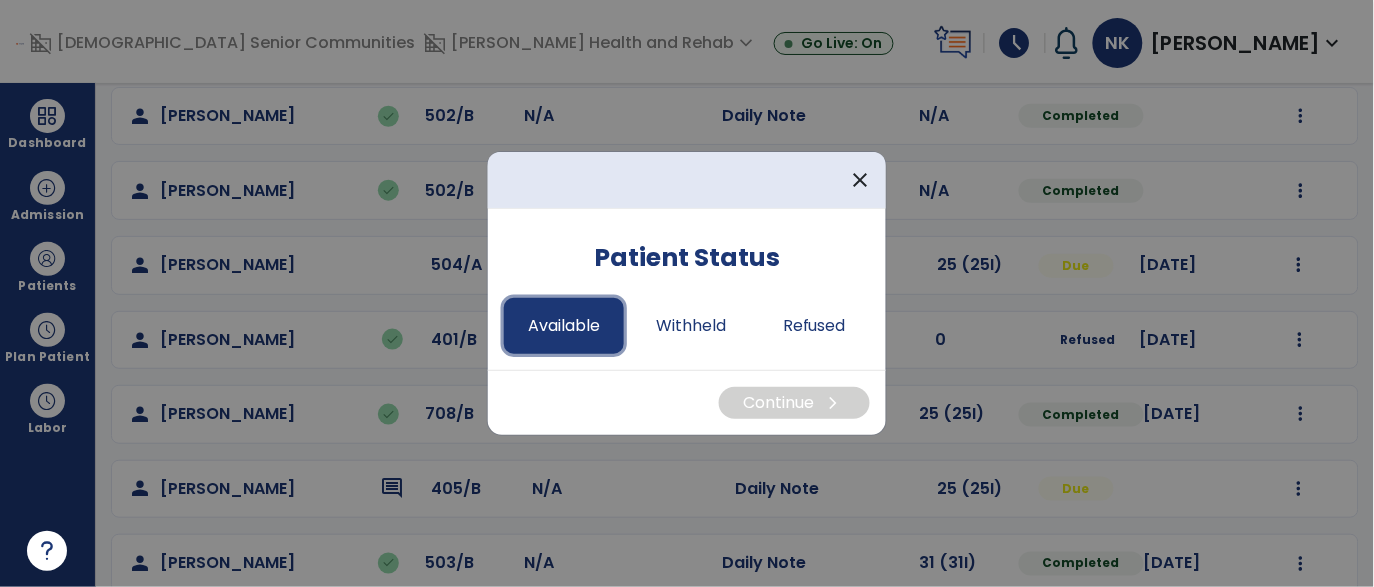 click on "Available" at bounding box center (564, 326) 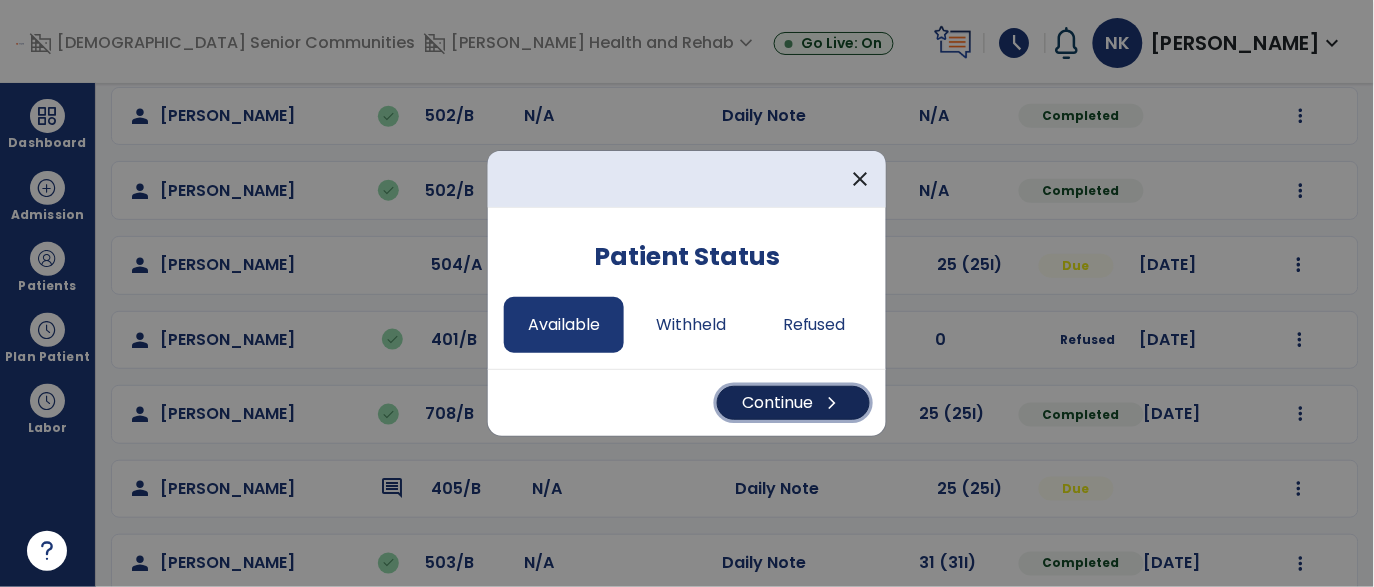 click on "Continue   chevron_right" at bounding box center (793, 403) 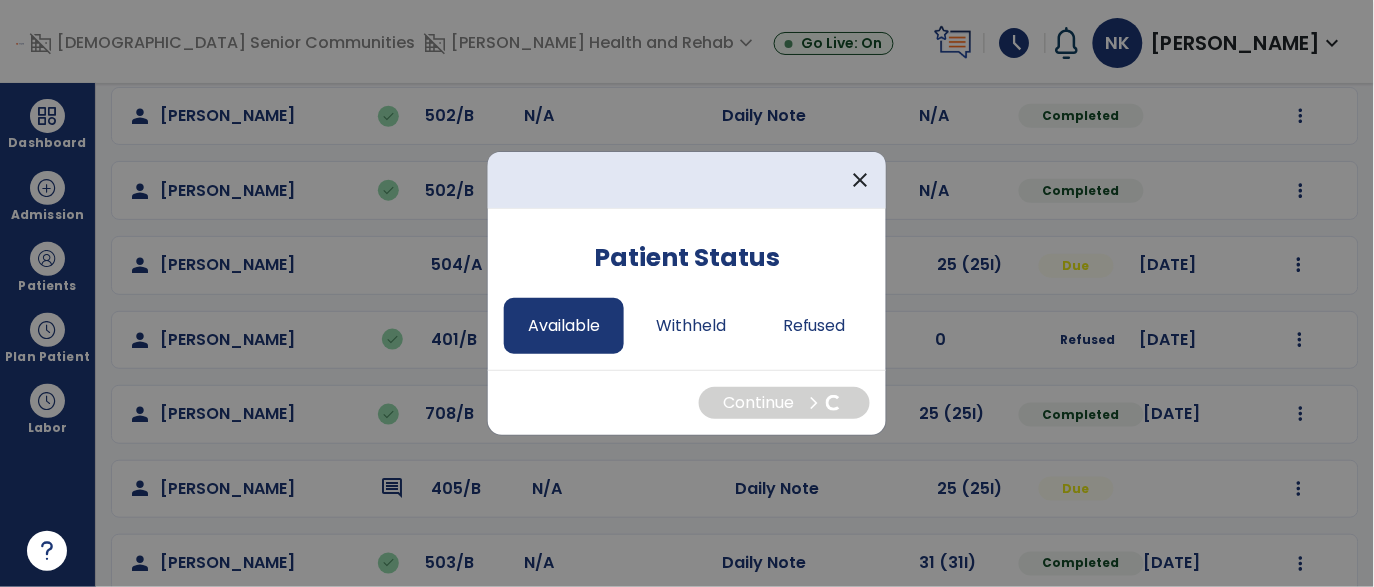 select on "*" 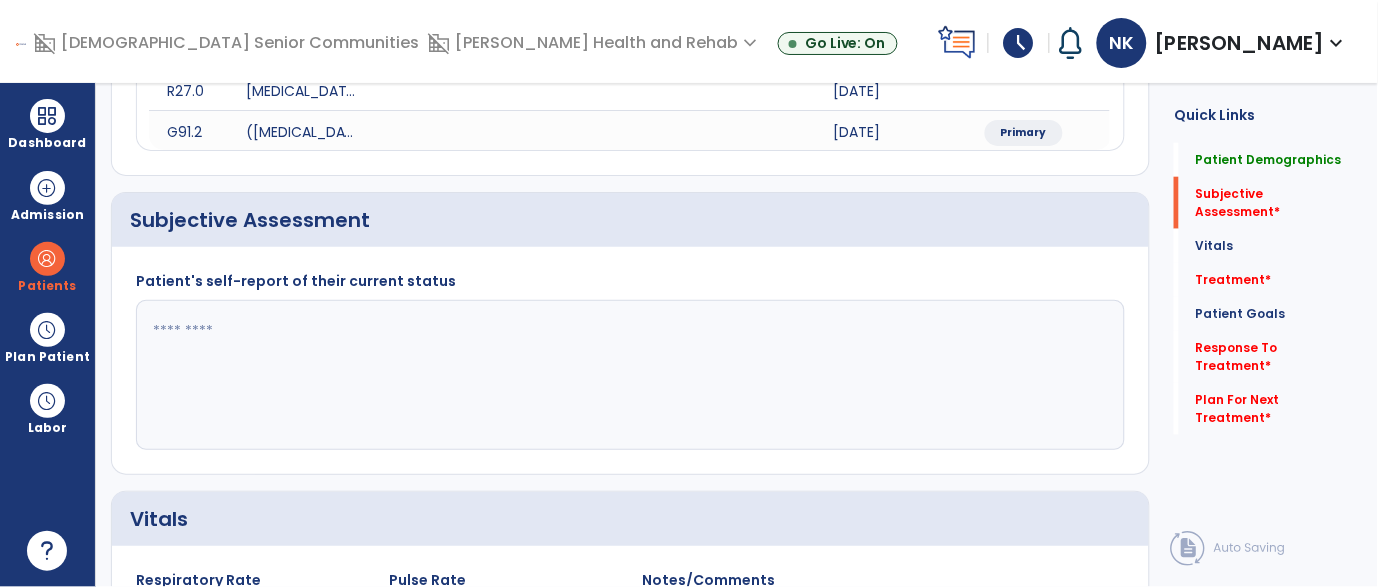 click 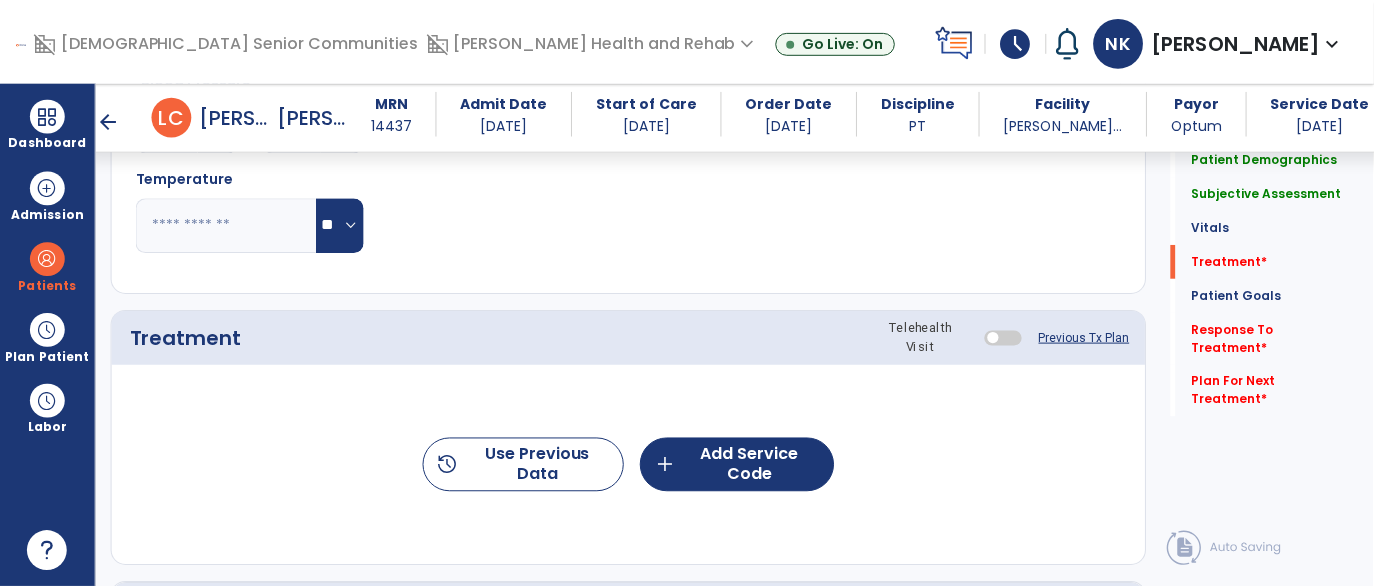 scroll, scrollTop: 1094, scrollLeft: 0, axis: vertical 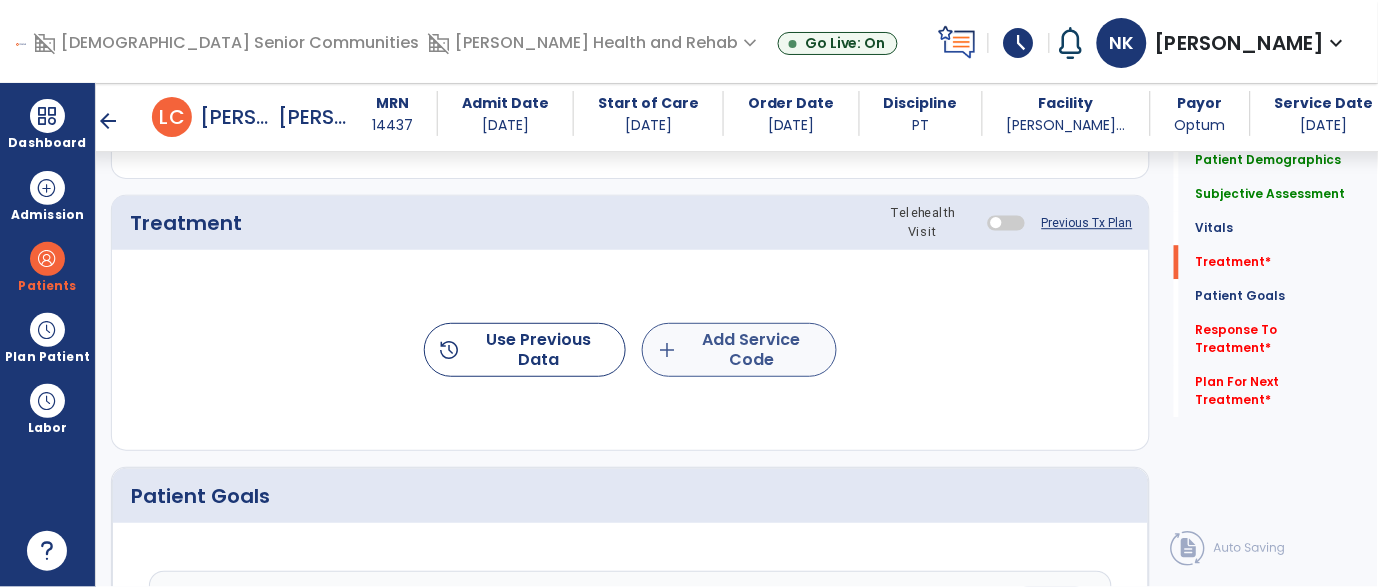 type on "**********" 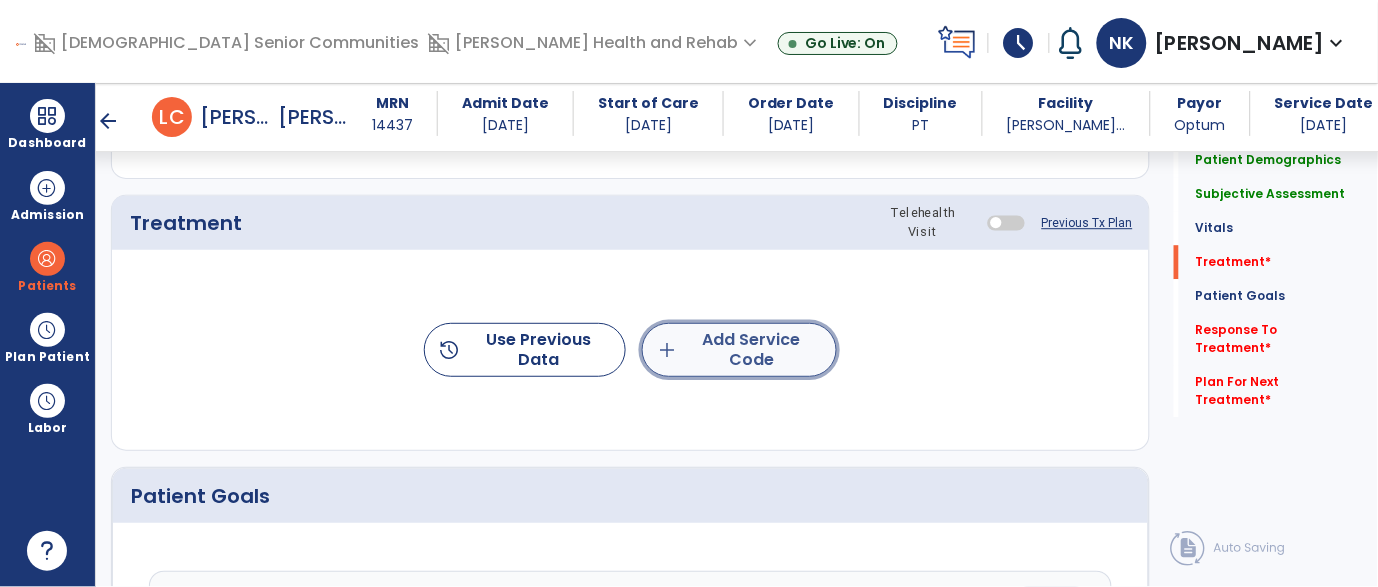 click on "add  Add Service Code" 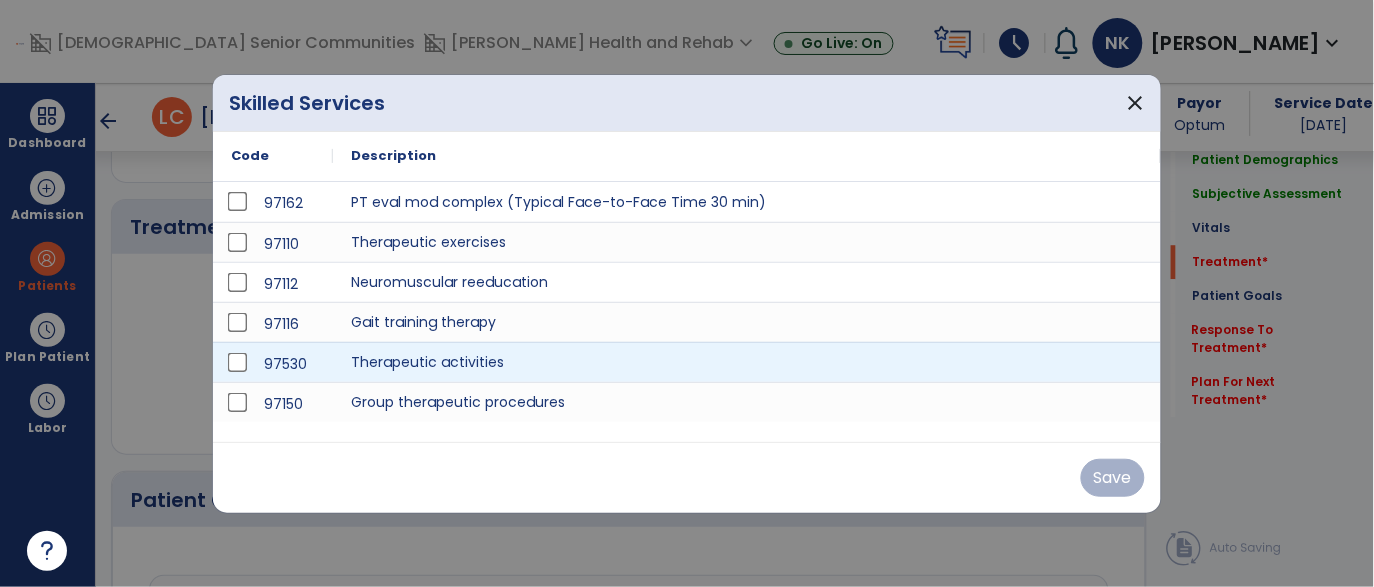 scroll, scrollTop: 1094, scrollLeft: 0, axis: vertical 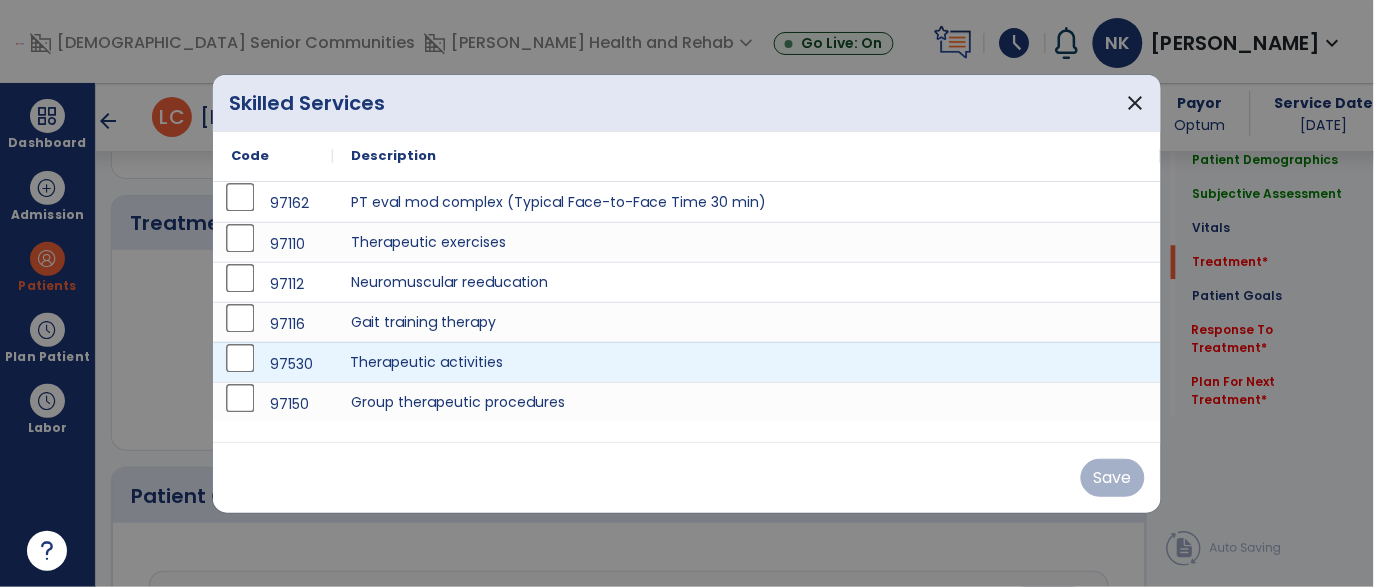 click on "Therapeutic activities" at bounding box center [747, 362] 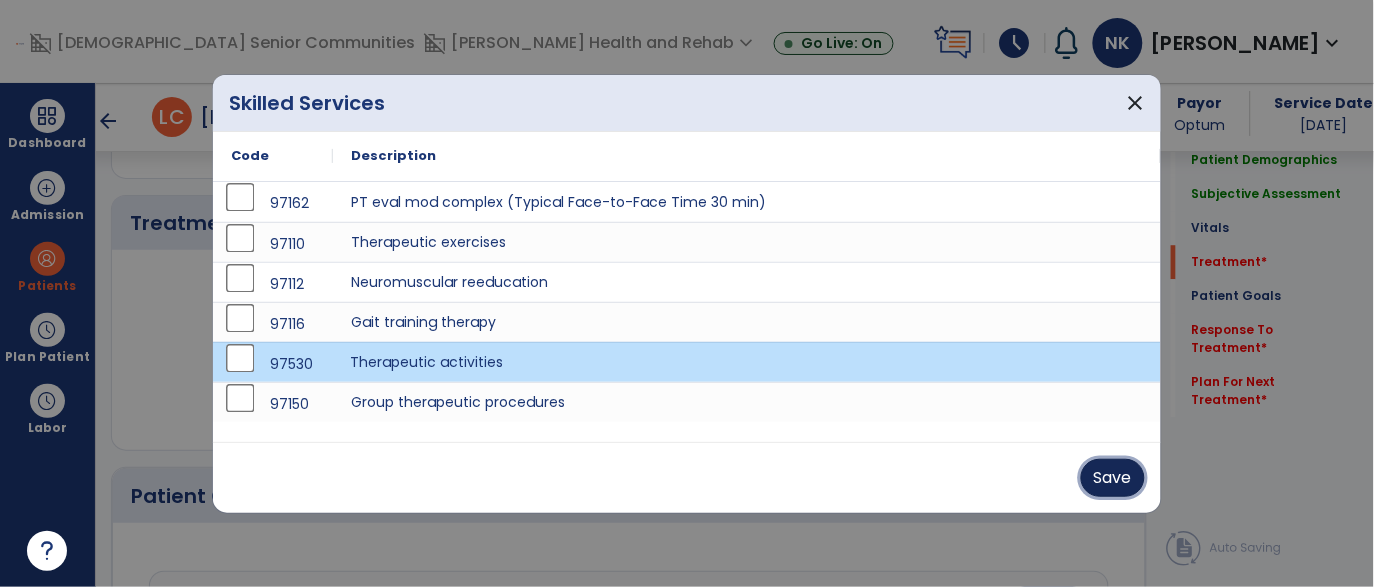 click on "Save" at bounding box center (1113, 478) 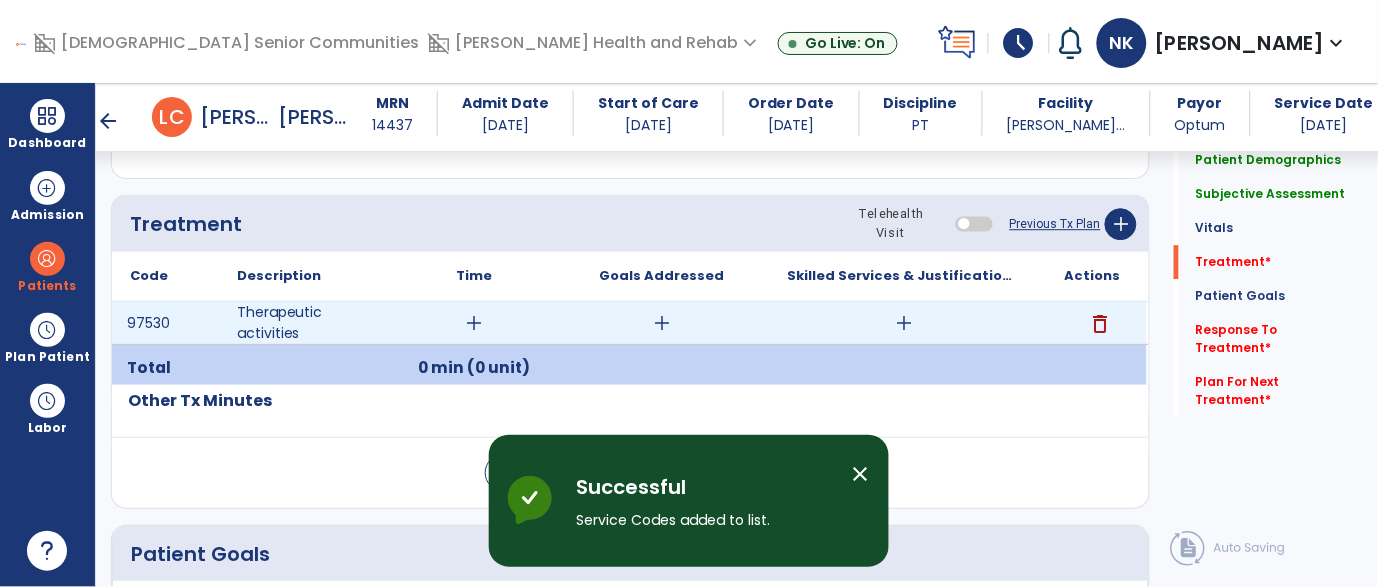 click on "add" at bounding box center [474, 323] 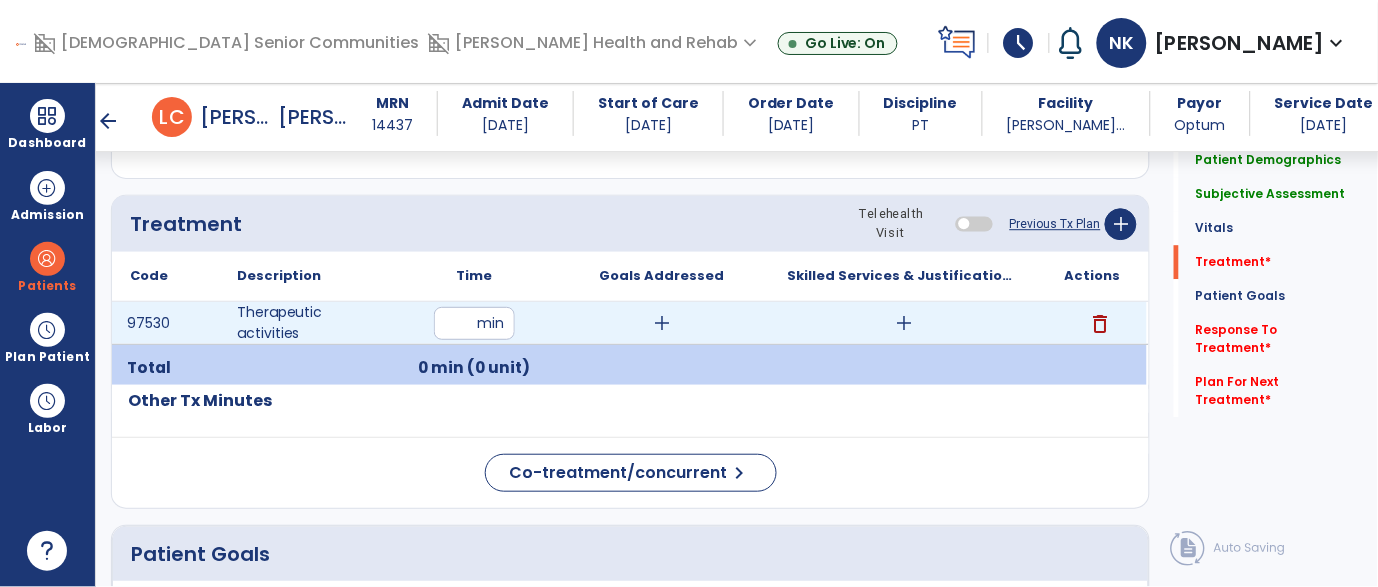 type on "**" 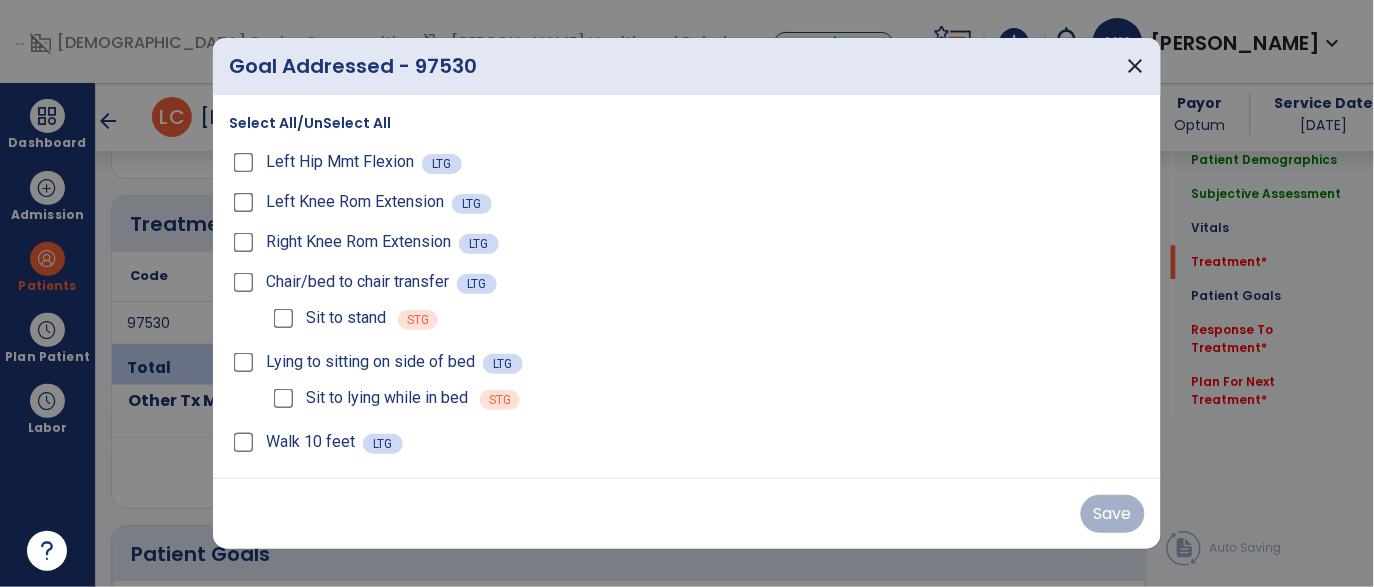 scroll, scrollTop: 1094, scrollLeft: 0, axis: vertical 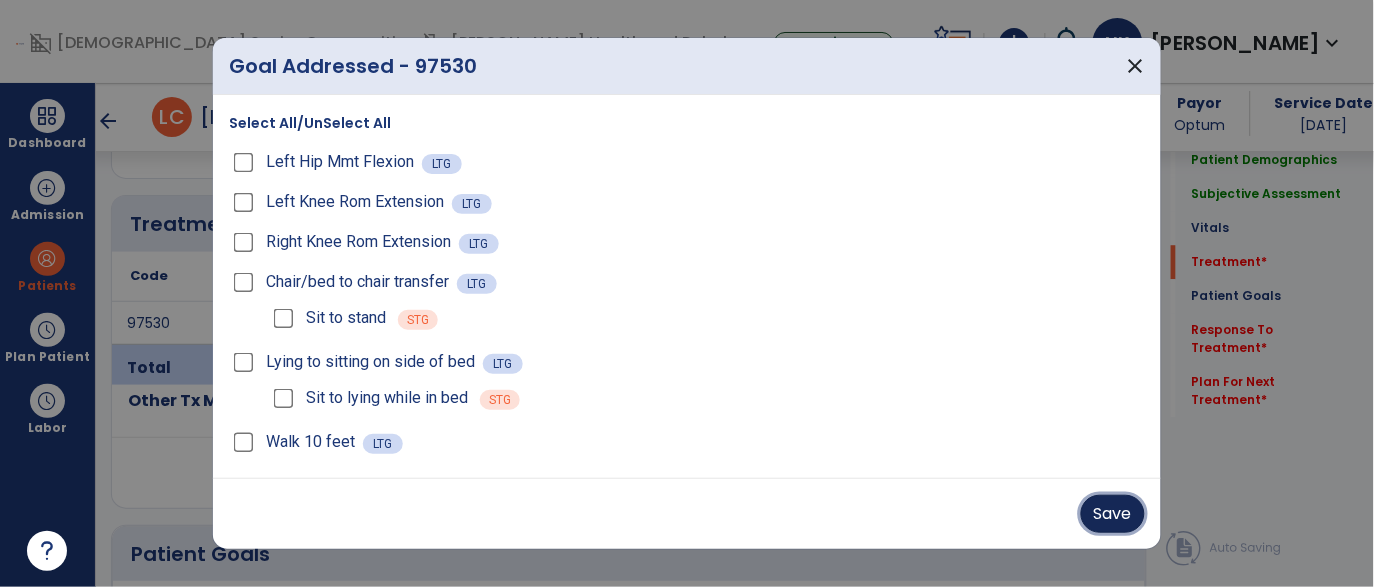 click on "Save" at bounding box center (1113, 514) 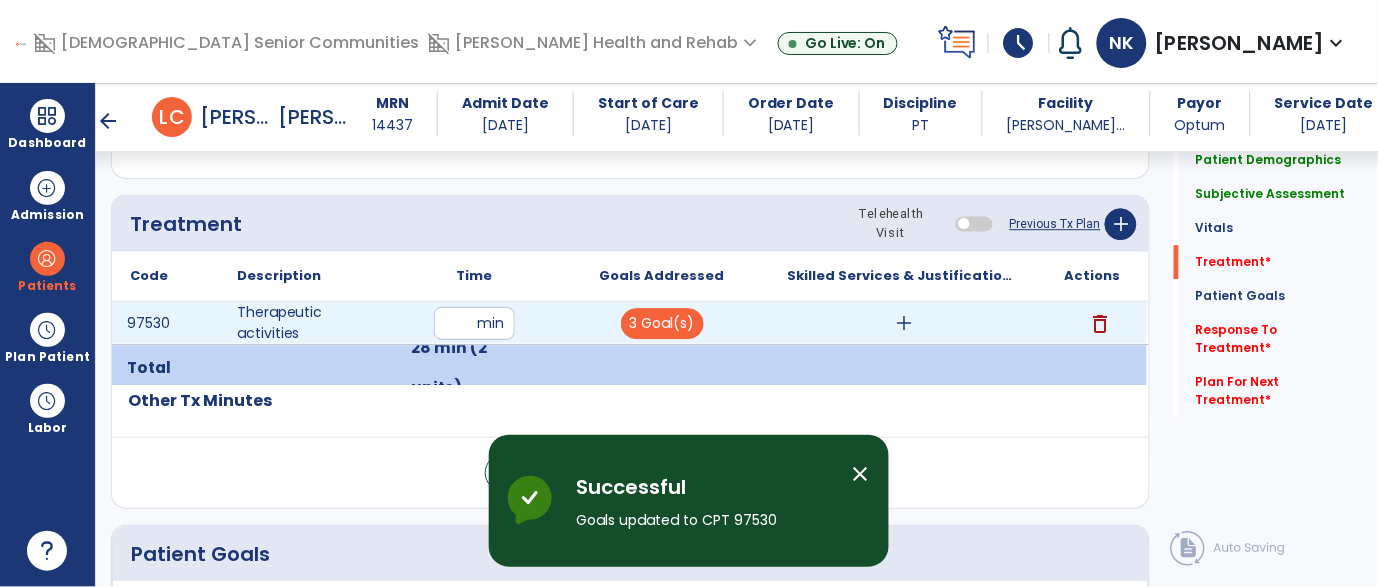 click on "add" at bounding box center (904, 323) 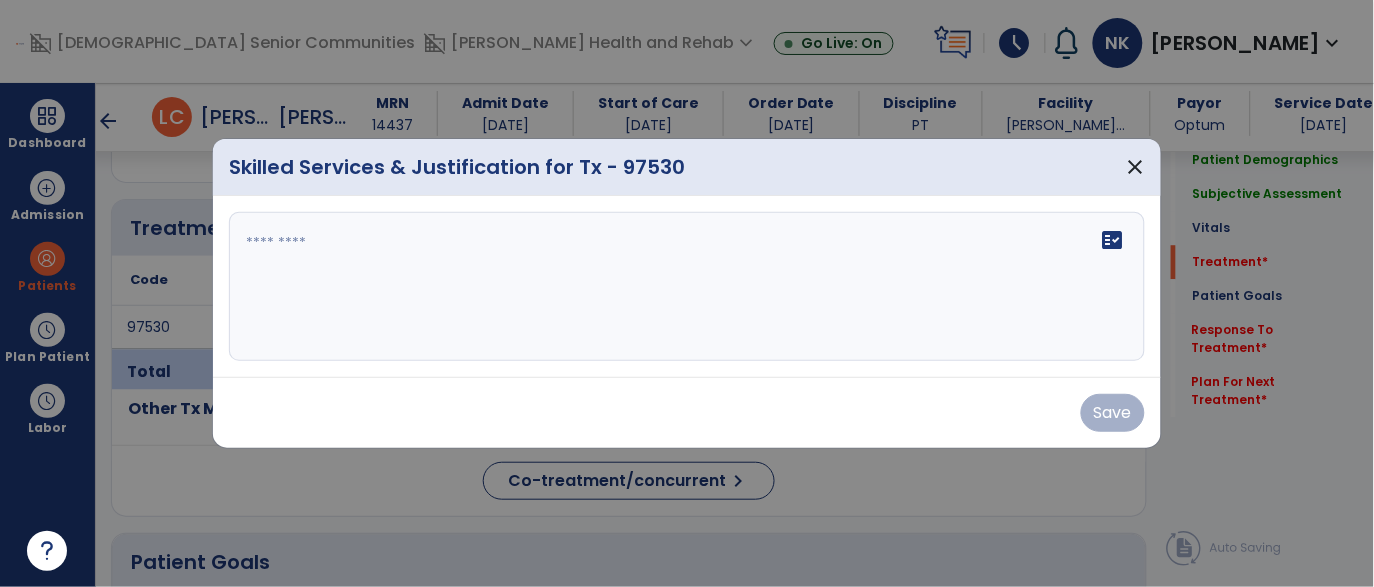 scroll, scrollTop: 1094, scrollLeft: 0, axis: vertical 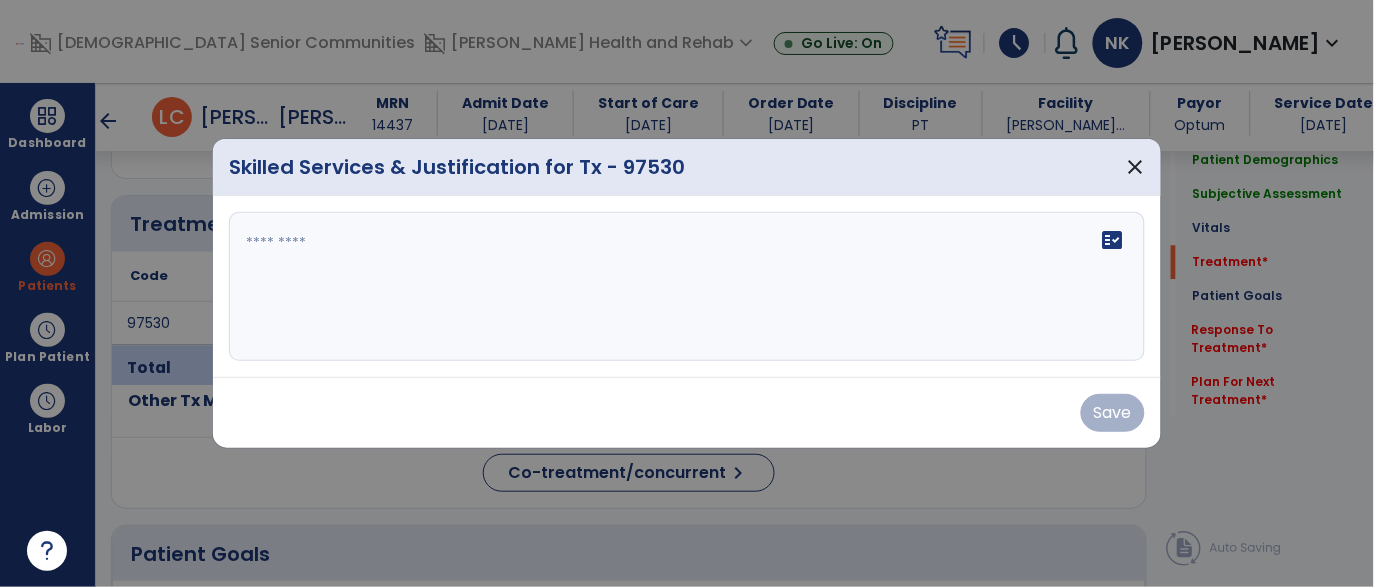 click on "fact_check" at bounding box center [687, 287] 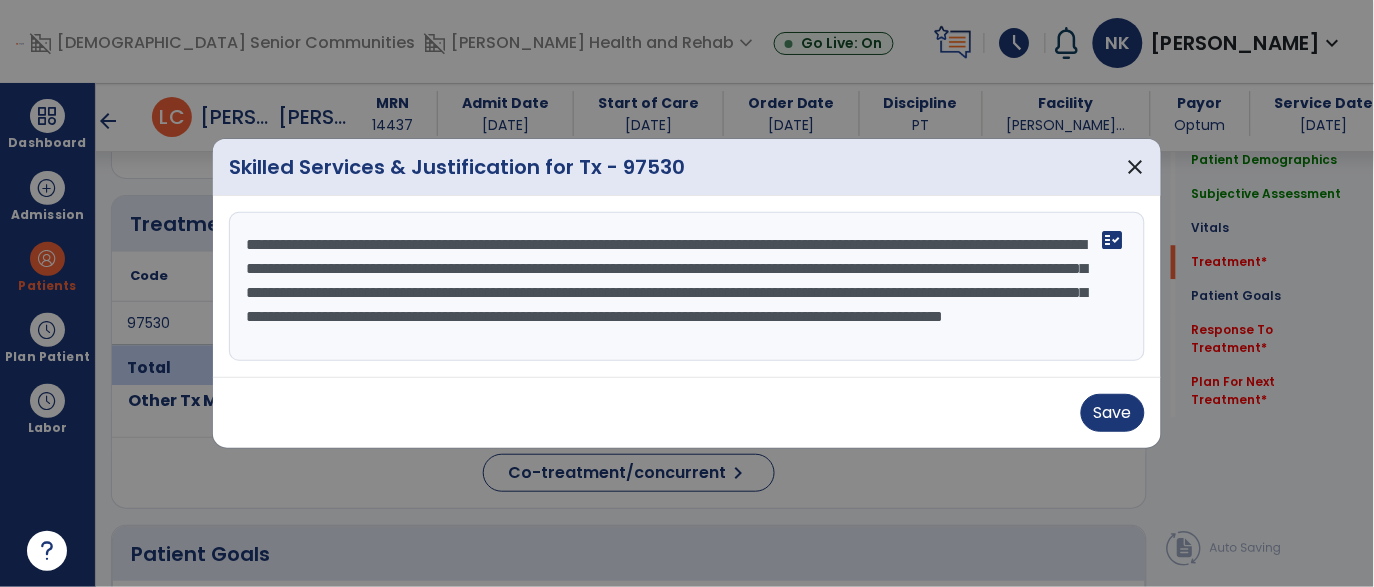 scroll, scrollTop: 16, scrollLeft: 0, axis: vertical 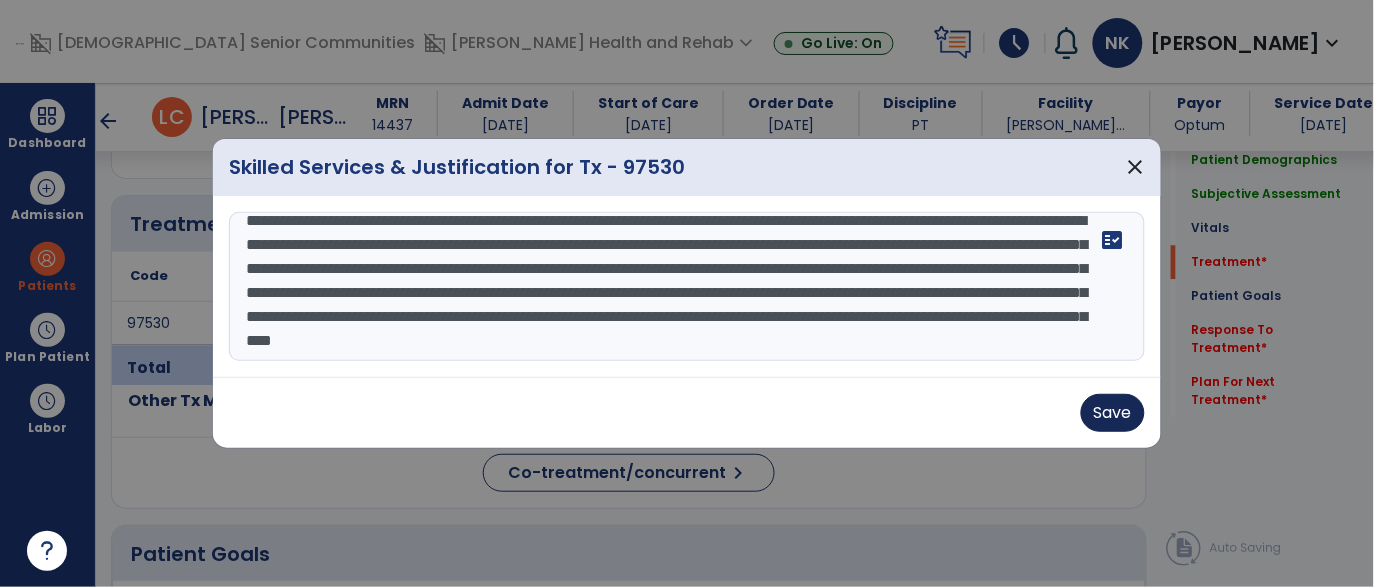 type on "**********" 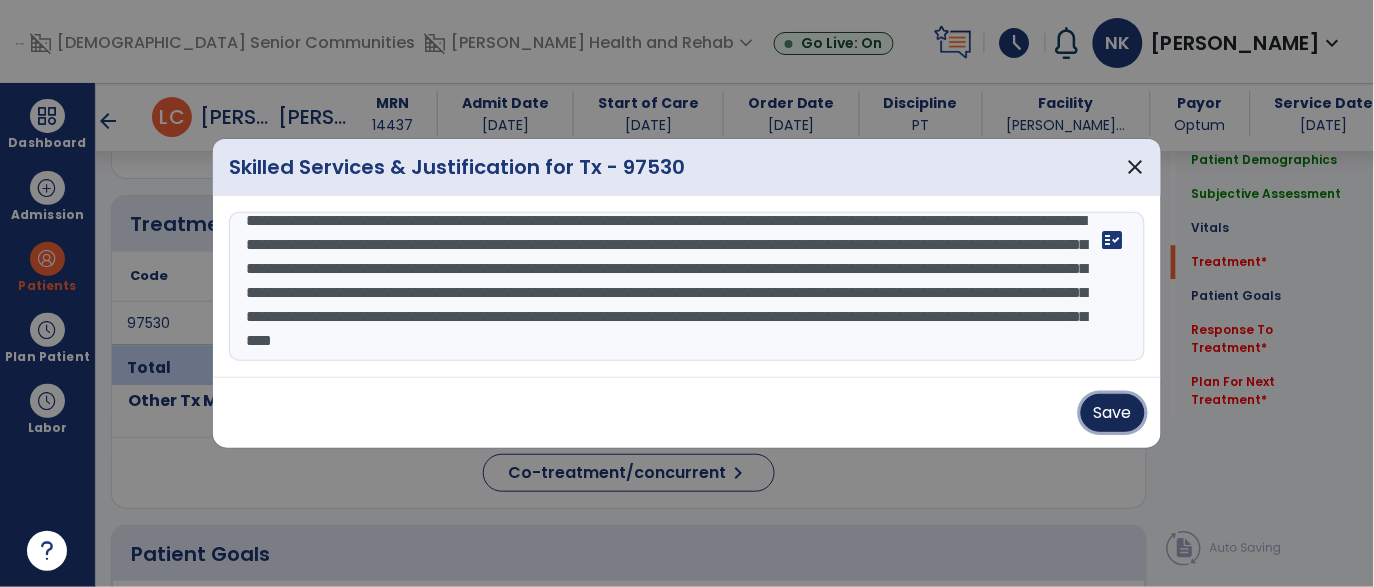 click on "Save" at bounding box center (1113, 413) 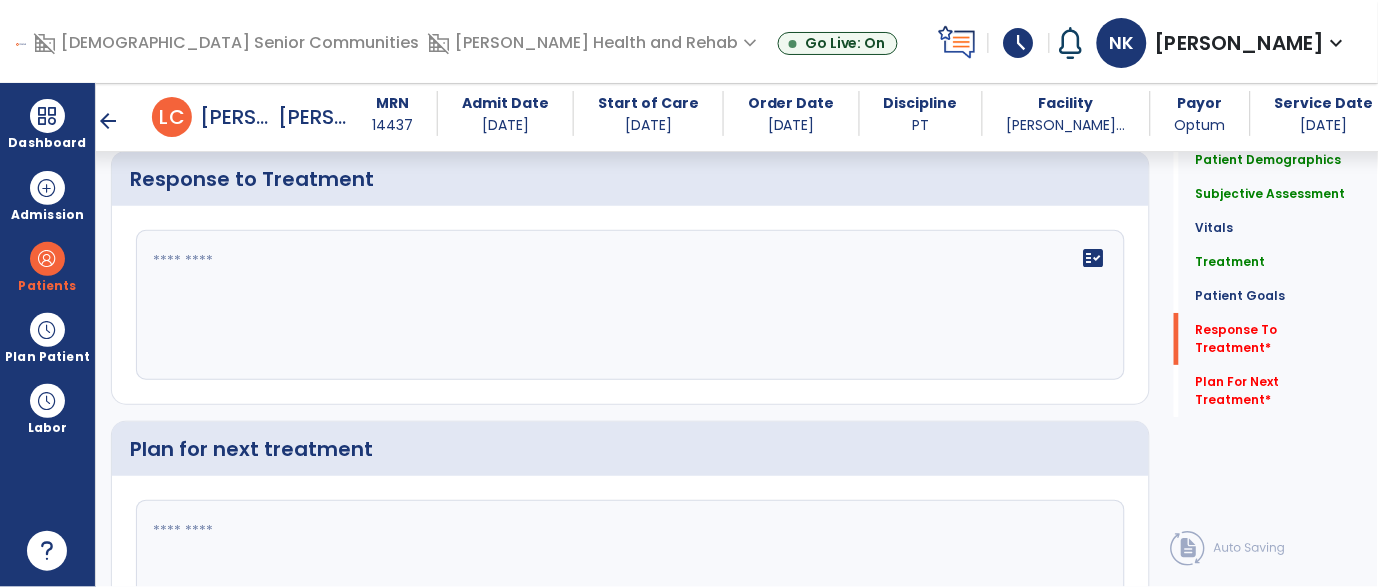 scroll, scrollTop: 2956, scrollLeft: 0, axis: vertical 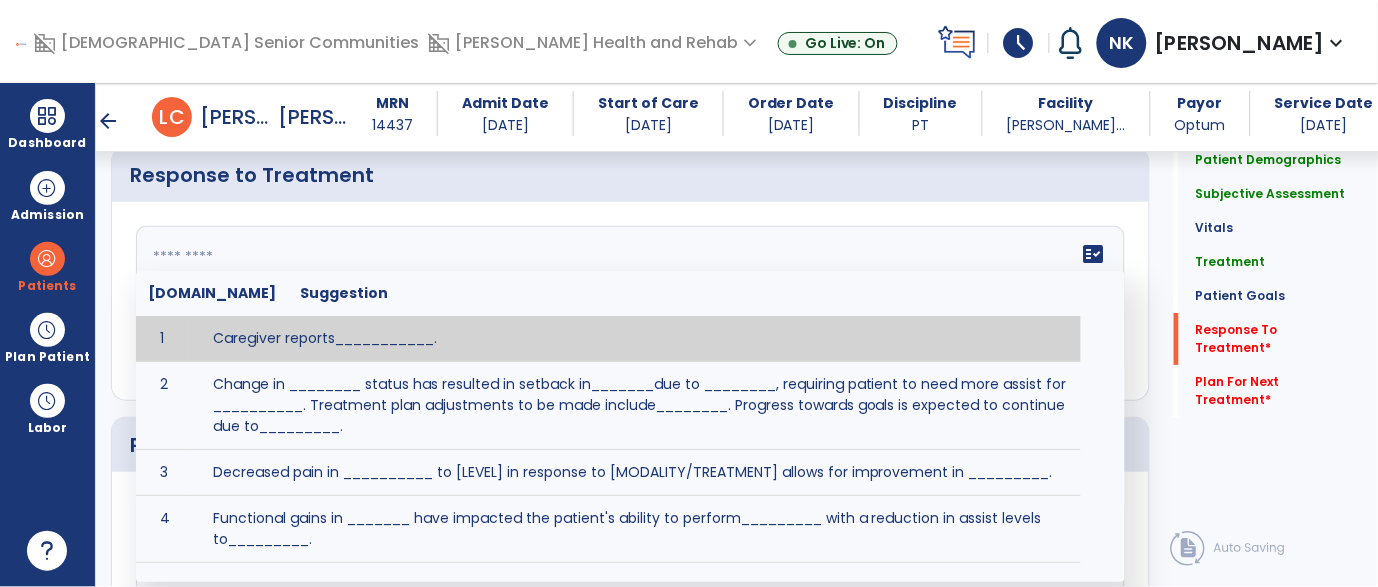 click on "fact_check  [DOMAIN_NAME] Suggestion 1 Caregiver reports___________. 2 Change in ________ status has resulted in setback in_______due to ________, requiring patient to need more assist for __________.   Treatment plan adjustments to be made include________.  Progress towards goals is expected to continue due to_________. 3 Decreased pain in __________ to [LEVEL] in response to [MODALITY/TREATMENT] allows for improvement in _________. 4 Functional gains in _______ have impacted the patient's ability to perform_________ with a reduction in assist levels to_________. 5 Functional progress this week has been significant due to__________. 6 Gains in ________ have improved the patient's ability to perform ______with decreased levels of assist to___________. 7 Improvement in ________allows patient to tolerate higher levels of challenges in_________. 8 Pain in [AREA] has decreased to [LEVEL] in response to [TREATMENT/MODALITY], allowing fore ease in completing__________. 9 10 11 12 13 14 15 16 17 18 19 20 21" 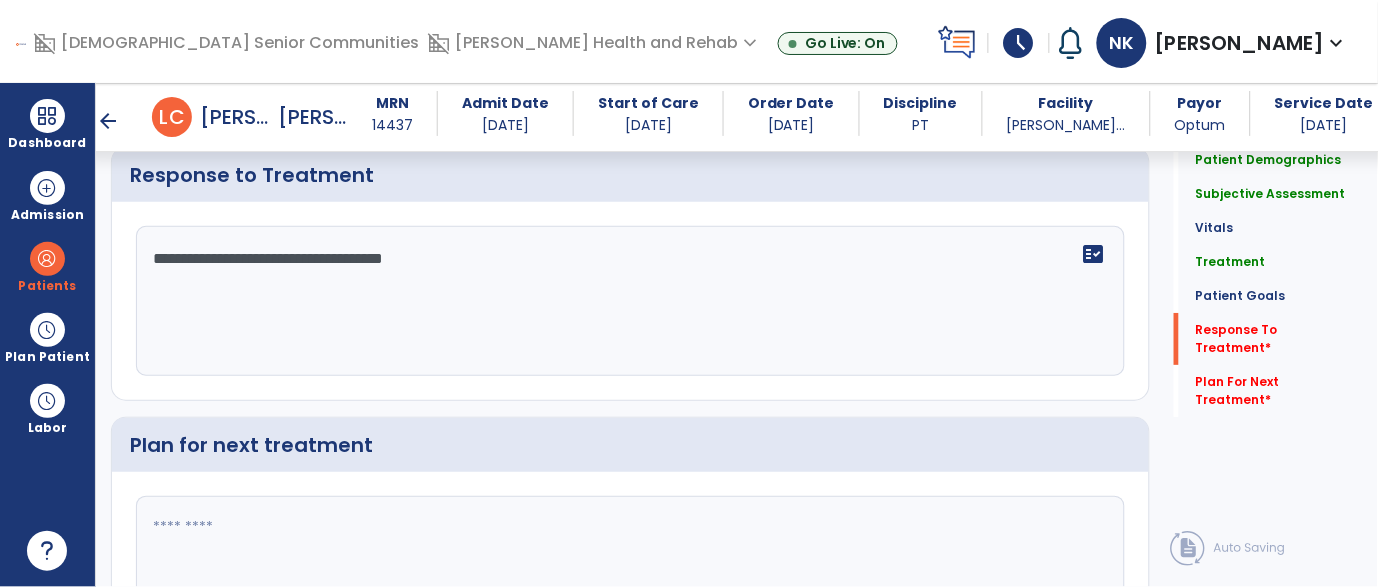 type on "**********" 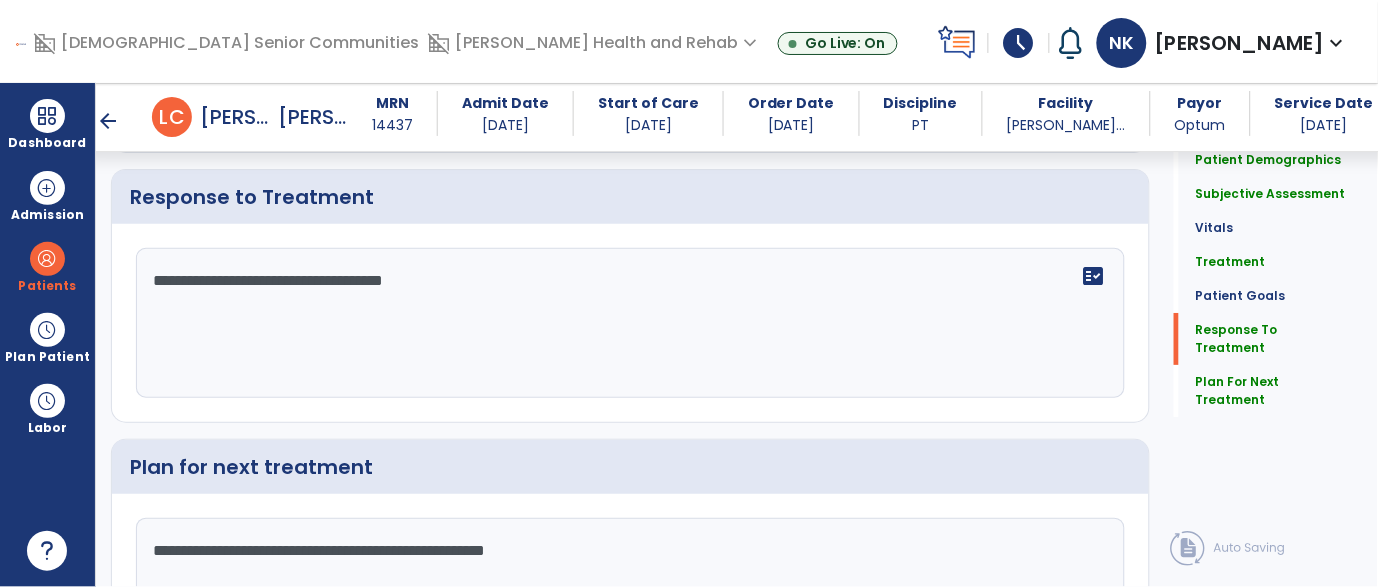 scroll, scrollTop: 2956, scrollLeft: 0, axis: vertical 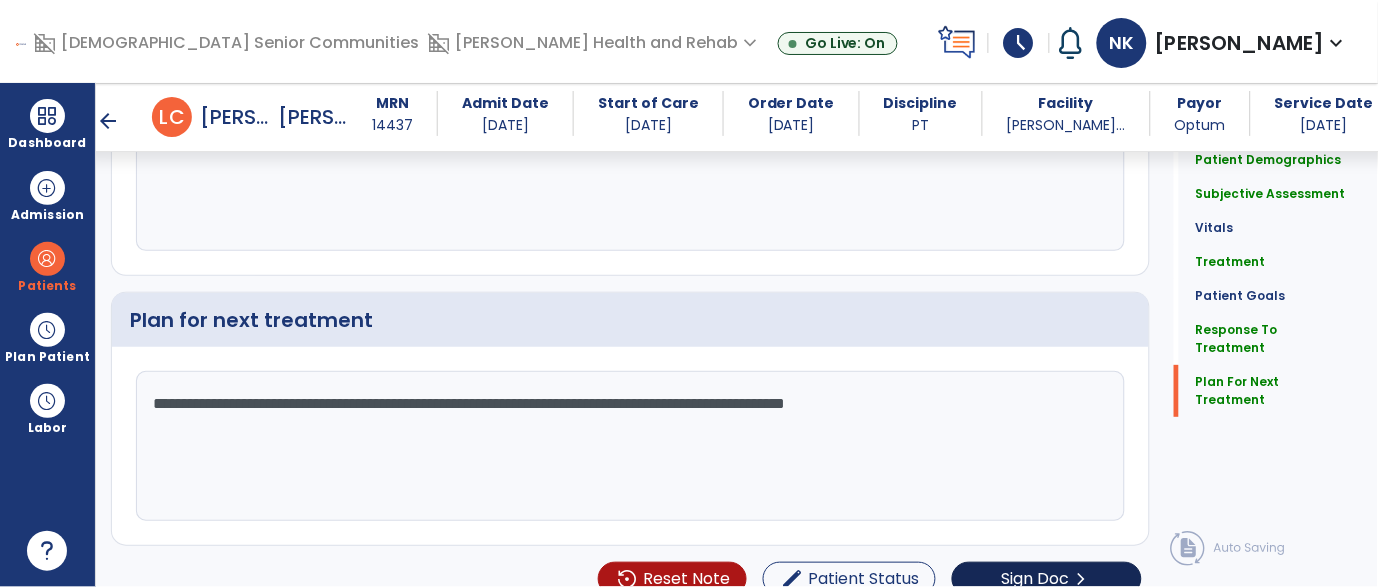 type on "**********" 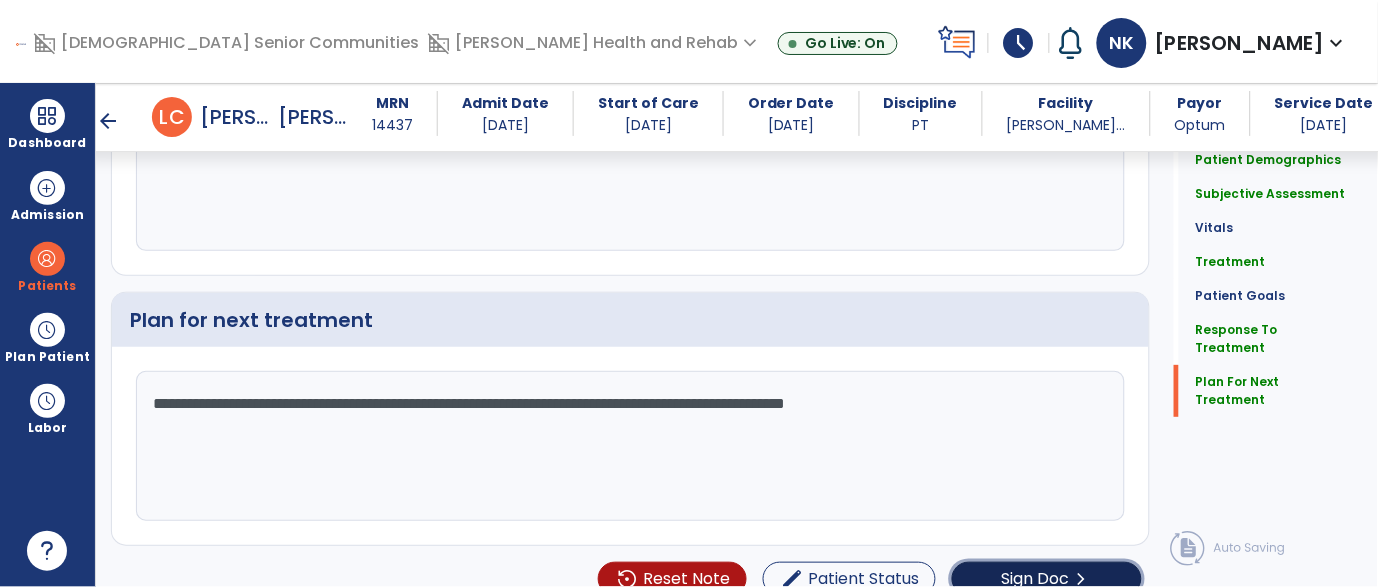 click on "Sign Doc" 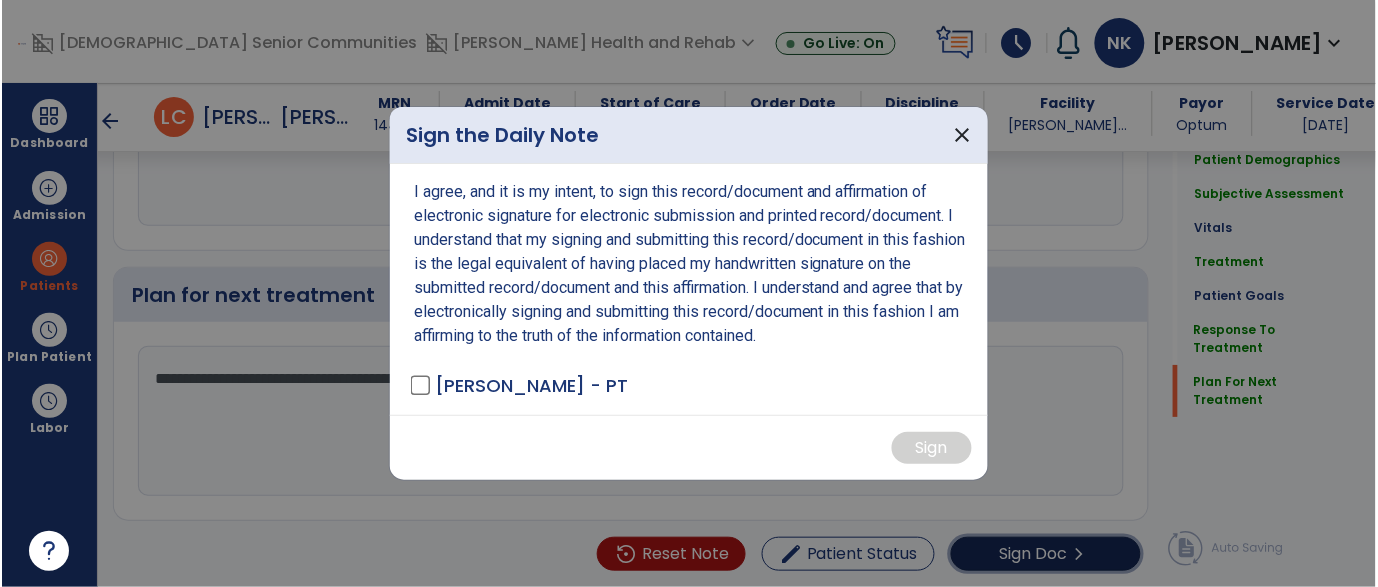 scroll, scrollTop: 3104, scrollLeft: 0, axis: vertical 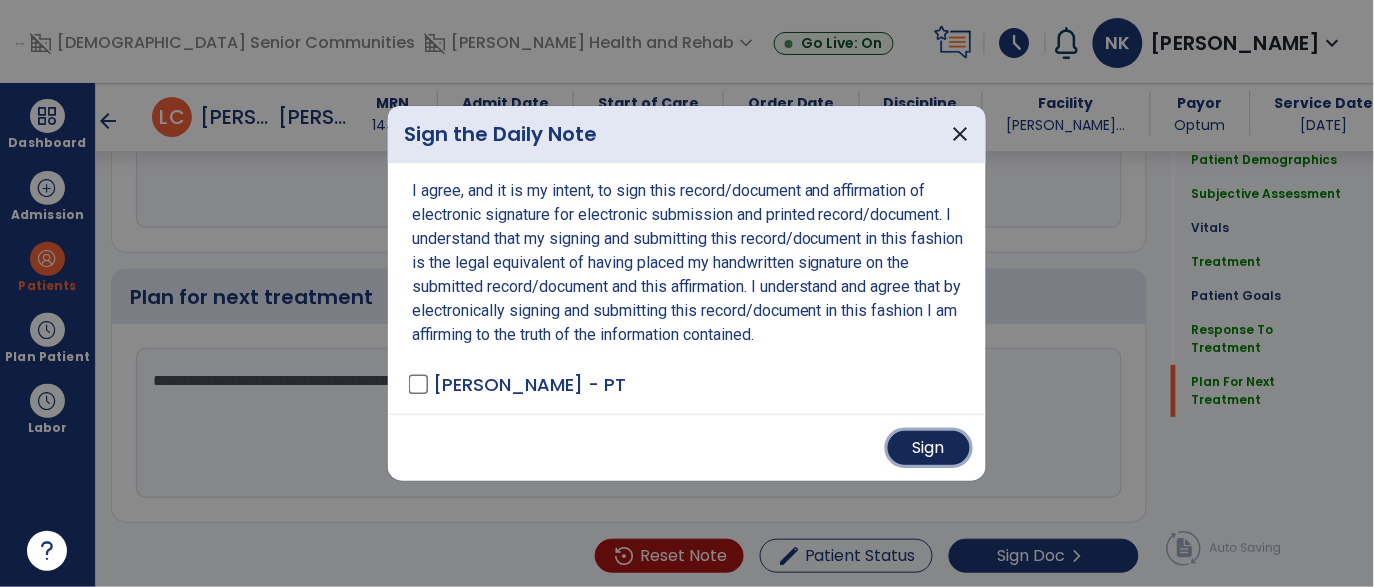 click on "Sign" at bounding box center [929, 448] 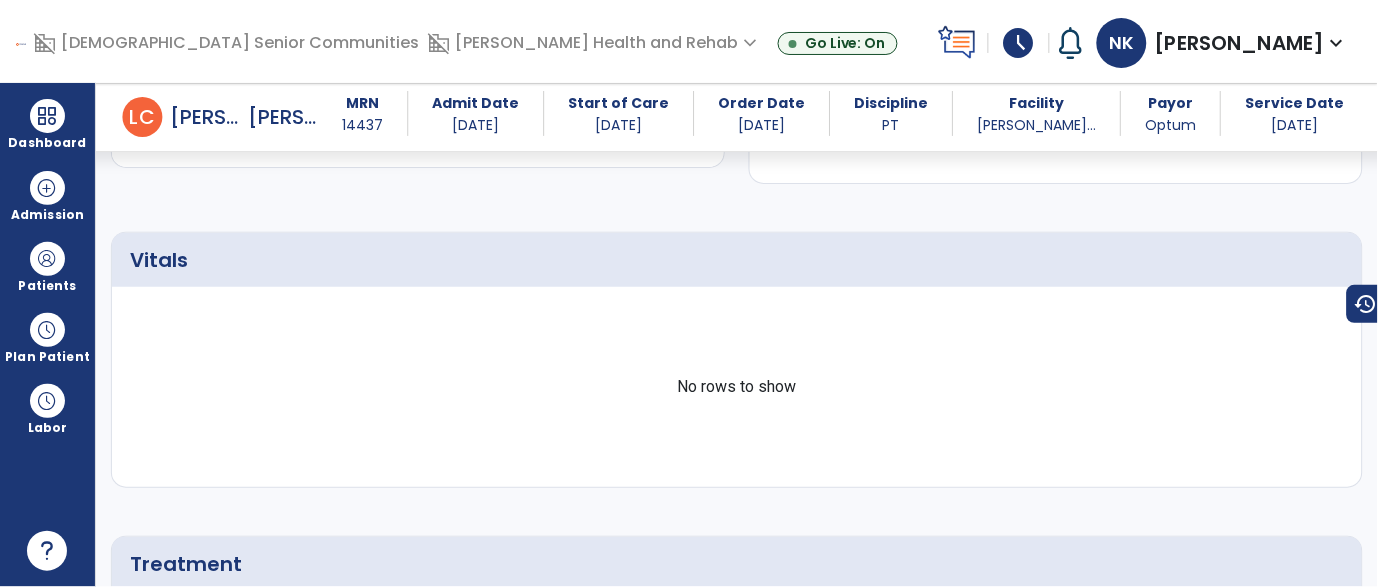 scroll, scrollTop: 0, scrollLeft: 0, axis: both 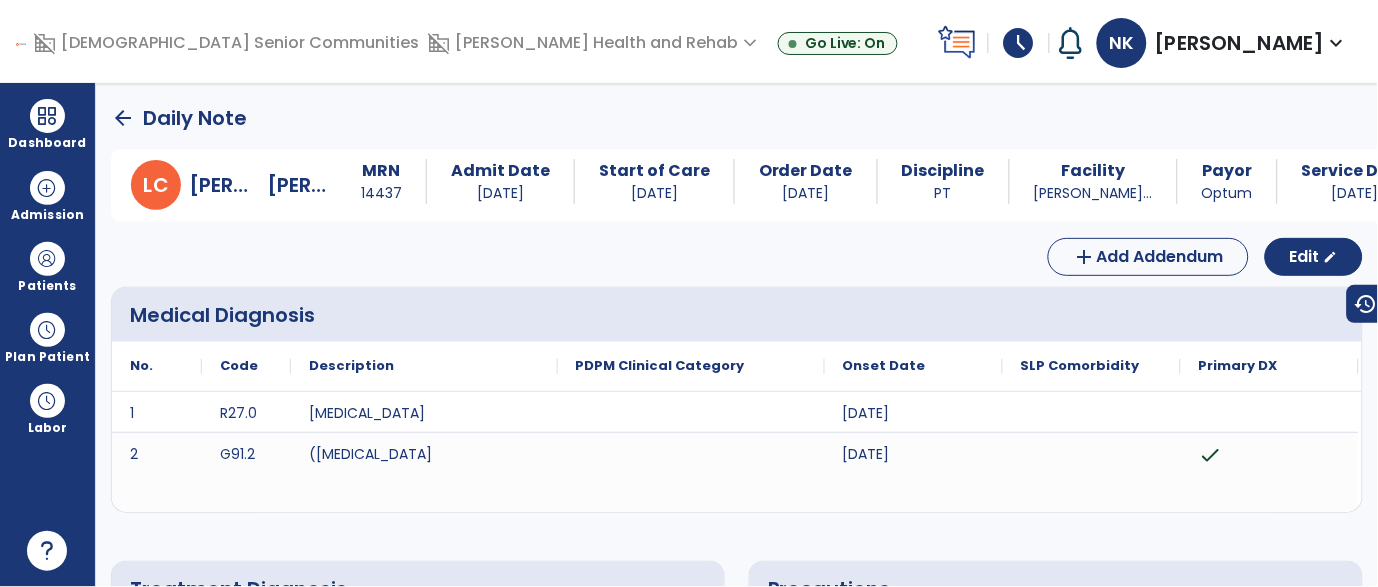 click on "arrow_back" 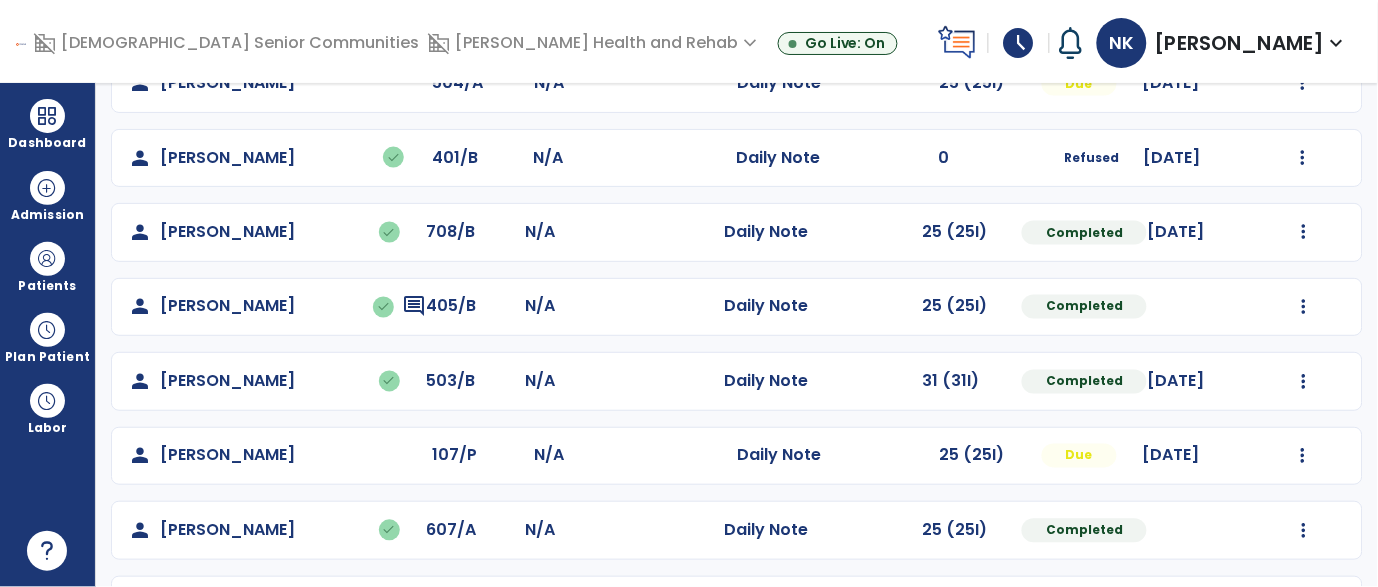 scroll, scrollTop: 650, scrollLeft: 0, axis: vertical 